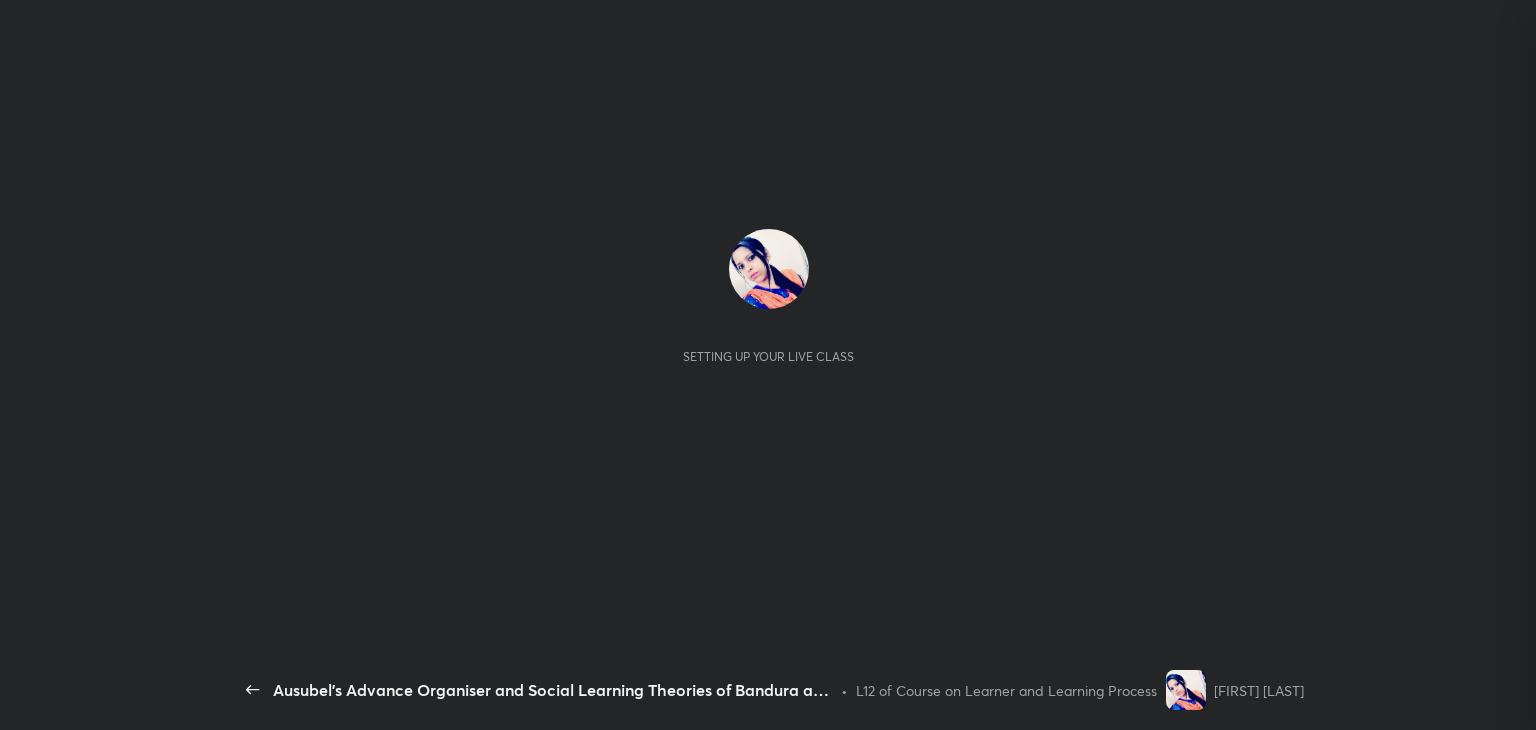 scroll, scrollTop: 0, scrollLeft: 0, axis: both 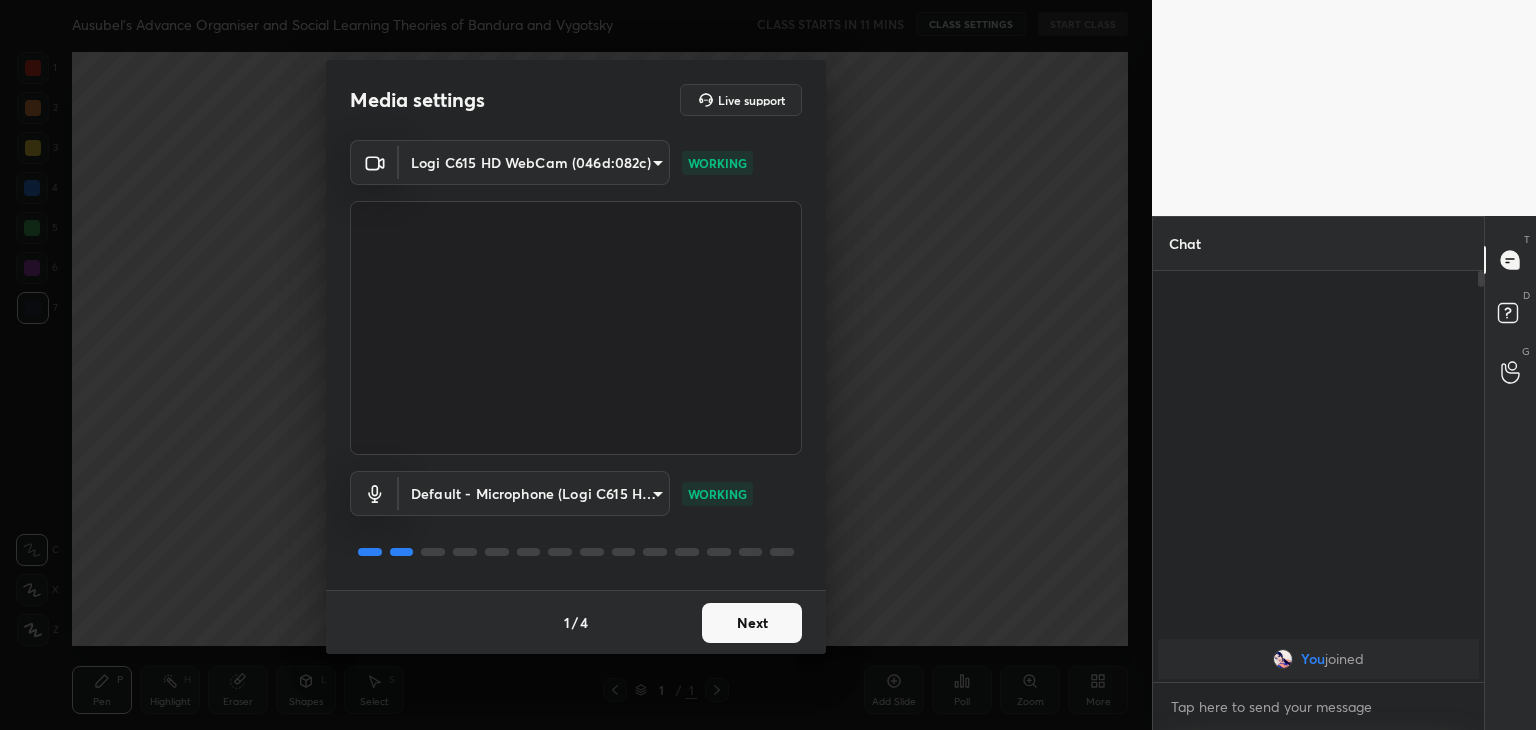 click on "Next" at bounding box center (752, 623) 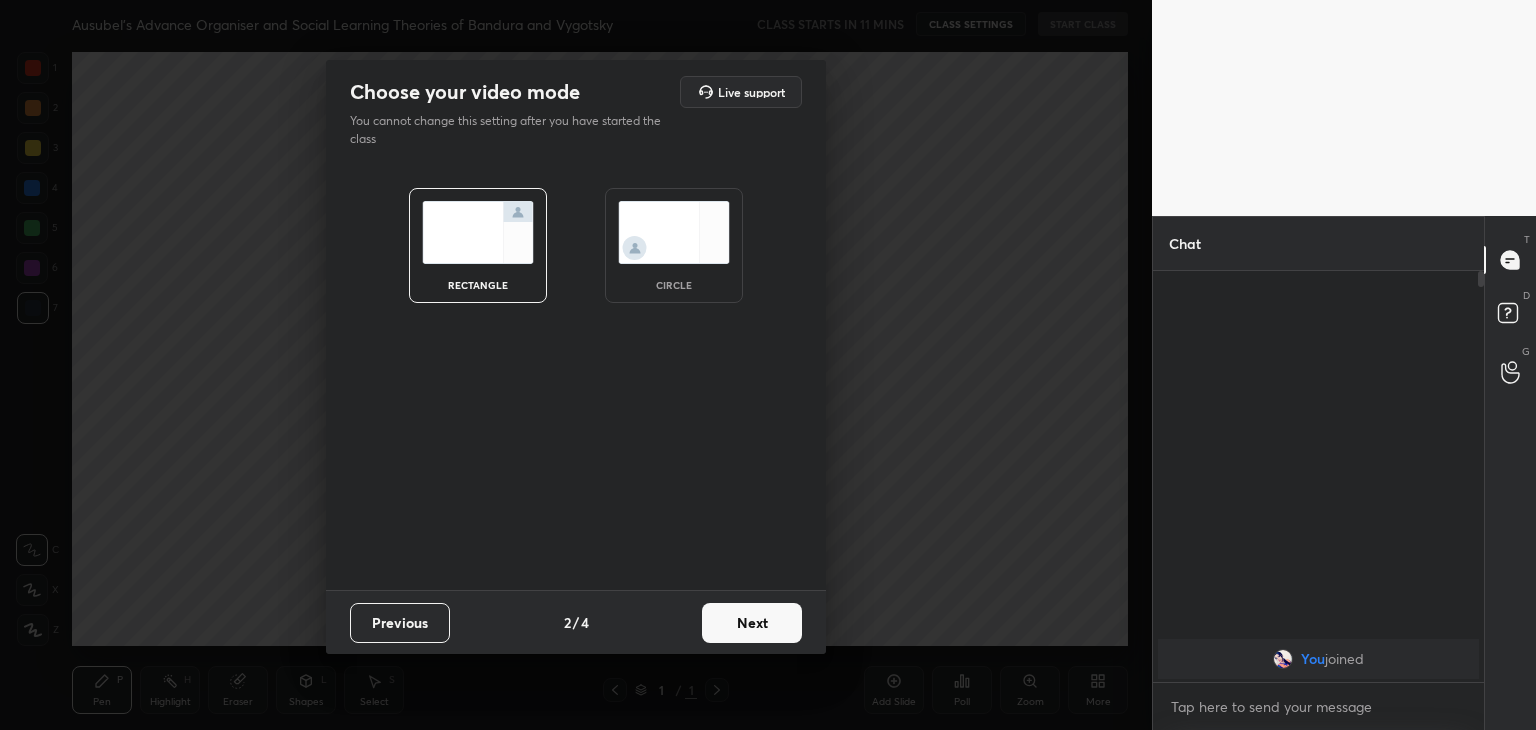 click on "Next" at bounding box center (752, 623) 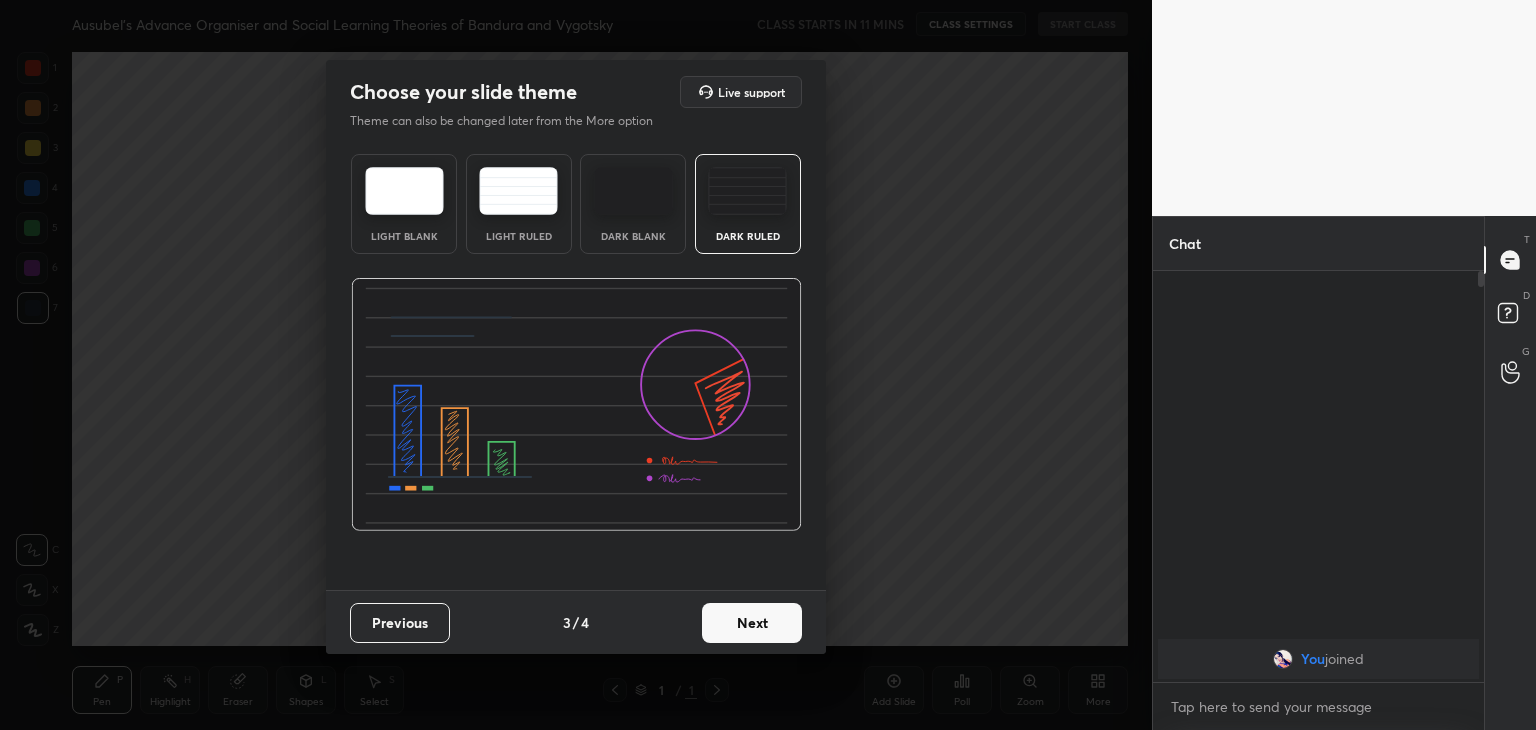 click on "Next" at bounding box center (752, 623) 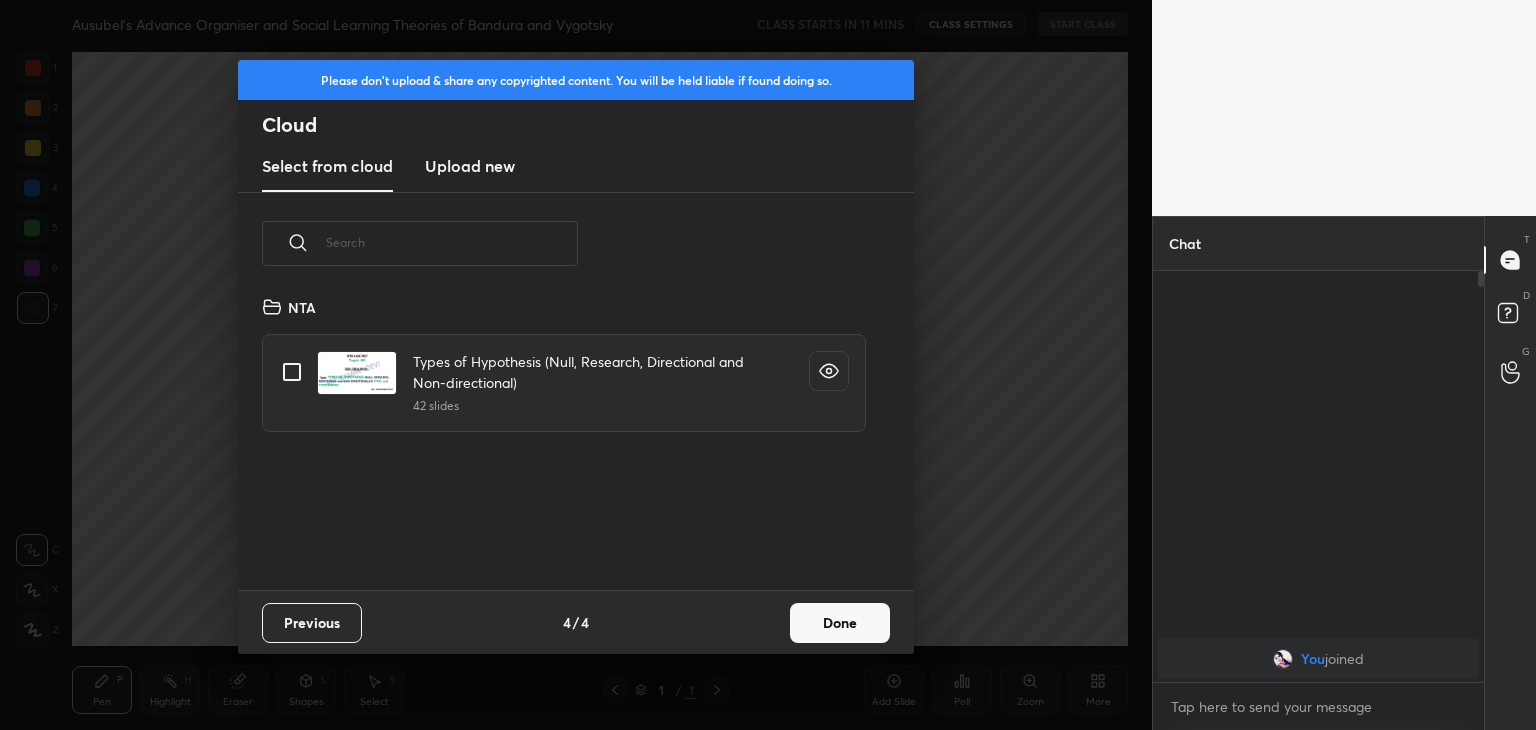 scroll, scrollTop: 6, scrollLeft: 10, axis: both 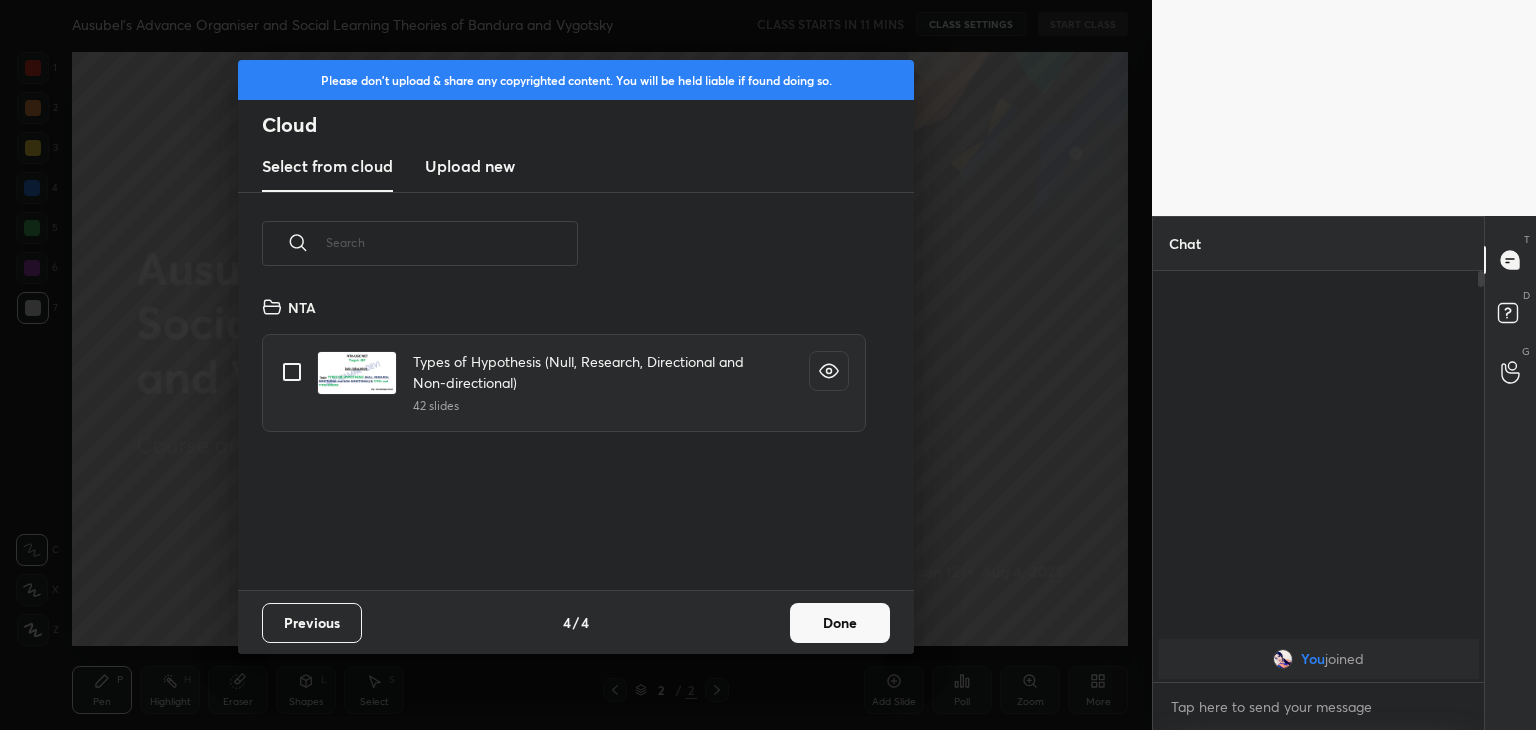 click on "Upload new" at bounding box center (470, 166) 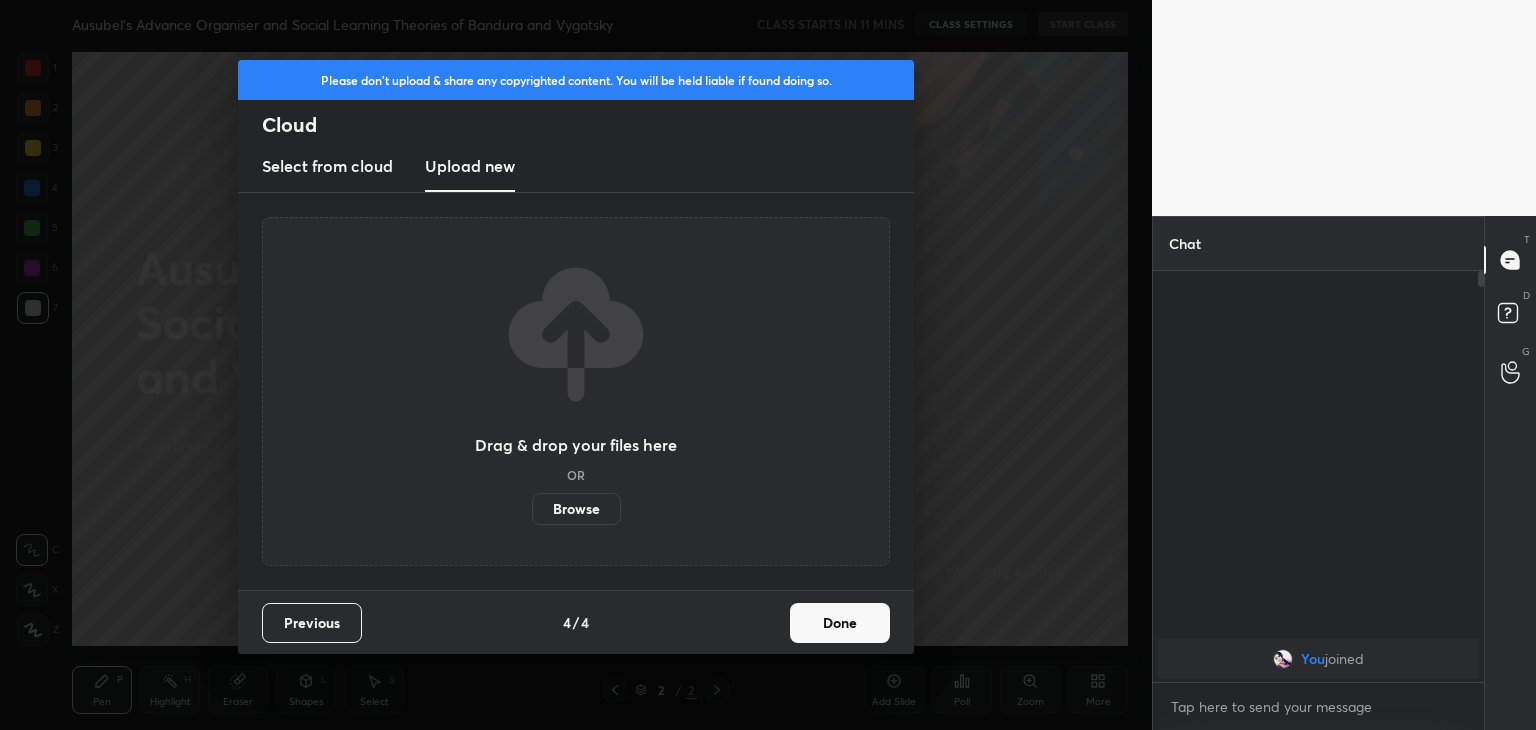 click on "Browse" at bounding box center [576, 509] 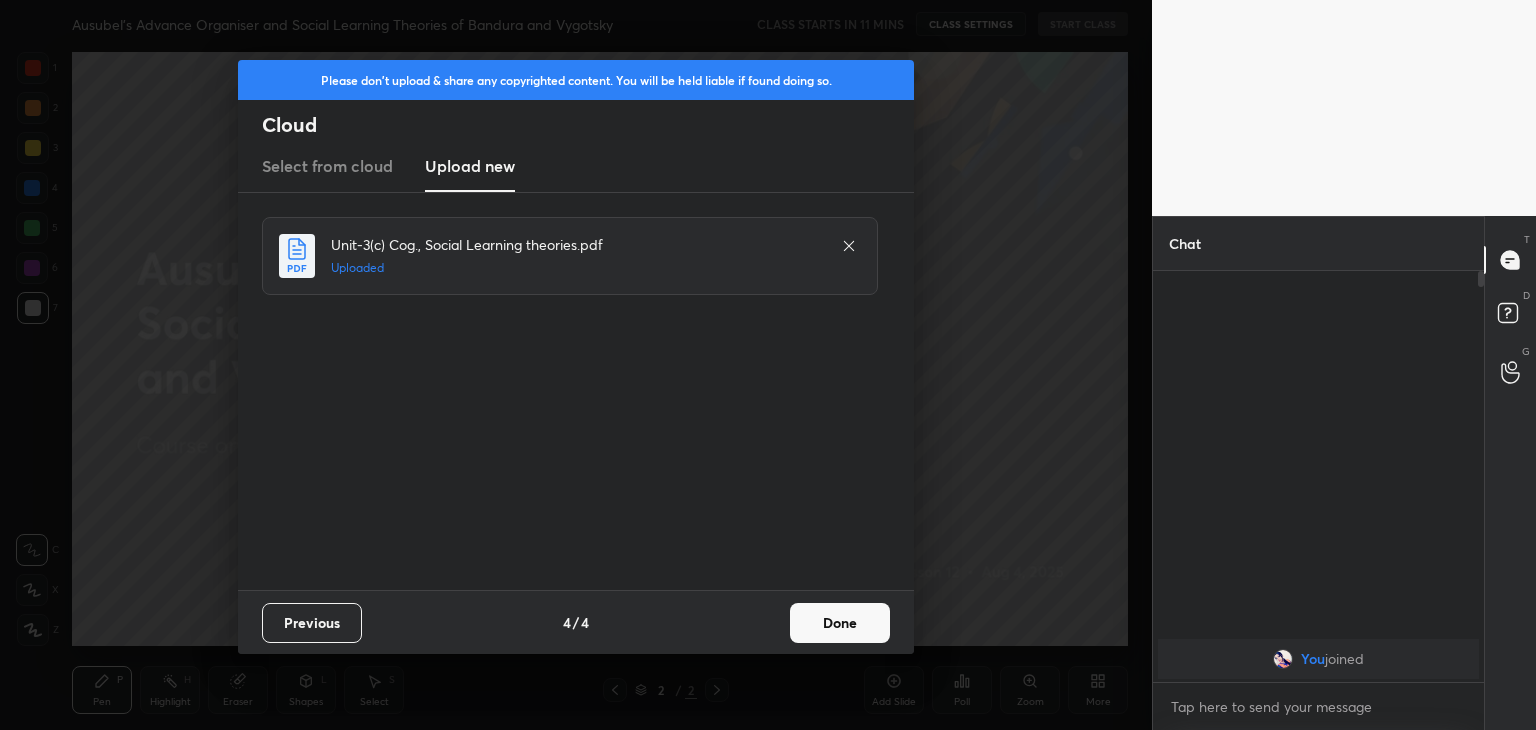 click on "Done" at bounding box center [840, 623] 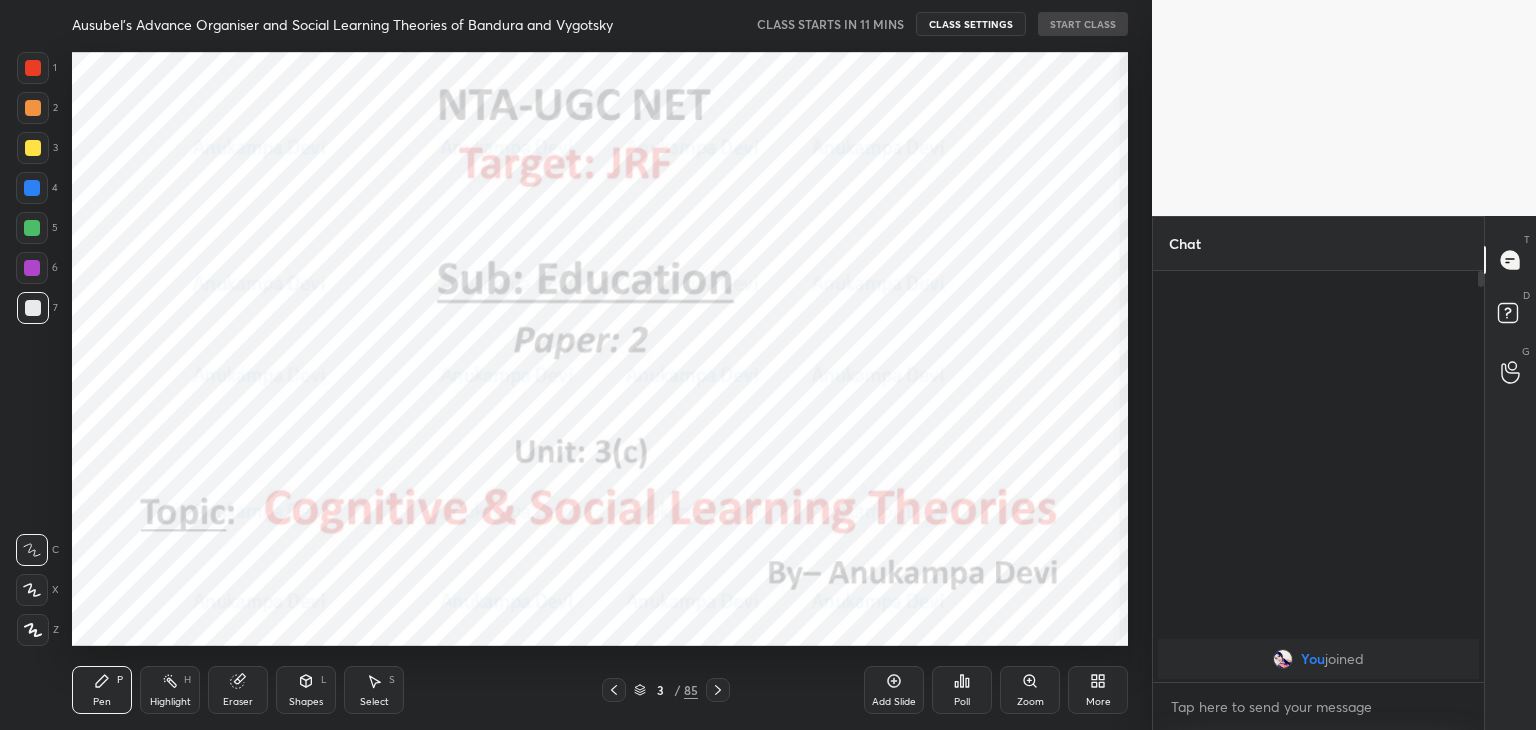 click 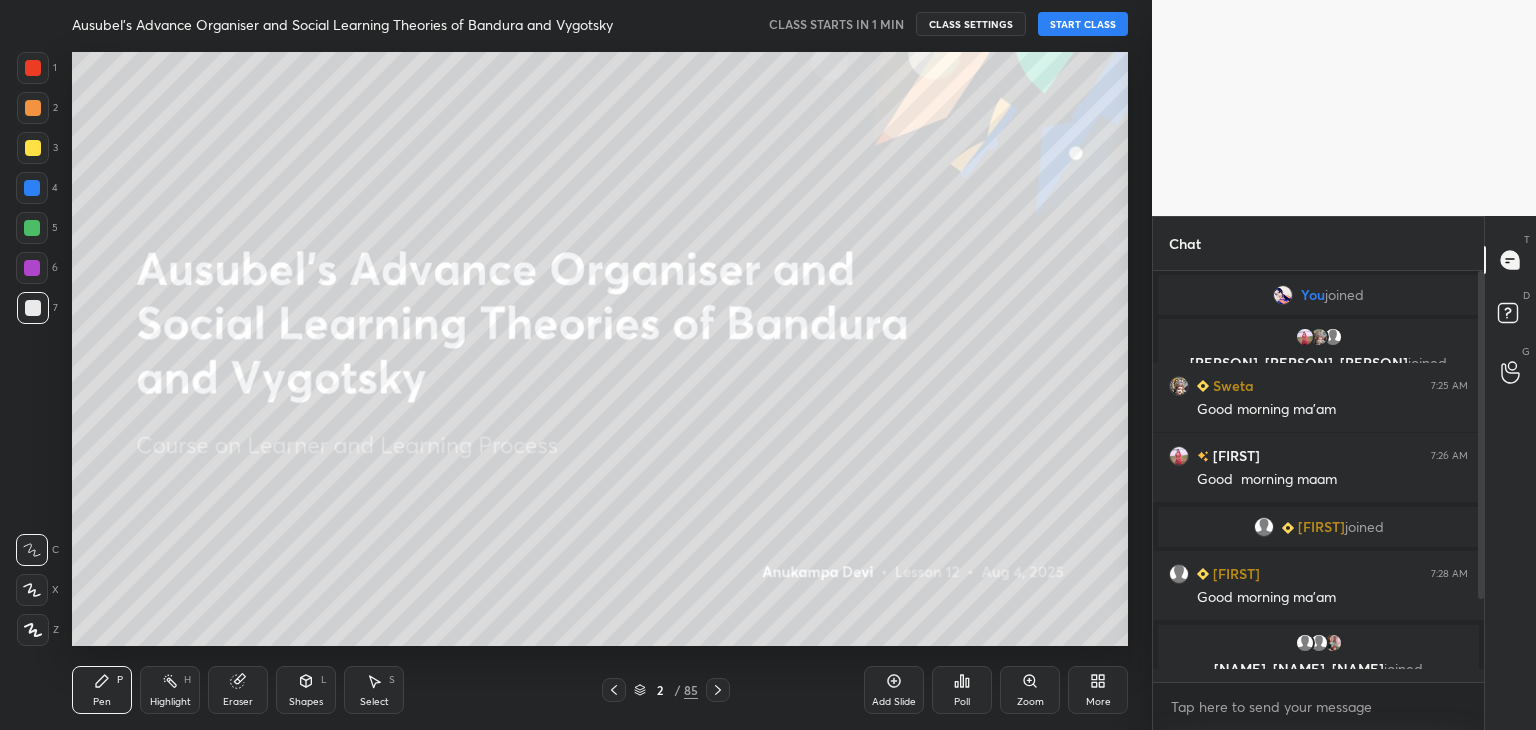 click on "START CLASS" at bounding box center (1083, 24) 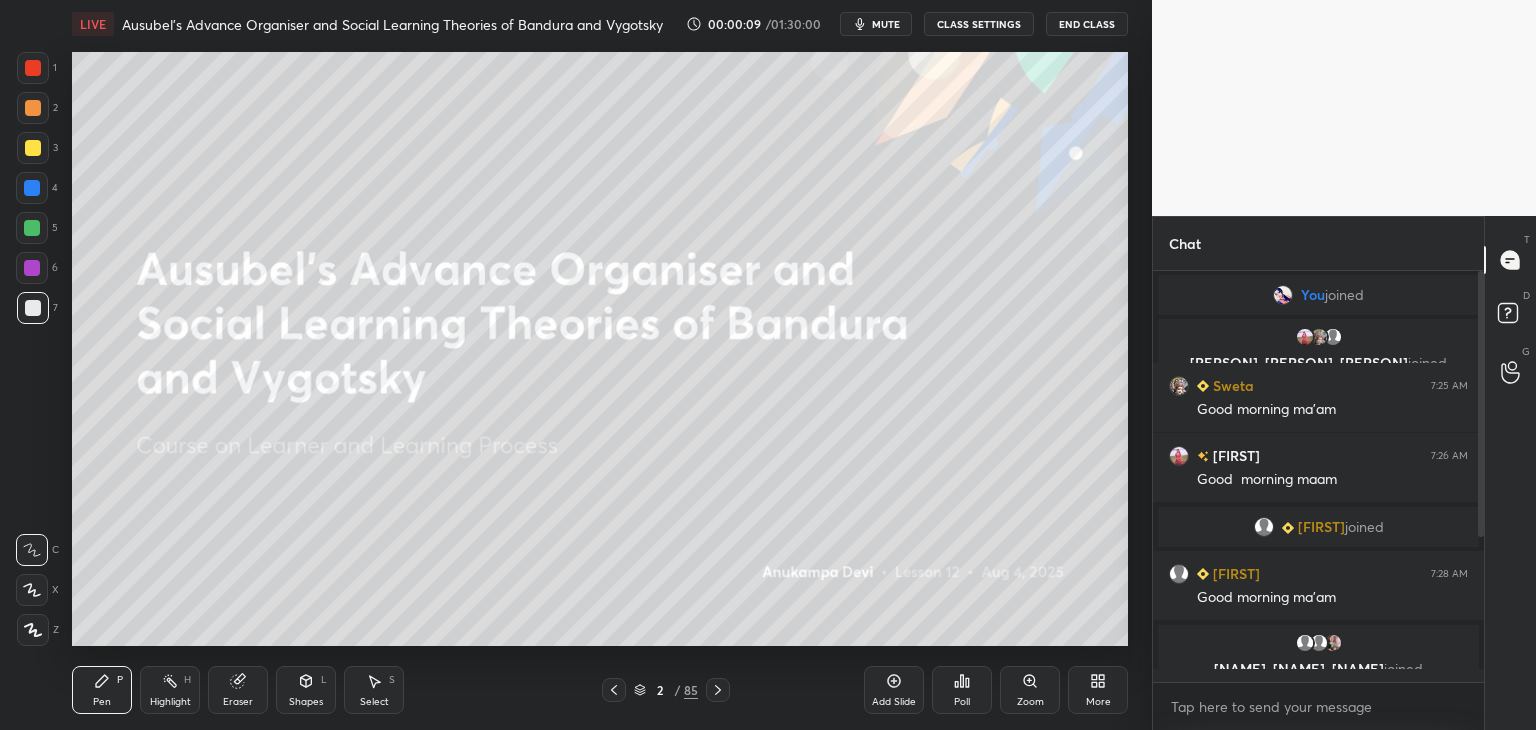 click at bounding box center [32, 268] 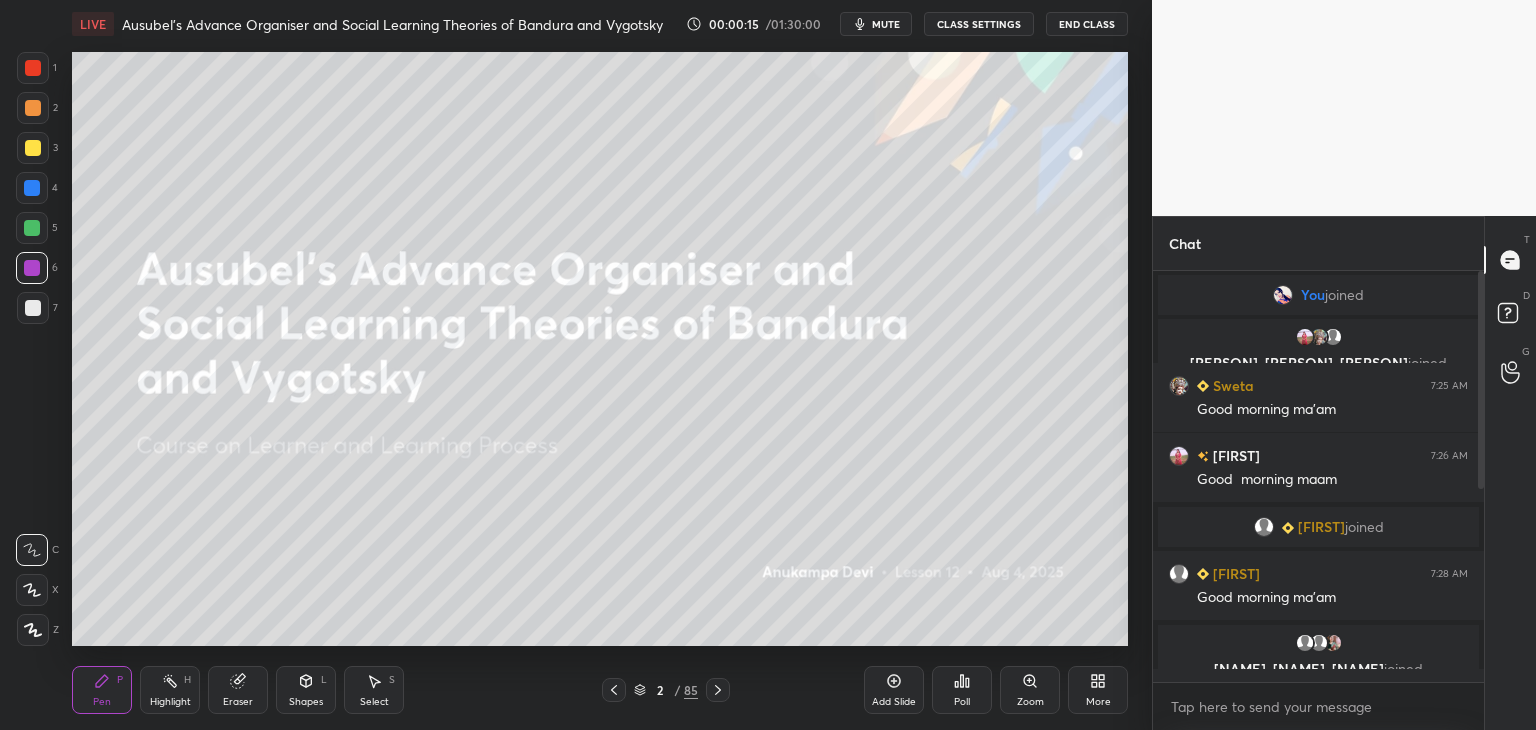 scroll, scrollTop: 362, scrollLeft: 0, axis: vertical 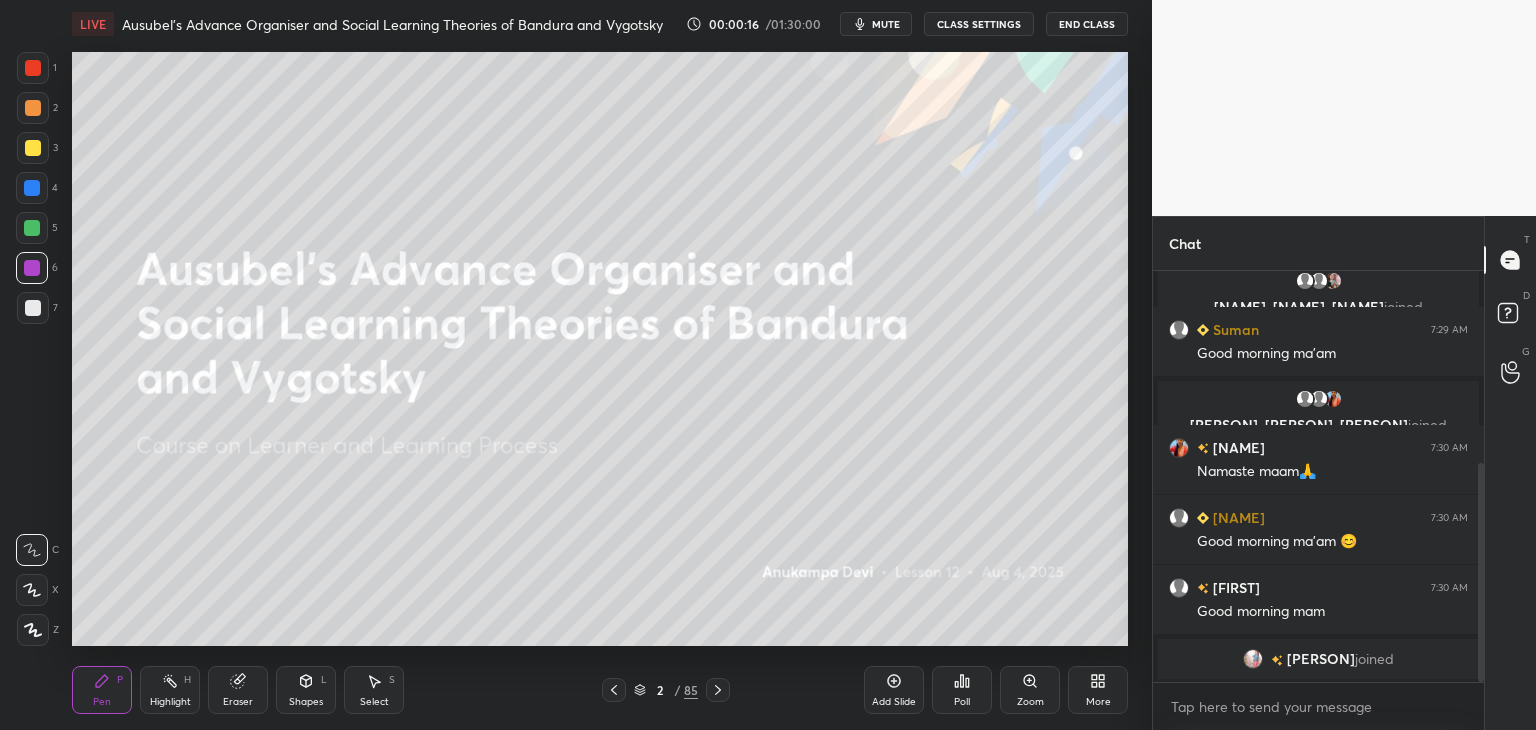 drag, startPoint x: 1482, startPoint y: 435, endPoint x: 1484, endPoint y: 517, distance: 82.02438 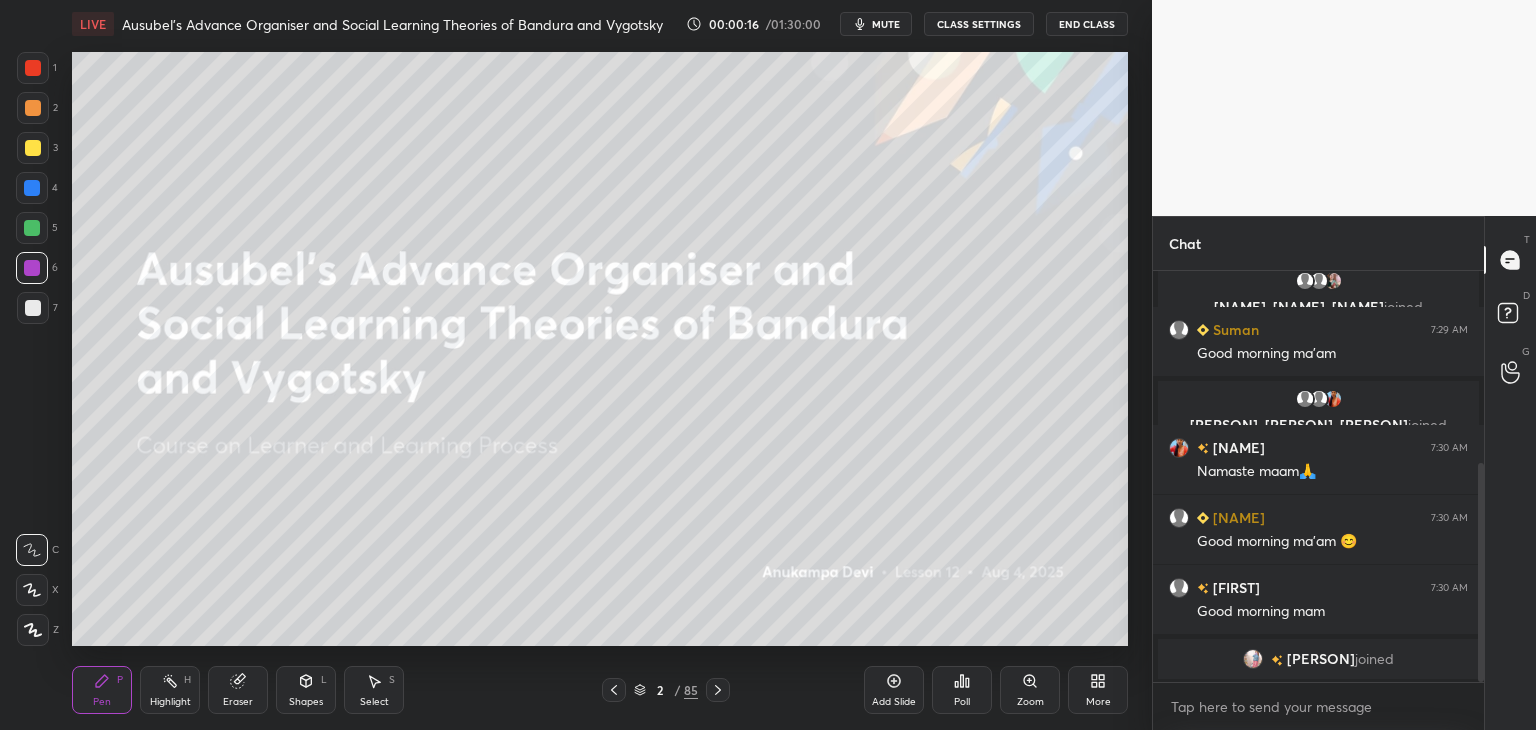 click at bounding box center (1478, 476) 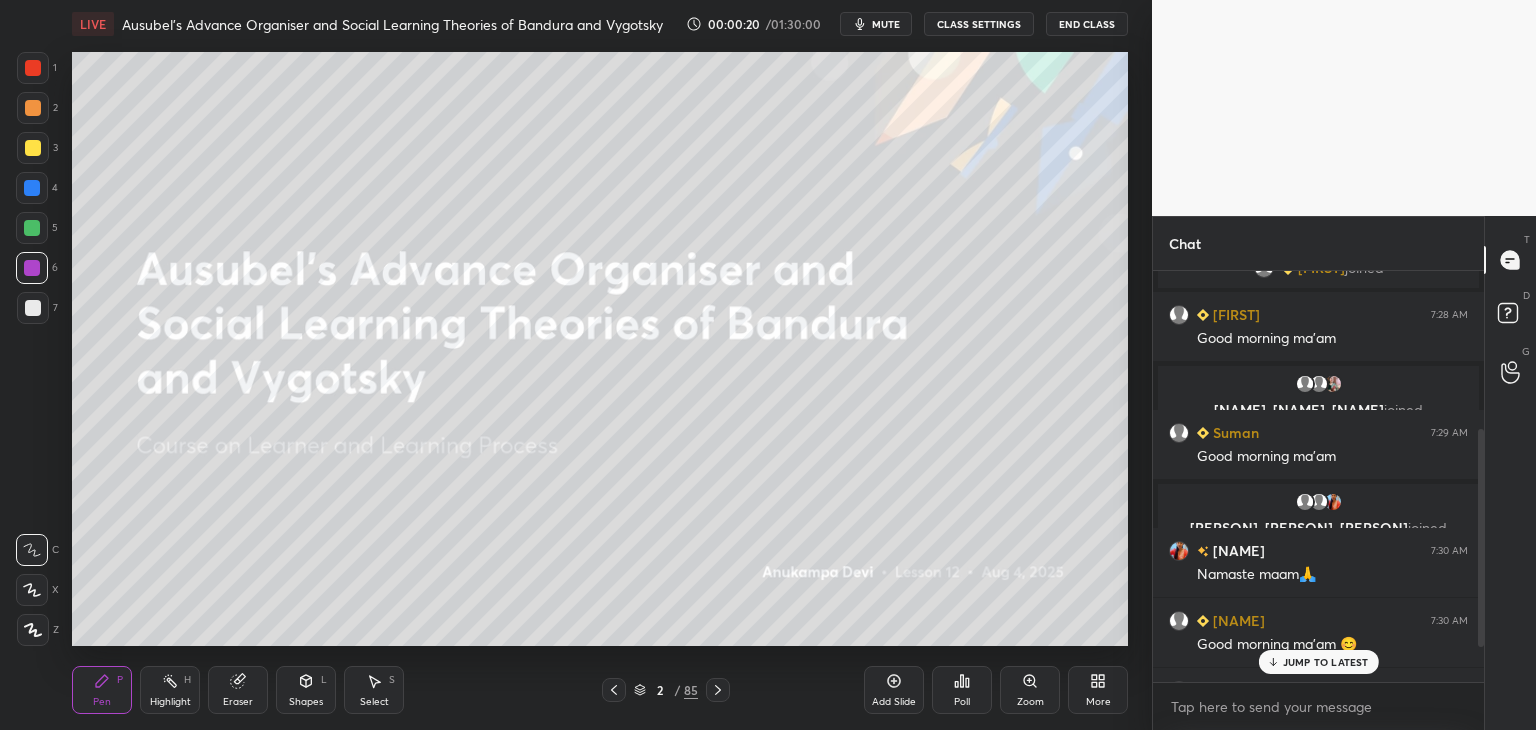 scroll, scrollTop: 362, scrollLeft: 0, axis: vertical 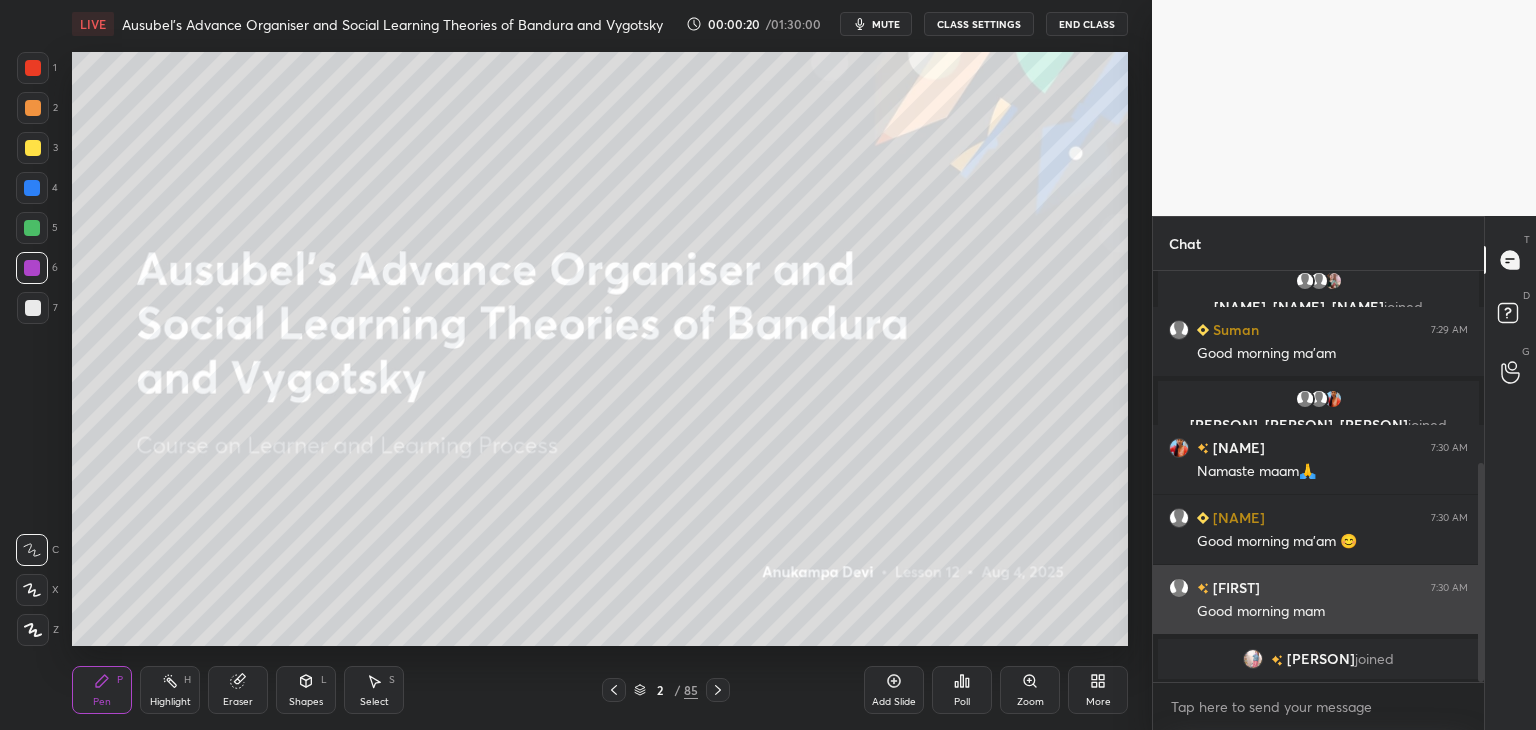 drag, startPoint x: 1479, startPoint y: 509, endPoint x: 1469, endPoint y: 589, distance: 80.622574 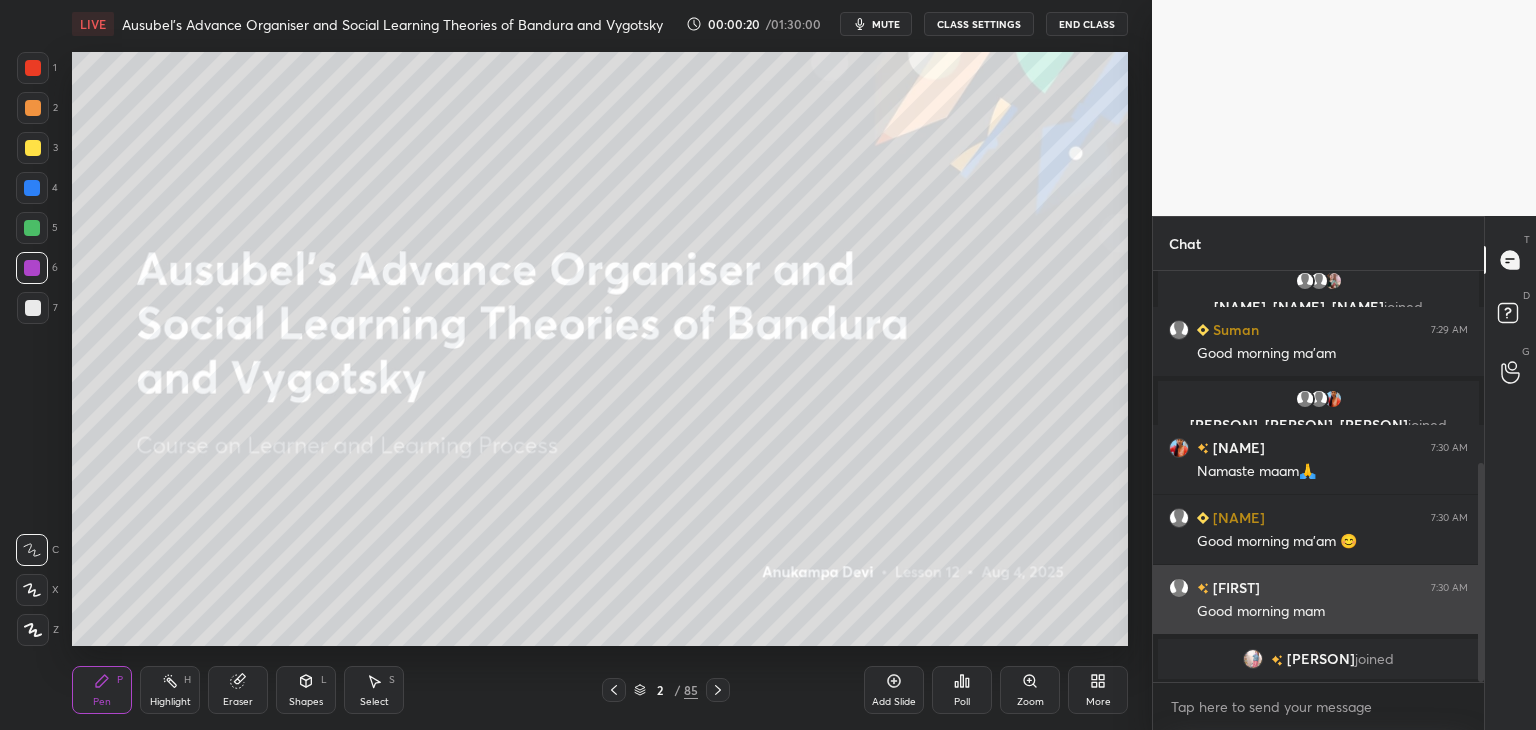 click at bounding box center [1481, 572] 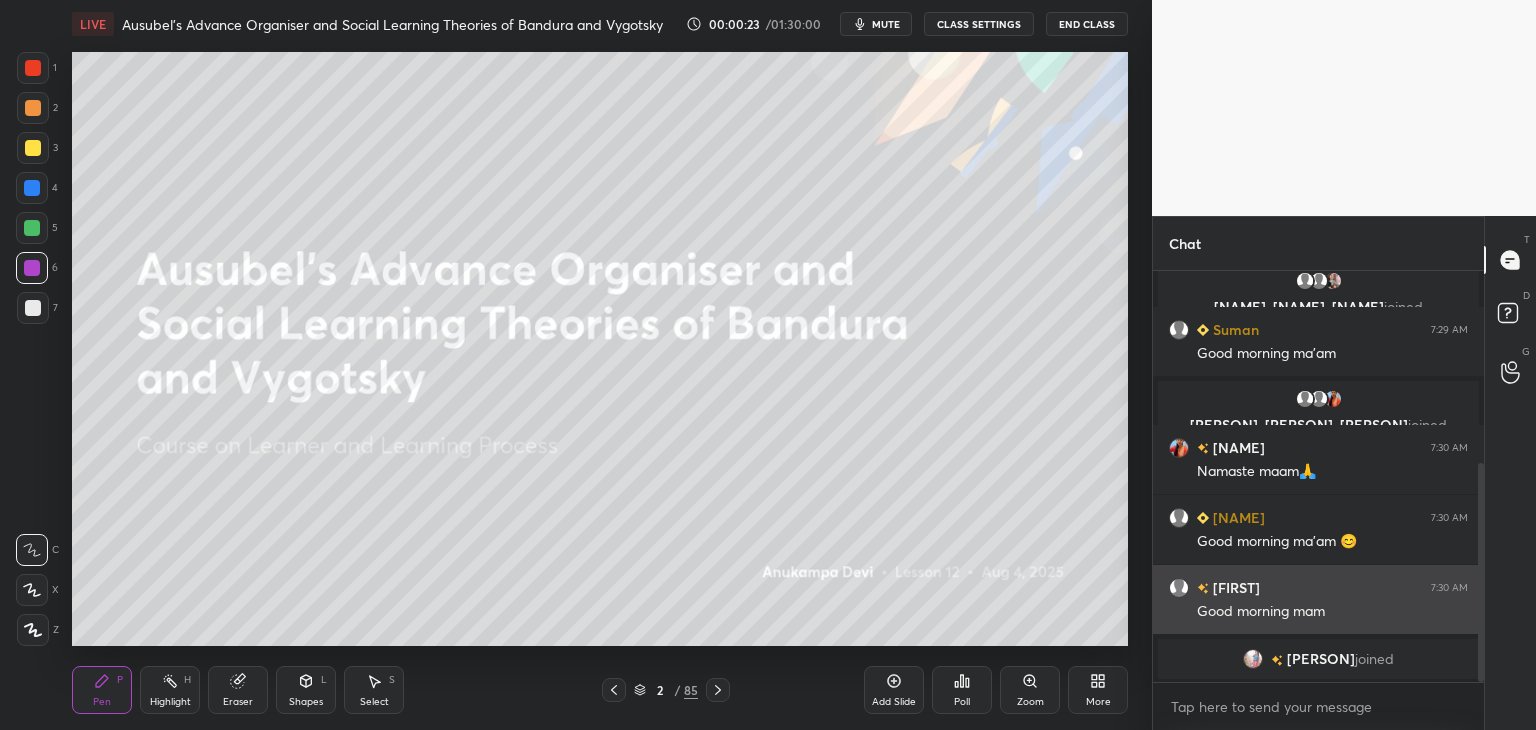 scroll, scrollTop: 432, scrollLeft: 0, axis: vertical 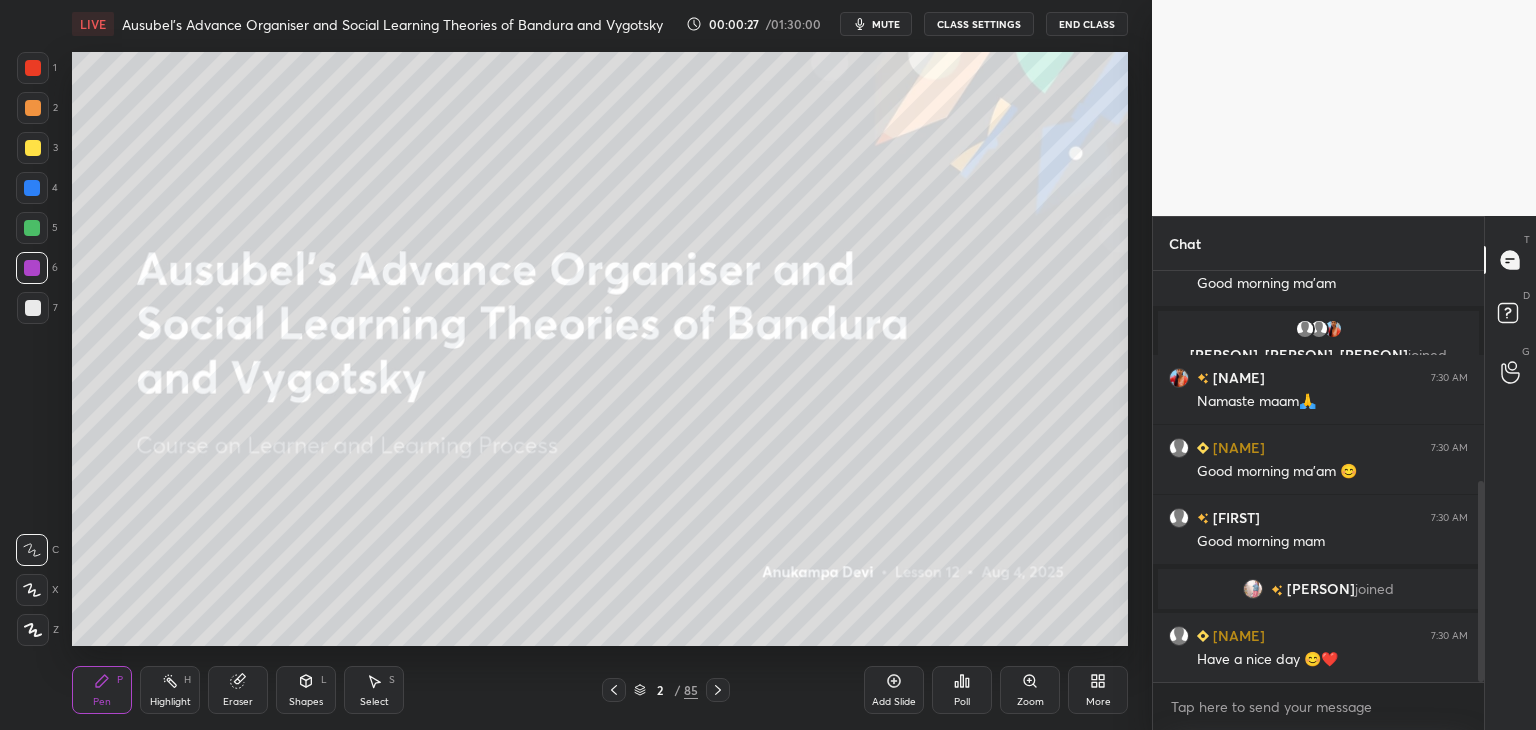 click at bounding box center [32, 188] 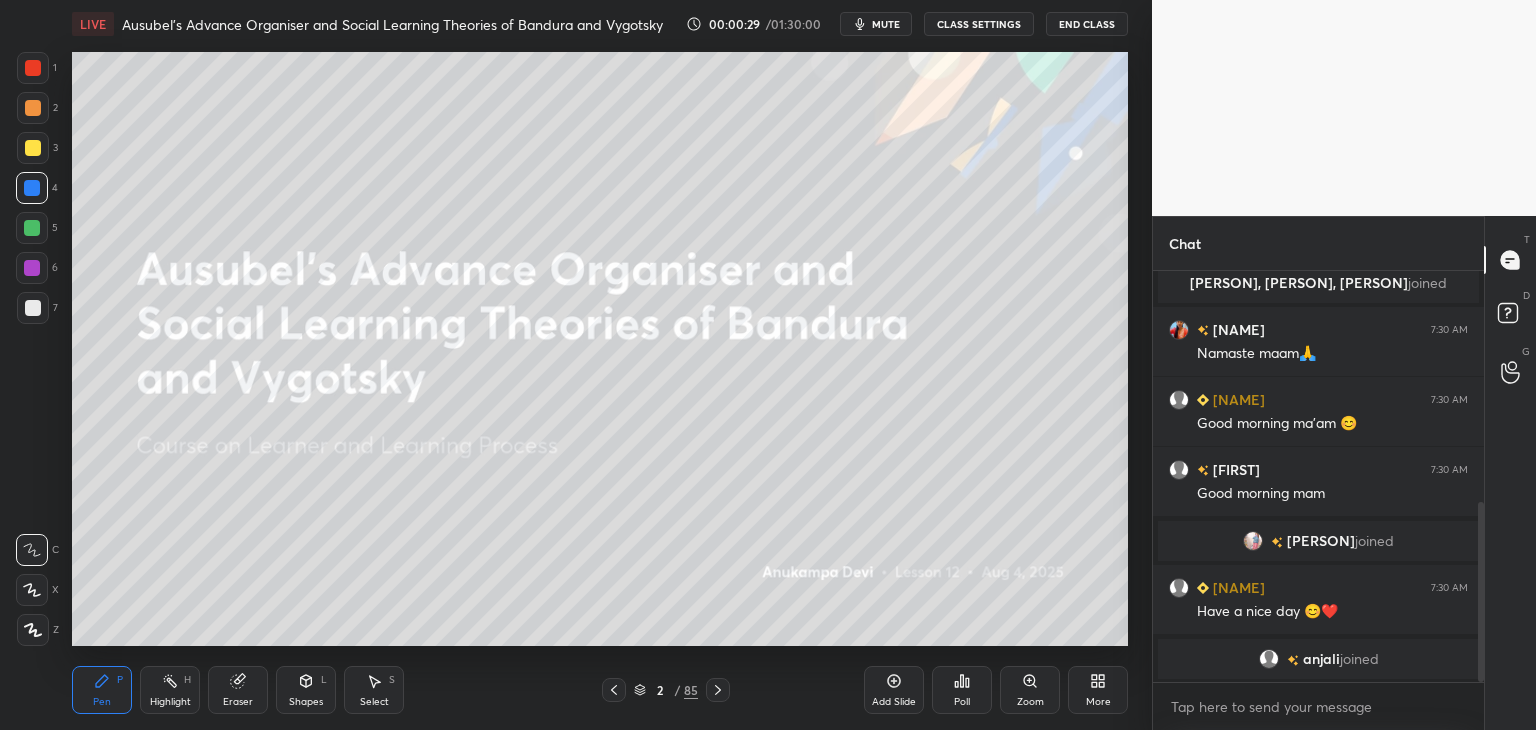 scroll, scrollTop: 548, scrollLeft: 0, axis: vertical 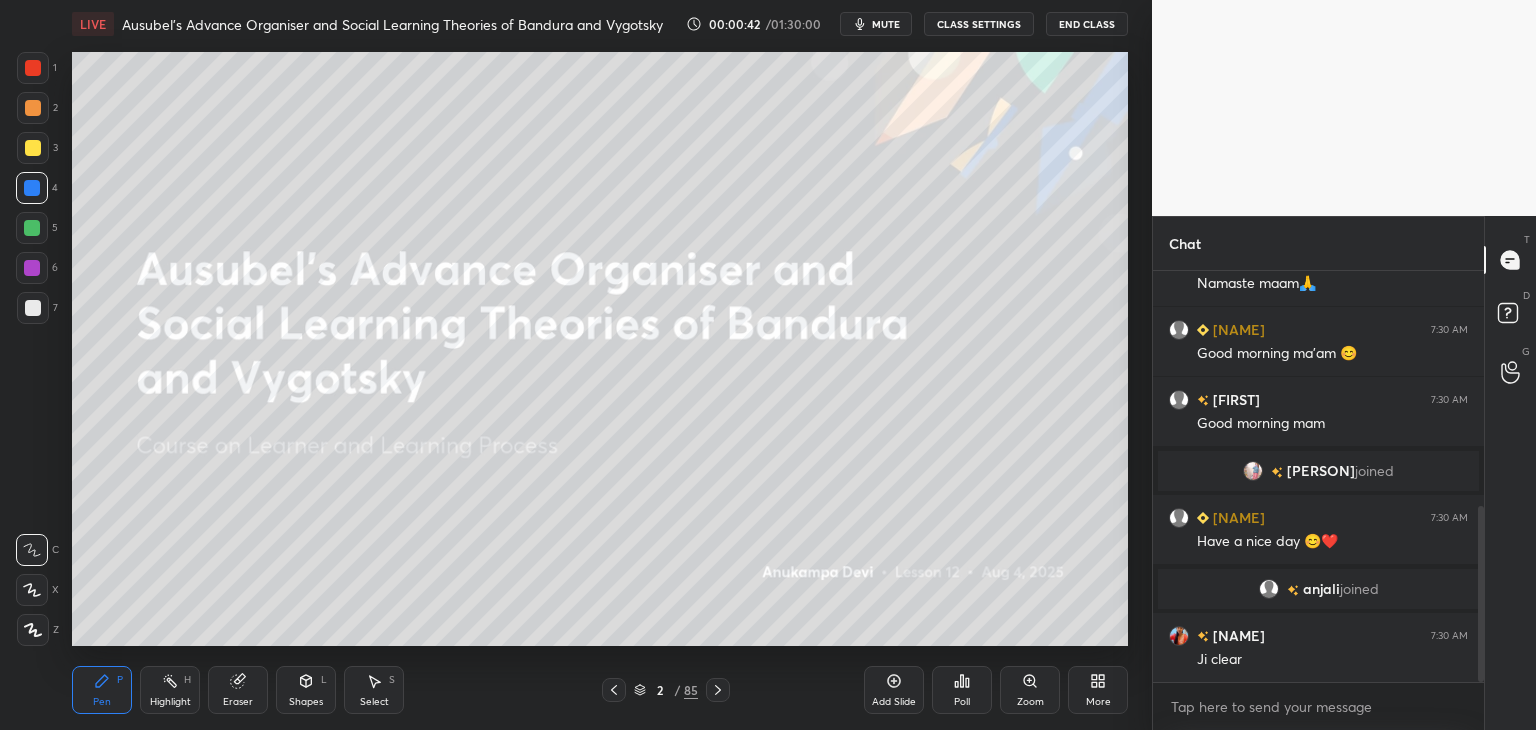 click on "mute" at bounding box center [886, 24] 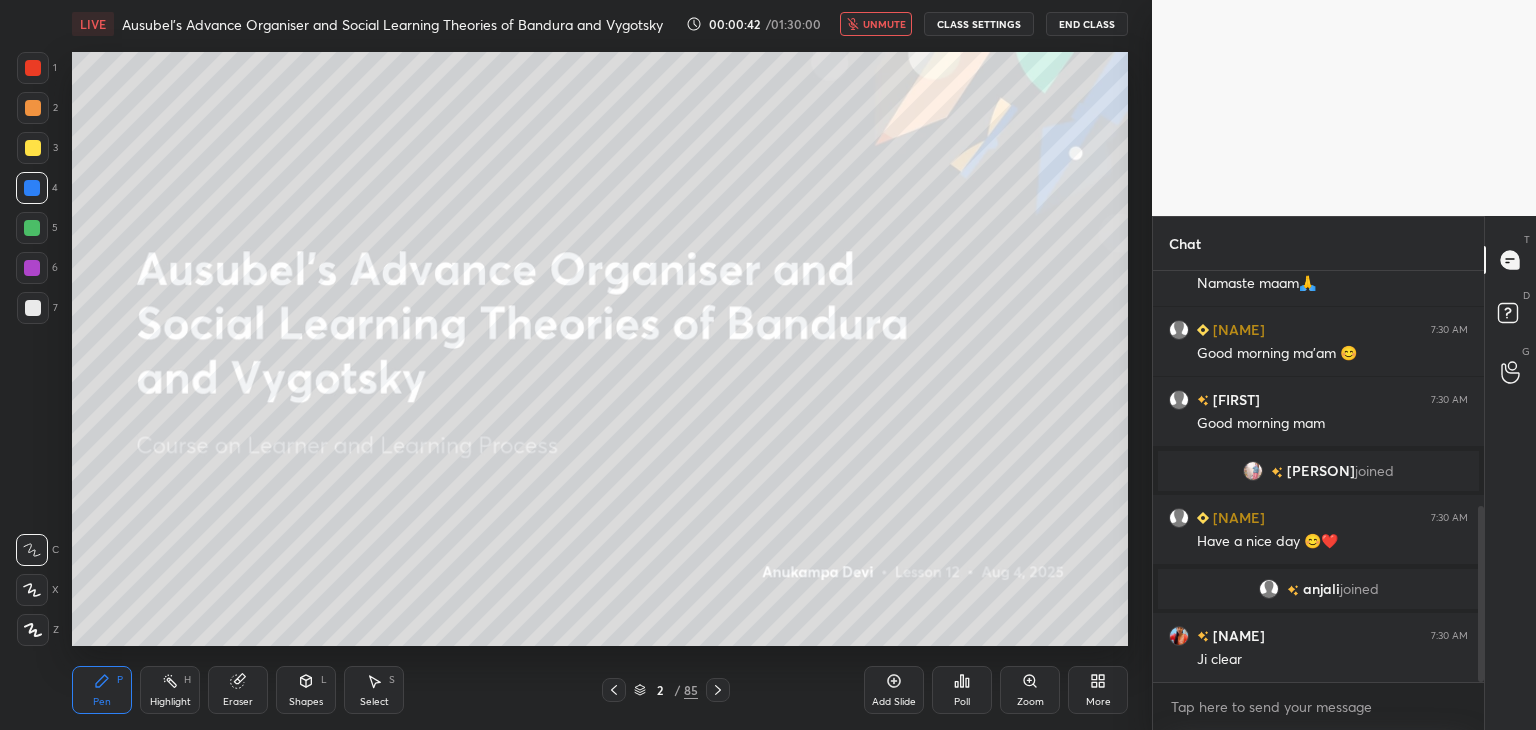 scroll, scrollTop: 618, scrollLeft: 0, axis: vertical 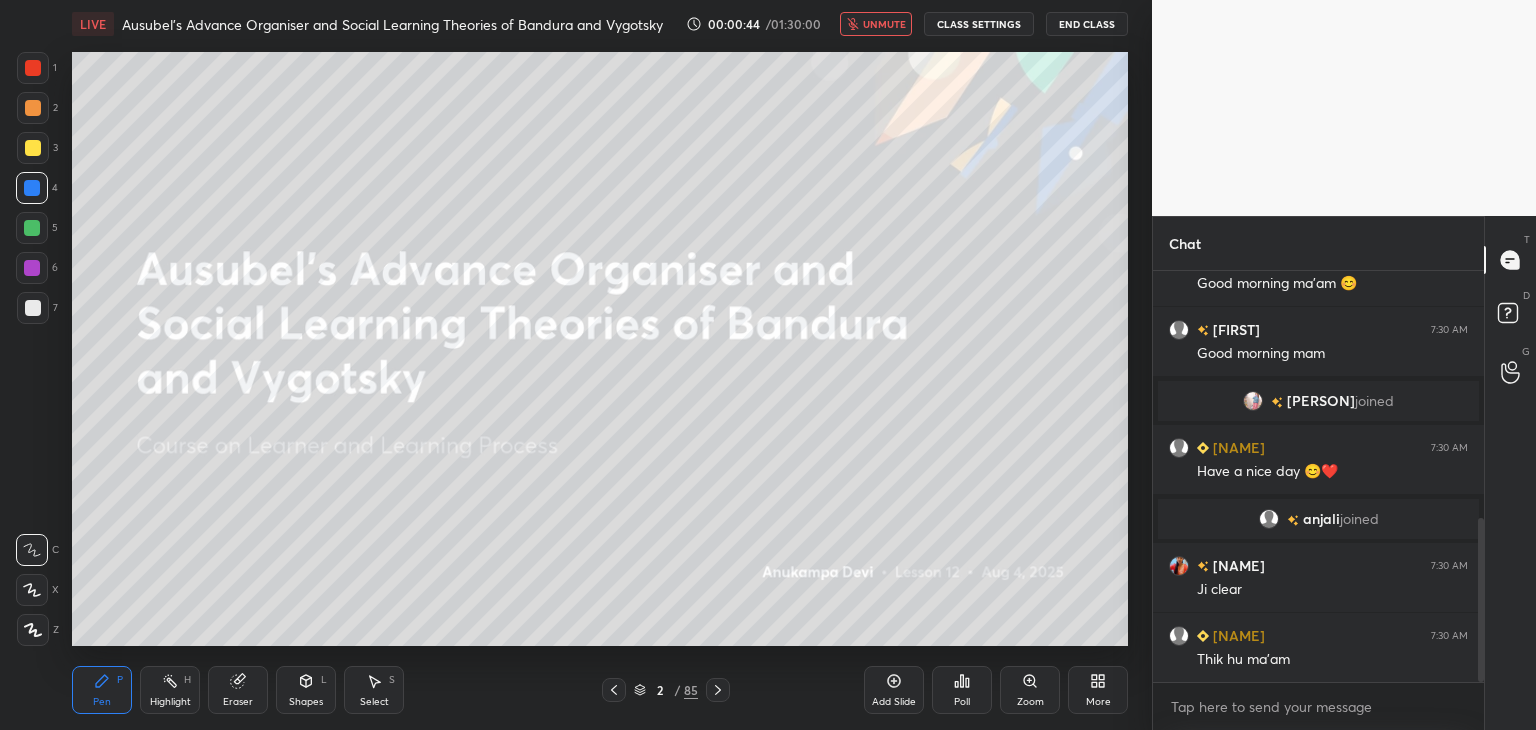 click on "unmute" at bounding box center (884, 24) 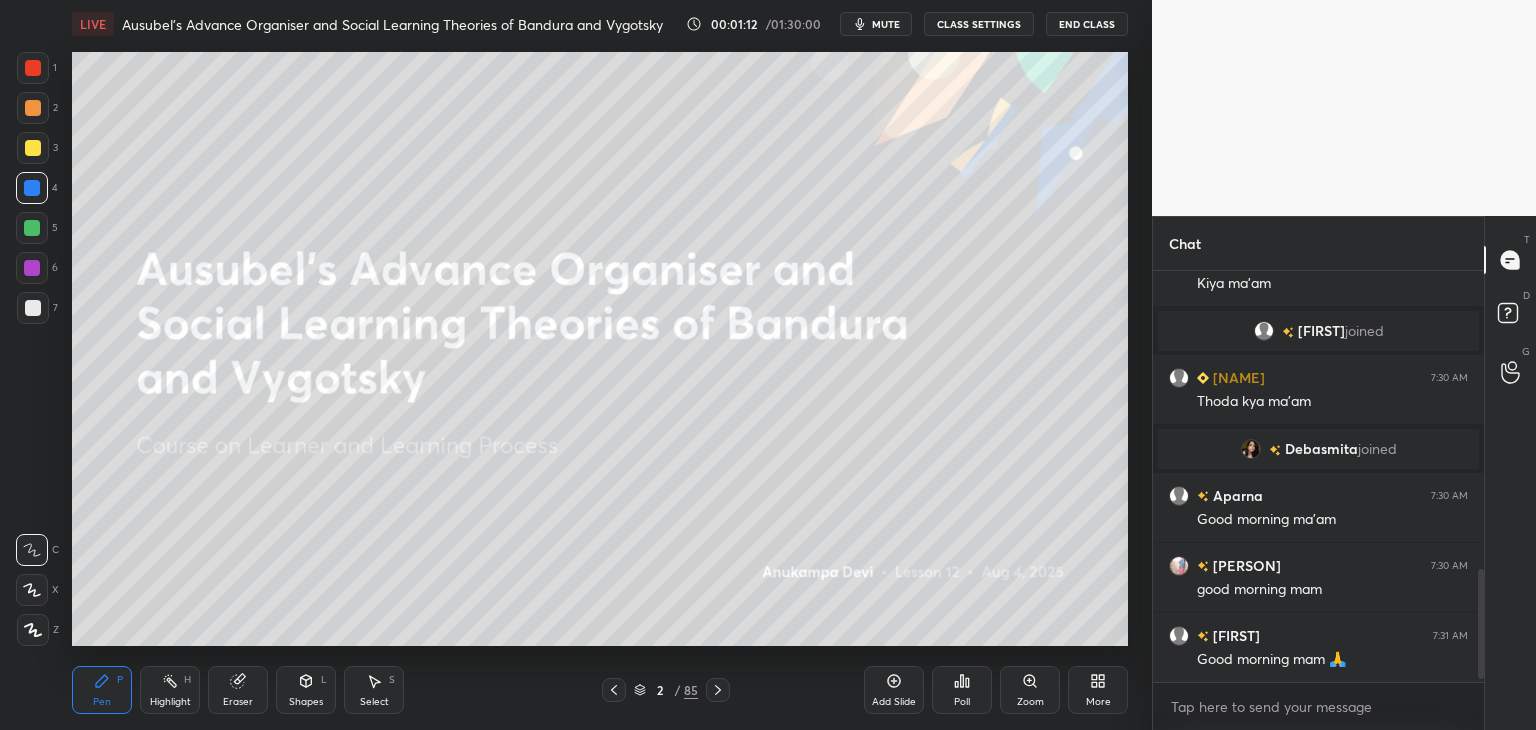scroll, scrollTop: 1130, scrollLeft: 0, axis: vertical 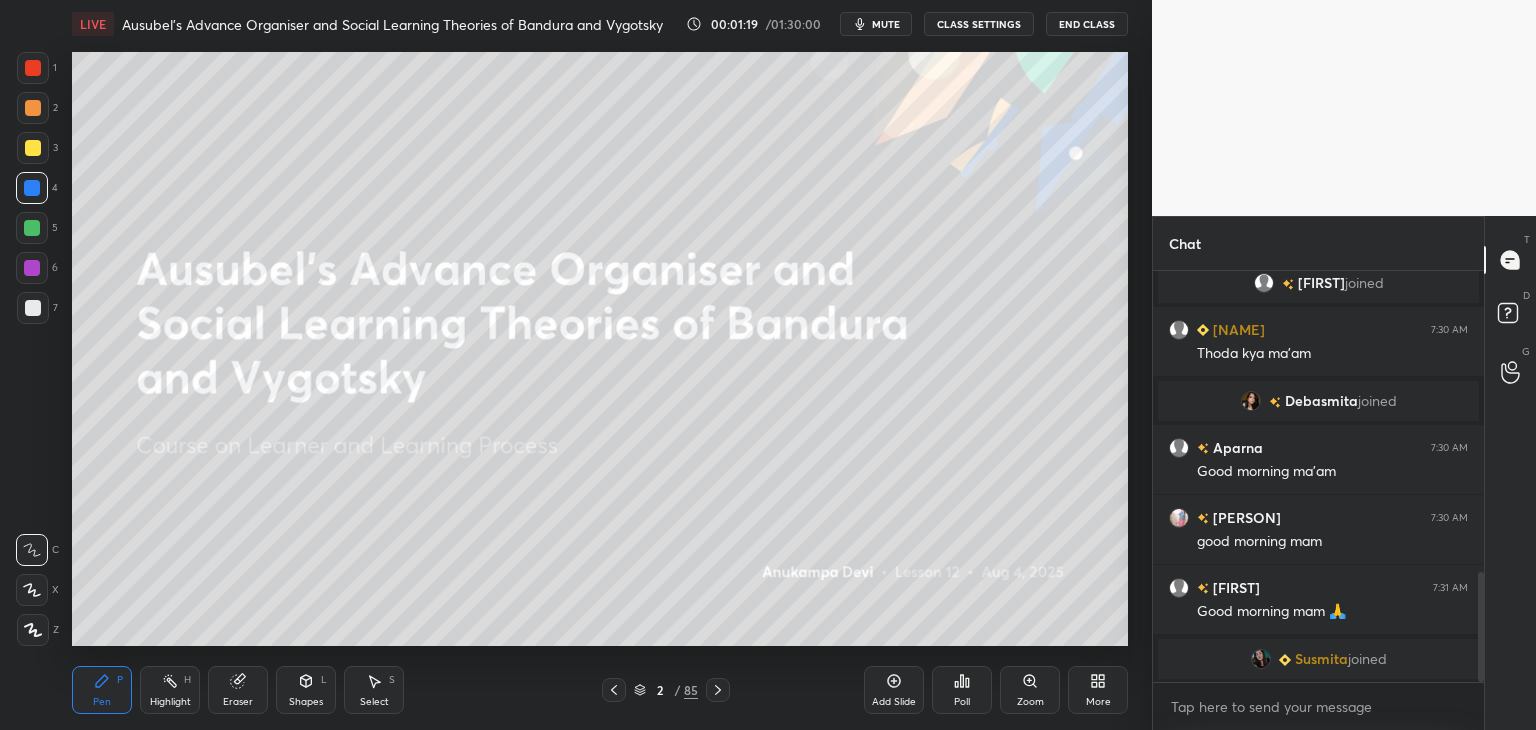 click at bounding box center (32, 228) 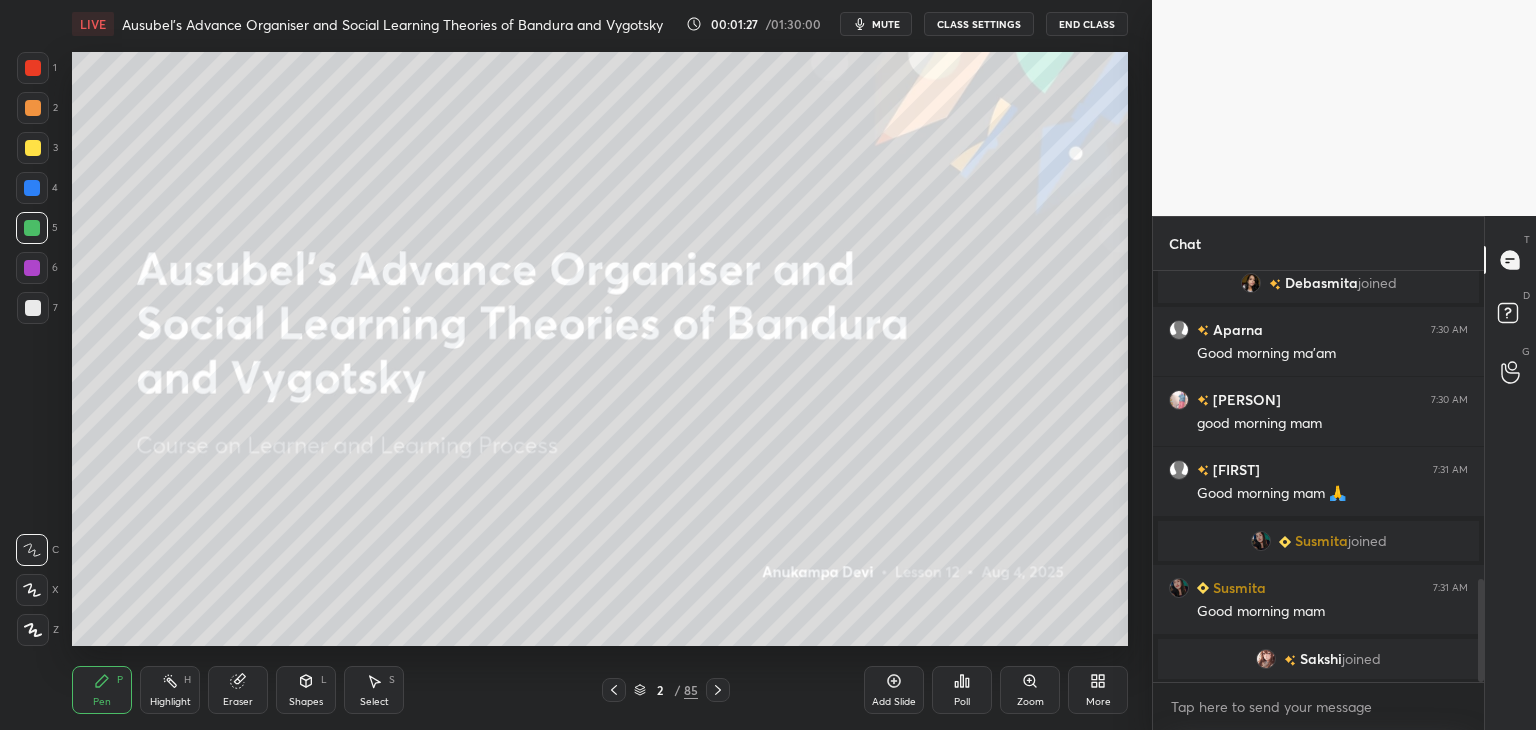 scroll, scrollTop: 1254, scrollLeft: 0, axis: vertical 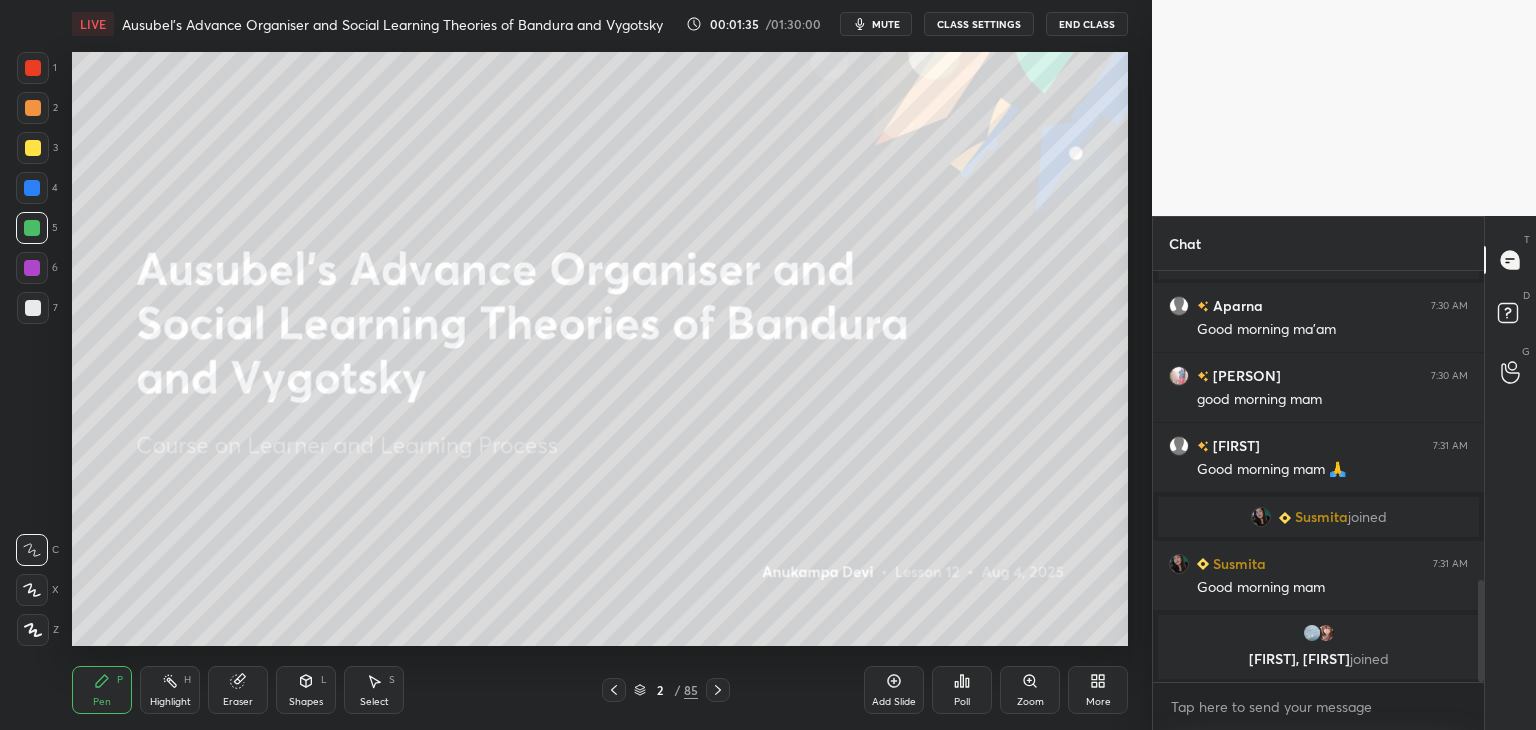 drag, startPoint x: 1483, startPoint y: 601, endPoint x: 1414, endPoint y: 577, distance: 73.05477 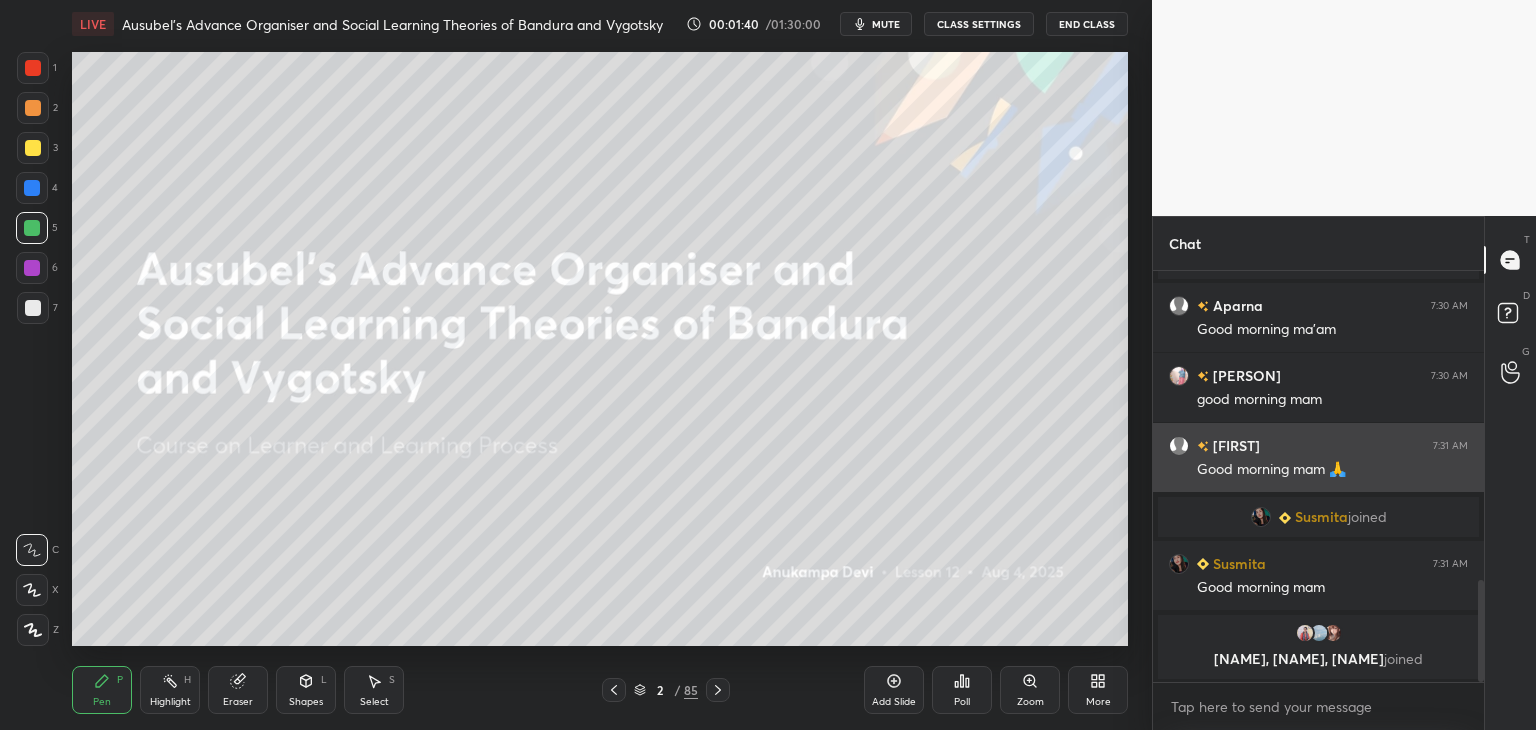 scroll, scrollTop: 1302, scrollLeft: 0, axis: vertical 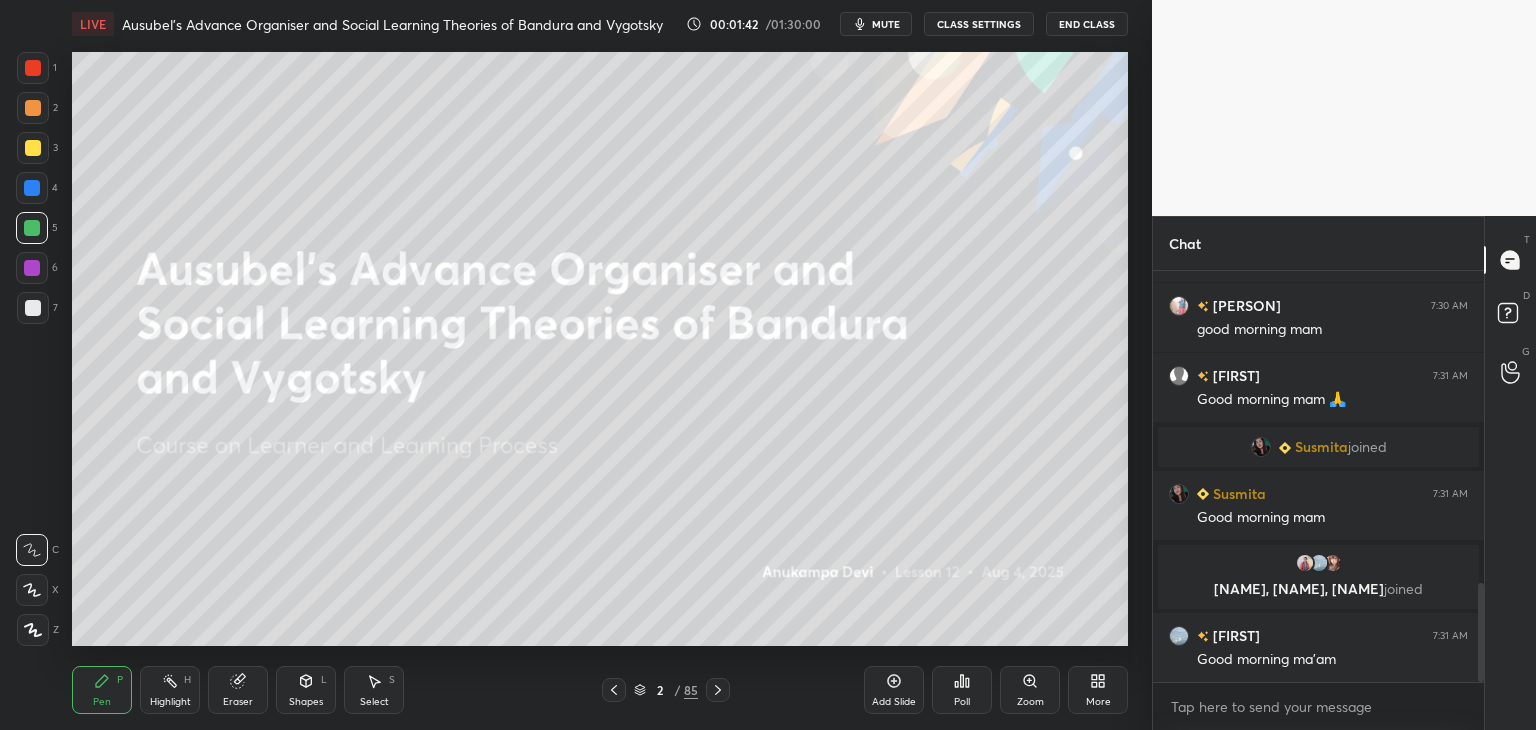 click 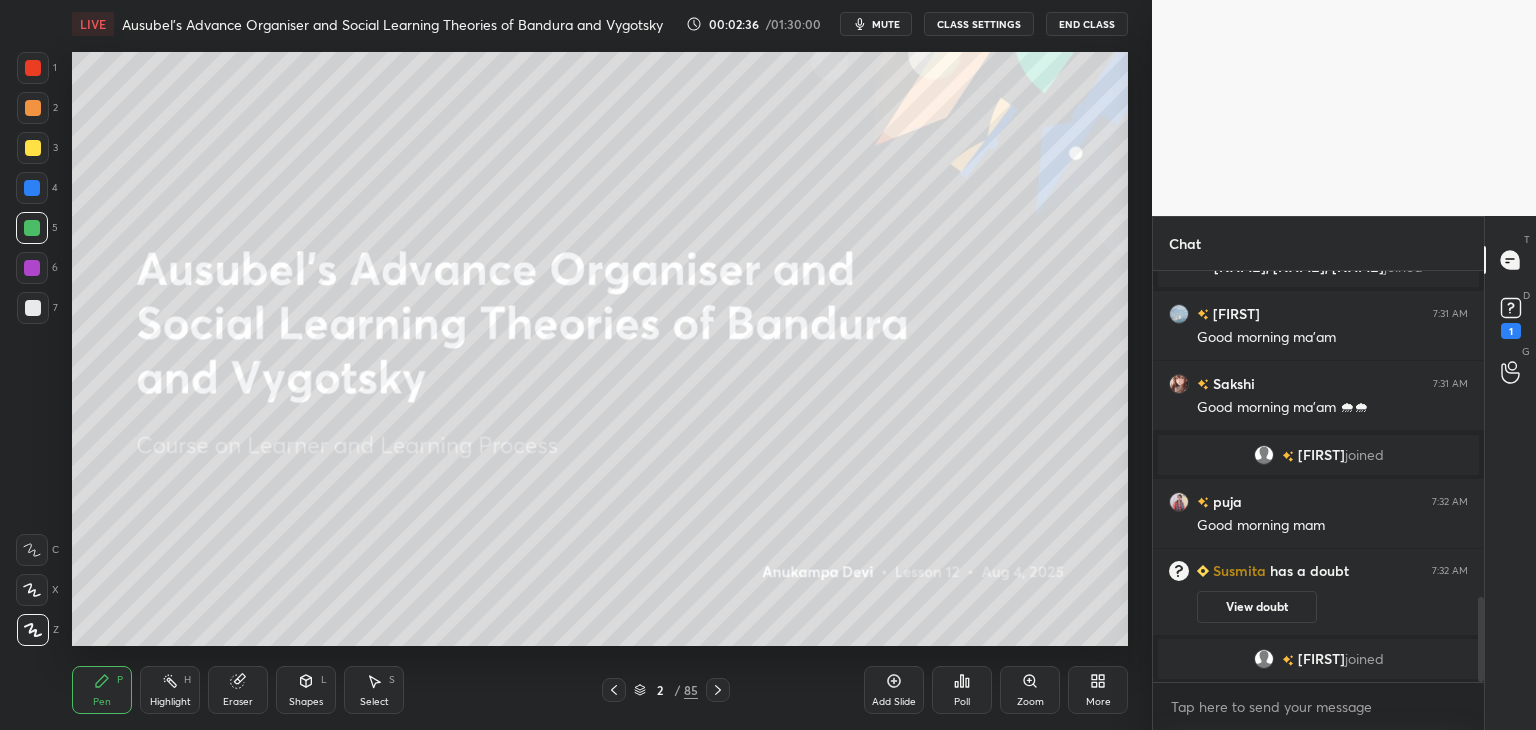 scroll, scrollTop: 1576, scrollLeft: 0, axis: vertical 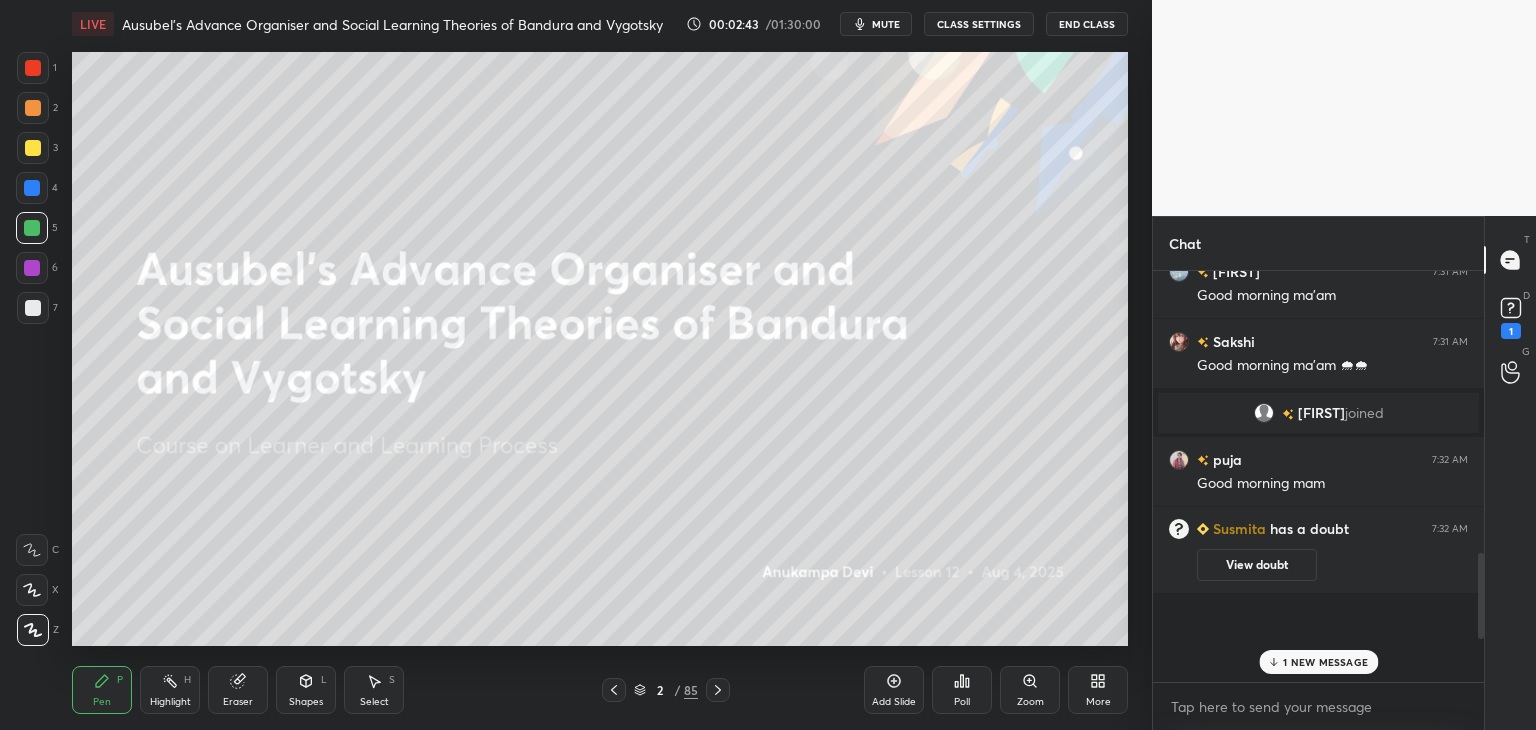 drag, startPoint x: 1481, startPoint y: 622, endPoint x: 1496, endPoint y: 657, distance: 38.078865 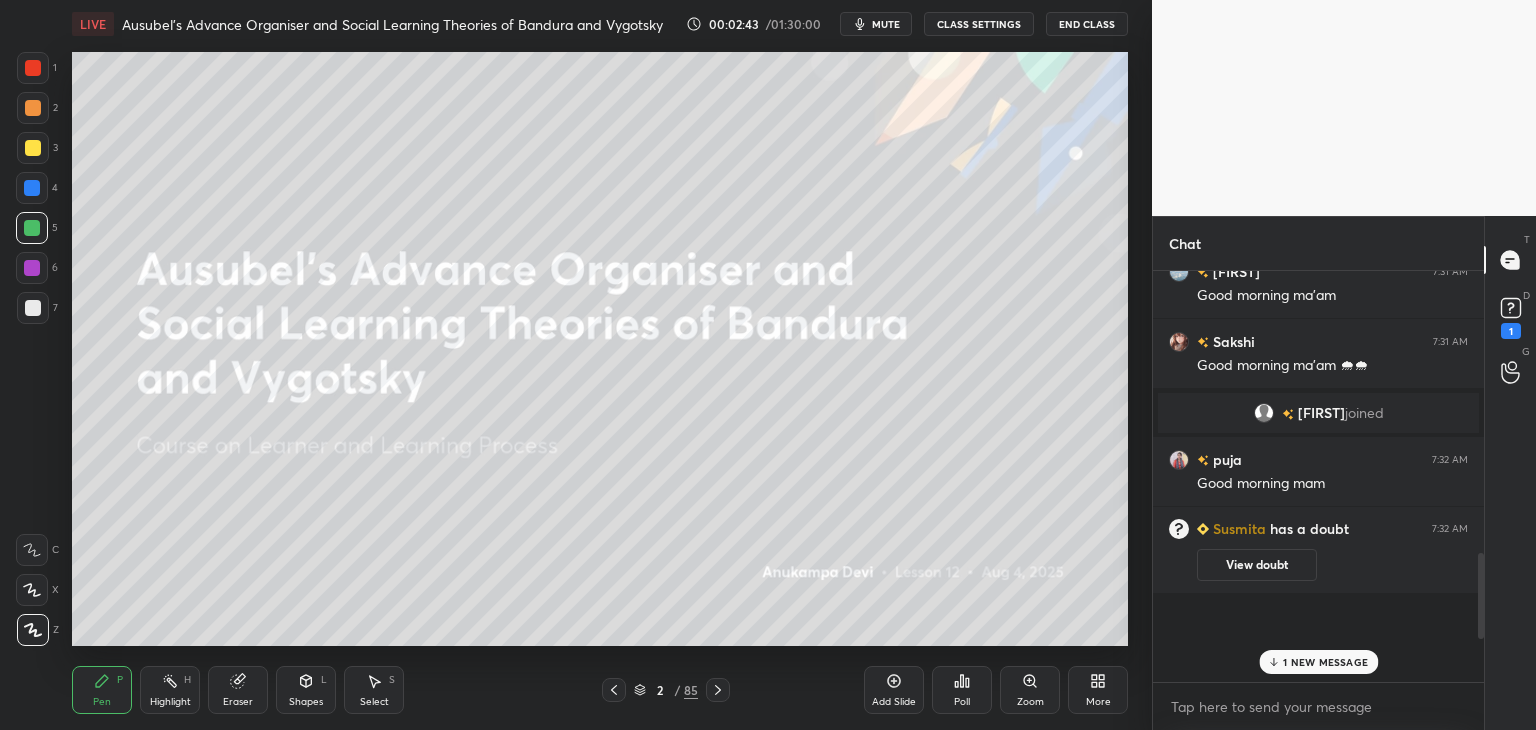 click on "Chat anjali joined krishnavi 7:30 AM Ji clear Meghali 7:30 AM Thik hu maam krishnavi 7:30 AM Kiya ma'am Daizy joined Meghali 7:30 AM Thoda kya ma'am Debasmita joined Aparna 7:30 AM Good morning ma'am Sabahat 7:30 AM good morning mam Daizy 7:31 AM Good morning mam 🙏 Susmita joined Susmita 7:31 AM Good morning mam puja, Smita, Sakshi joined Smita 7:31 AM Good morning ma'am Sakshi 7:31 AM Good morning ma'am 🌧🌧 Pronamika joined puja 7:32 AM Good morning mam Susmita has a doubt 7:32 AM View doubt 1 NEW MESSAGE Enable hand raising Enable raise hand to speak to learners. Once enabled, chat will be turned off temporarily. Enable x Susmita Asked a doubt 1 Crack NTA UGC NET/Jrf in Education Pick this doubt NEW DOUBTS ASKED No one has raised a hand yet Can't raise hand Looks like educator just invited you to speak. Please wait before you can raise your hand again. Got it T Messages (T) D Doubts (D) 1 G Raise Hand (G)" at bounding box center (1344, 473) 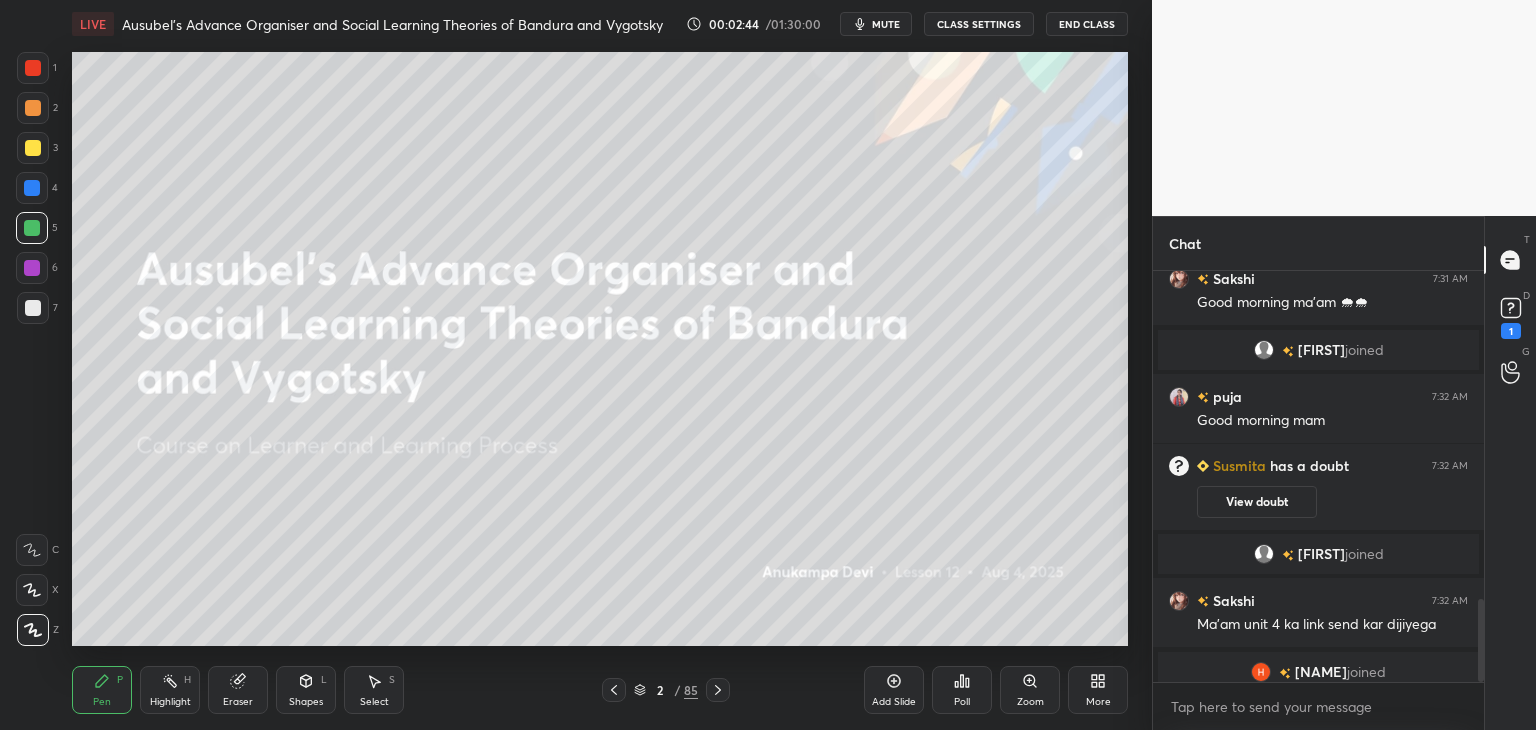 scroll, scrollTop: 1622, scrollLeft: 0, axis: vertical 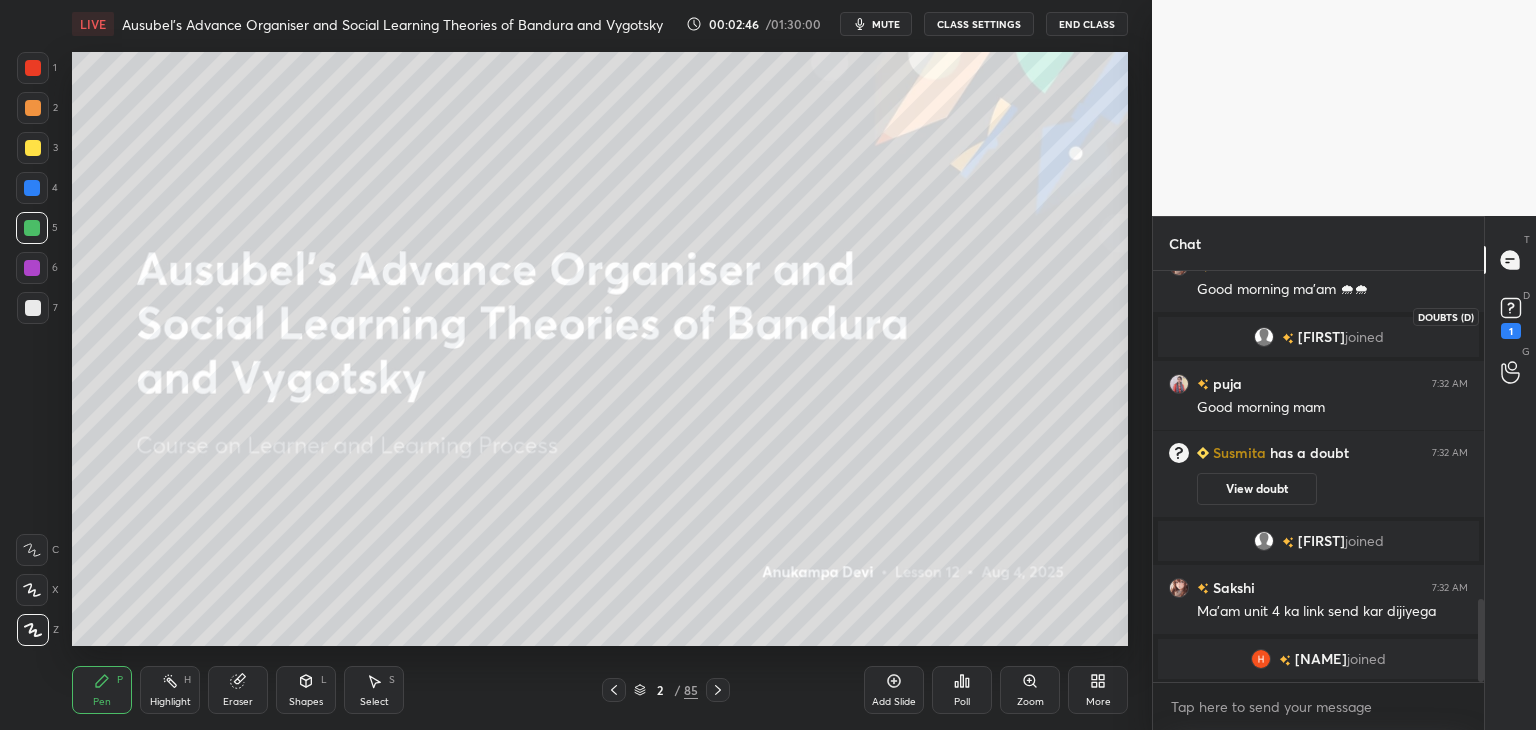 click 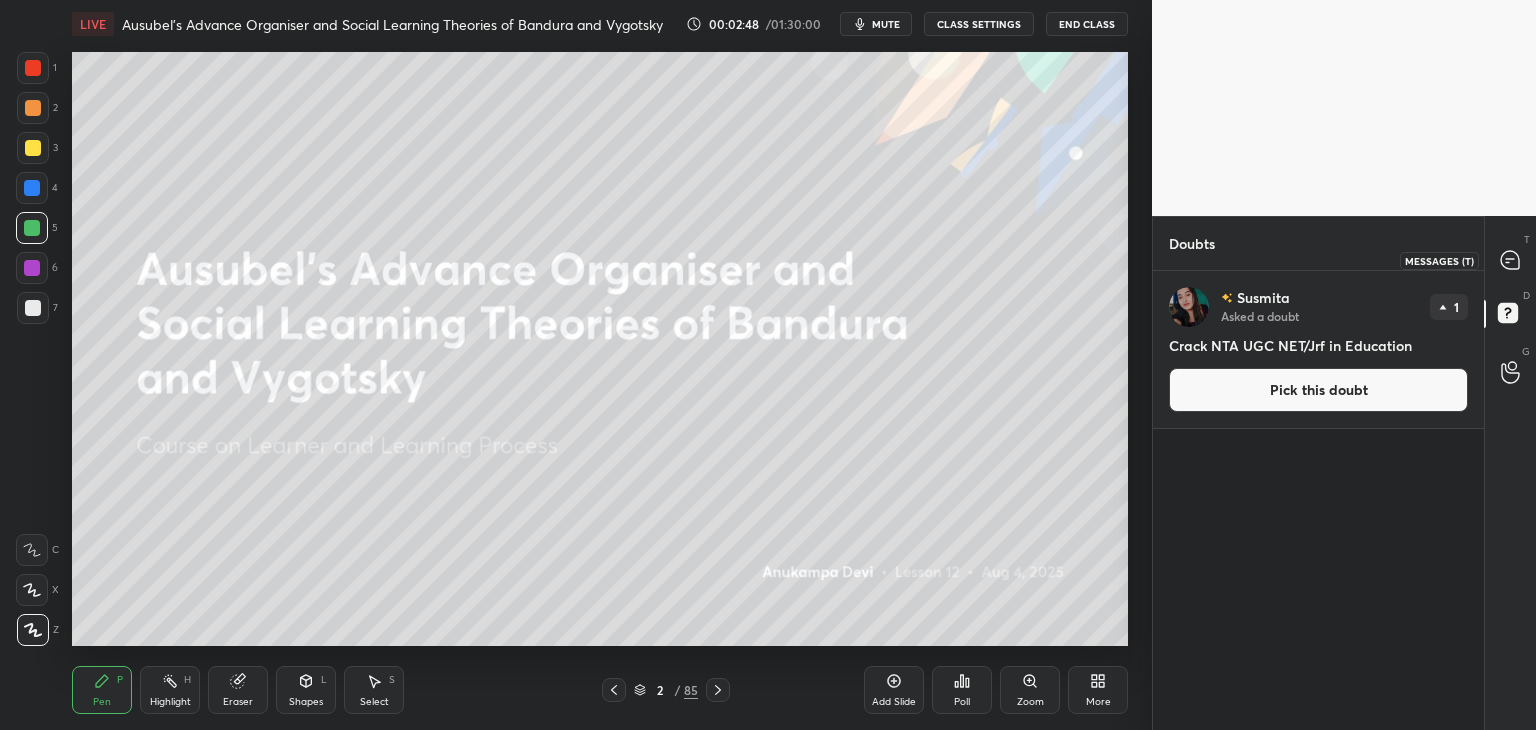 drag, startPoint x: 1516, startPoint y: 261, endPoint x: 1505, endPoint y: 263, distance: 11.18034 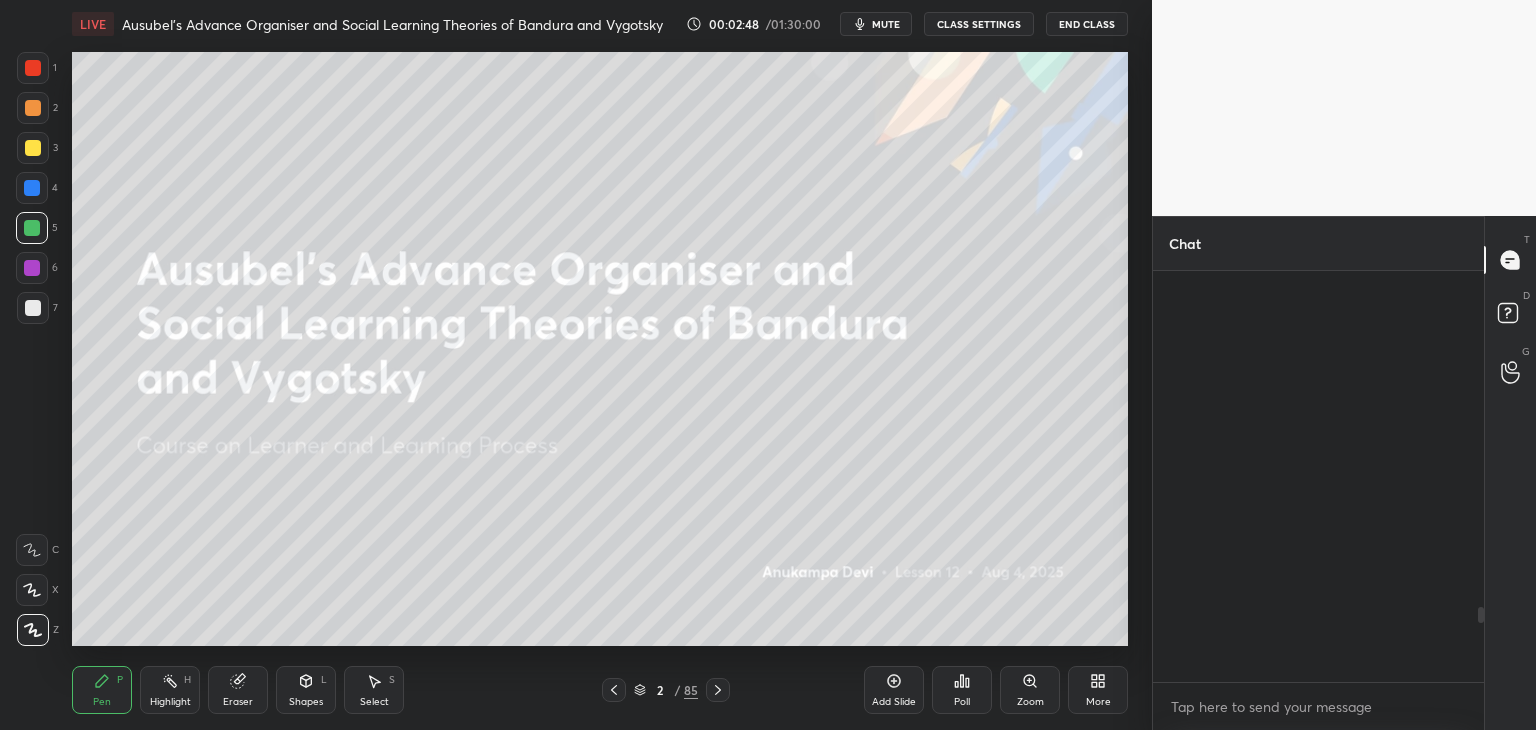 scroll, scrollTop: 1908, scrollLeft: 0, axis: vertical 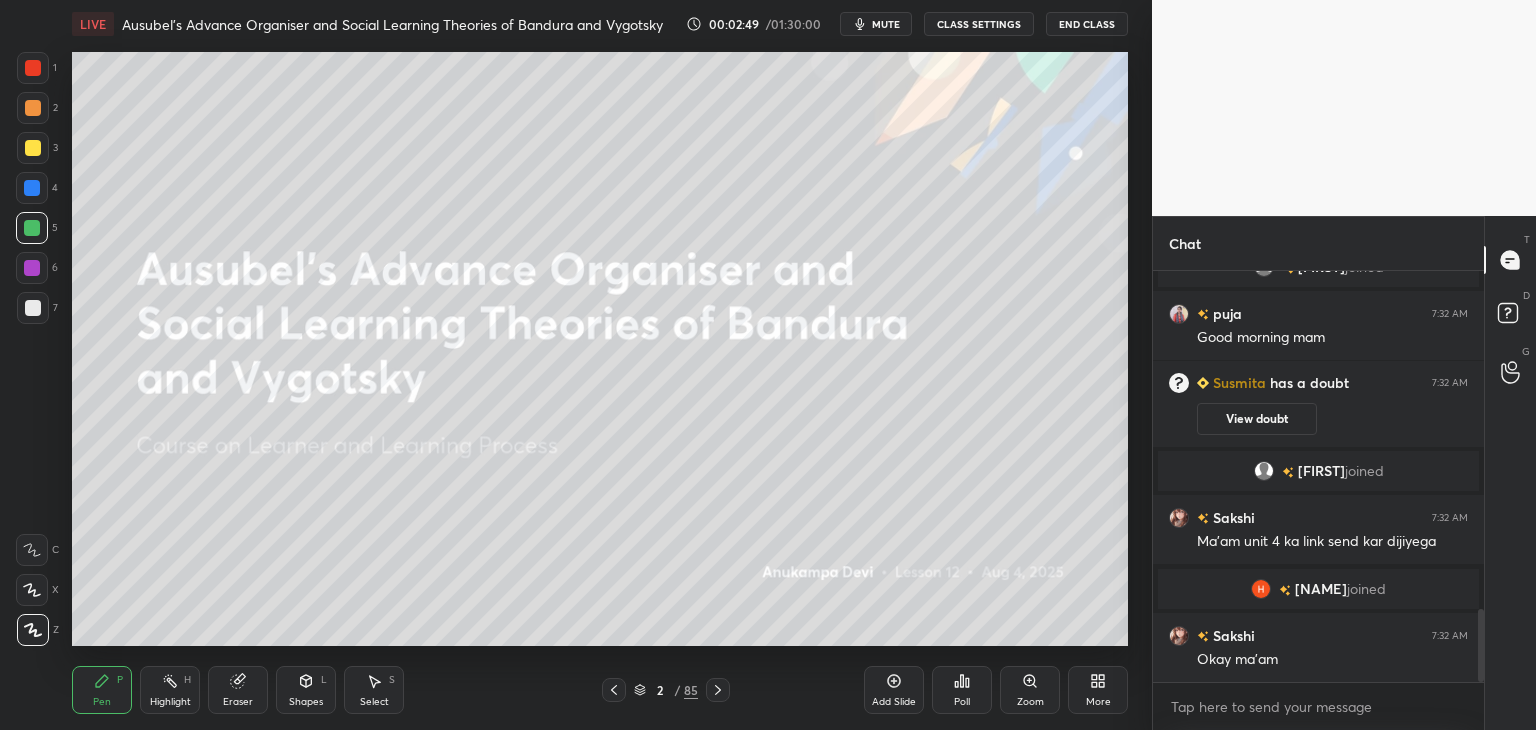 click 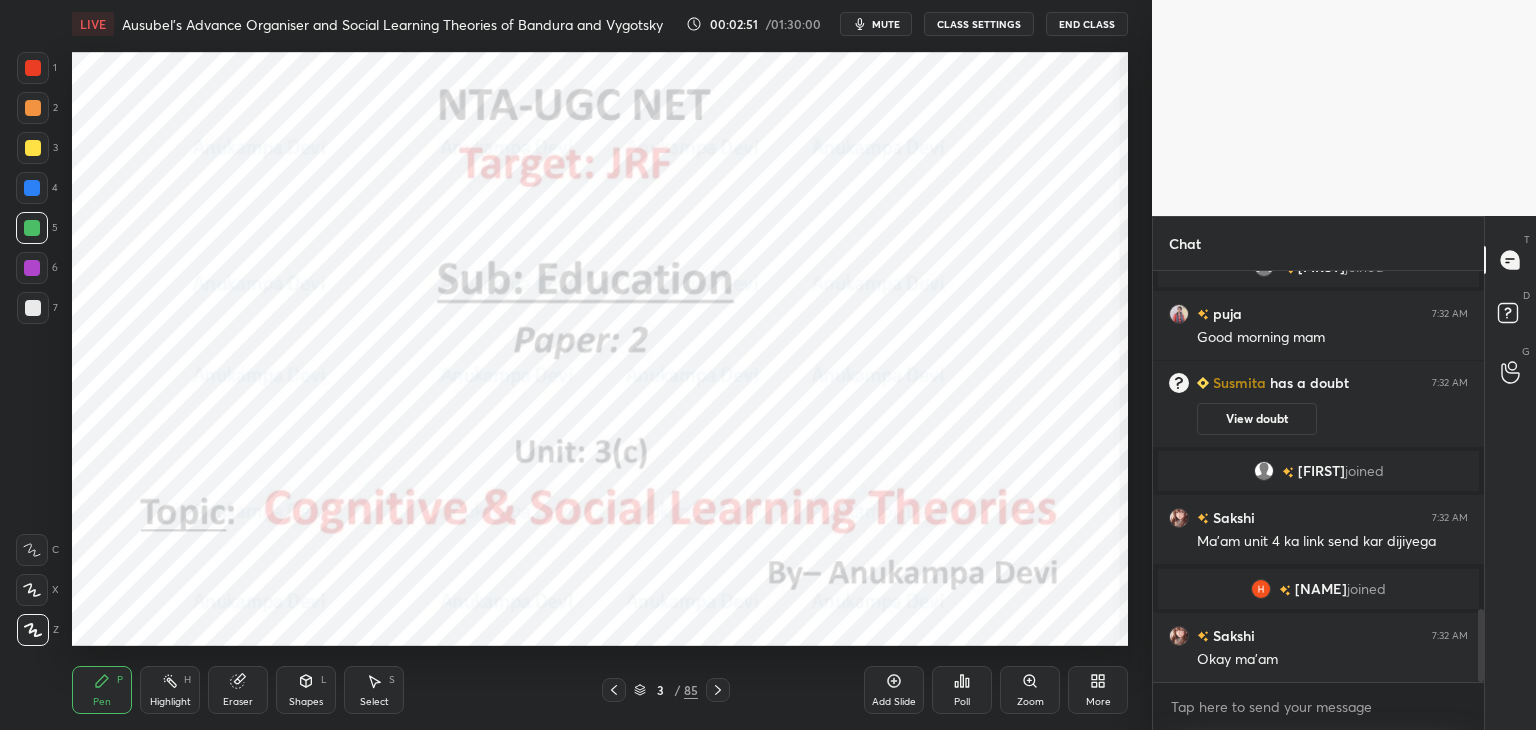 drag, startPoint x: 32, startPoint y: 192, endPoint x: 52, endPoint y: 201, distance: 21.931713 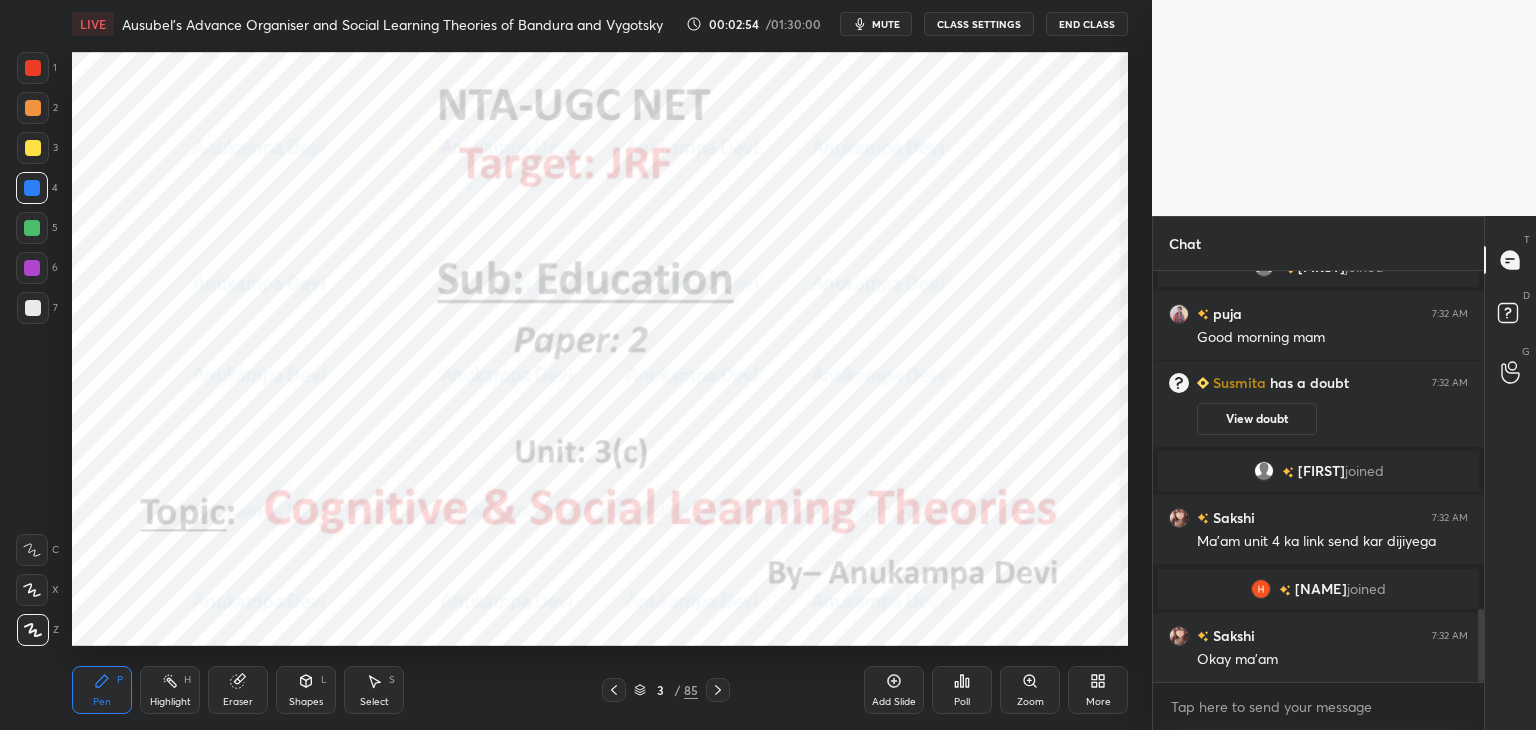 click 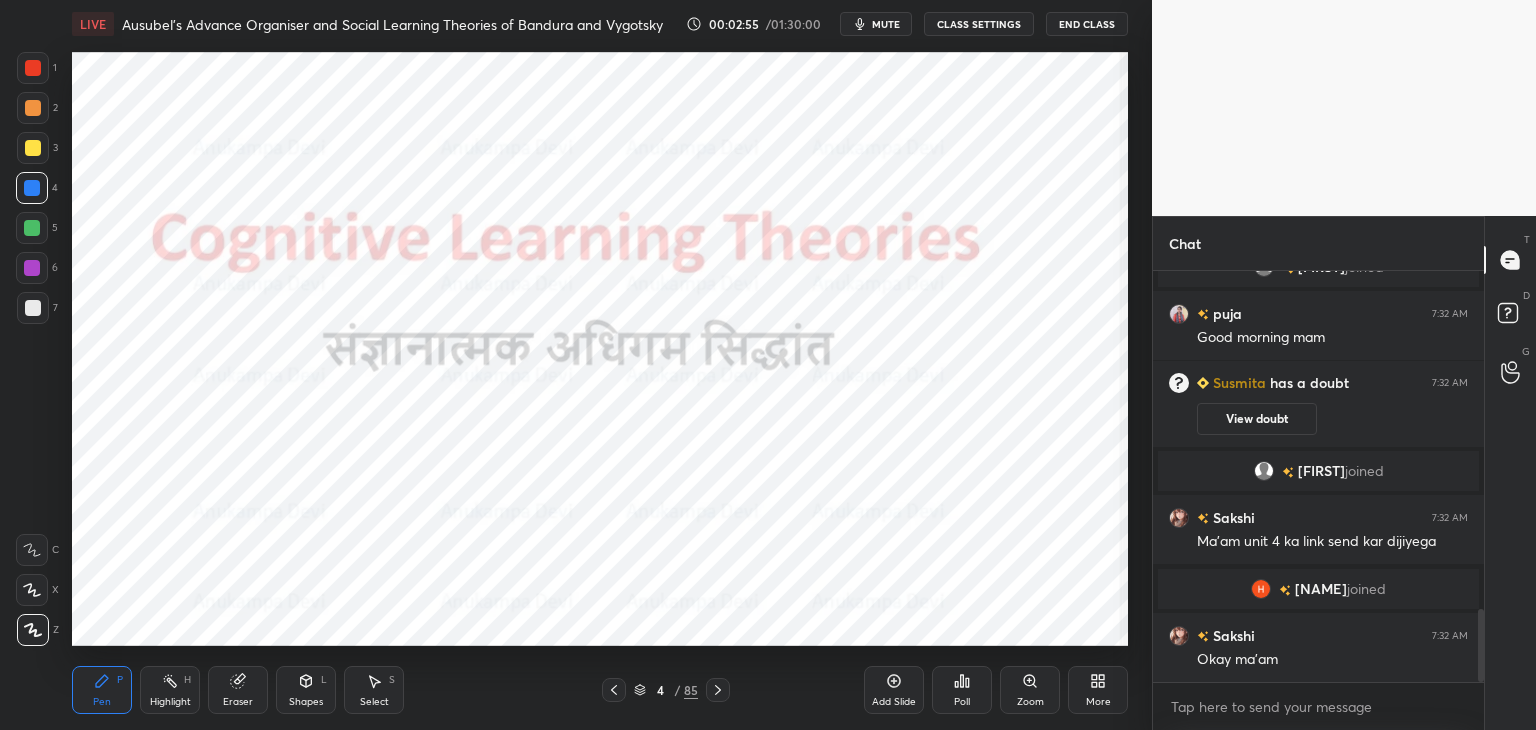 click 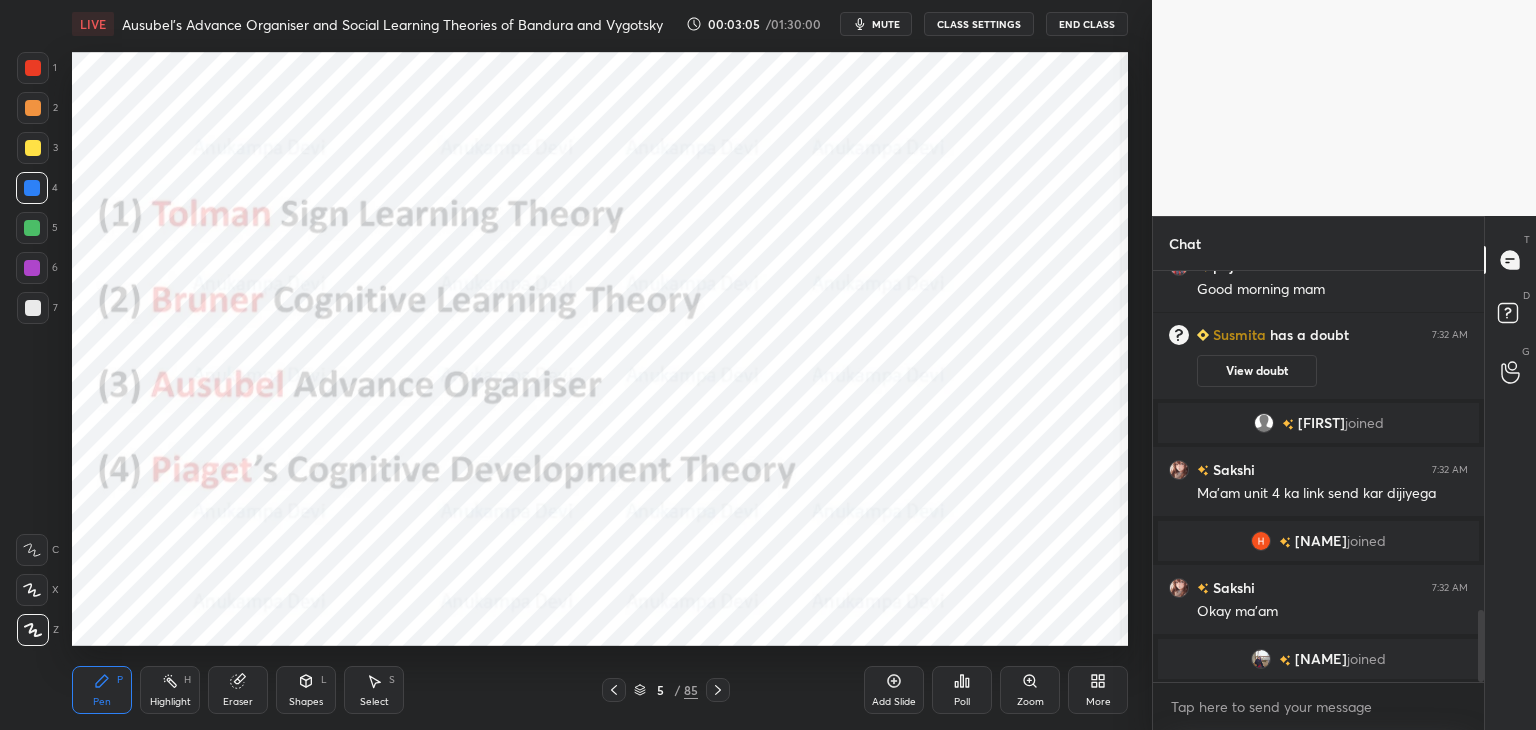 scroll, scrollTop: 1754, scrollLeft: 0, axis: vertical 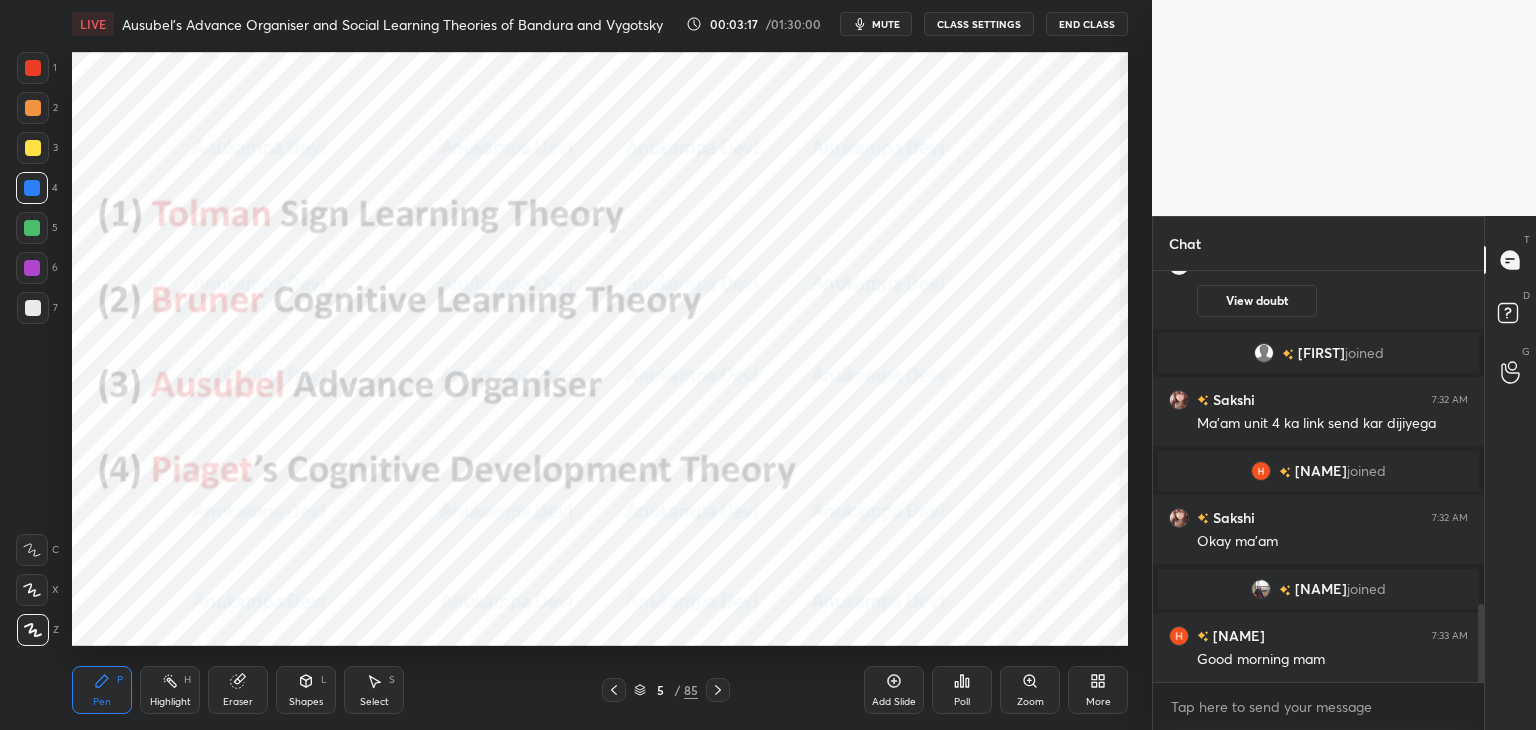 click 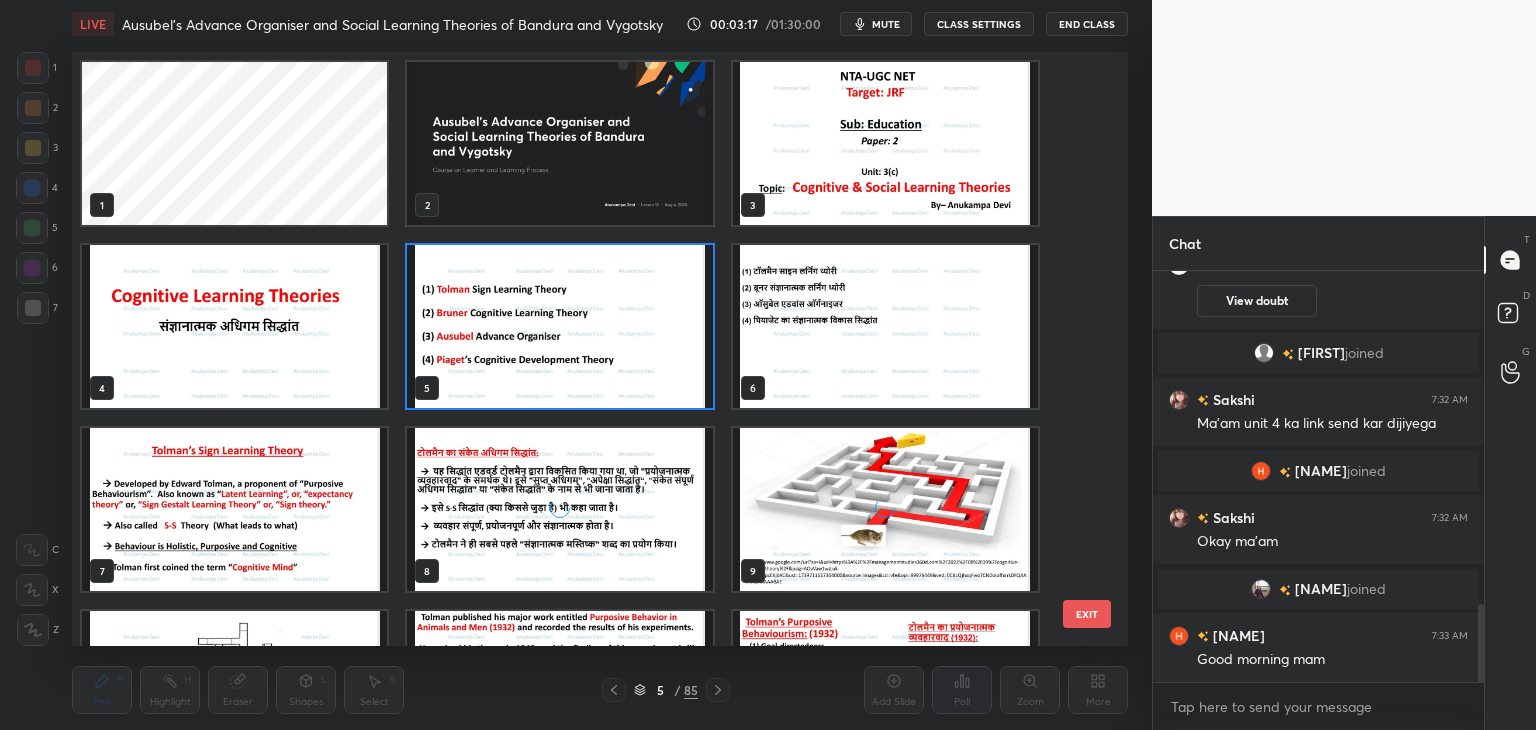 scroll, scrollTop: 6, scrollLeft: 10, axis: both 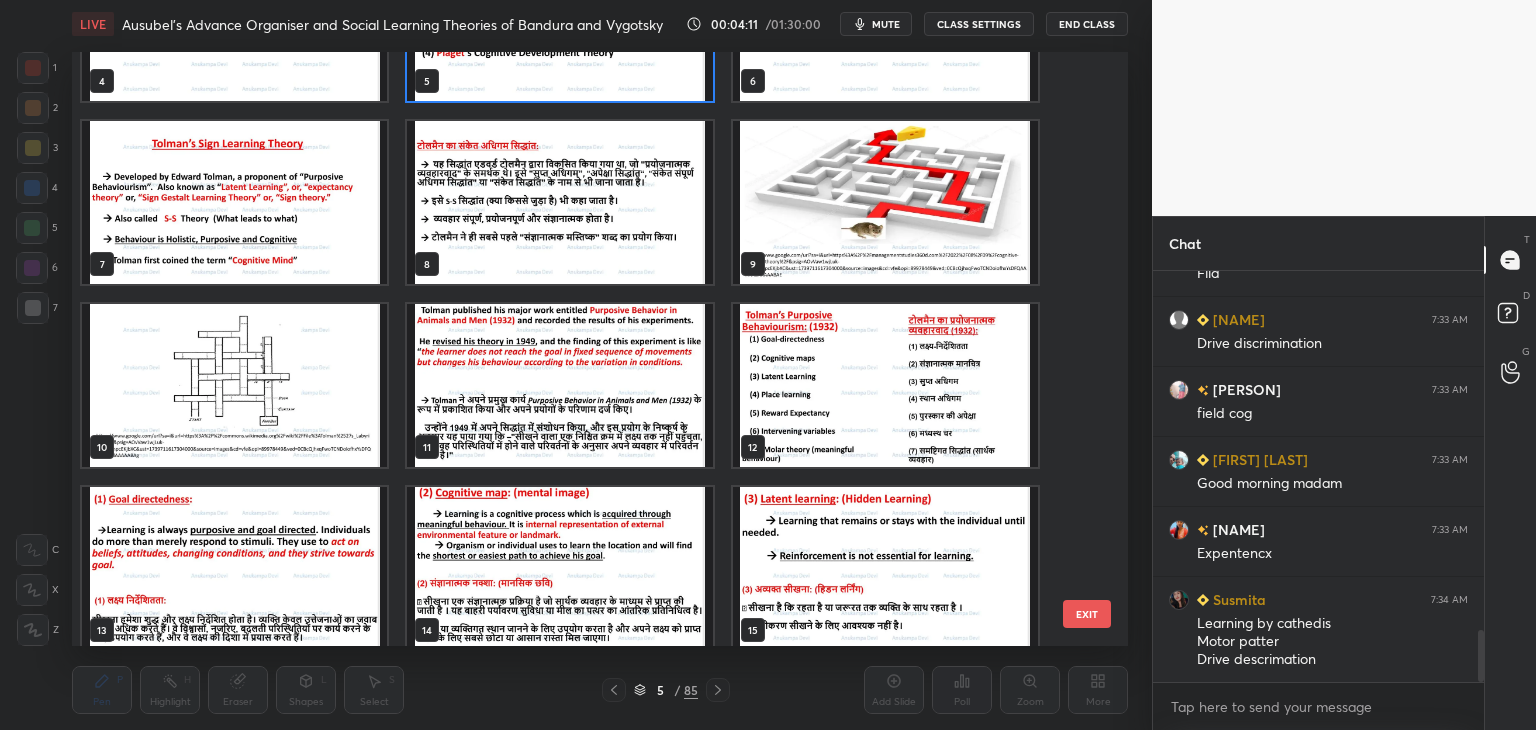 click at bounding box center (885, 385) 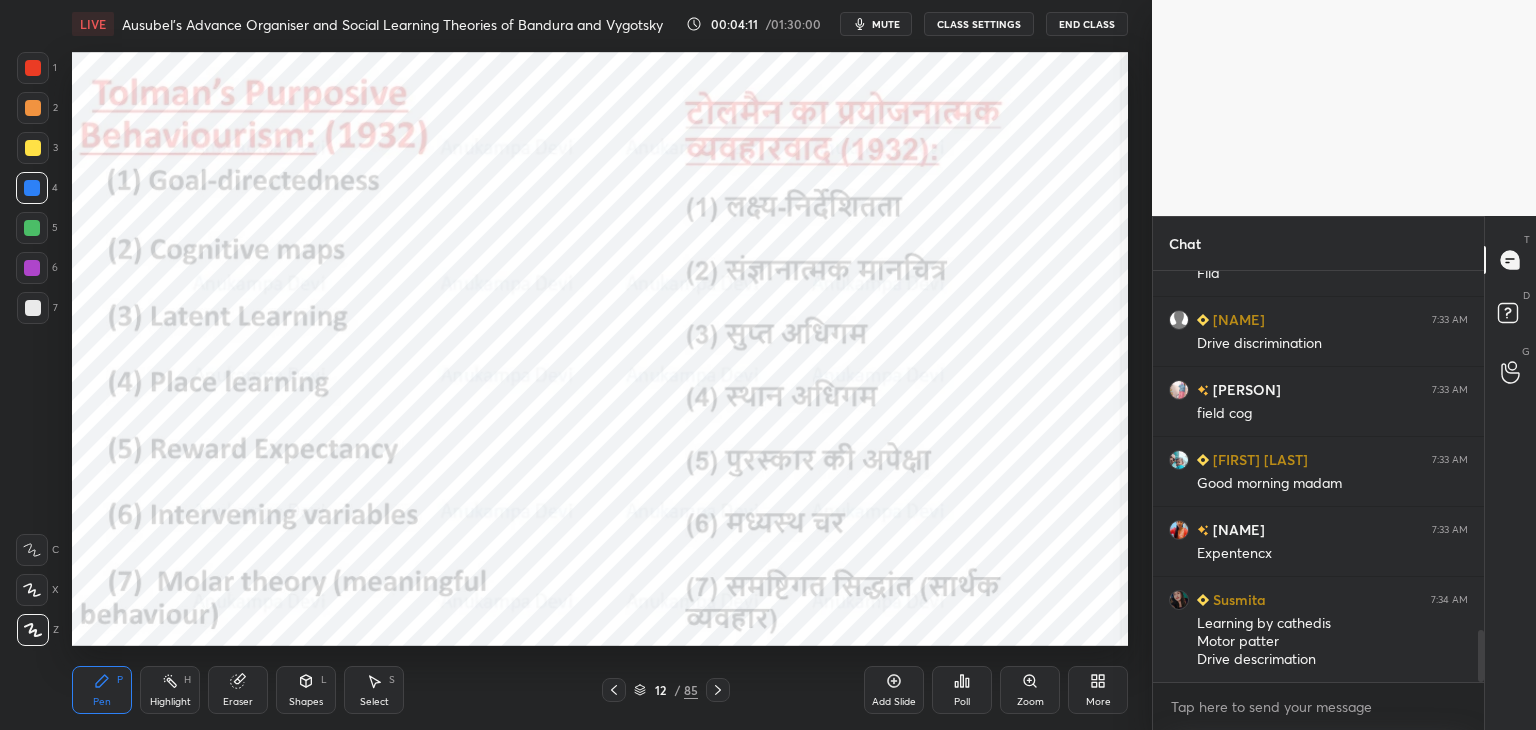 click at bounding box center [885, 385] 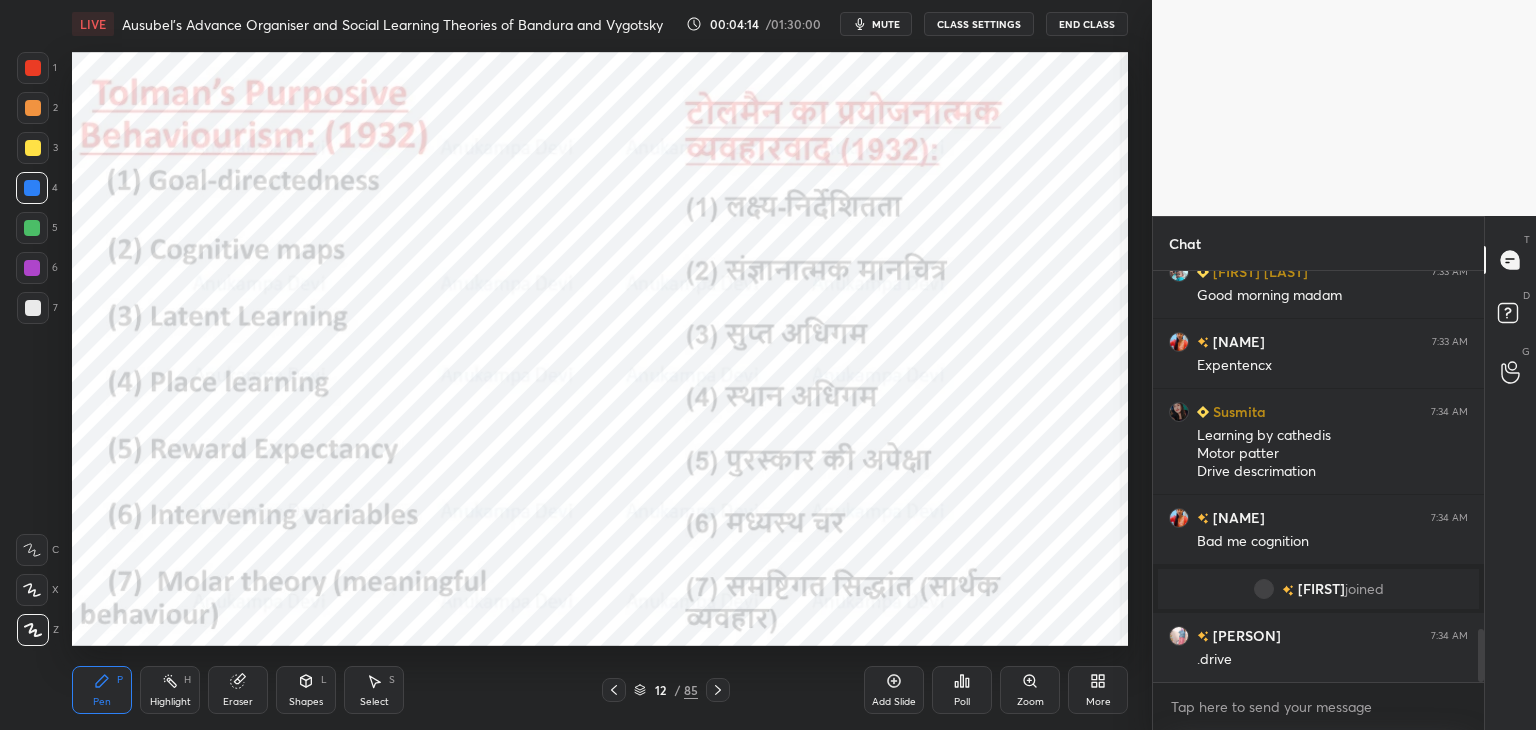 scroll, scrollTop: 2794, scrollLeft: 0, axis: vertical 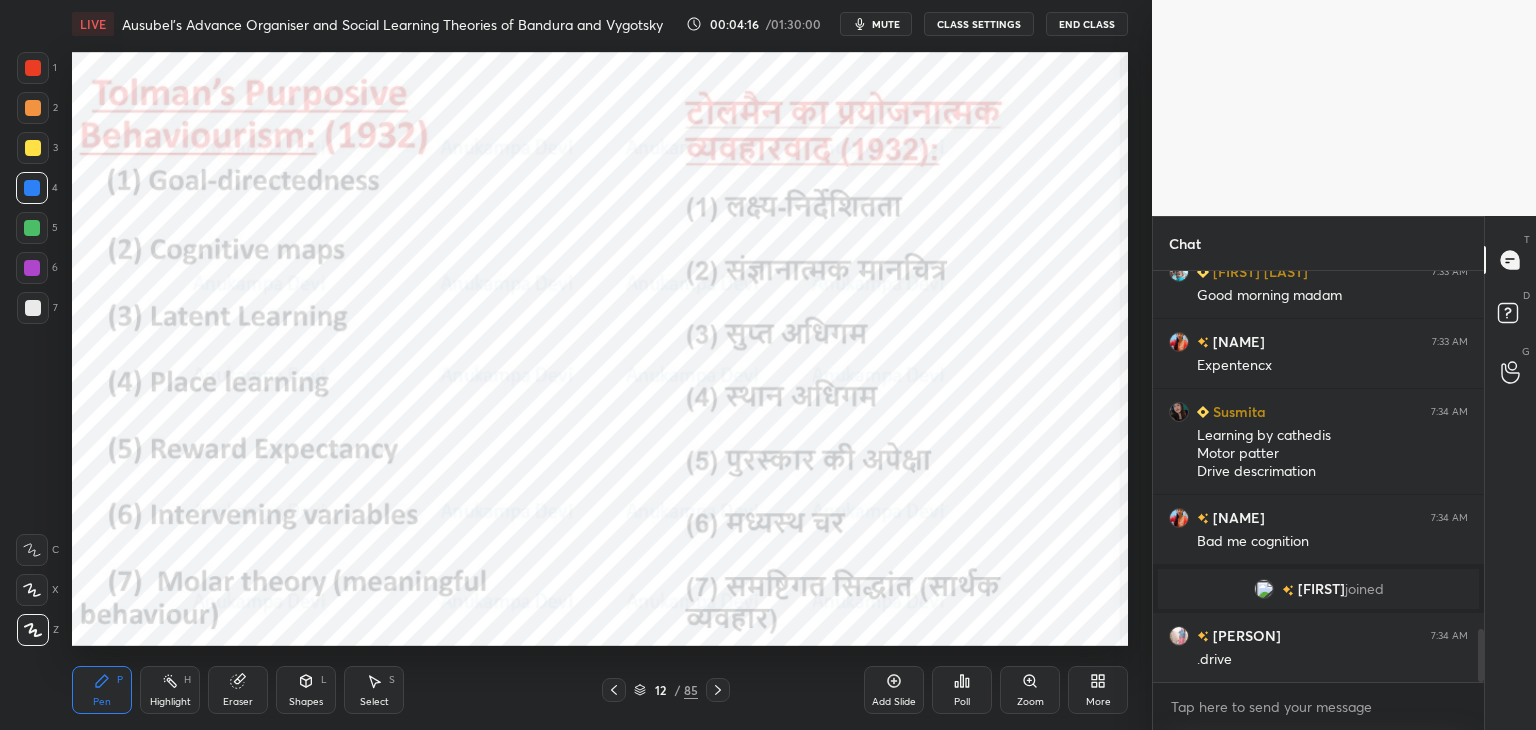 click 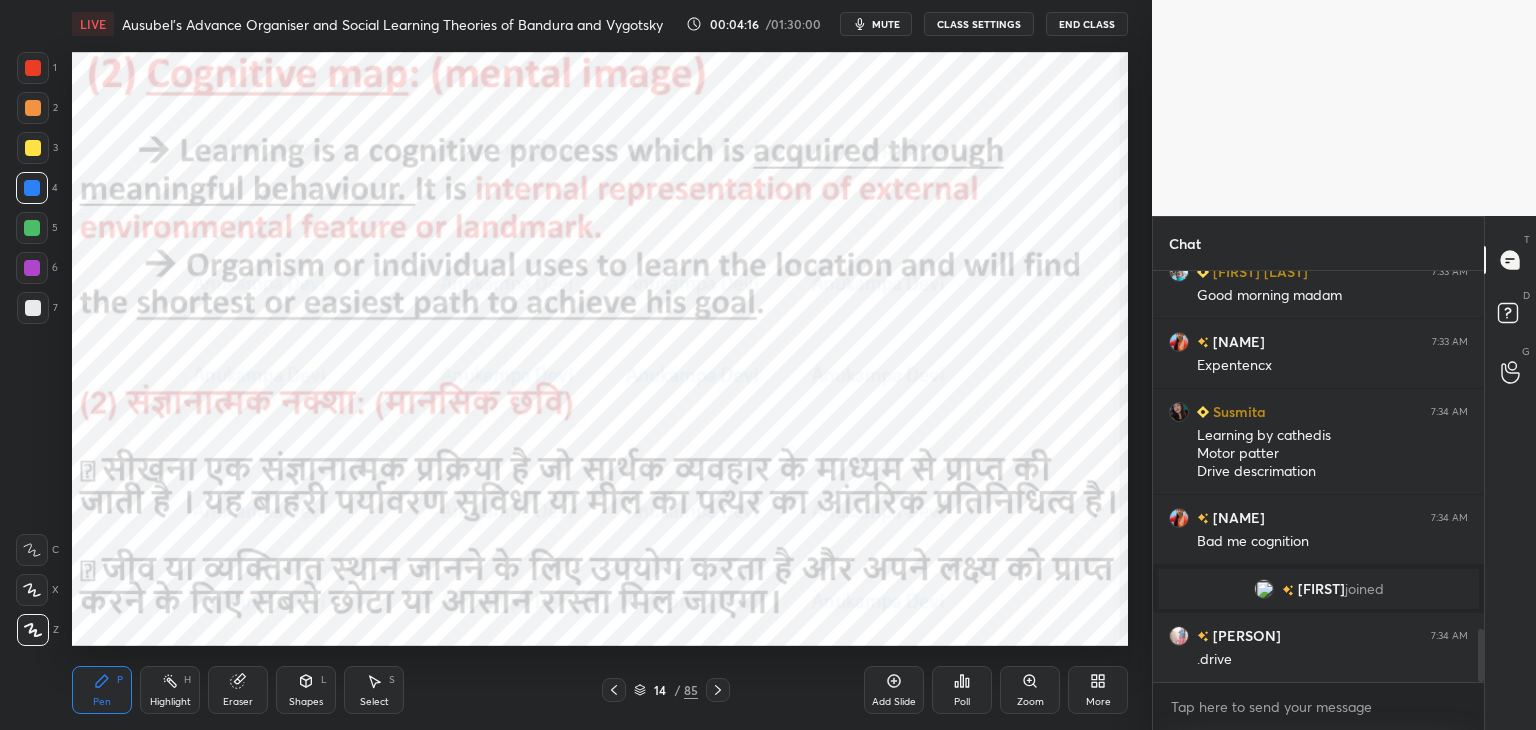 click 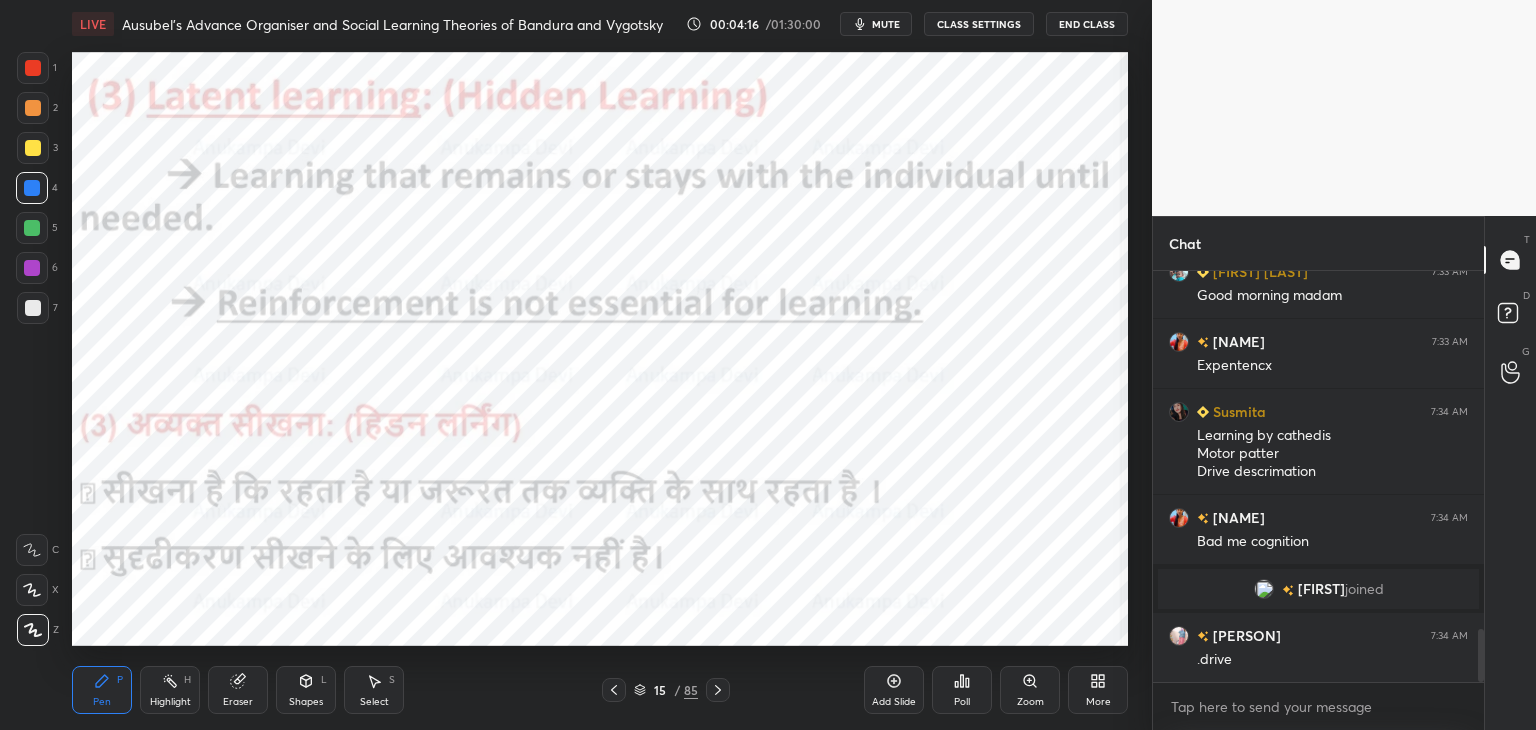 click 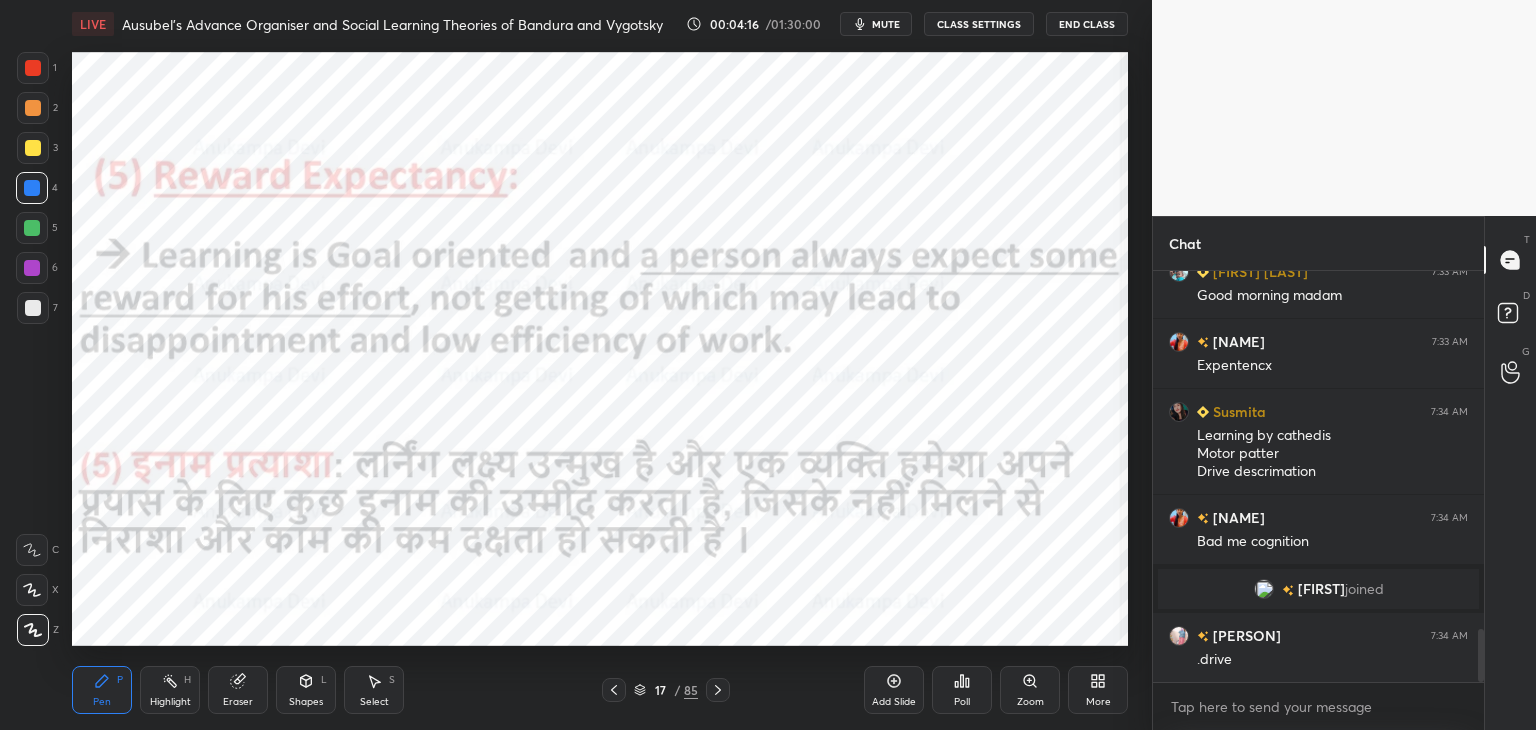 click 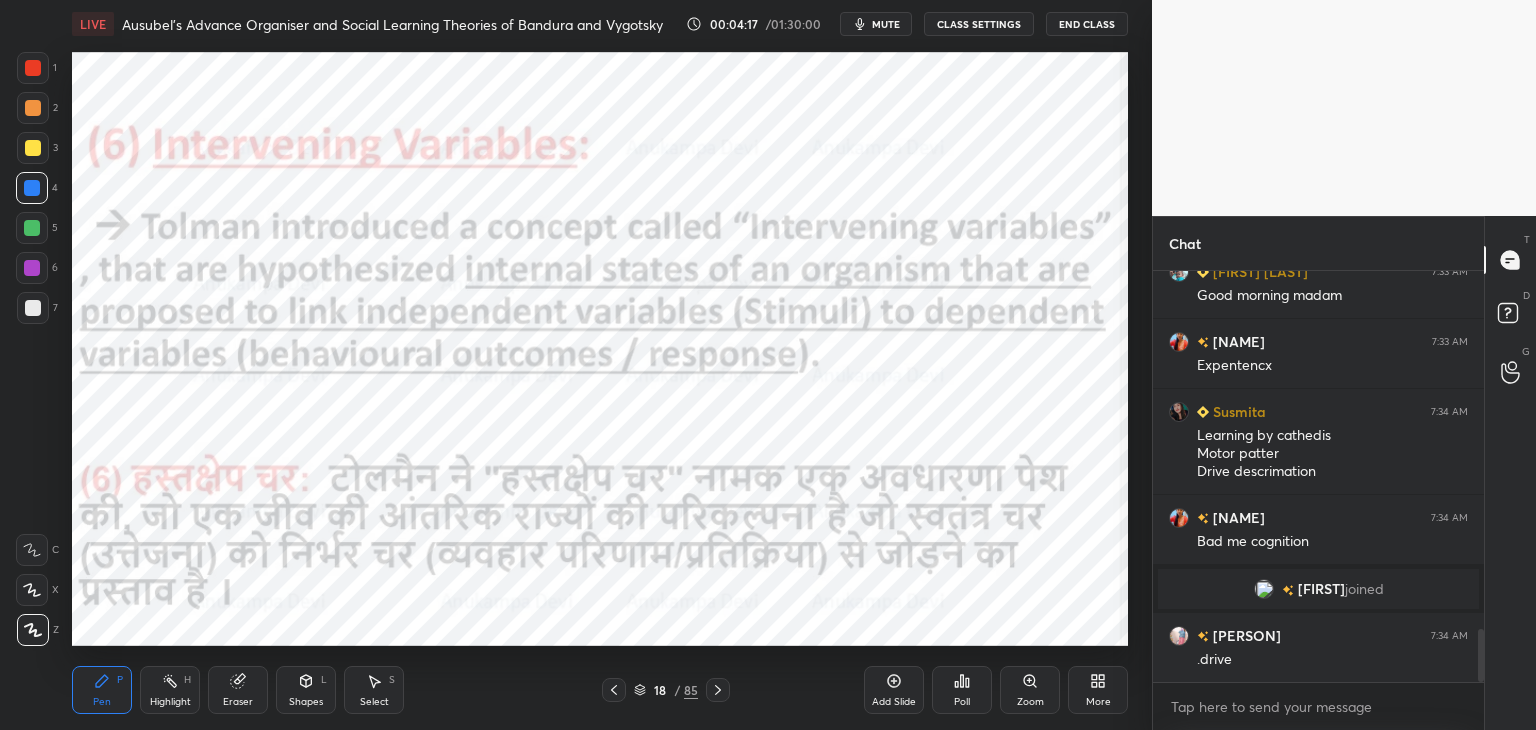 click 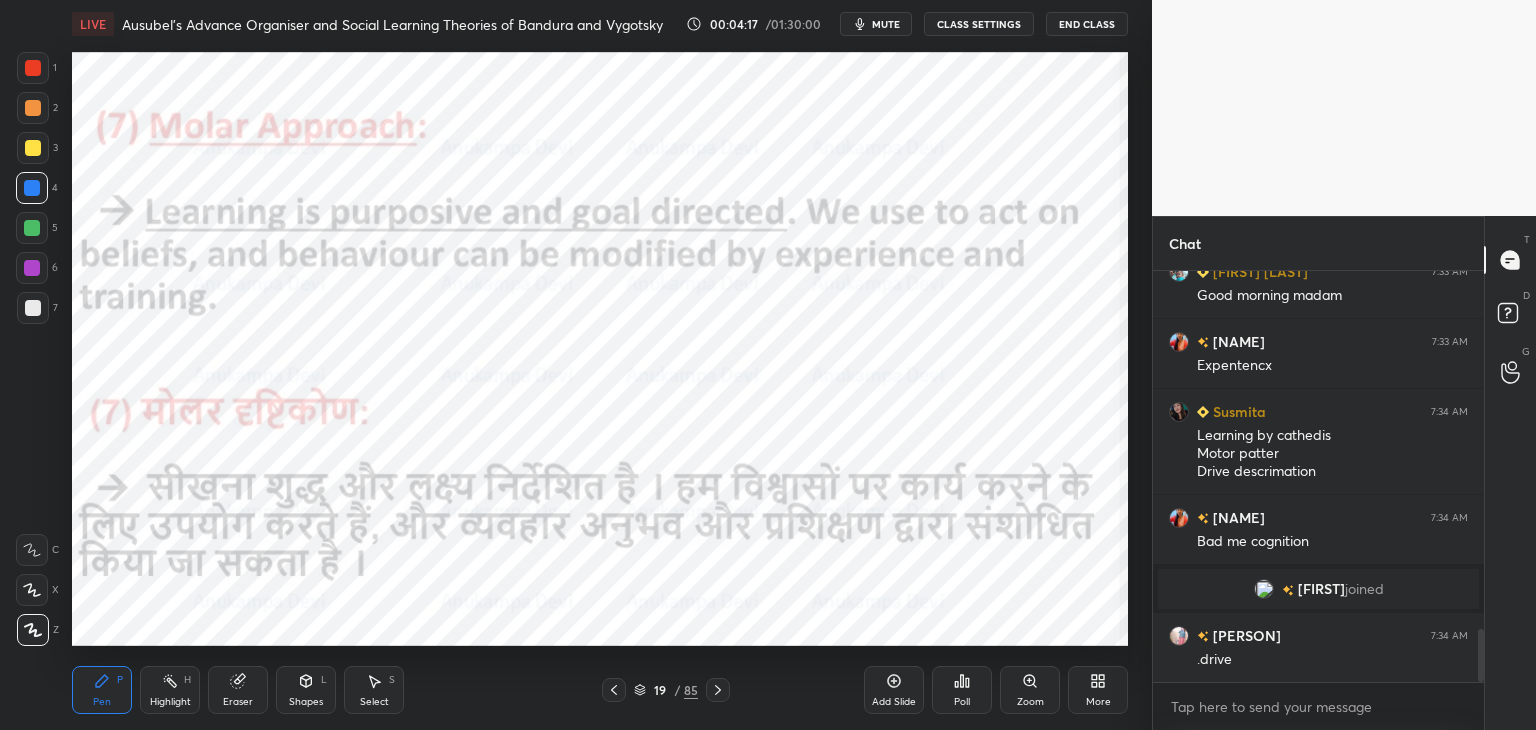 click 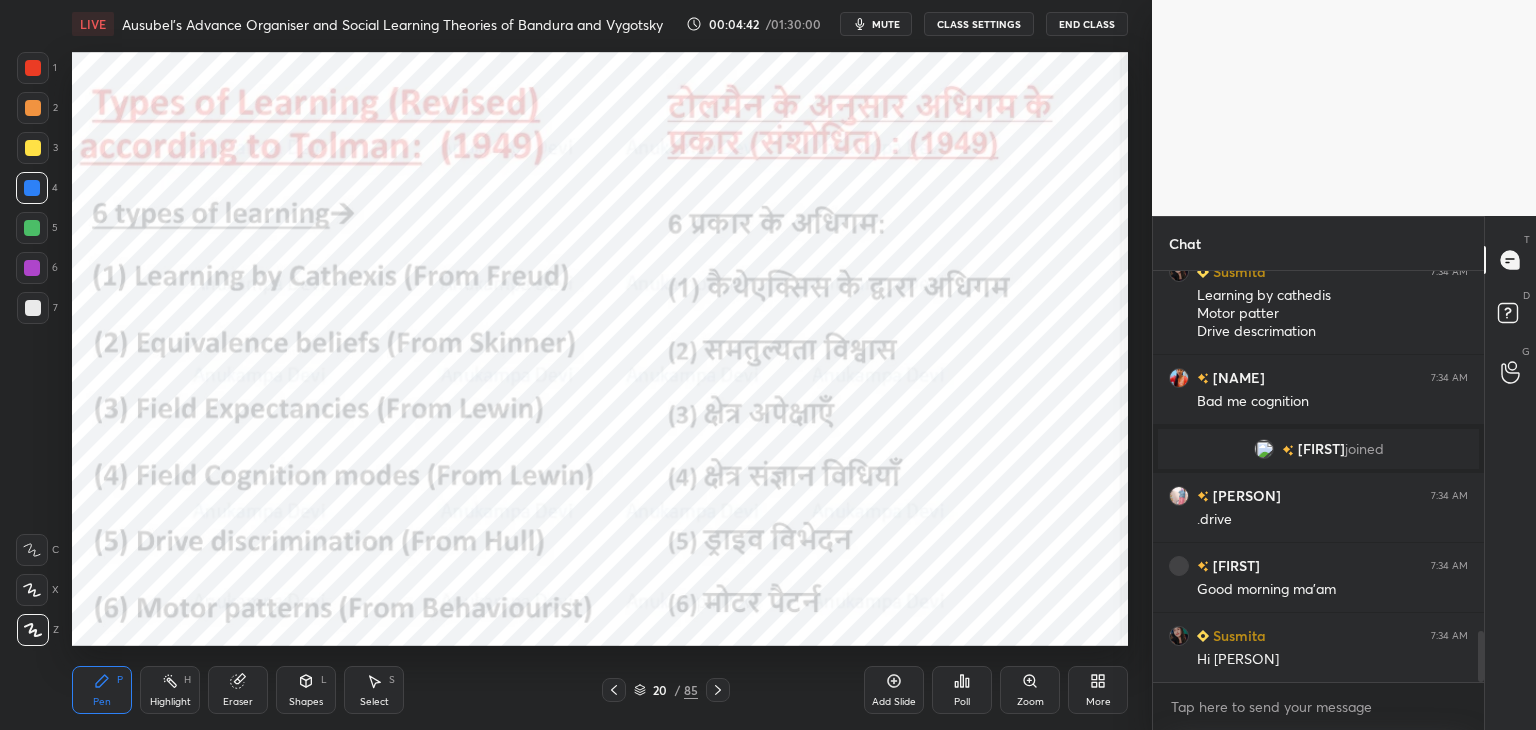 scroll, scrollTop: 2954, scrollLeft: 0, axis: vertical 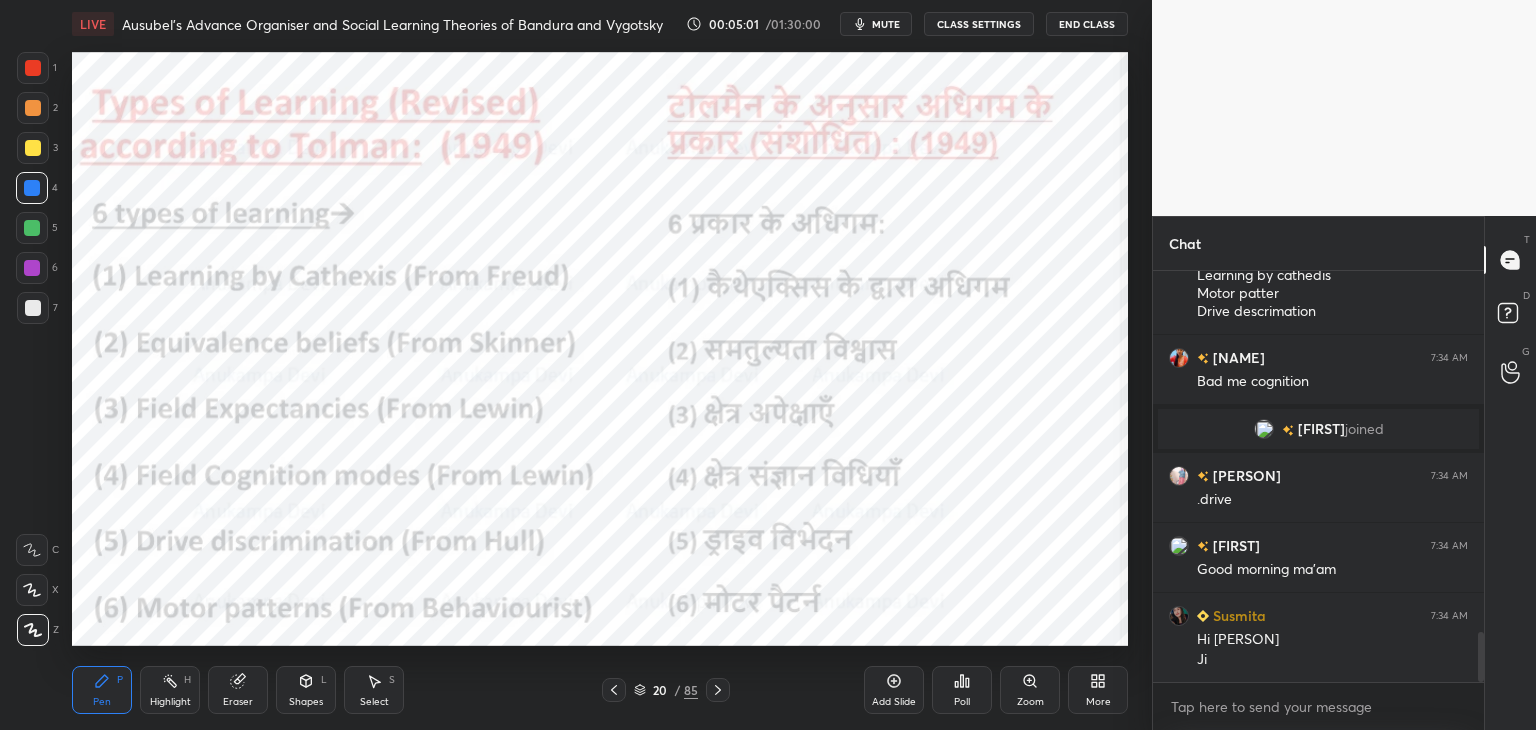 click on "mute" at bounding box center (886, 24) 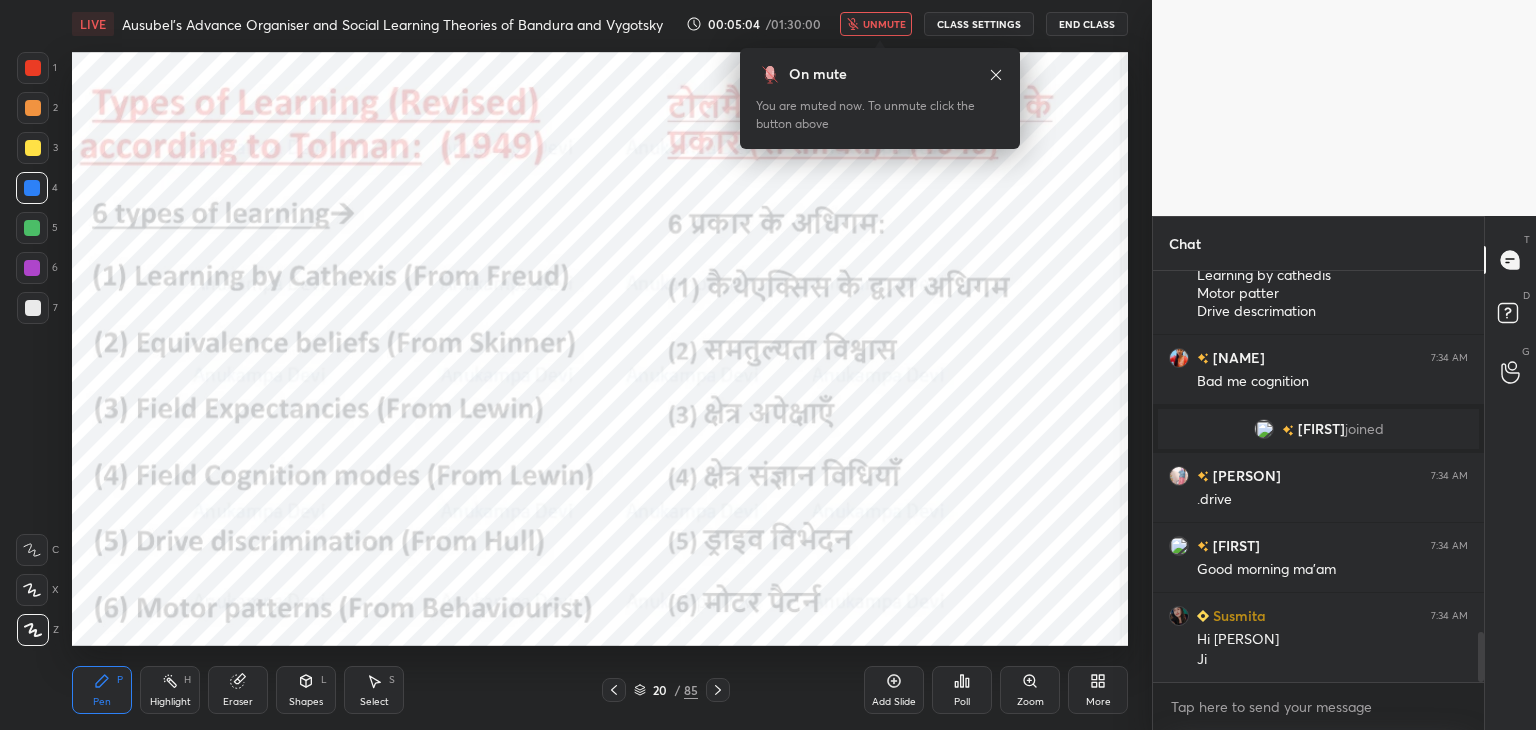 click on "unmute" at bounding box center (884, 24) 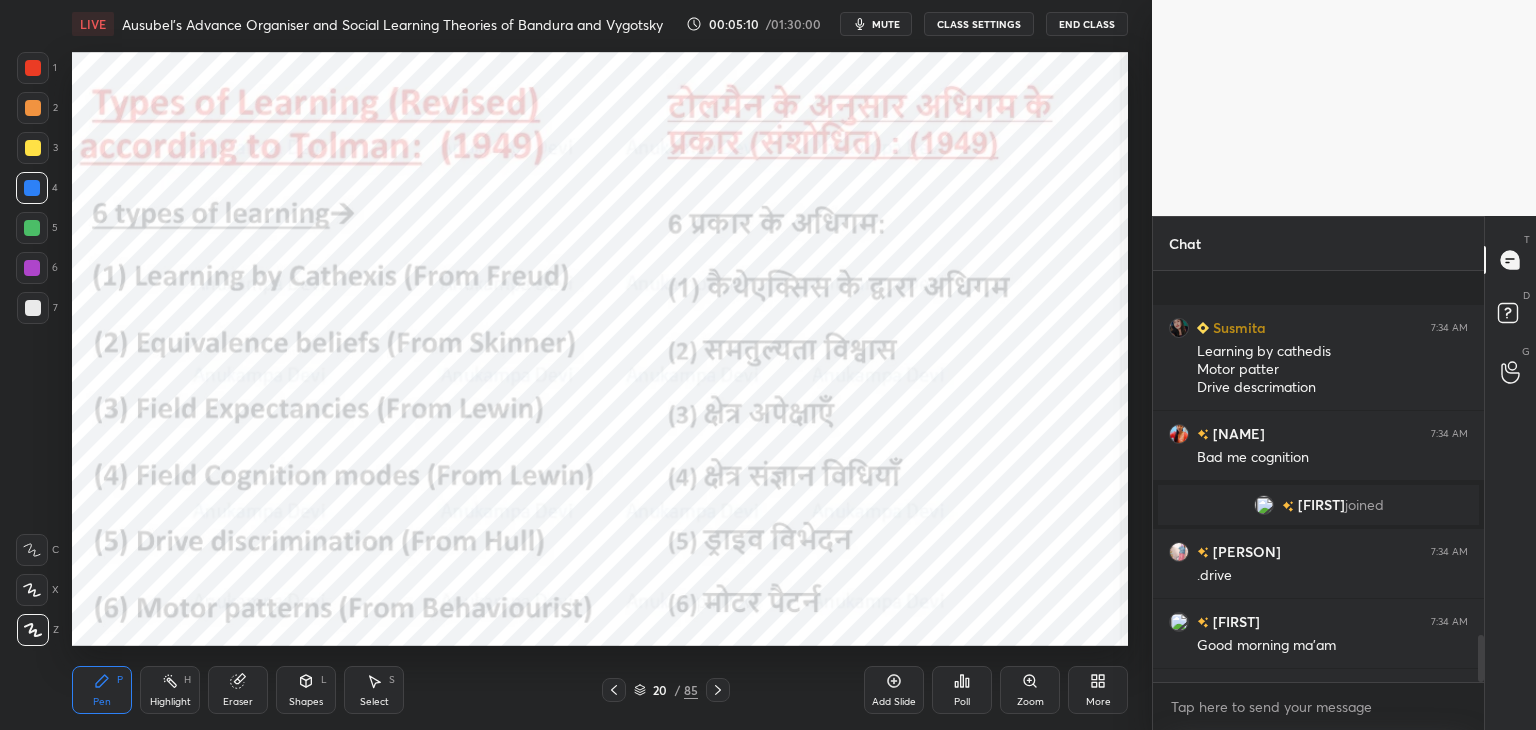 scroll, scrollTop: 3162, scrollLeft: 0, axis: vertical 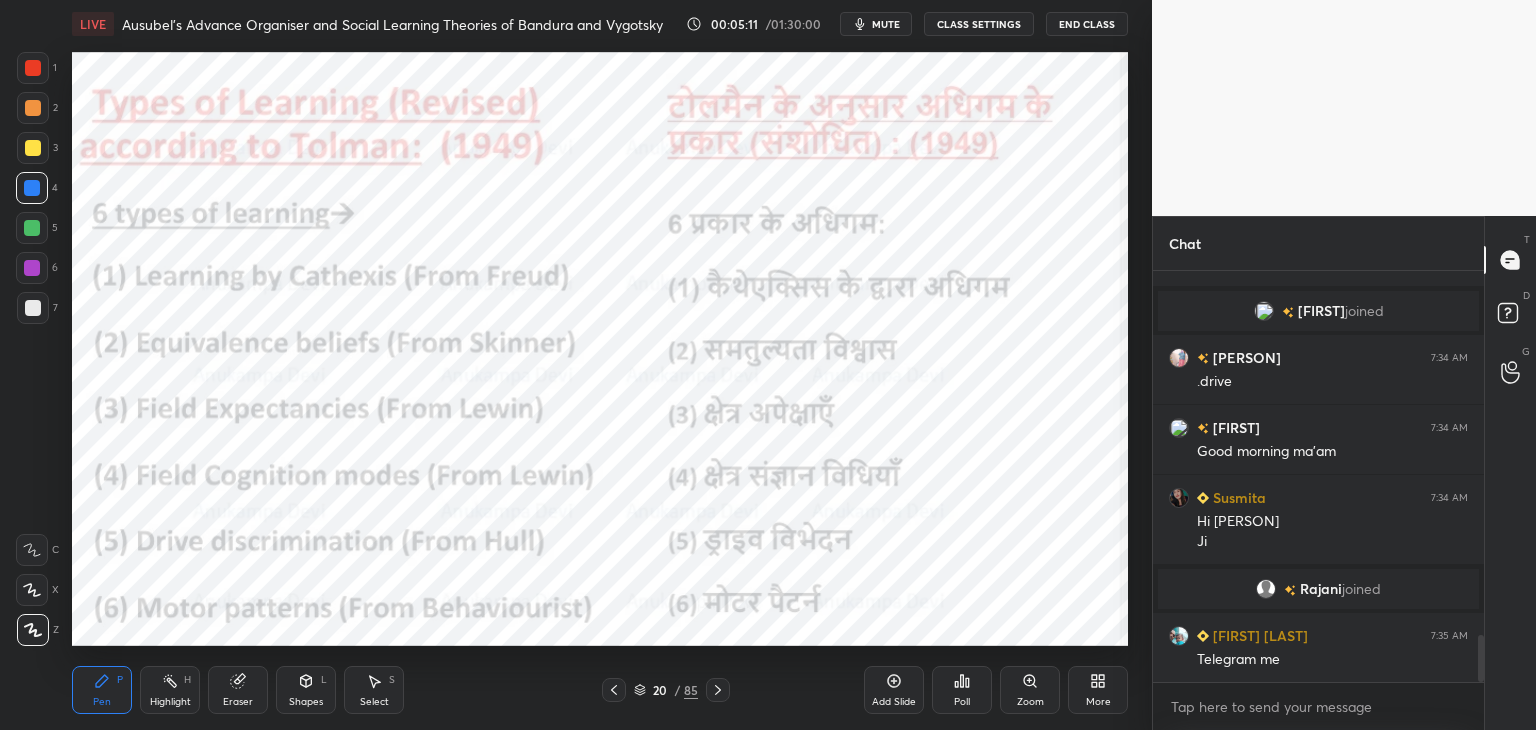 drag, startPoint x: 1482, startPoint y: 649, endPoint x: 1492, endPoint y: 703, distance: 54.91812 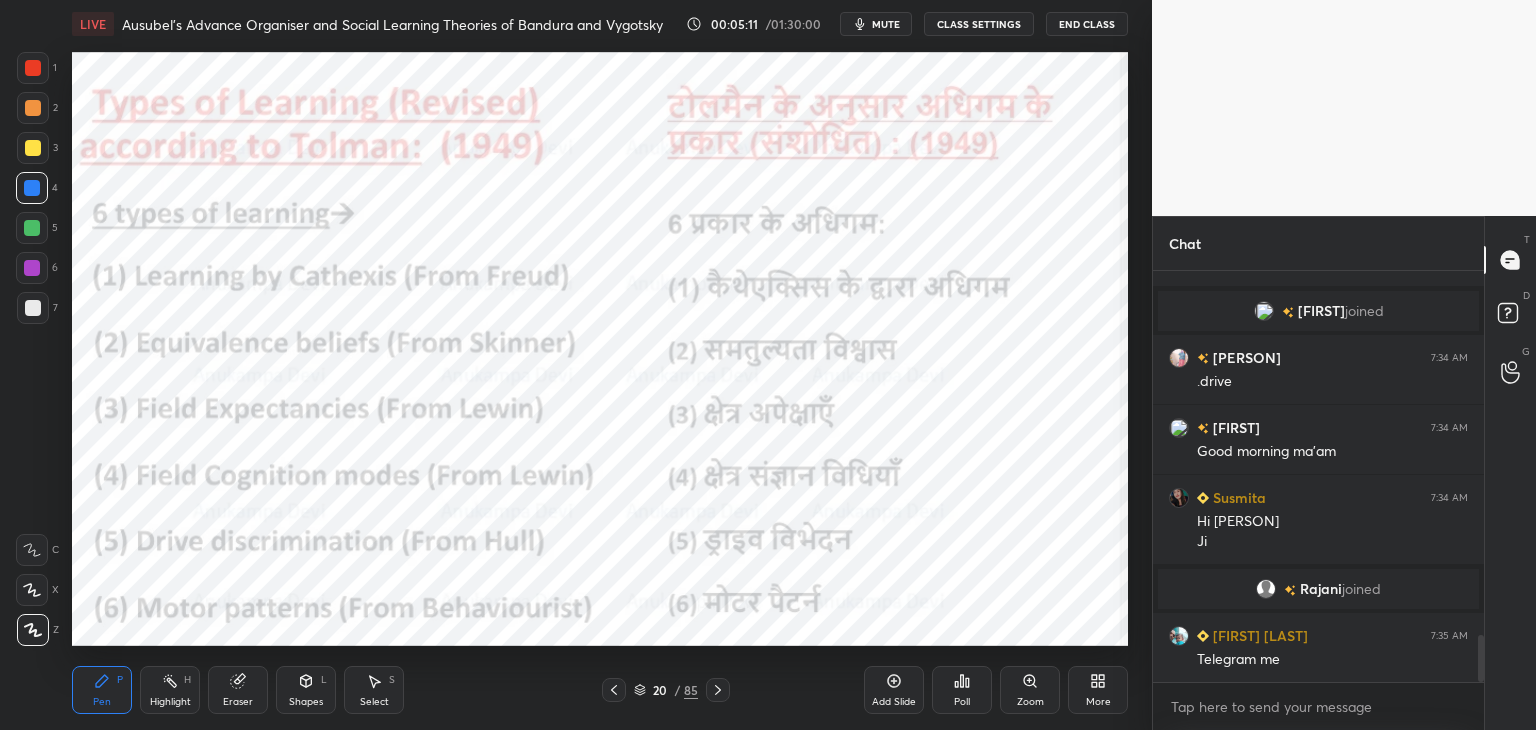 click on "Chat [NAME] 7:34 AM Learning by cathedis
Motor patter
Drive descrimation [NAME] 7:34 AM Bad me cognition [NAME]  joined [NAME] 7:34 AM .drive [NAME] 7:34 AM Good morning ma'am [NAME] 7:34 AM Hi [NAME] Ji [NAME]  joined [NAME] 7:35 AM Telegram me JUMP TO LATEST Enable hand raising Enable raise hand to speak to learners. Once enabled, chat will be turned off temporarily. Enable x   [NAME] Asked a doubt 1 Crack NTA UGC NET/Jrf in Education Pick this doubt NEW DOUBTS ASKED No one has raised a hand yet Can't raise hand Looks like educator just invited you to speak. Please wait before you can raise your hand again. Got it T Messages (T) D Doubts (D) G Raise Hand (G)" at bounding box center [1344, 473] 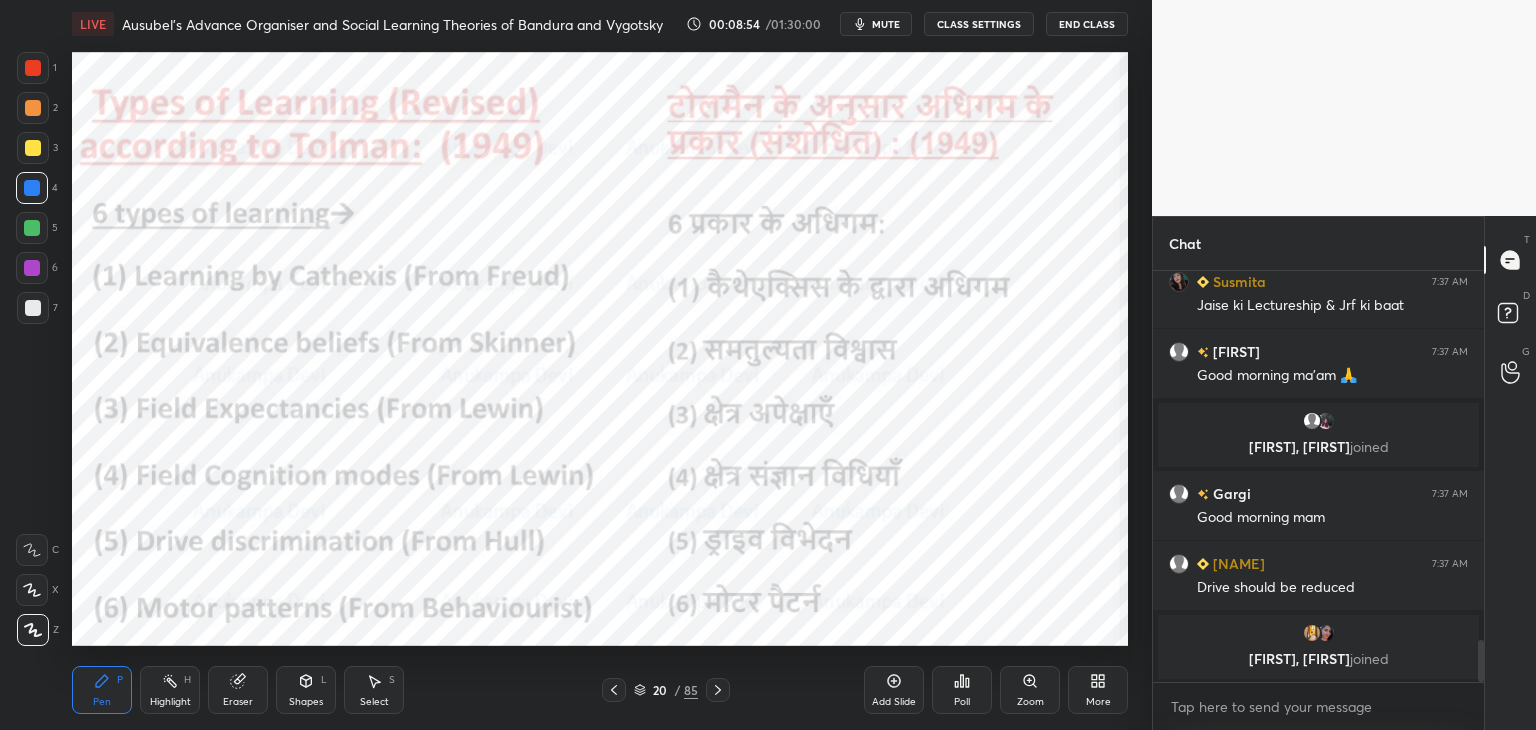scroll, scrollTop: 3654, scrollLeft: 0, axis: vertical 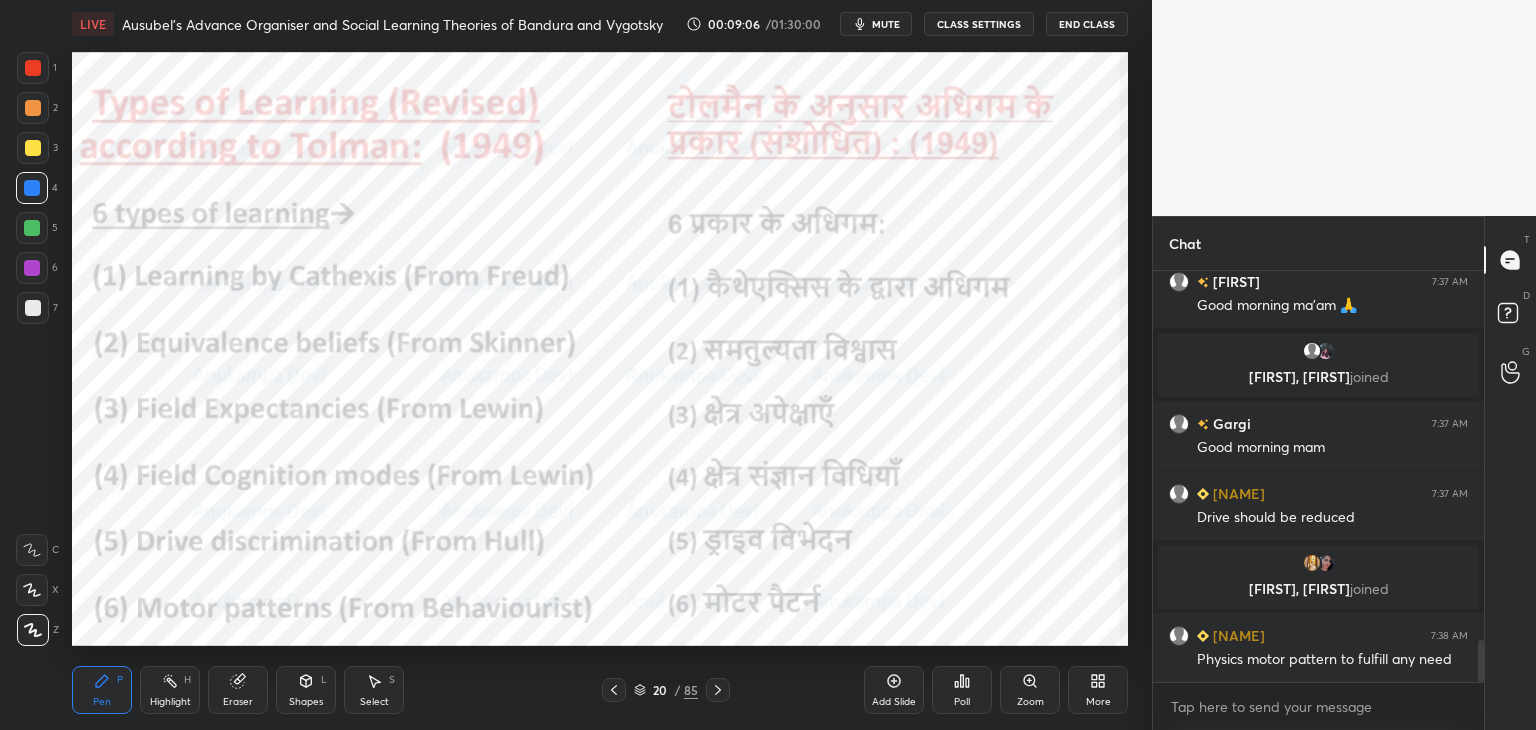 click on "20 / 85" at bounding box center (666, 690) 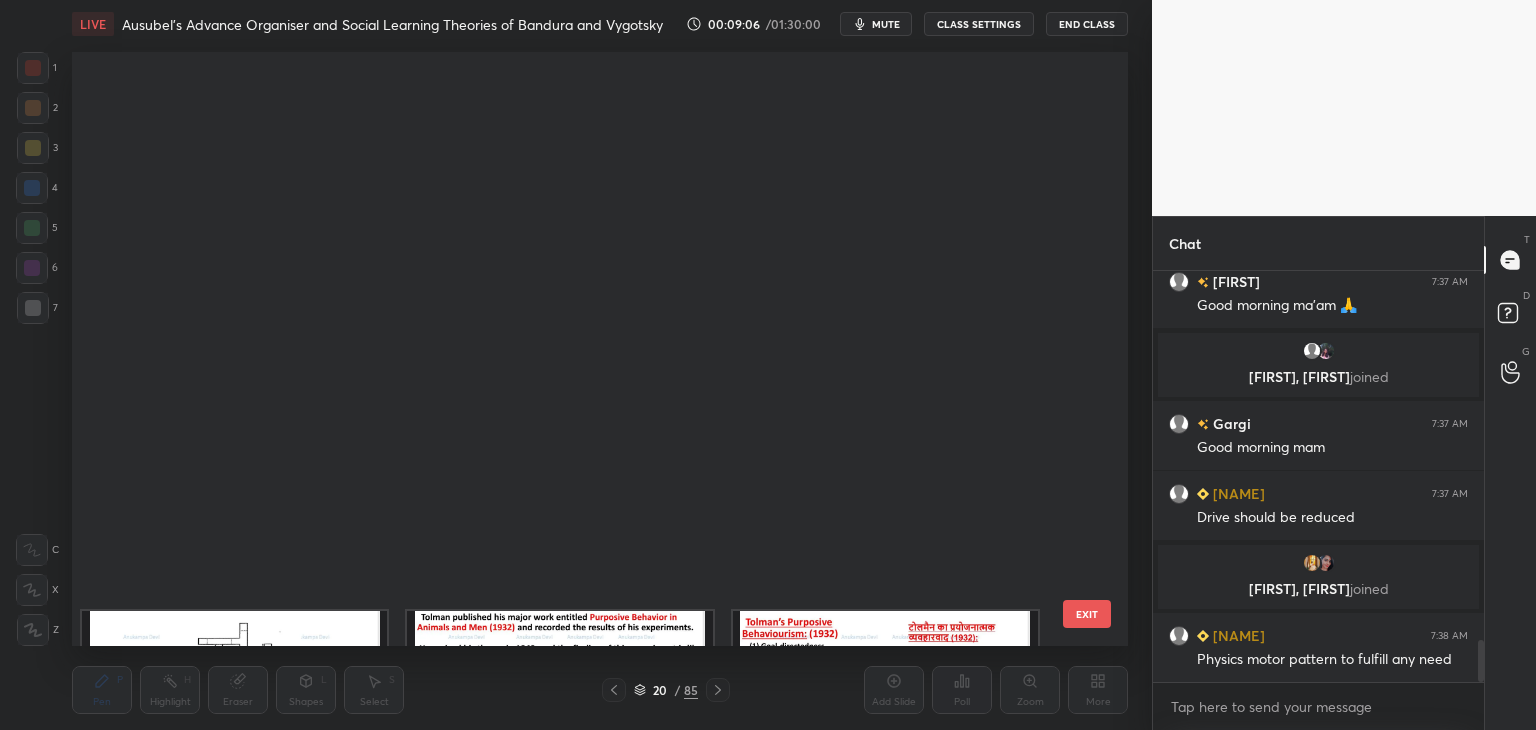 scroll, scrollTop: 687, scrollLeft: 0, axis: vertical 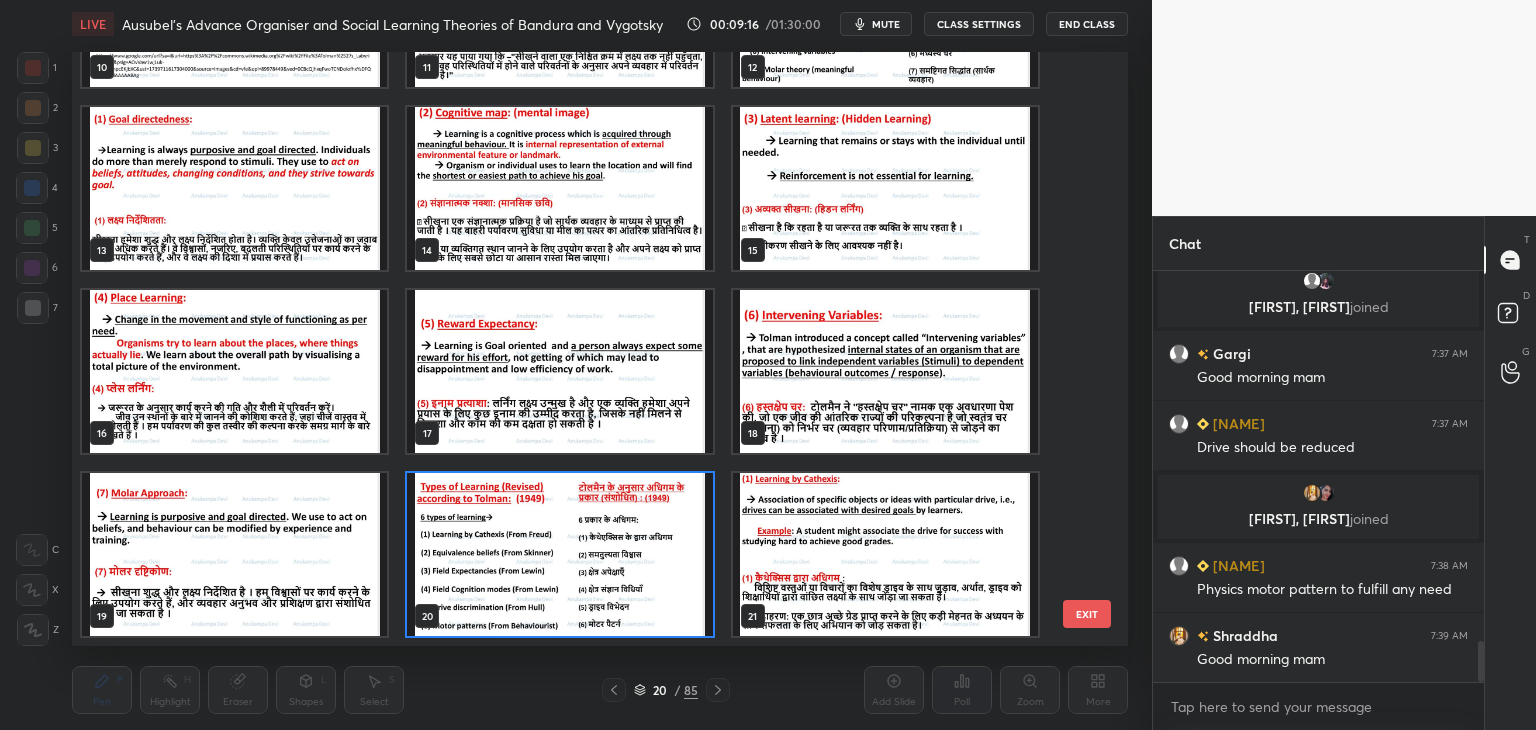 click on "T Messages (T) D Doubts (D) G Raise Hand (G)" at bounding box center [1510, 473] 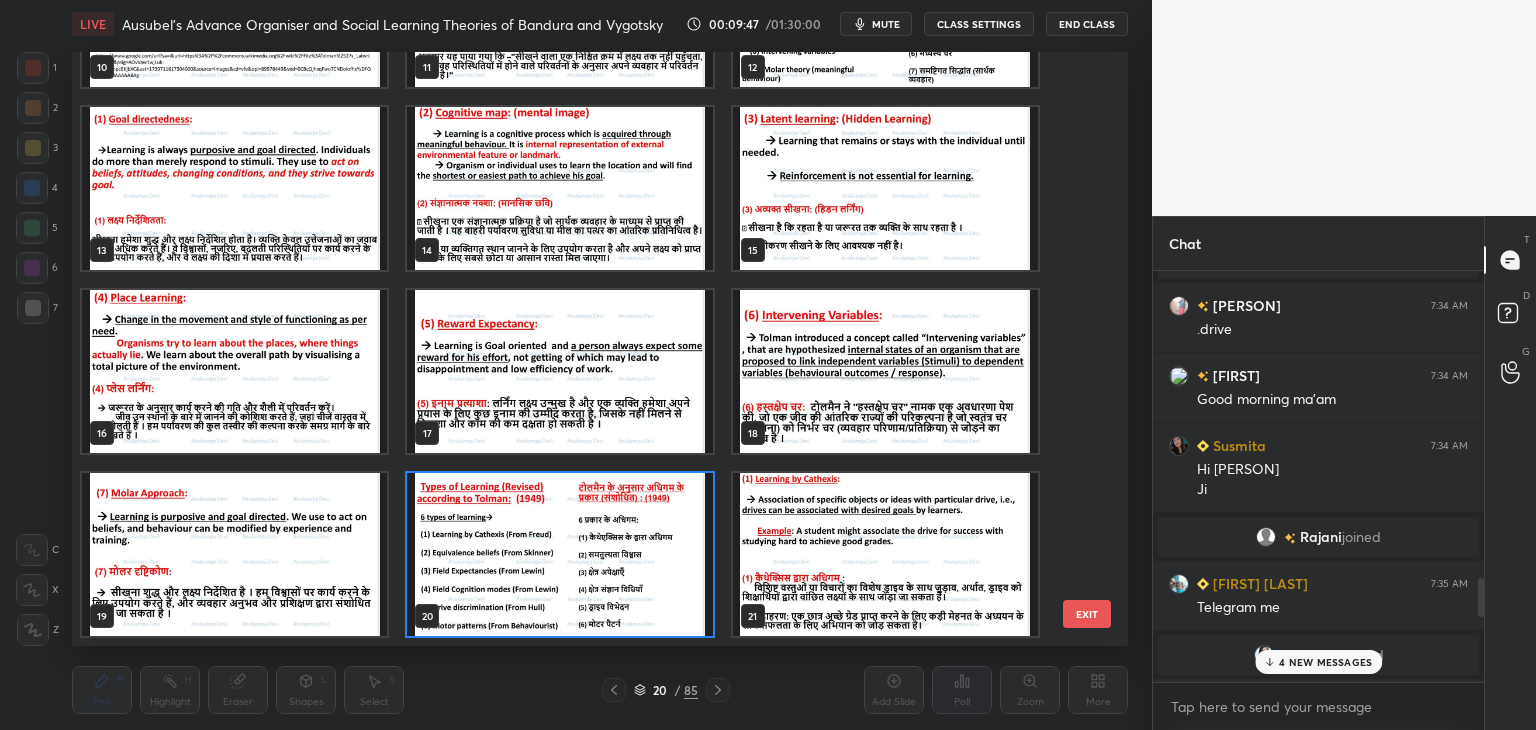 scroll, scrollTop: 2987, scrollLeft: 0, axis: vertical 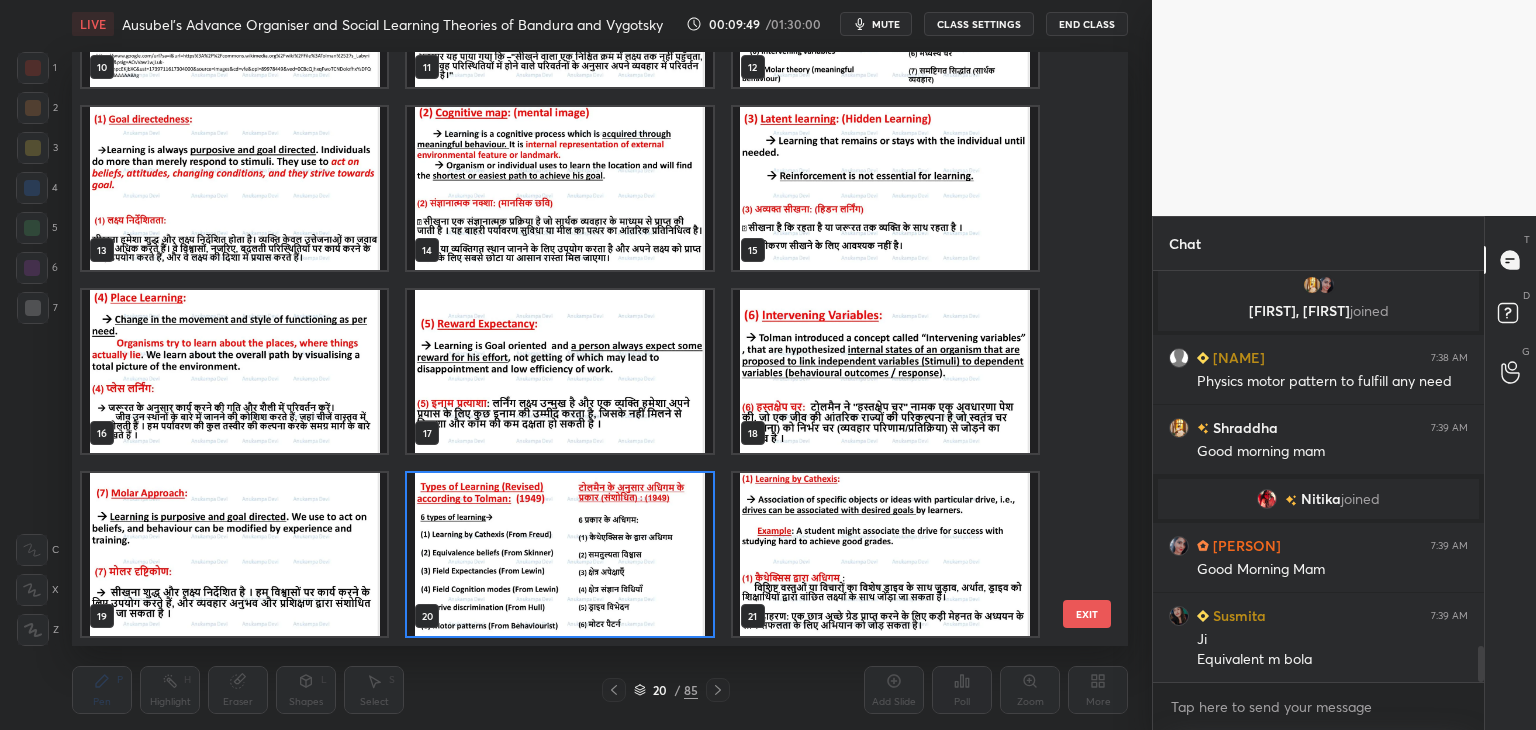 drag, startPoint x: 1479, startPoint y: 655, endPoint x: 1435, endPoint y: 689, distance: 55.605755 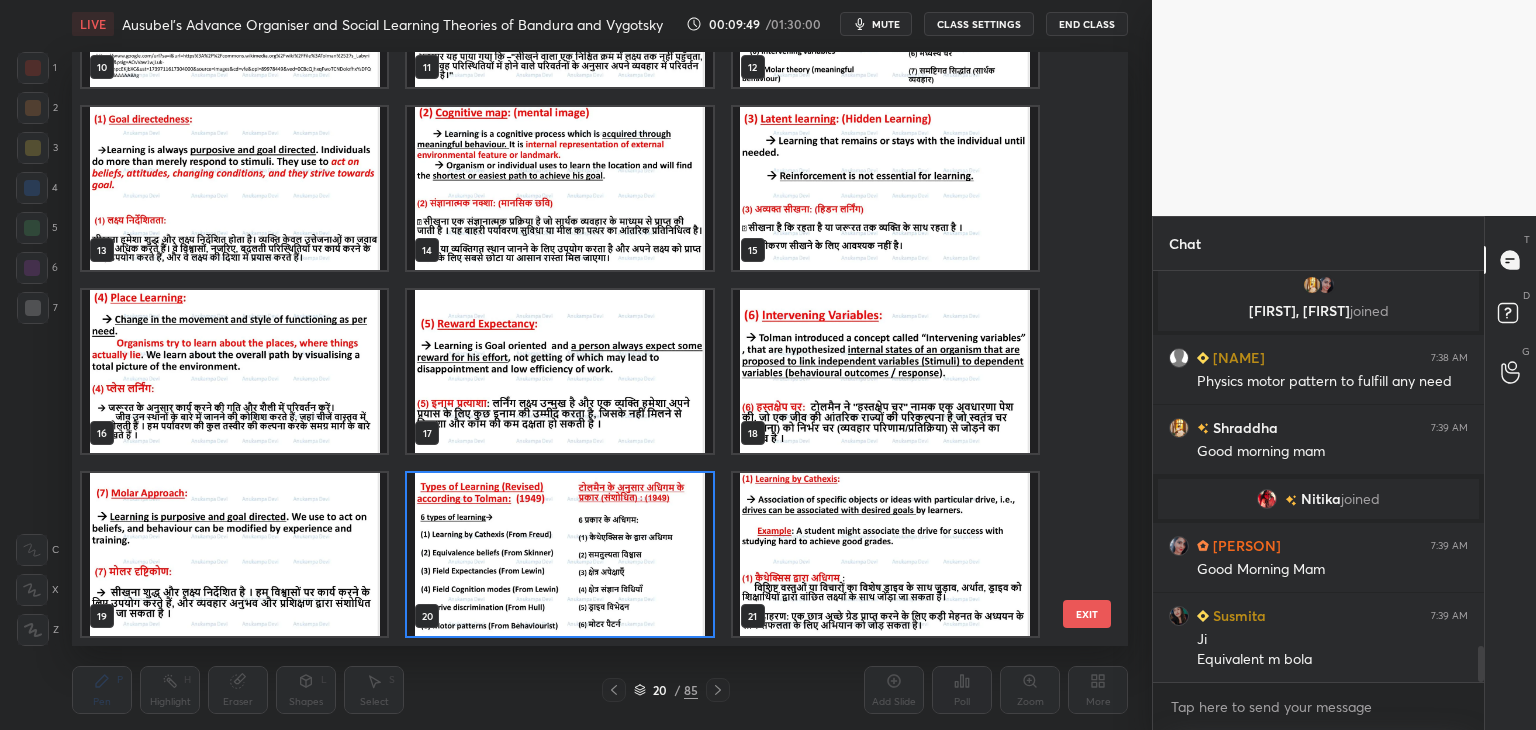 click on "[PERSON] 7:37 AM Drive should be reduced [PERSON], [PERSON]  joined [PERSON] 7:38 AM Physics motor pattern to fulfill any need [PERSON] 7:39 AM Good morning mam [PERSON]  joined [PERSON] 7:39 AM Good Morning Mam [PERSON] 7:39 AM Ji Equivalent m bola JUMP TO LATEST Enable hand raising Enable raise hand to speak to learners. Once enabled, chat will be turned off temporarily. Enable x" at bounding box center (1318, 500) 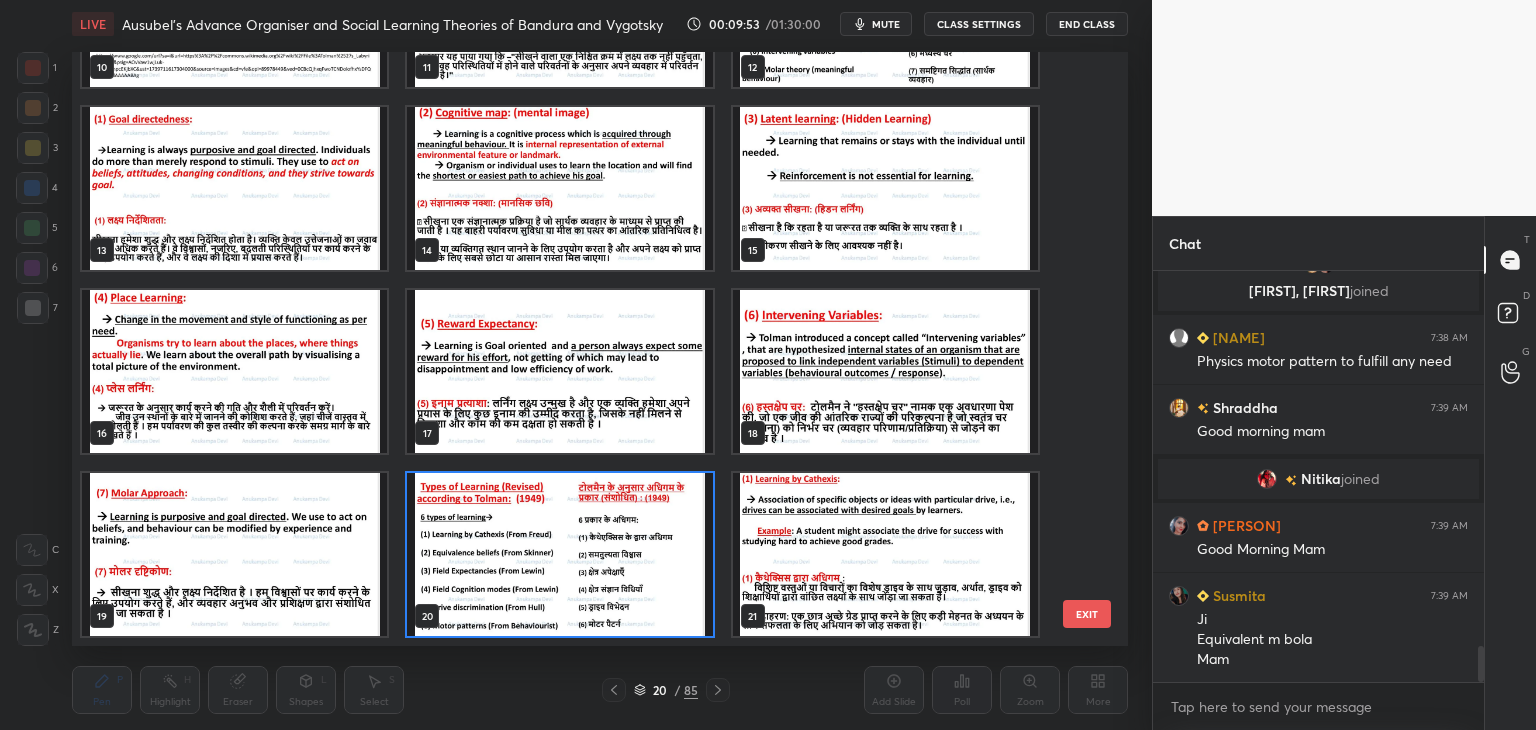 scroll, scrollTop: 4310, scrollLeft: 0, axis: vertical 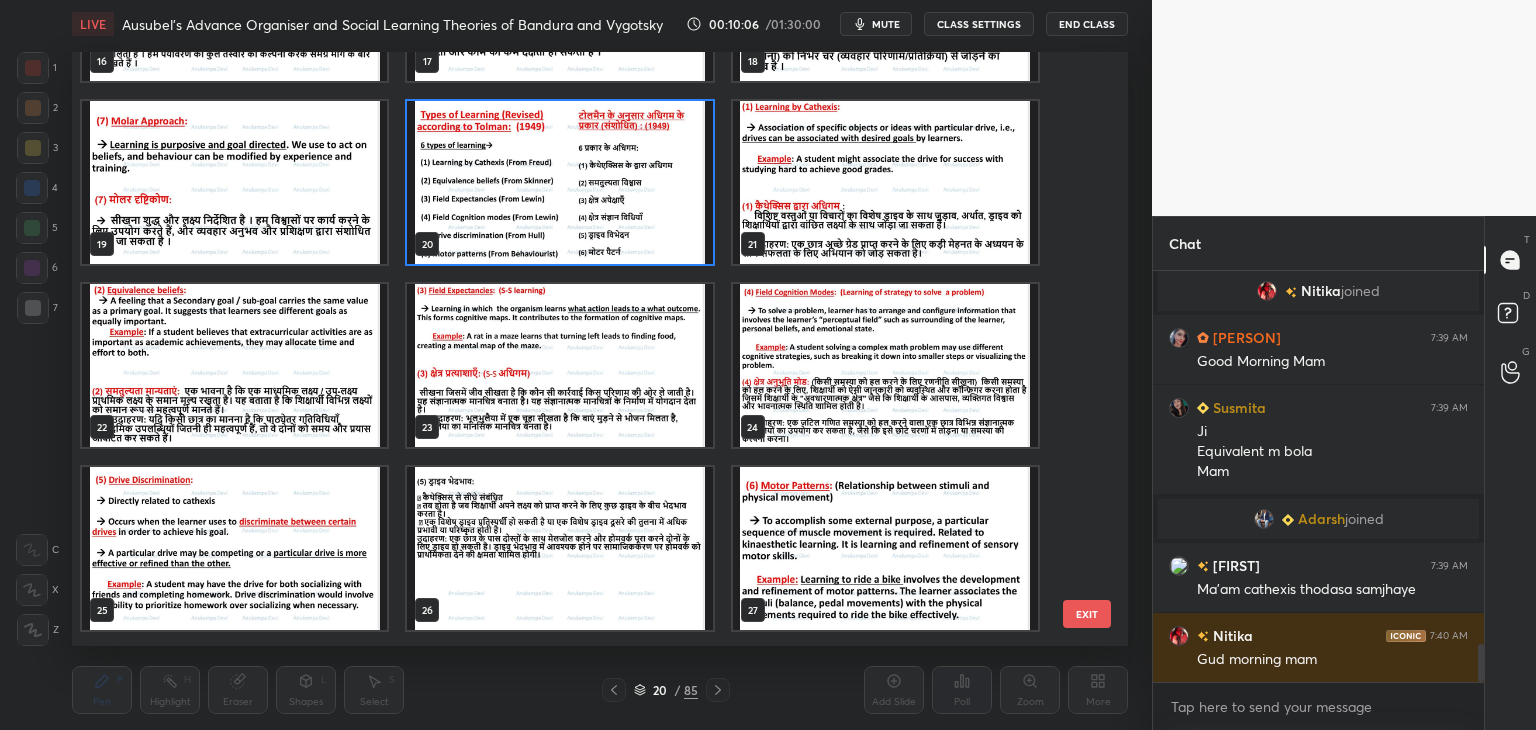 click at bounding box center (559, 182) 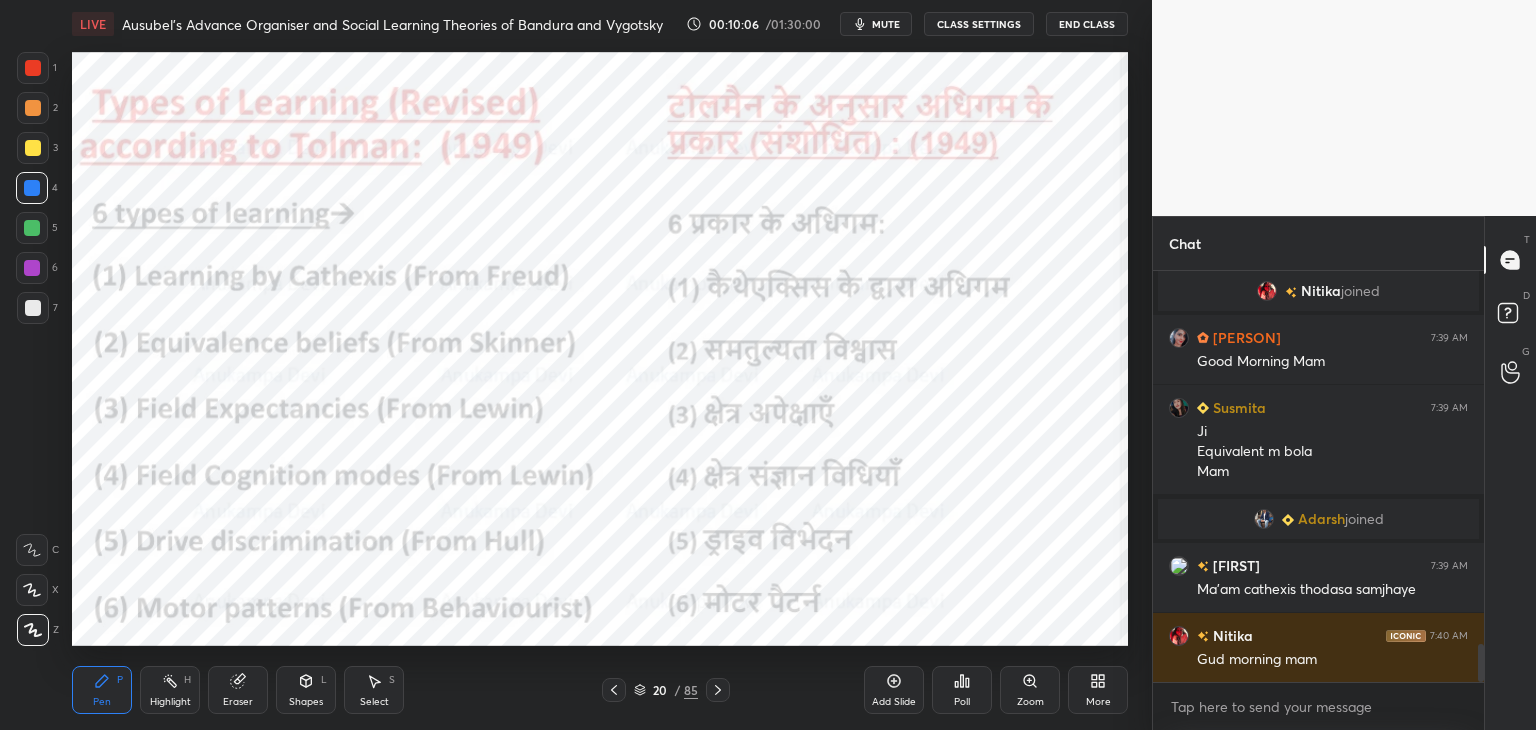 click at bounding box center [559, 182] 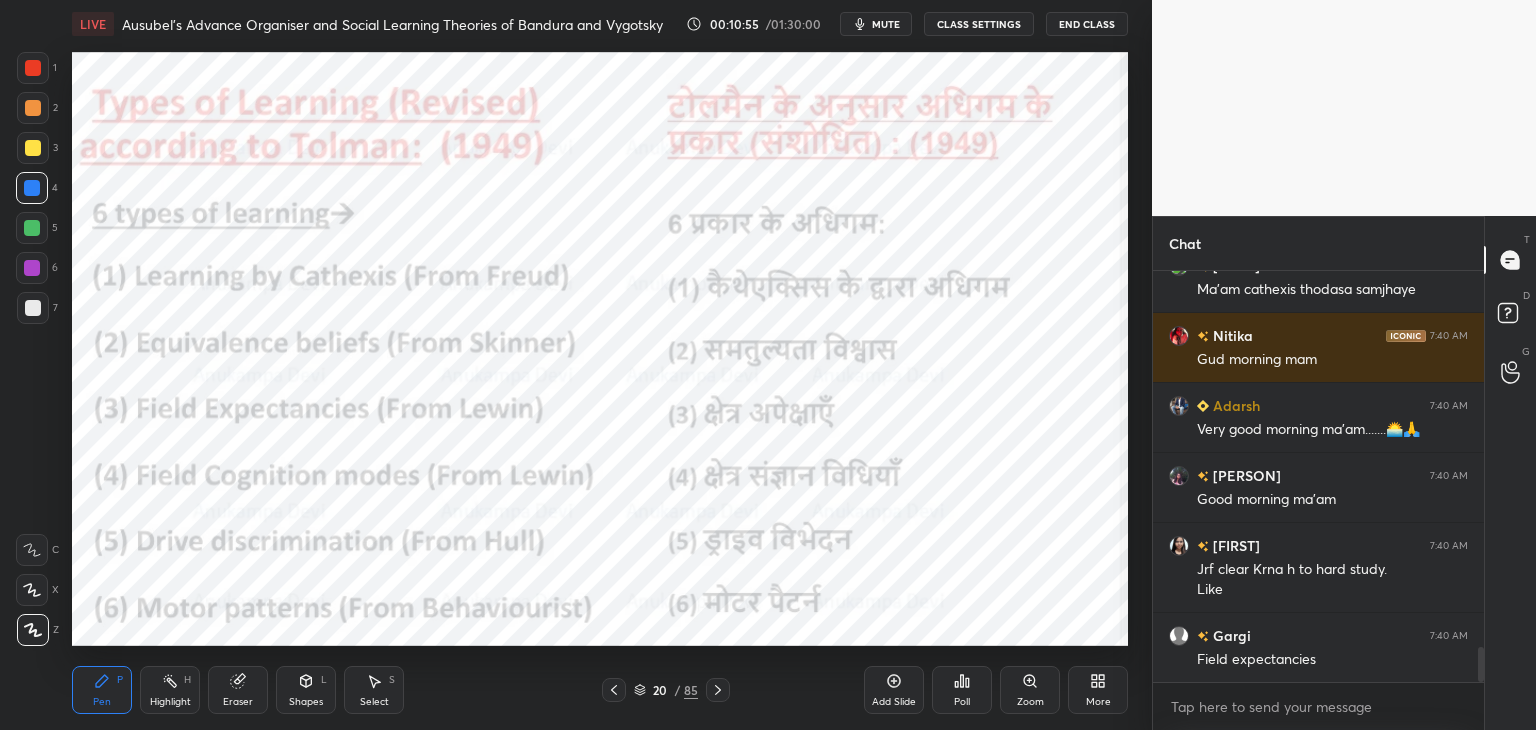 scroll, scrollTop: 4434, scrollLeft: 0, axis: vertical 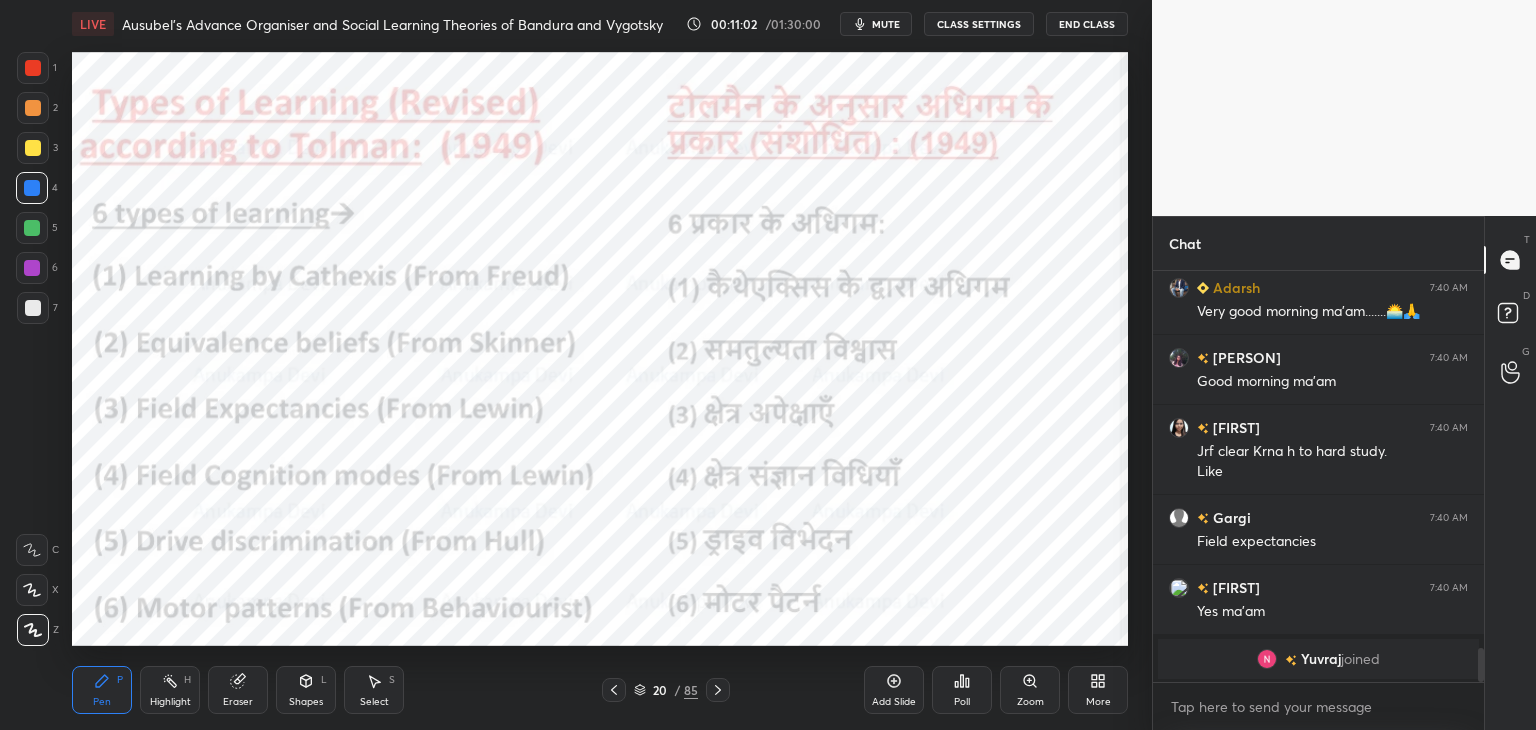 drag, startPoint x: 1482, startPoint y: 661, endPoint x: 1484, endPoint y: 736, distance: 75.026665 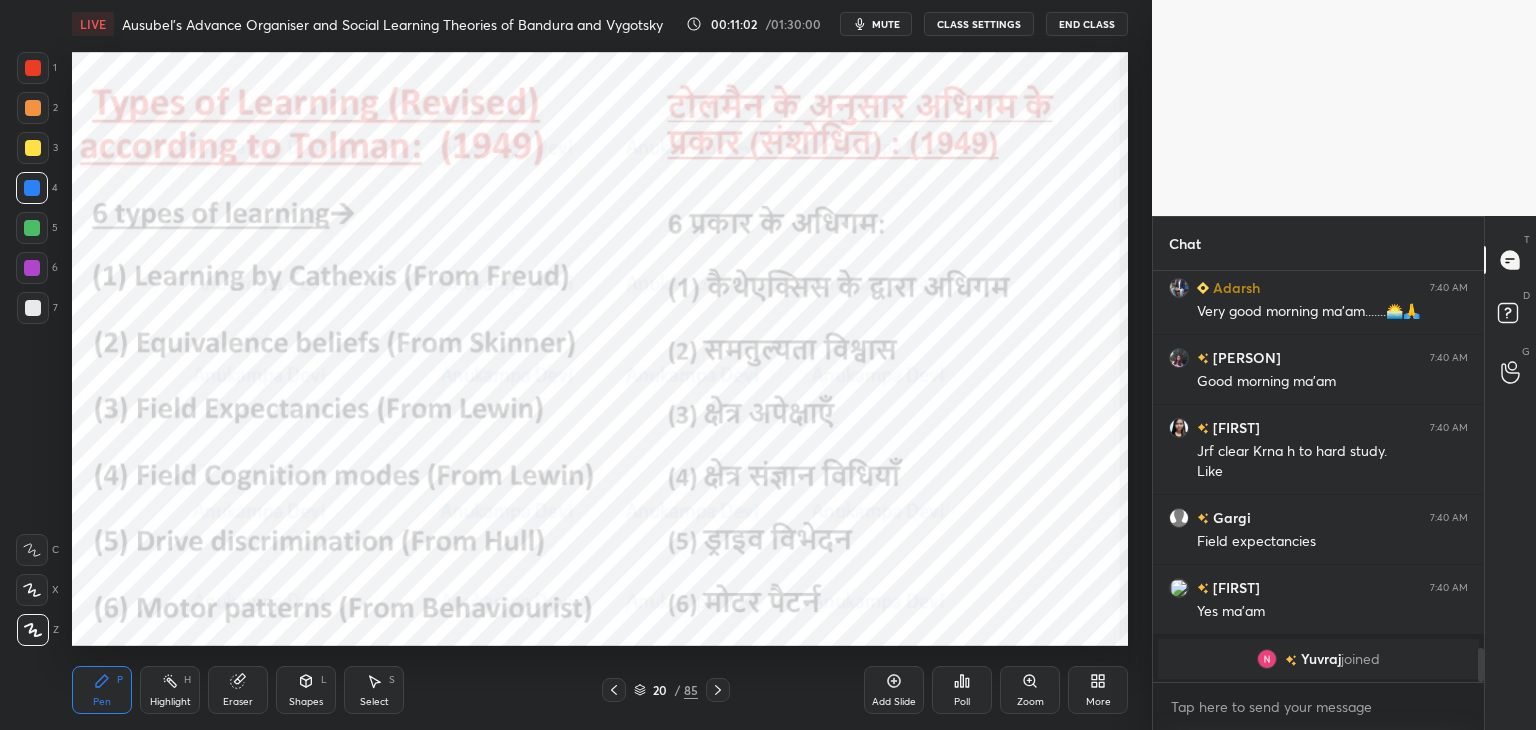 click on "1 2 3 4 5 6 7 C X Z C X Z E E Erase all   H H LIVE [BRAND] [PRODUCT] and [CONCEPT] of [PERSON] and [PERSON] 00:11:02 /  01:30:00 mute CLASS SETTINGS End Class Setting up your live class Poll for   secs No correct answer Start poll Back [BRAND] [PRODUCT] and [CONCEPT] of [PERSON] and [PERSON] • L12 of Course on Learner and Learning Process [PERSON] Pen P Highlight H Eraser Shapes L Select S 20 / 85 Add Slide Poll Zoom More Chat [PERSON] 7:40 AM Gud morning mam [PERSON] 7:40 AM Very good morning ma'am.......🌅🙏 [PERSON] 7:40 AM Good morning ma'am [PERSON] 7:40 AM Jrf clear Krna h to hard study. Like [PERSON] 7:40 AM Field expectancies [PERSON] 7:40 AM Yes ma'am [PERSON]  joined JUMP TO LATEST Enable hand raising Enable raise hand to speak to learners. Once enabled, chat will be turned off temporarily. Enable x   [PERSON] Asked a doubt 1 Crack NTA UGC NET/Jrf in Education Pick this doubt NEW DOUBTS ASKED No one has raised a hand yet Can't raise hand Got it T D G ​" at bounding box center (768, 0) 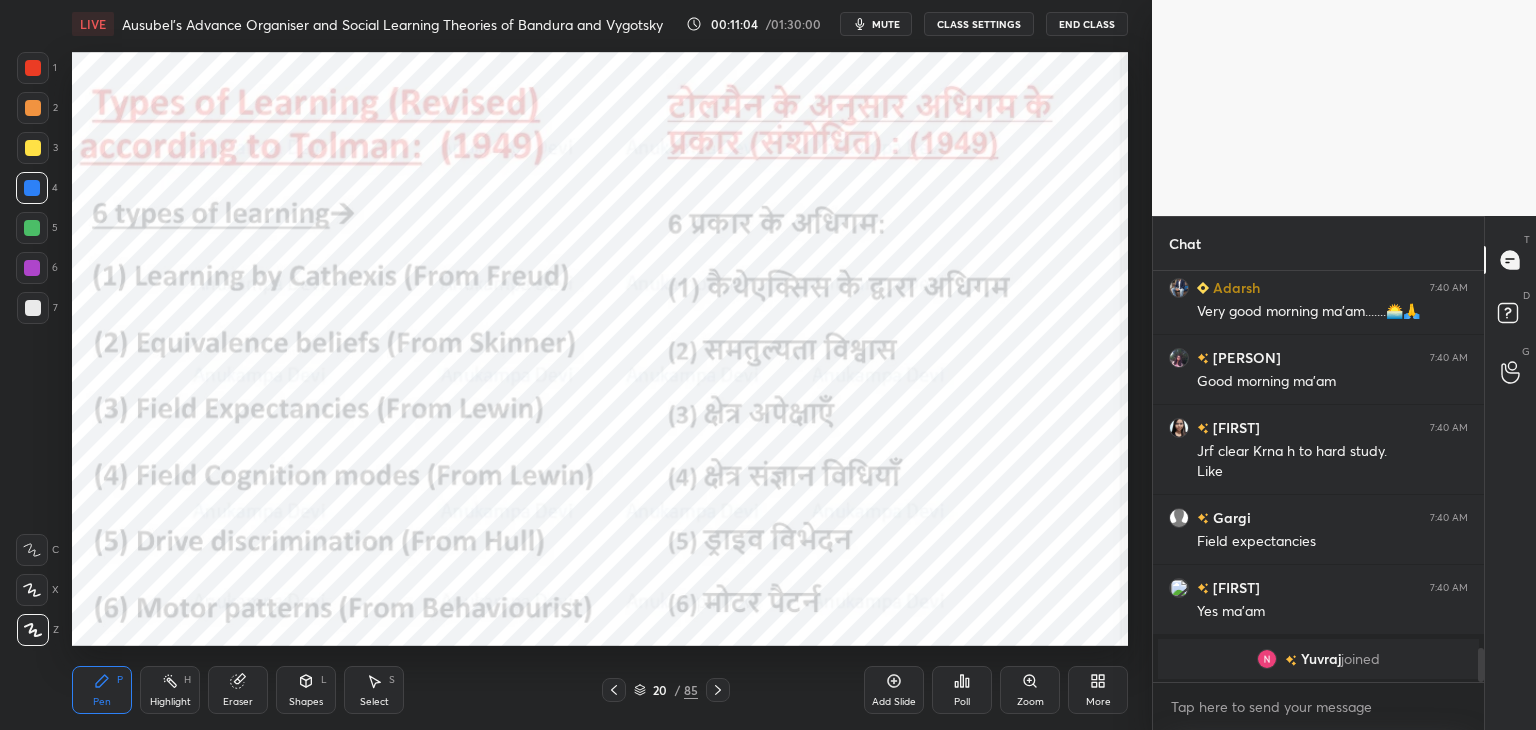 click 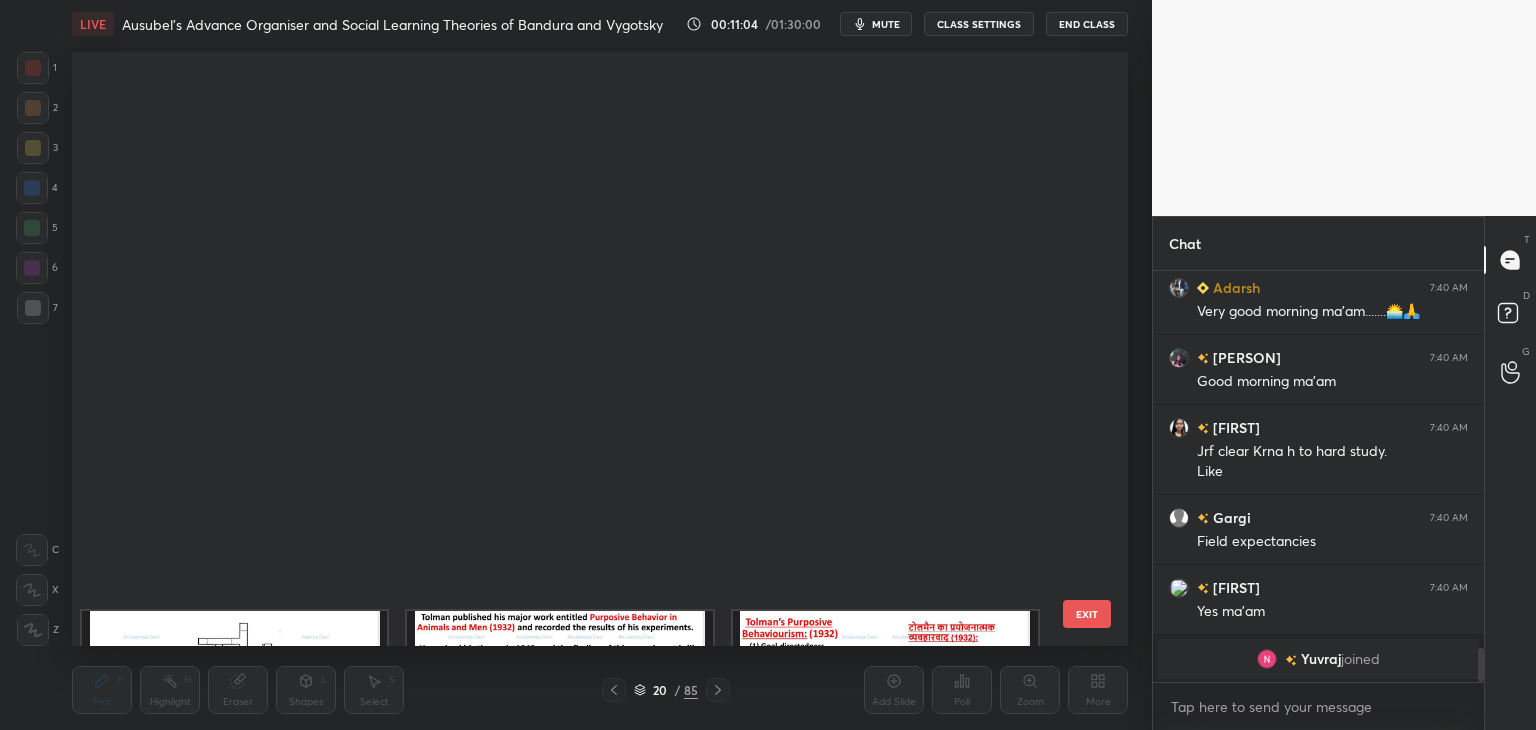 scroll, scrollTop: 687, scrollLeft: 0, axis: vertical 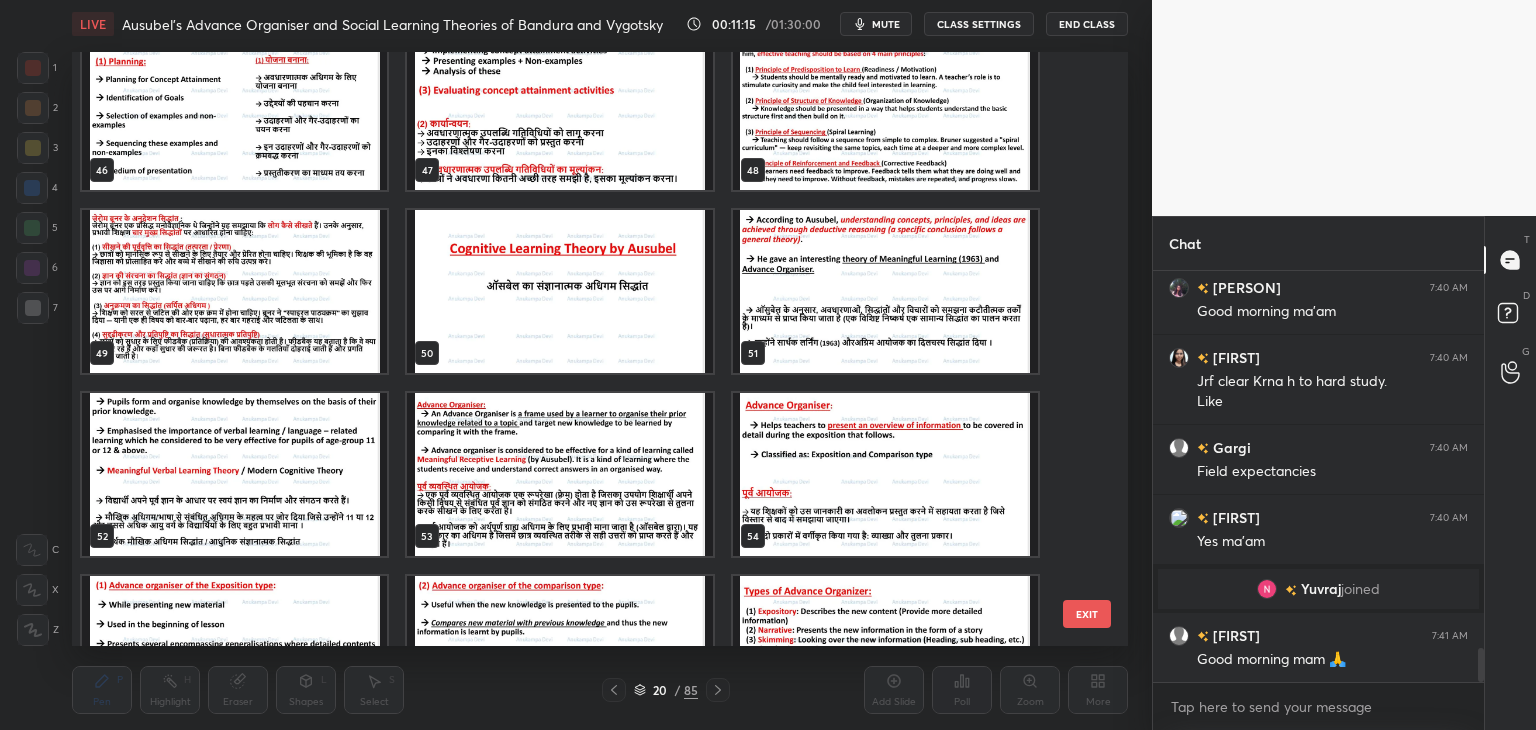 click at bounding box center [559, 291] 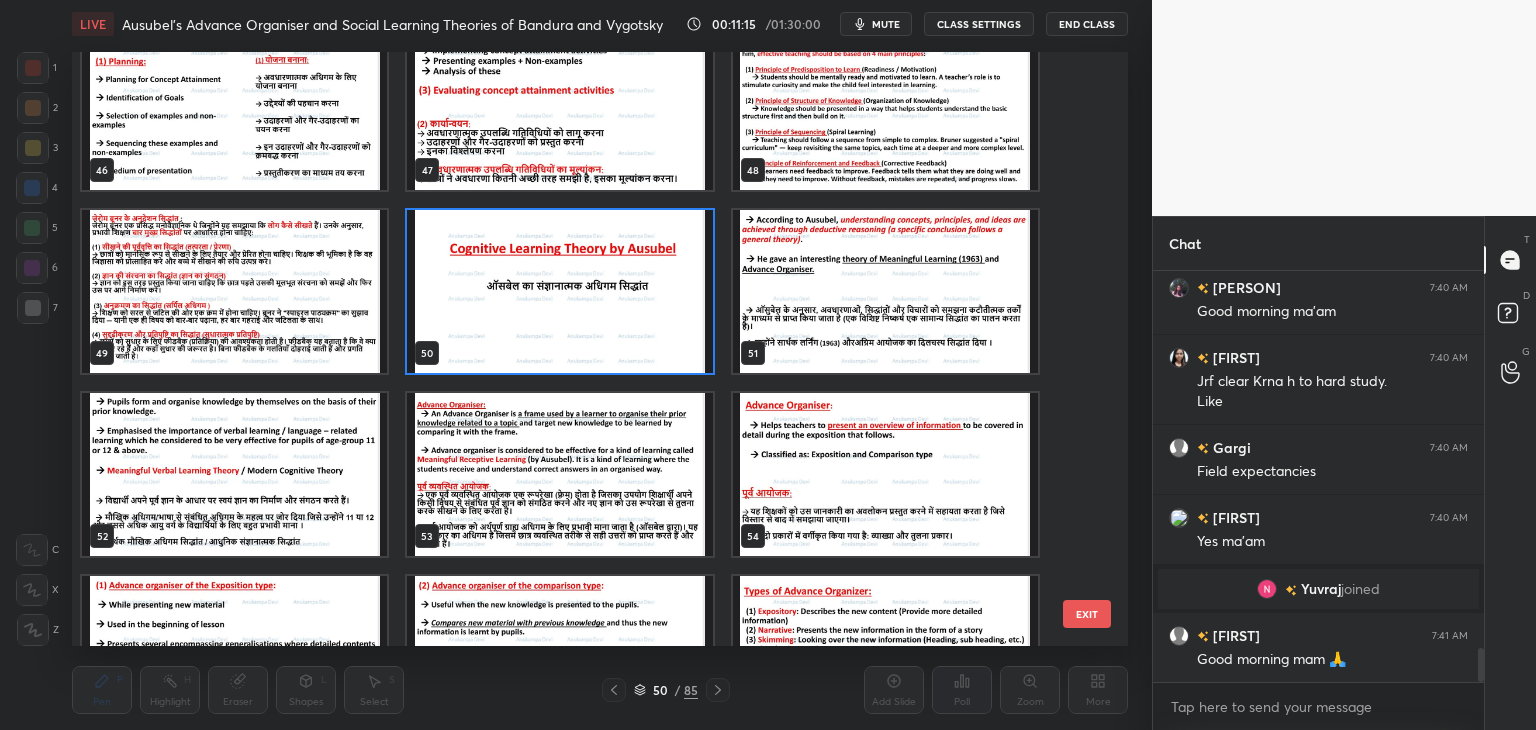 click at bounding box center (559, 291) 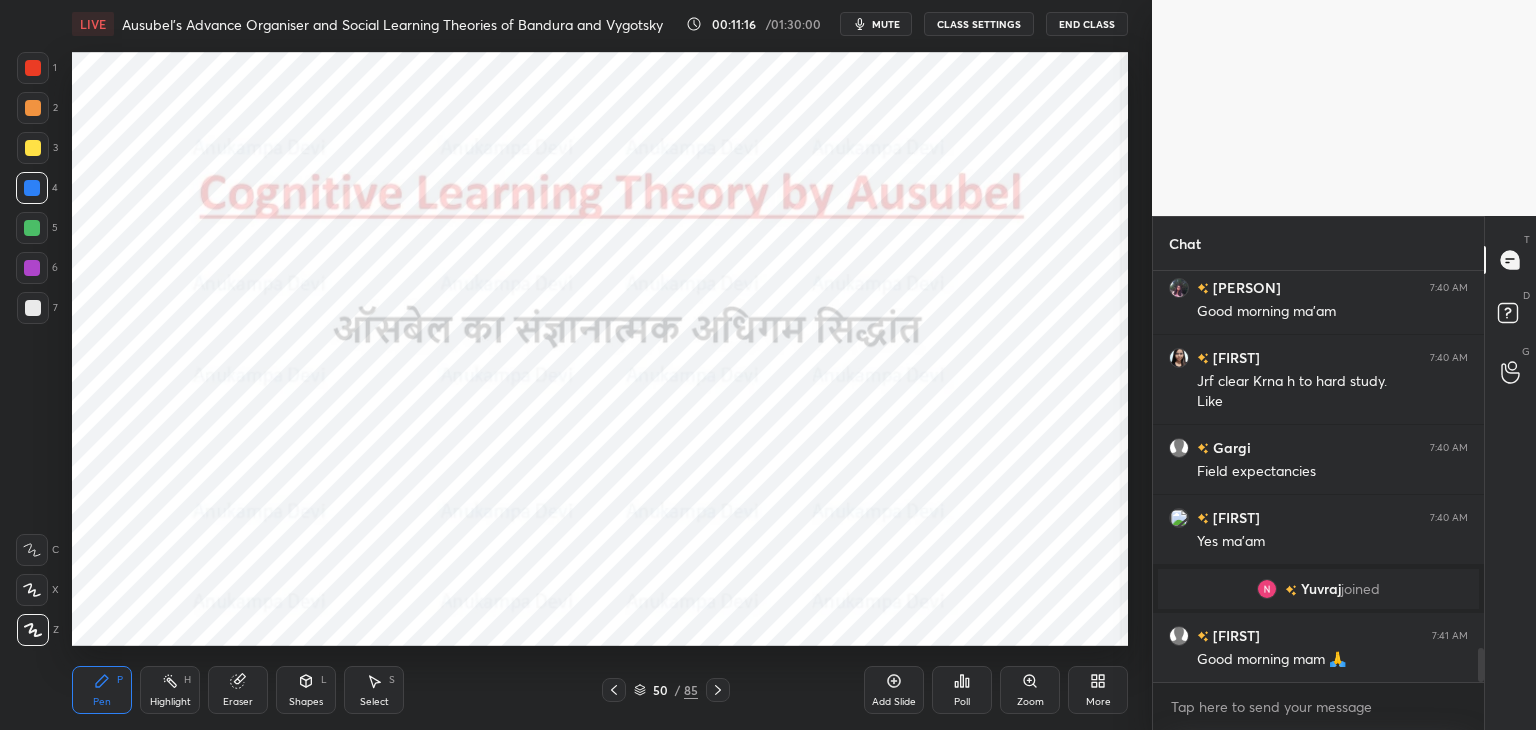 click at bounding box center [559, 291] 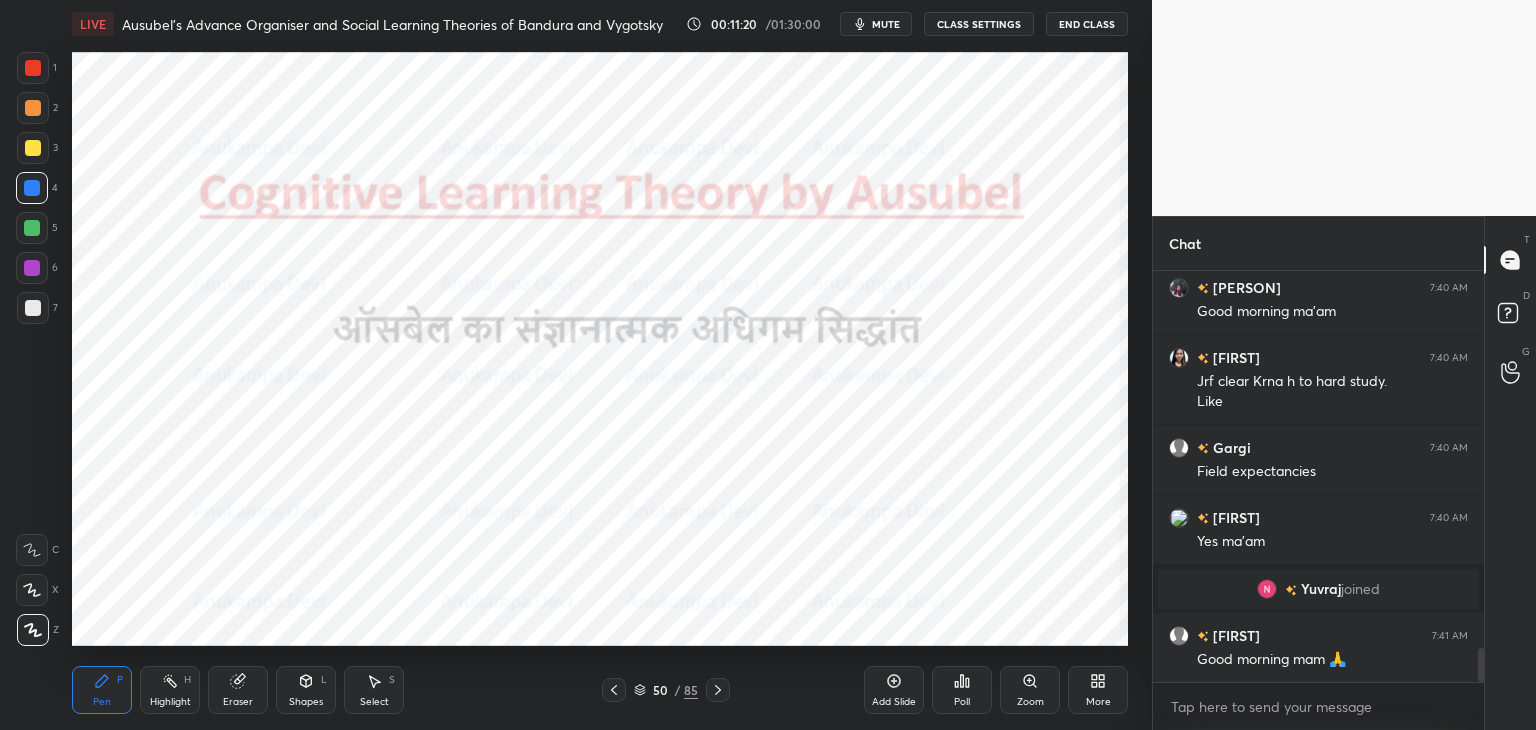 click on "mute" at bounding box center [886, 24] 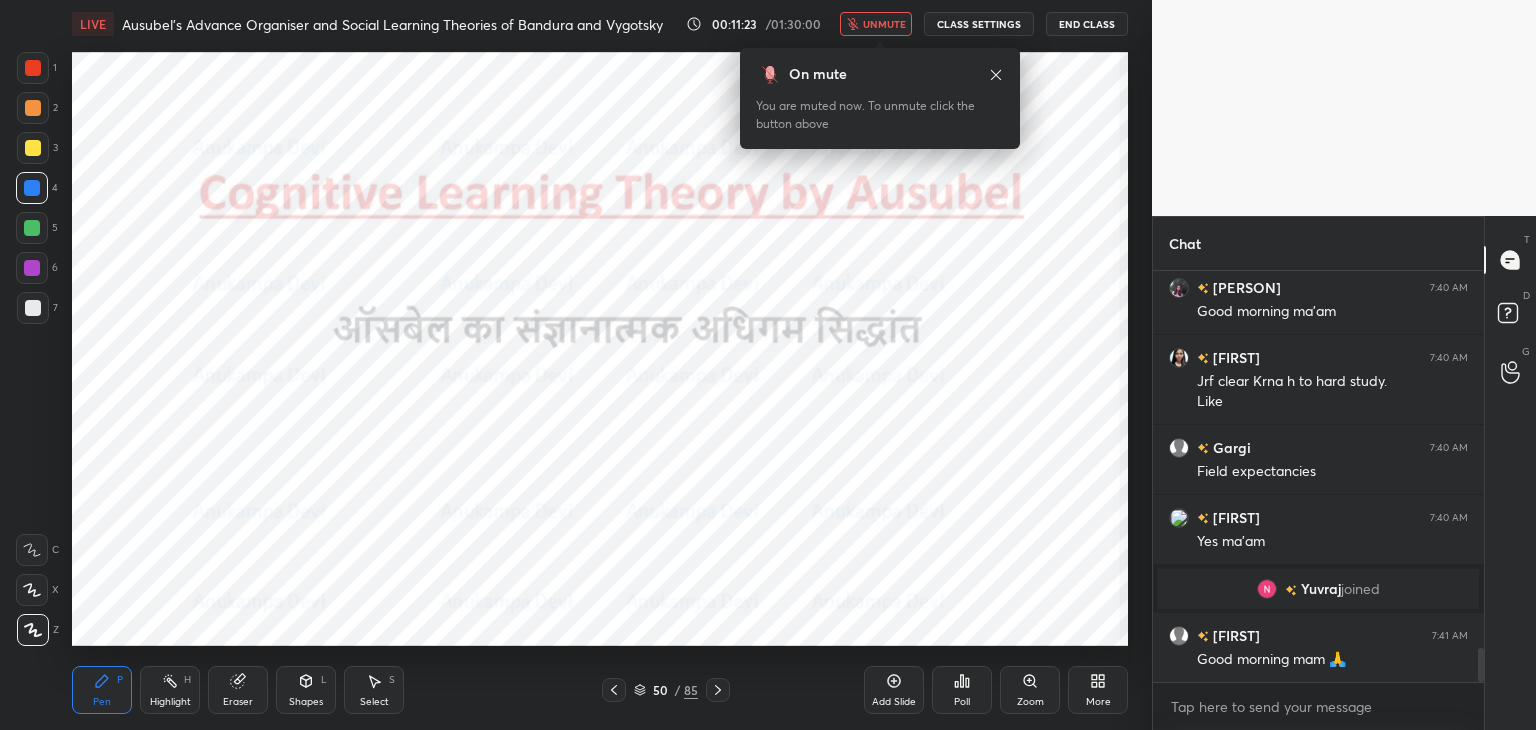 click on "unmute" at bounding box center (884, 24) 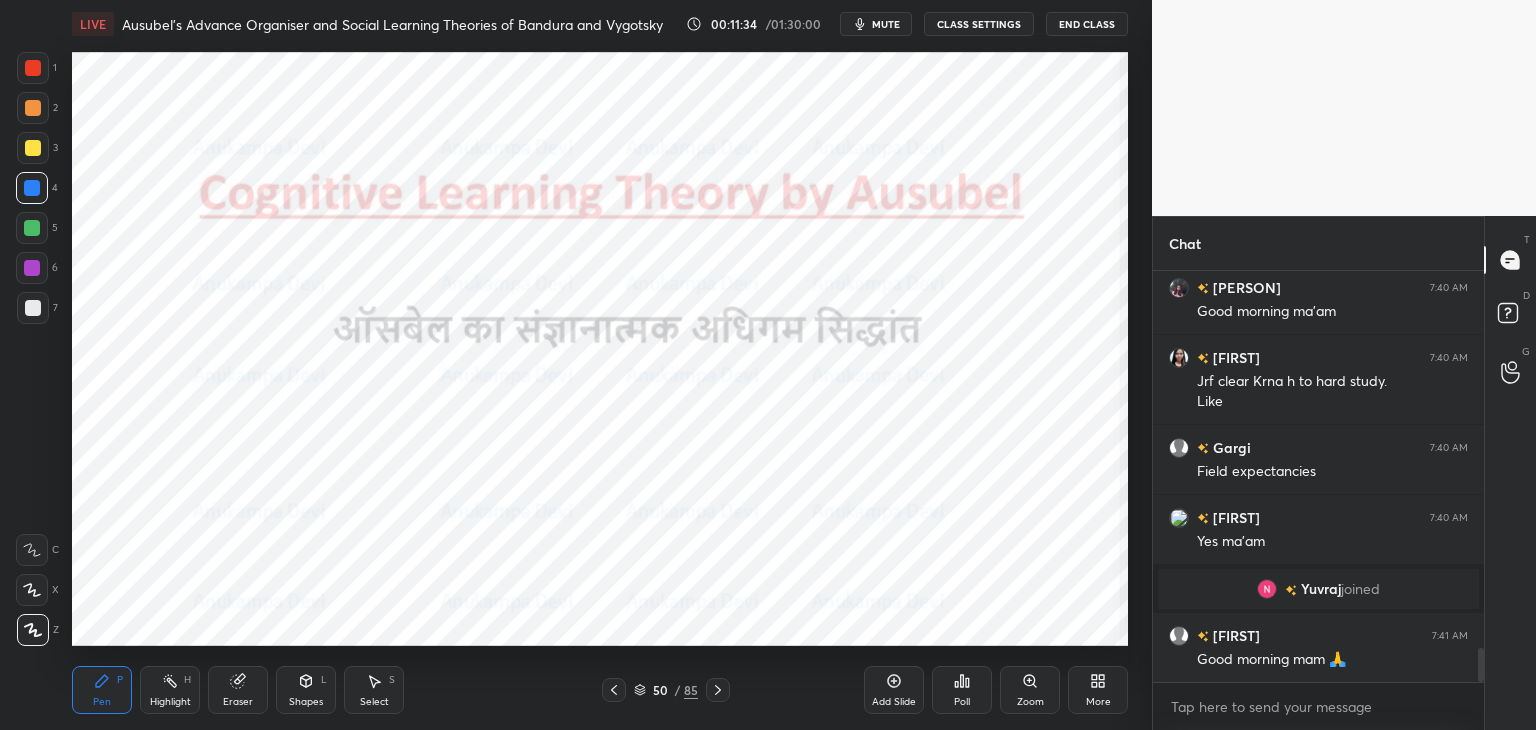 click on "mute" at bounding box center (886, 24) 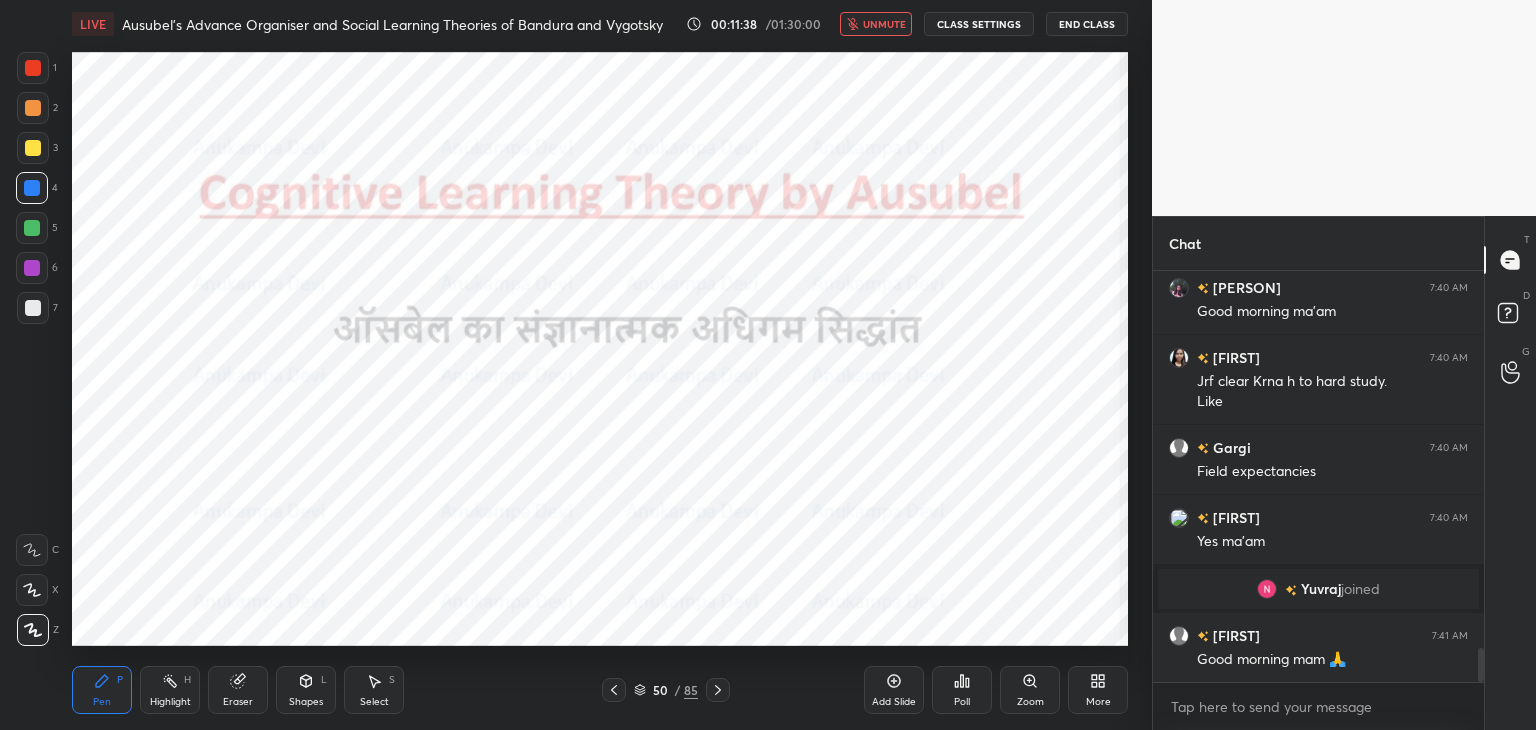 click on "unmute" at bounding box center (884, 24) 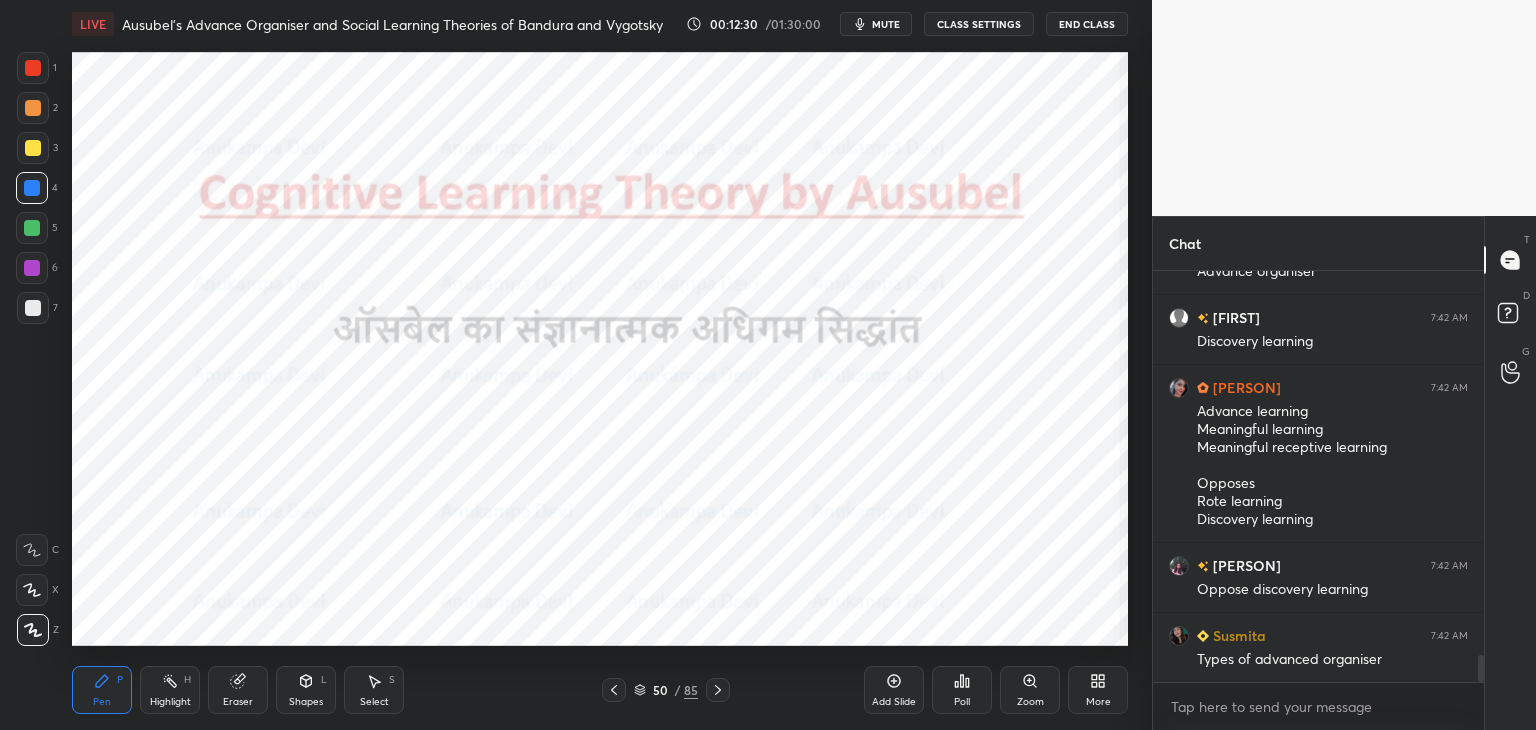 scroll, scrollTop: 5748, scrollLeft: 0, axis: vertical 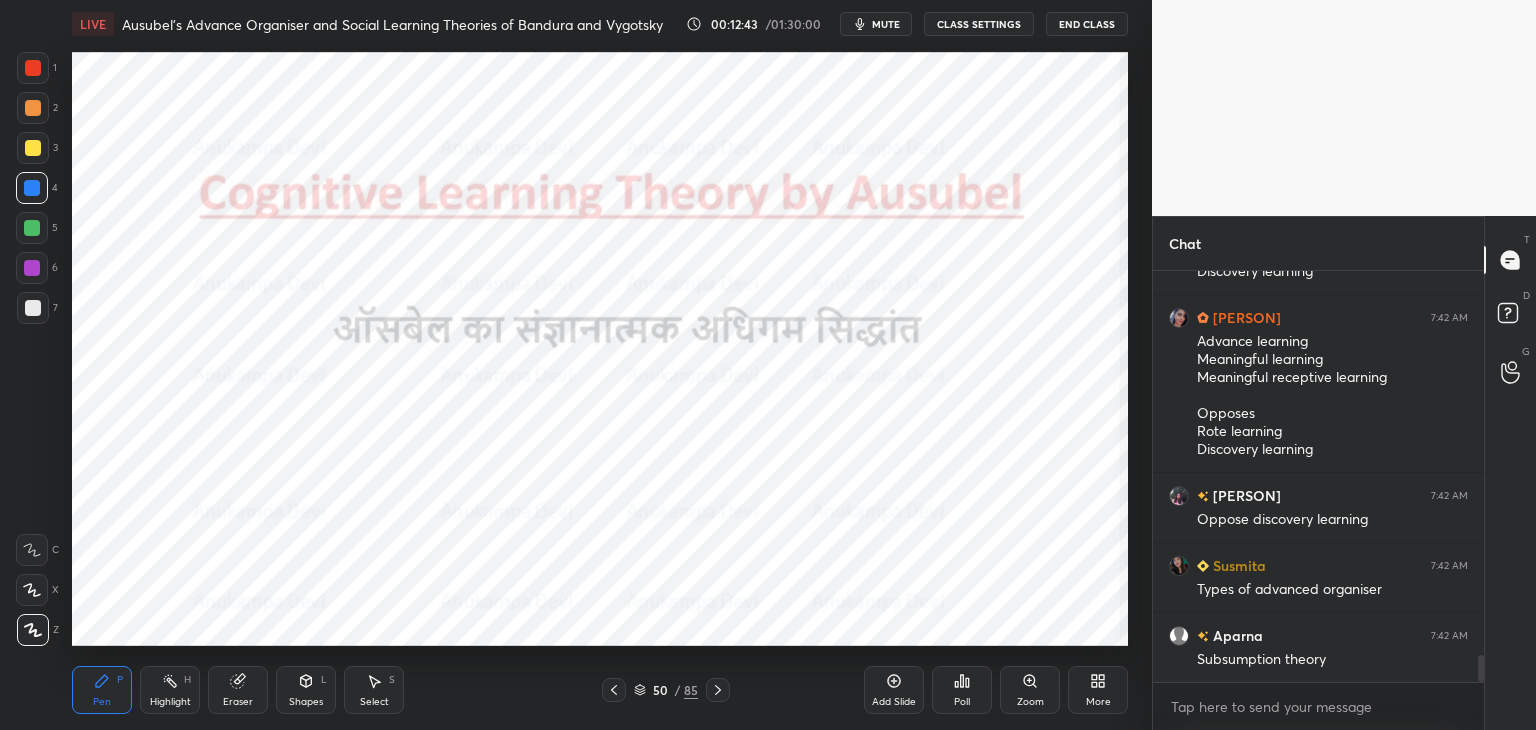 click 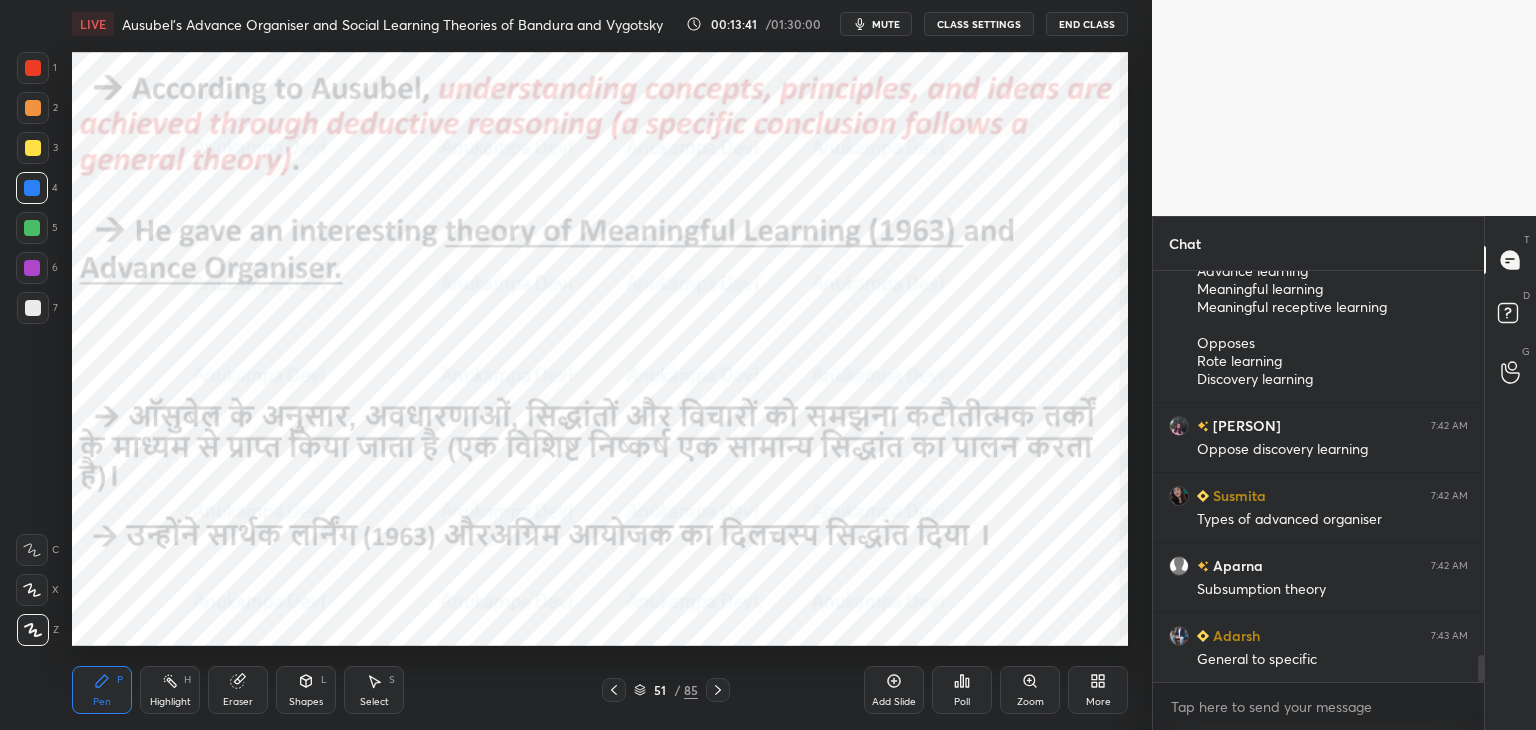 scroll, scrollTop: 5888, scrollLeft: 0, axis: vertical 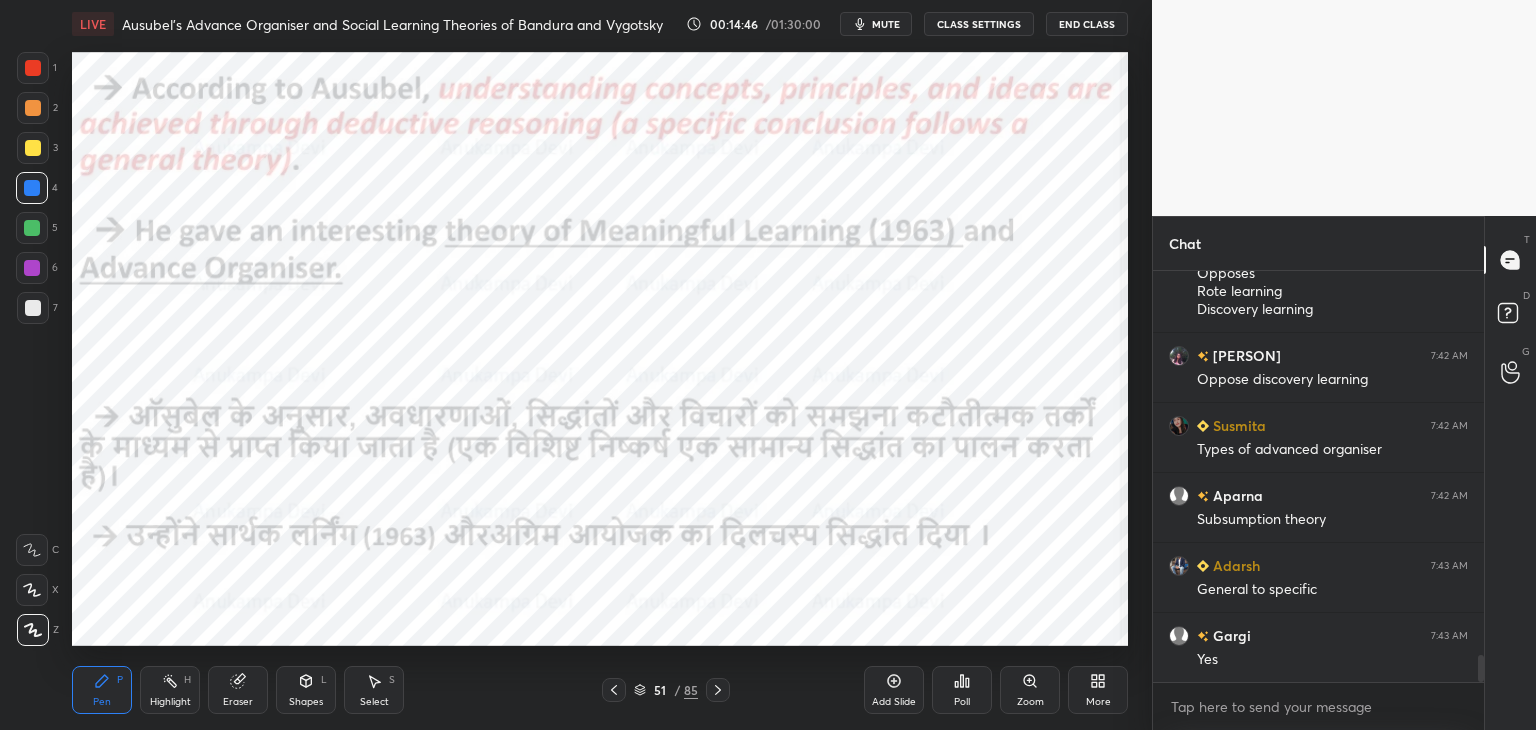 click on "Setting up your live class Poll for   secs No correct answer Start poll" at bounding box center (600, 349) 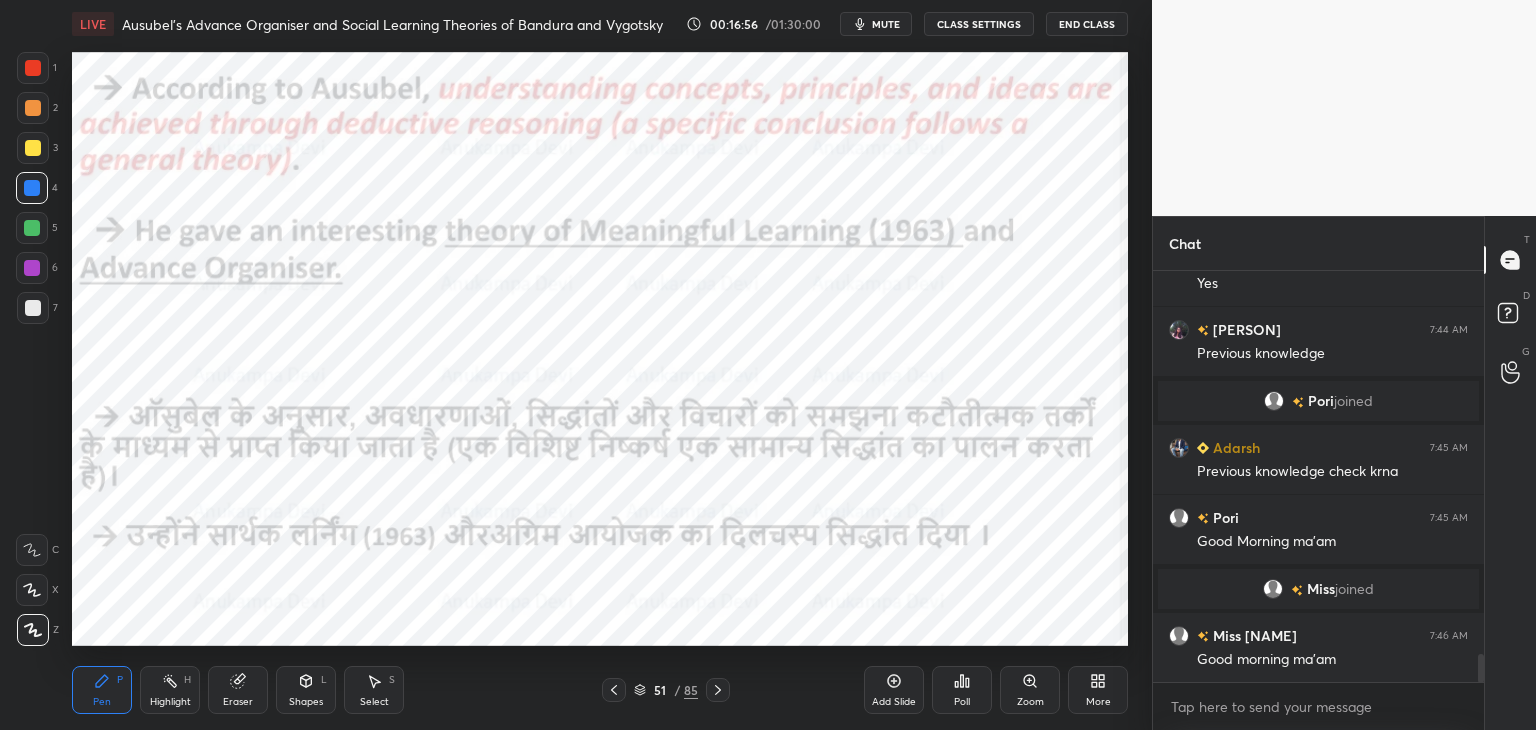 scroll, scrollTop: 5780, scrollLeft: 0, axis: vertical 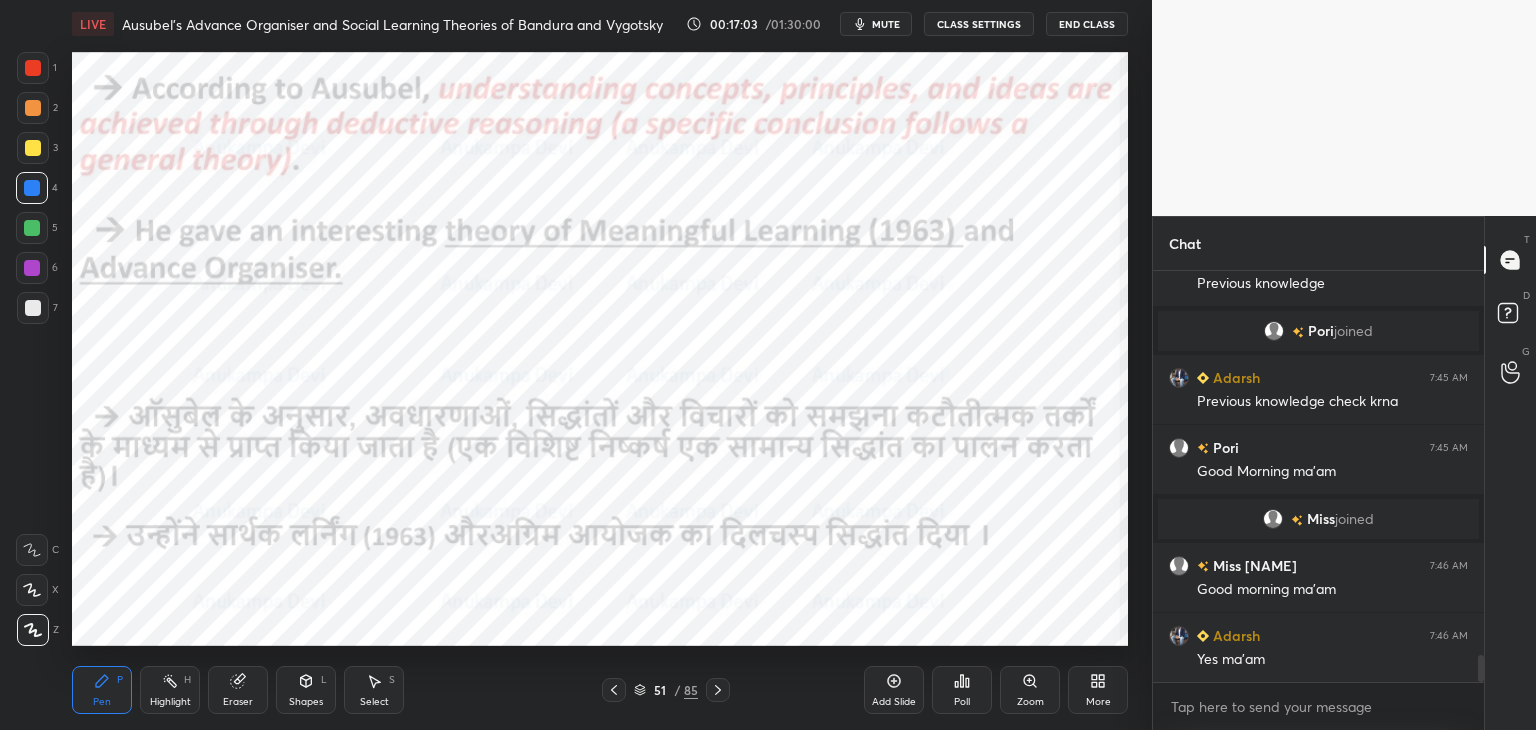 click on "mute" at bounding box center [876, 24] 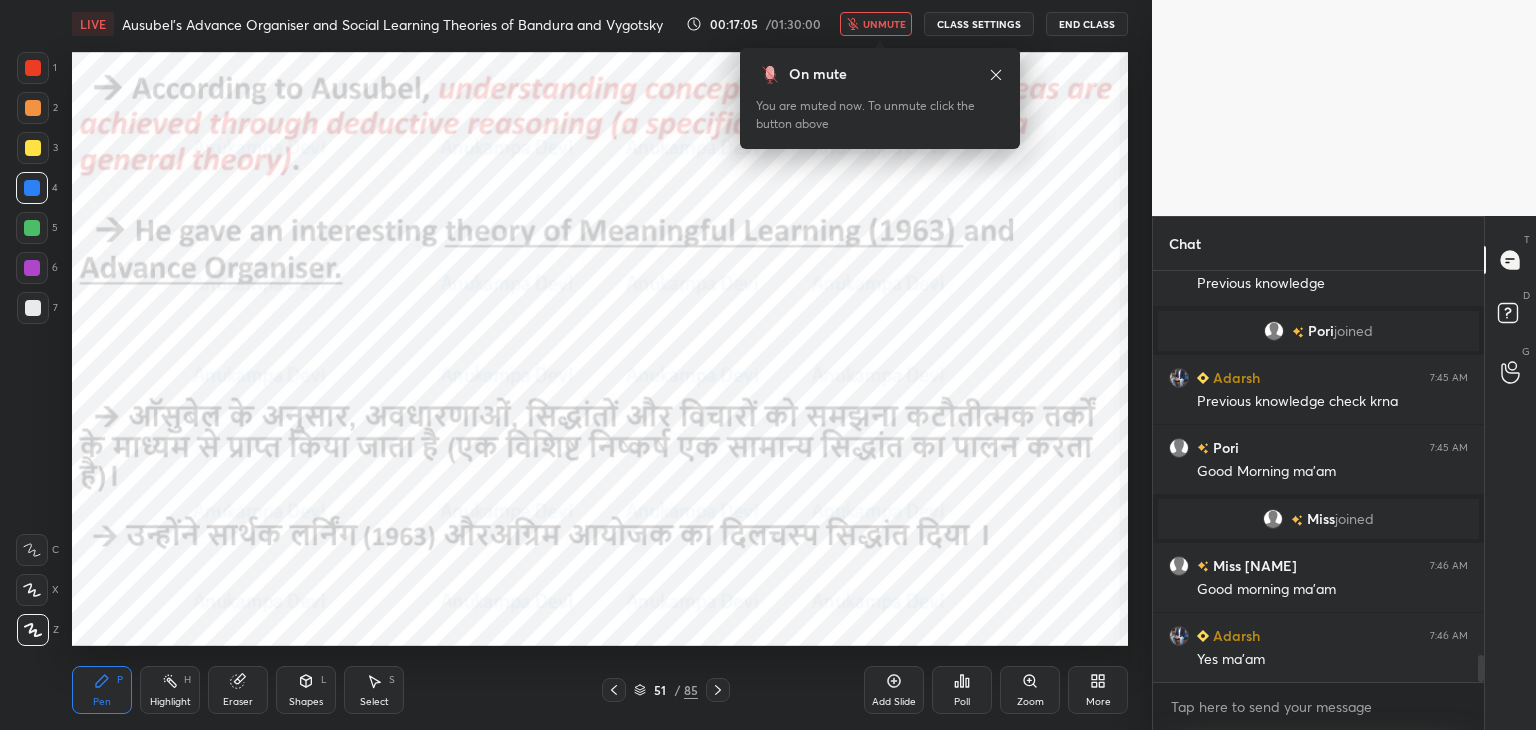 drag, startPoint x: 892, startPoint y: 25, endPoint x: 885, endPoint y: 51, distance: 26.925823 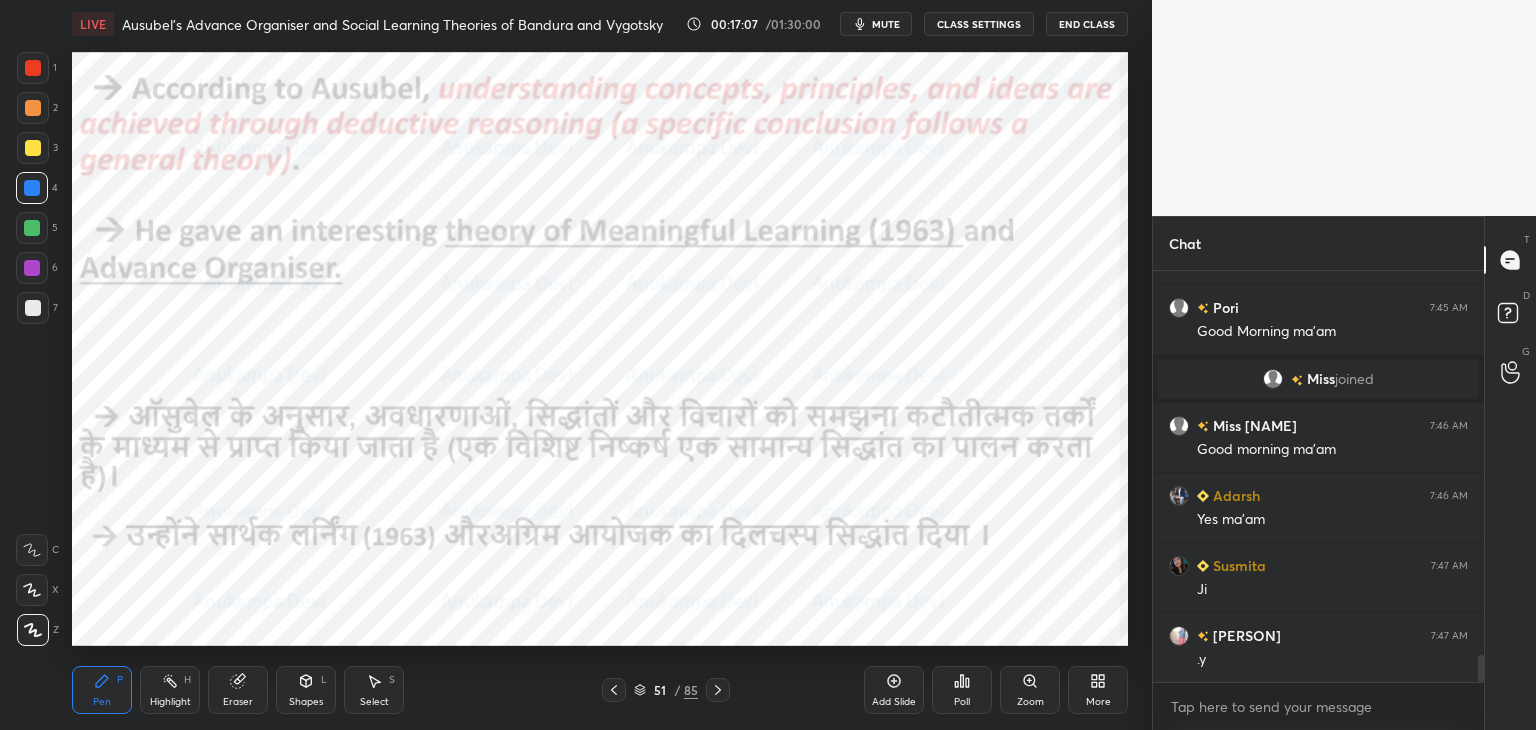 scroll, scrollTop: 5990, scrollLeft: 0, axis: vertical 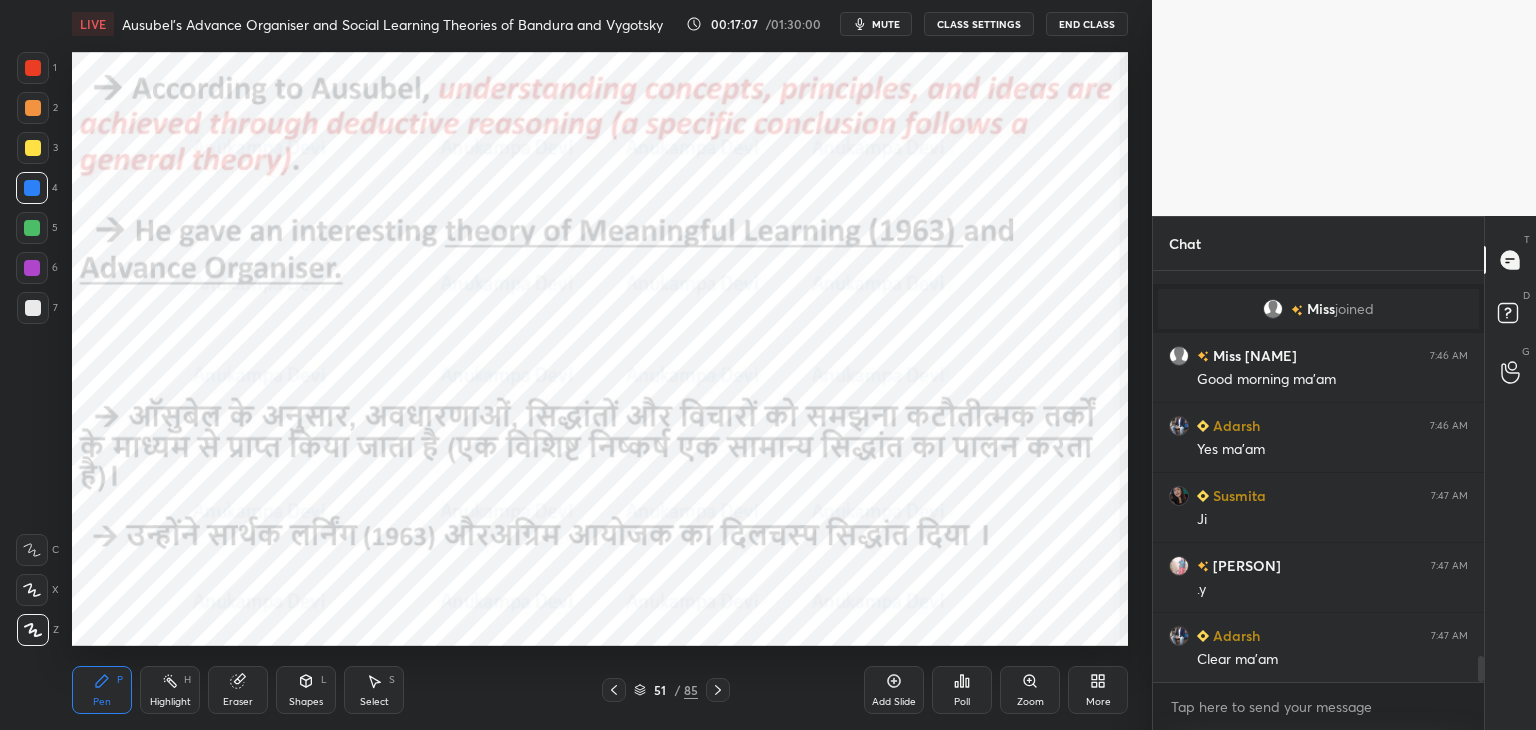 click 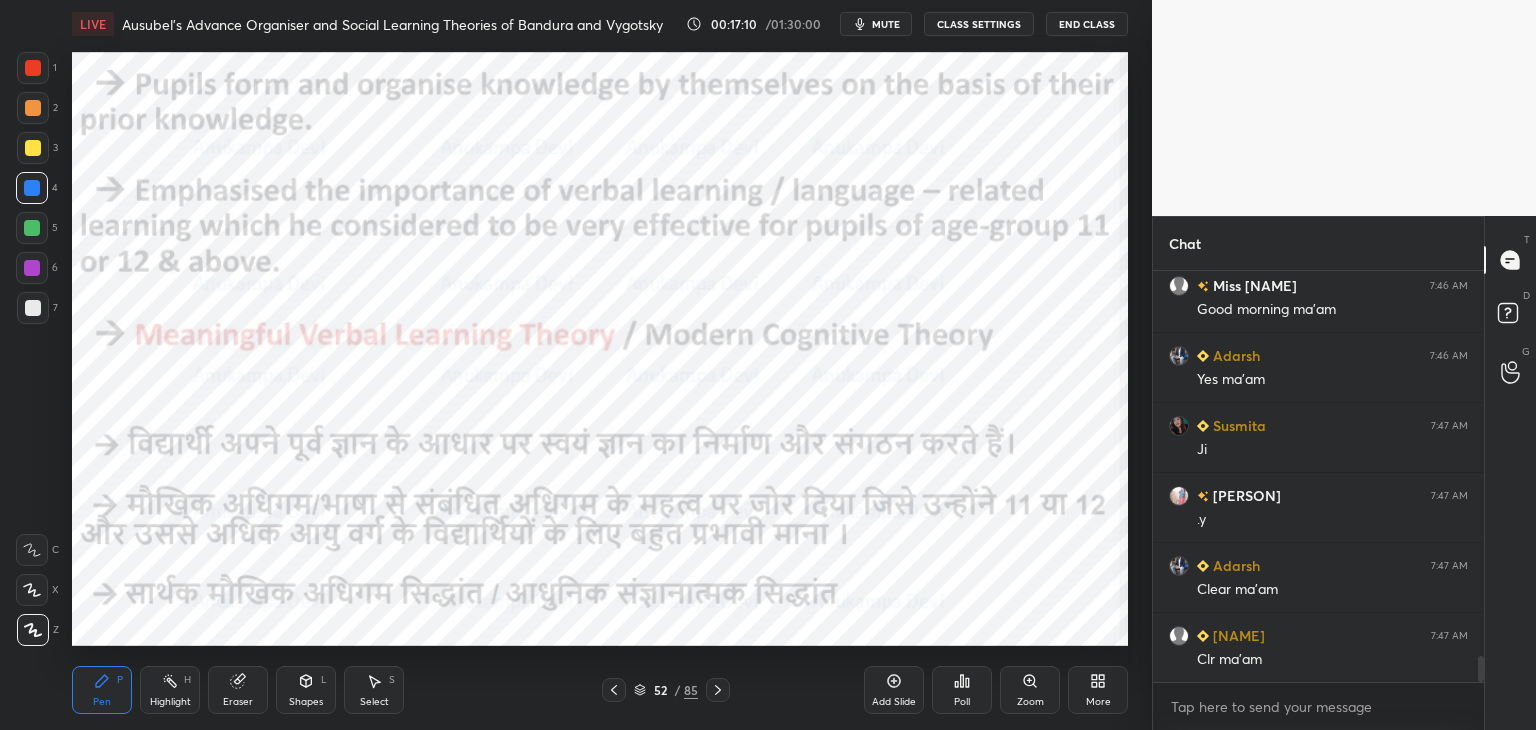 scroll, scrollTop: 6130, scrollLeft: 0, axis: vertical 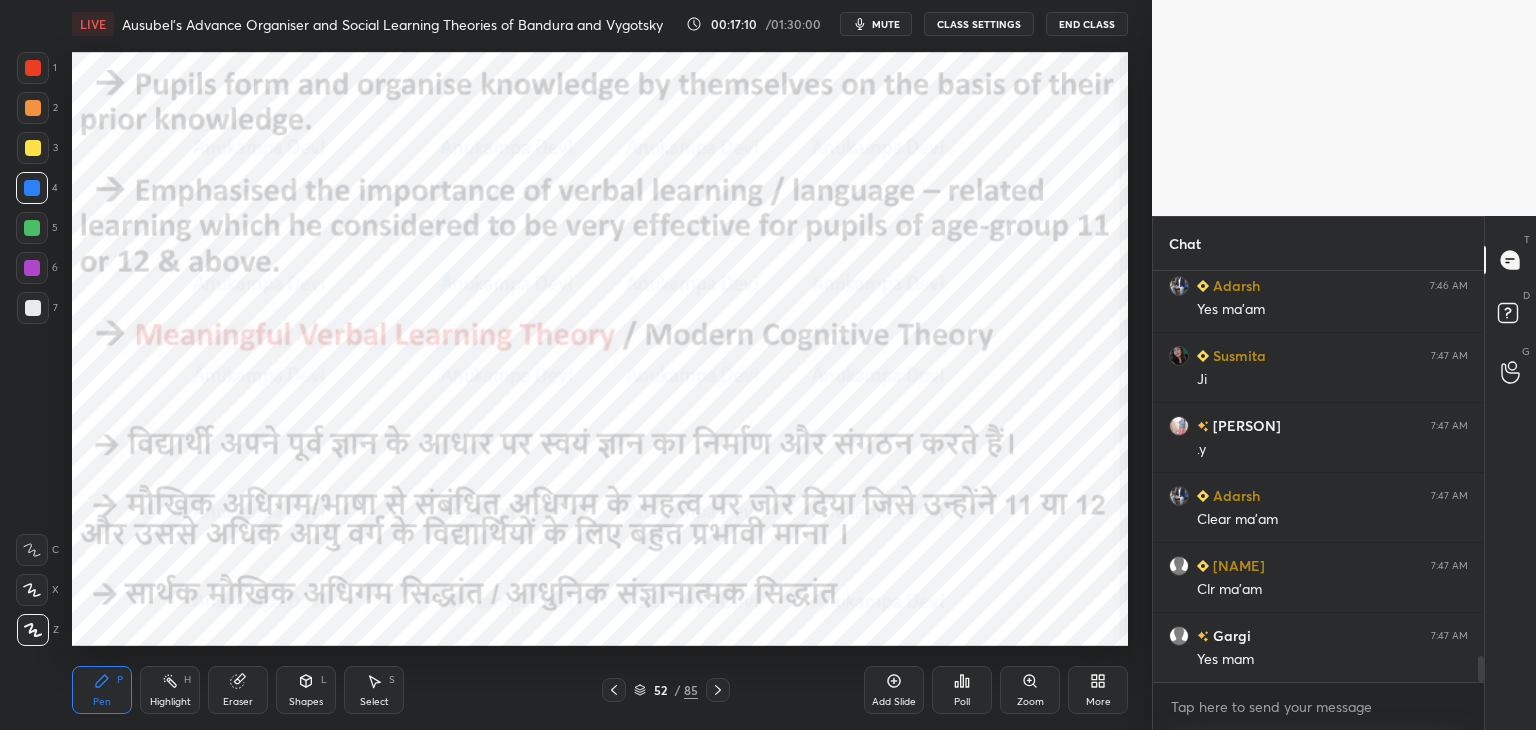 click at bounding box center (32, 228) 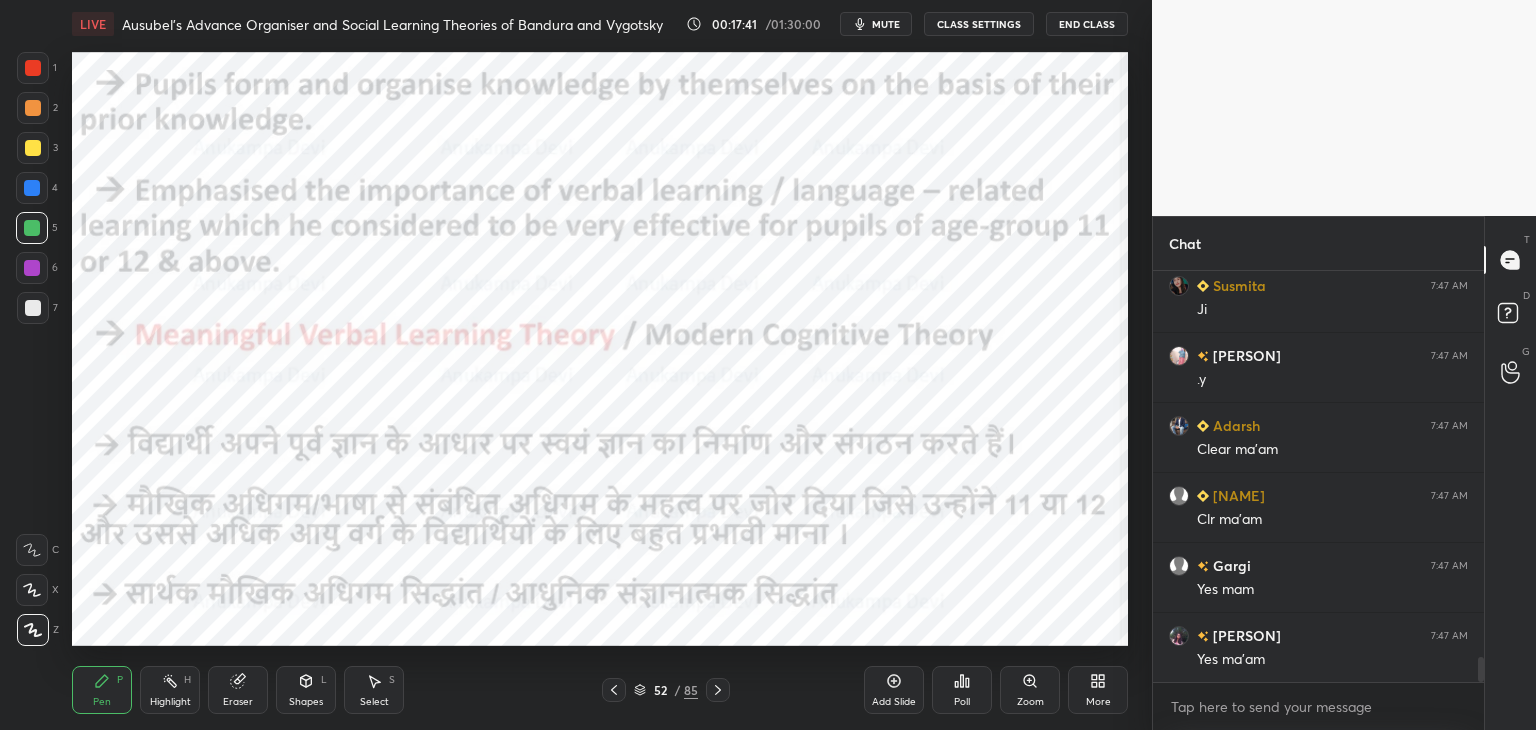 scroll, scrollTop: 6248, scrollLeft: 0, axis: vertical 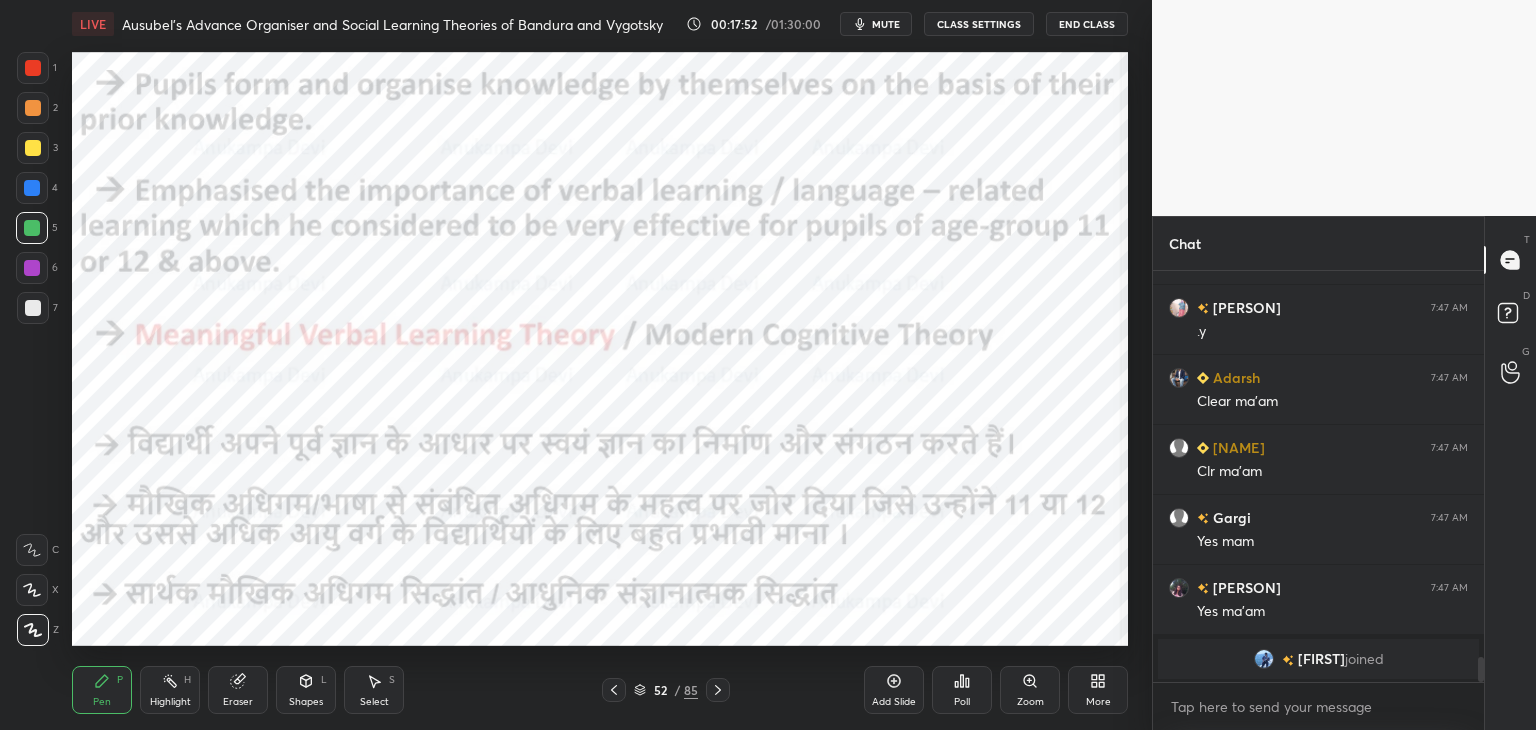 click 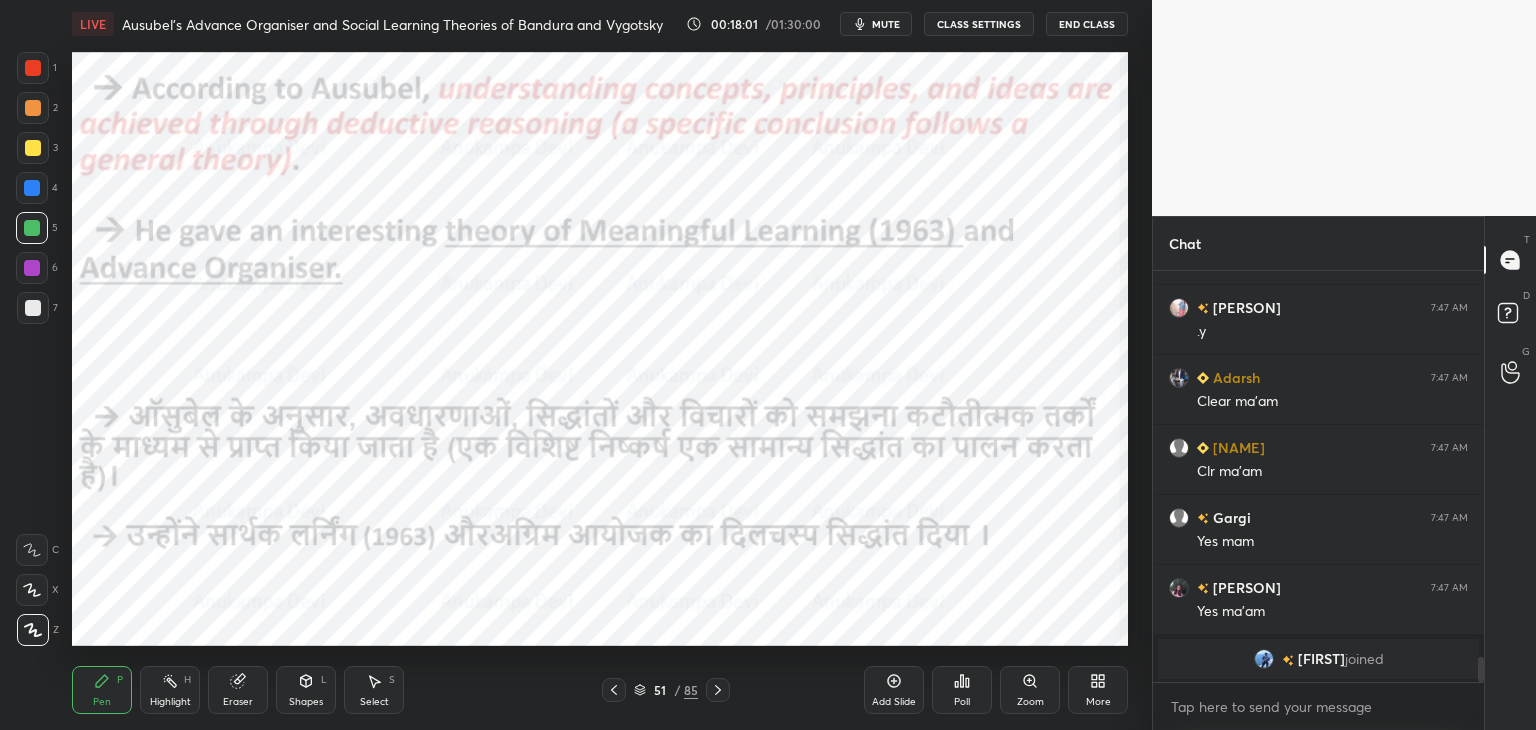 click 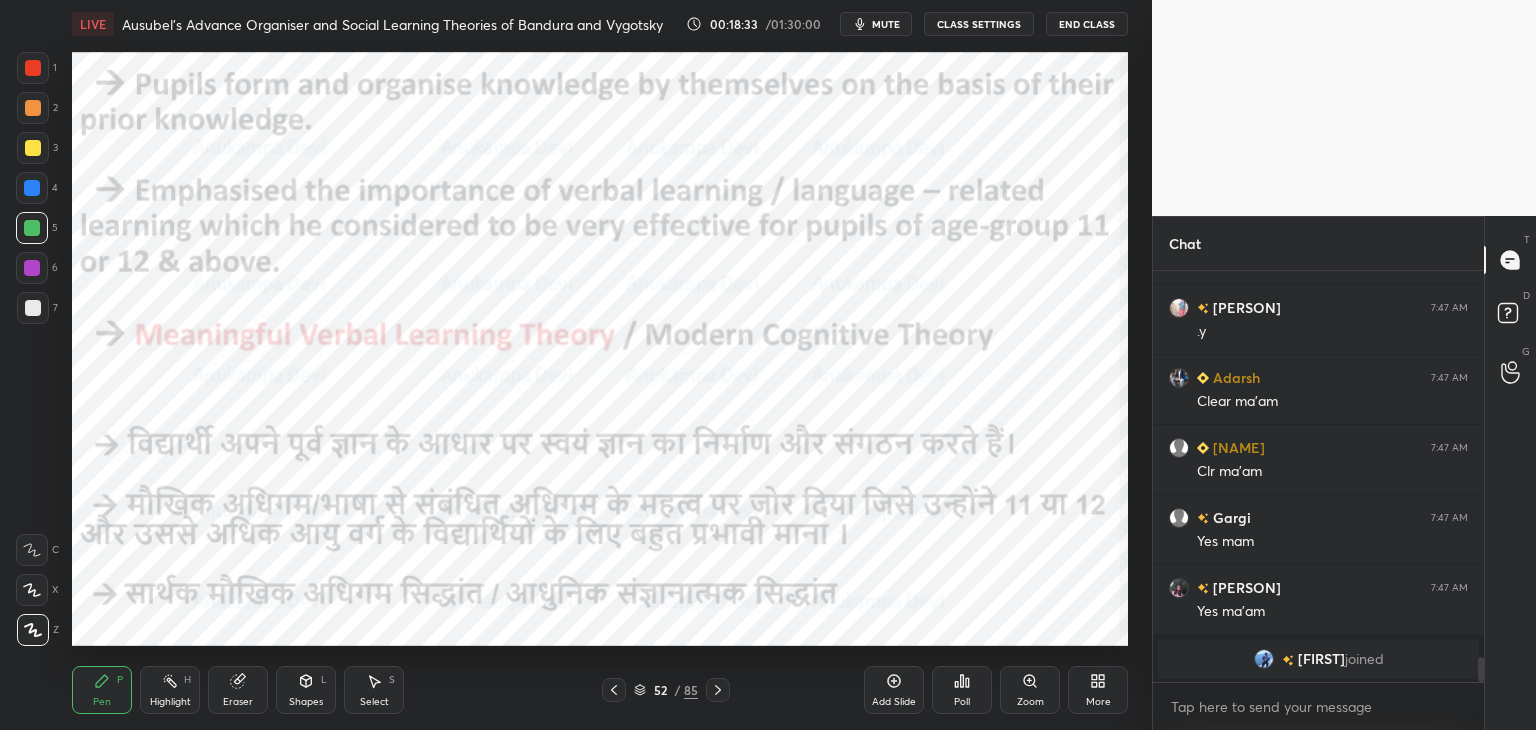 click on "mute" at bounding box center (886, 24) 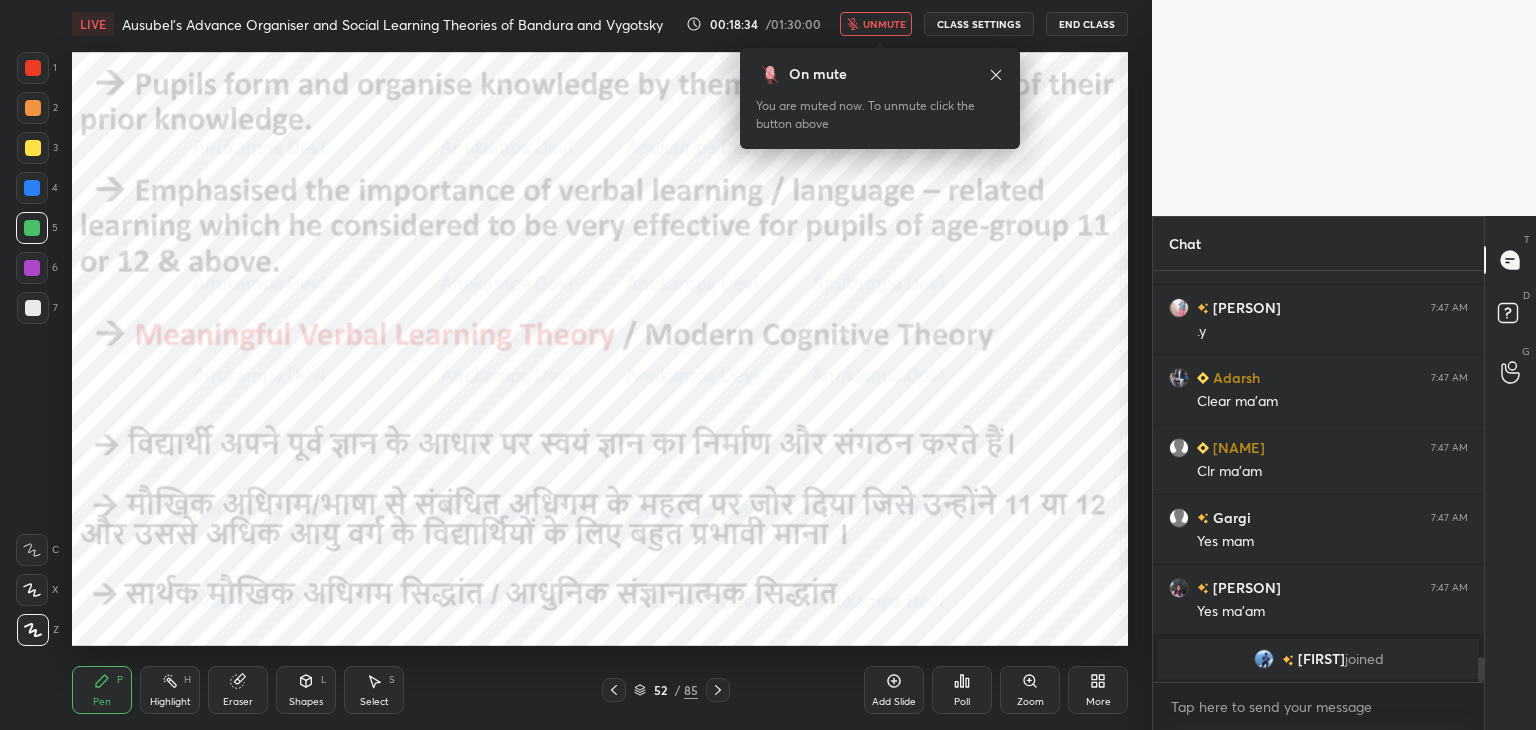 click on "unmute" at bounding box center (884, 24) 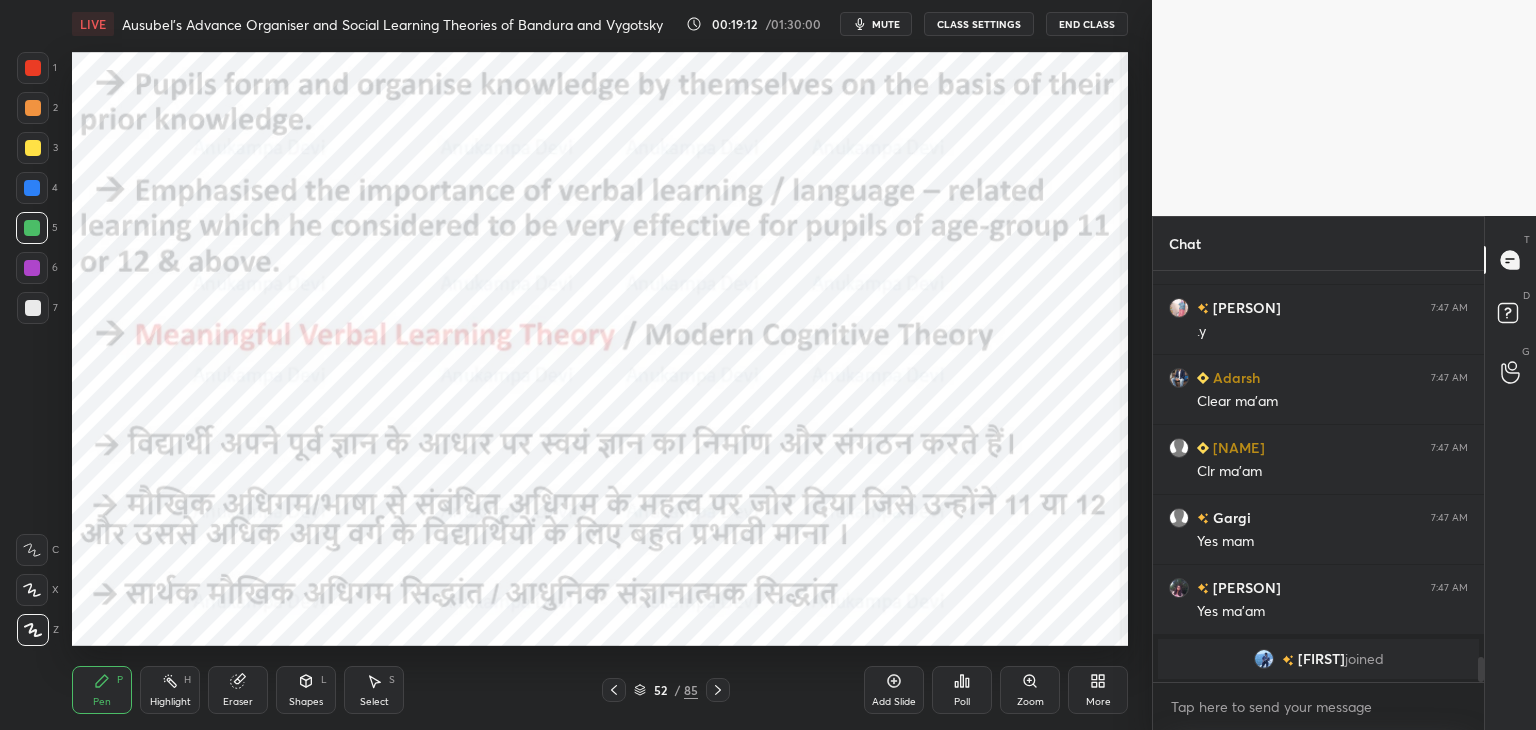 click 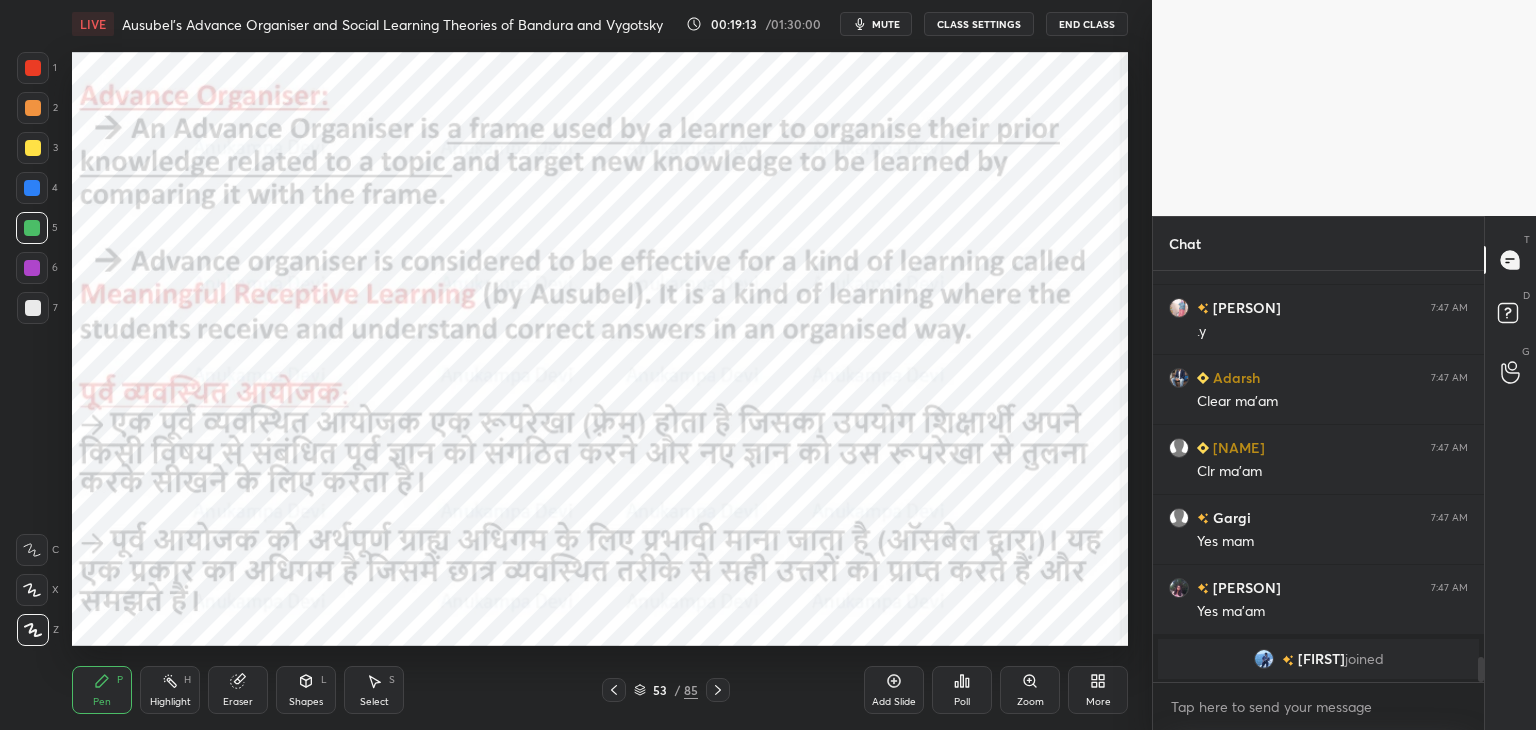 scroll, scrollTop: 6272, scrollLeft: 0, axis: vertical 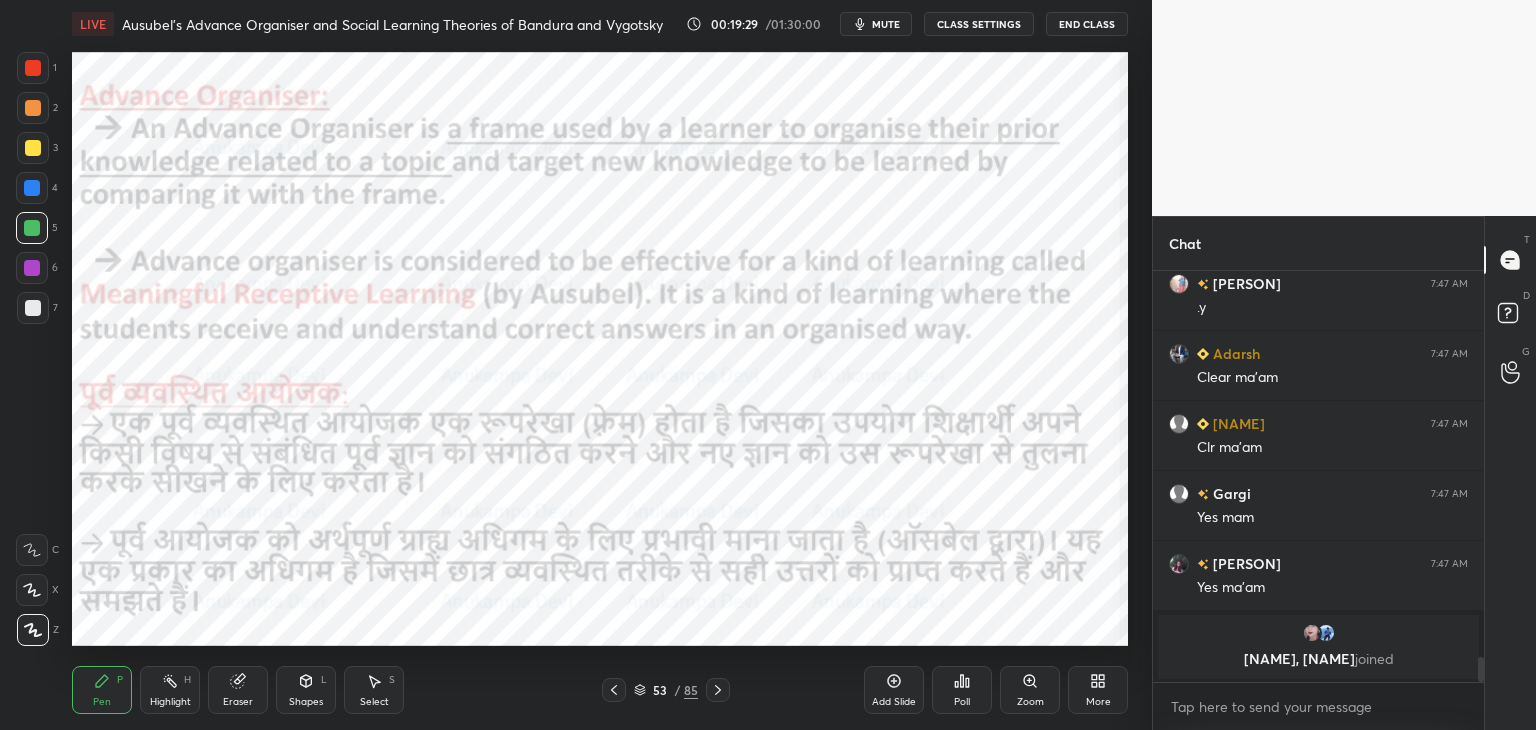 click 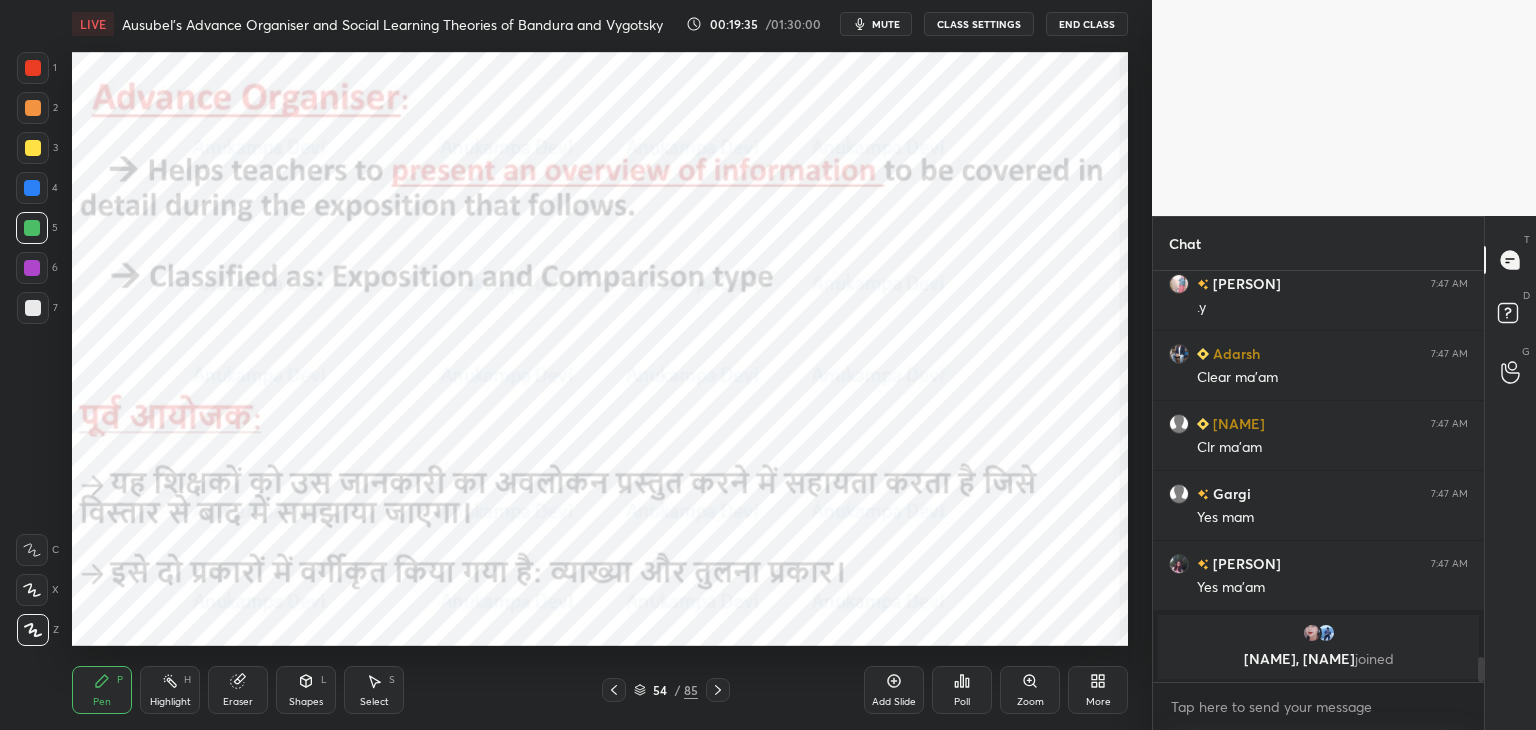 click on "mute" at bounding box center (886, 24) 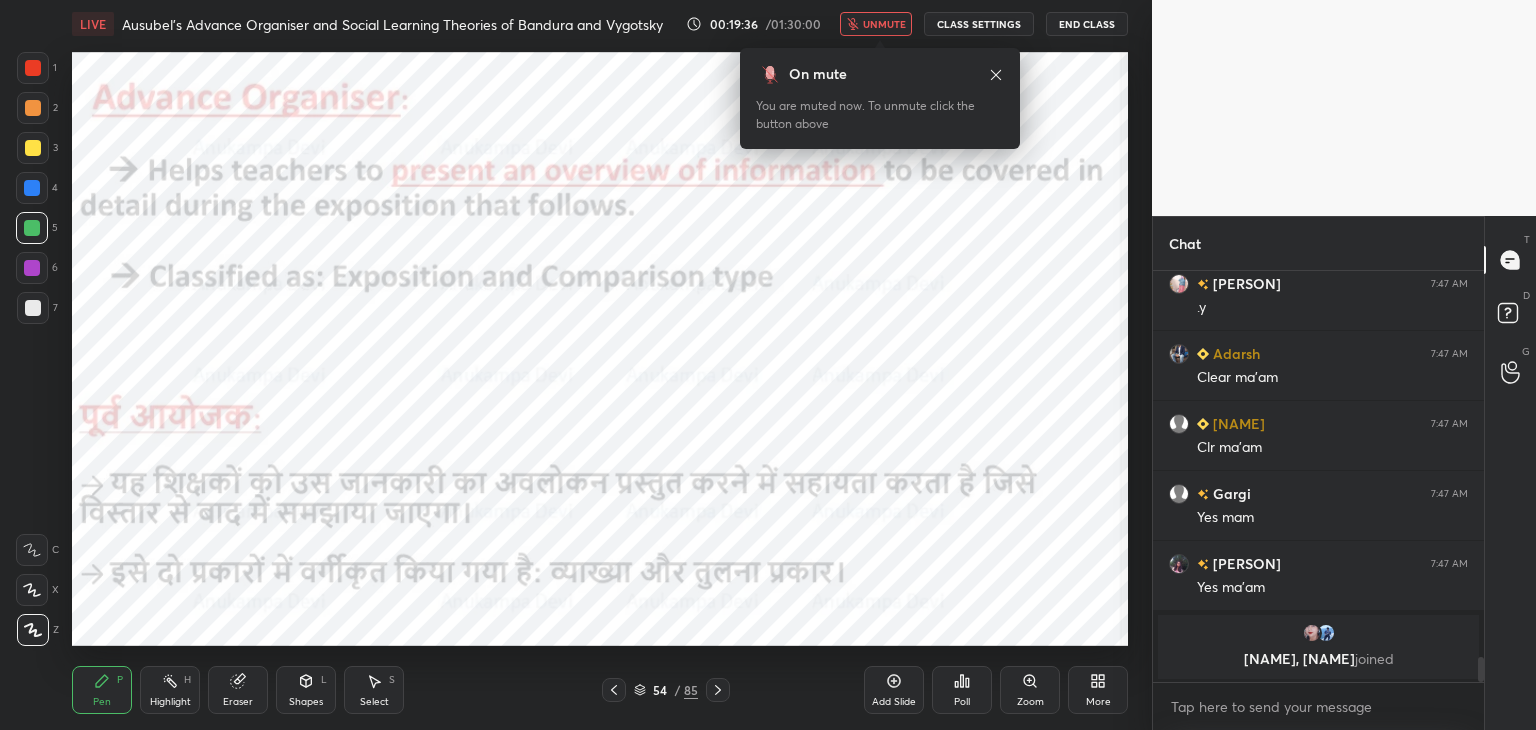 click on "unmute" at bounding box center (884, 24) 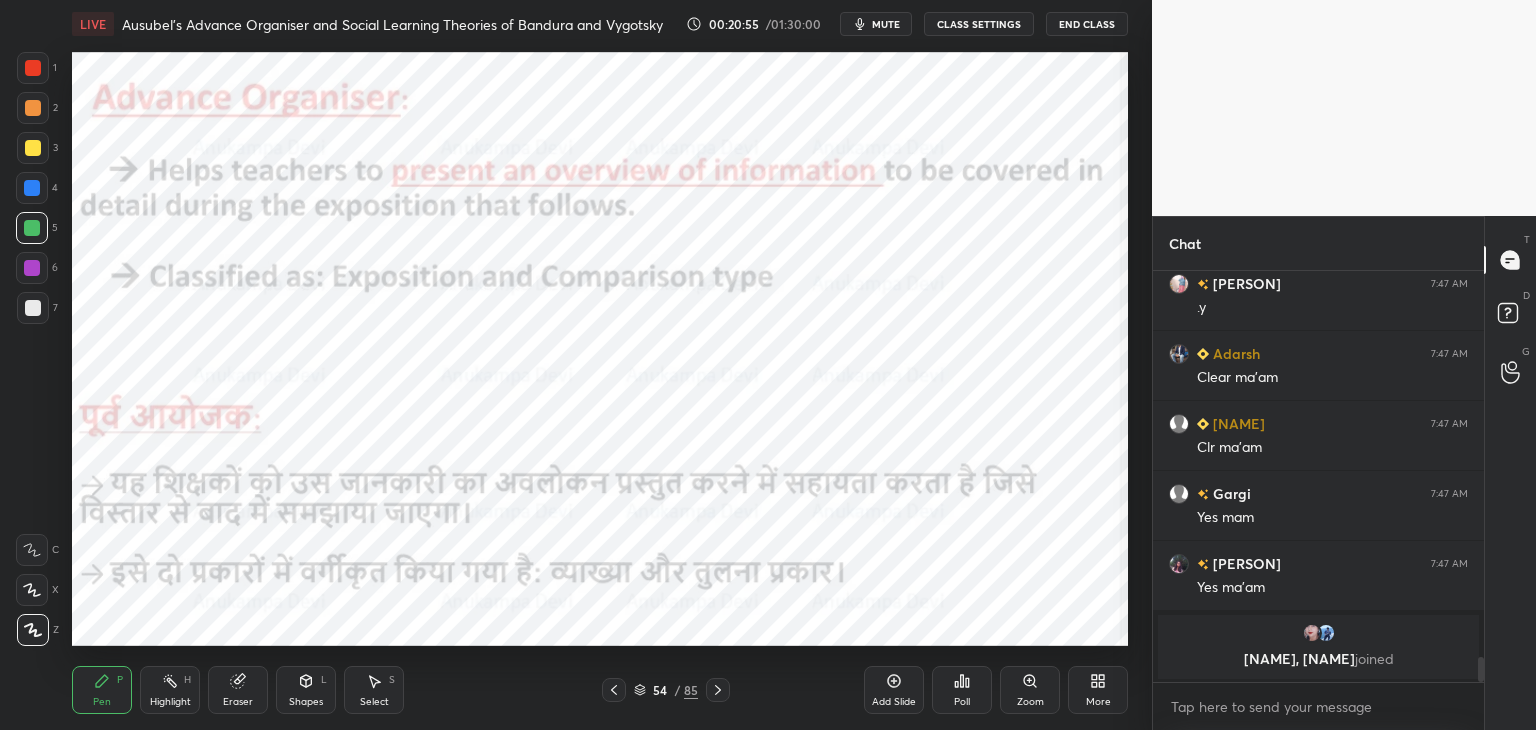click 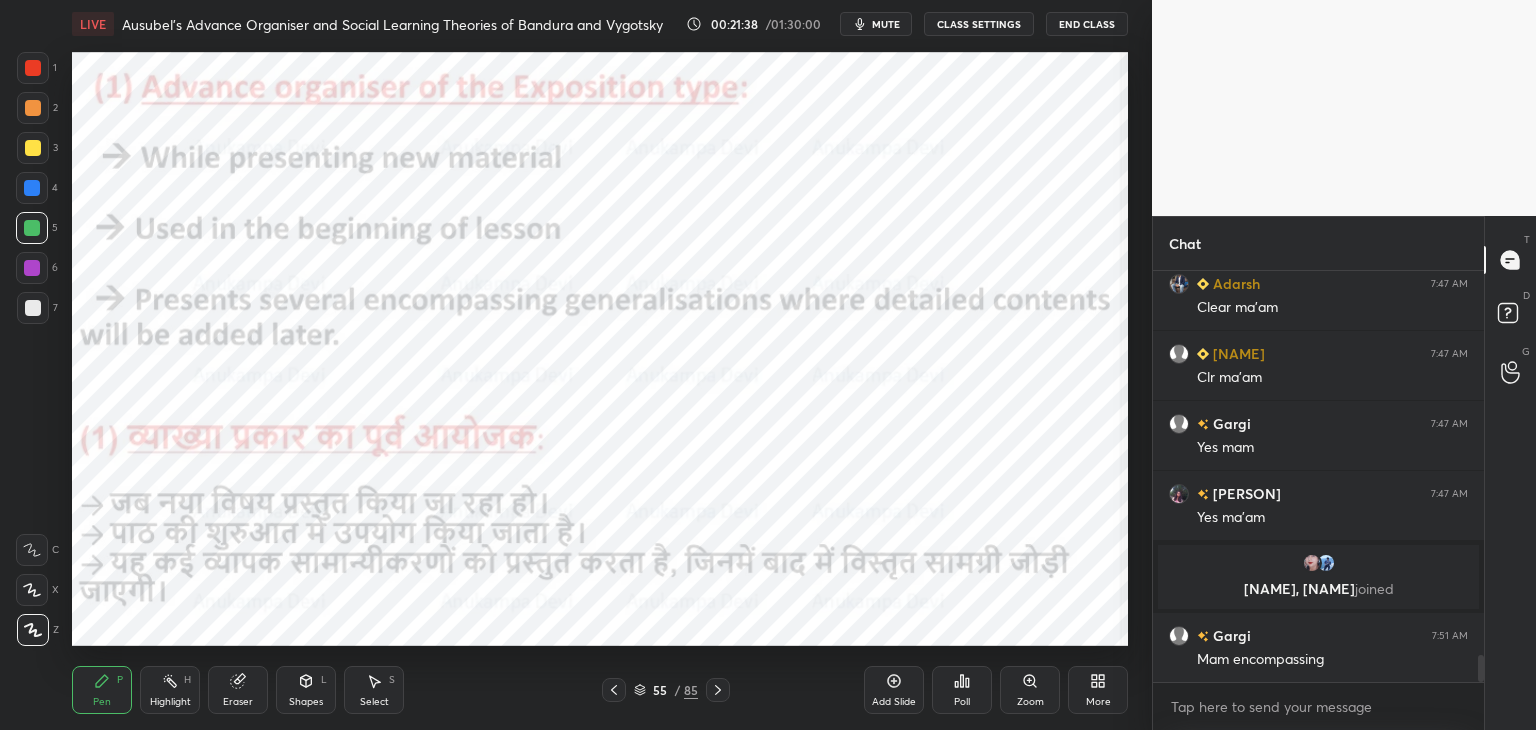 scroll, scrollTop: 5956, scrollLeft: 0, axis: vertical 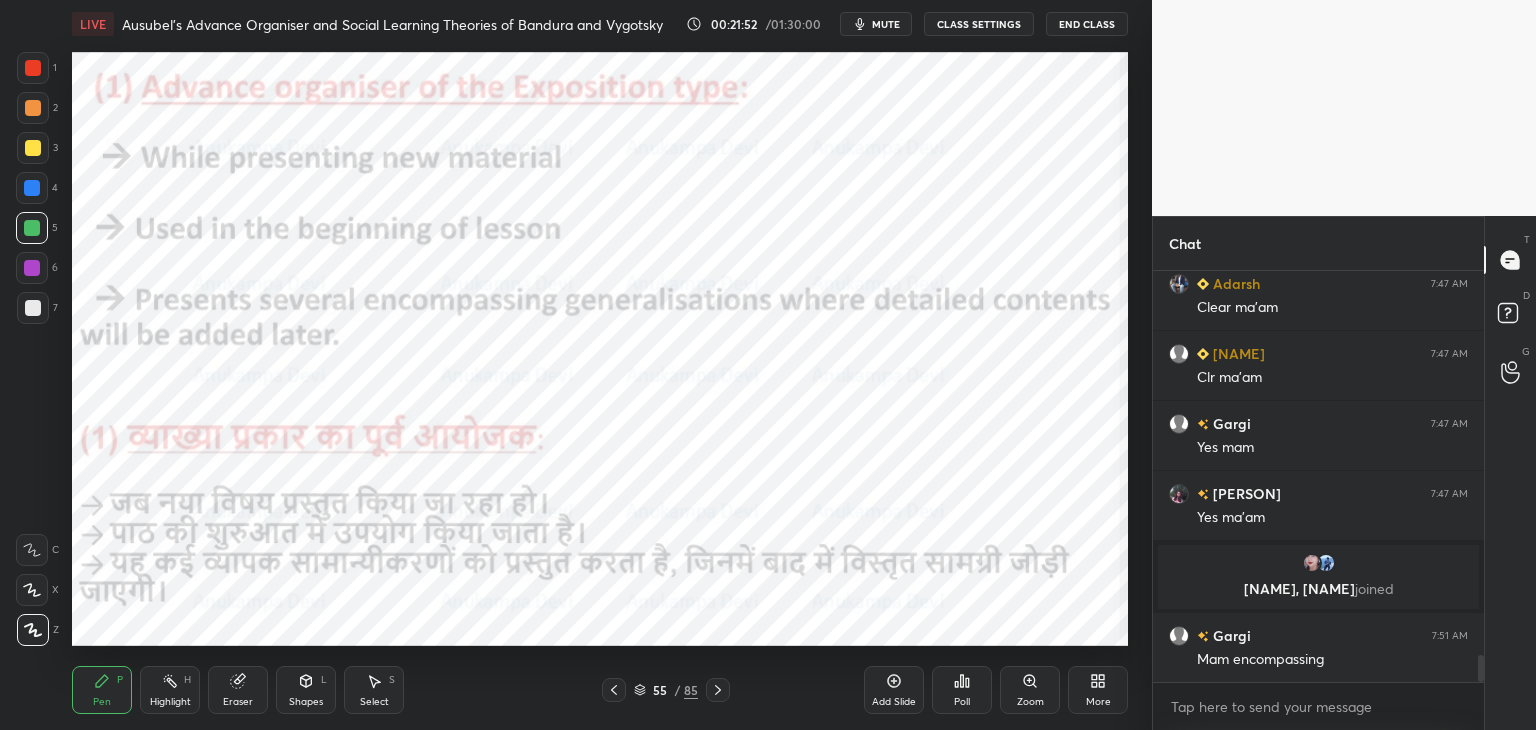 click 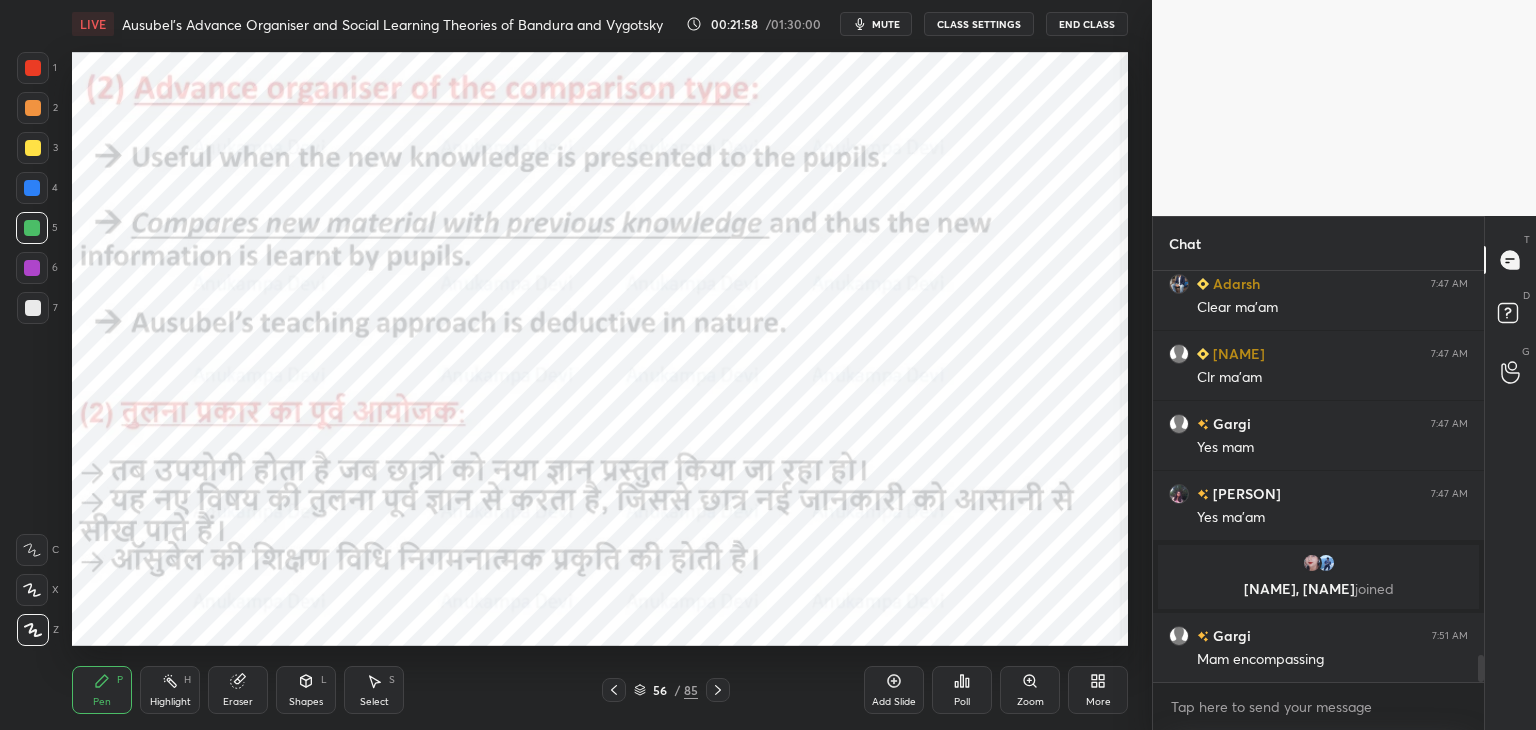 drag, startPoint x: 614, startPoint y: 692, endPoint x: 615, endPoint y: 681, distance: 11.045361 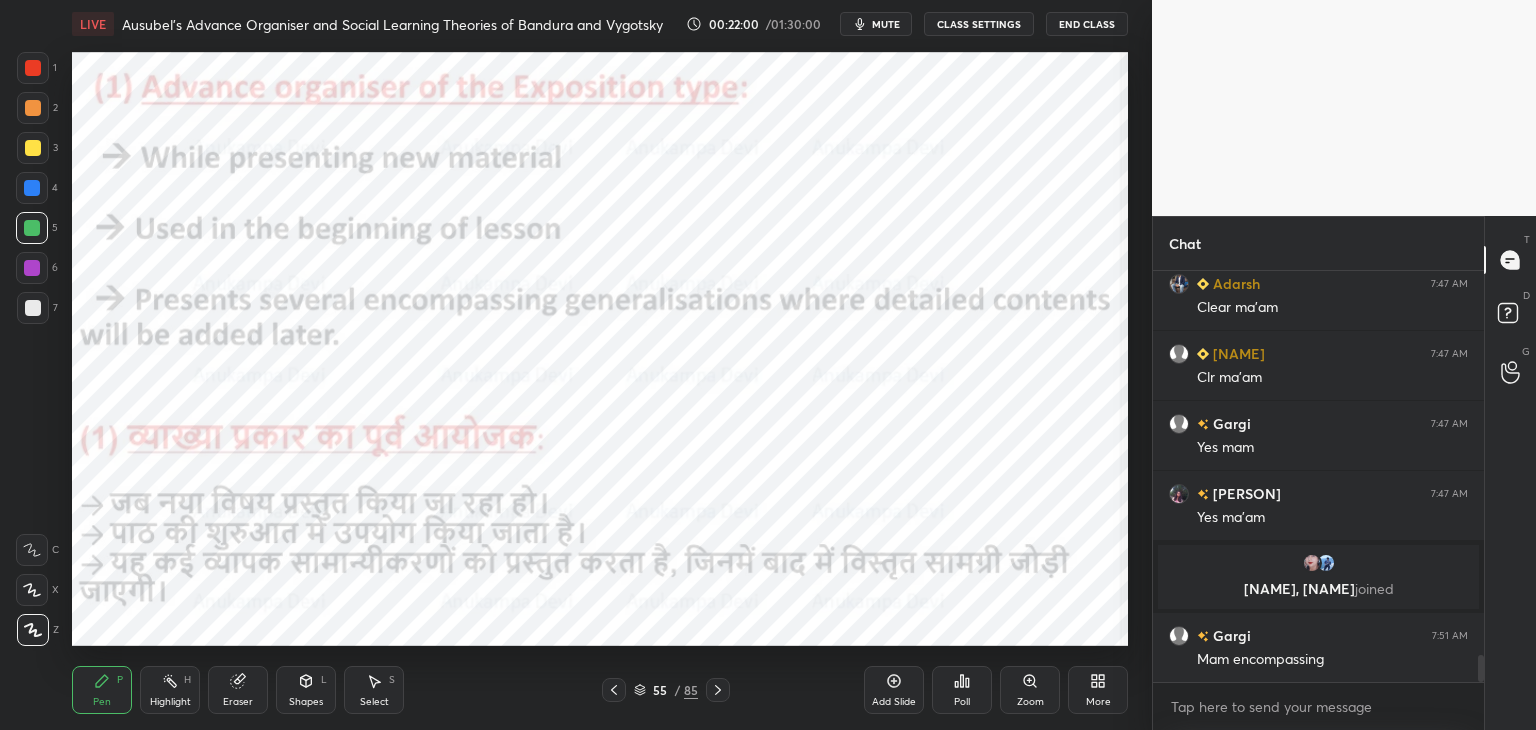 click on "mute" at bounding box center [886, 24] 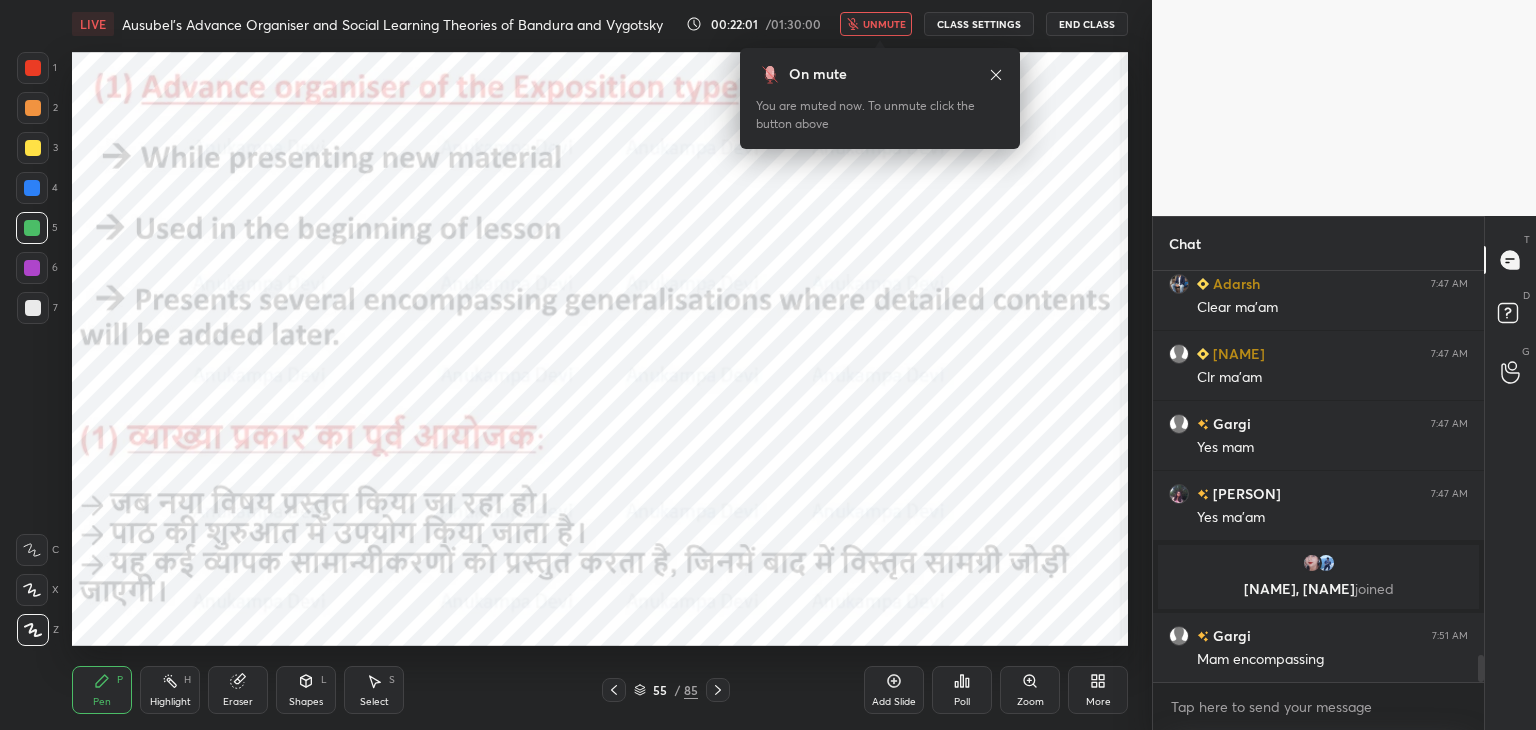 click on "unmute" at bounding box center (884, 24) 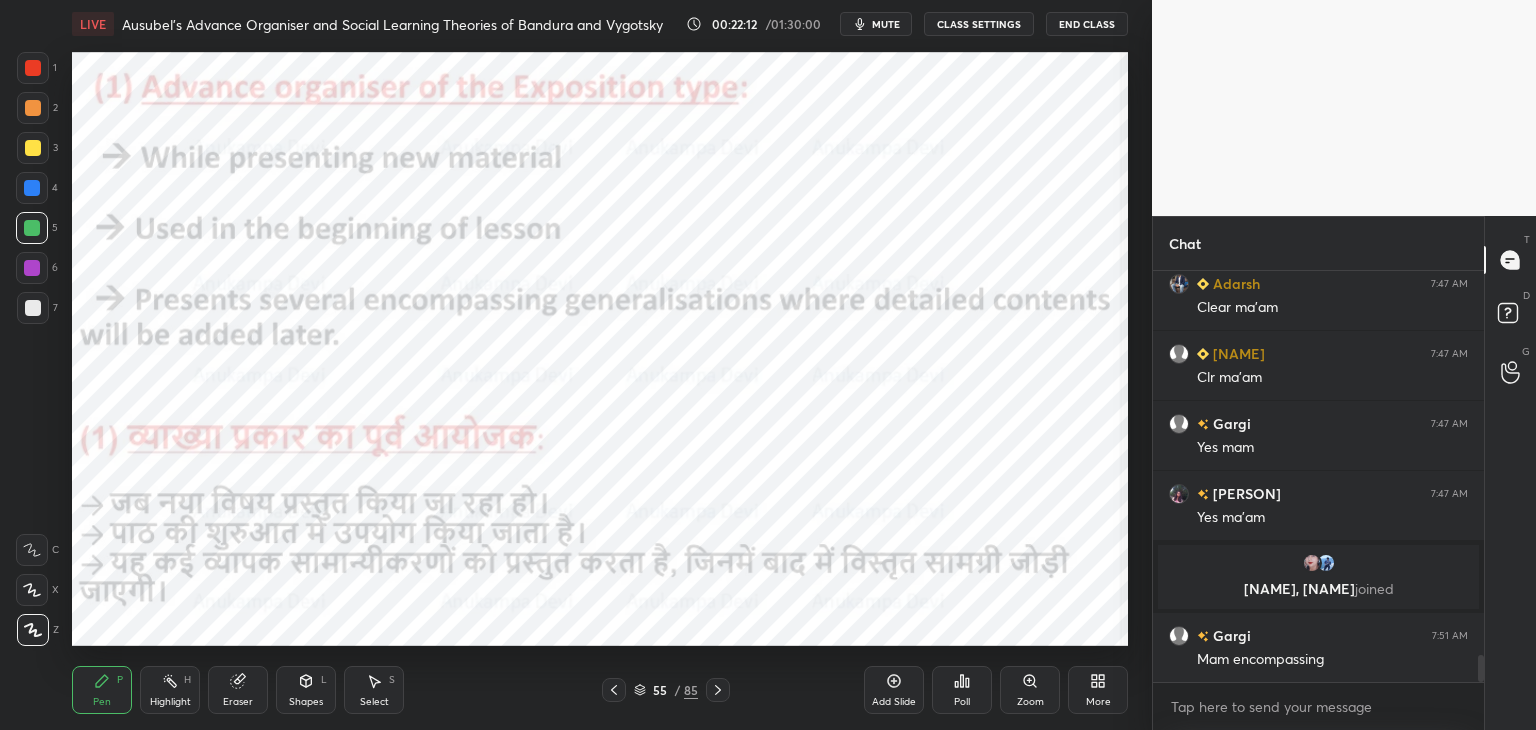 click 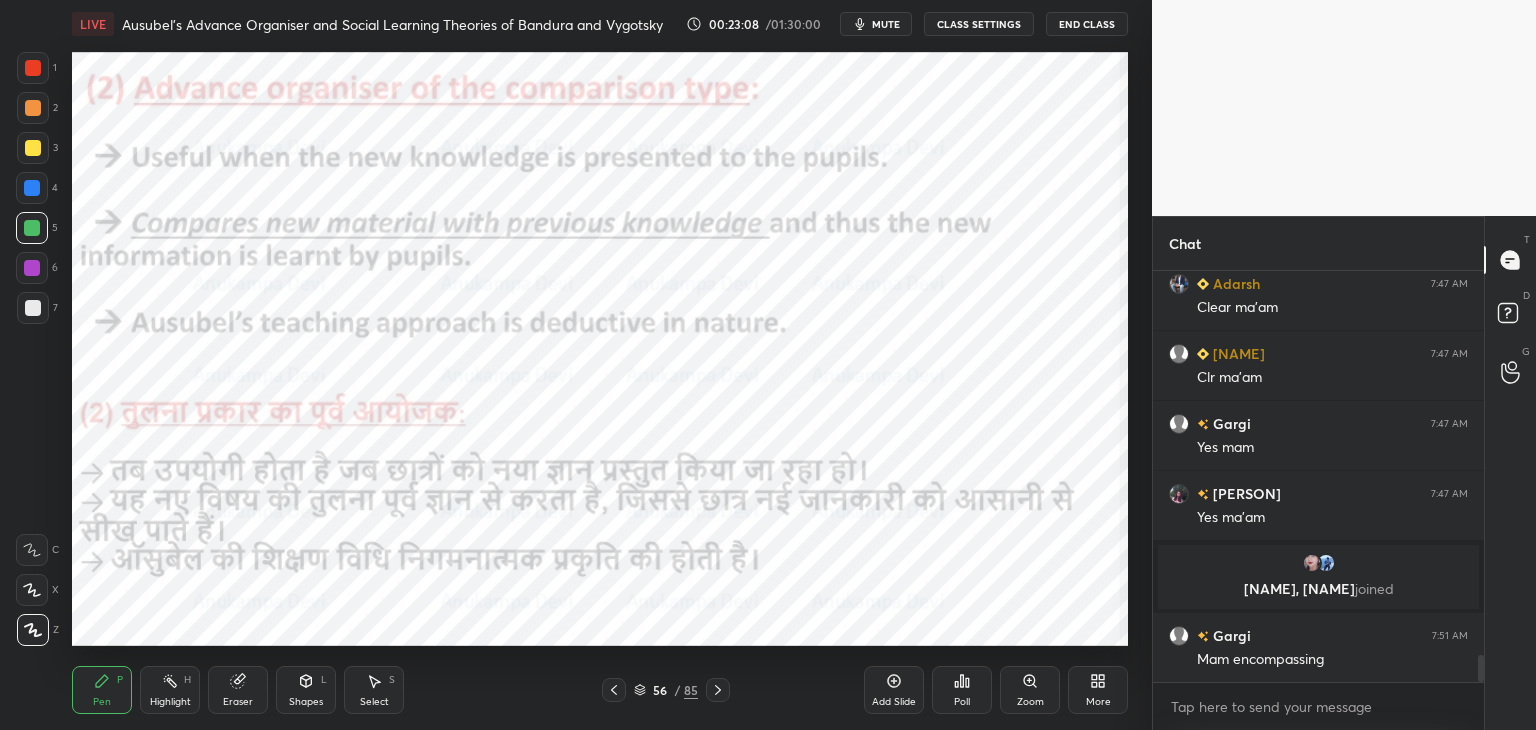 click on "mute" at bounding box center (886, 24) 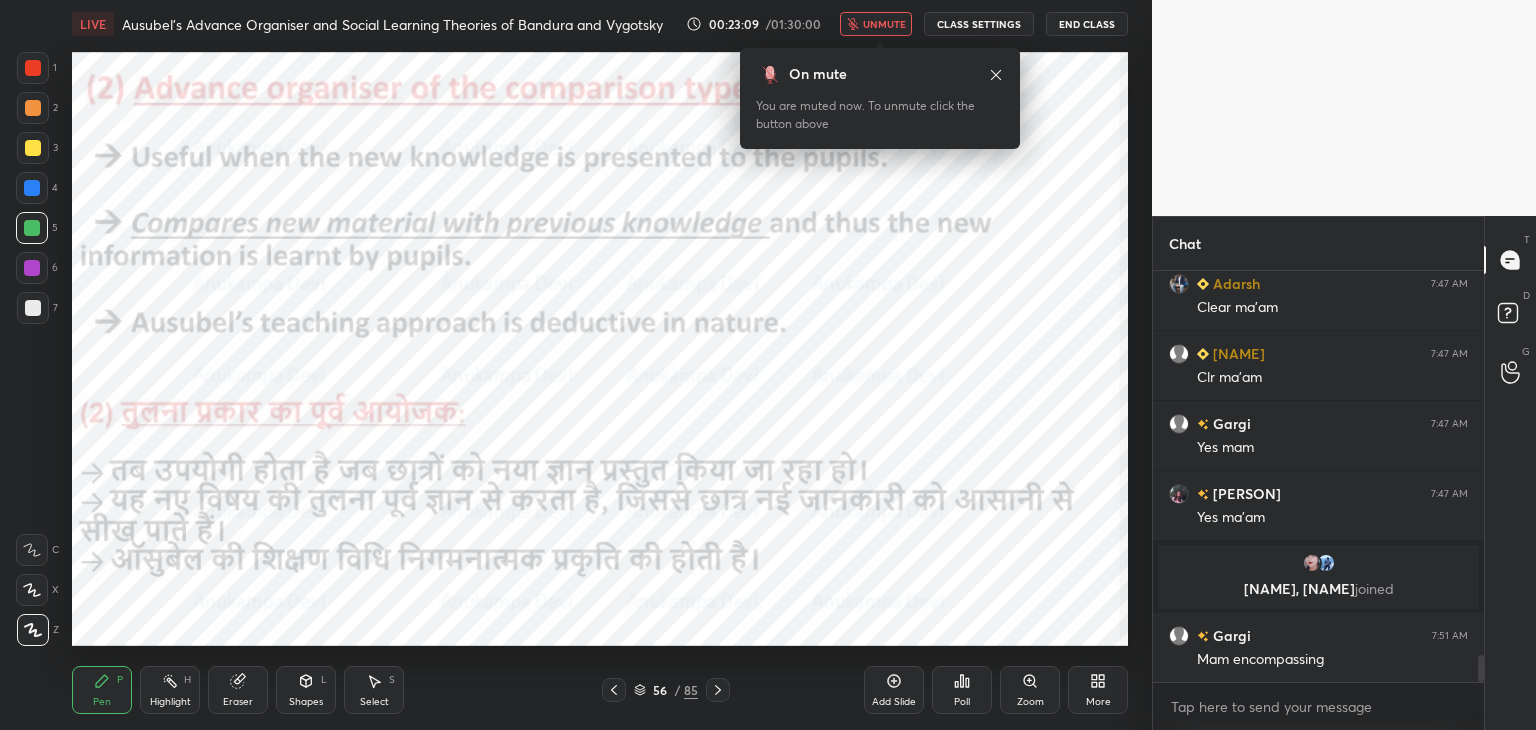 click on "unmute" at bounding box center (884, 24) 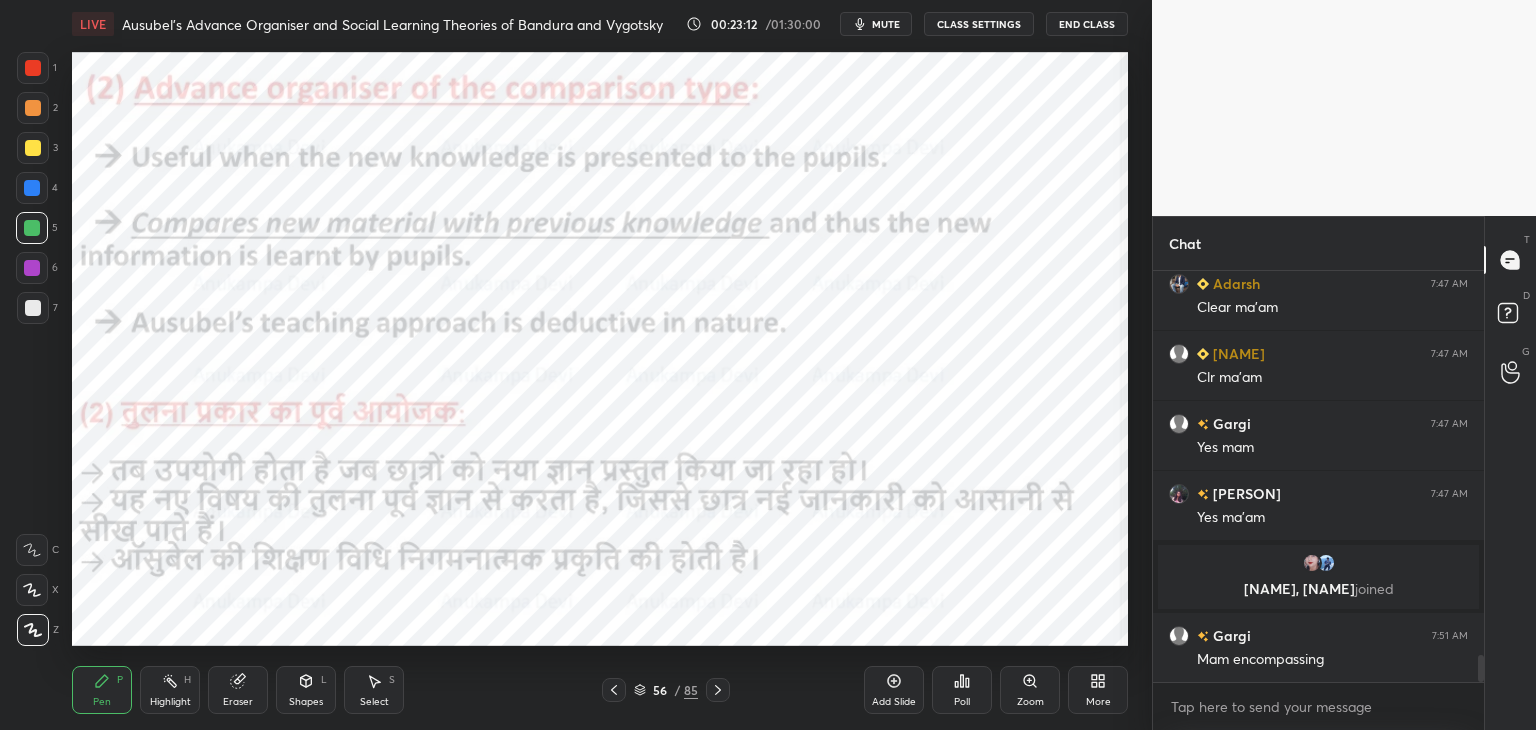 drag, startPoint x: 641, startPoint y: 690, endPoint x: 646, endPoint y: 673, distance: 17.720045 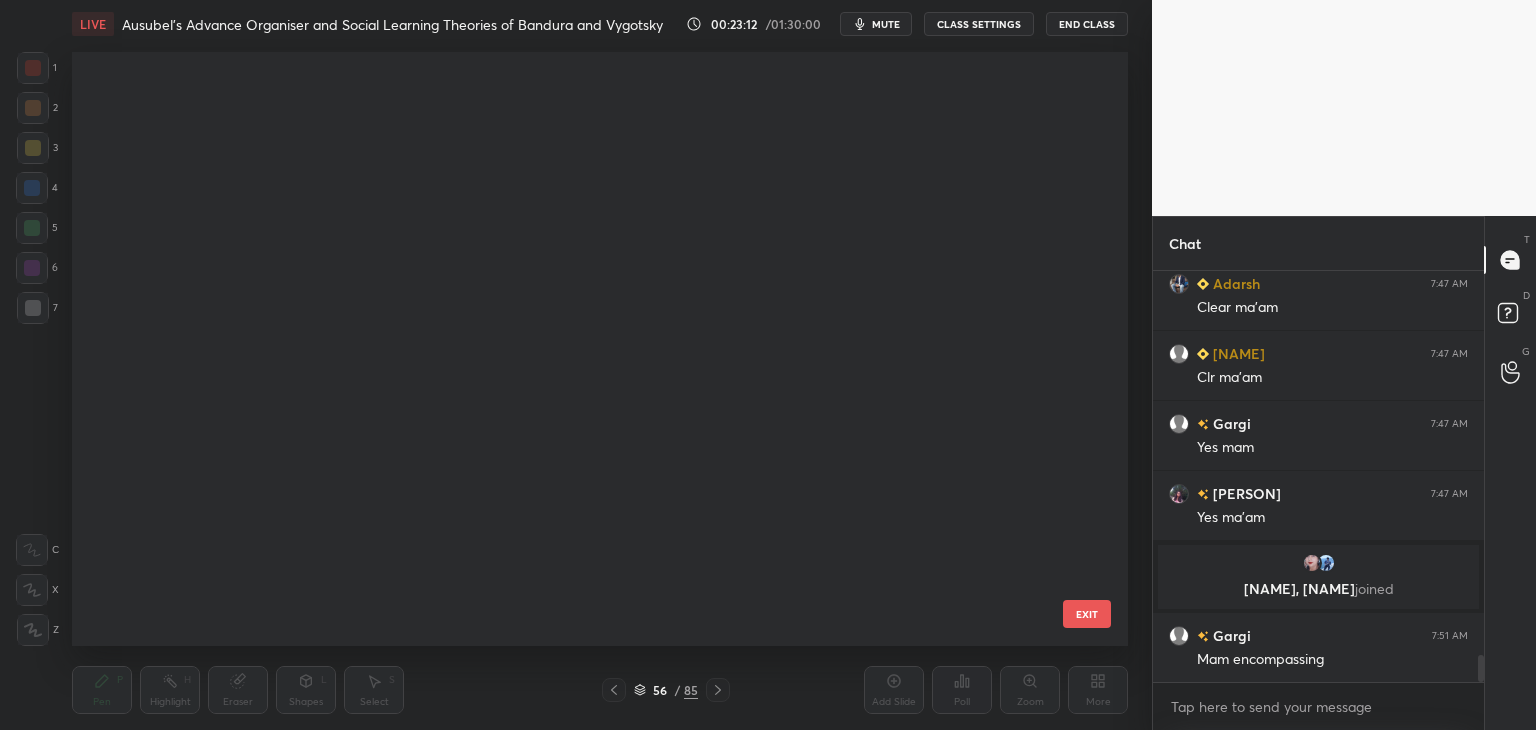 scroll, scrollTop: 2883, scrollLeft: 0, axis: vertical 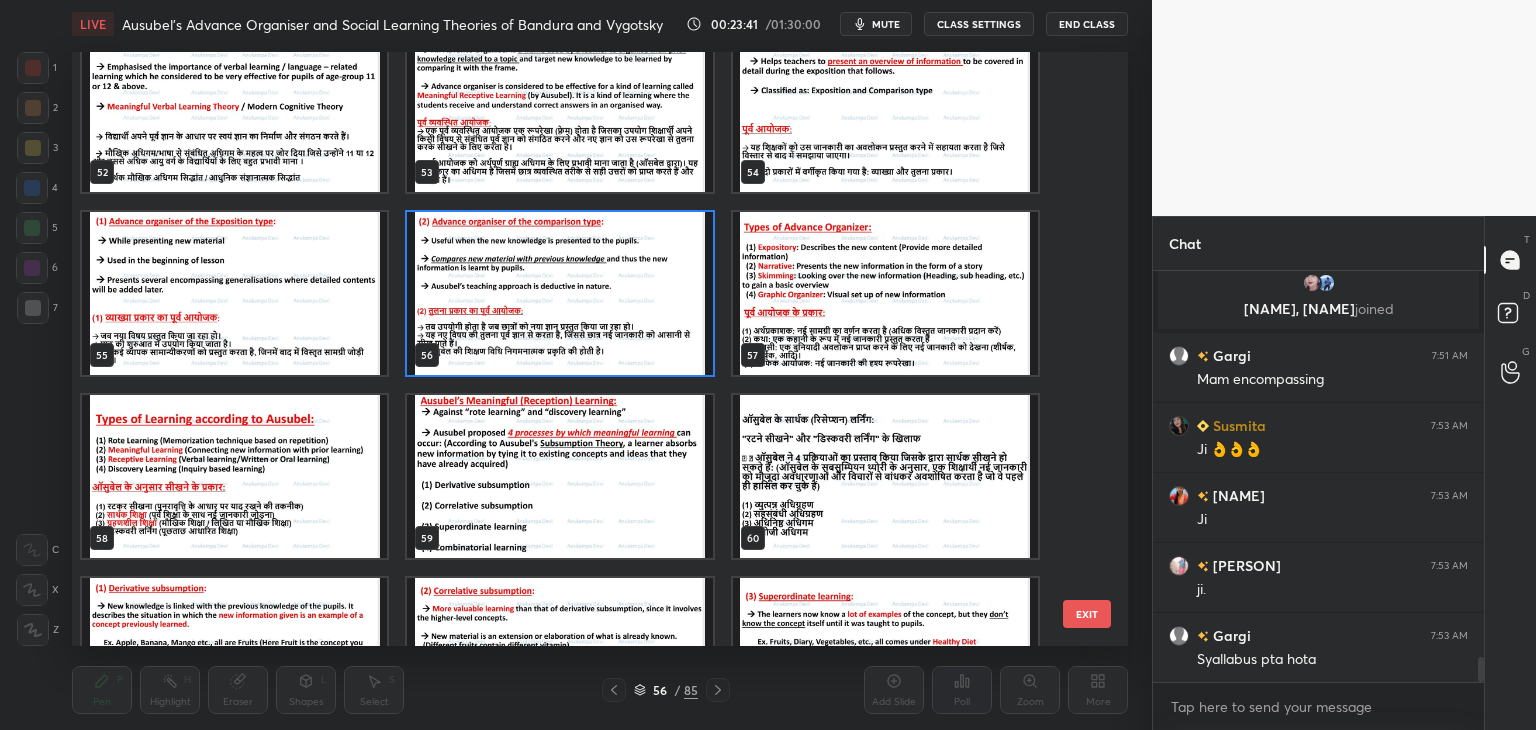 click on "mute" at bounding box center (886, 24) 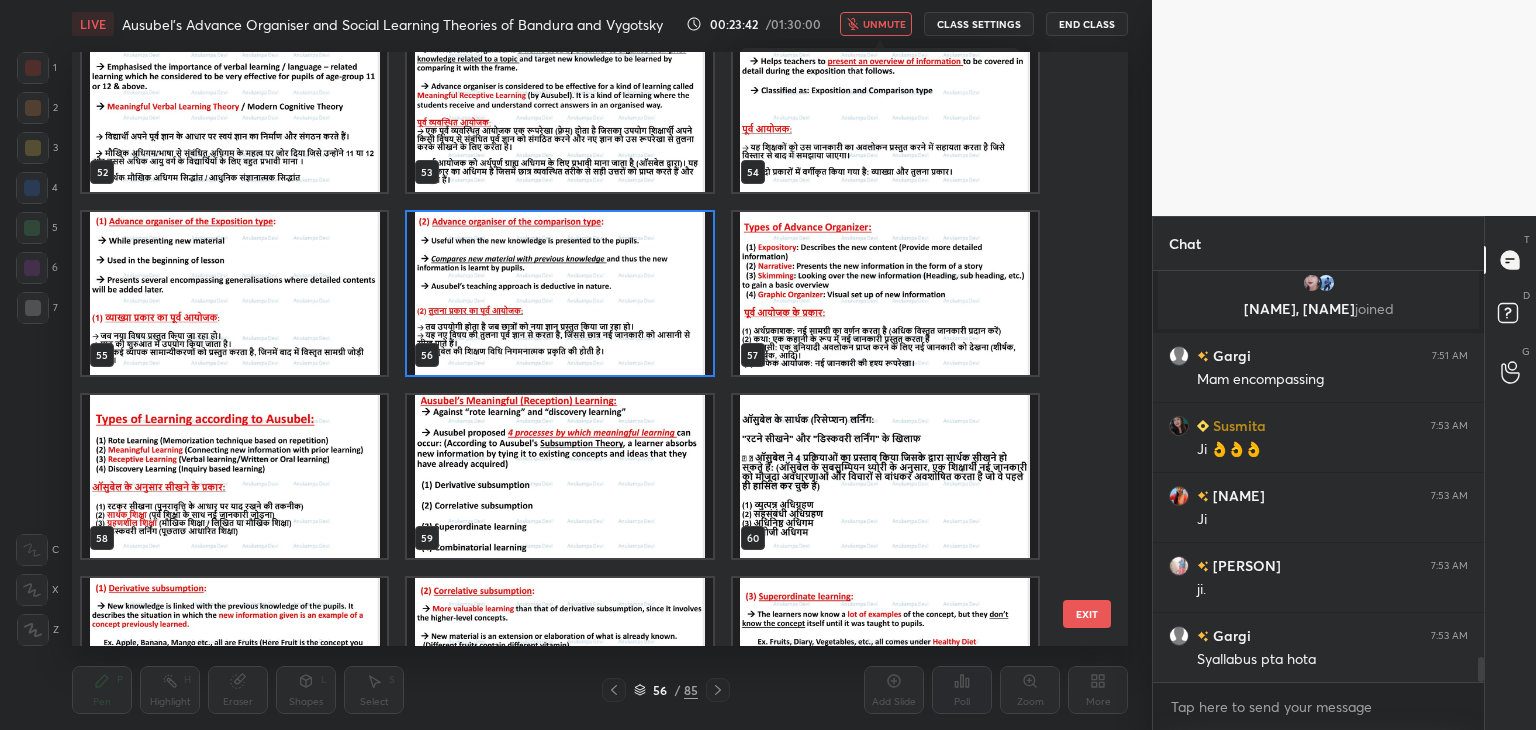 click on "unmute" at bounding box center (884, 24) 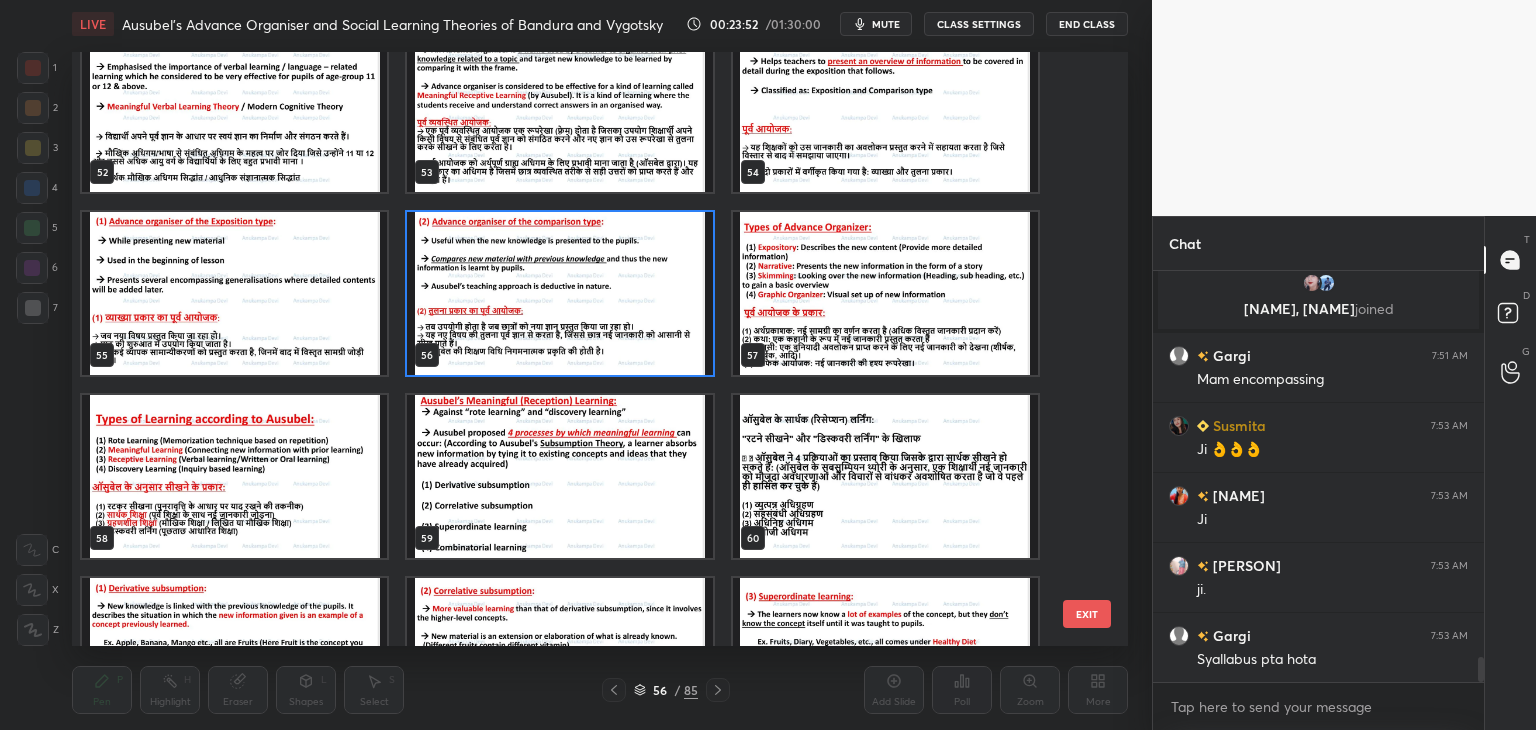 click at bounding box center [559, 293] 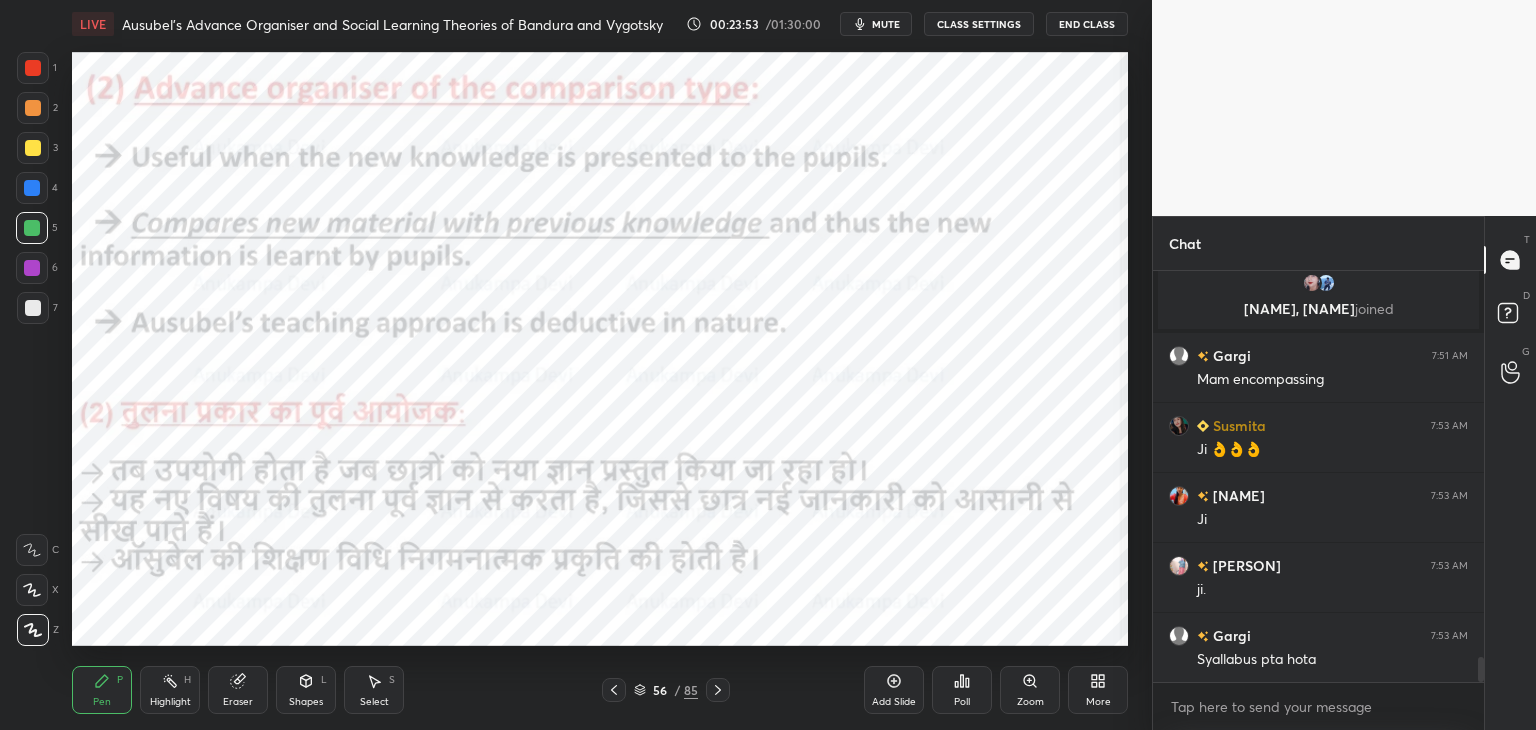 click at bounding box center [559, 293] 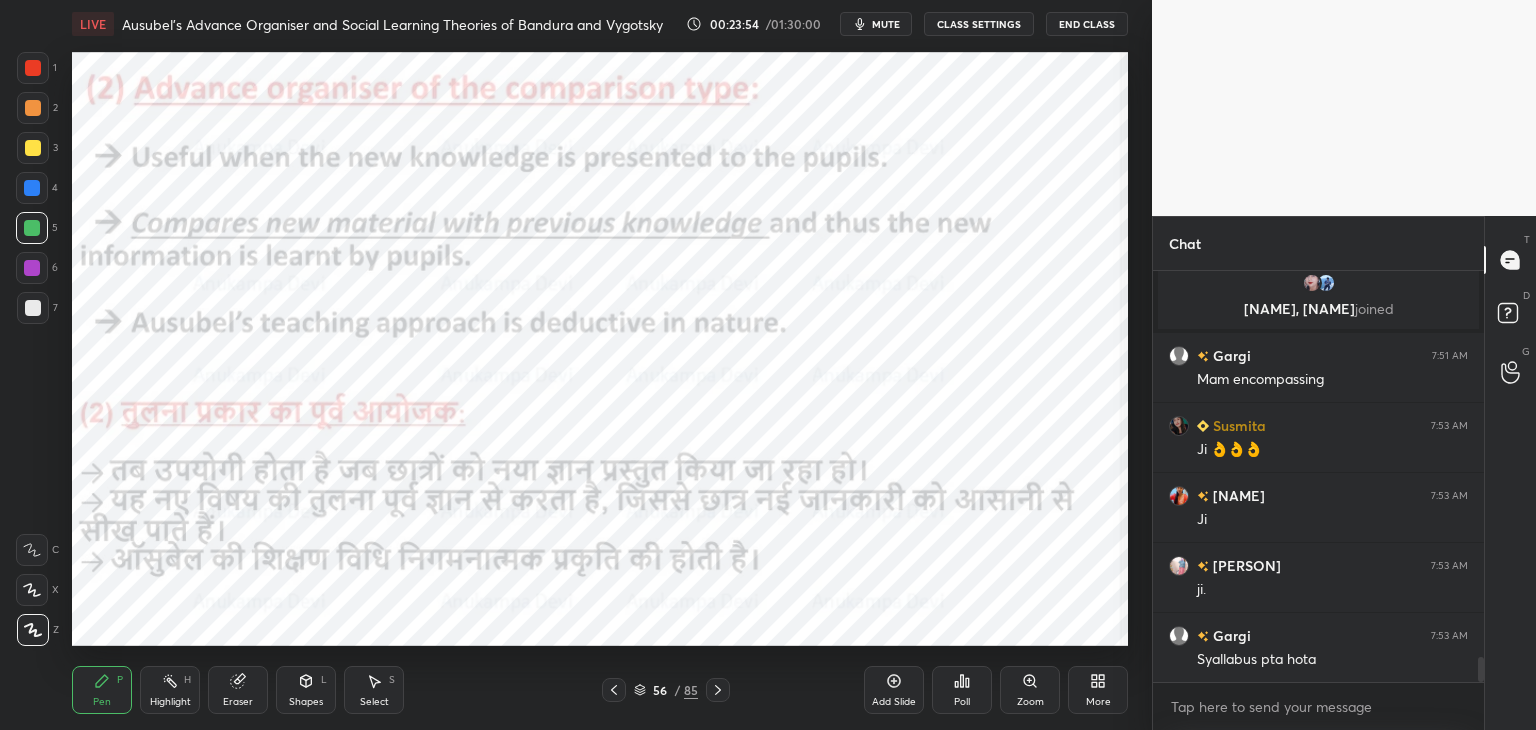 click 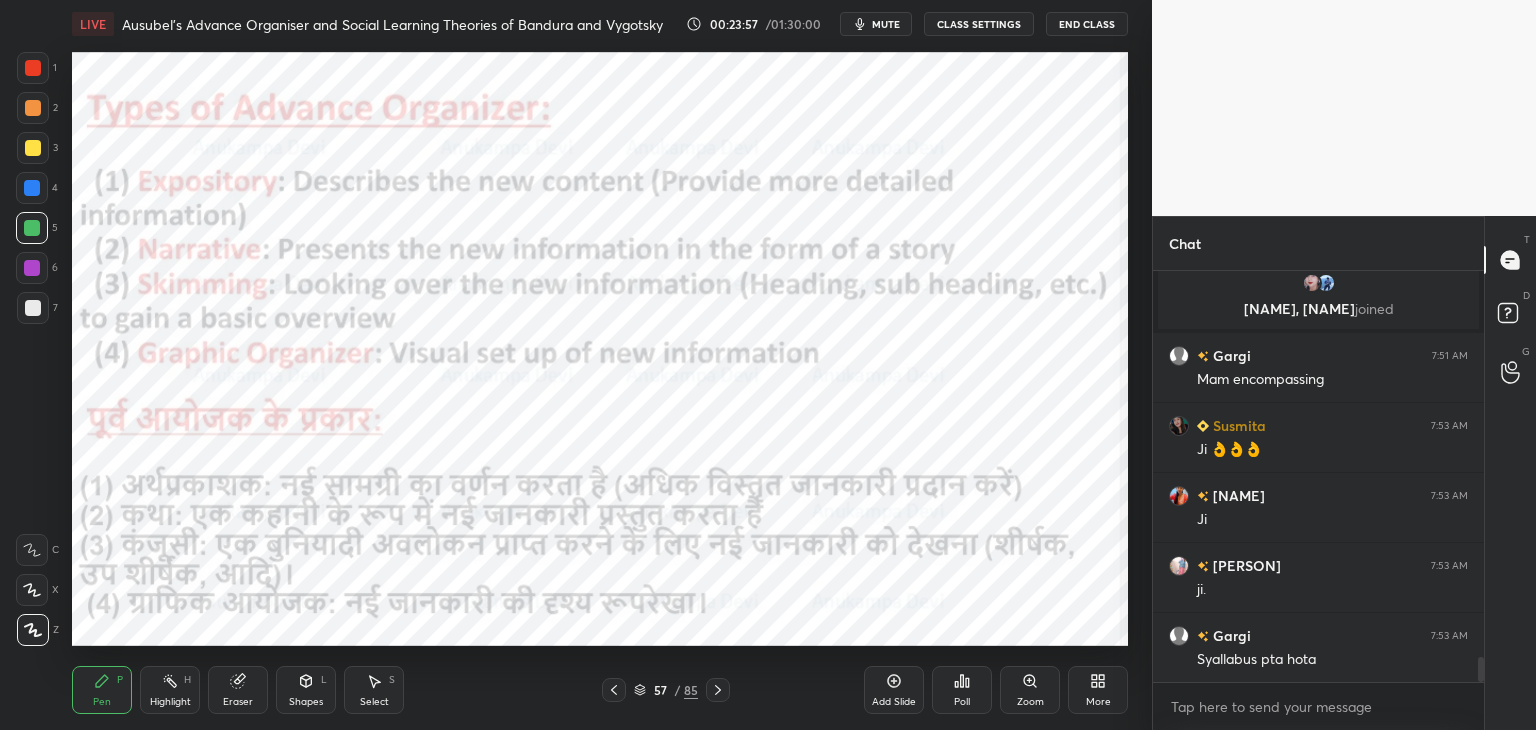 drag, startPoint x: 32, startPoint y: 187, endPoint x: 68, endPoint y: 162, distance: 43.829212 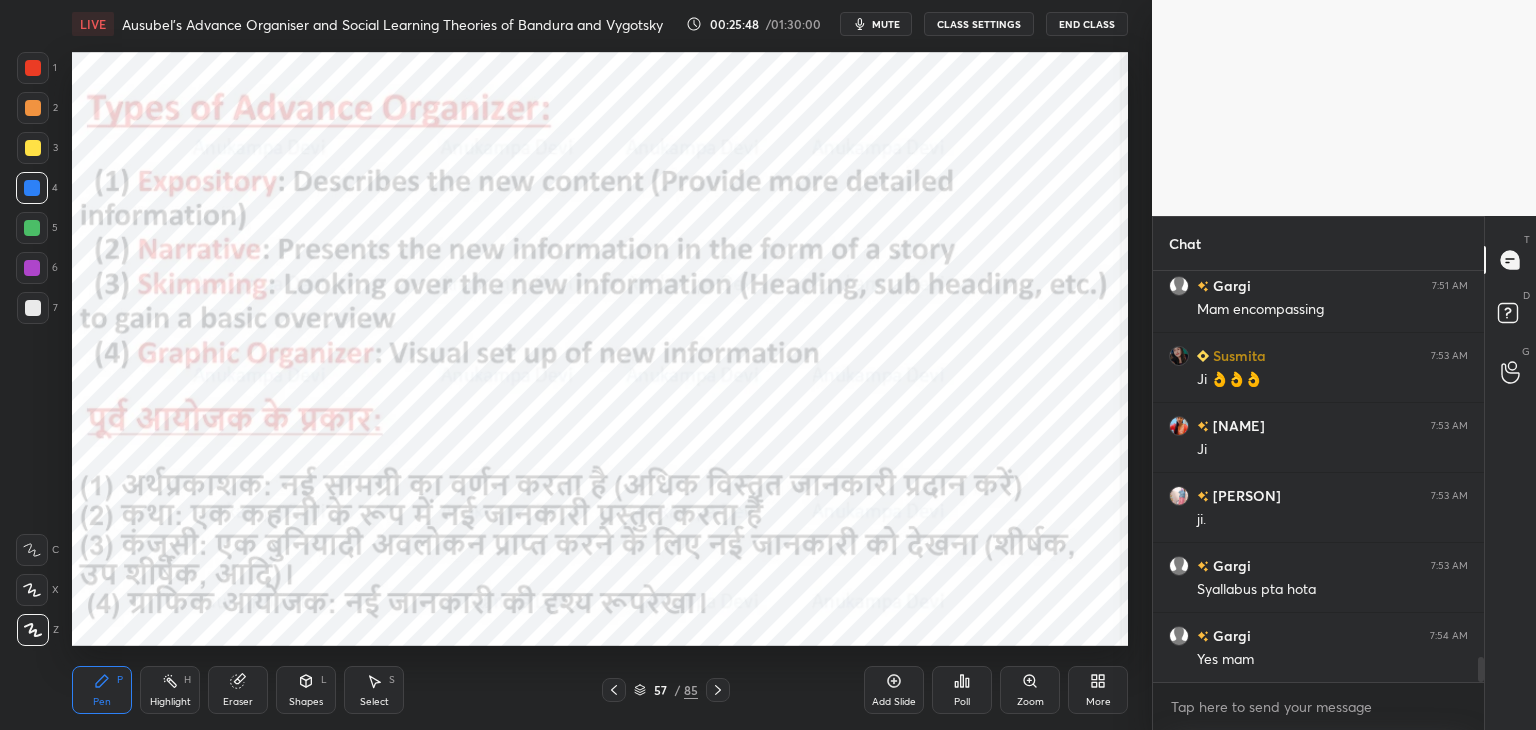 scroll, scrollTop: 6354, scrollLeft: 0, axis: vertical 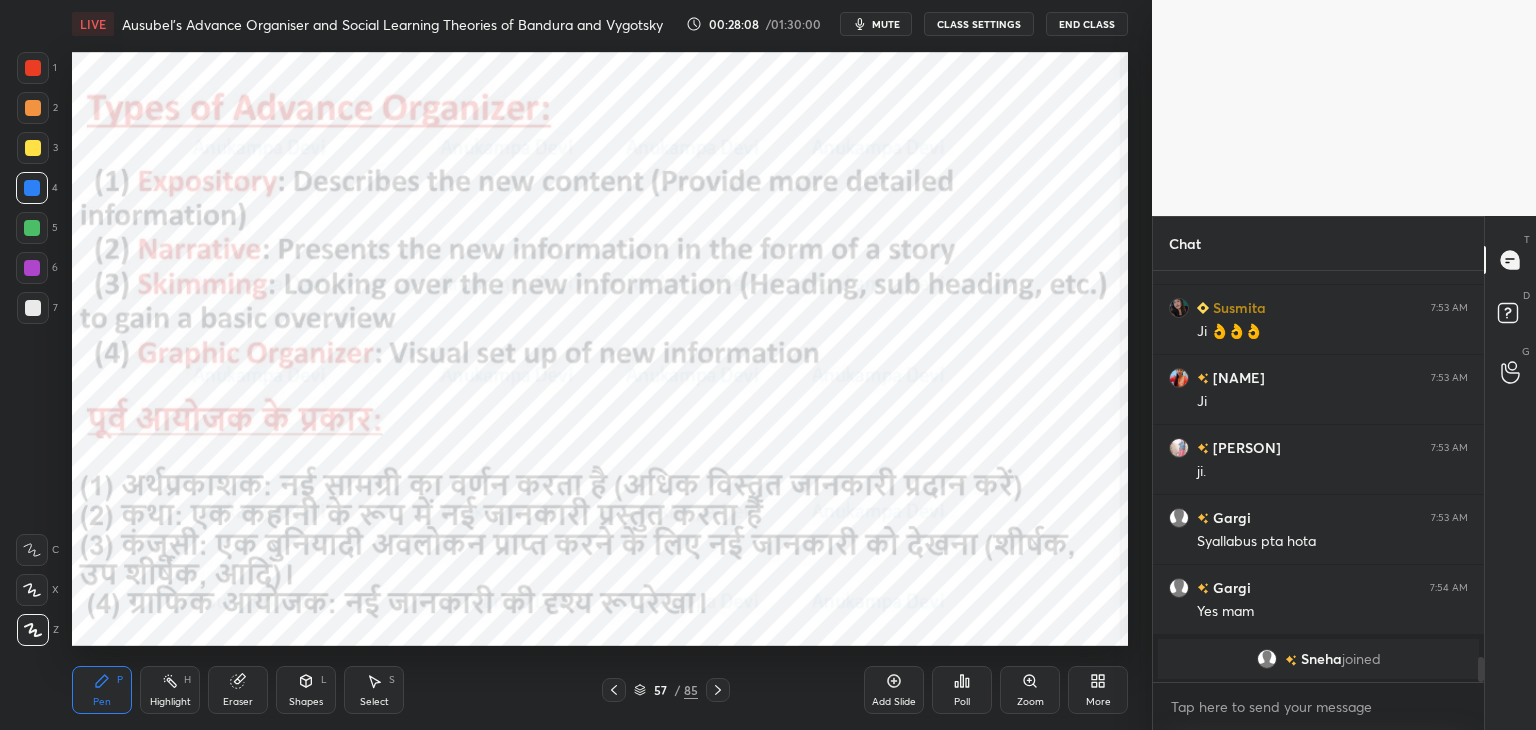 drag, startPoint x: 643, startPoint y: 693, endPoint x: 642, endPoint y: 669, distance: 24.020824 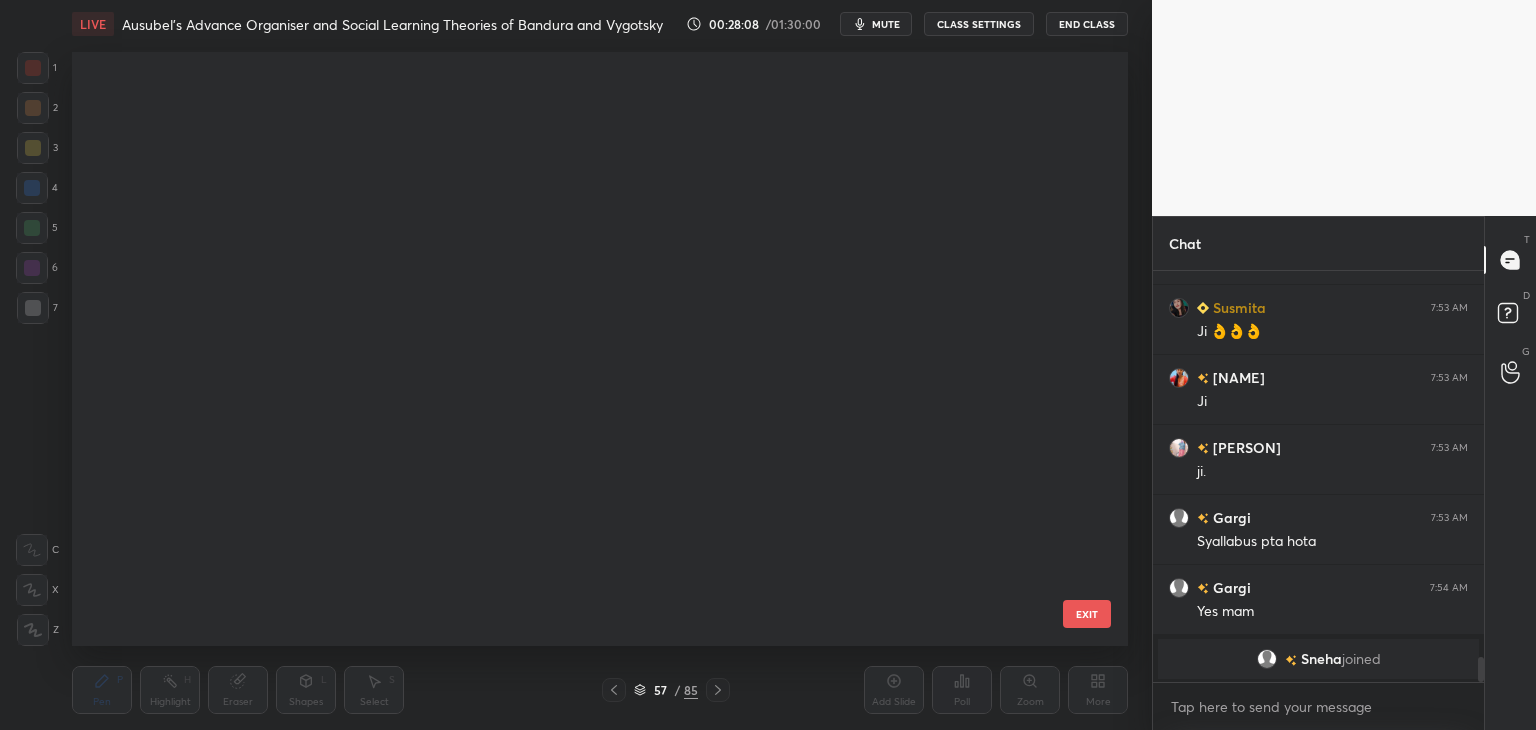 scroll, scrollTop: 2883, scrollLeft: 0, axis: vertical 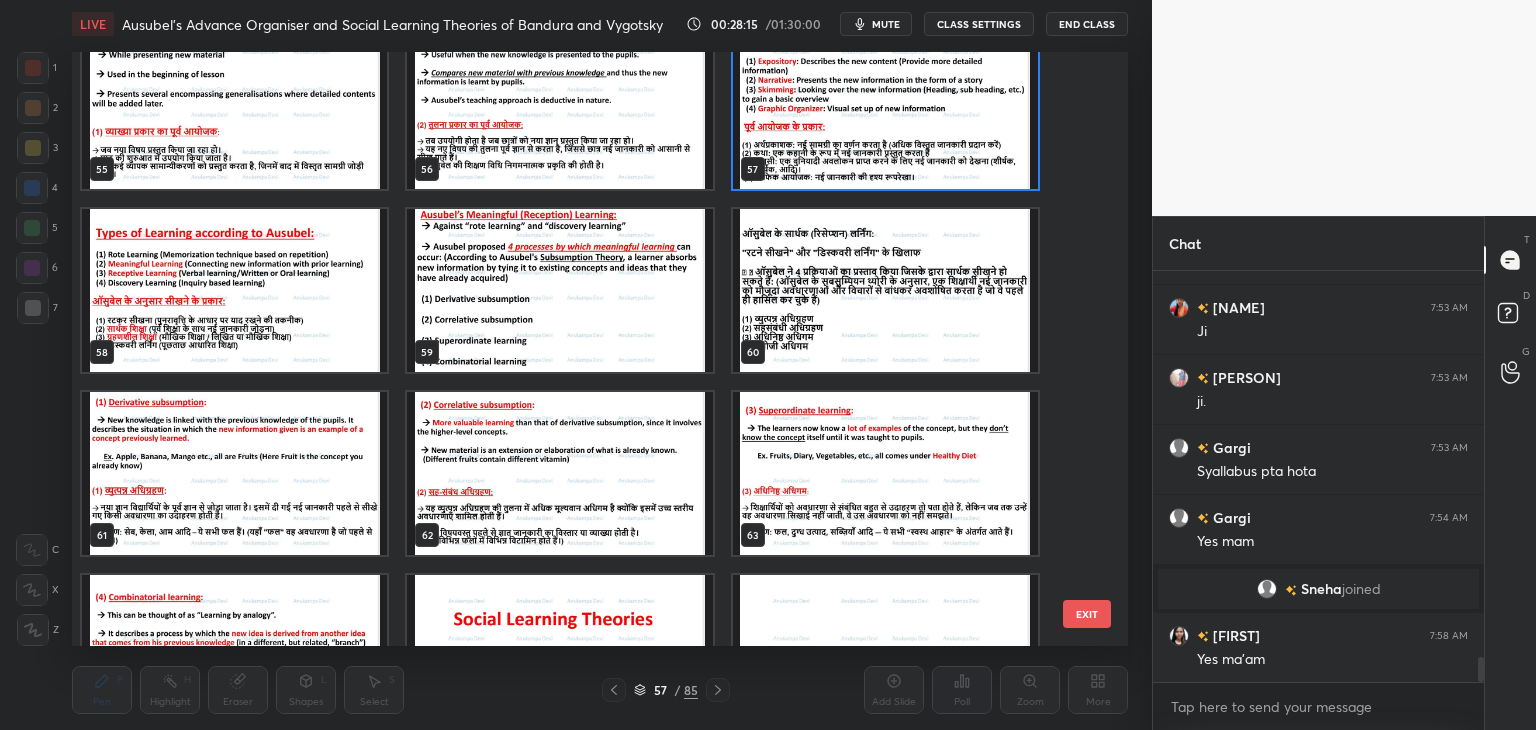 click at bounding box center [234, 290] 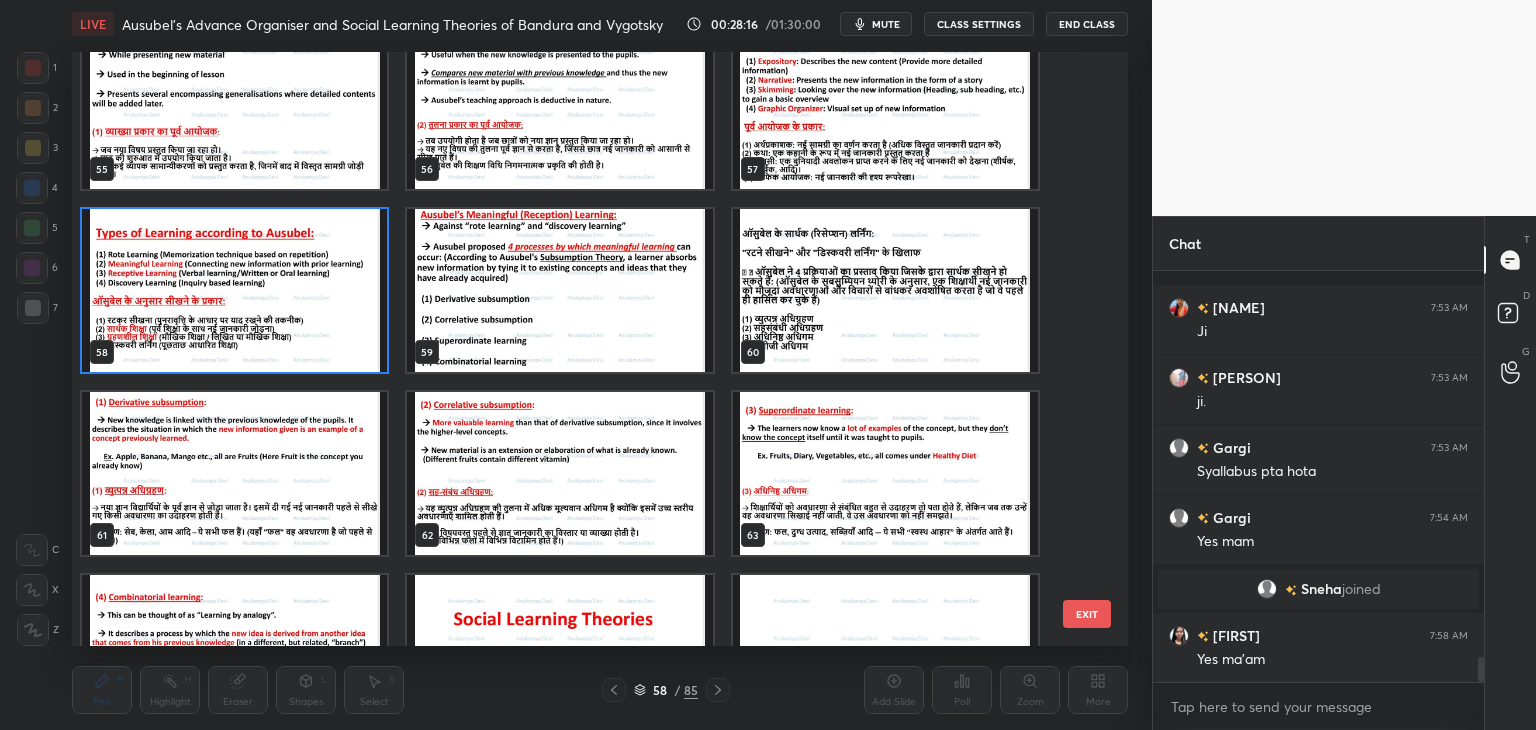 scroll, scrollTop: 6466, scrollLeft: 0, axis: vertical 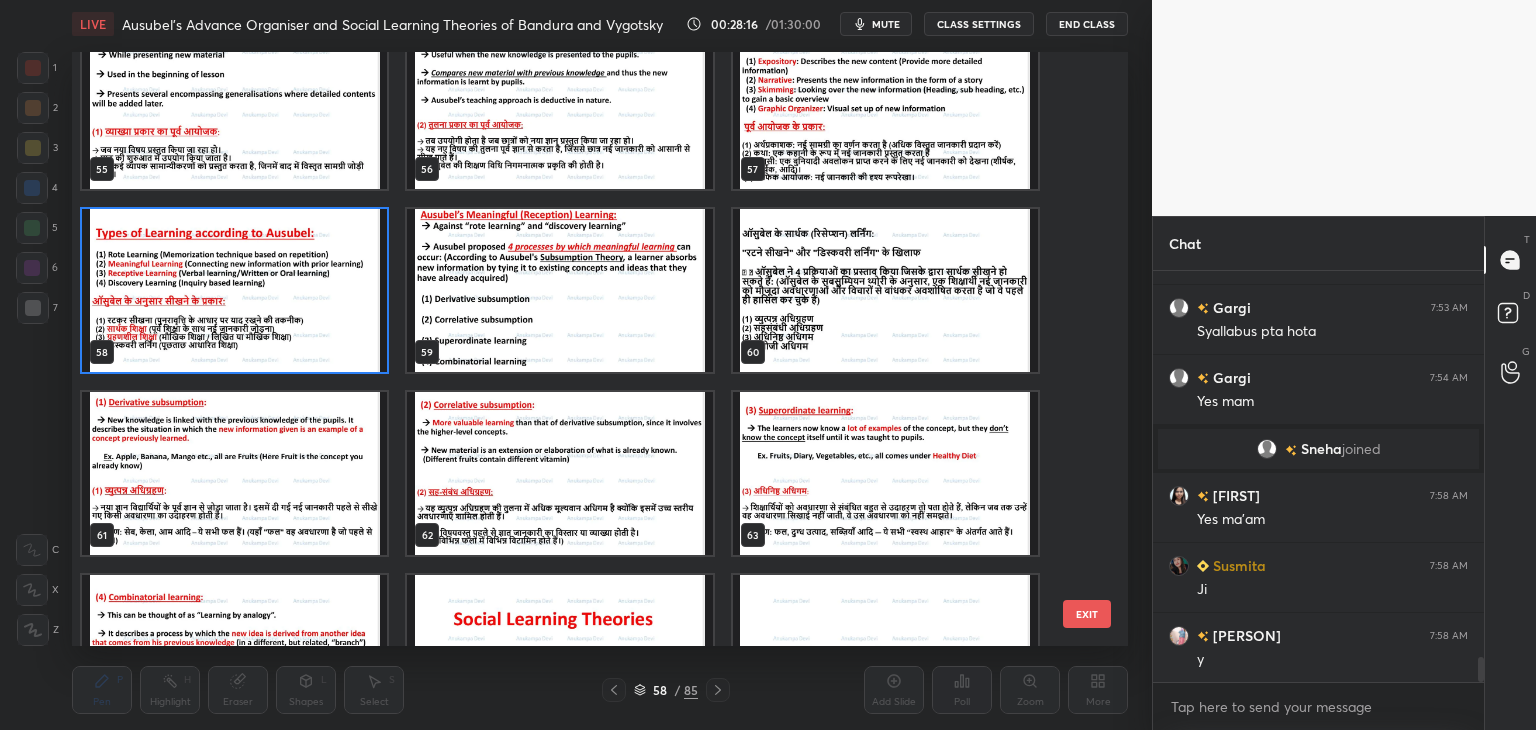 click at bounding box center (234, 290) 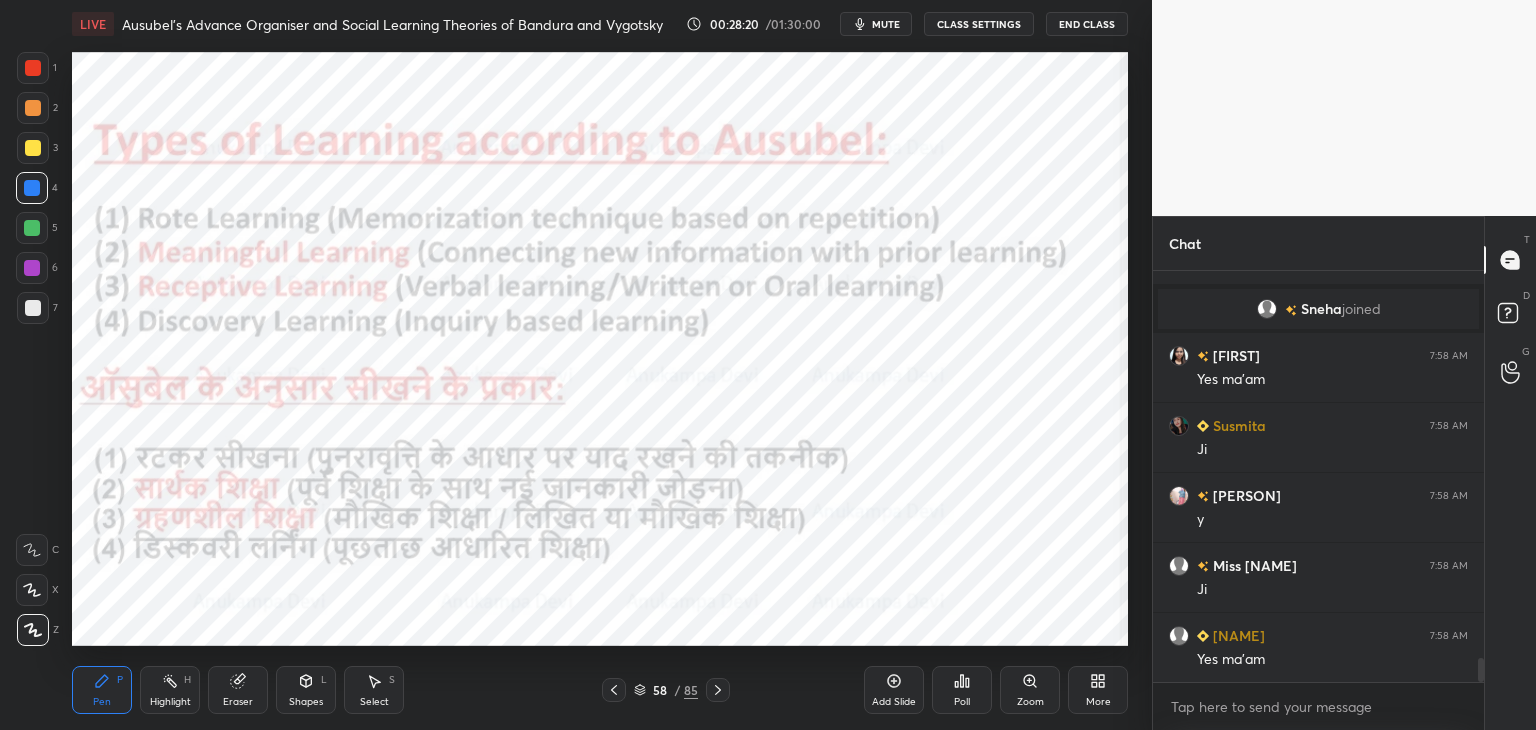 scroll, scrollTop: 6676, scrollLeft: 0, axis: vertical 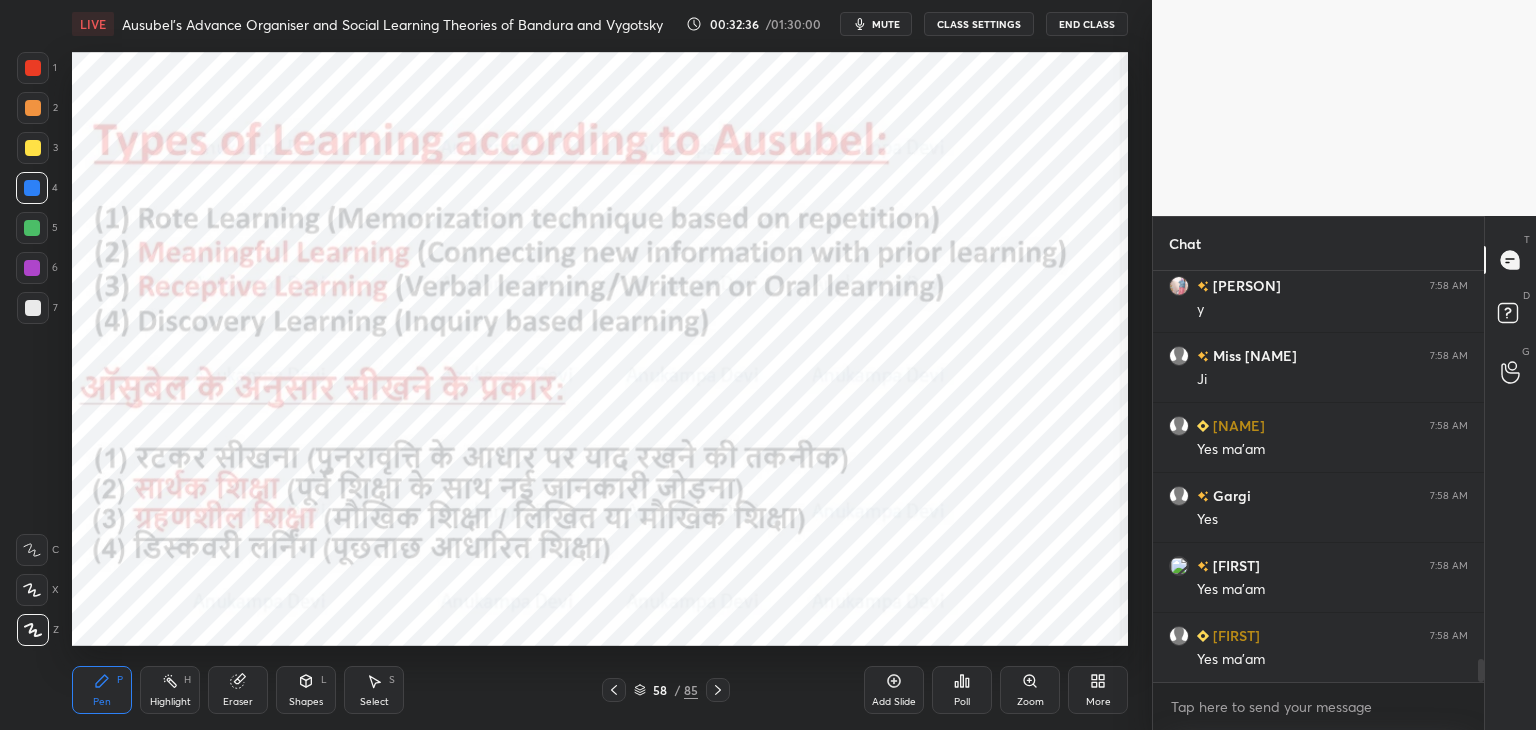 click 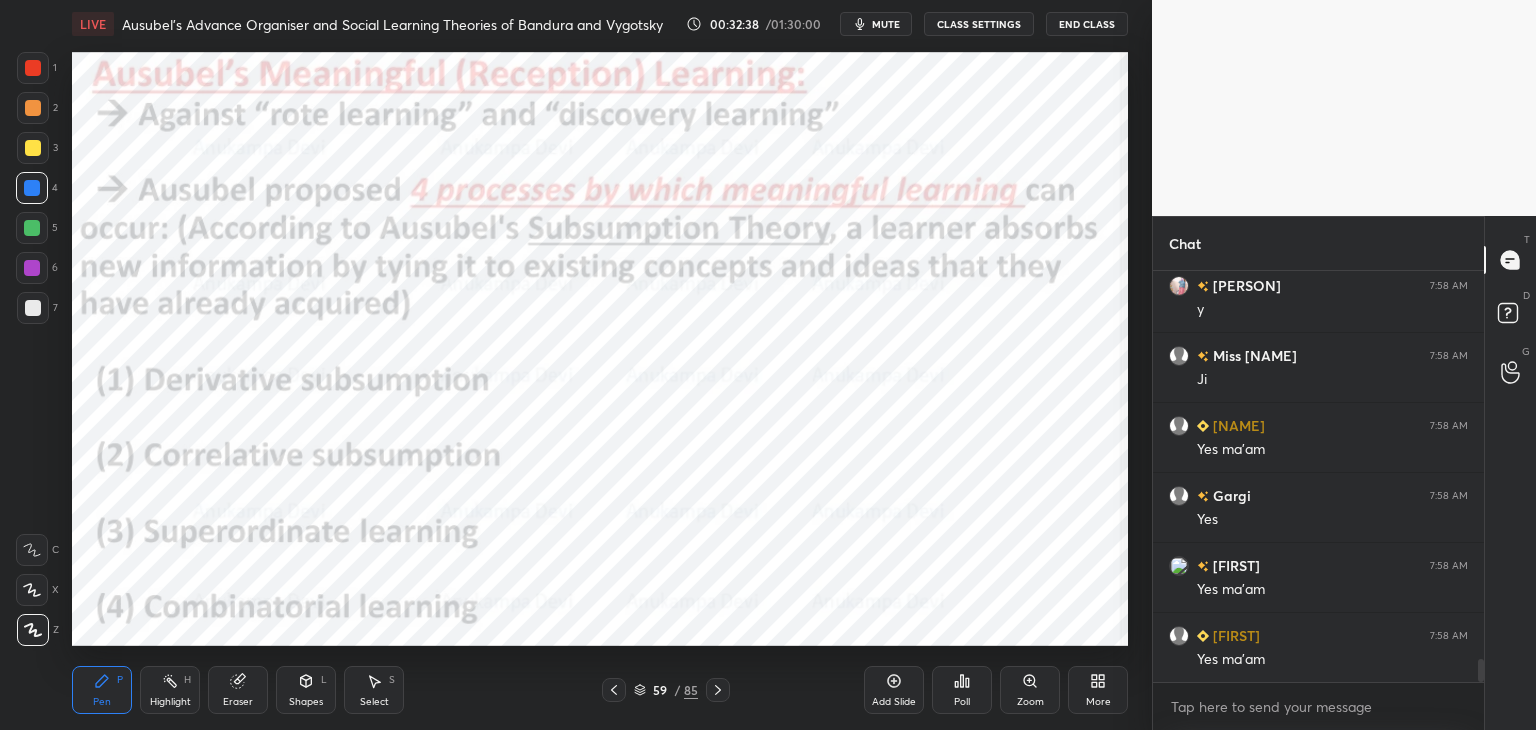 click at bounding box center [32, 228] 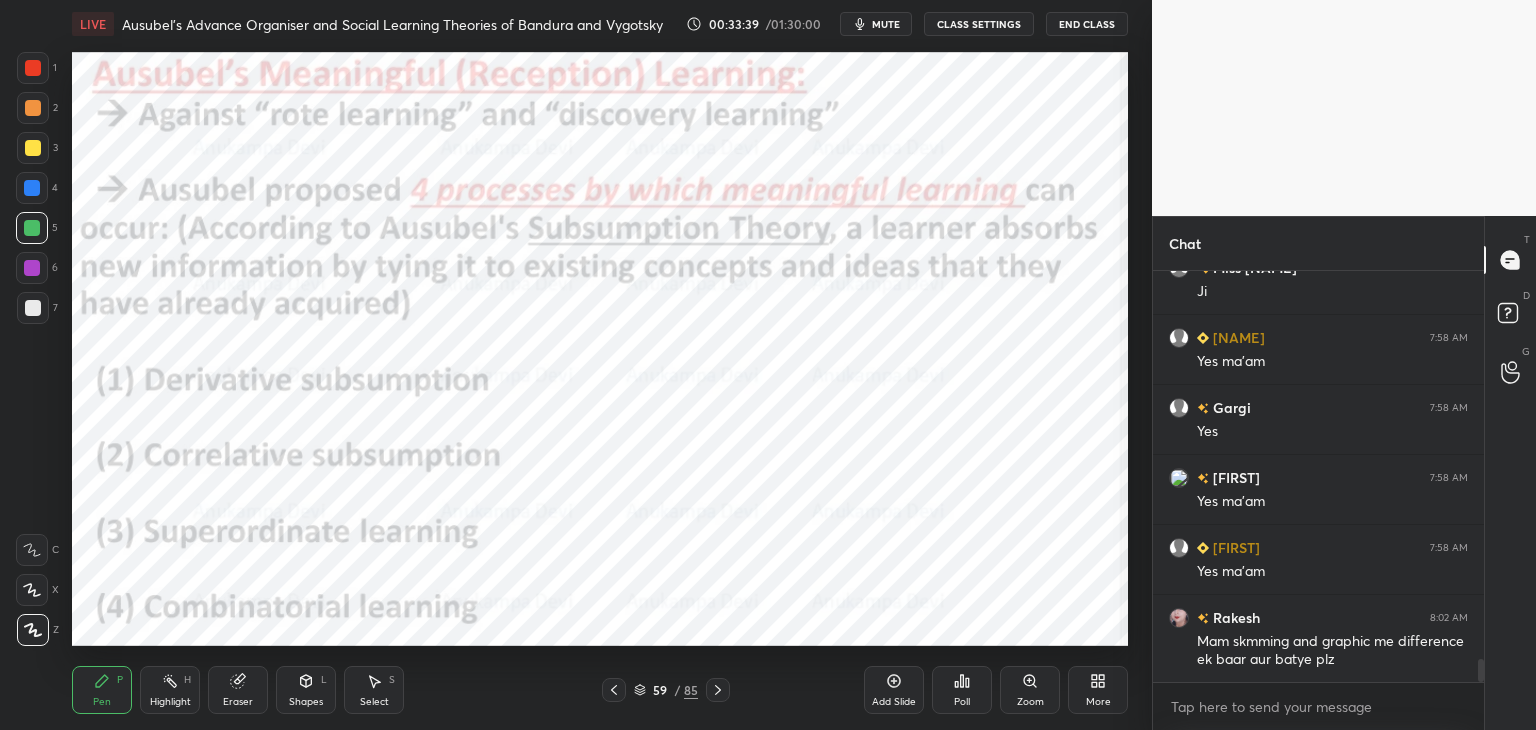 scroll, scrollTop: 6974, scrollLeft: 0, axis: vertical 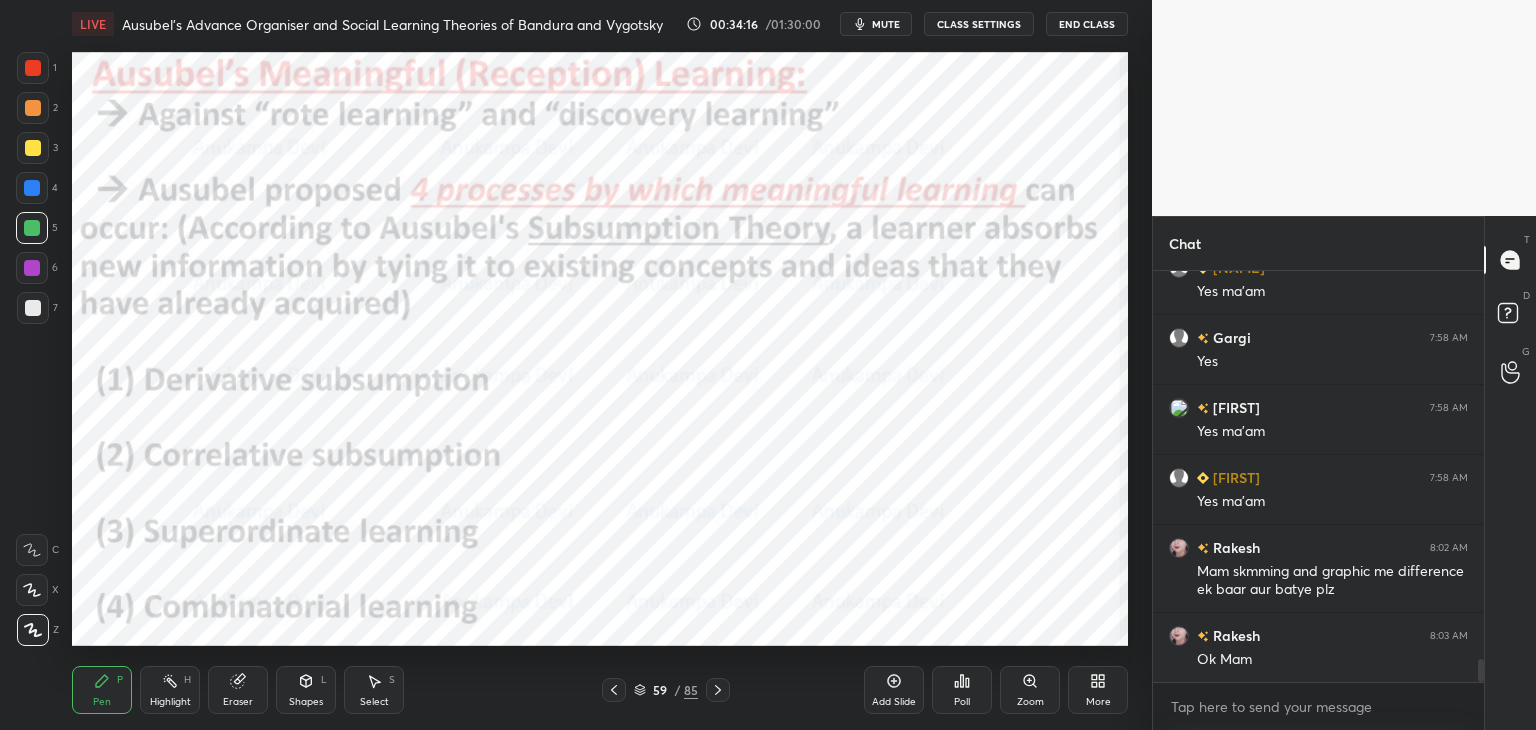 click at bounding box center (32, 188) 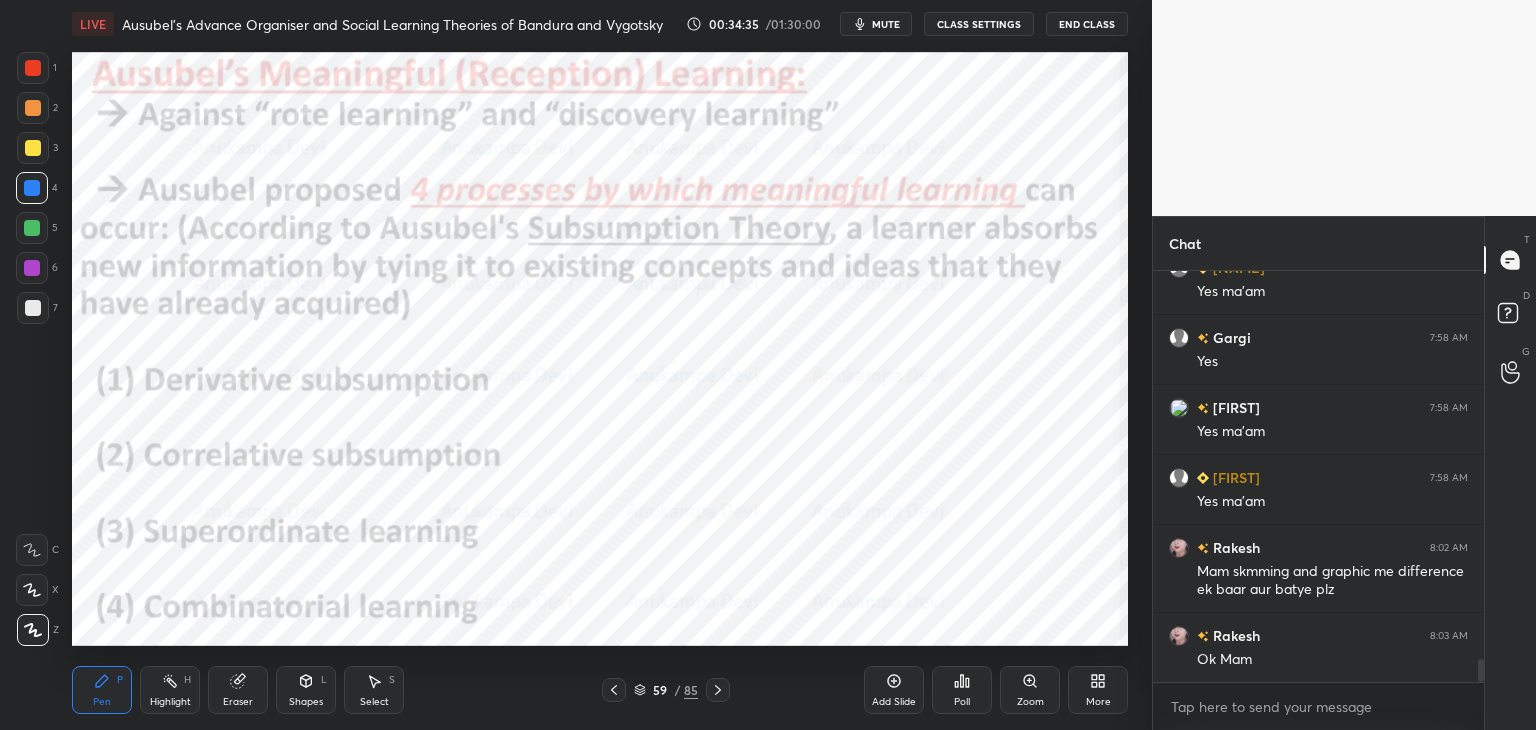 click at bounding box center [32, 228] 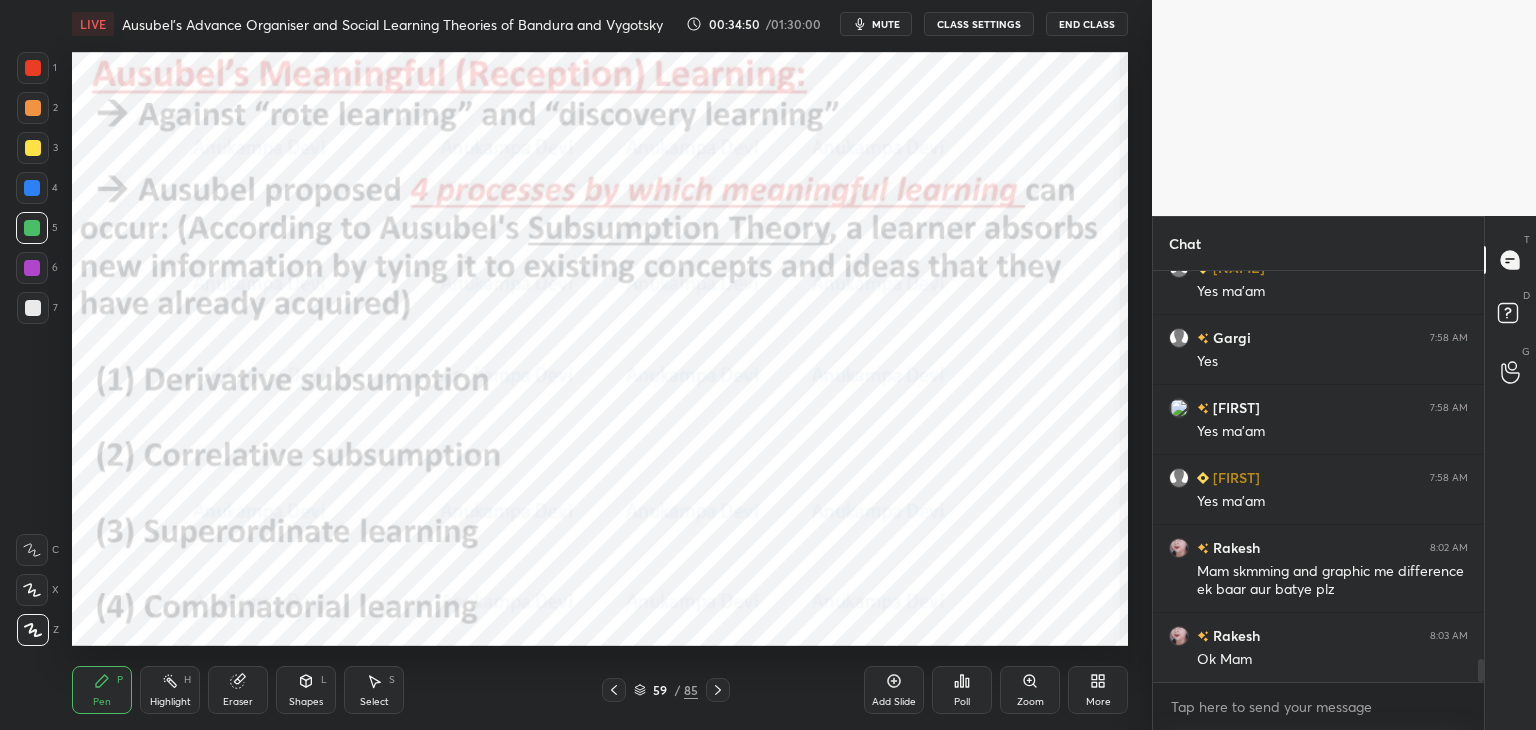 click 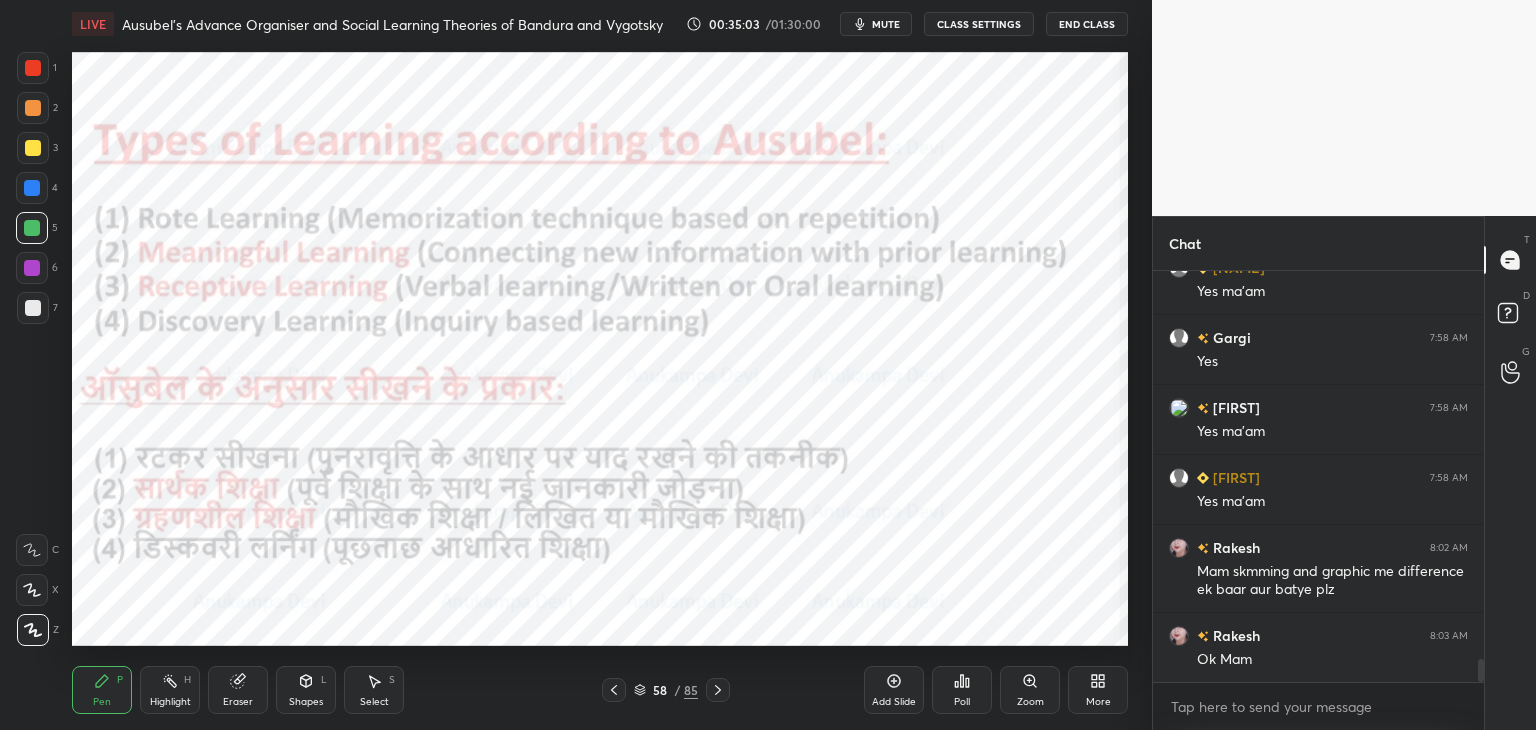 click 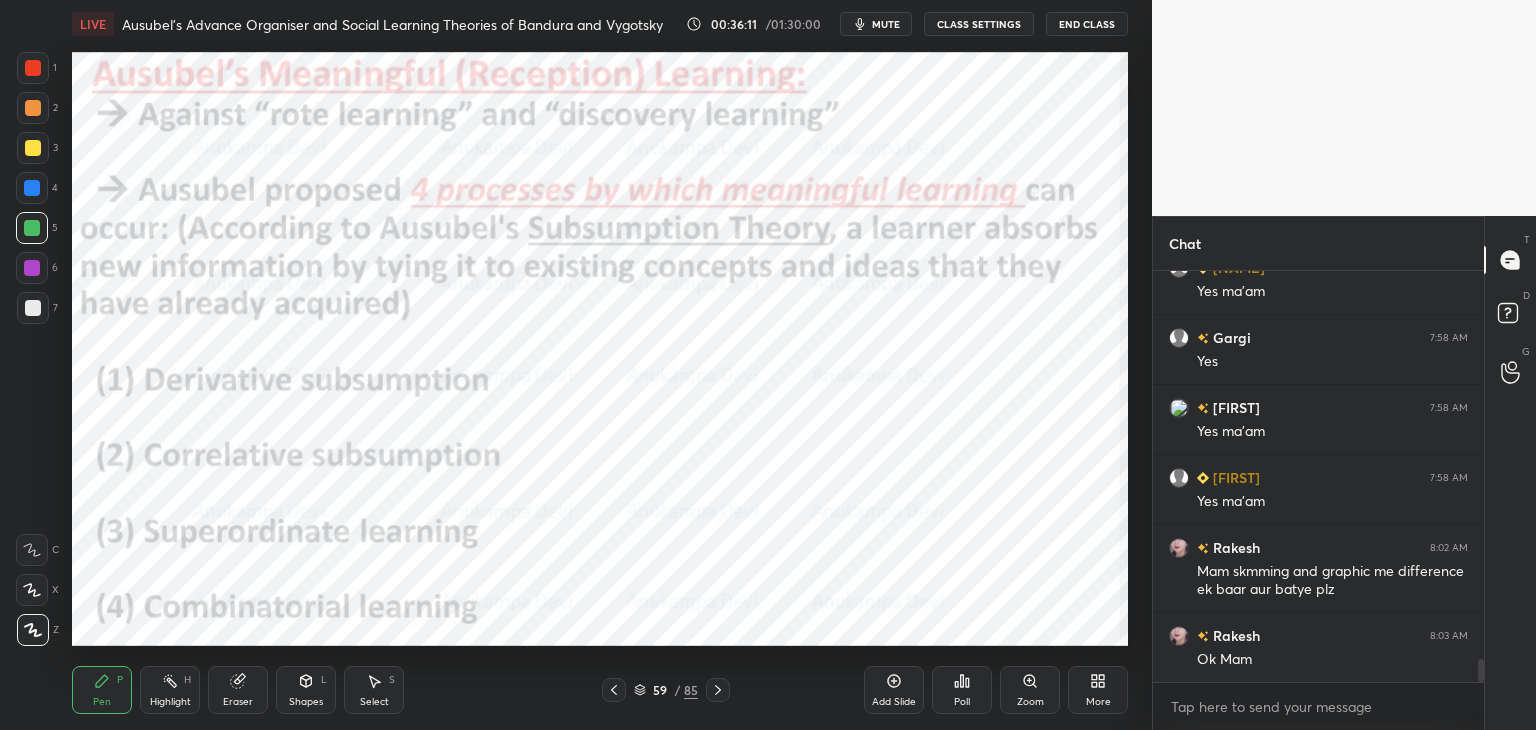 click at bounding box center (718, 690) 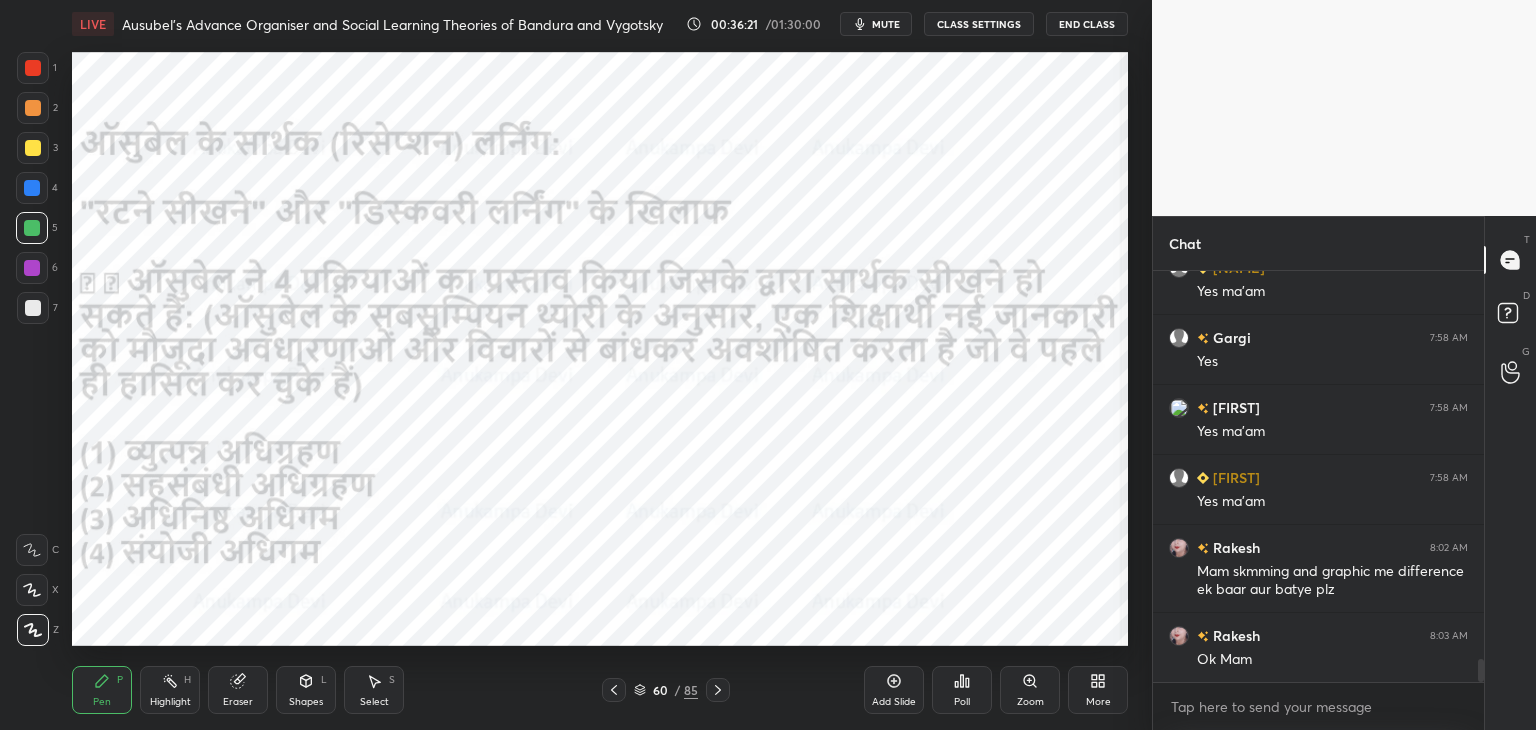 click 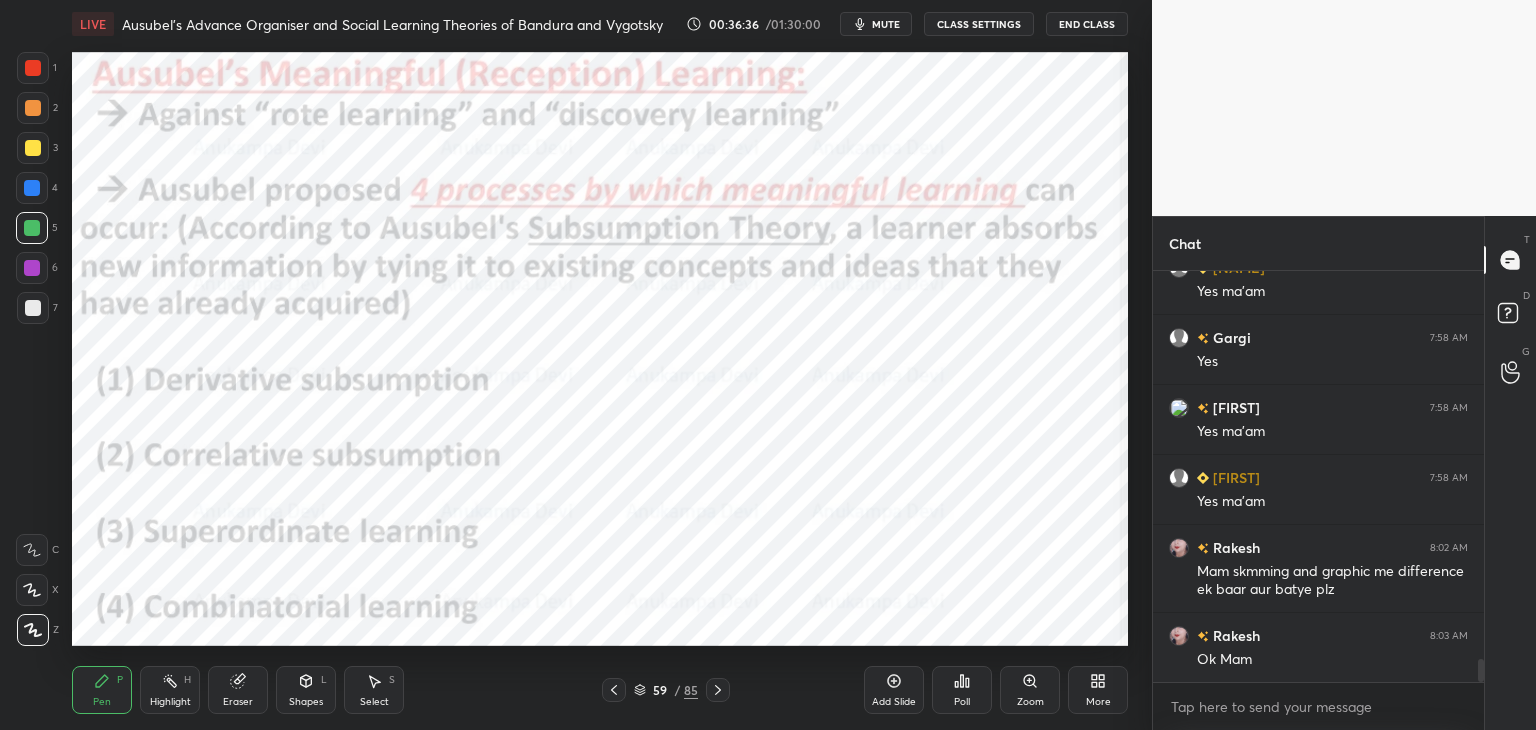 scroll, scrollTop: 7044, scrollLeft: 0, axis: vertical 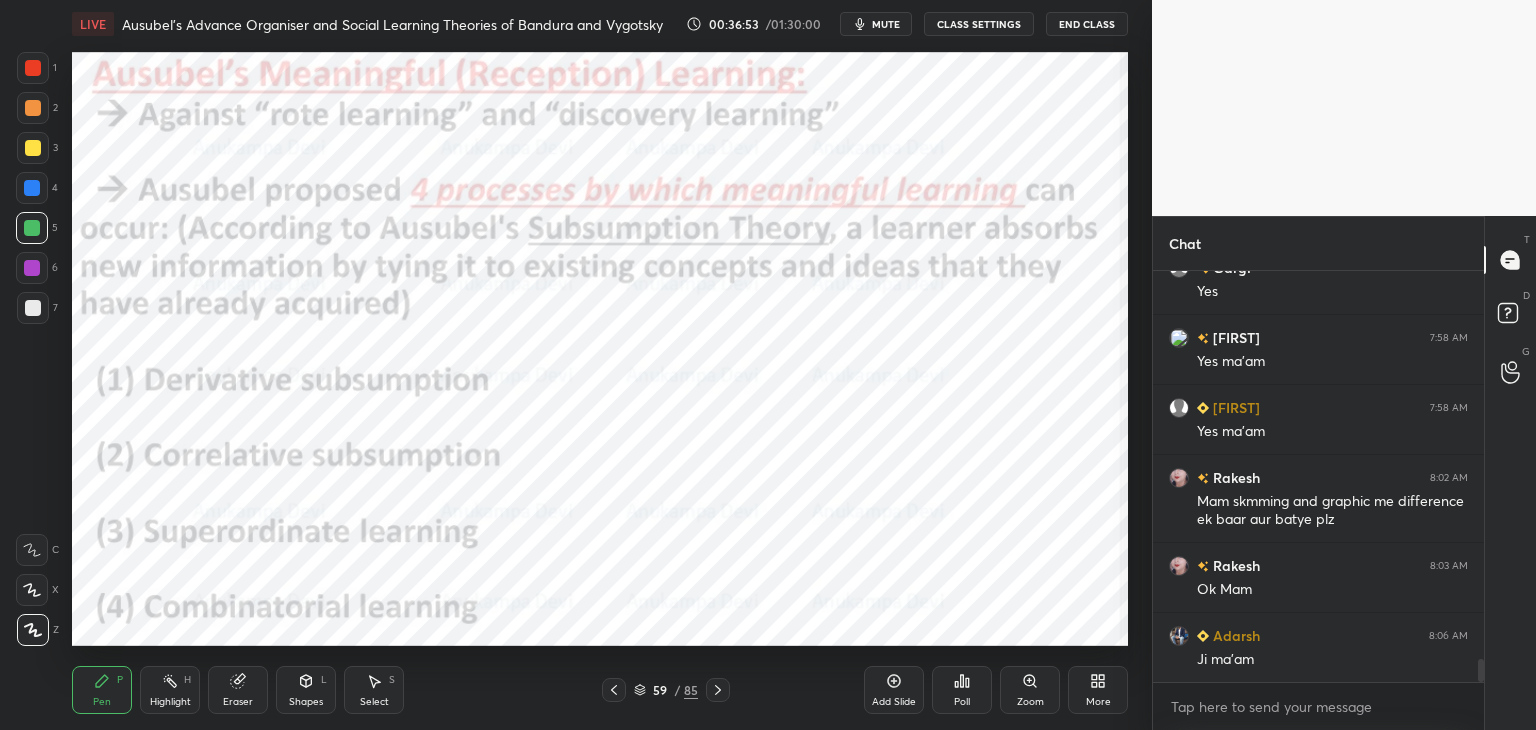 drag, startPoint x: 241, startPoint y: 689, endPoint x: 233, endPoint y: 660, distance: 30.083218 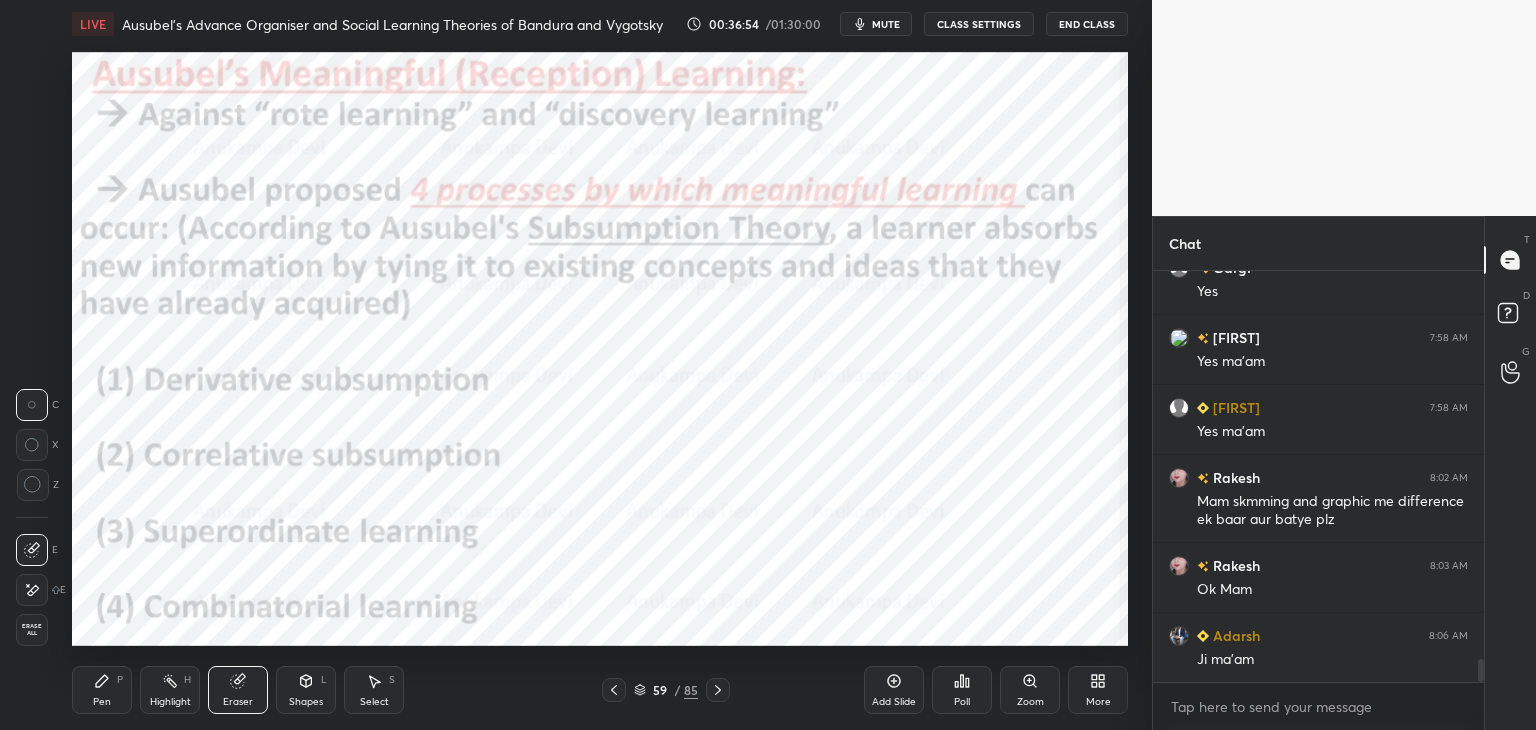 drag, startPoint x: 30, startPoint y: 490, endPoint x: 7, endPoint y: 466, distance: 33.24154 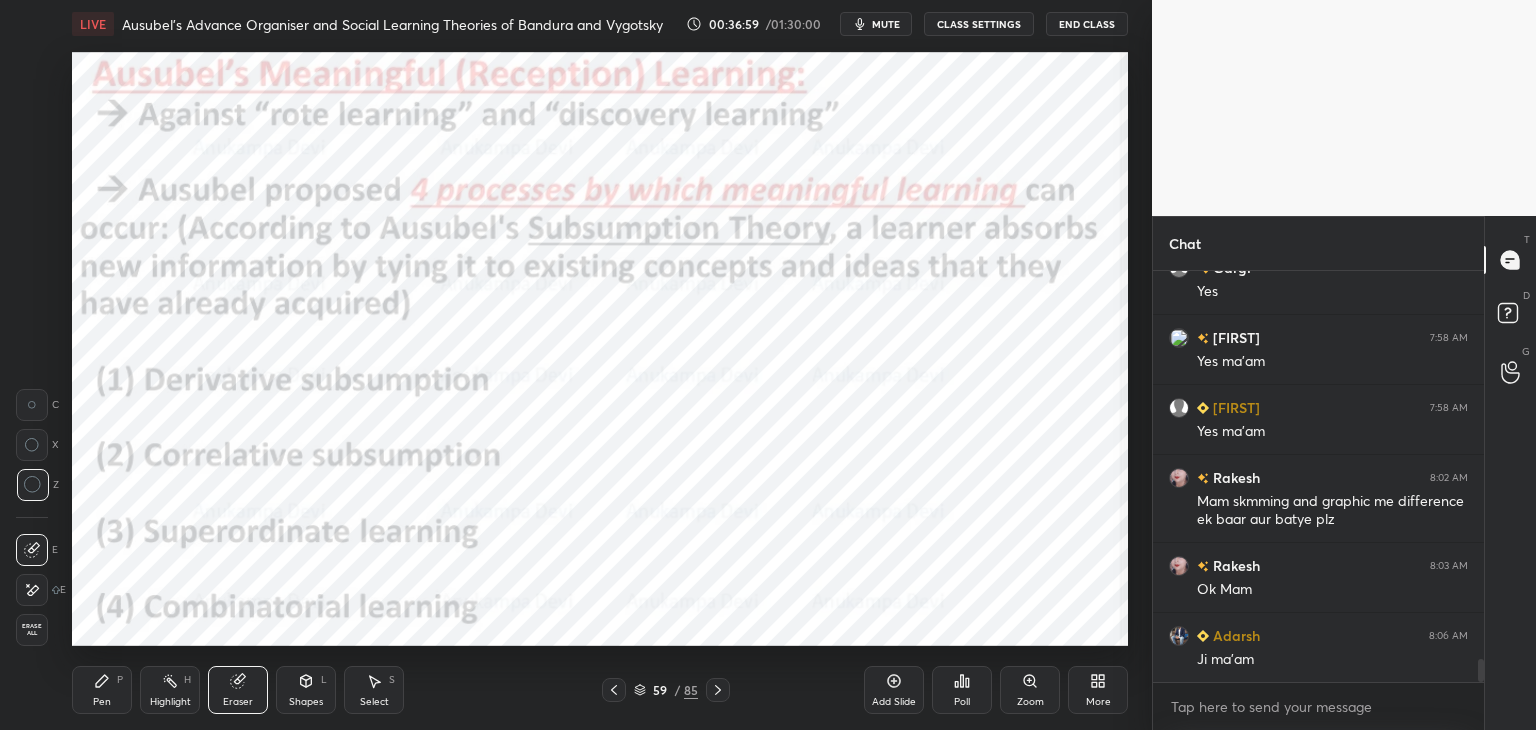 drag, startPoint x: 99, startPoint y: 697, endPoint x: 130, endPoint y: 646, distance: 59.682495 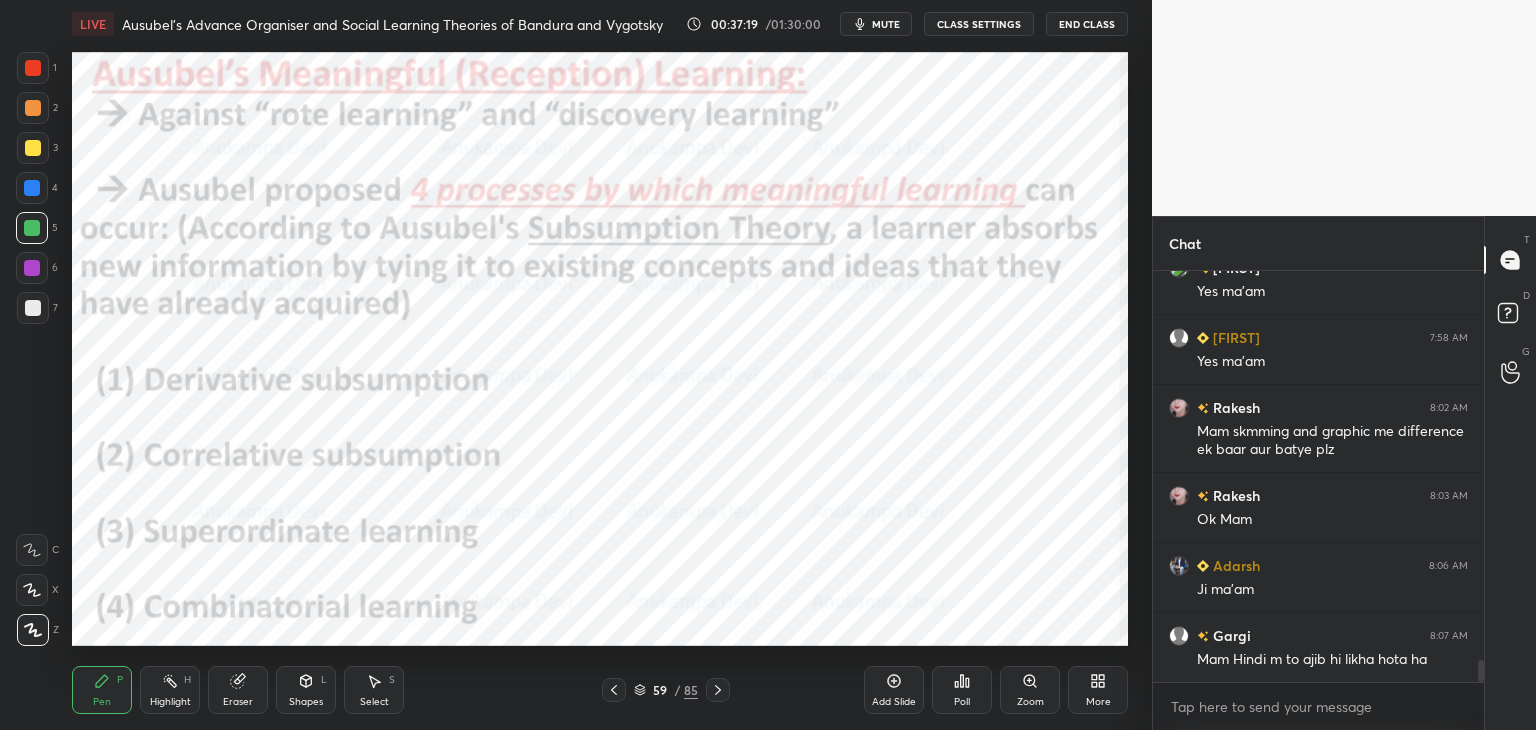 scroll, scrollTop: 7162, scrollLeft: 0, axis: vertical 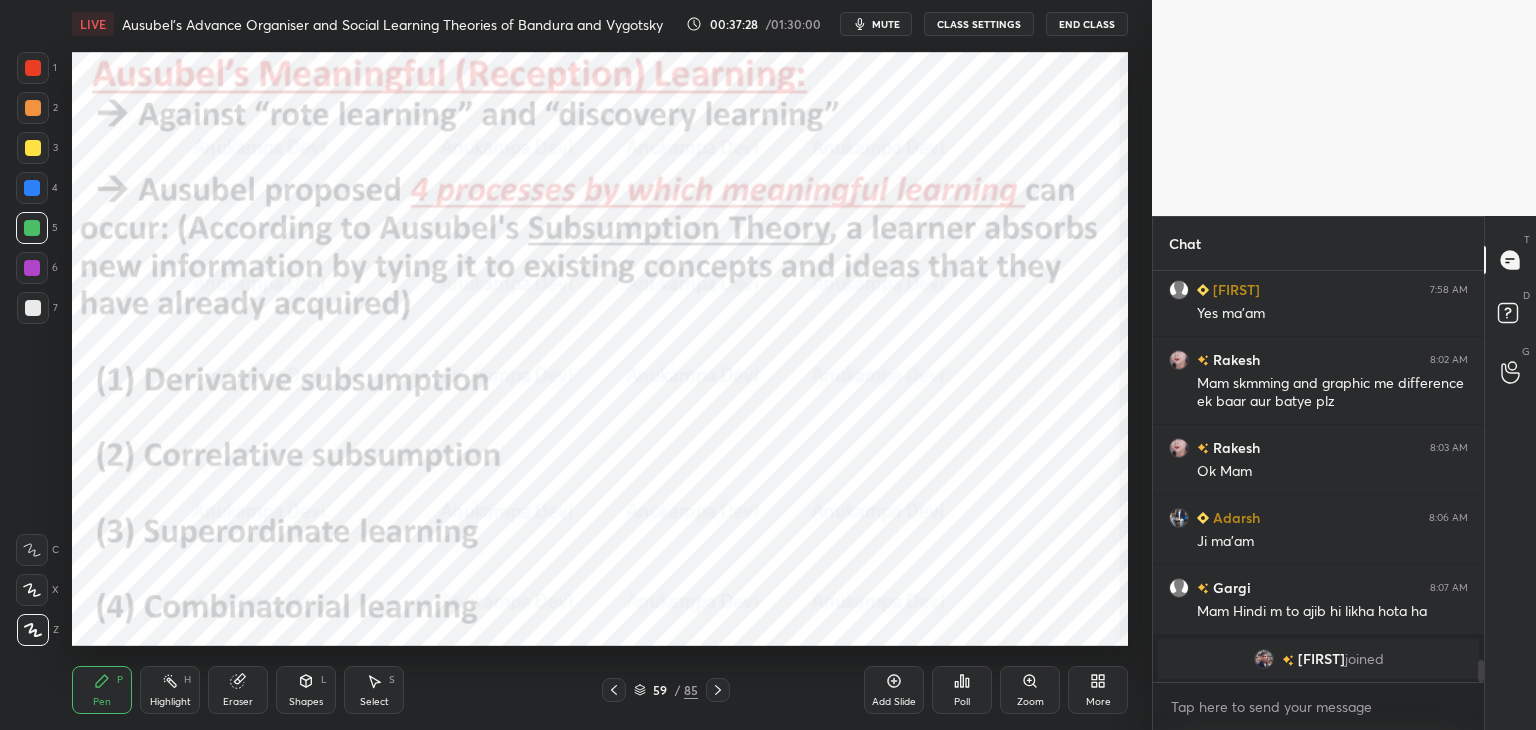 click 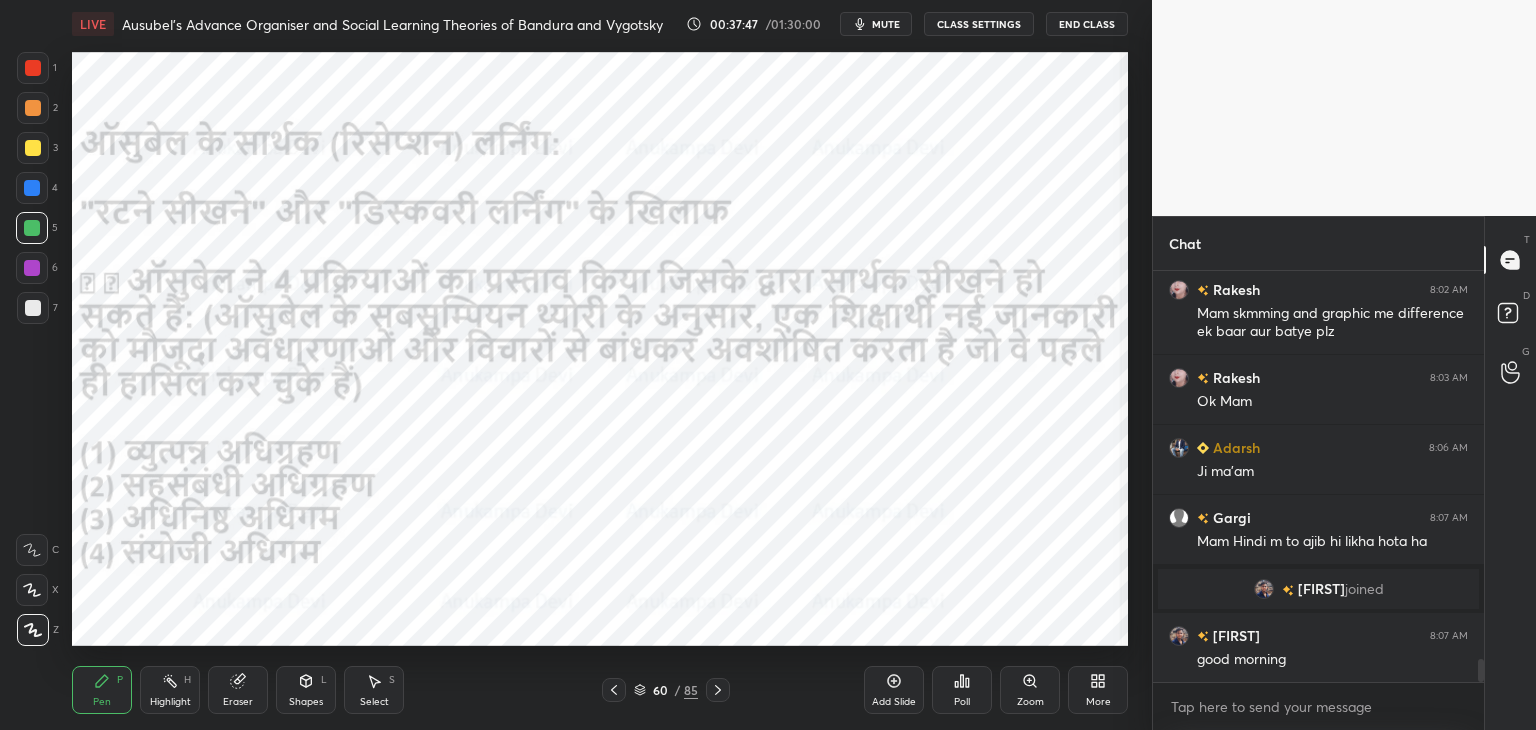 scroll, scrollTop: 7062, scrollLeft: 0, axis: vertical 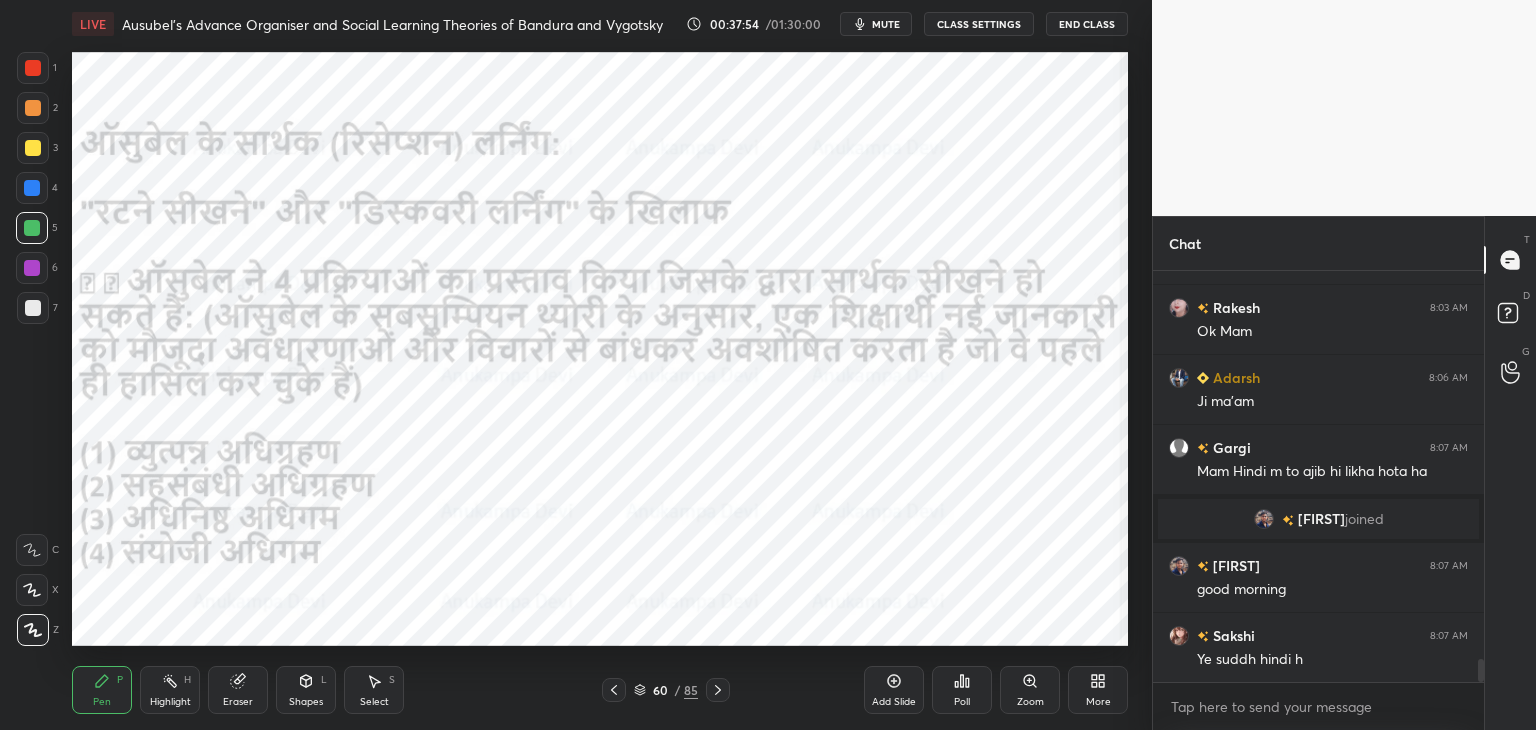 click 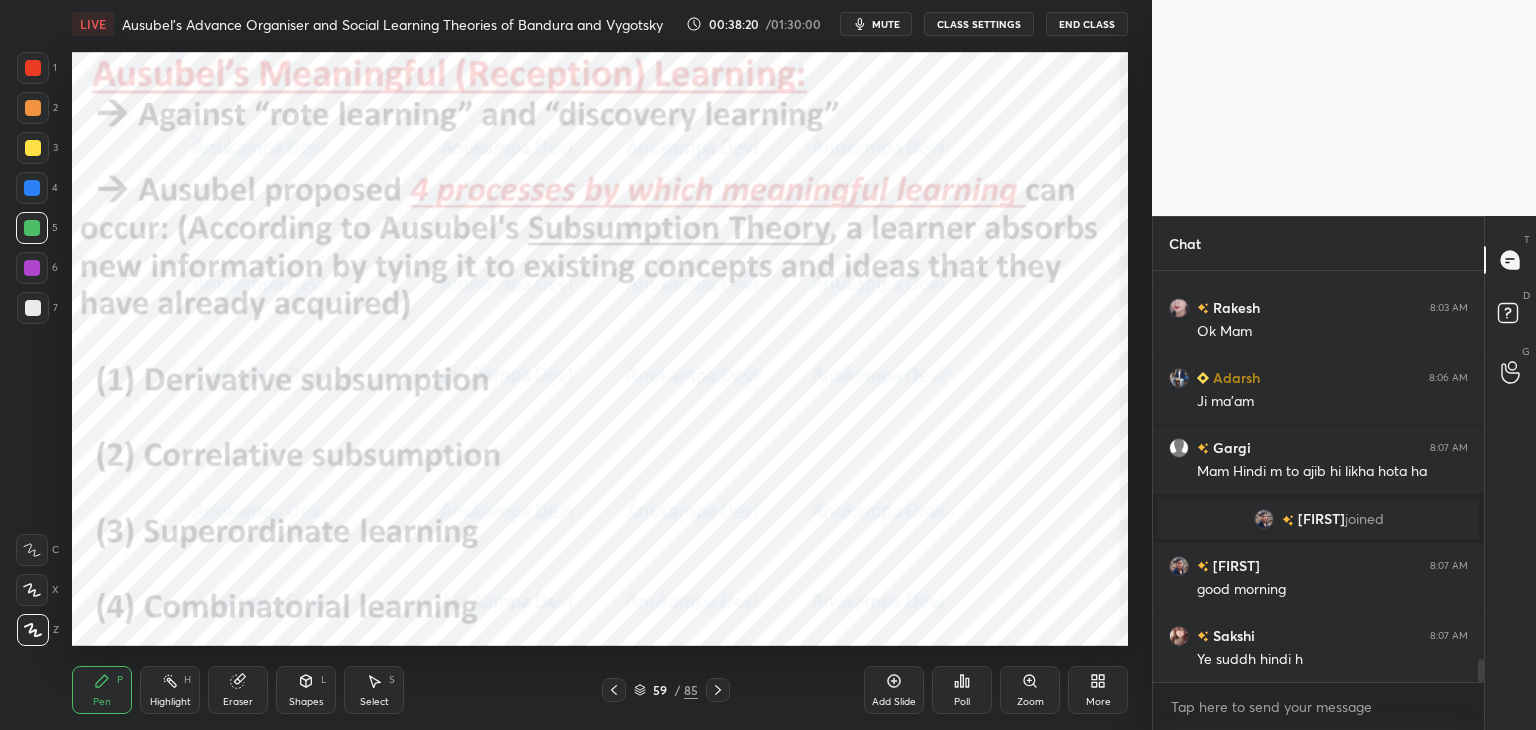 click 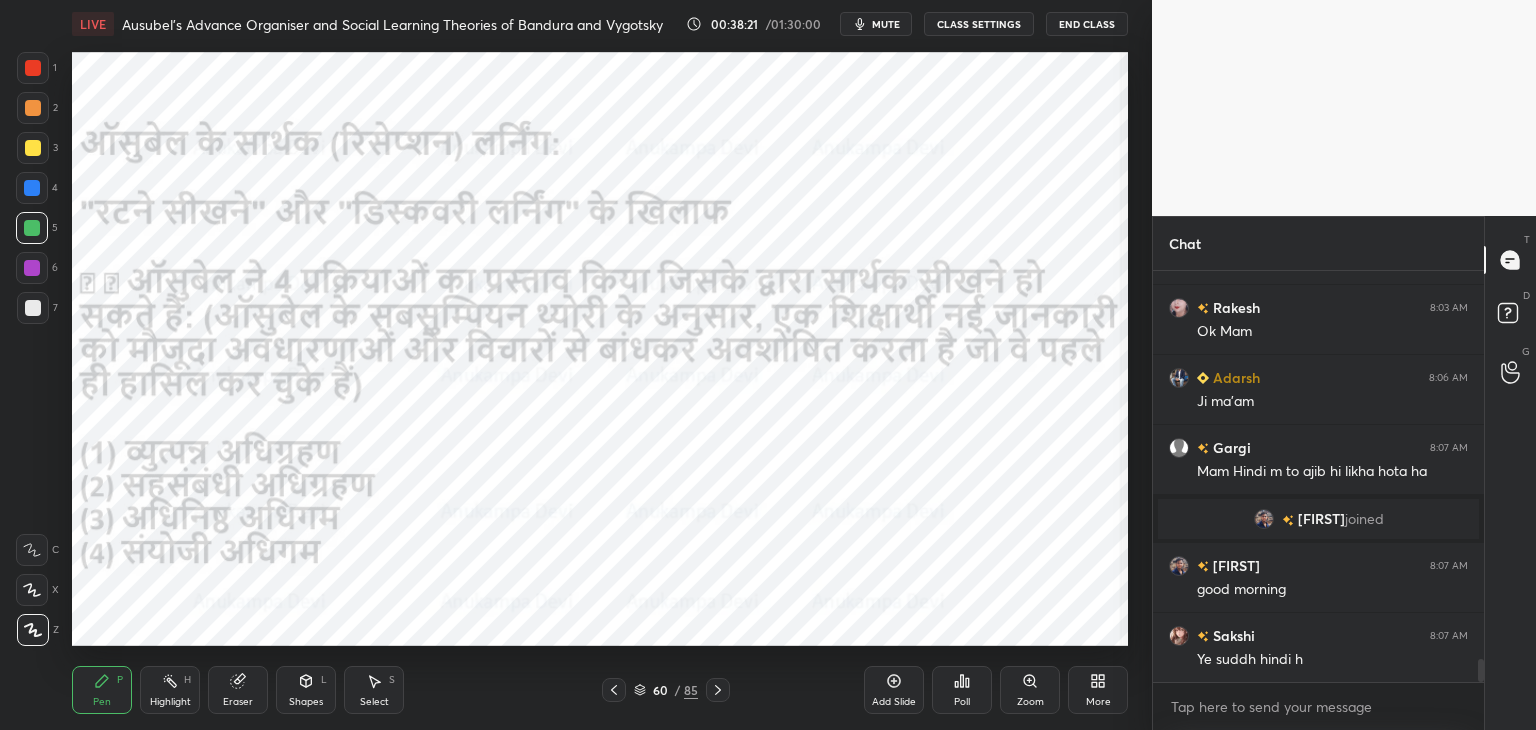 drag, startPoint x: 718, startPoint y: 692, endPoint x: 714, endPoint y: 651, distance: 41.19466 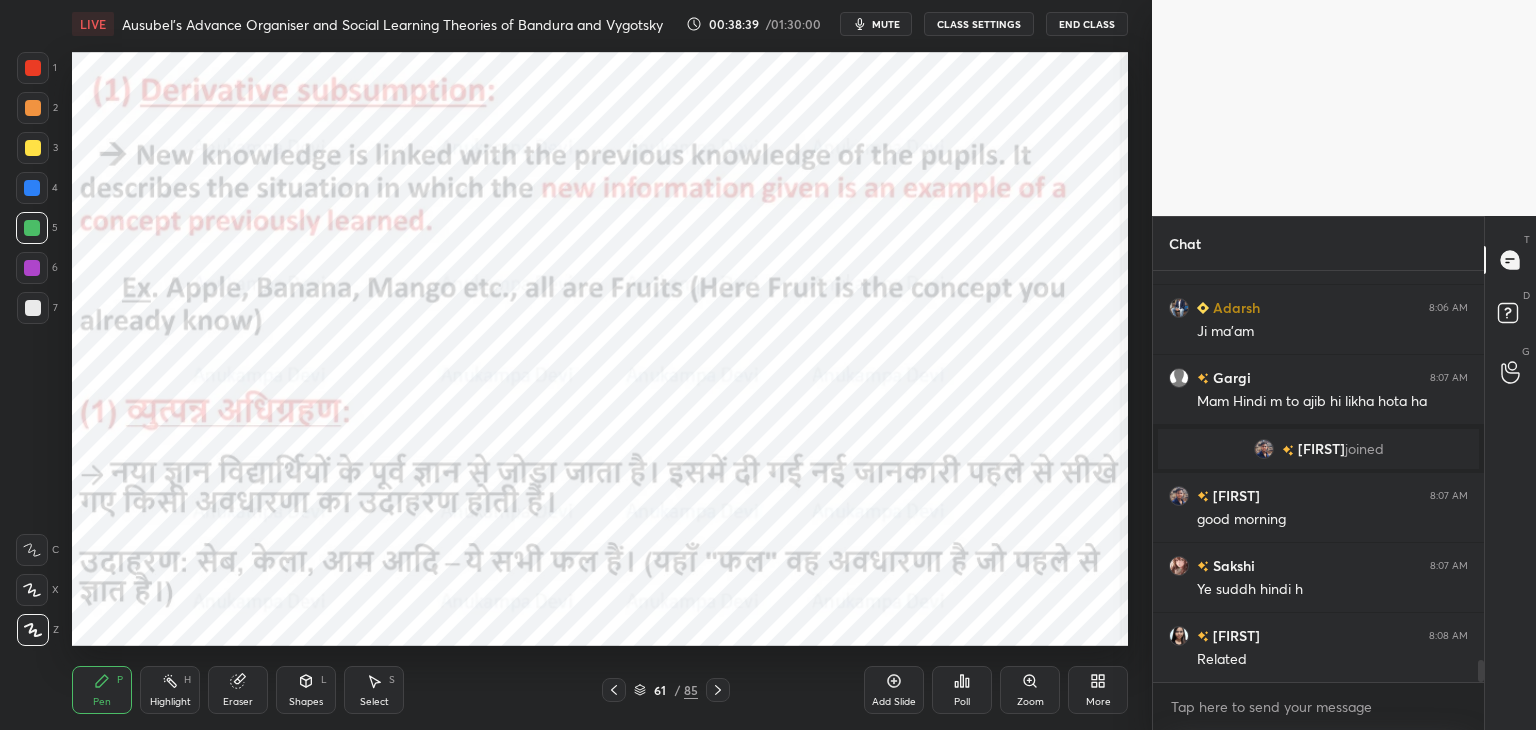 scroll, scrollTop: 7180, scrollLeft: 0, axis: vertical 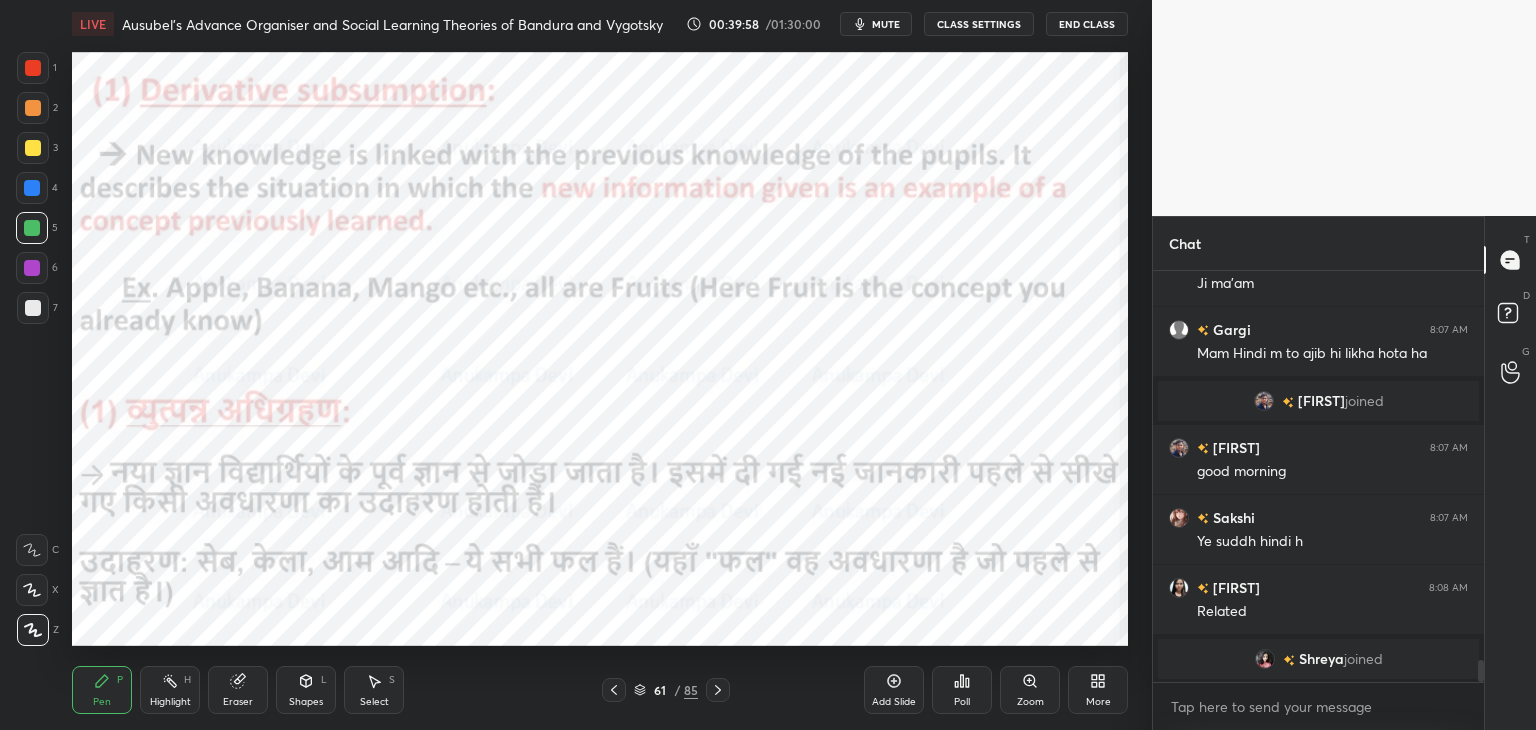 click at bounding box center [614, 690] 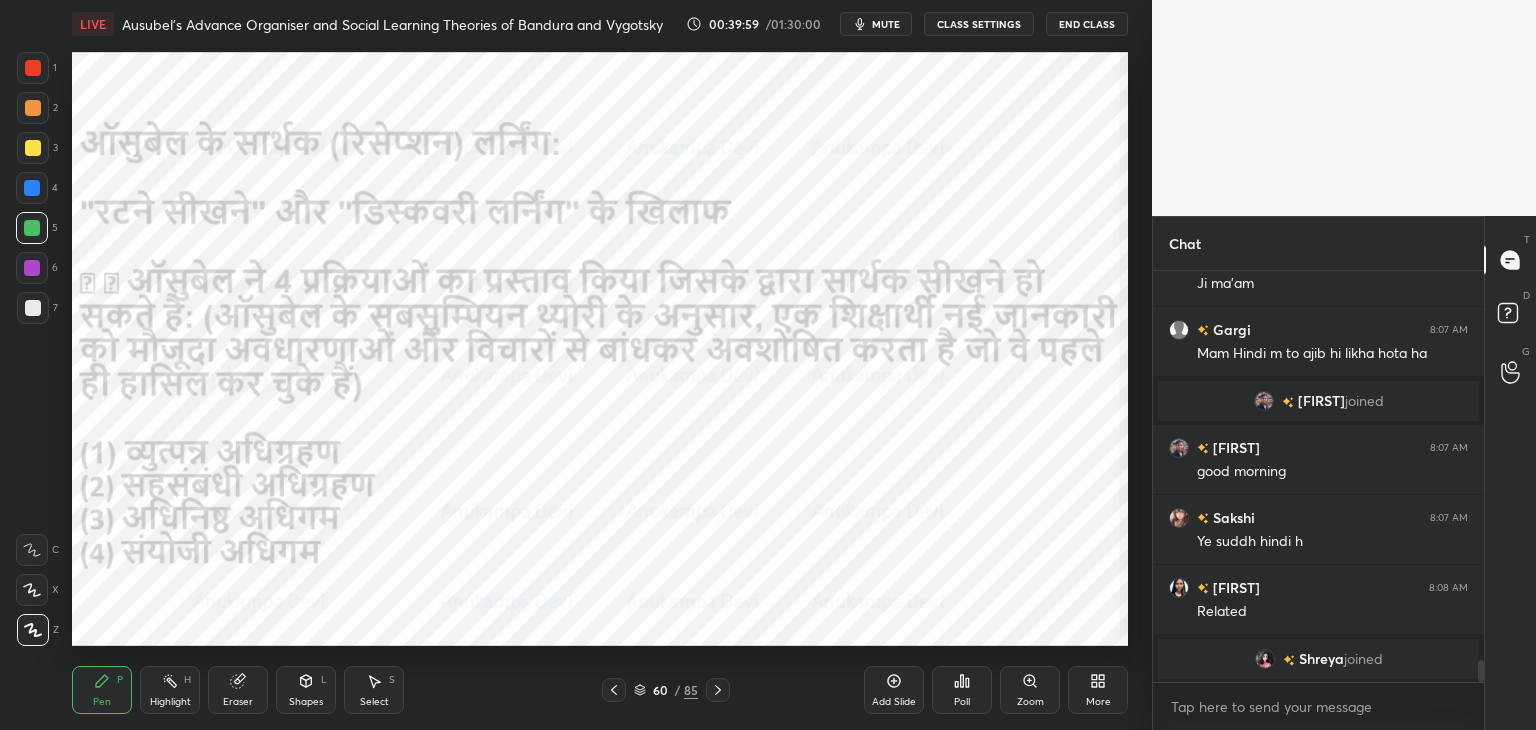 click 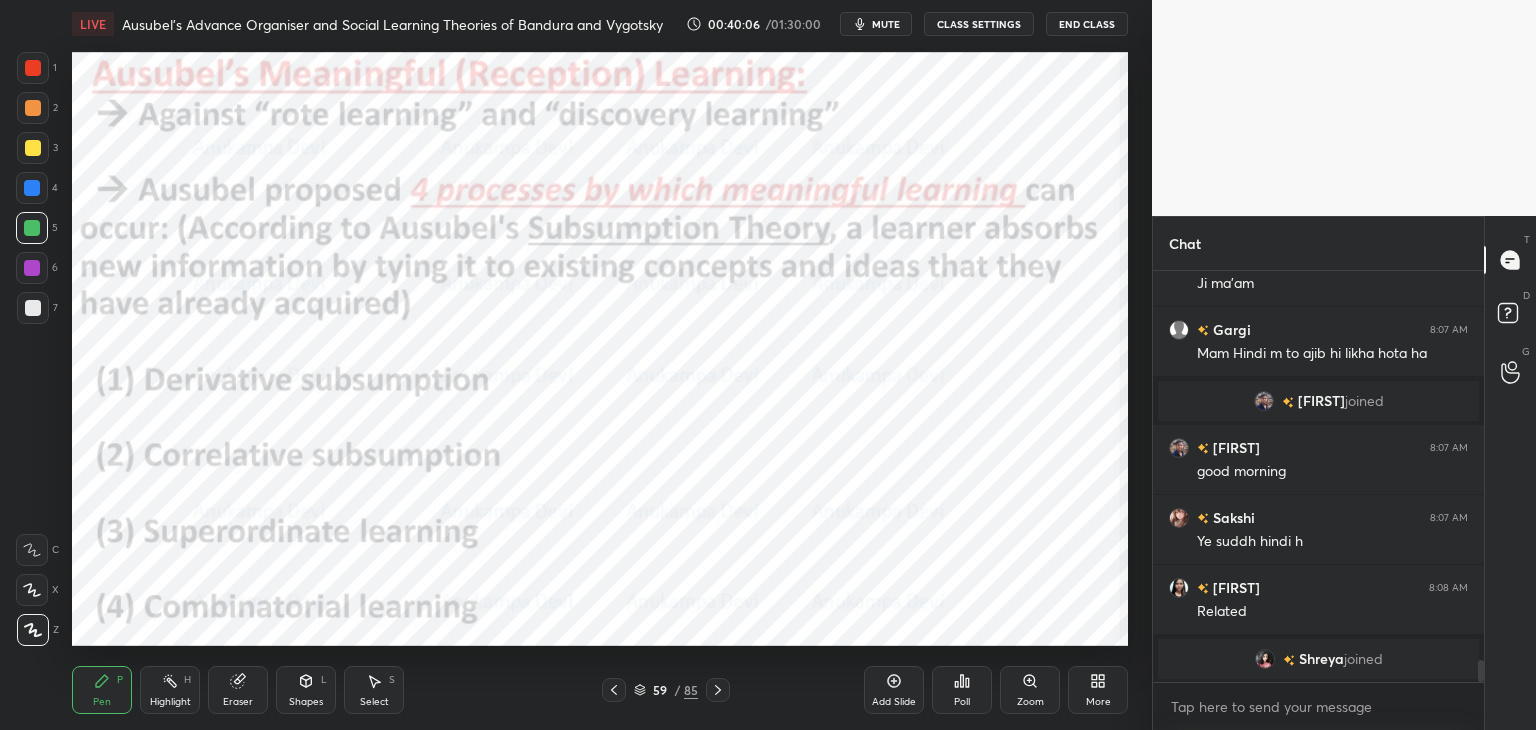 click on "1 2 3 4 5 6 7 C X Z C X Z E E Erase all   H H" at bounding box center (32, 349) 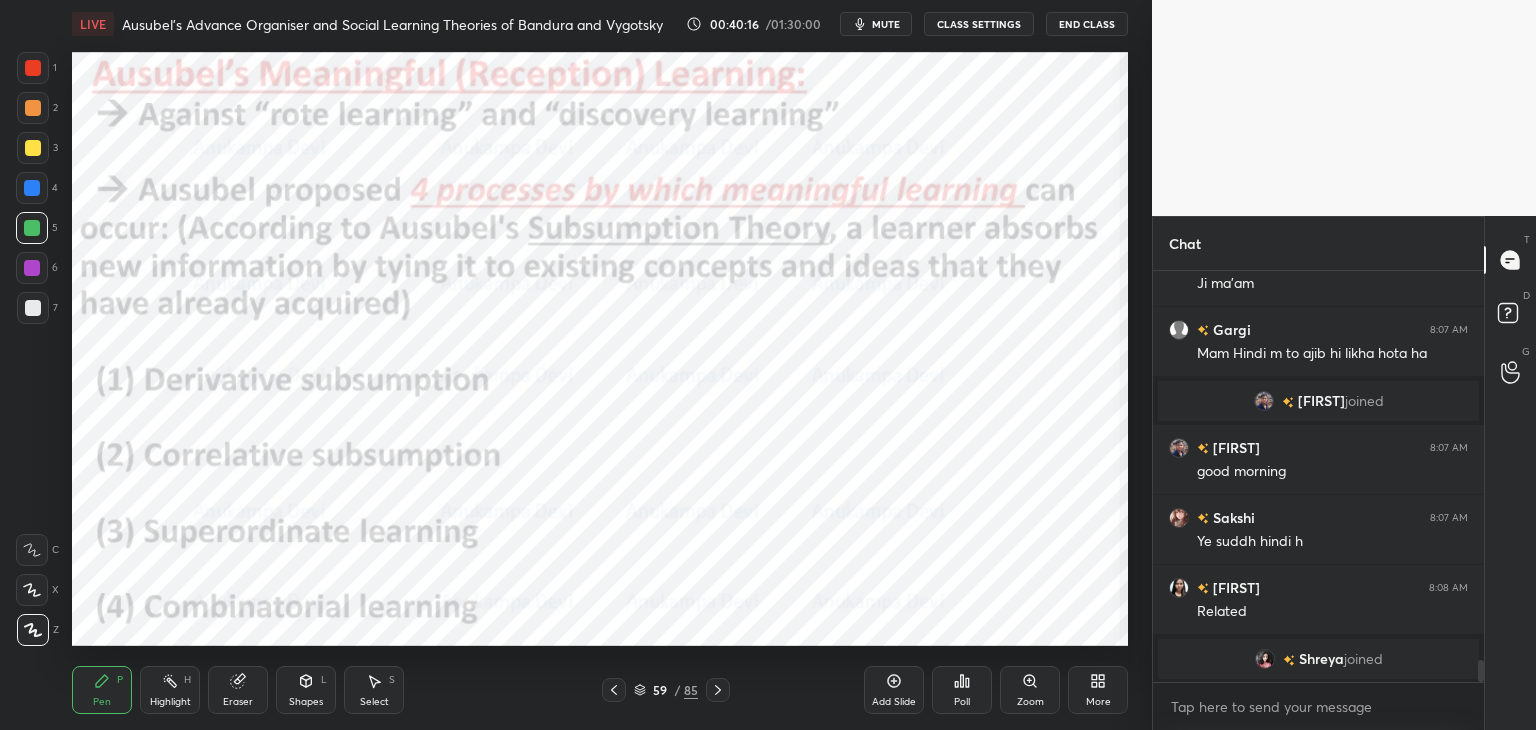click 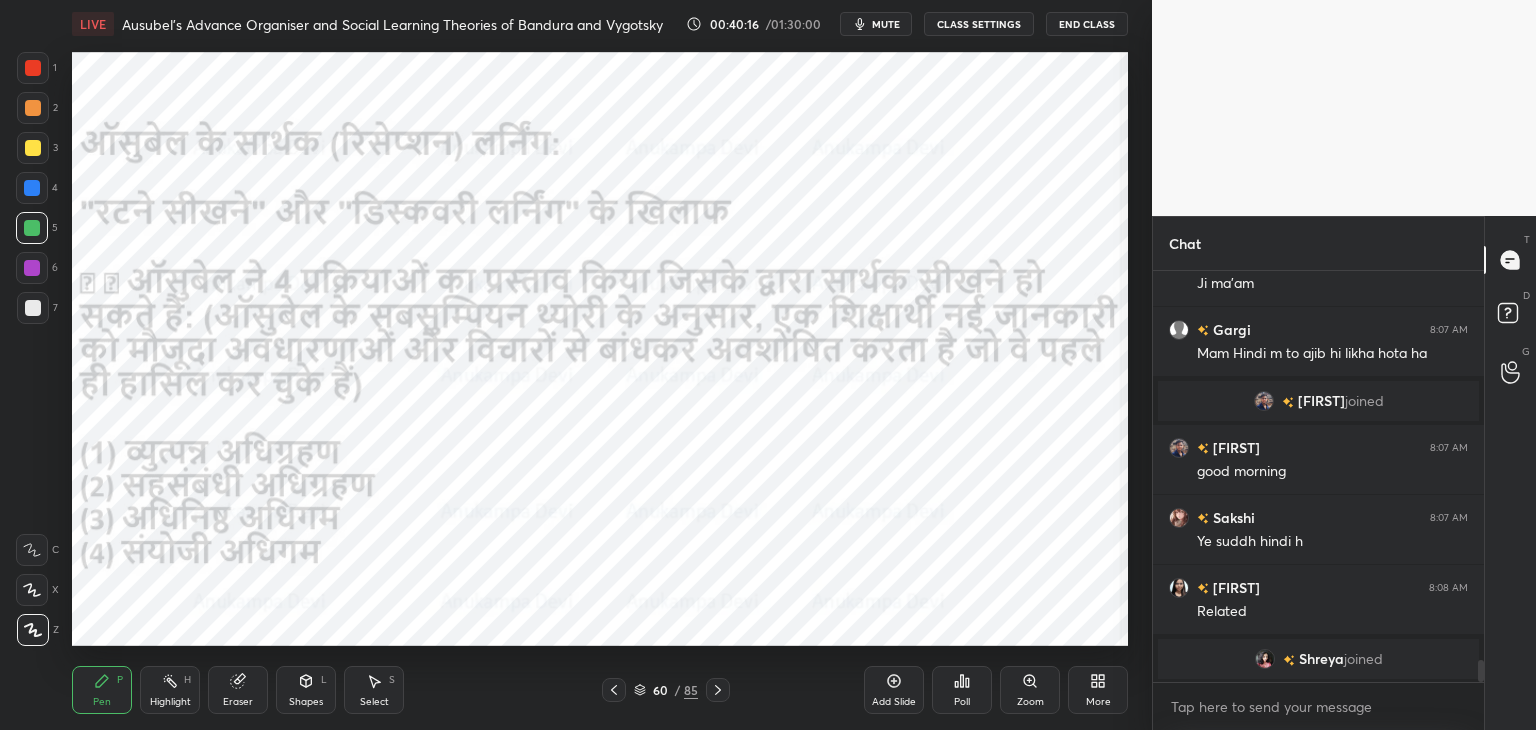 drag, startPoint x: 720, startPoint y: 694, endPoint x: 720, endPoint y: 650, distance: 44 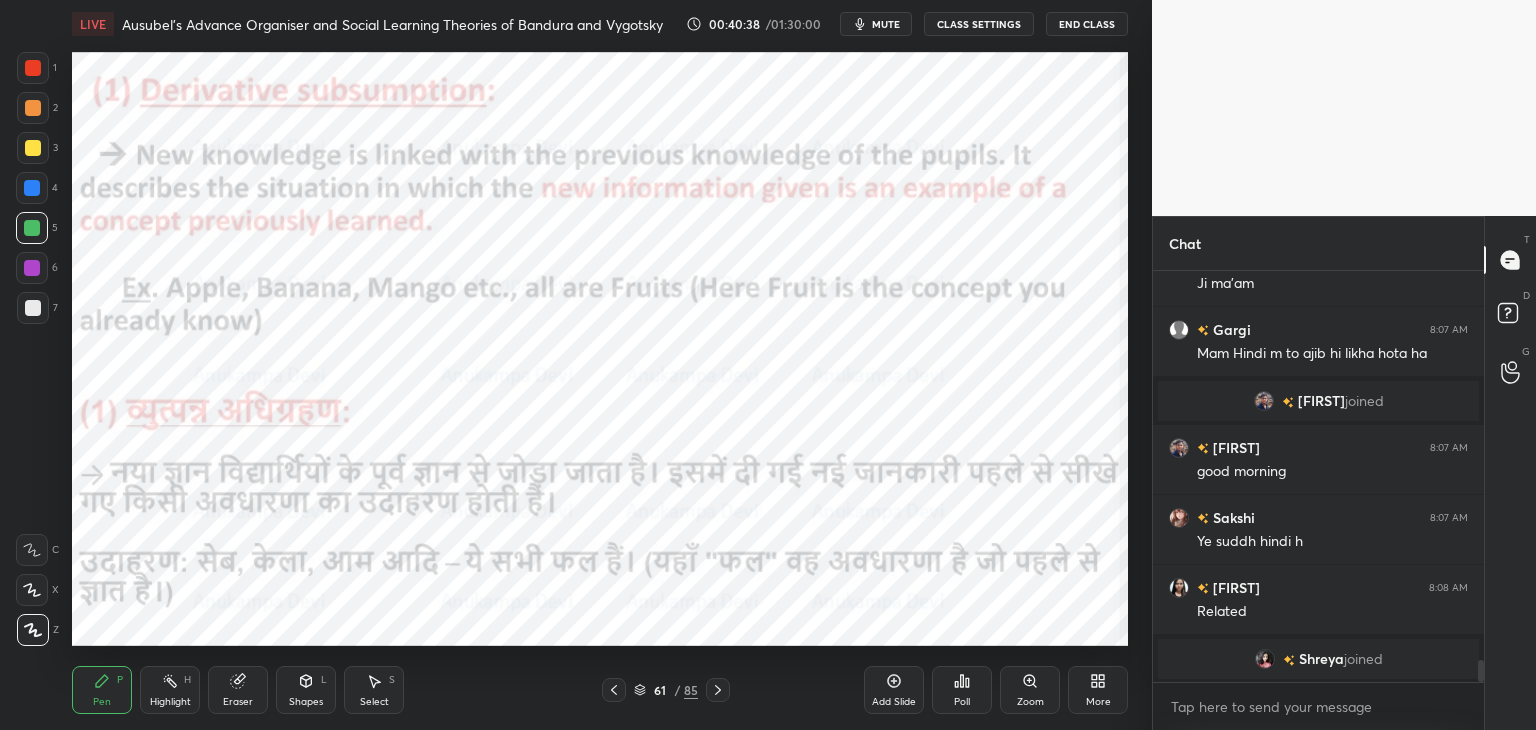 scroll, scrollTop: 7170, scrollLeft: 0, axis: vertical 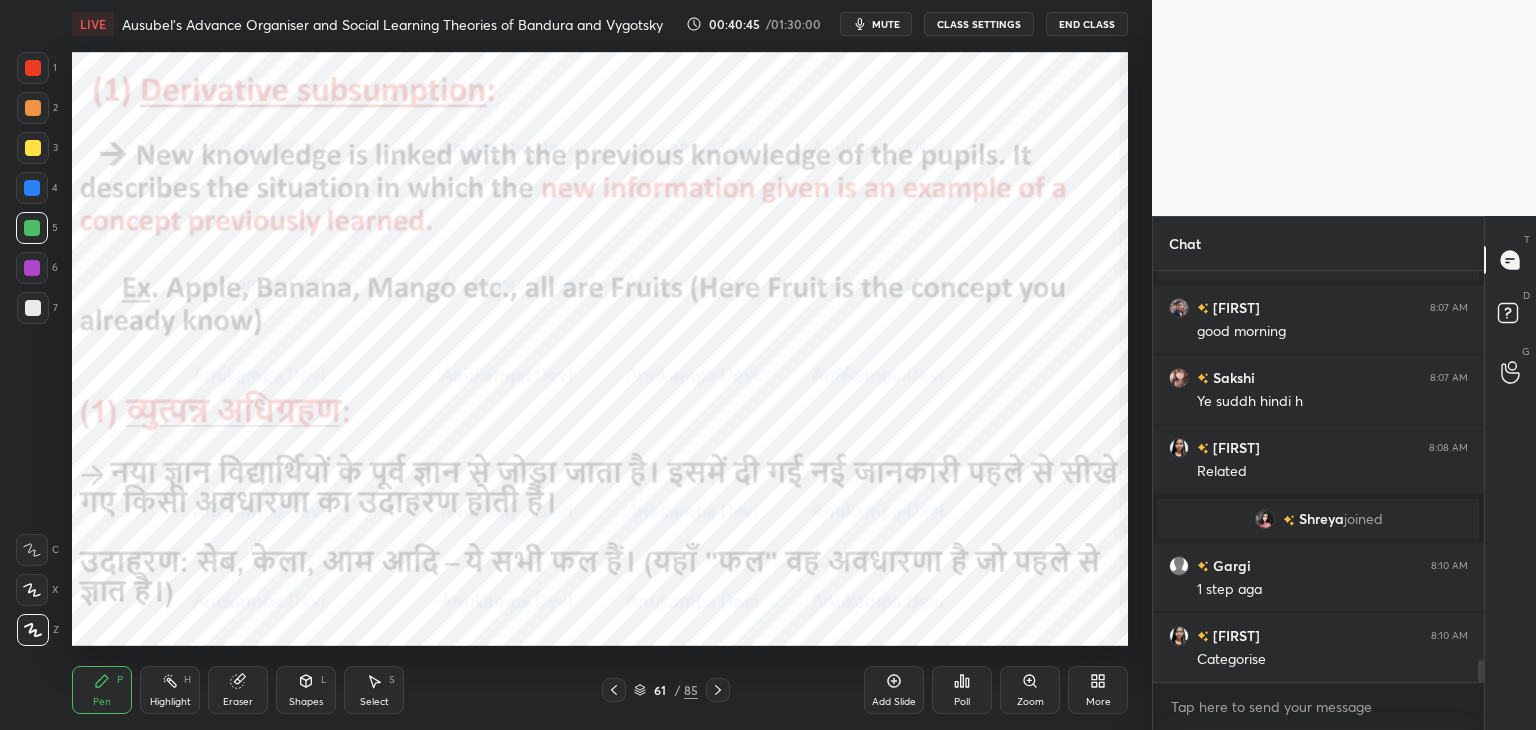 click 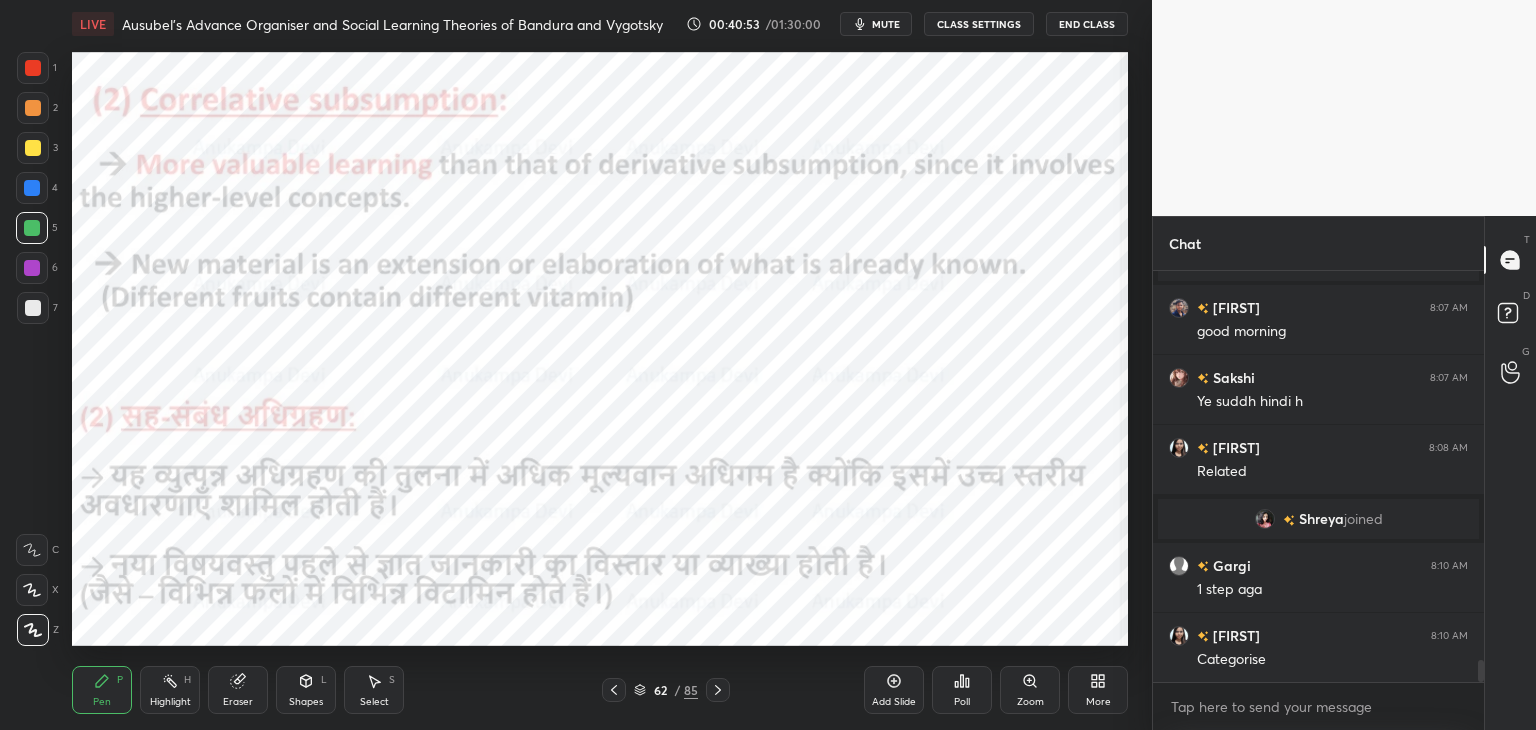 scroll, scrollTop: 7260, scrollLeft: 0, axis: vertical 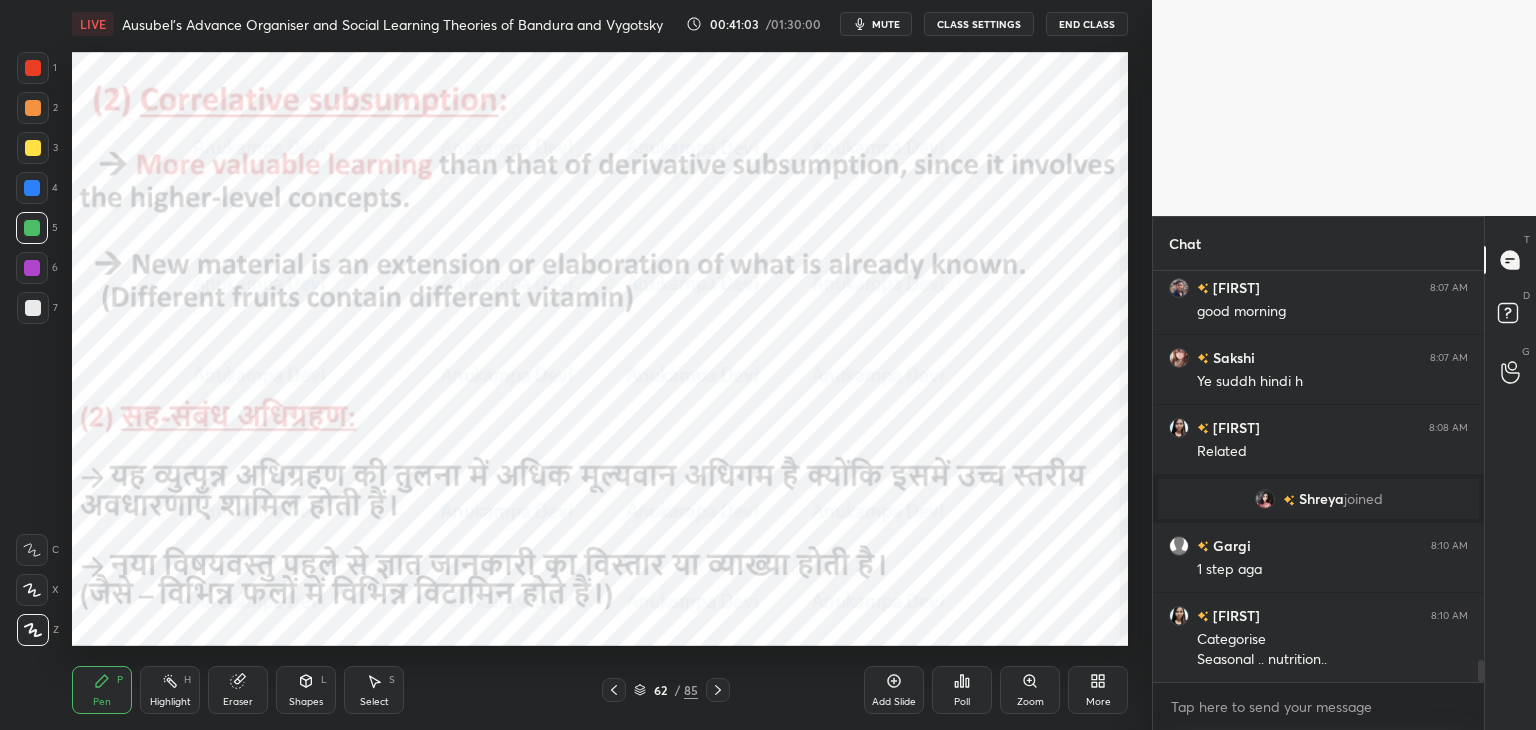 drag, startPoint x: 612, startPoint y: 697, endPoint x: 602, endPoint y: 655, distance: 43.174065 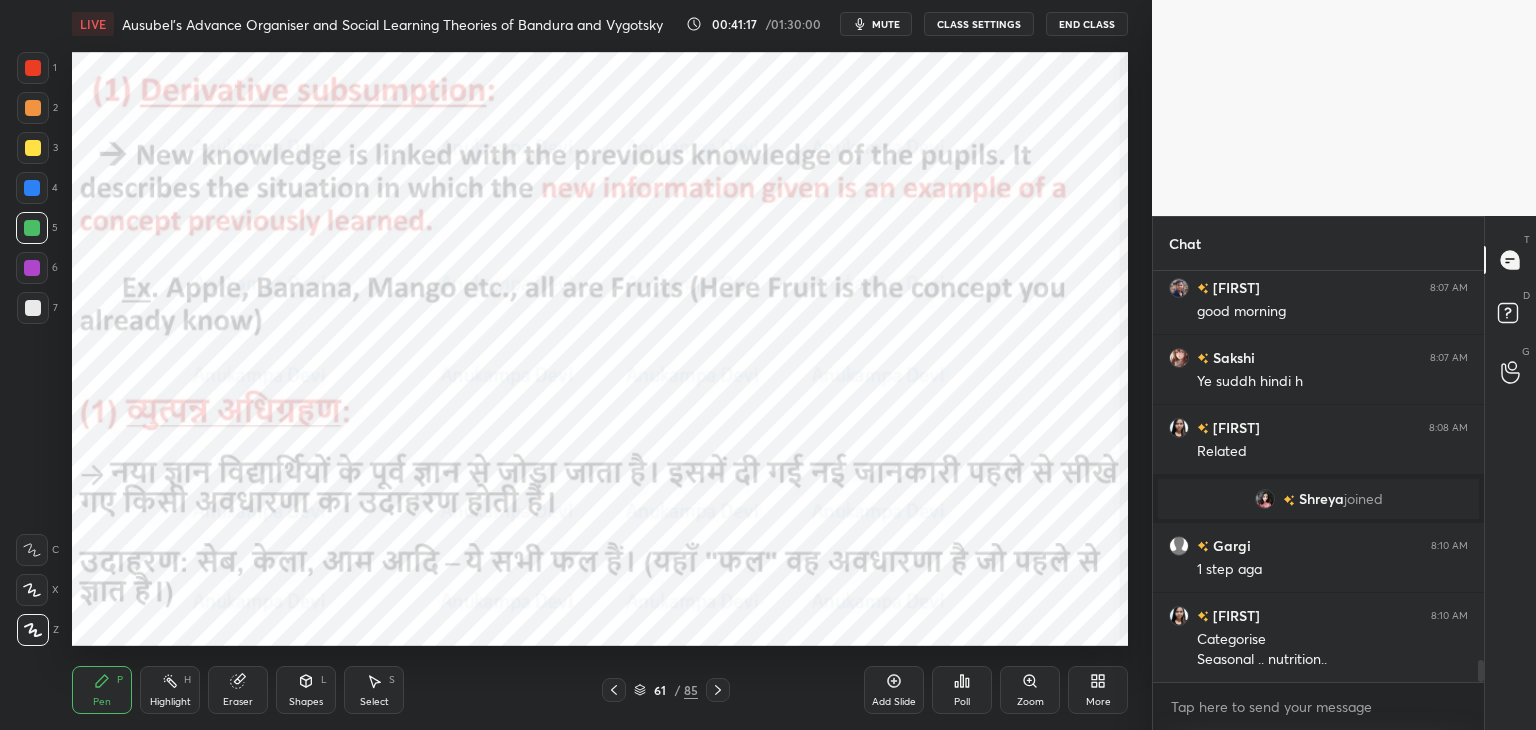click 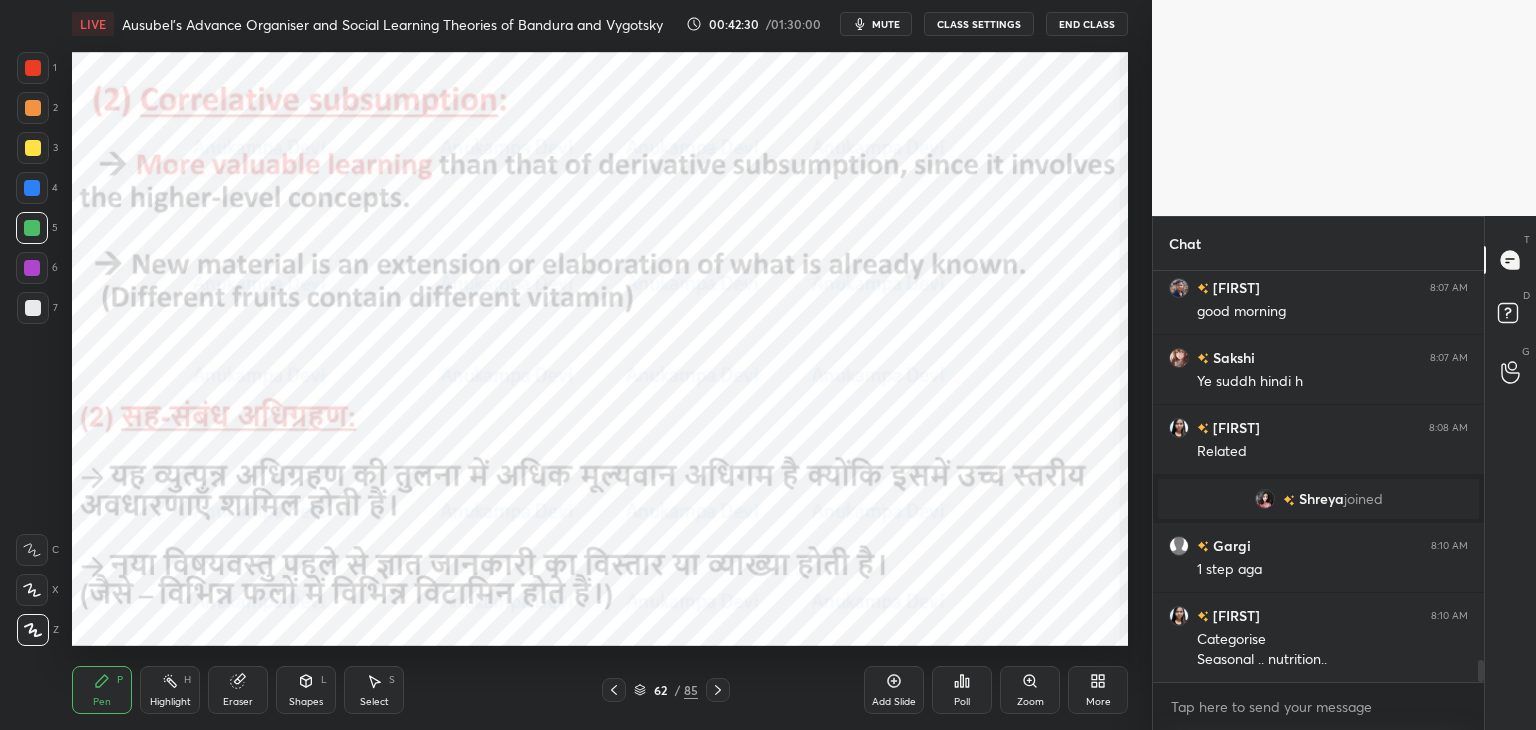 click 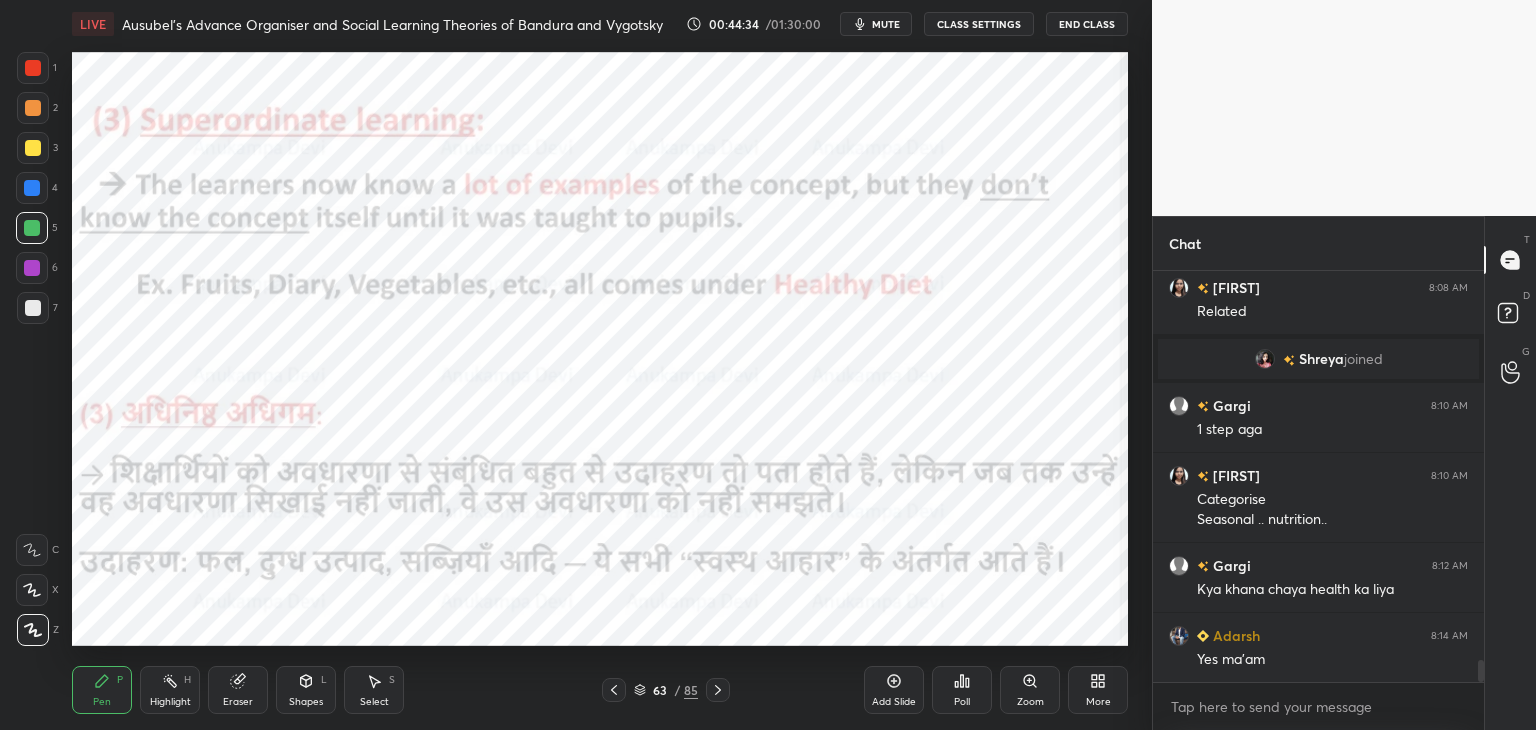 scroll, scrollTop: 7470, scrollLeft: 0, axis: vertical 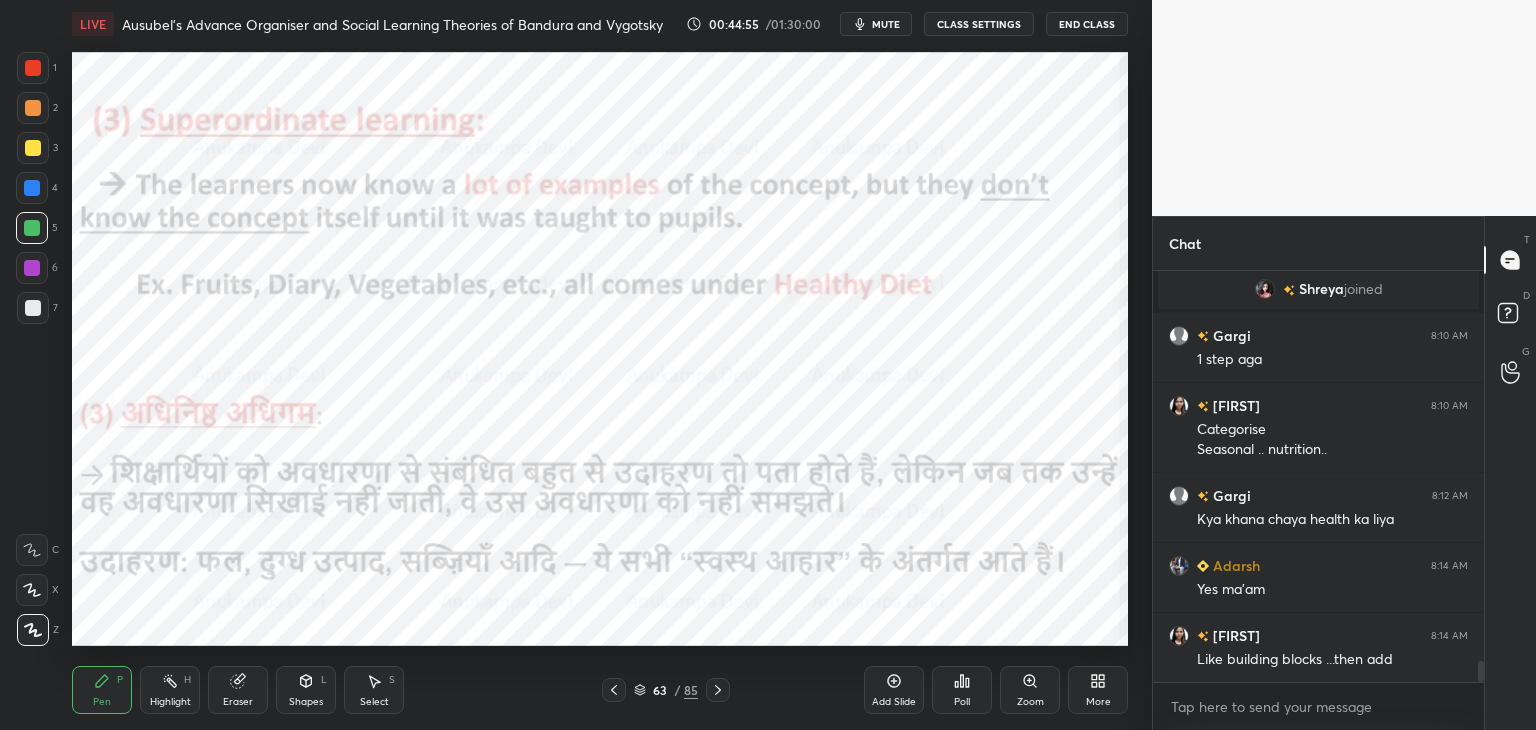 click 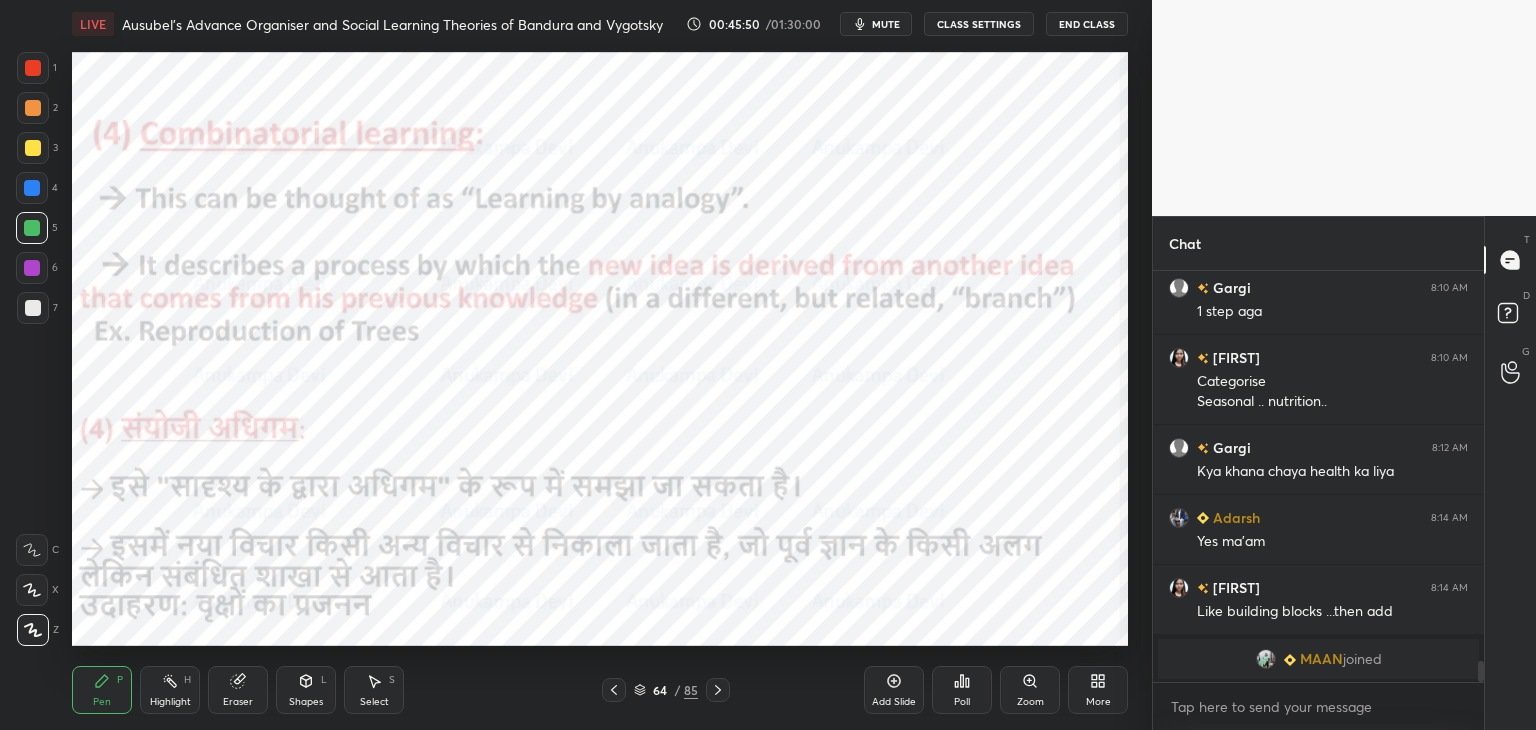 scroll, scrollTop: 7528, scrollLeft: 0, axis: vertical 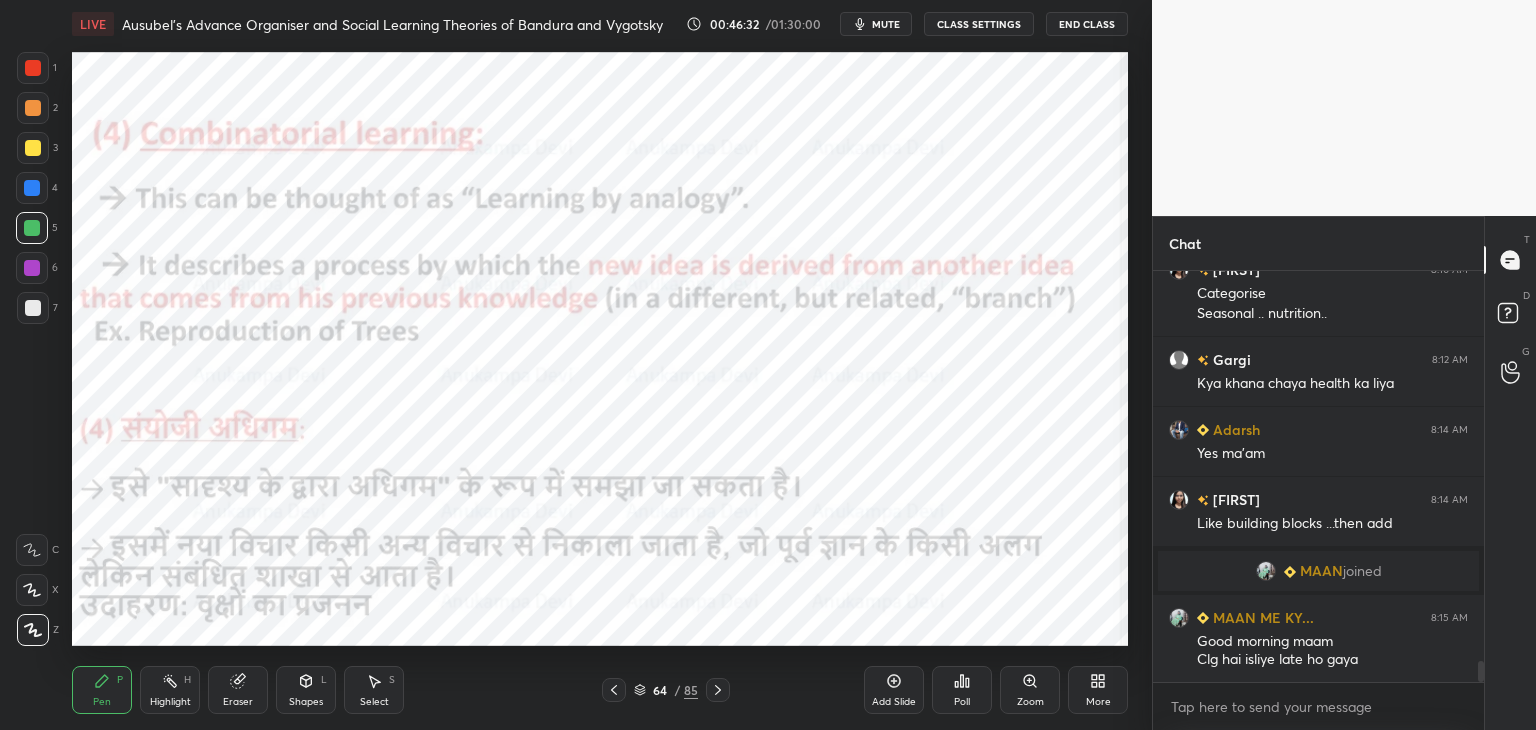 click on "mute" at bounding box center [886, 24] 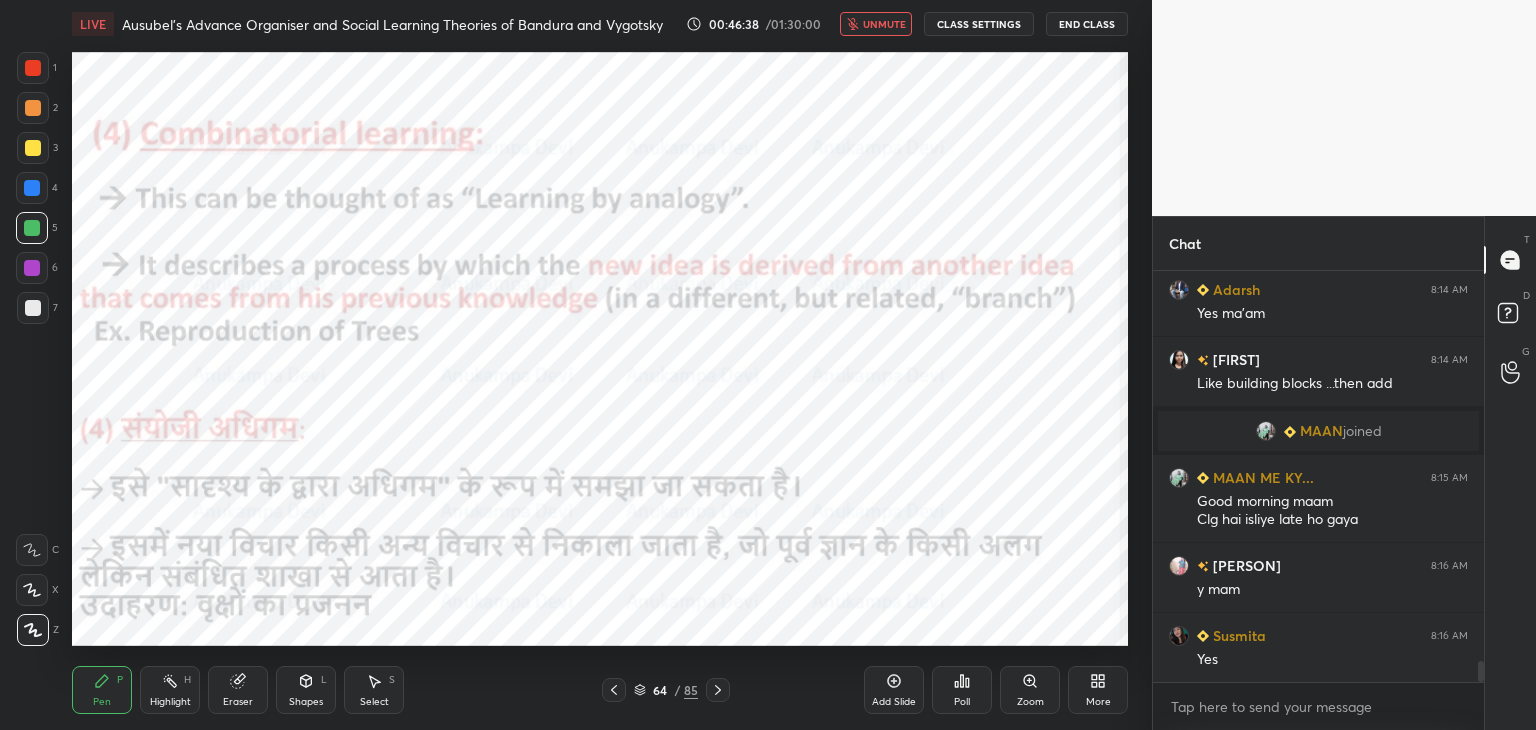 scroll, scrollTop: 7738, scrollLeft: 0, axis: vertical 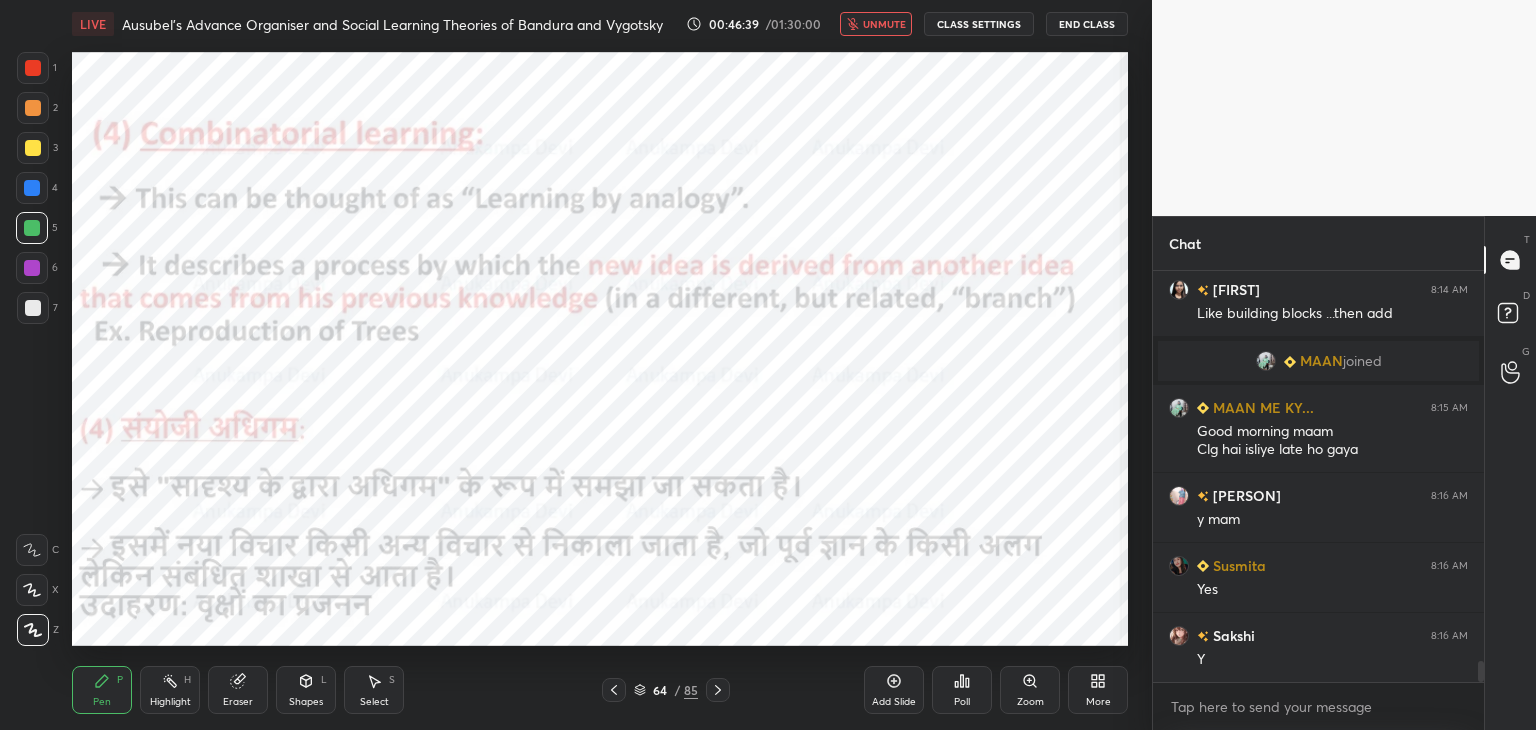 click on "unmute" at bounding box center (876, 24) 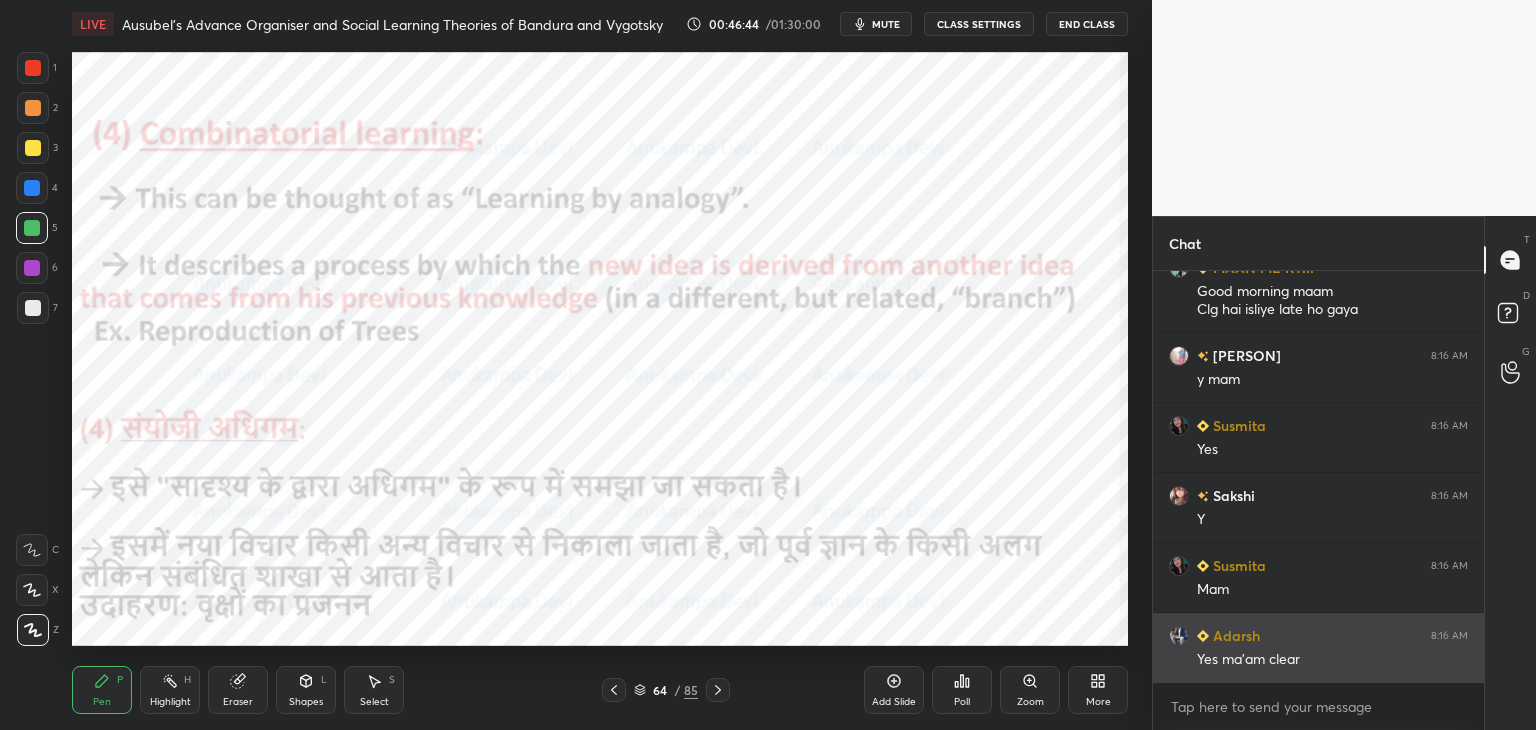 scroll, scrollTop: 7948, scrollLeft: 0, axis: vertical 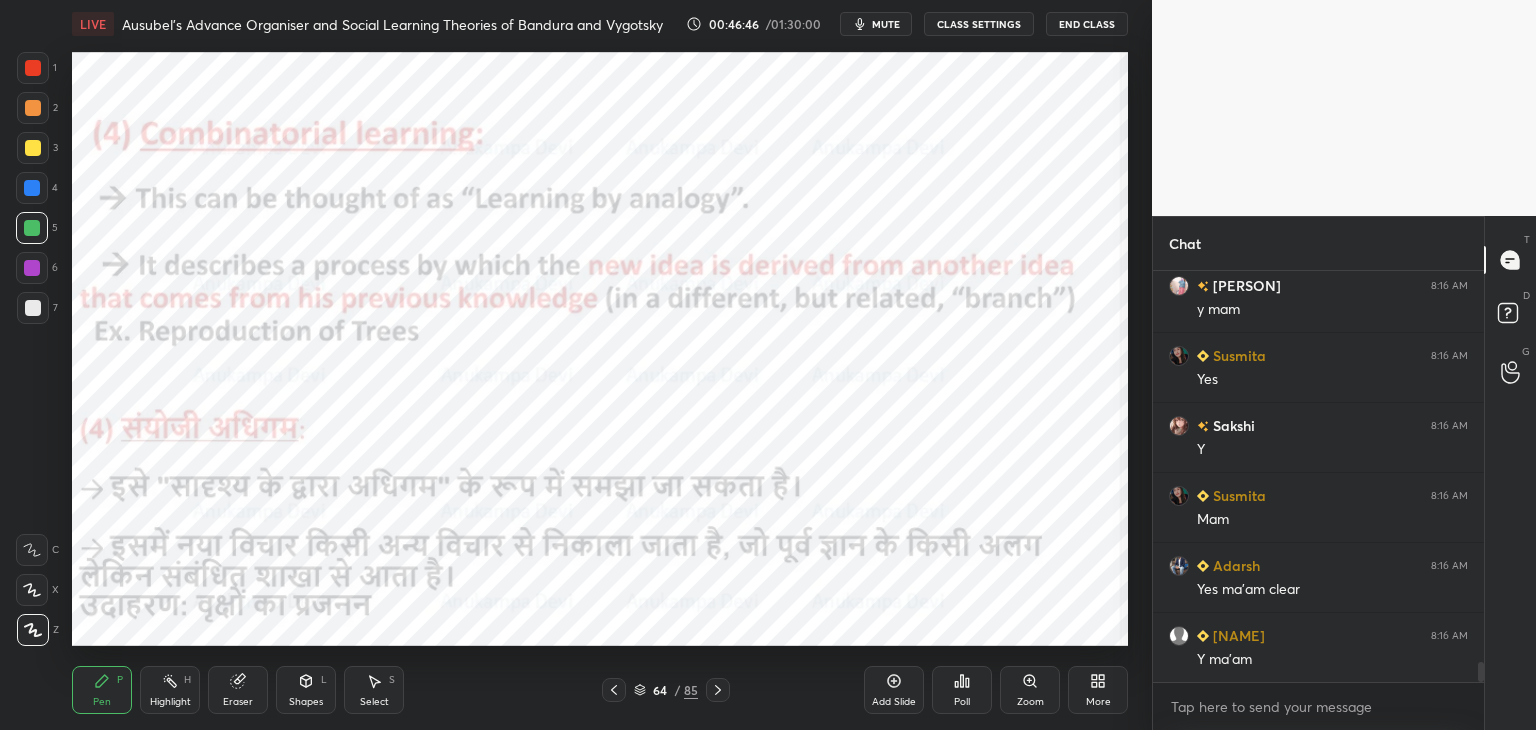 click 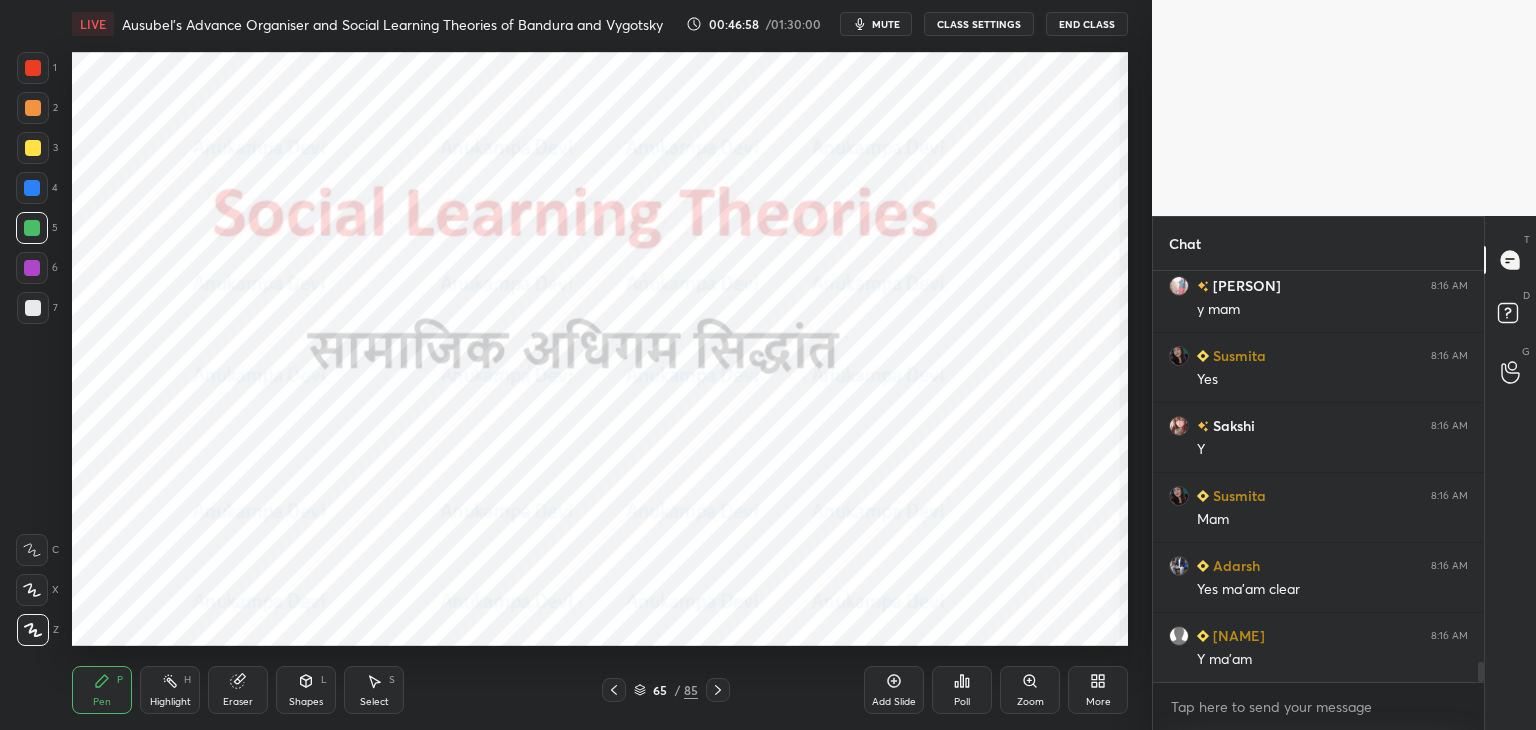scroll, scrollTop: 8018, scrollLeft: 0, axis: vertical 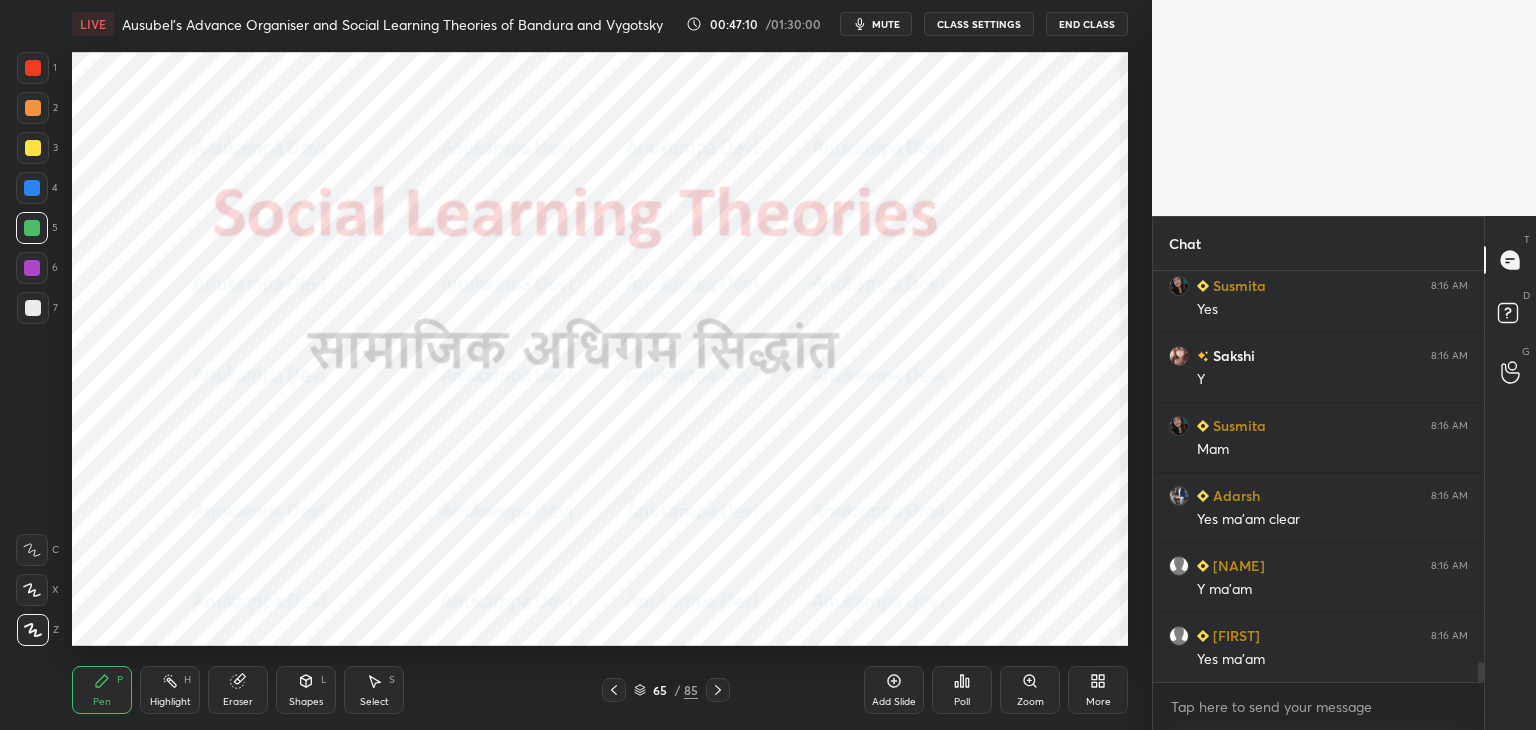 drag, startPoint x: 643, startPoint y: 687, endPoint x: 643, endPoint y: 672, distance: 15 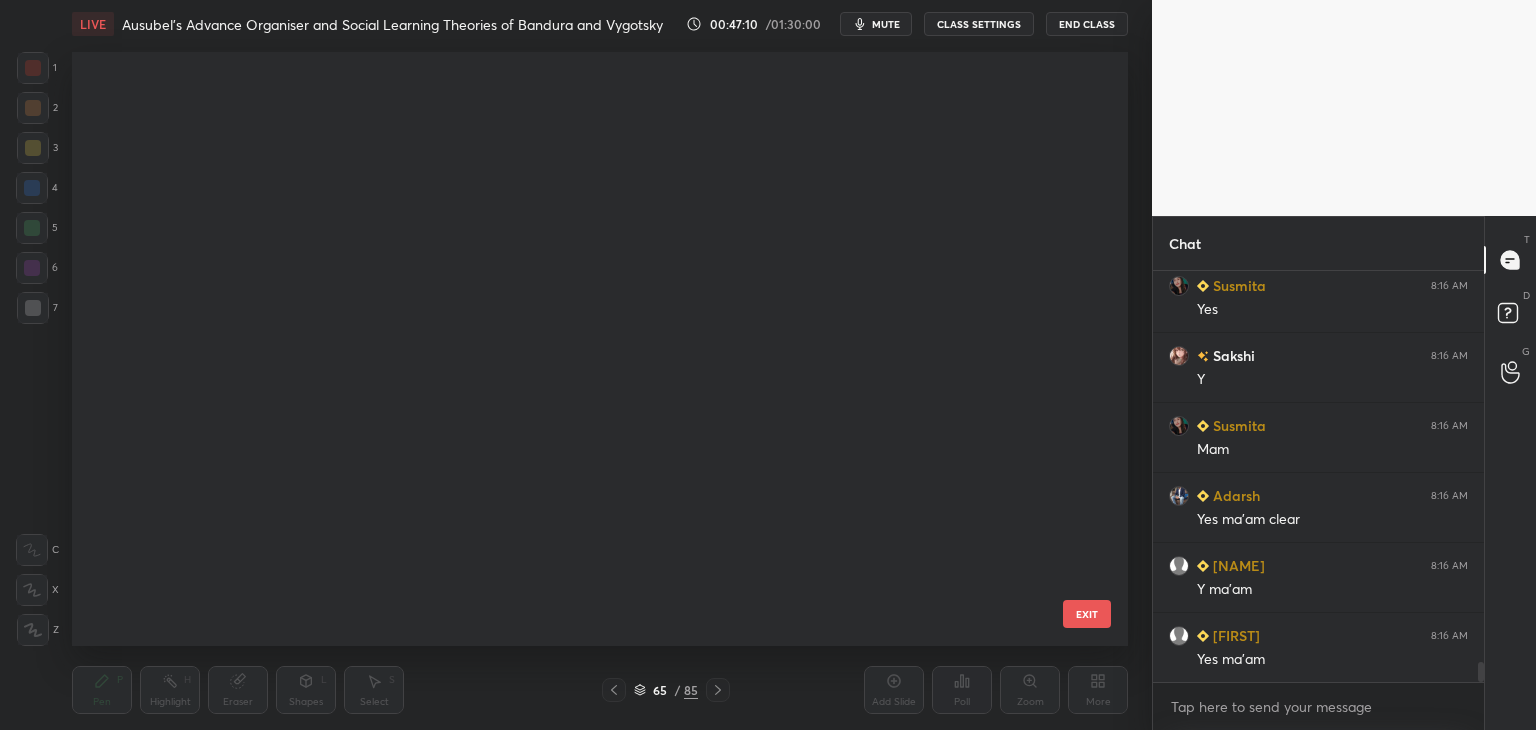 scroll, scrollTop: 3432, scrollLeft: 0, axis: vertical 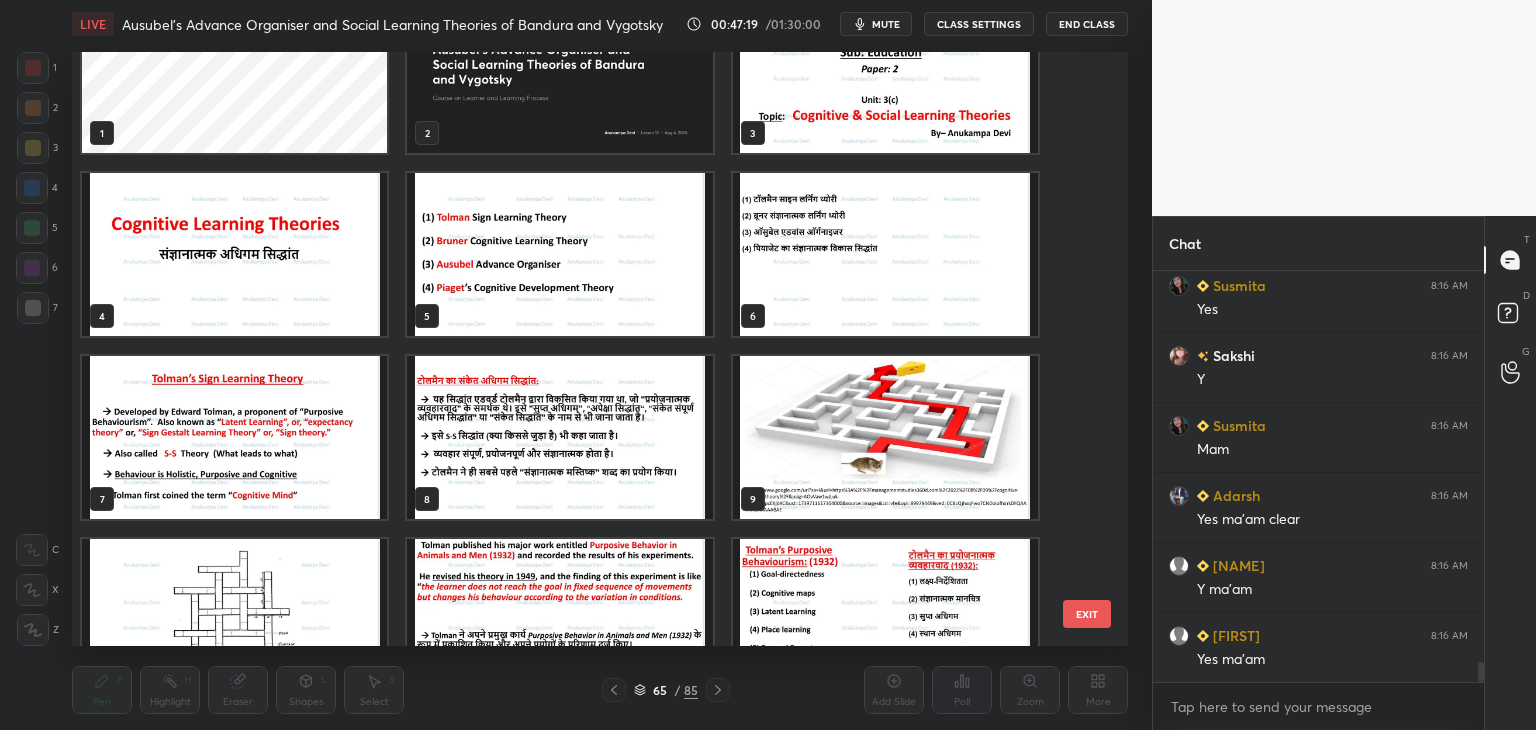 click at bounding box center (559, 254) 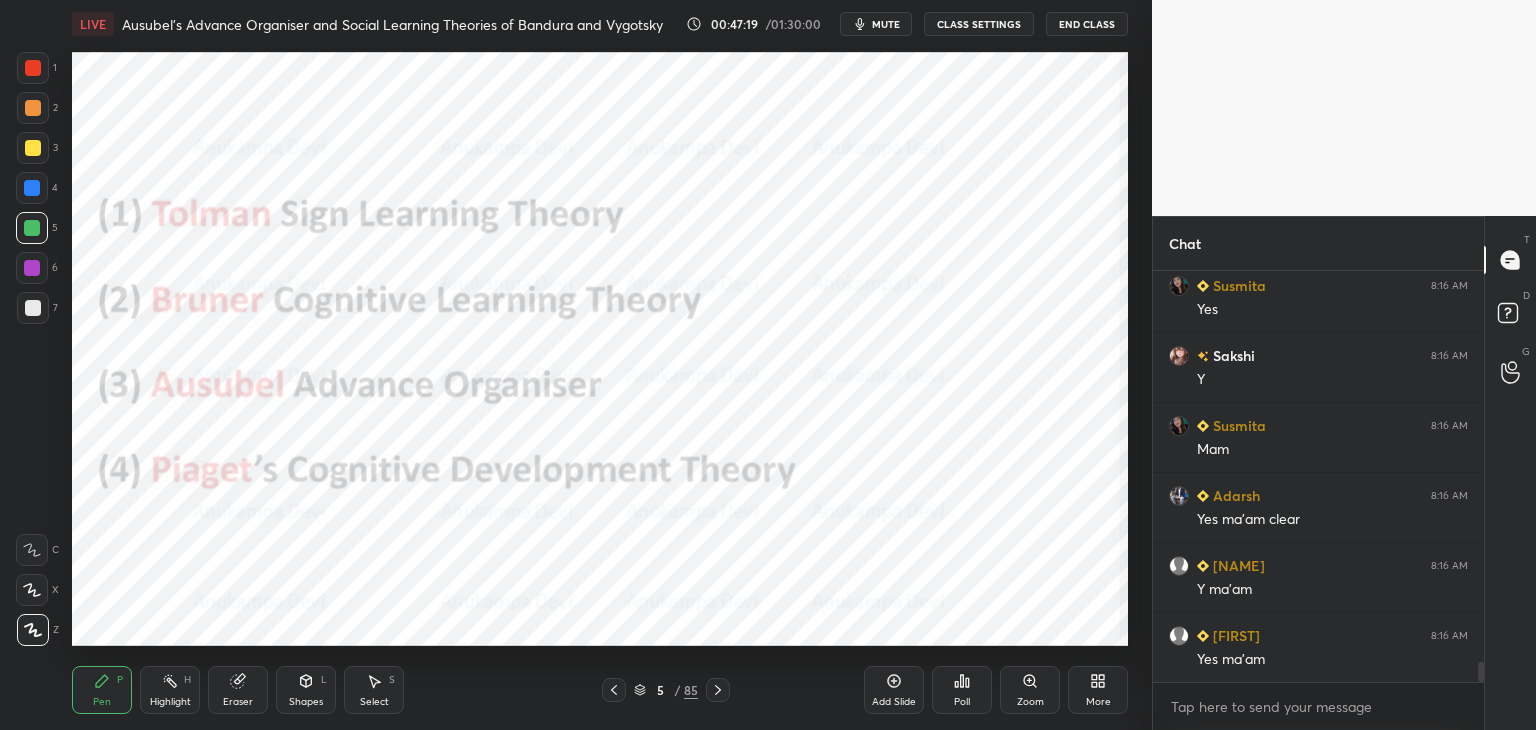 click at bounding box center (559, 254) 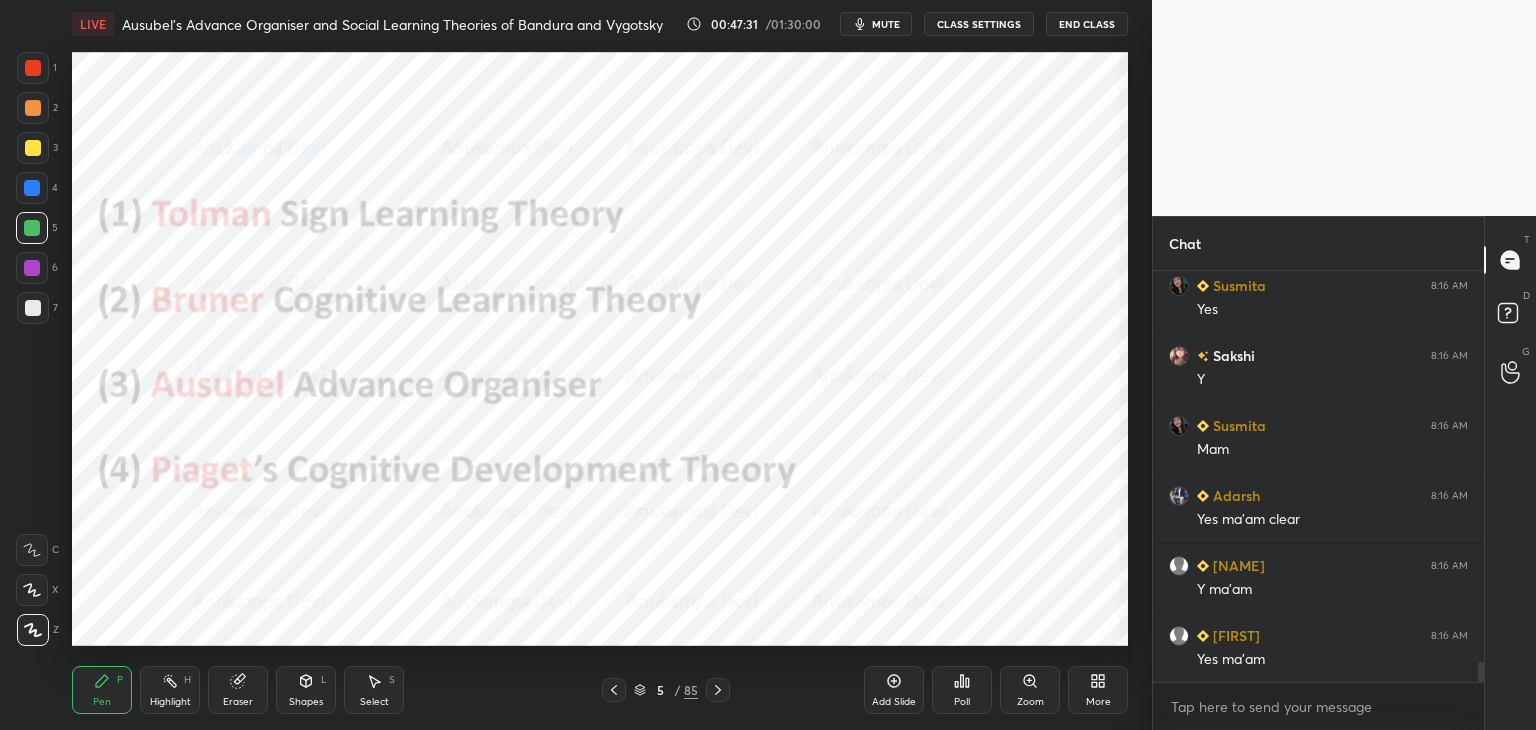 click 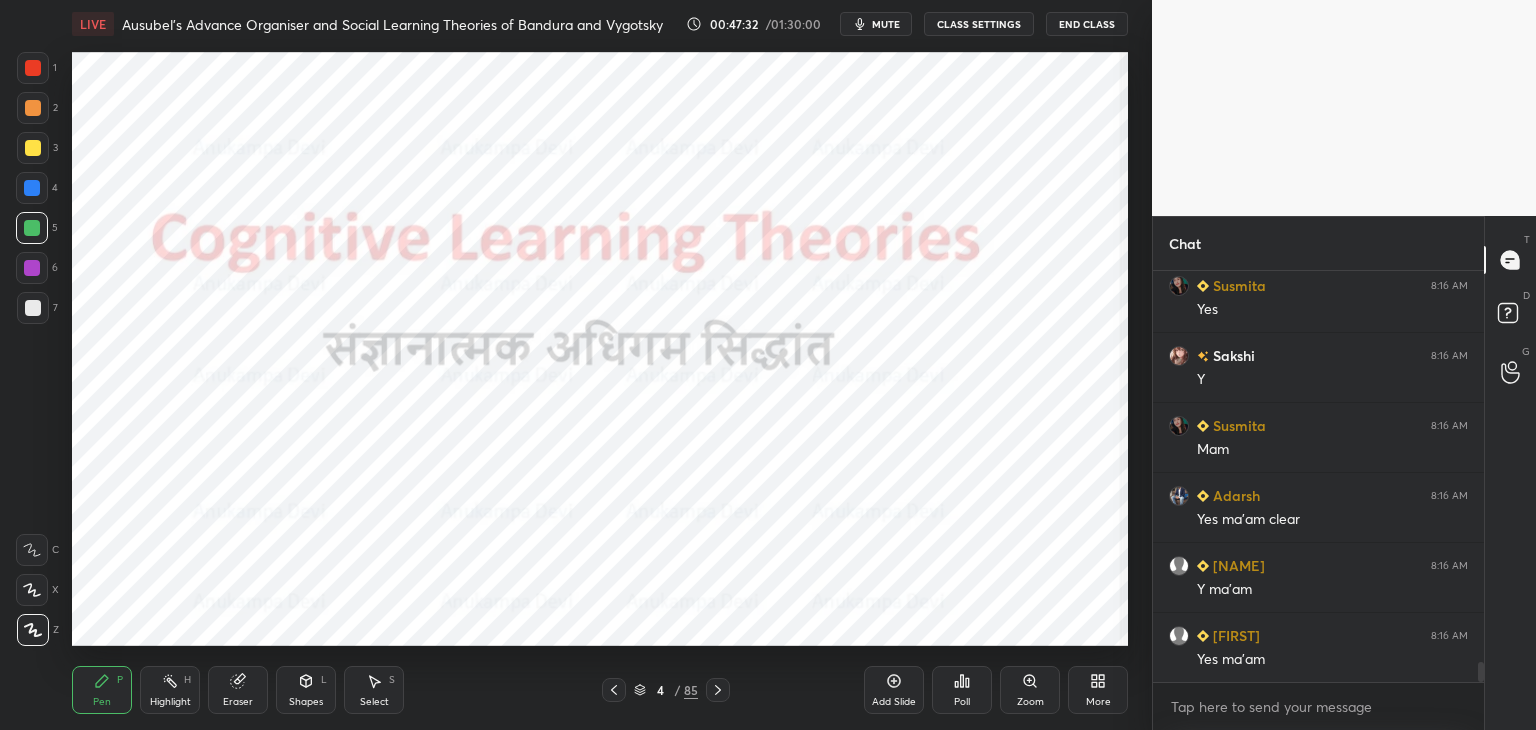 click 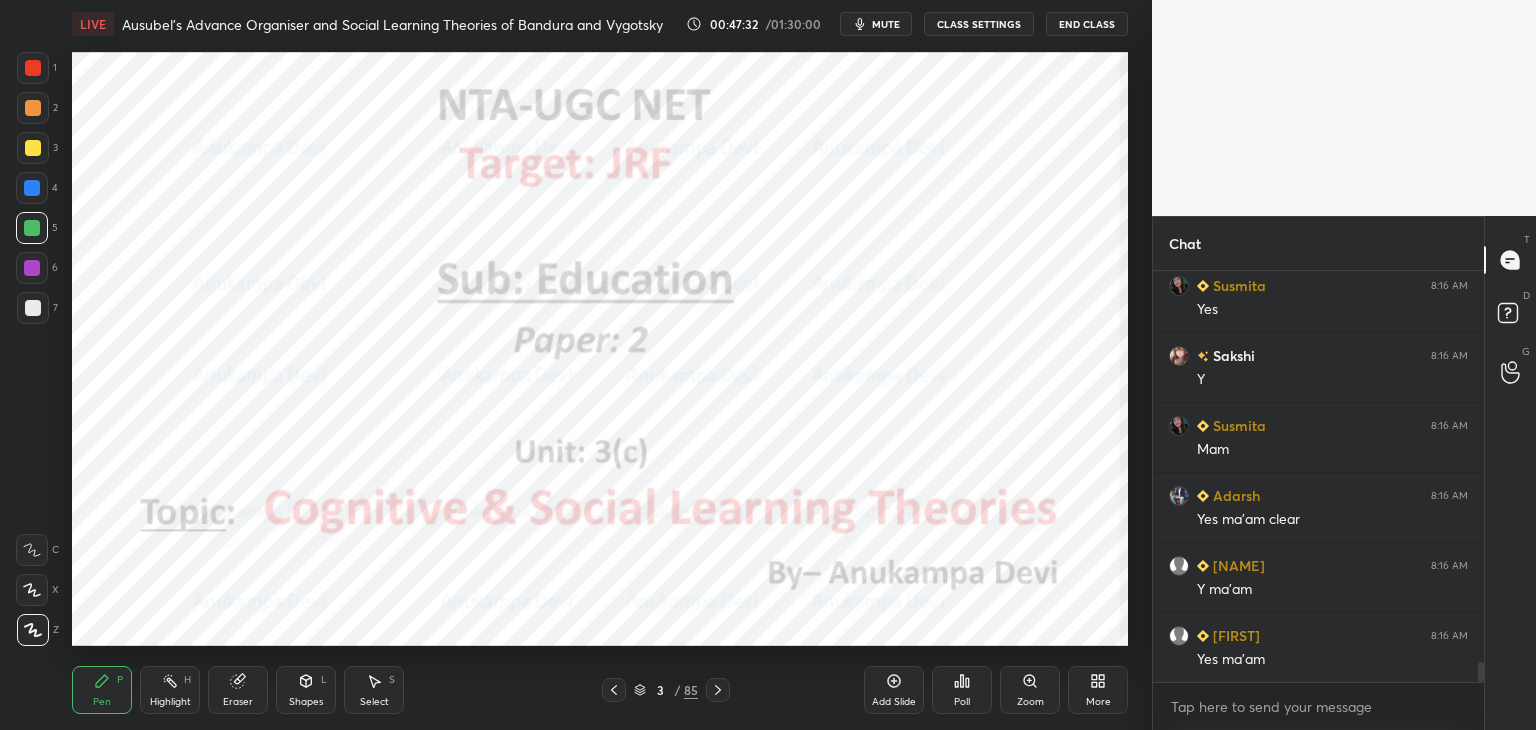 click 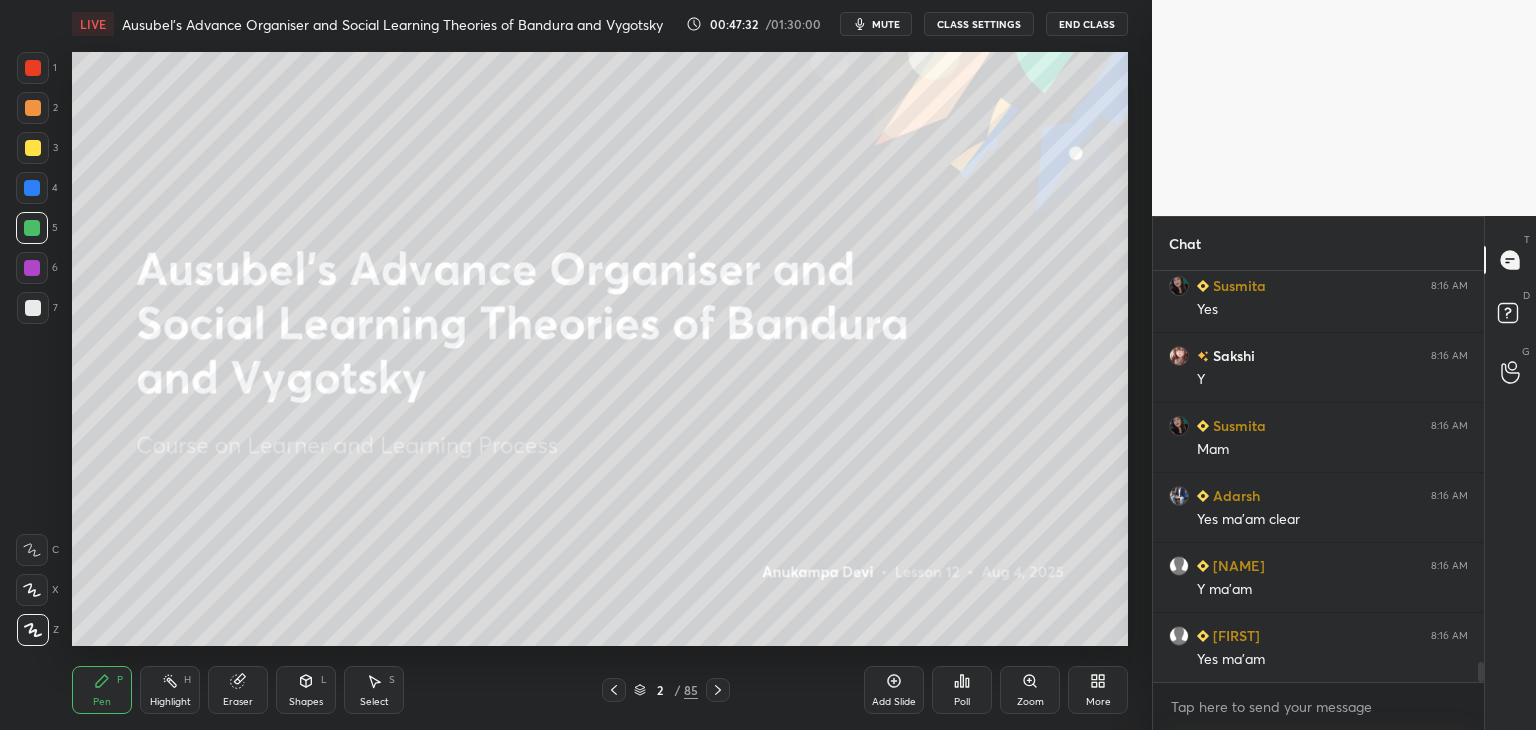 click 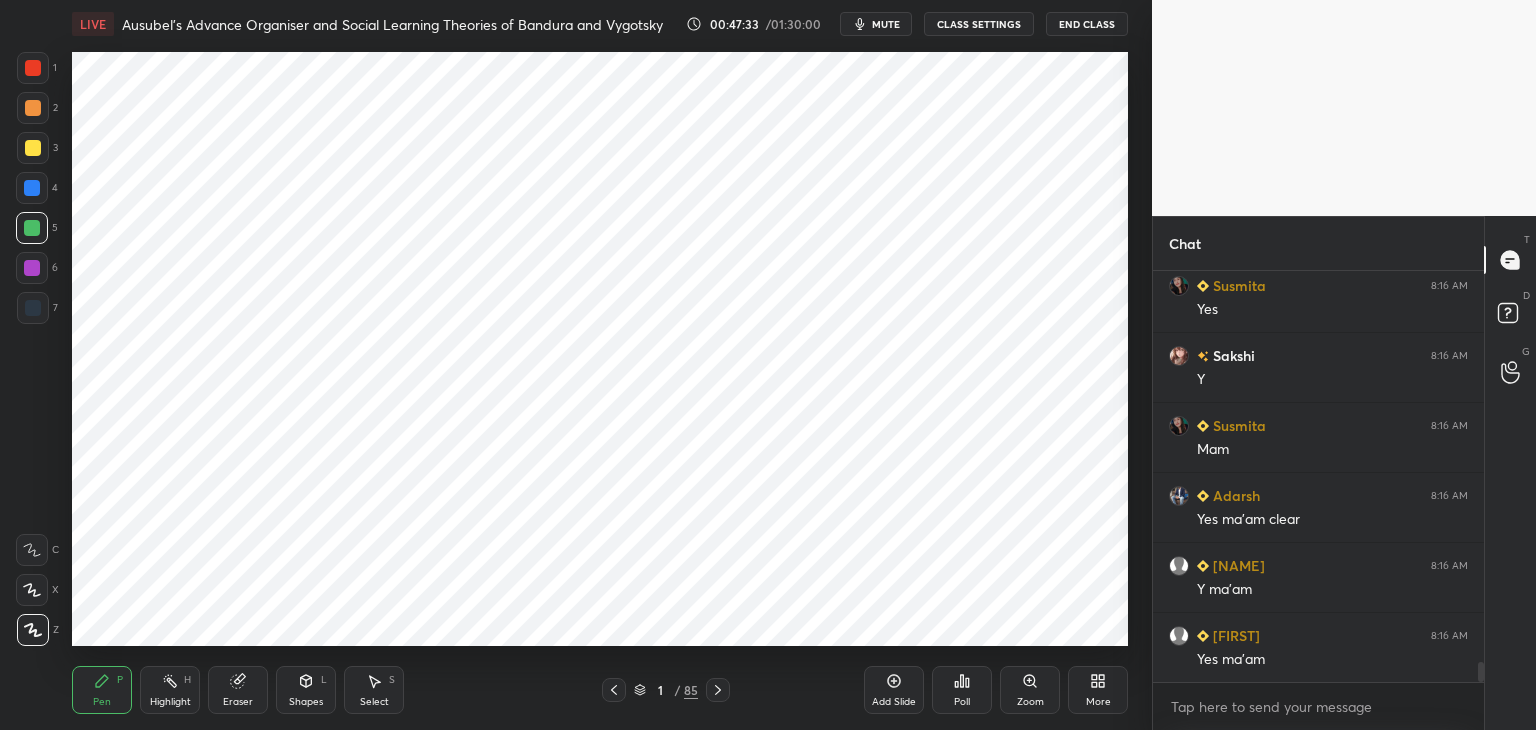 click 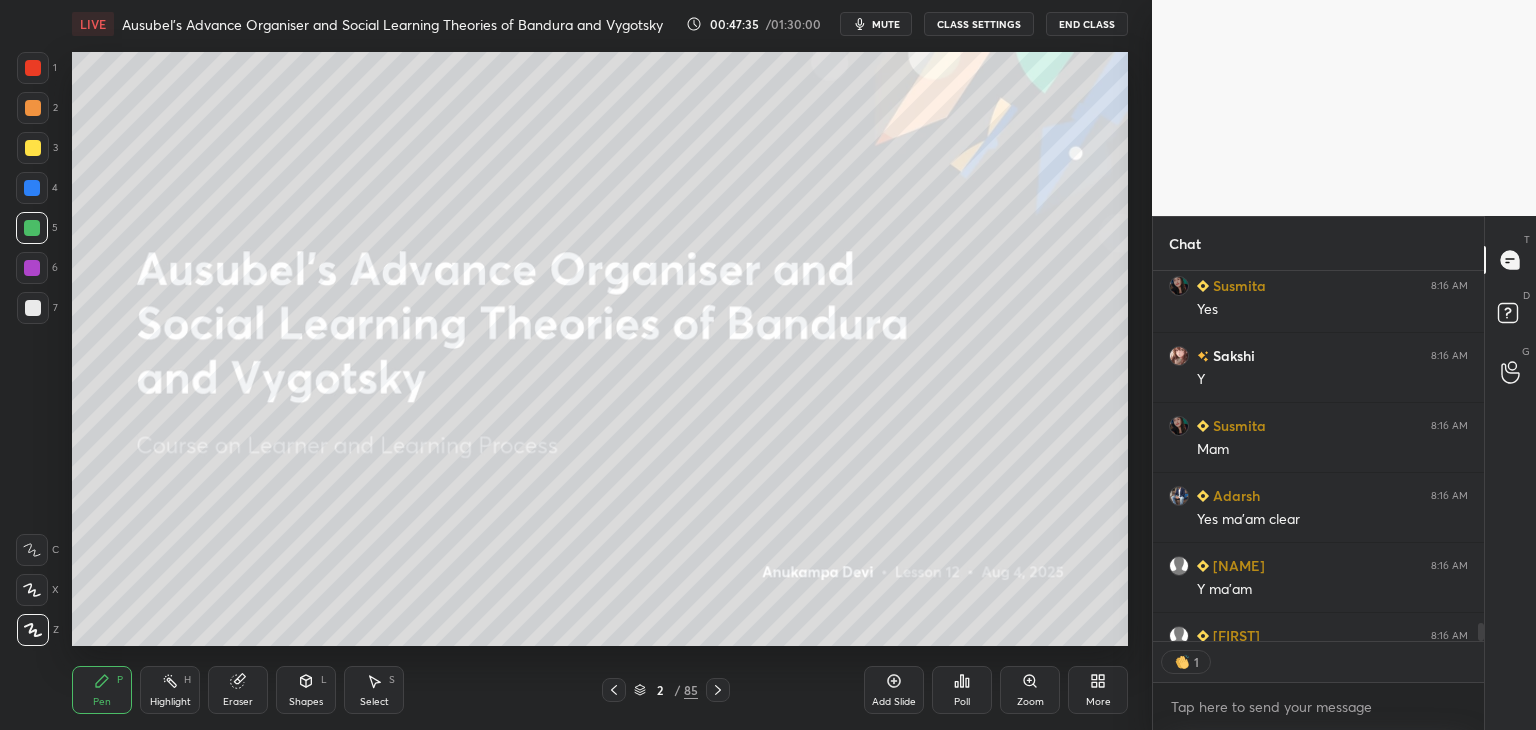 scroll, scrollTop: 365, scrollLeft: 325, axis: both 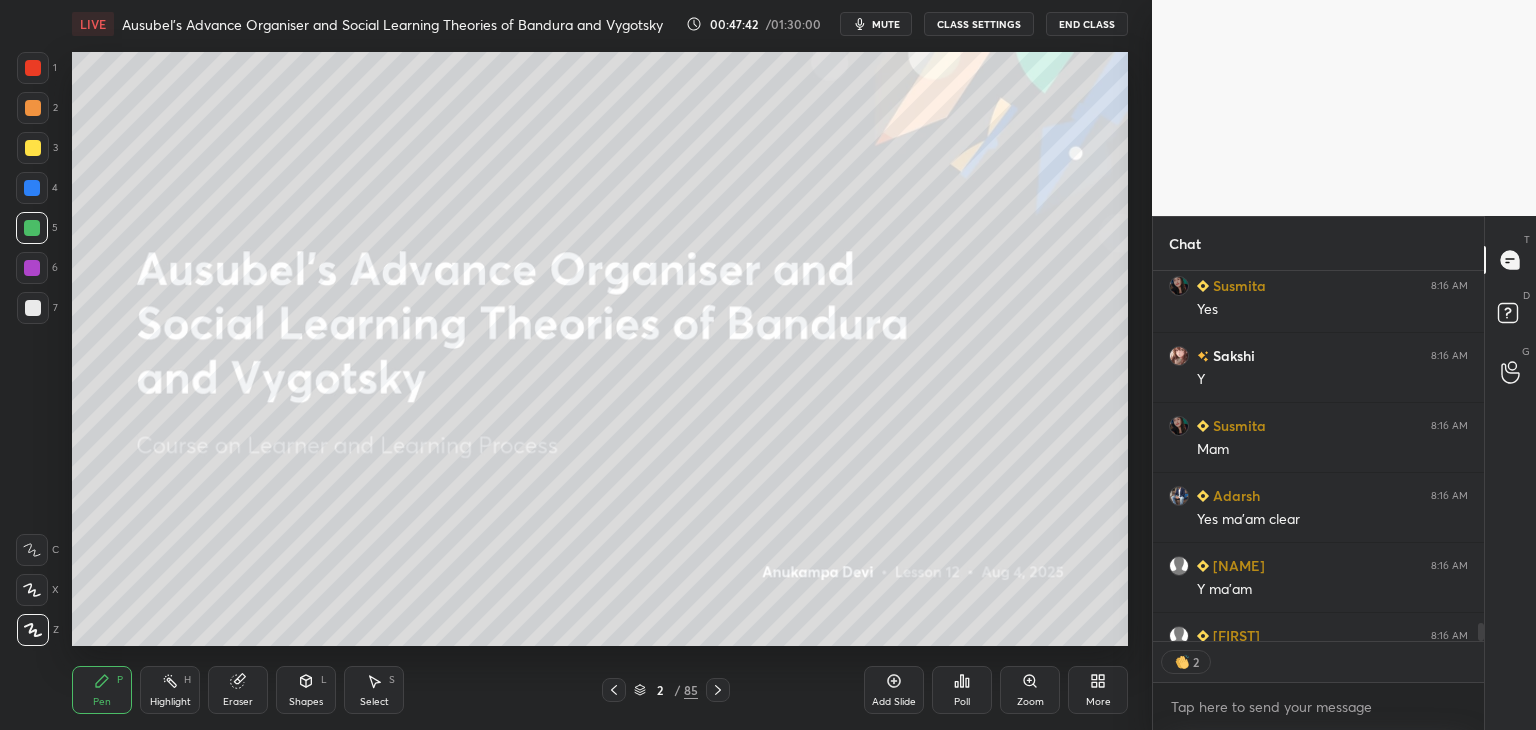 drag, startPoint x: 642, startPoint y: 694, endPoint x: 628, endPoint y: 685, distance: 16.643316 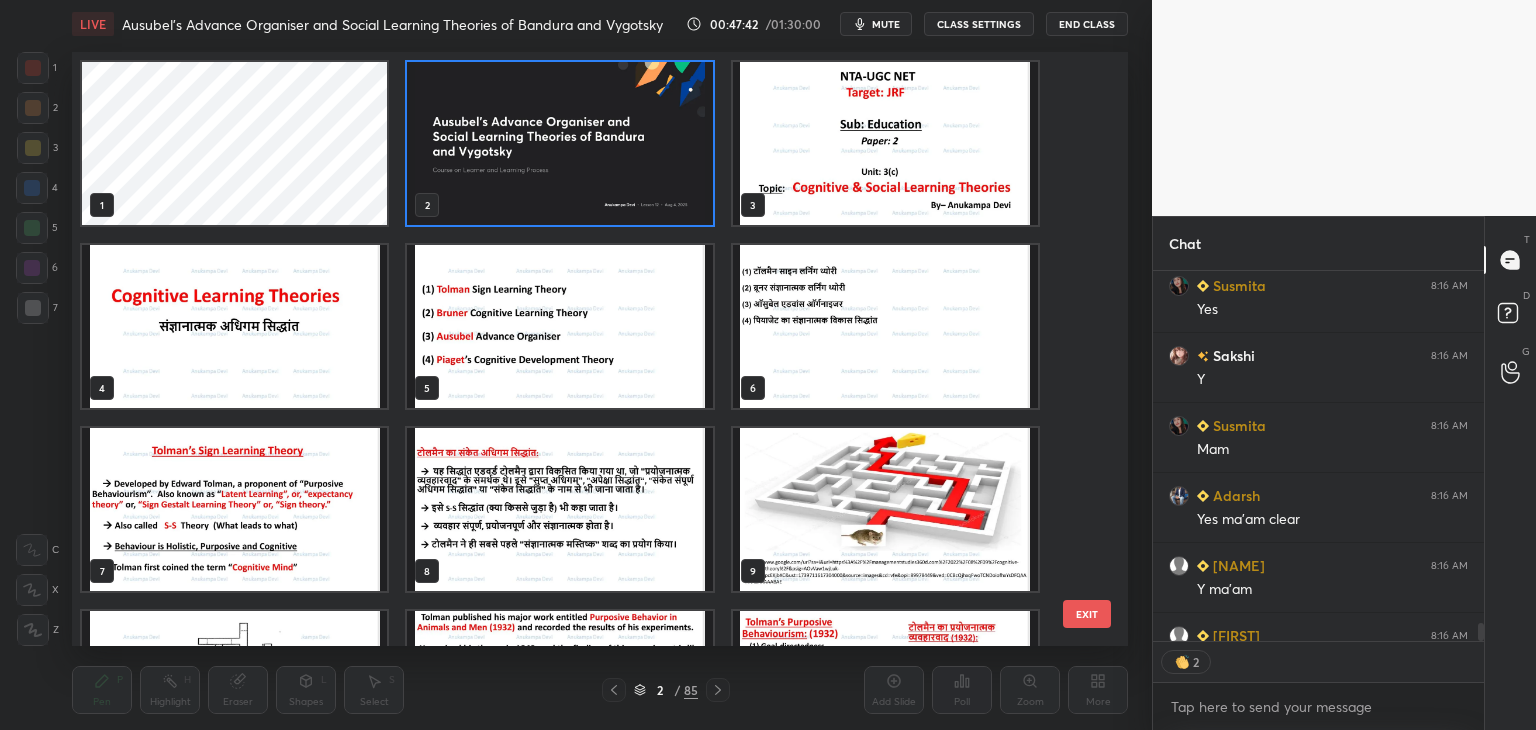 scroll, scrollTop: 6, scrollLeft: 10, axis: both 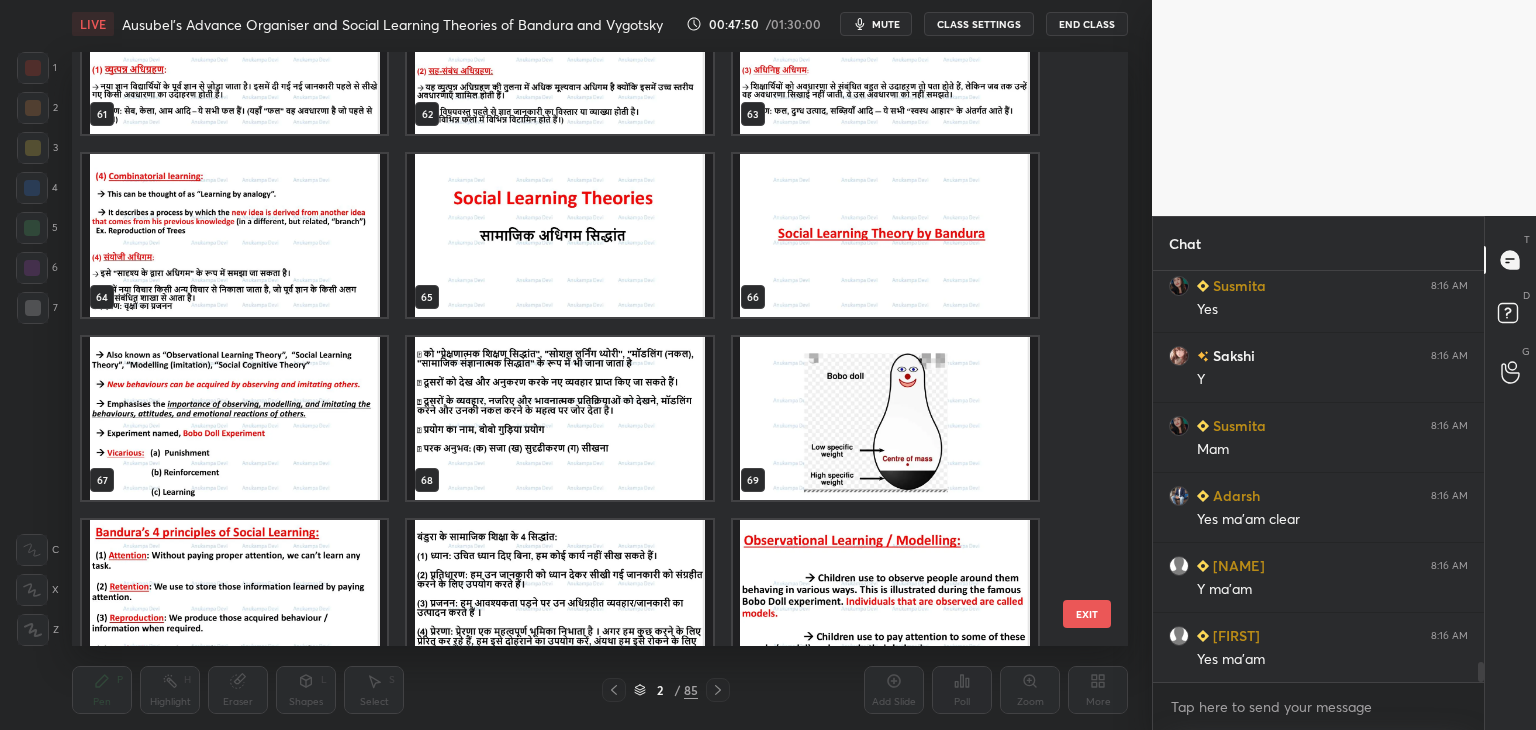 click at bounding box center [559, 235] 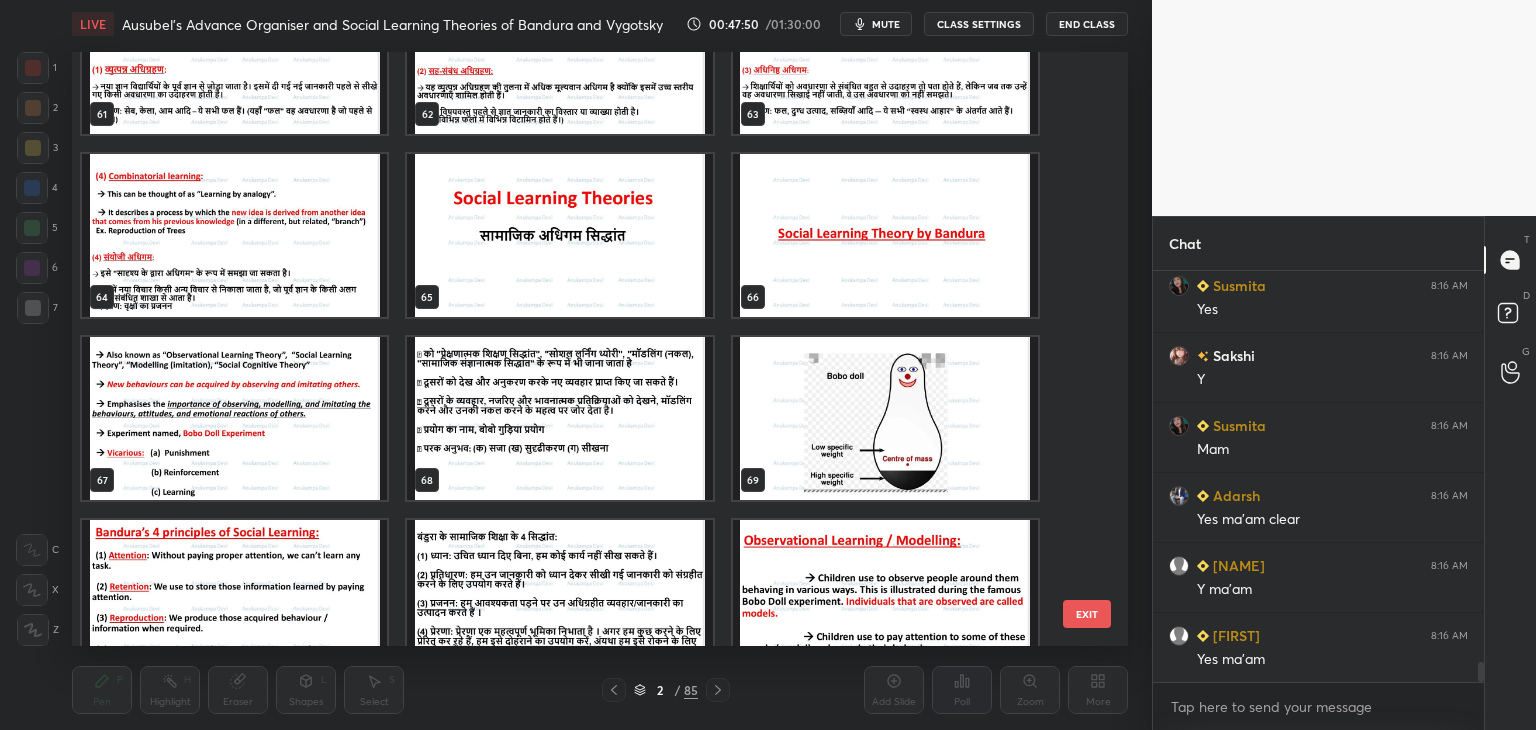 click at bounding box center [559, 235] 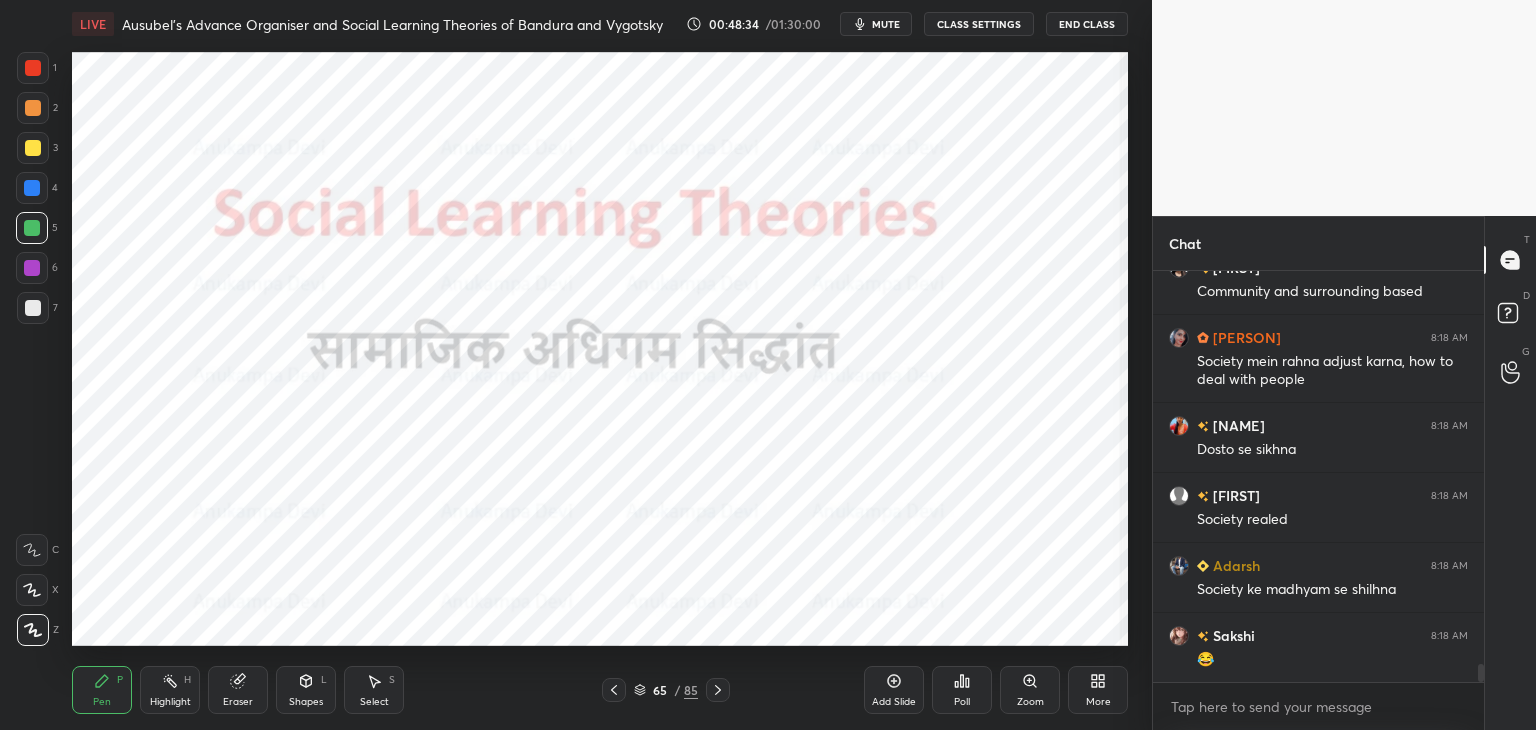 scroll, scrollTop: 8806, scrollLeft: 0, axis: vertical 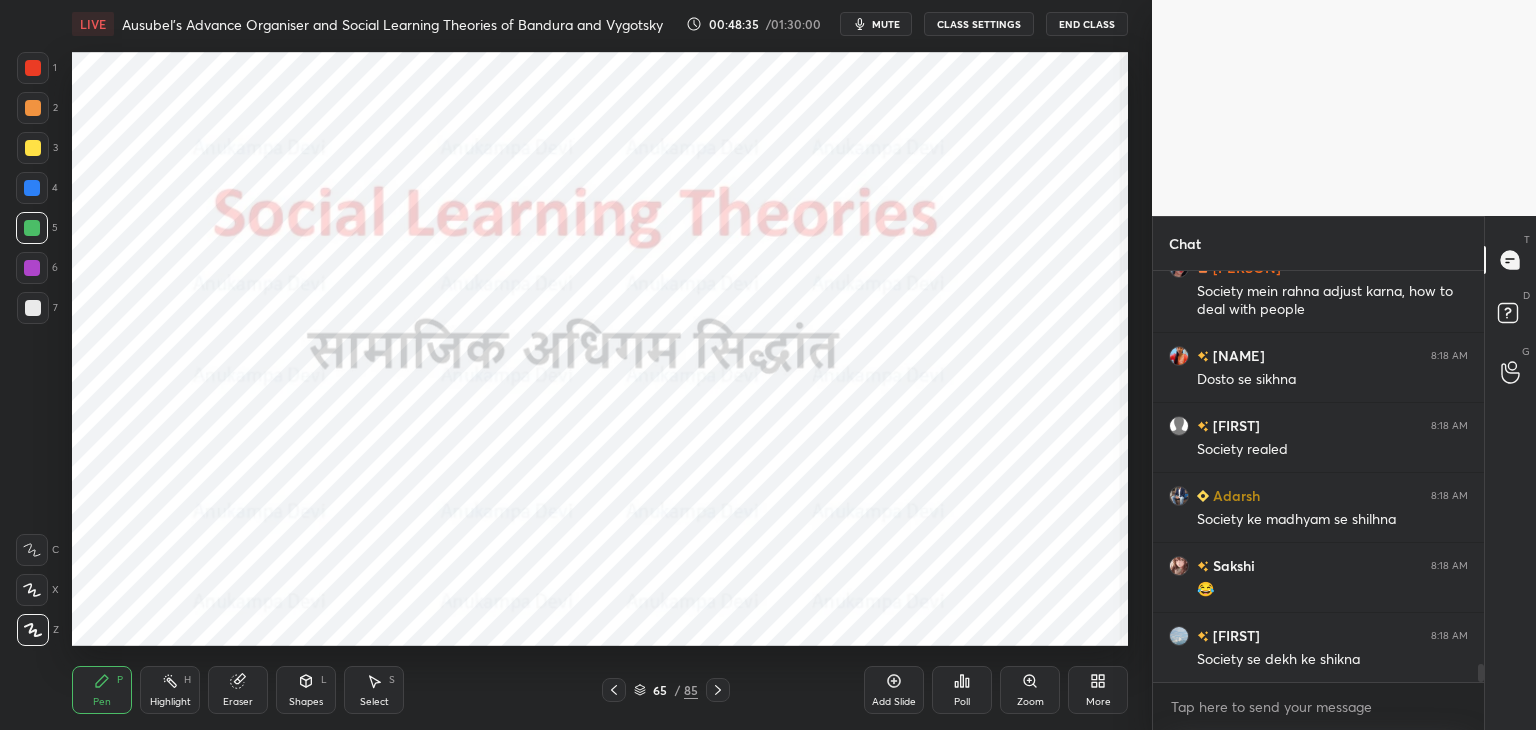 click on "mute" at bounding box center (886, 24) 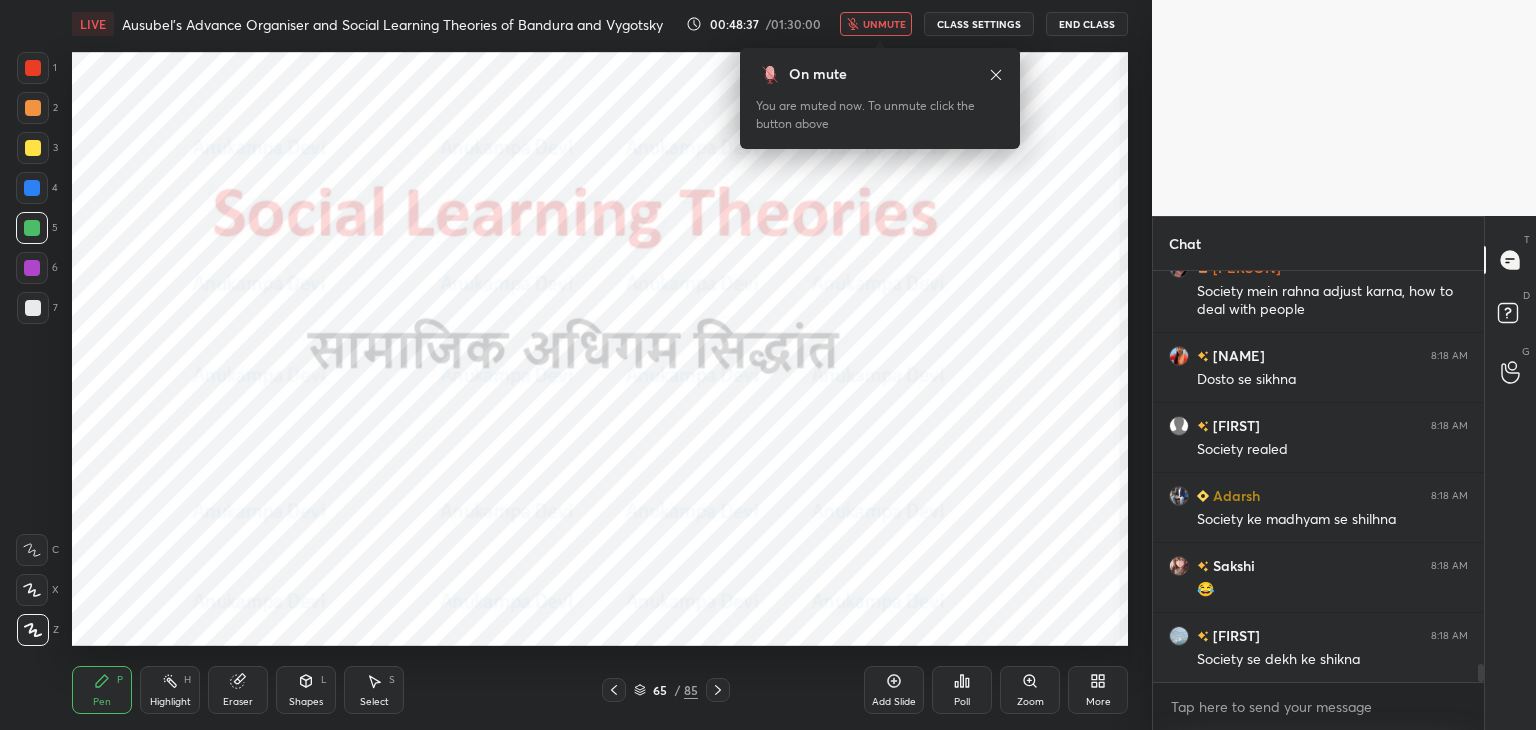 click on "unmute" at bounding box center [884, 24] 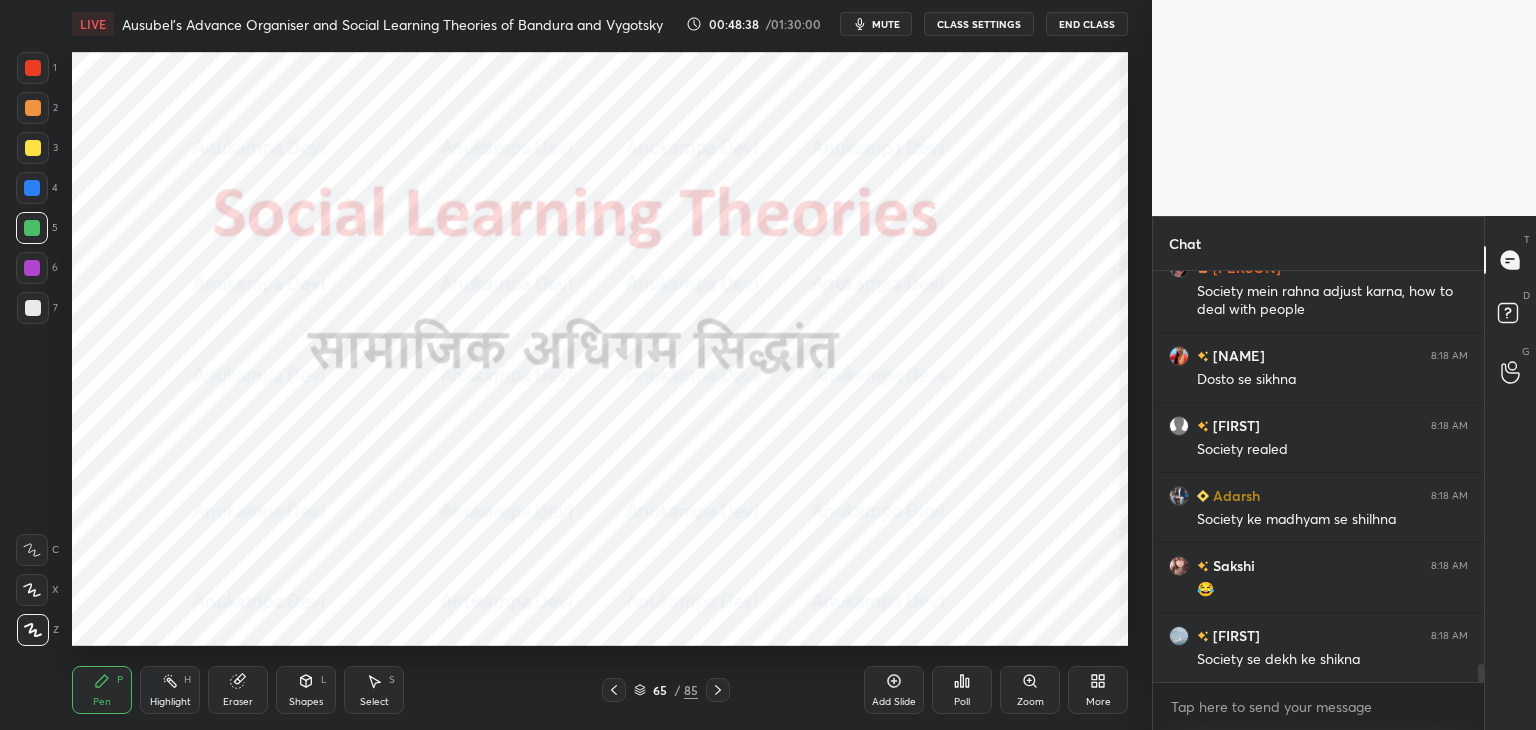 scroll, scrollTop: 8876, scrollLeft: 0, axis: vertical 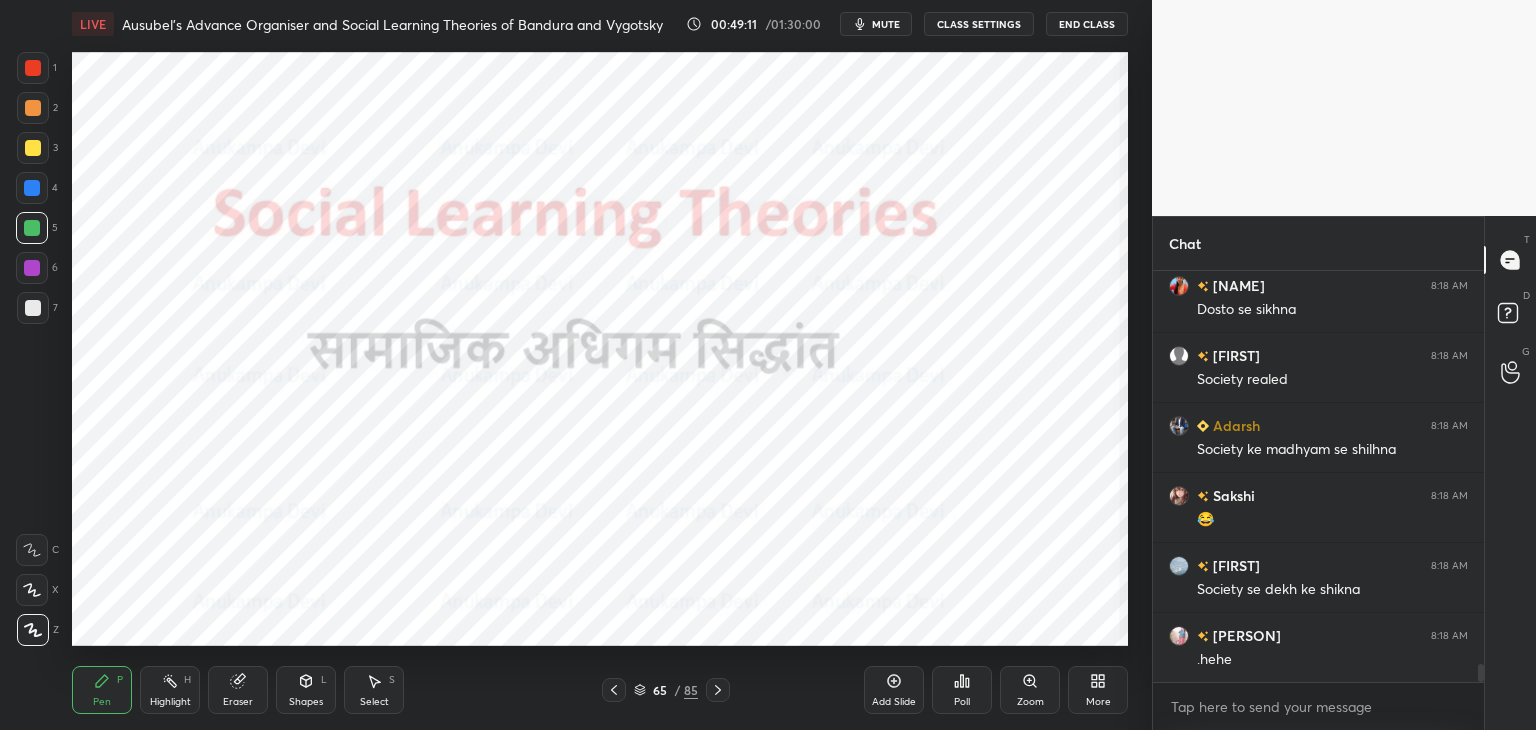 click 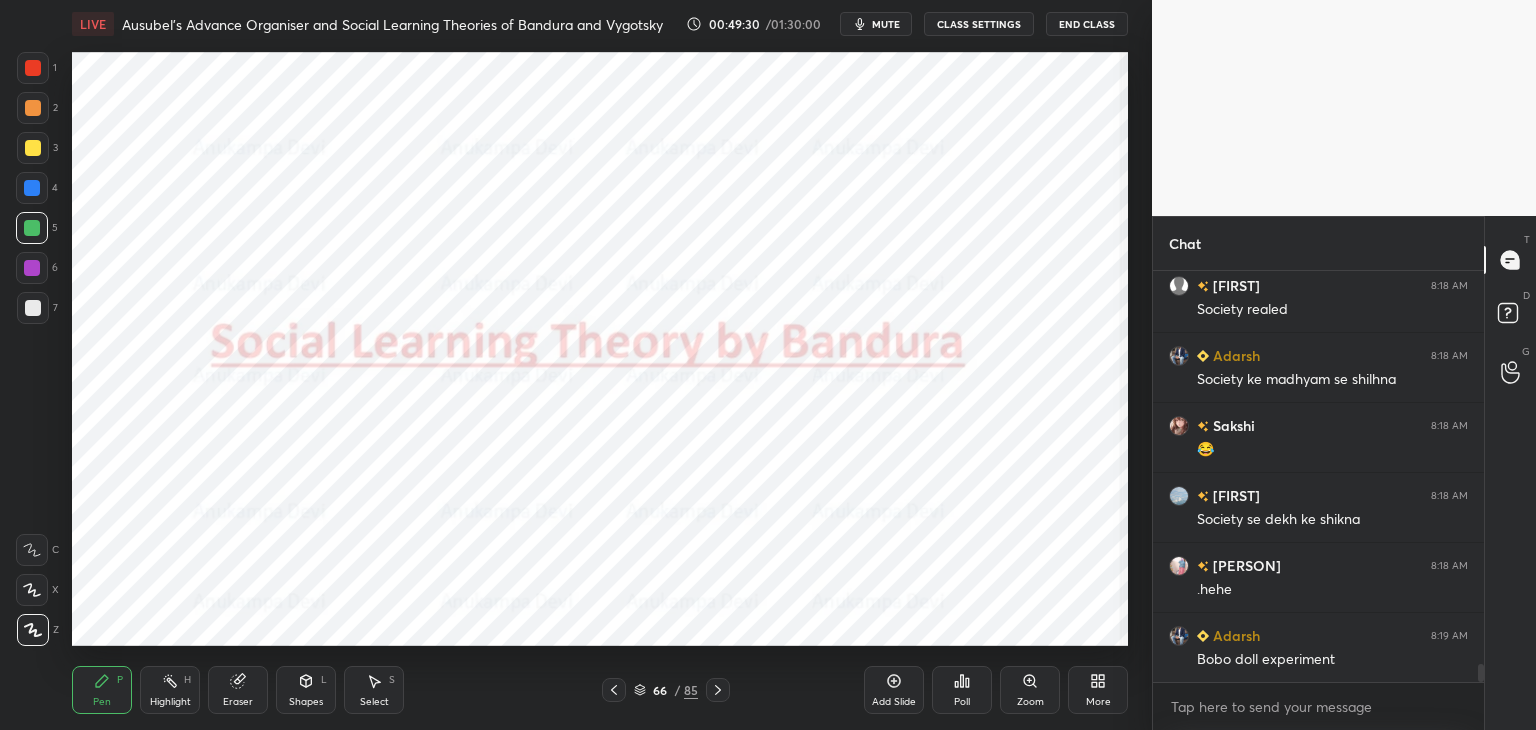 scroll, scrollTop: 9034, scrollLeft: 0, axis: vertical 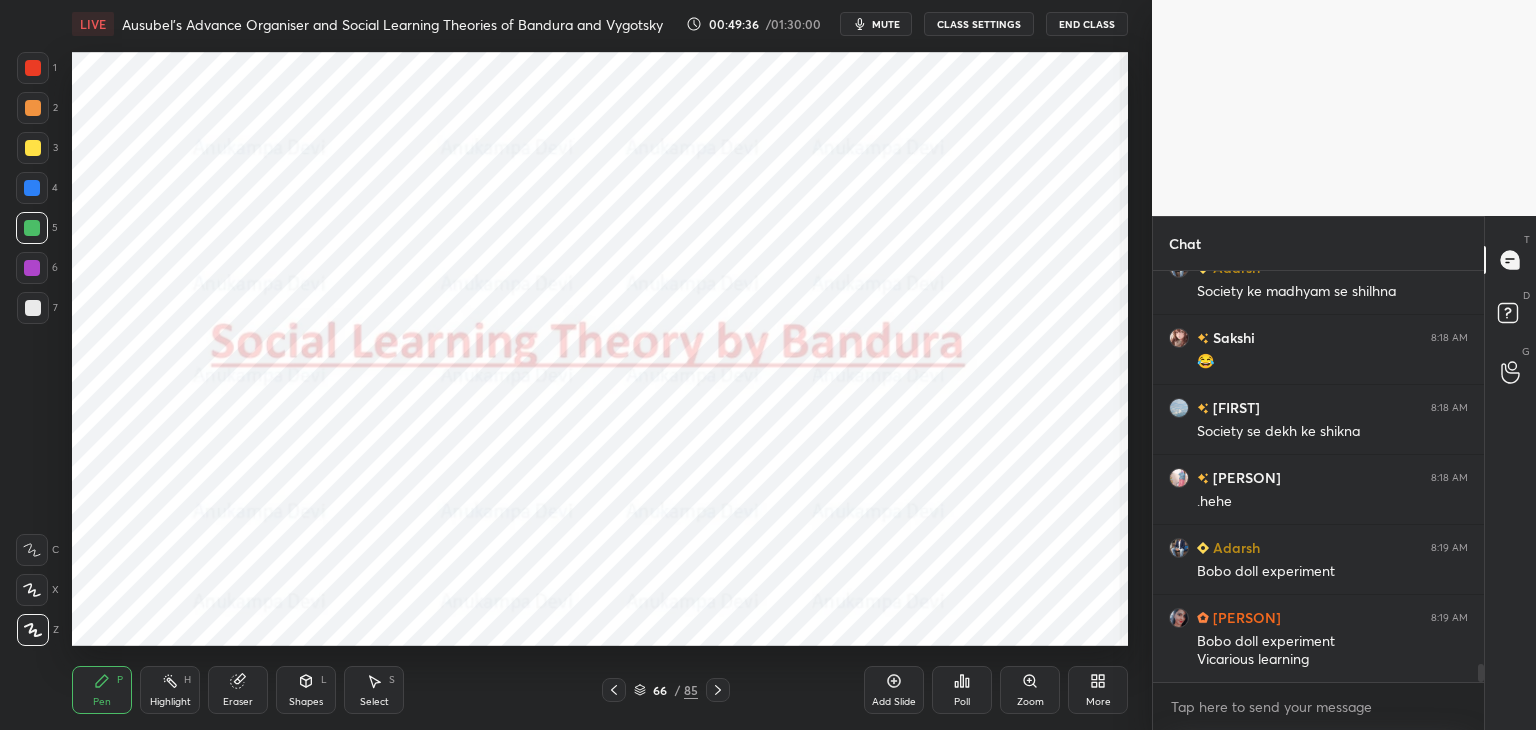 click 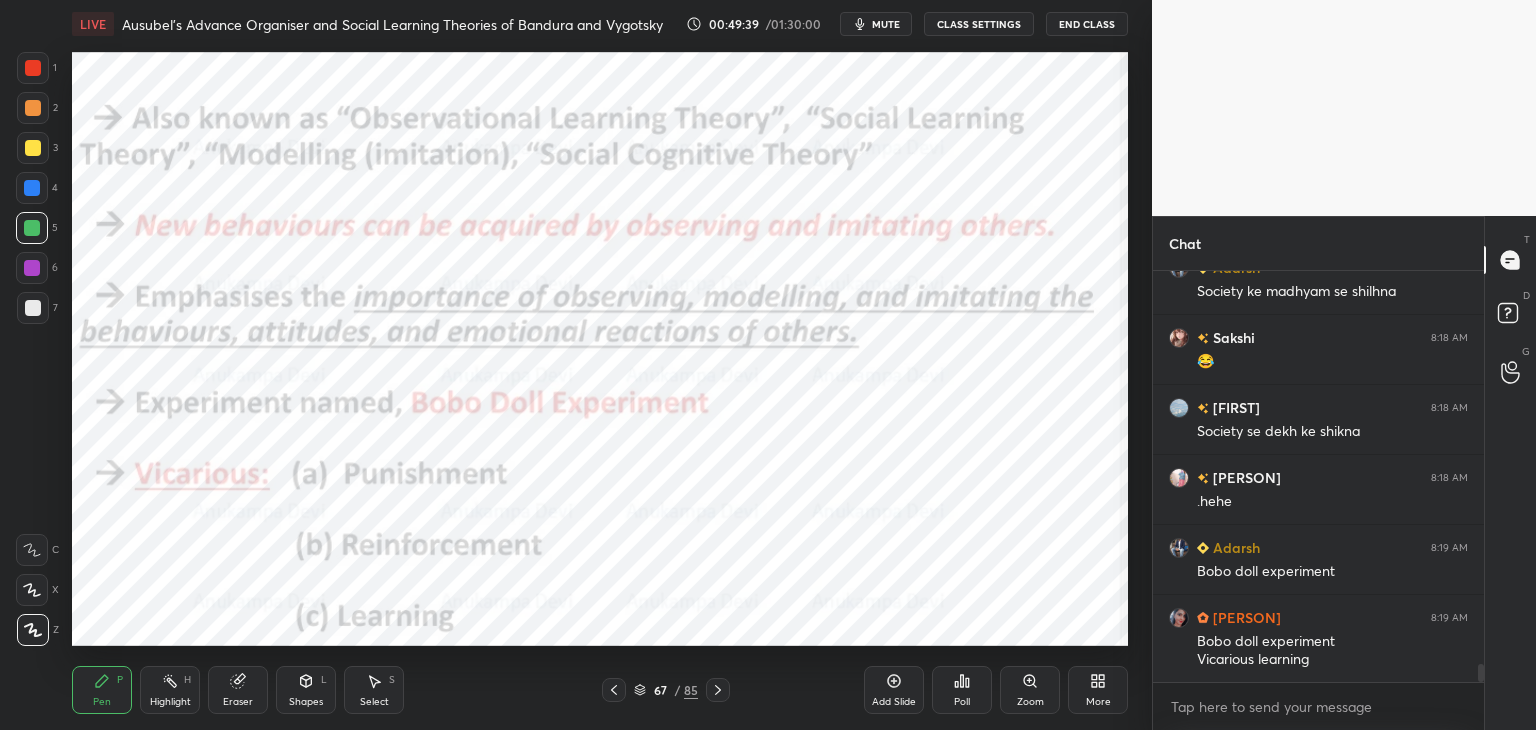 drag, startPoint x: 616, startPoint y: 694, endPoint x: 634, endPoint y: 689, distance: 18.681541 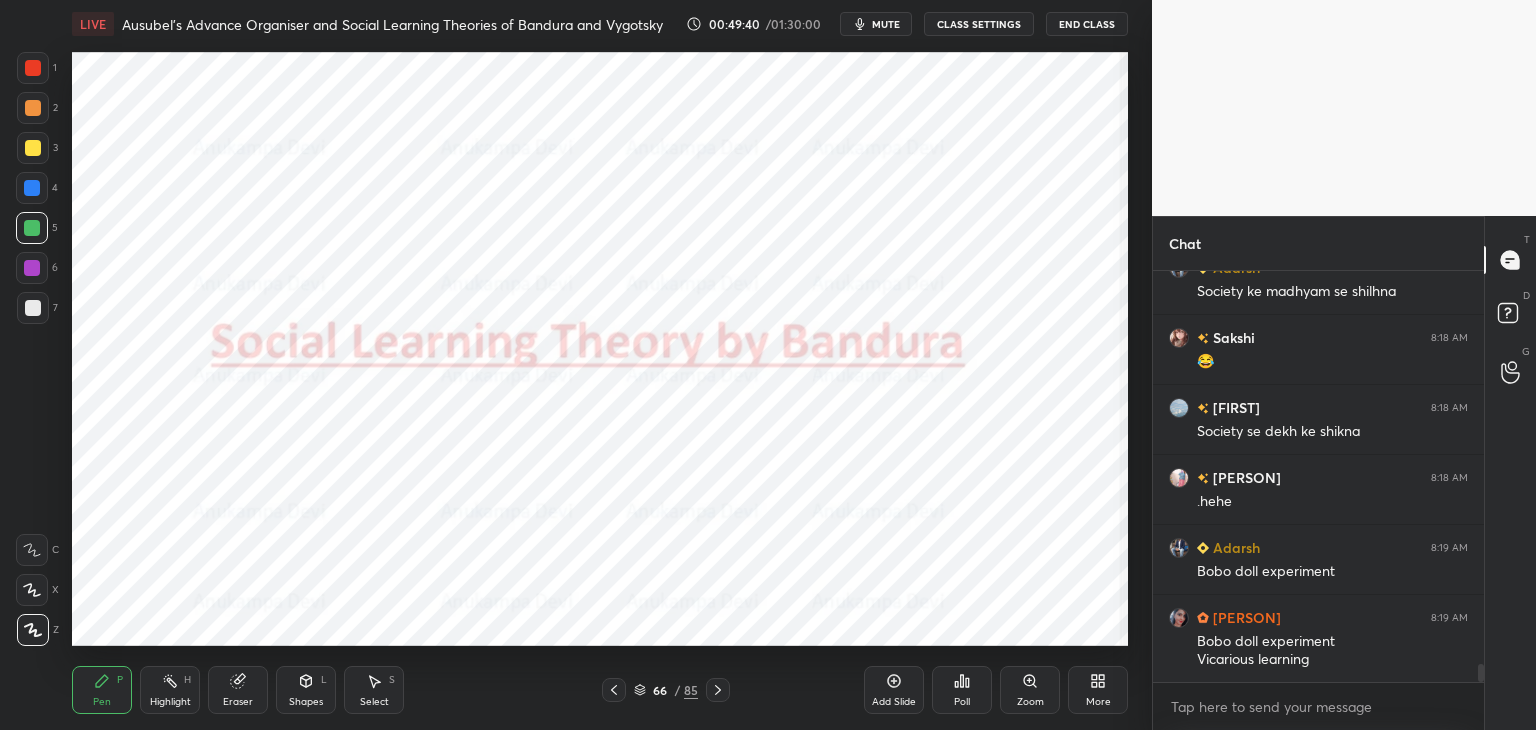 drag, startPoint x: 723, startPoint y: 687, endPoint x: 704, endPoint y: 646, distance: 45.188496 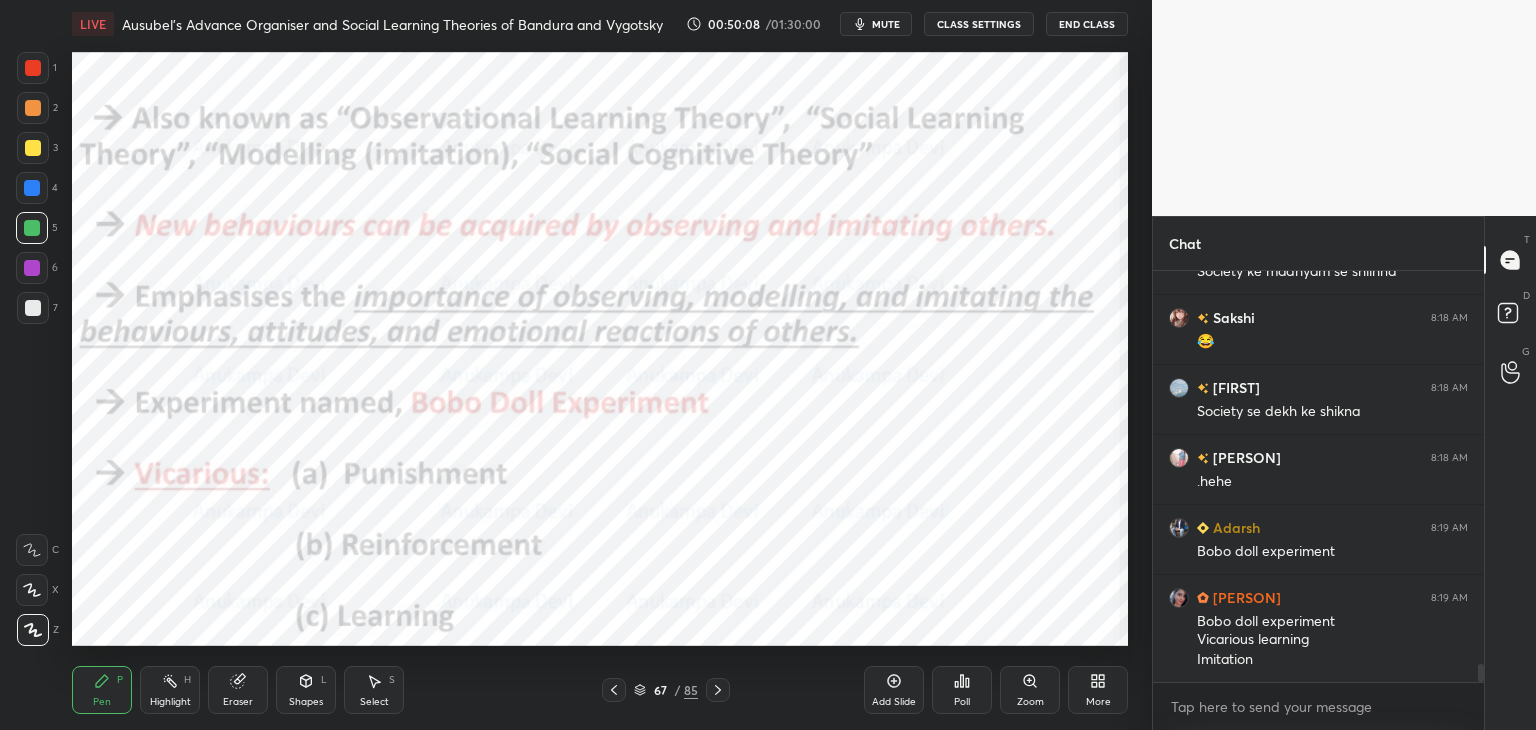 scroll, scrollTop: 9124, scrollLeft: 0, axis: vertical 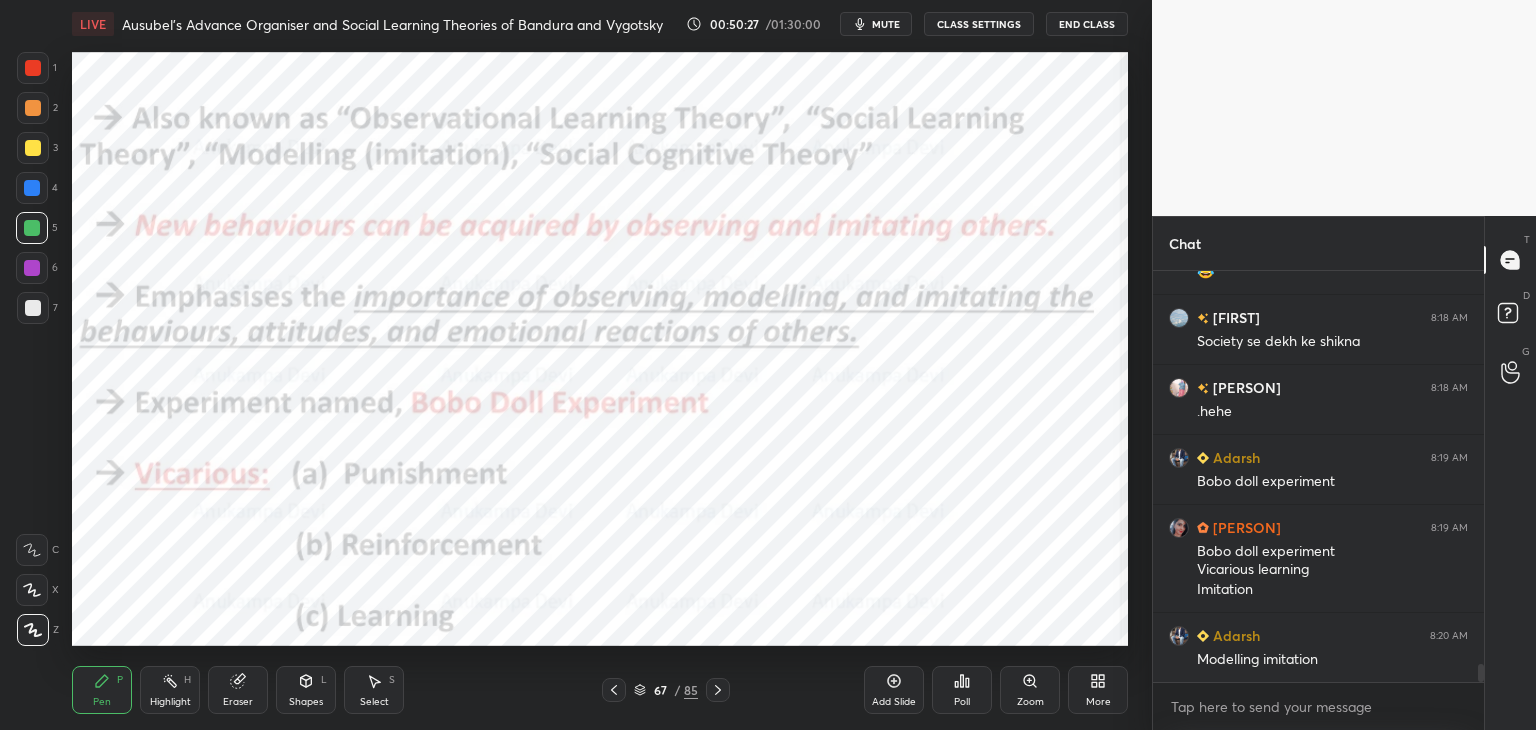 click 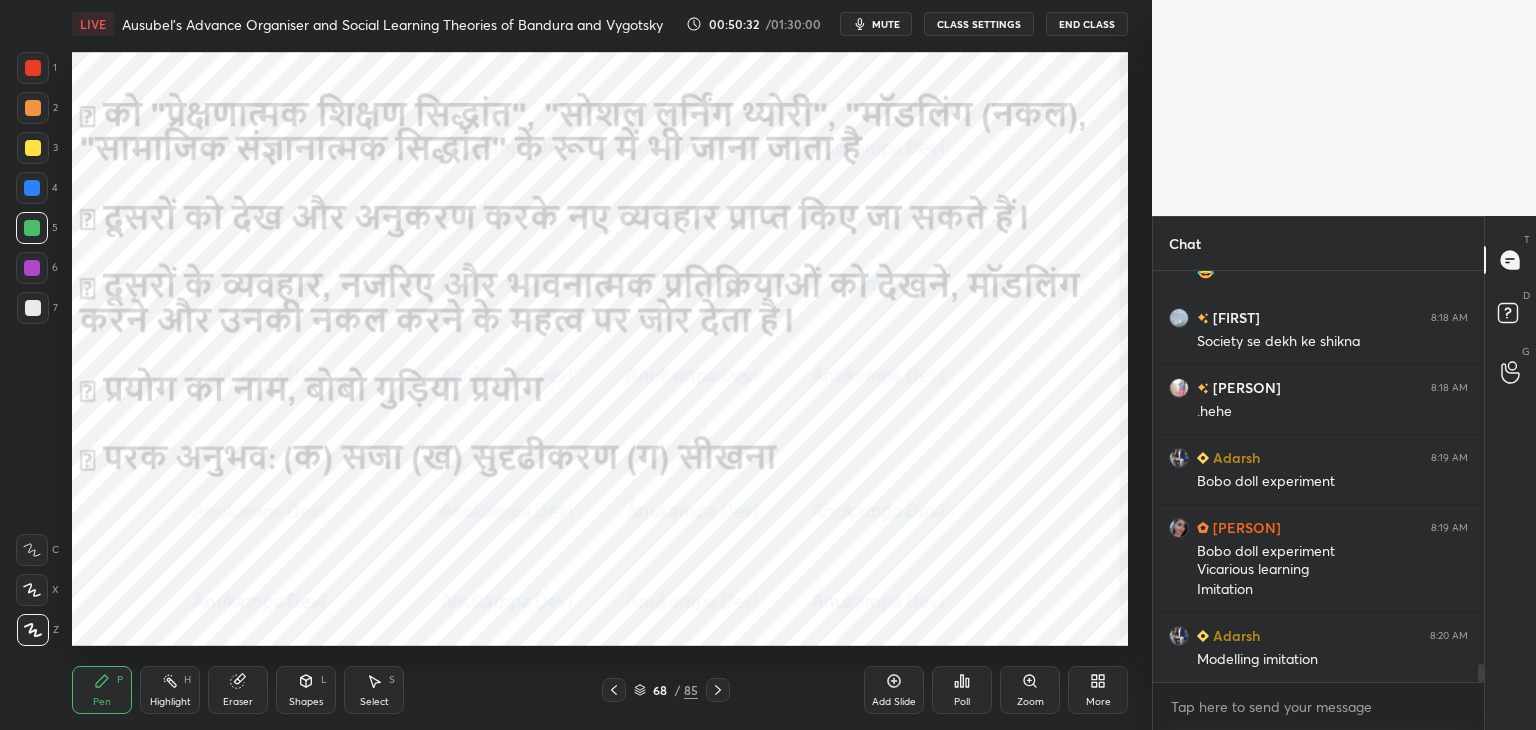 drag, startPoint x: 615, startPoint y: 691, endPoint x: 615, endPoint y: 673, distance: 18 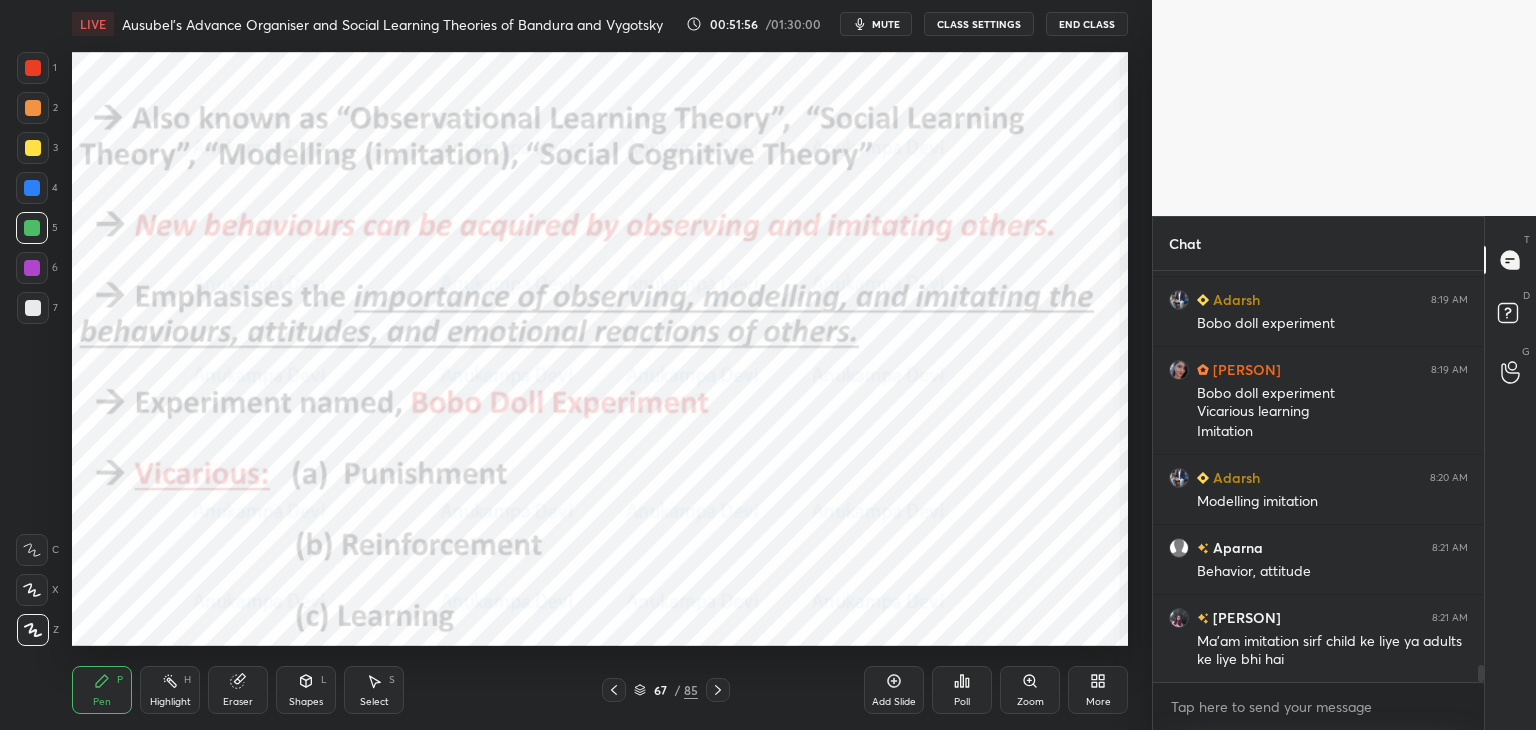 scroll, scrollTop: 9302, scrollLeft: 0, axis: vertical 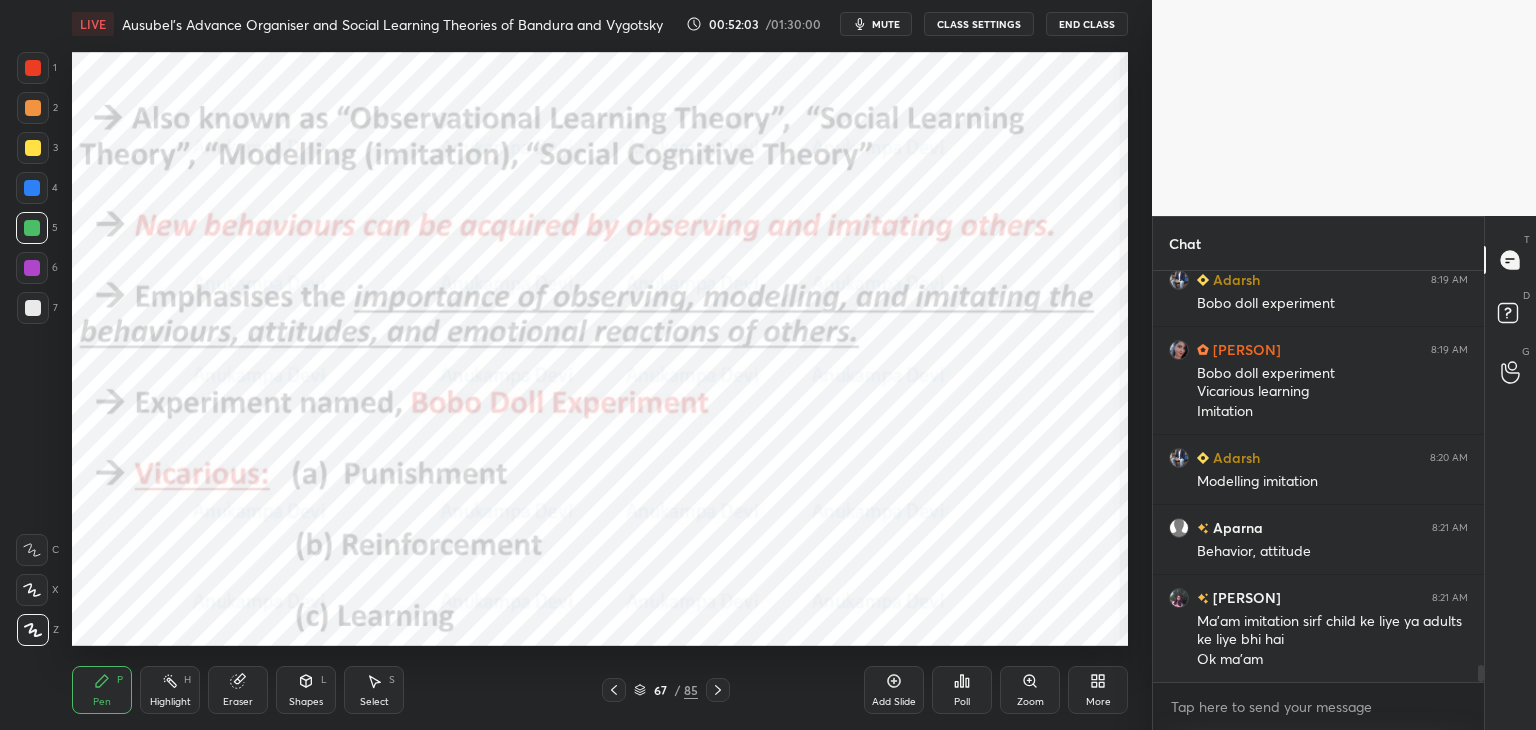 click 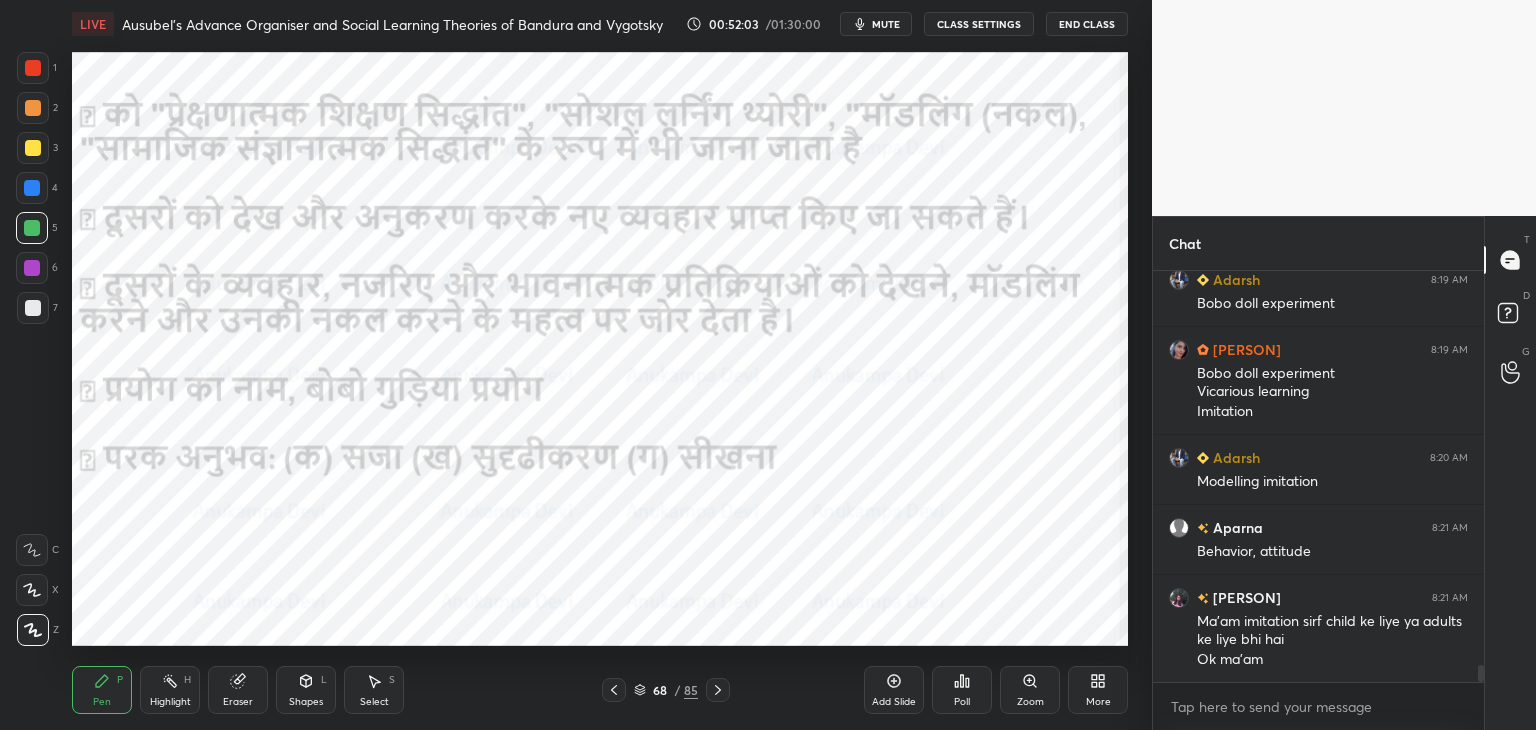 click 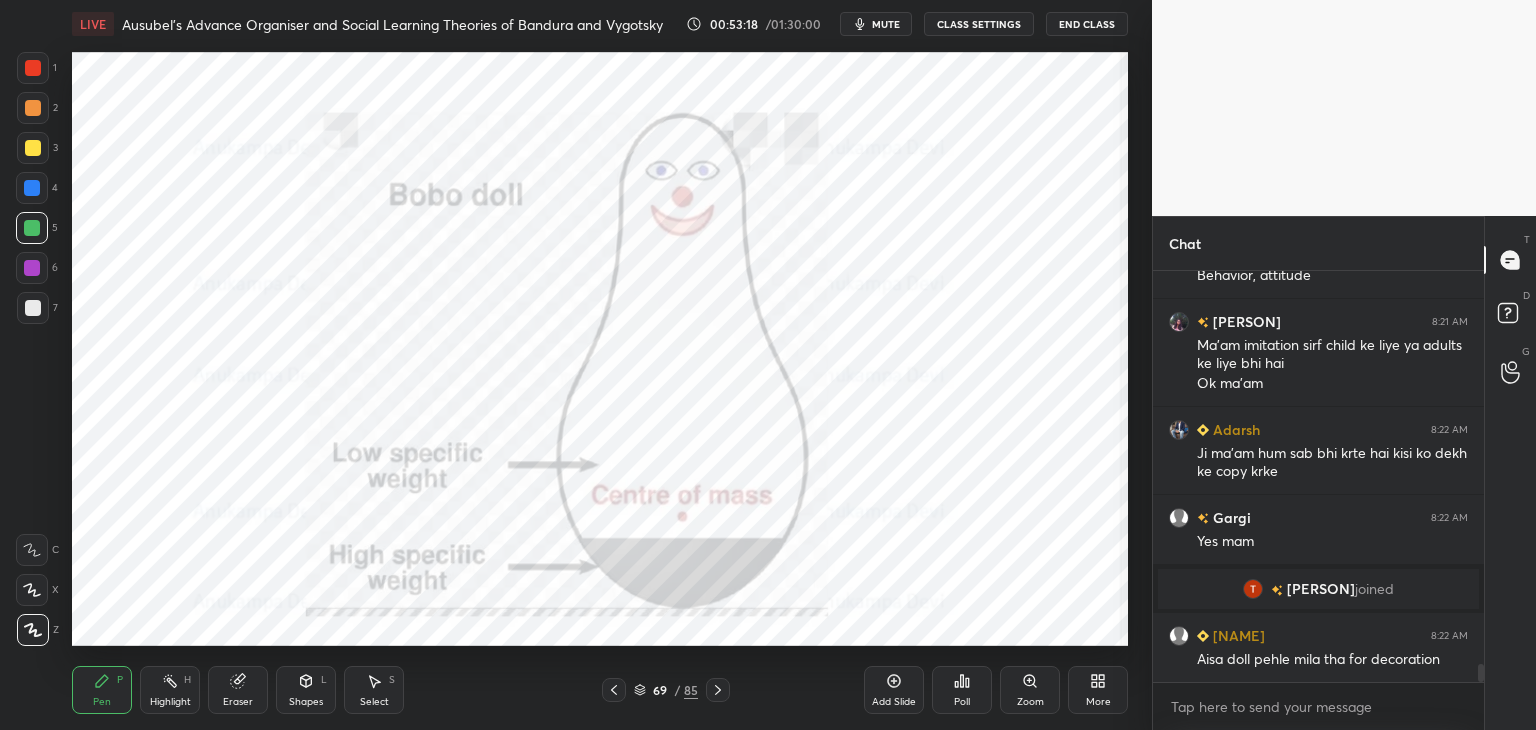 scroll, scrollTop: 9058, scrollLeft: 0, axis: vertical 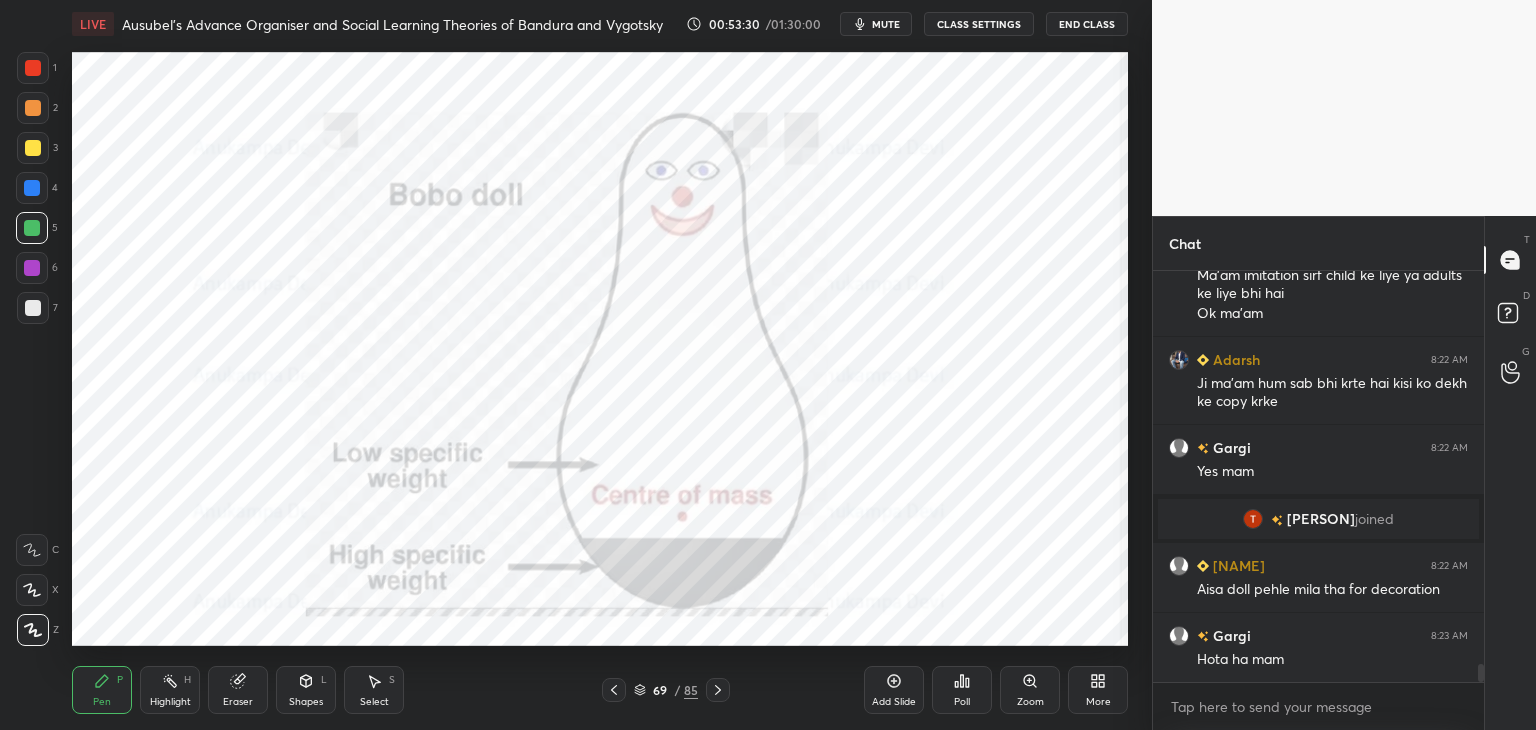click on "mute" at bounding box center (886, 24) 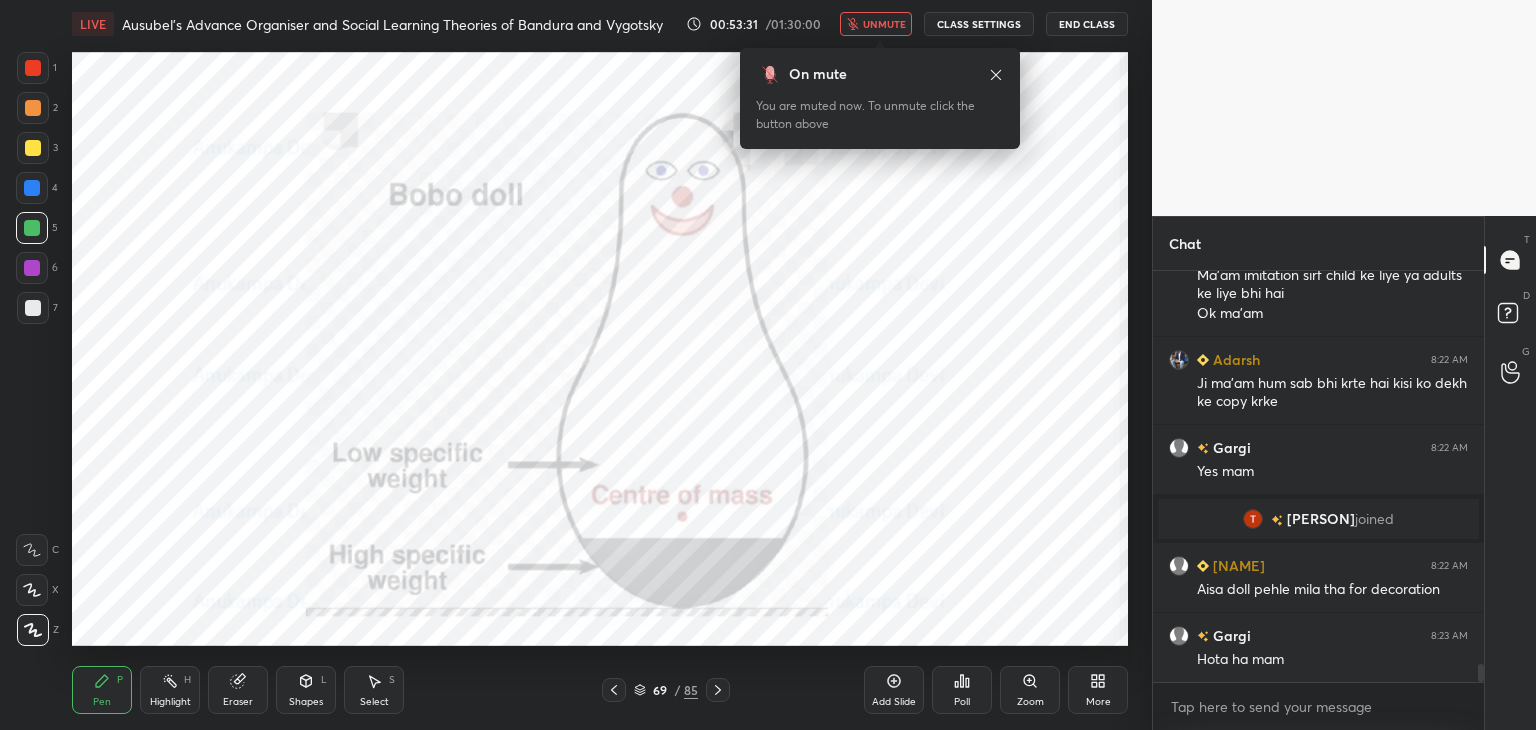 click on "unmute" at bounding box center (884, 24) 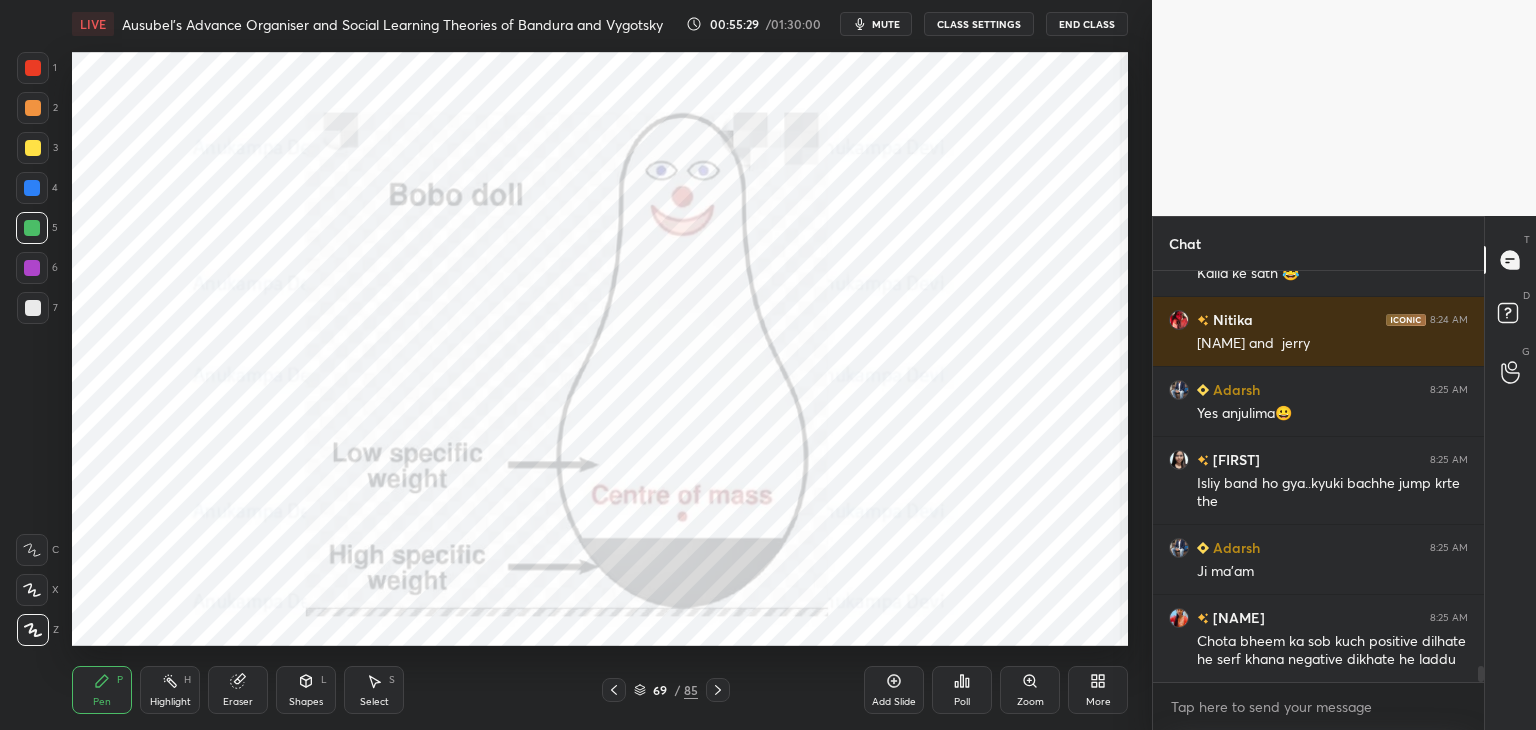 scroll, scrollTop: 10270, scrollLeft: 0, axis: vertical 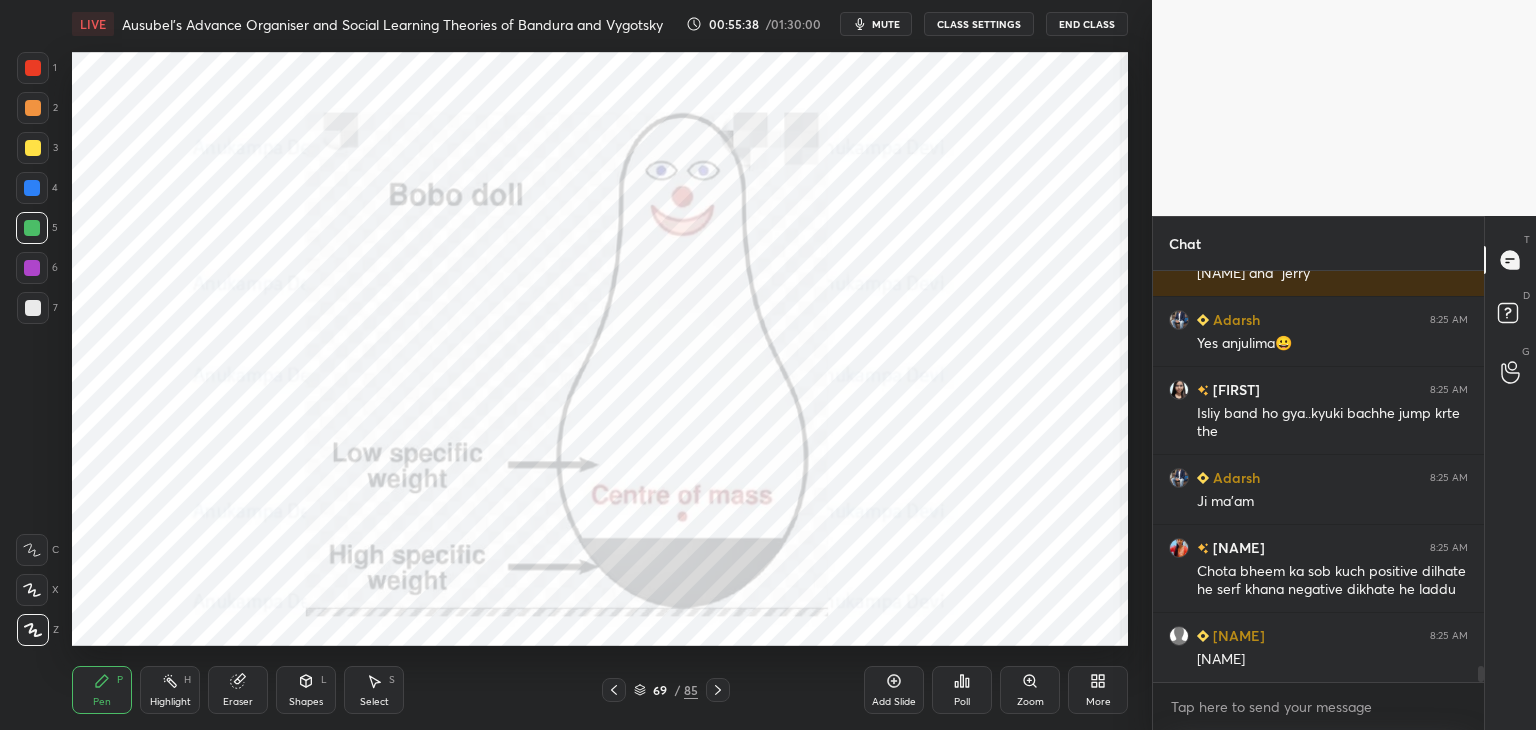 click 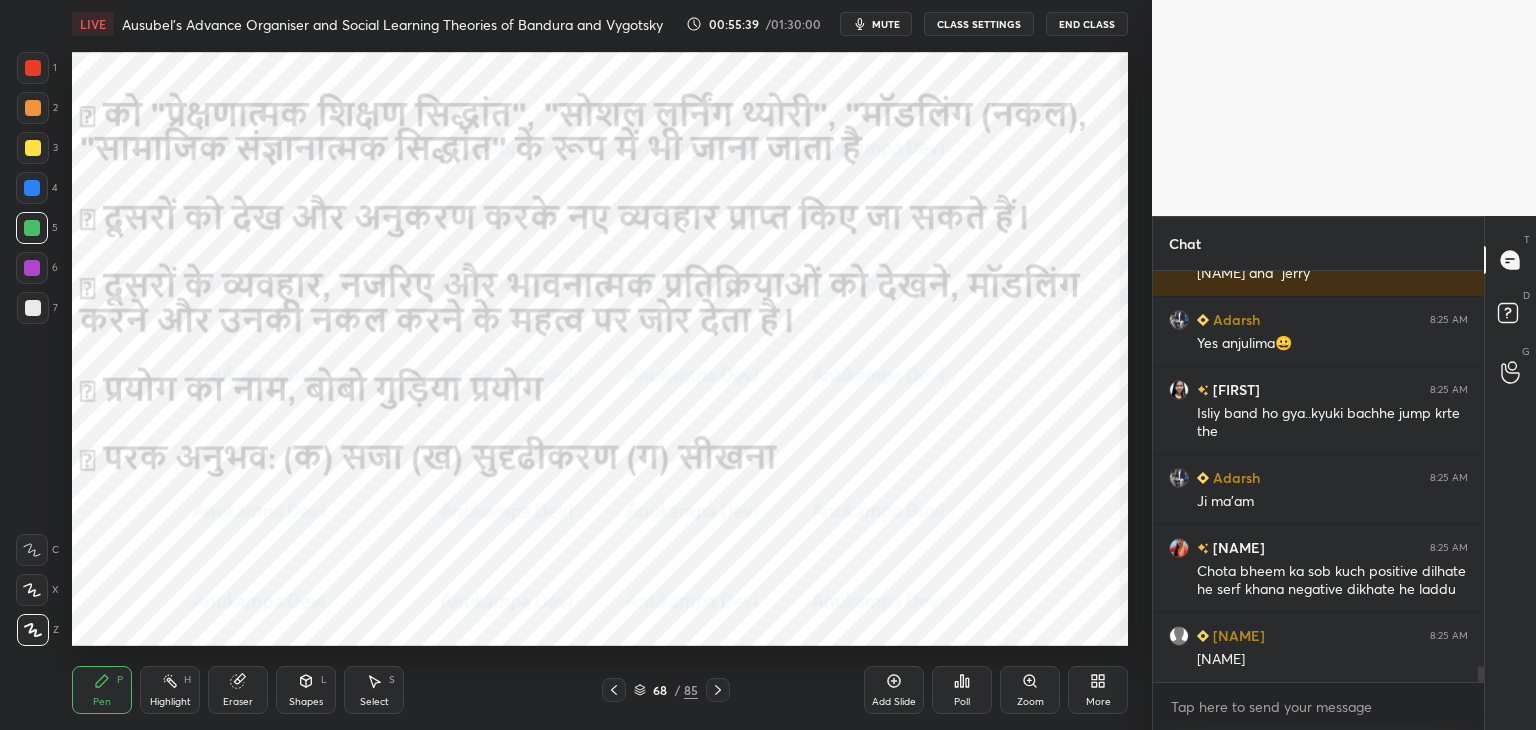 scroll, scrollTop: 10358, scrollLeft: 0, axis: vertical 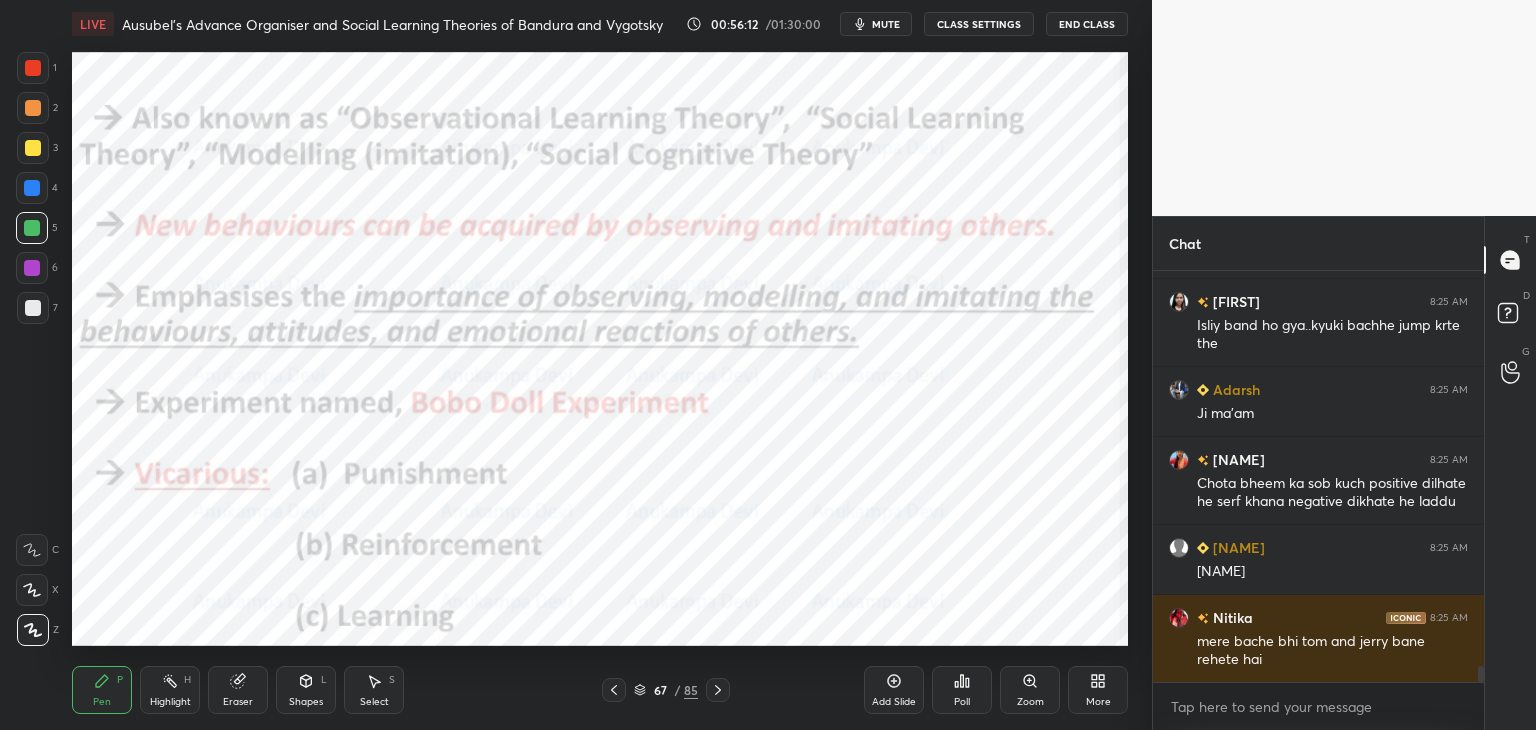 click 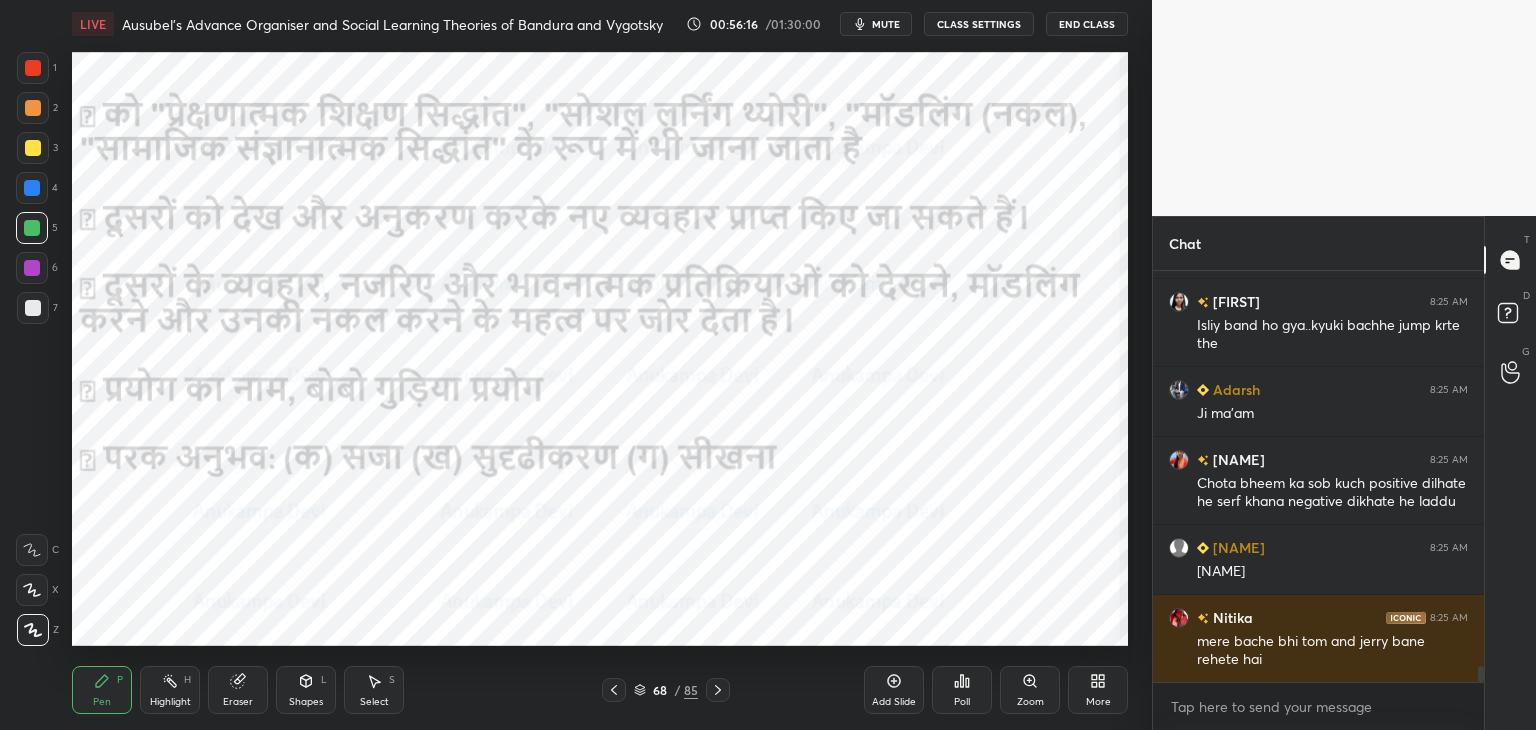 drag, startPoint x: 612, startPoint y: 696, endPoint x: 596, endPoint y: 673, distance: 28.01785 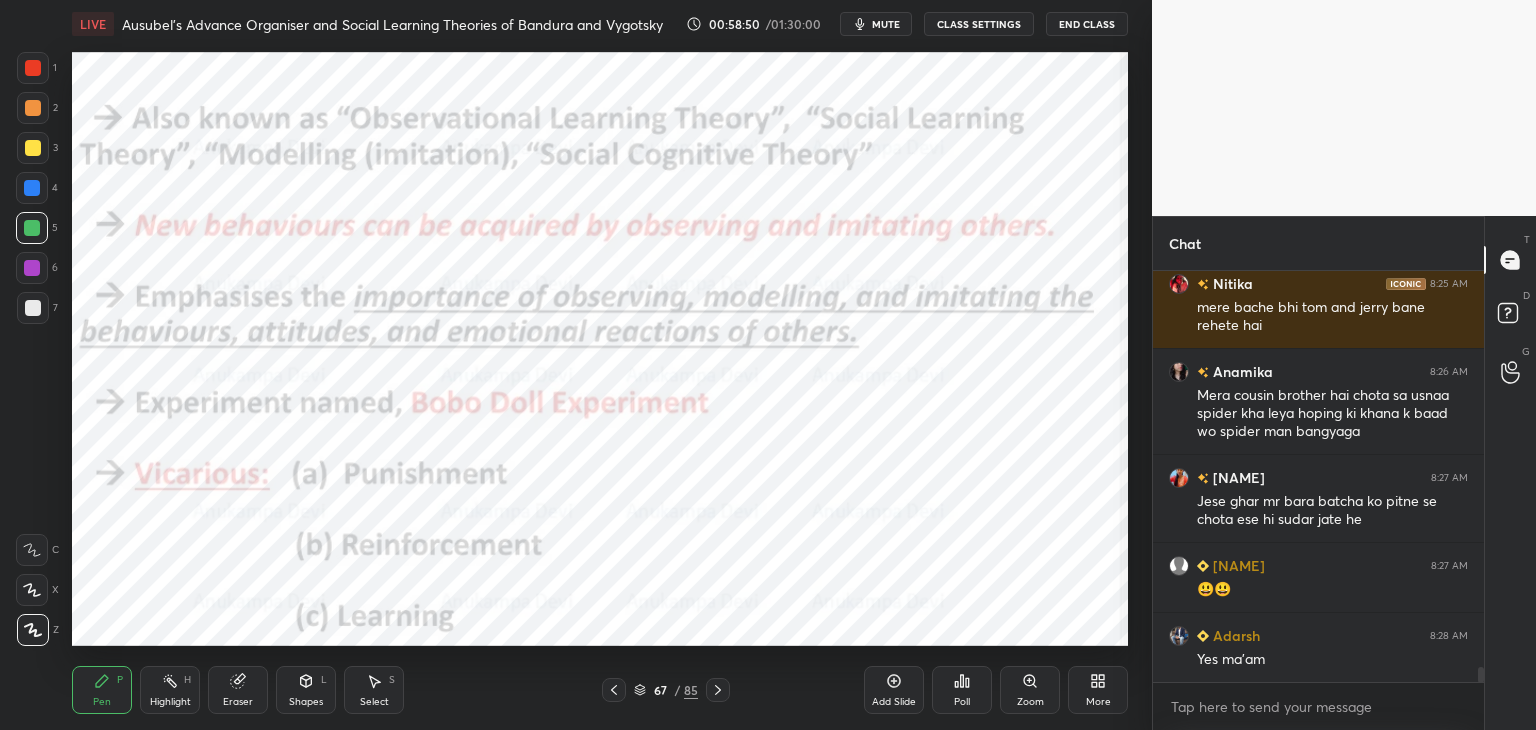 scroll, scrollTop: 10762, scrollLeft: 0, axis: vertical 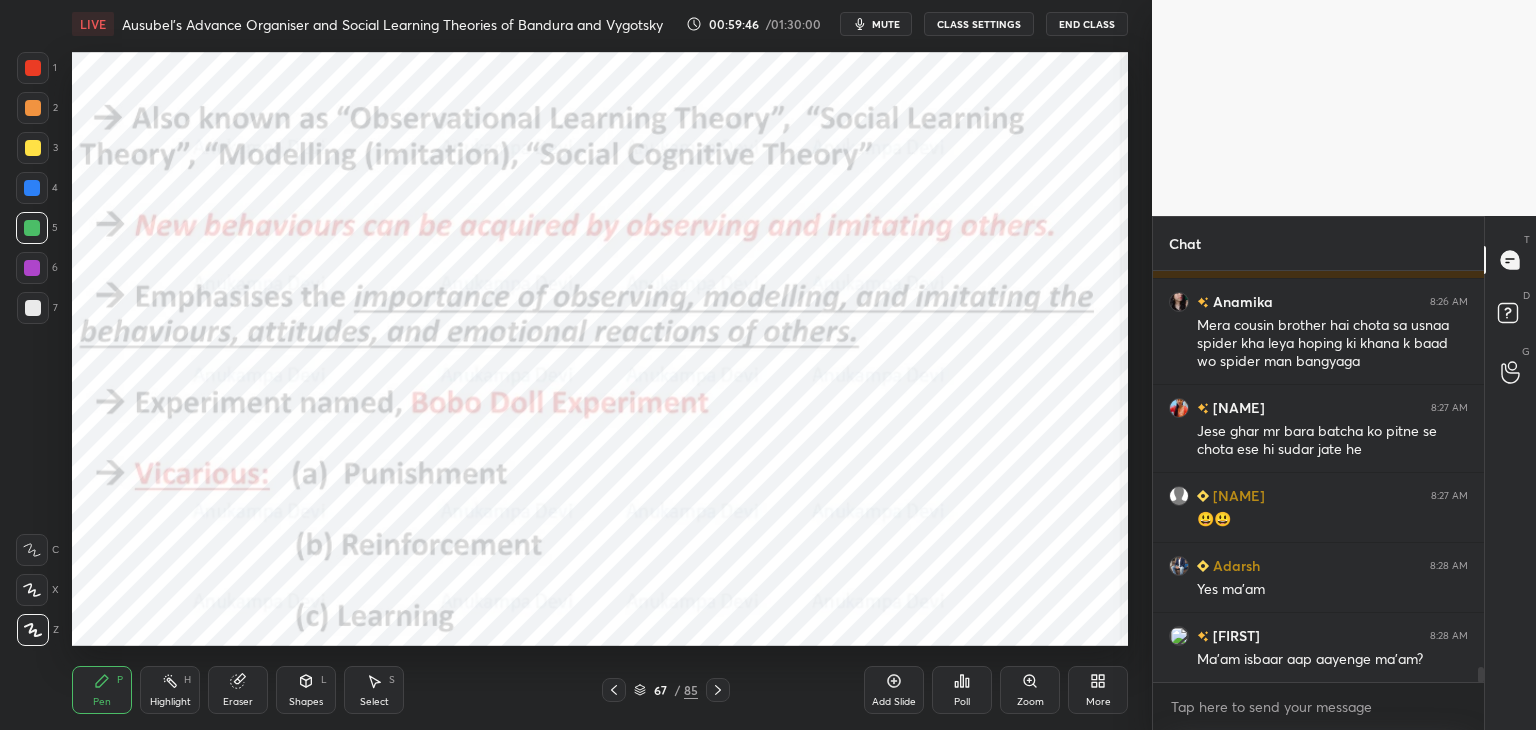 click at bounding box center (32, 268) 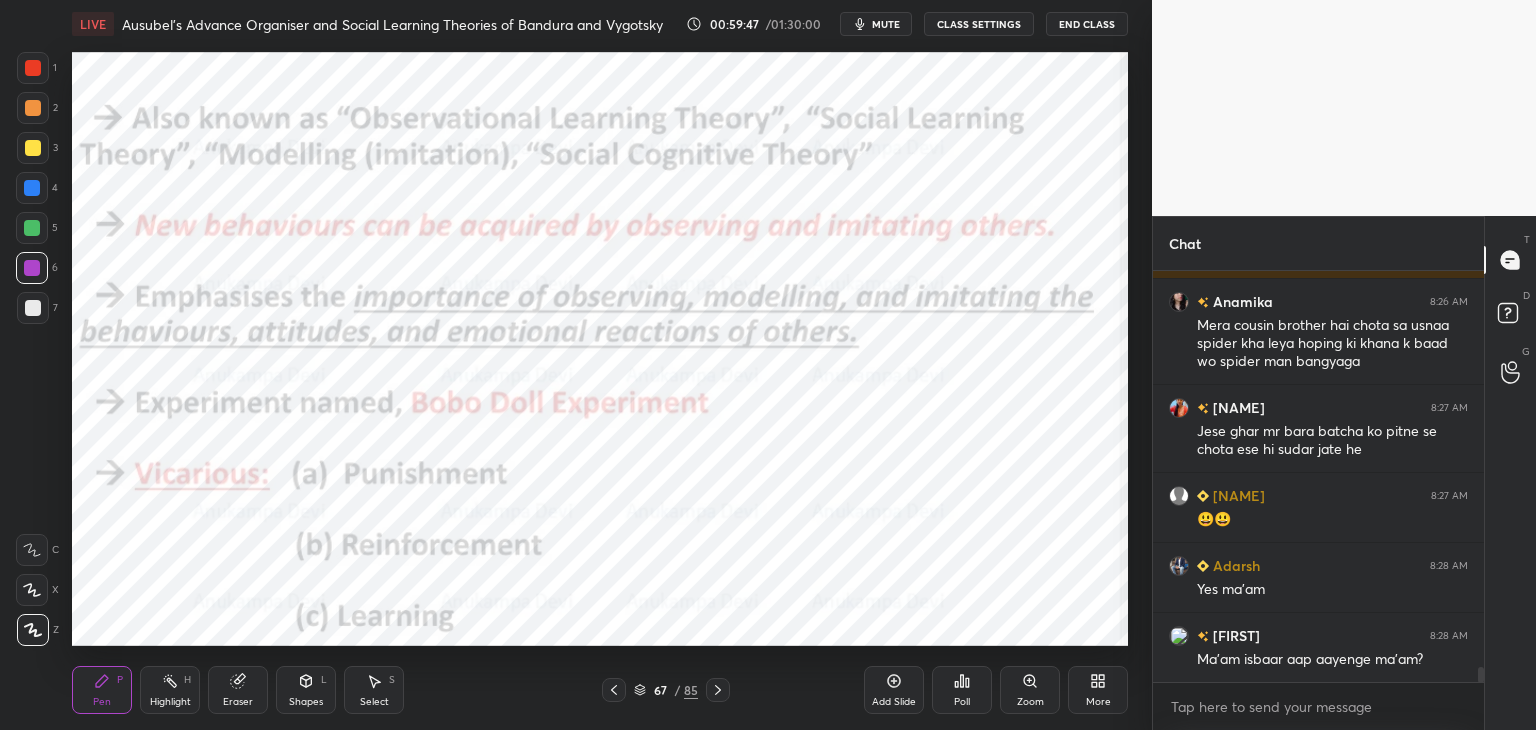 scroll, scrollTop: 10832, scrollLeft: 0, axis: vertical 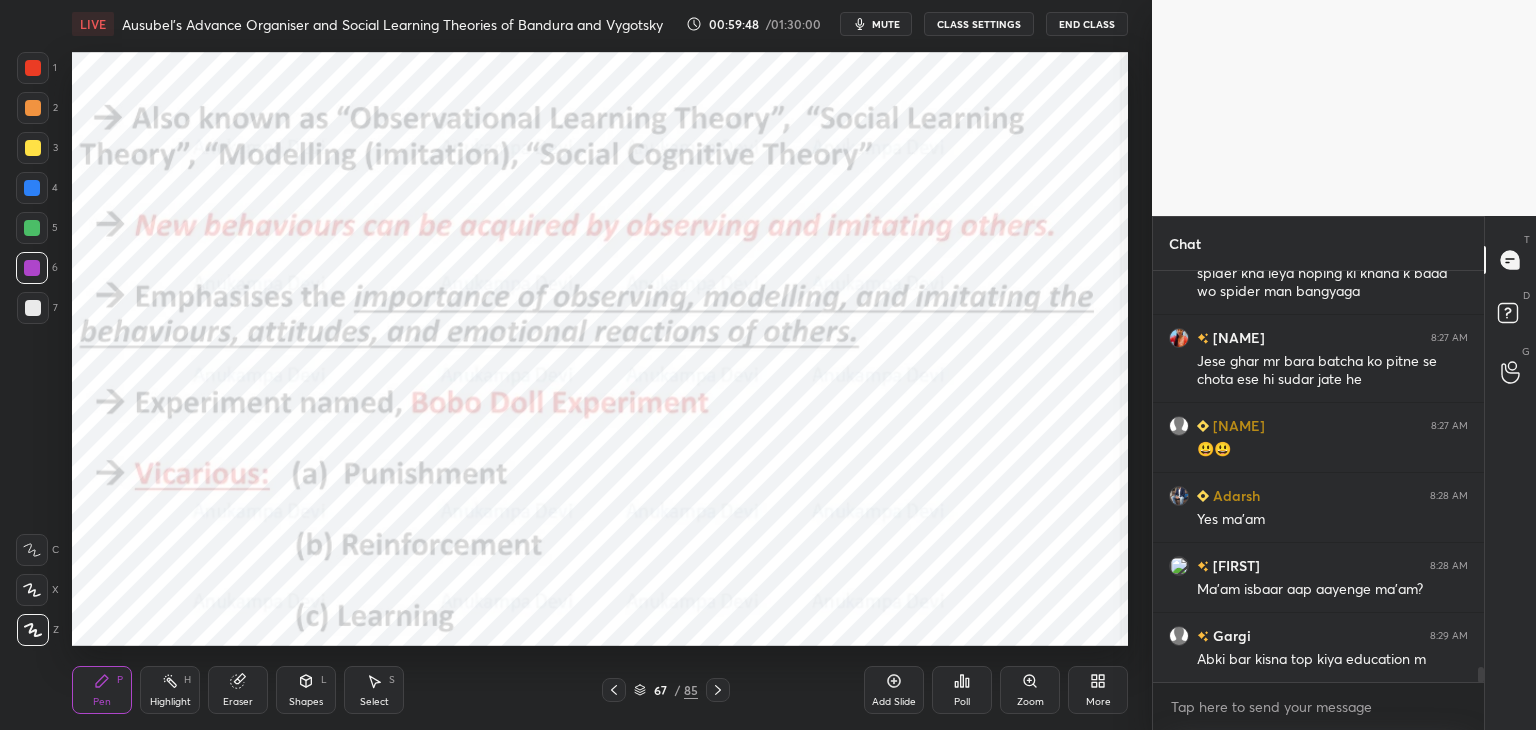 click on "mute" at bounding box center (886, 24) 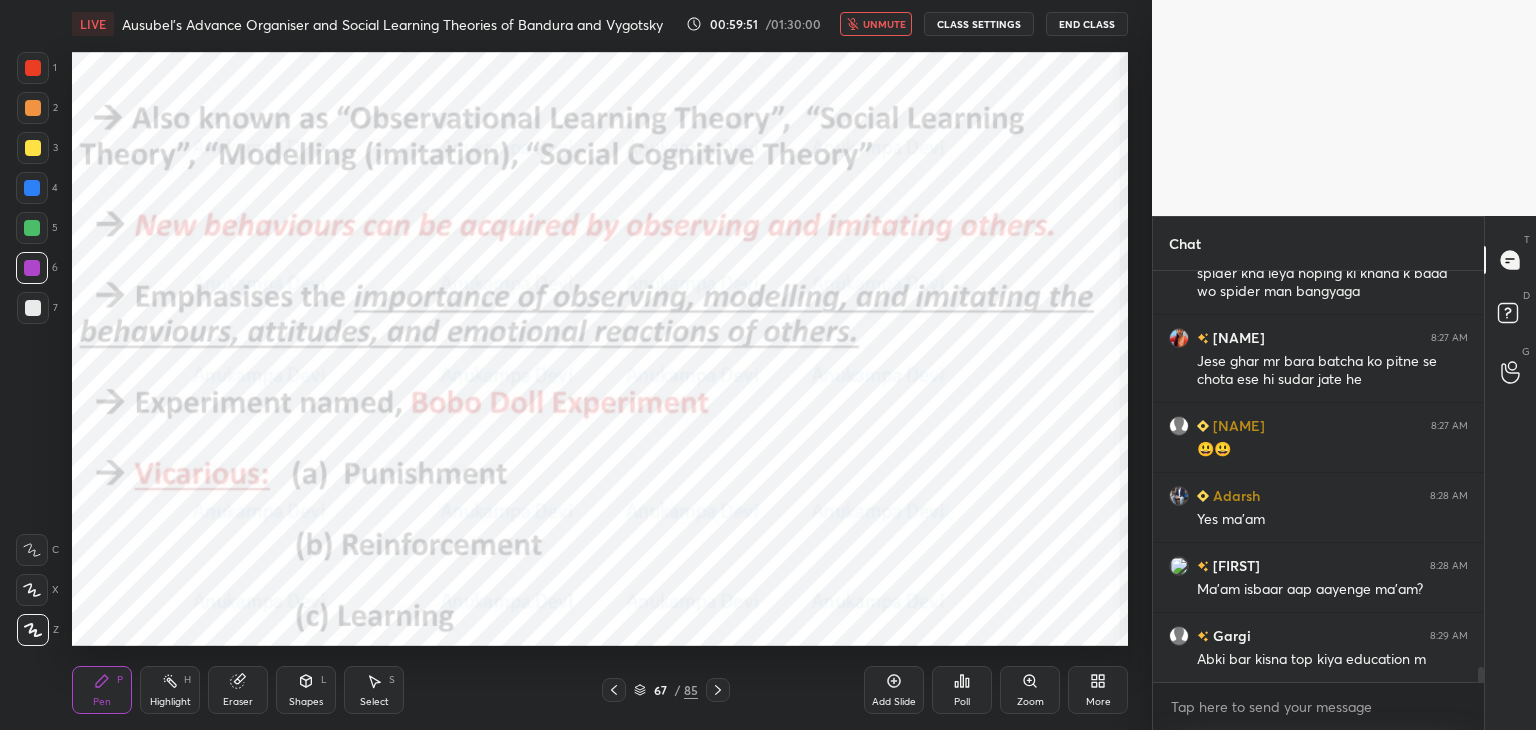 drag, startPoint x: 877, startPoint y: 22, endPoint x: 856, endPoint y: 46, distance: 31.890438 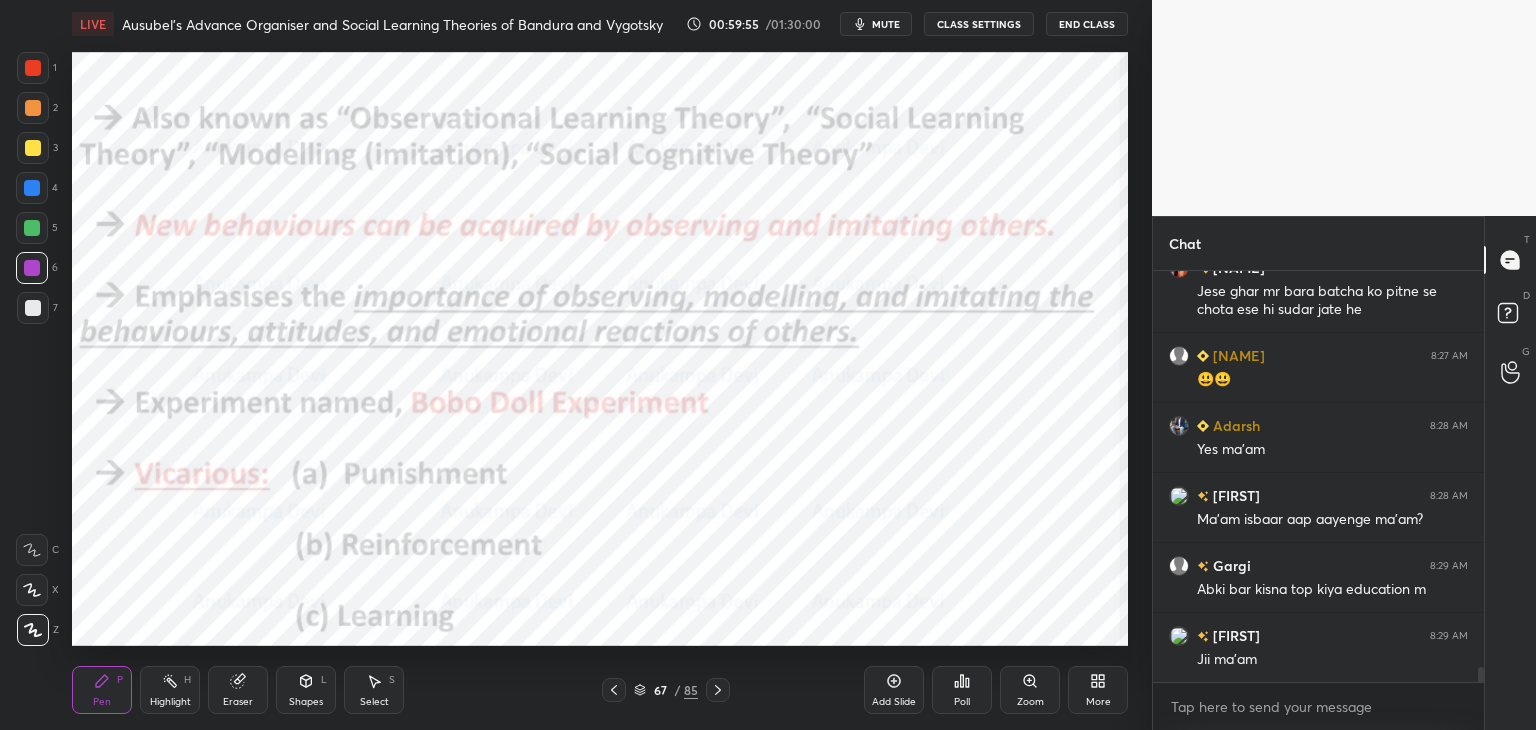 scroll, scrollTop: 10972, scrollLeft: 0, axis: vertical 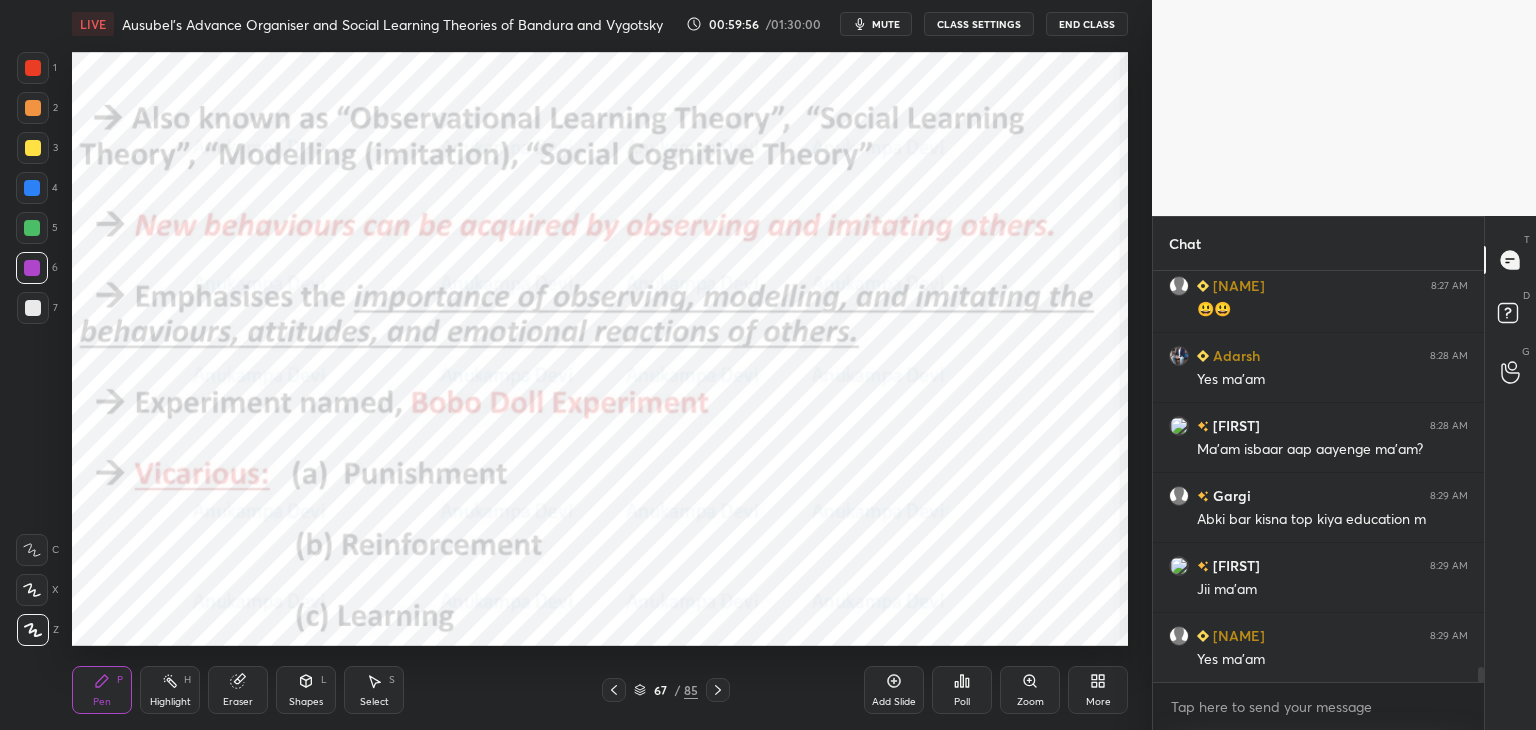 click at bounding box center (32, 188) 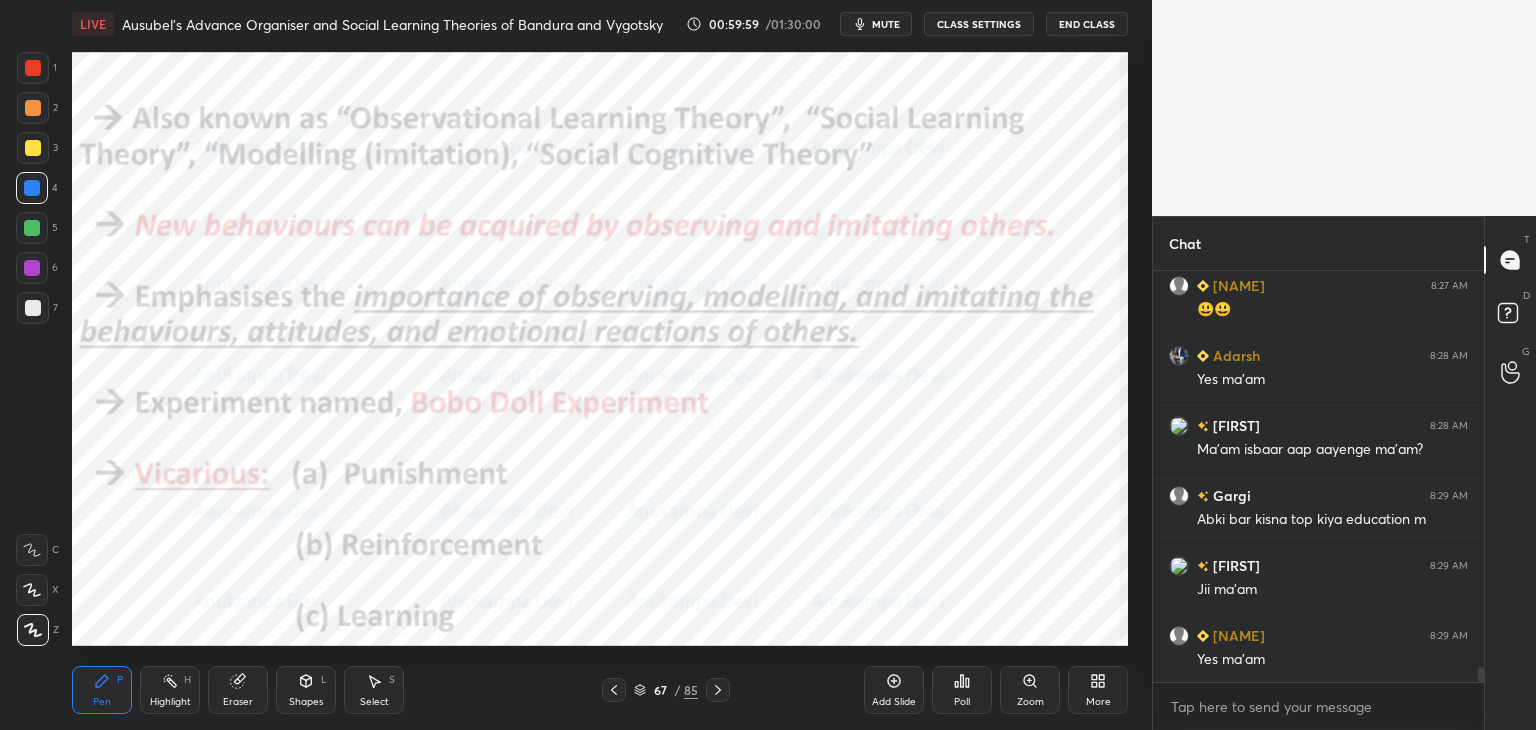 click on "mute" at bounding box center [886, 24] 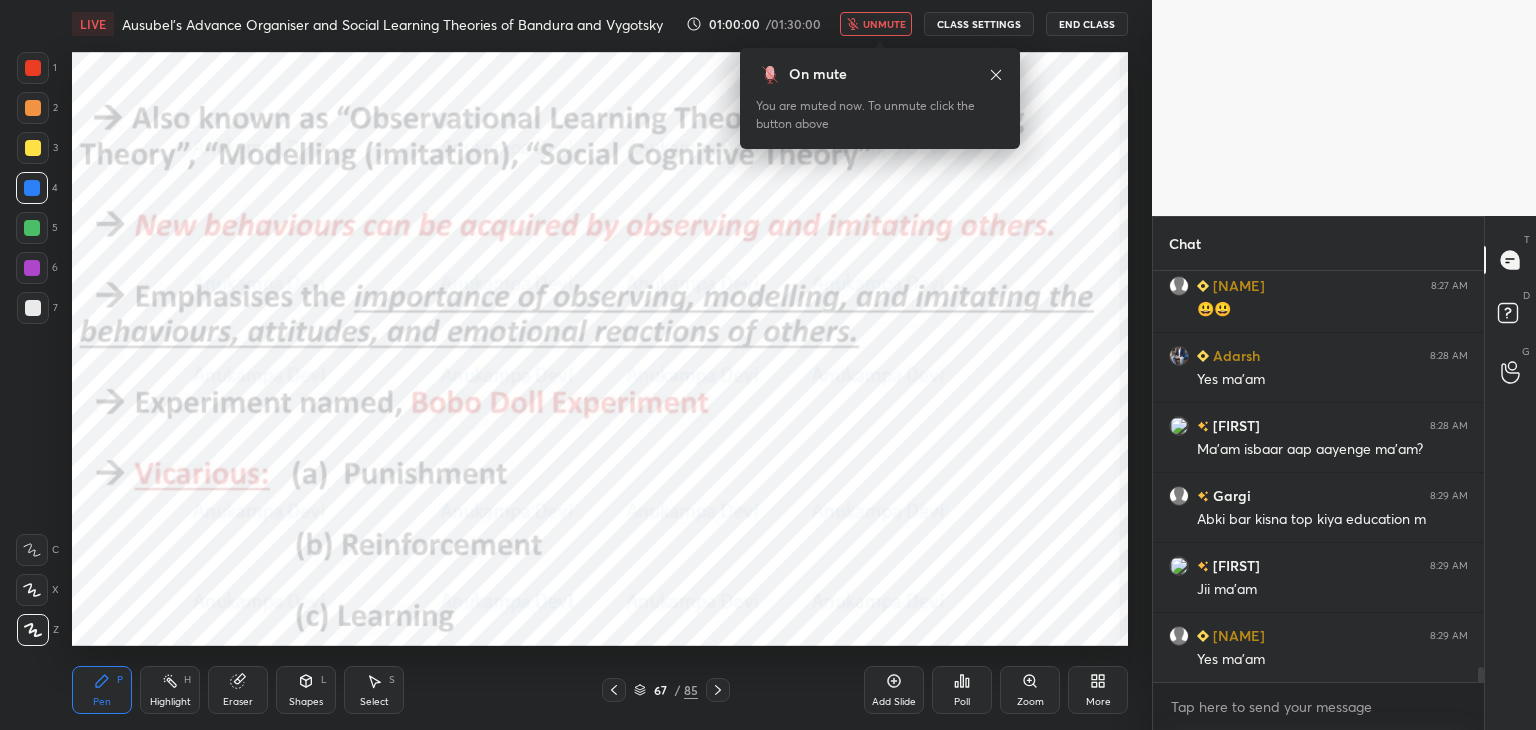 drag, startPoint x: 889, startPoint y: 25, endPoint x: 880, endPoint y: 37, distance: 15 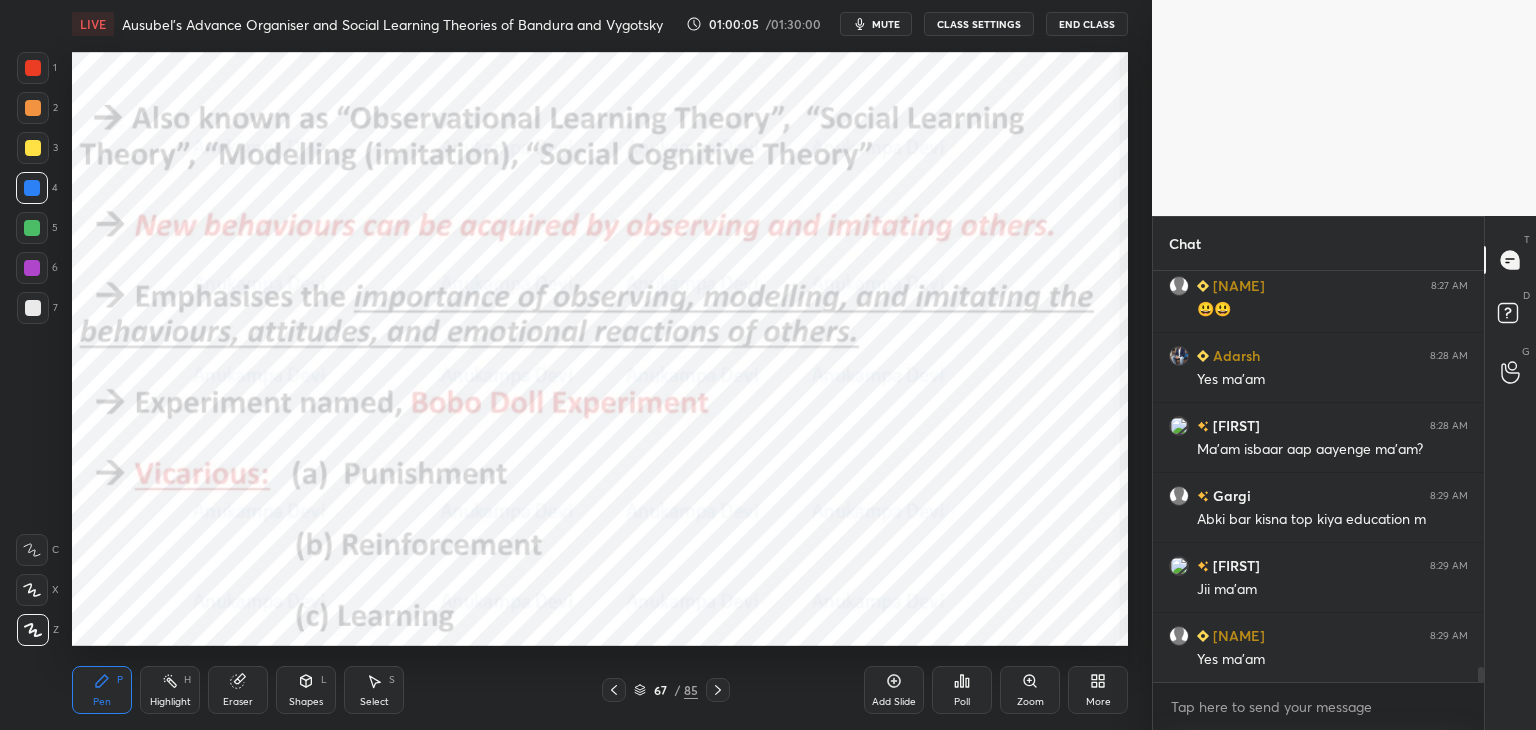 scroll, scrollTop: 11020, scrollLeft: 0, axis: vertical 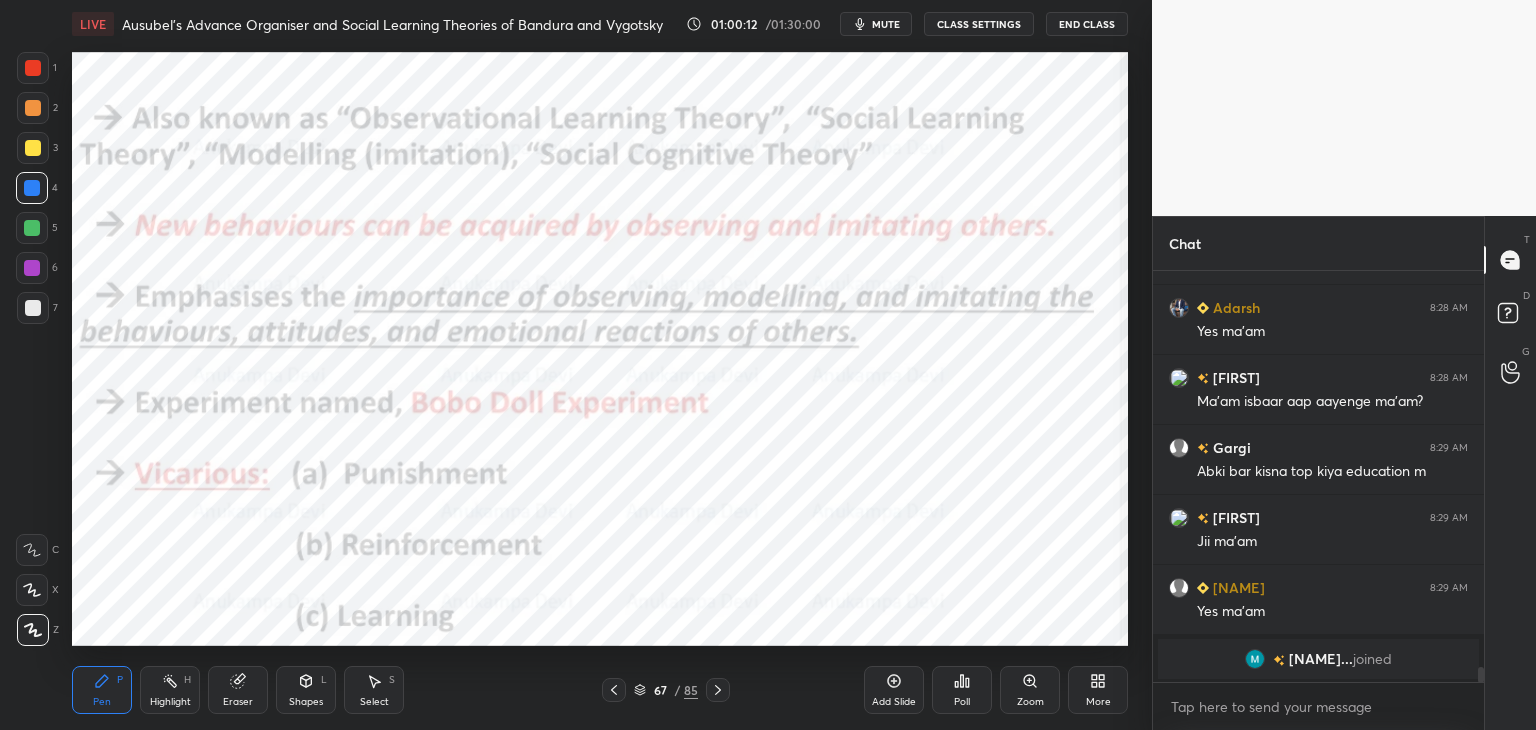 click at bounding box center [32, 268] 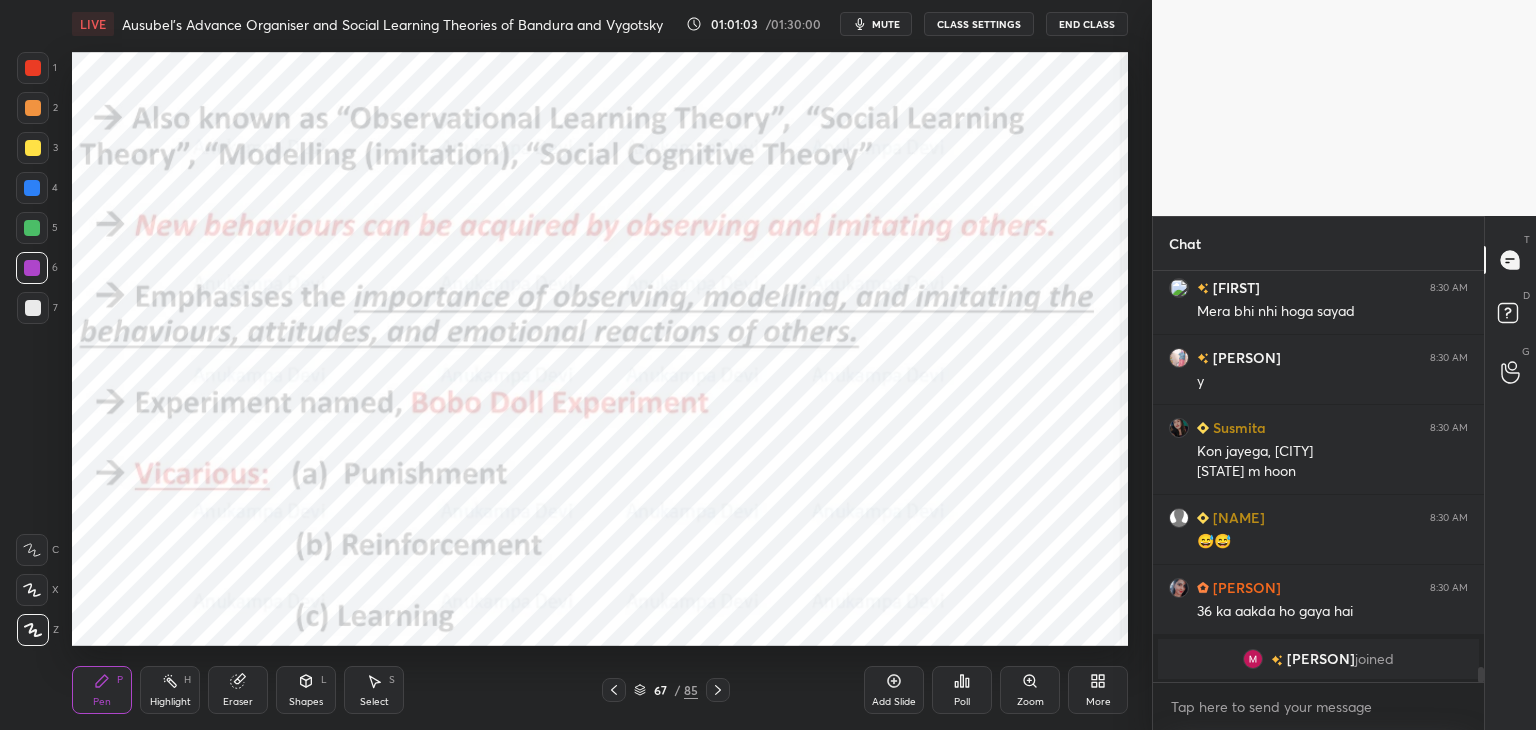 scroll, scrollTop: 10774, scrollLeft: 0, axis: vertical 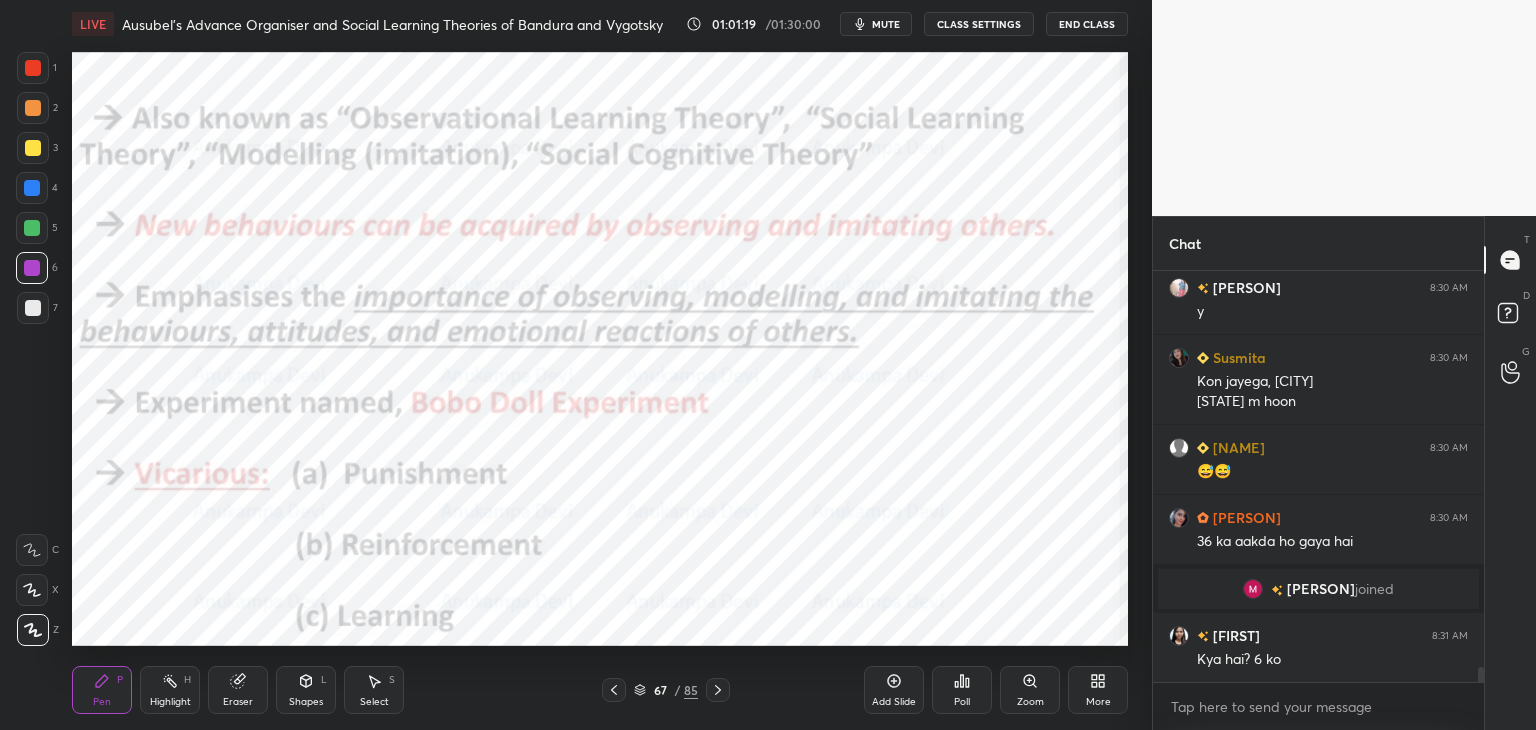 click on "[NAME] 8:30 AM Mera bhi nhi hoga sayad [NAME] 8:30 AM y [NAME] 8:30 AM Kon jayega, delhi WB m hoon [NAME] 8:30 AM 😅😅 [NAME] 8:30 AM 36 ka aakda ho gaya hai [NAME]  joined [NAME] 8:31 AM Kya hai? 6 ko JUMP TO LATEST Enable hand raising Enable raise hand to speak to learners. Once enabled, chat will be turned off temporarily. Enable x" at bounding box center [1318, 500] 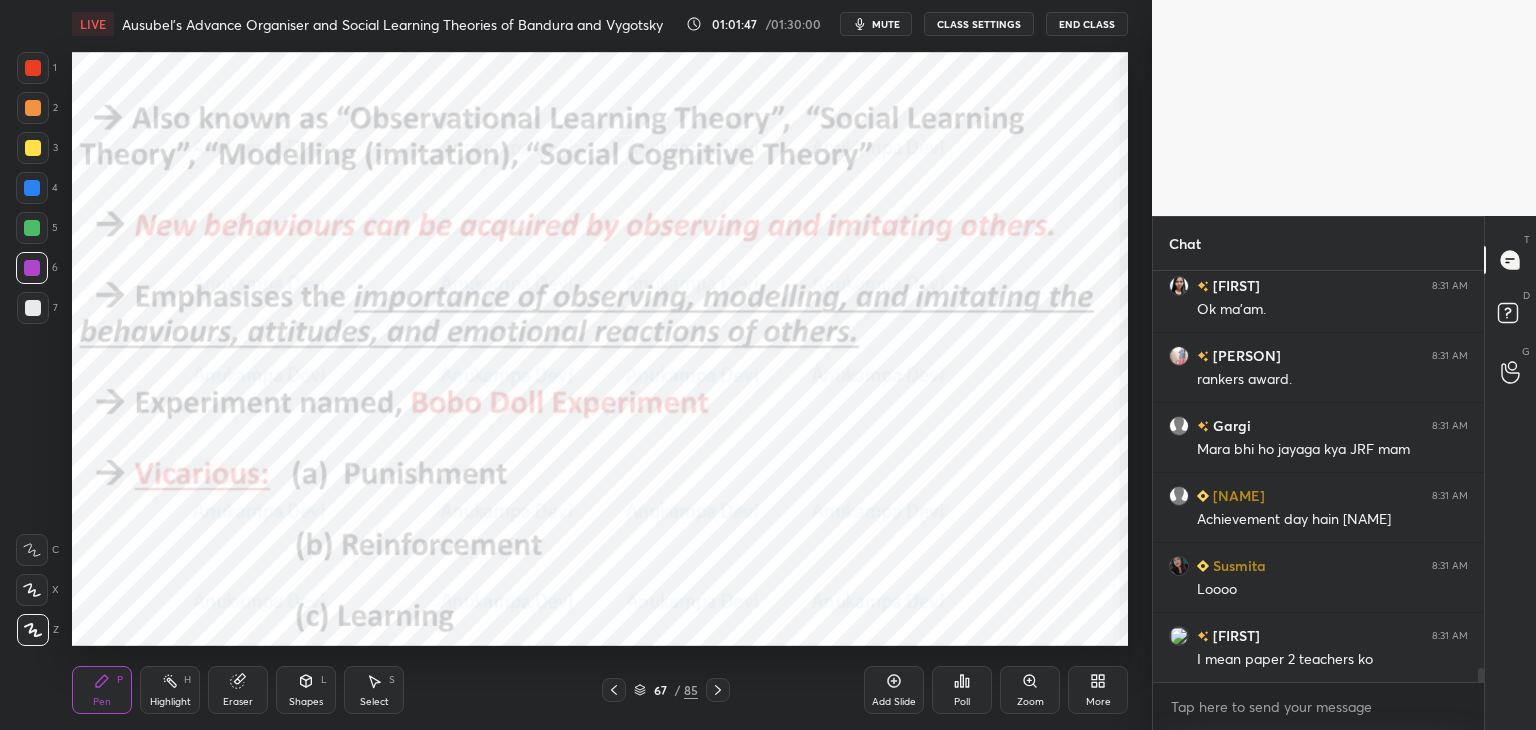 scroll, scrollTop: 11370, scrollLeft: 0, axis: vertical 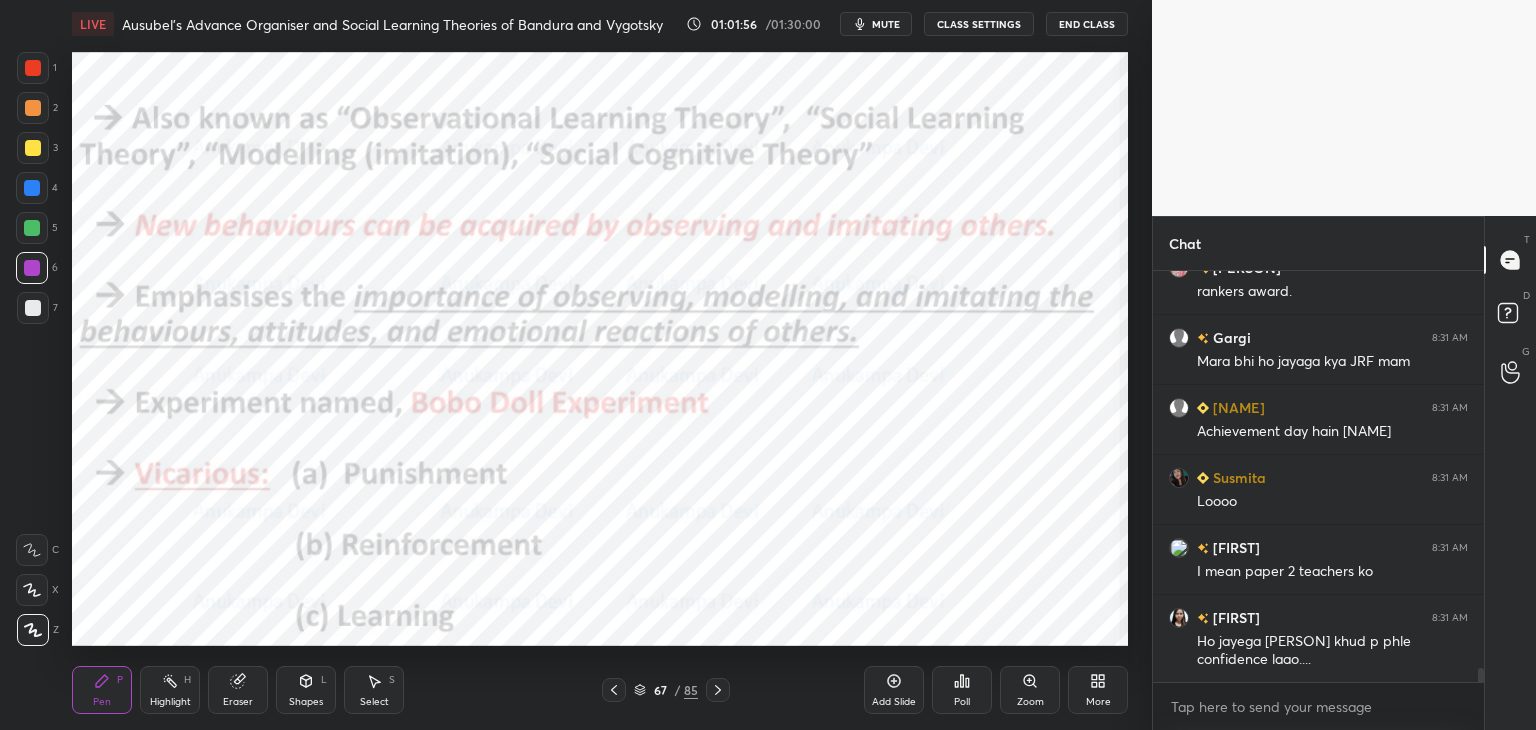 drag, startPoint x: 1481, startPoint y: 673, endPoint x: 1482, endPoint y: 693, distance: 20.024984 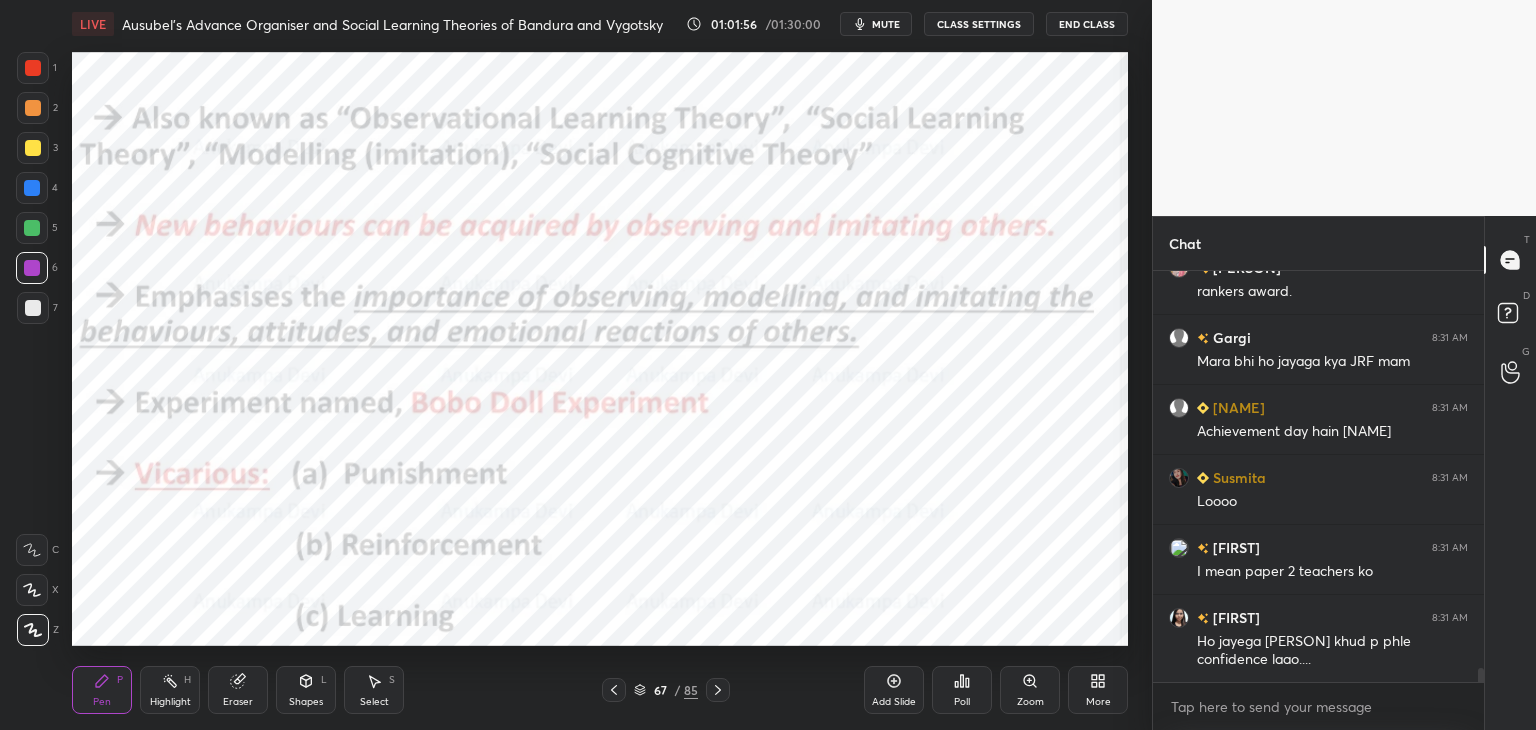 click on "Chat [NAME] 8:31 AM Ok ma'am. [NAME] 8:31 AM rankers award. [NAME] 8:31 AM Mara bhi ho jayaga kya JRF mam [NAME] 8:31 AM Achievement day hain [NAME] [NAME] 8:31 AM Loooo Rule [NAME] 8:31 AM I mean paper 2 teachers ko [NAME] 8:31 AM Ho jayega [NAME] khud p phle confidence laao.... JUMP TO LATEST Enable hand raising Enable raise hand to speak to learners. Once enabled, chat will be turned off temporarily. Enable x   [NAME] Asked a doubt 1 Crack NTA UGC NET/Jrf in Education Pick this doubt NEW DOUBTS ASKED No one has raised a hand yet Can't raise hand Looks like educator just invited you to speak. Please wait before you can raise your hand again. Got it T Messages (T) D Doubts (D) G Raise Hand (G)" at bounding box center (1344, 473) 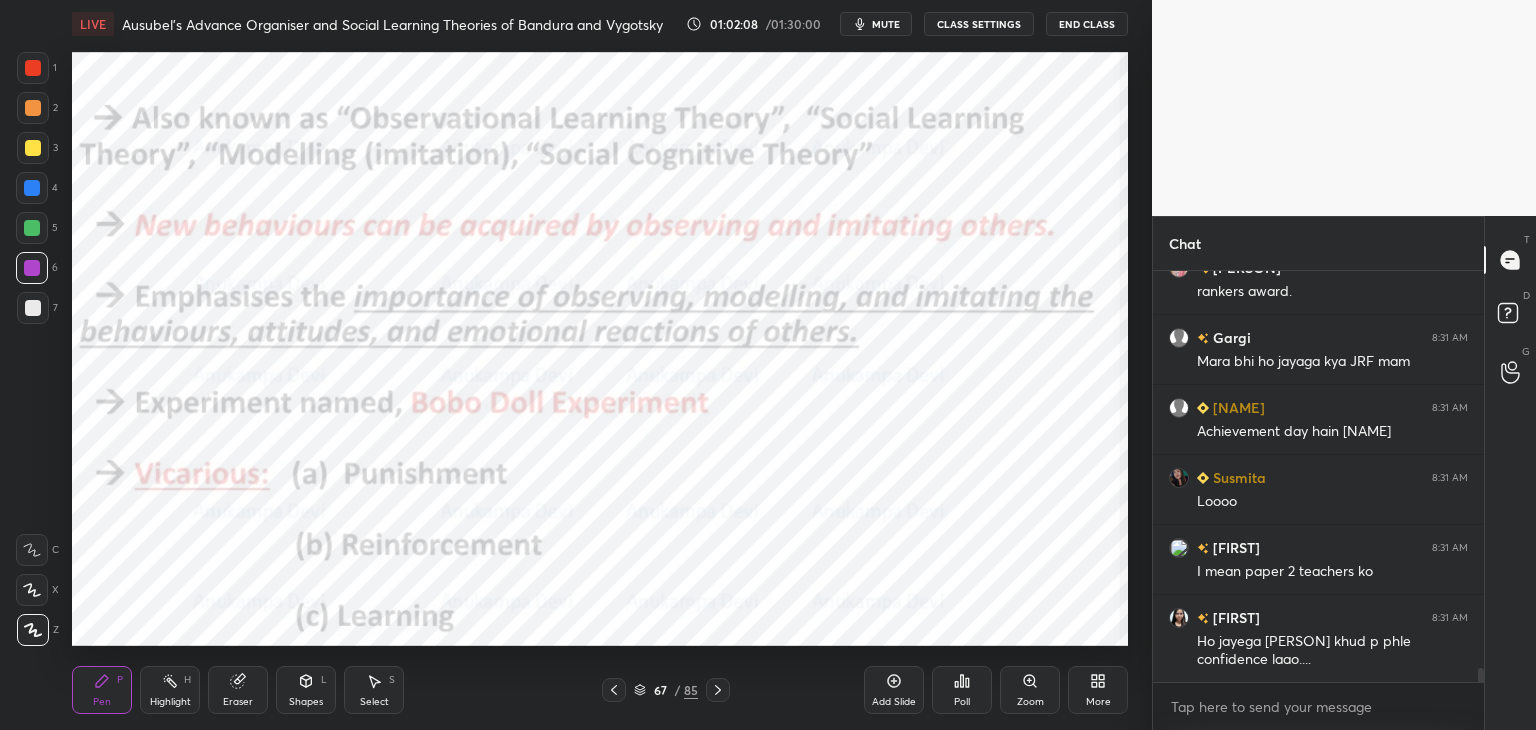 click 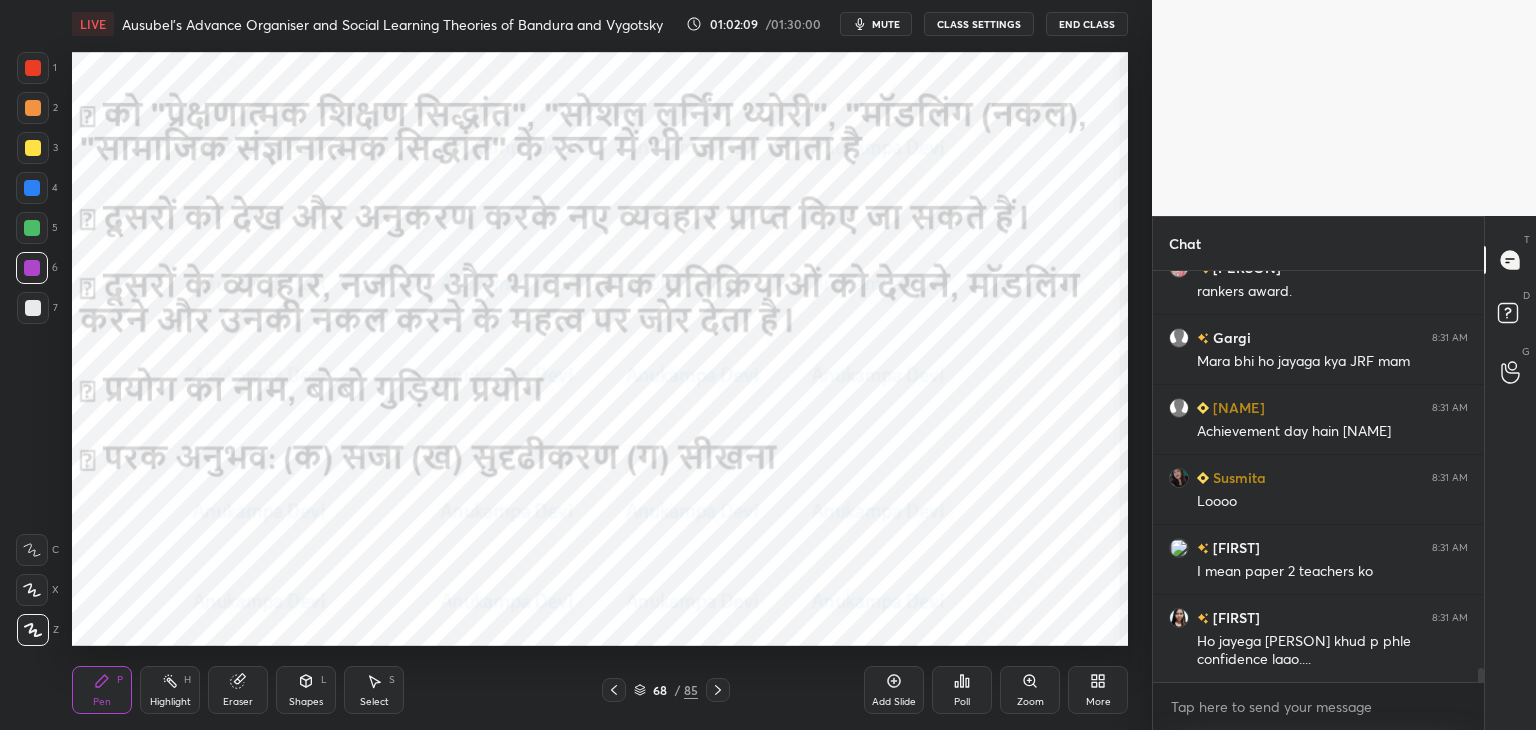 click 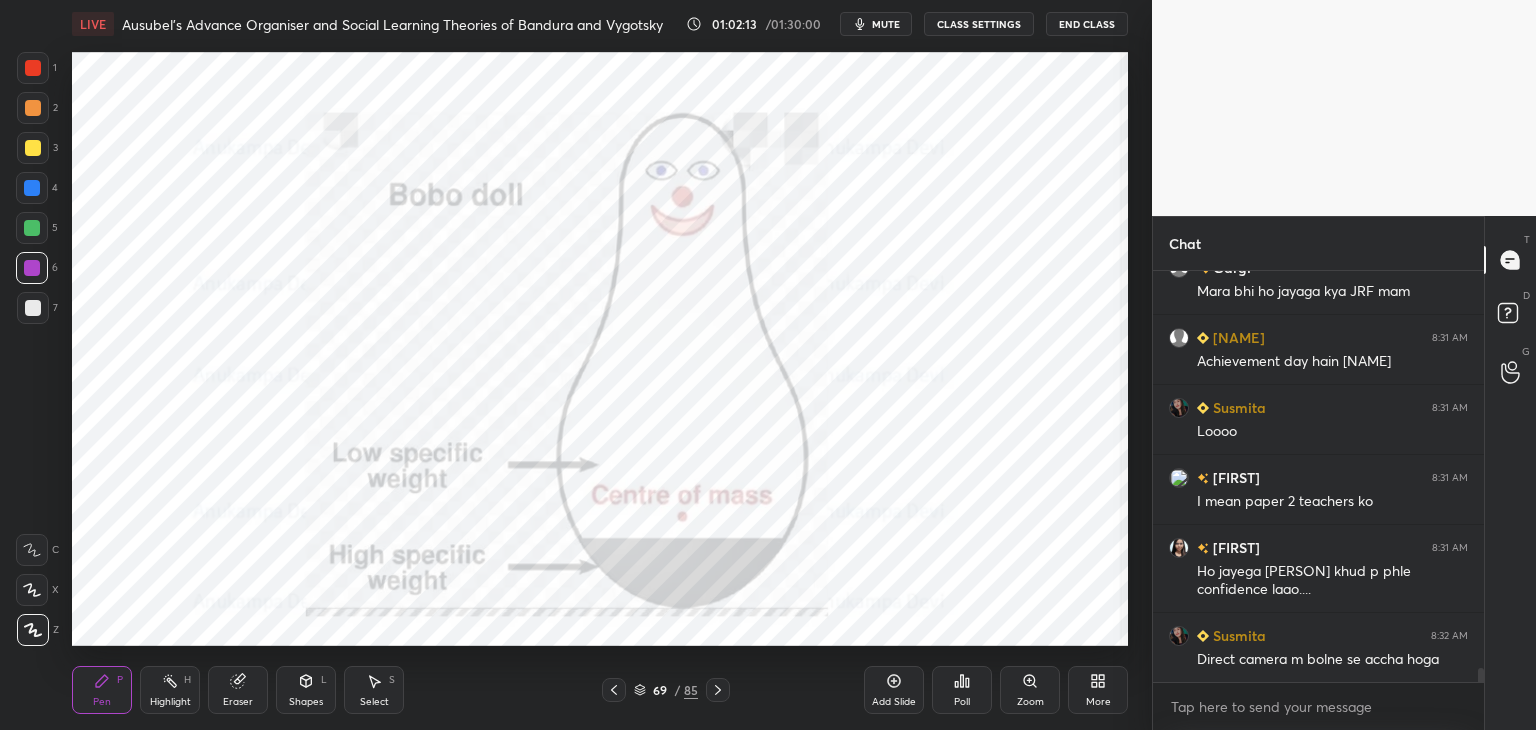 scroll, scrollTop: 11460, scrollLeft: 0, axis: vertical 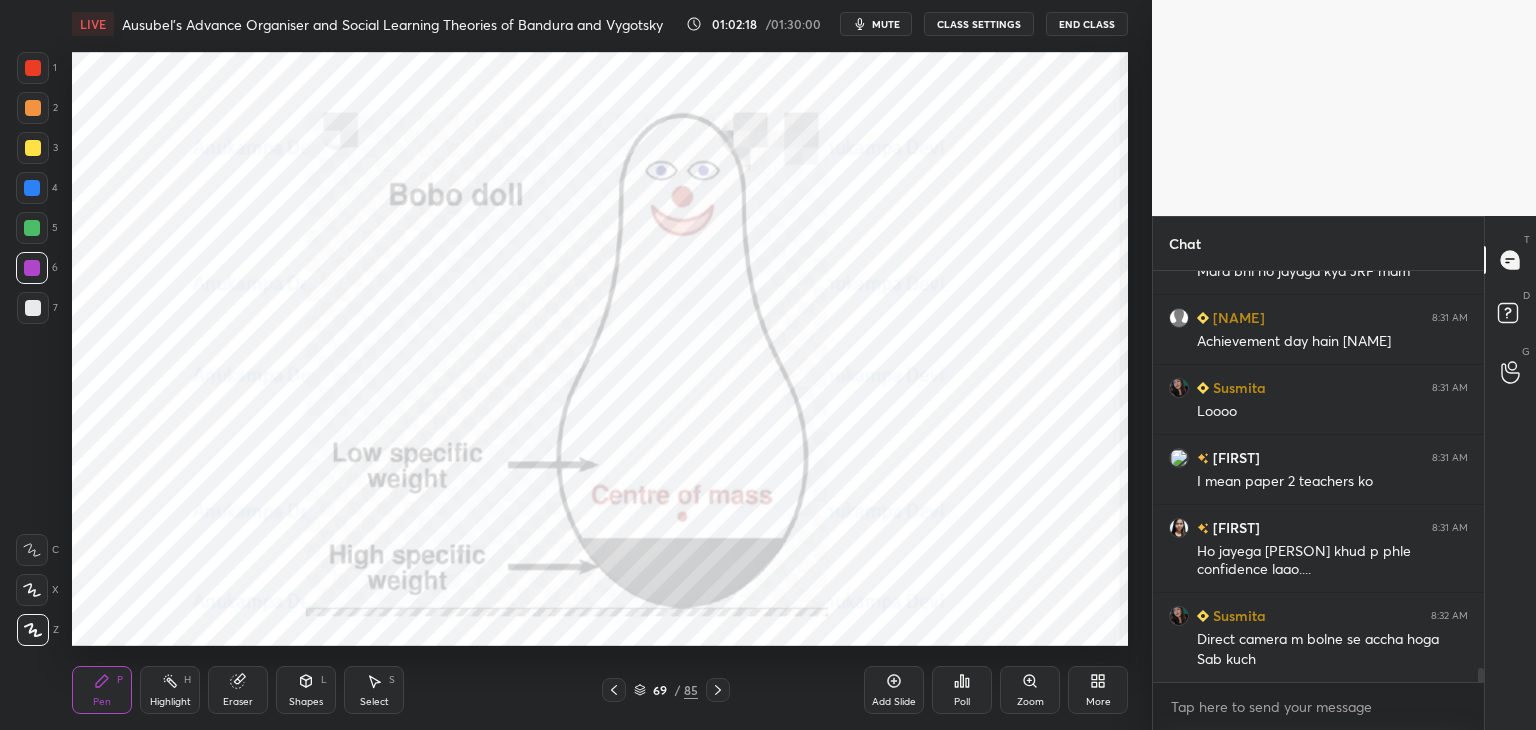 click at bounding box center [32, 228] 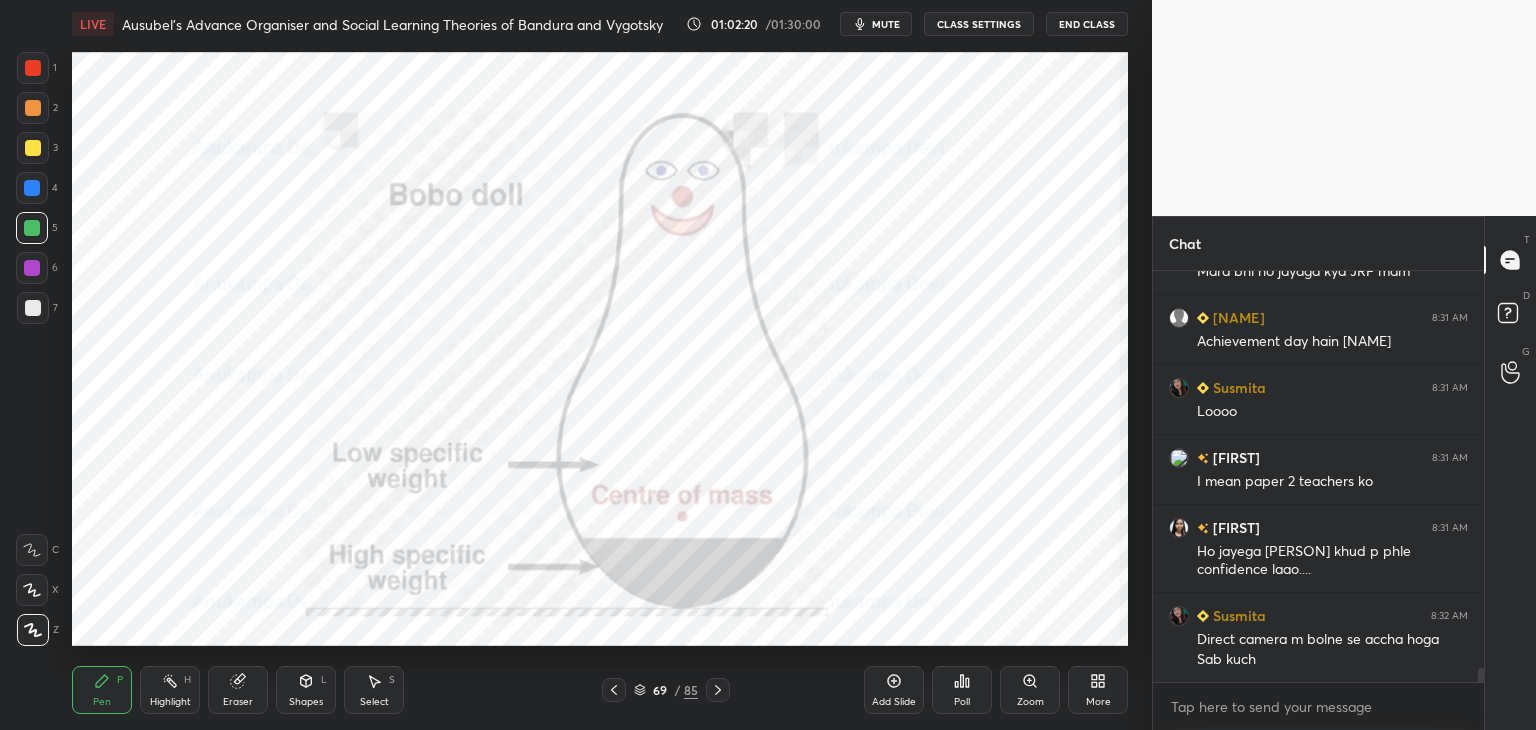 click 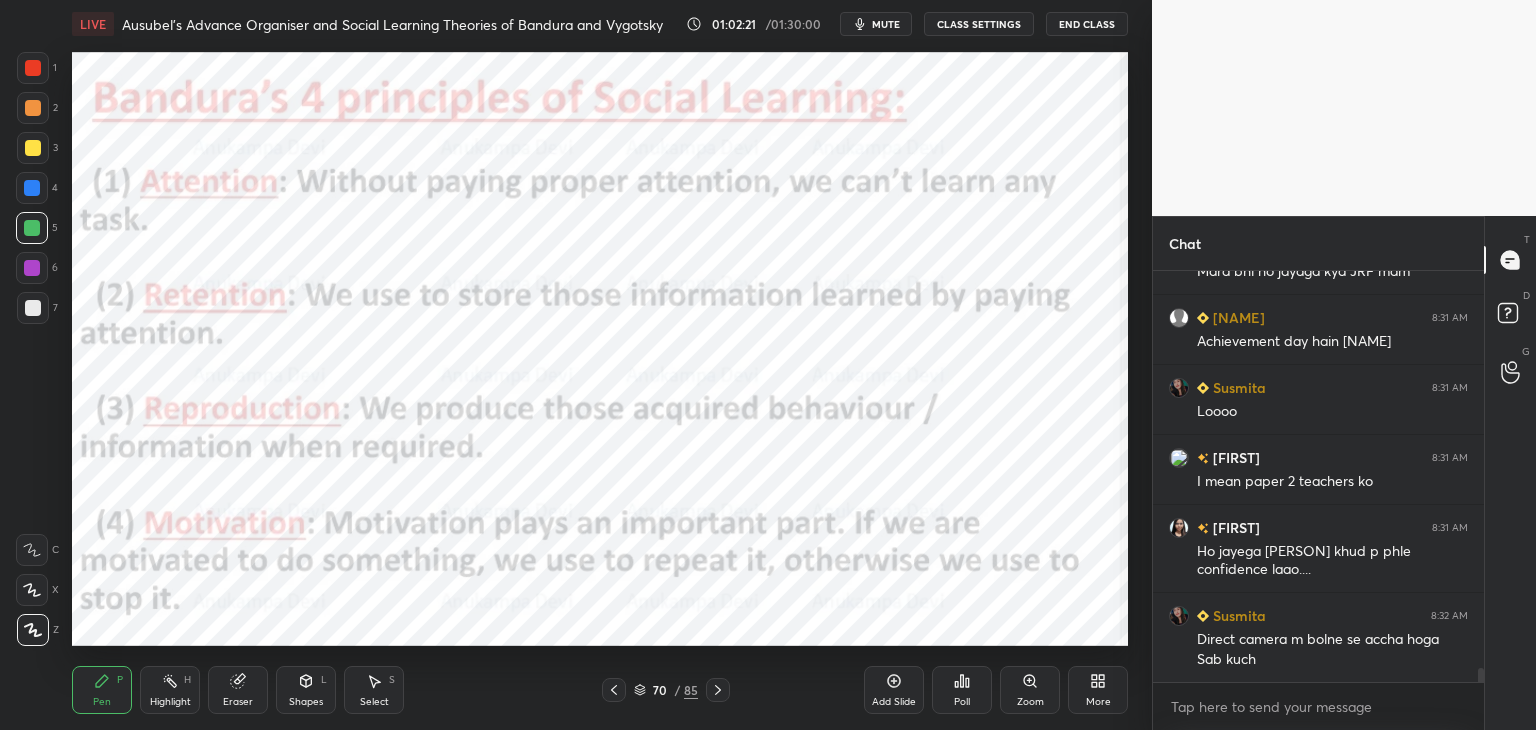 click 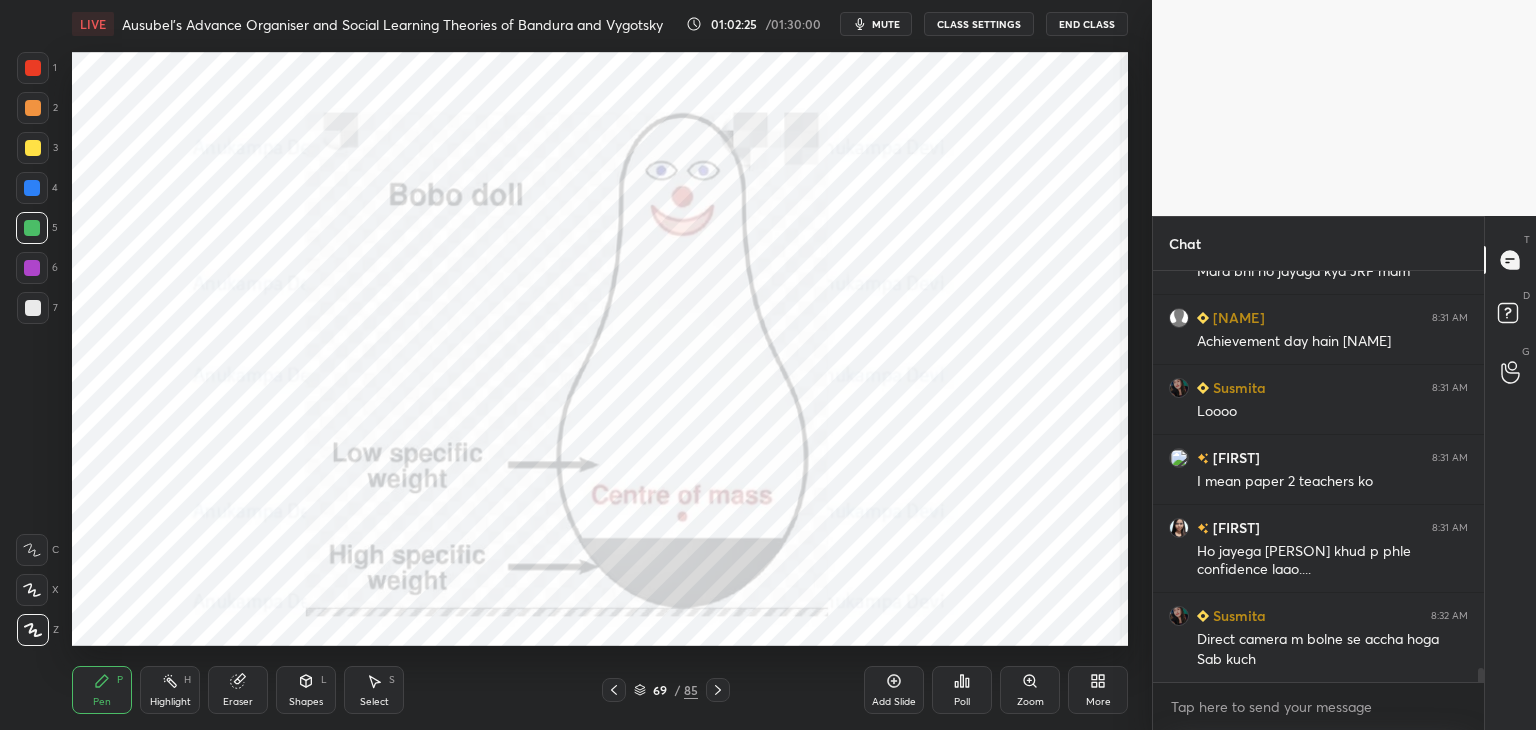 click at bounding box center [32, 188] 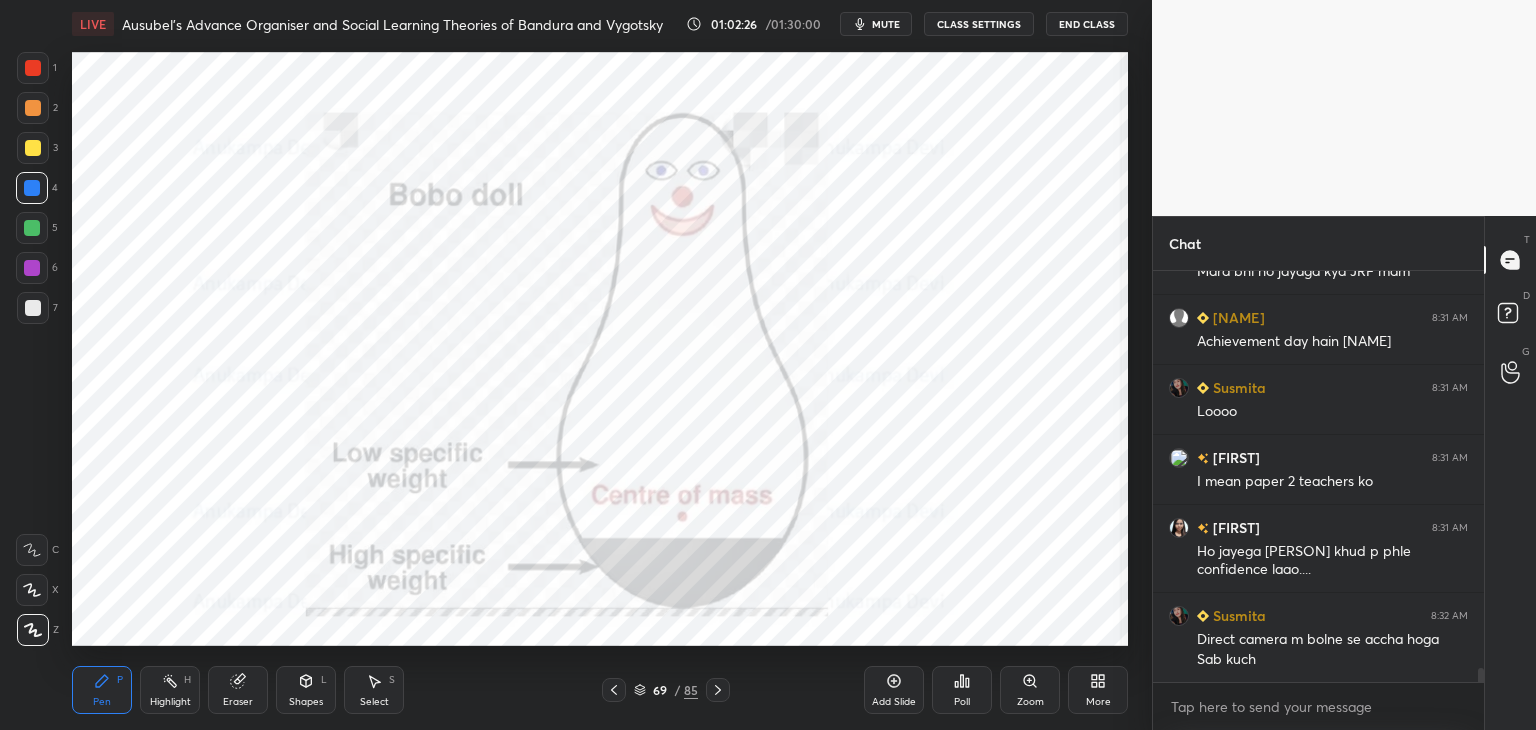 drag, startPoint x: 35, startPoint y: 272, endPoint x: 64, endPoint y: 281, distance: 30.364452 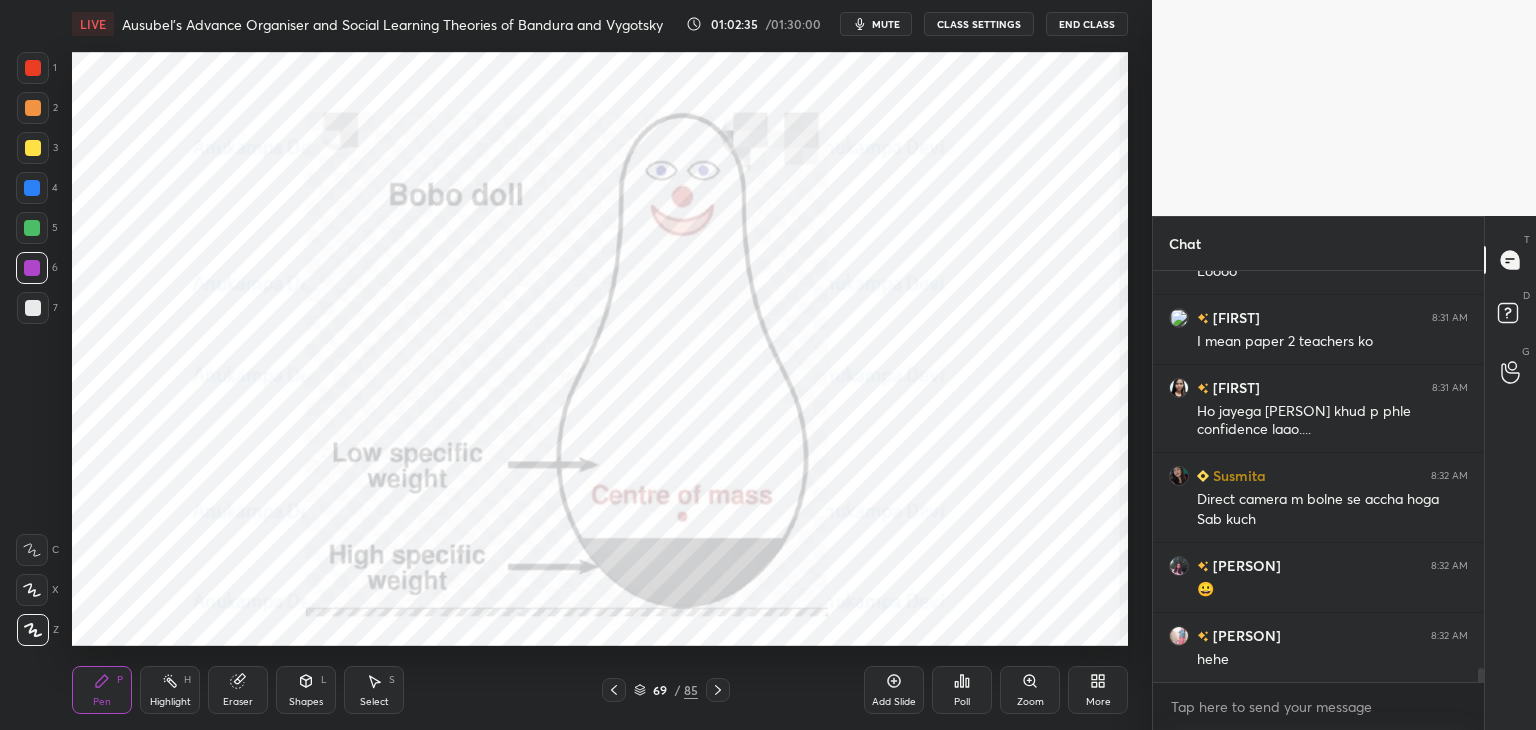scroll, scrollTop: 11670, scrollLeft: 0, axis: vertical 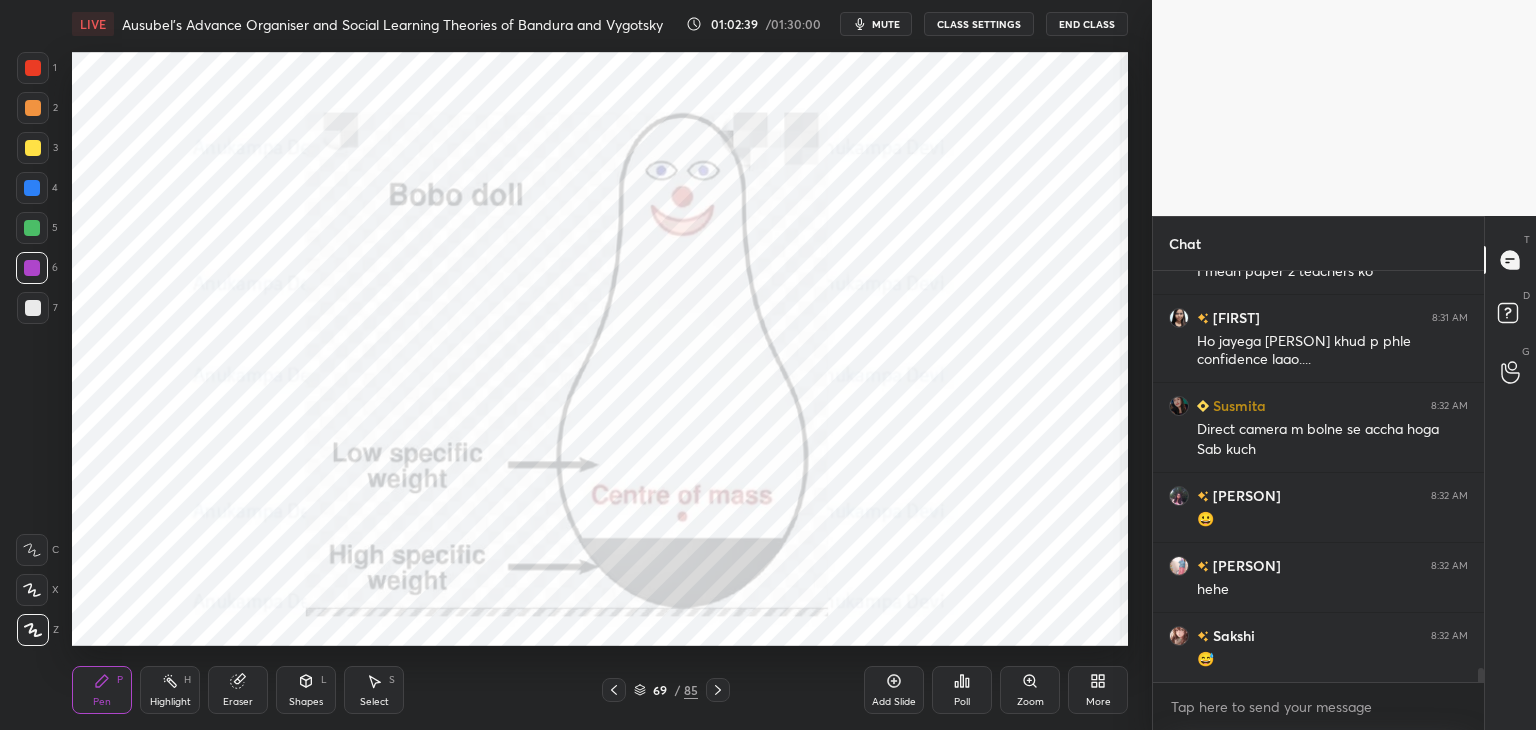 click 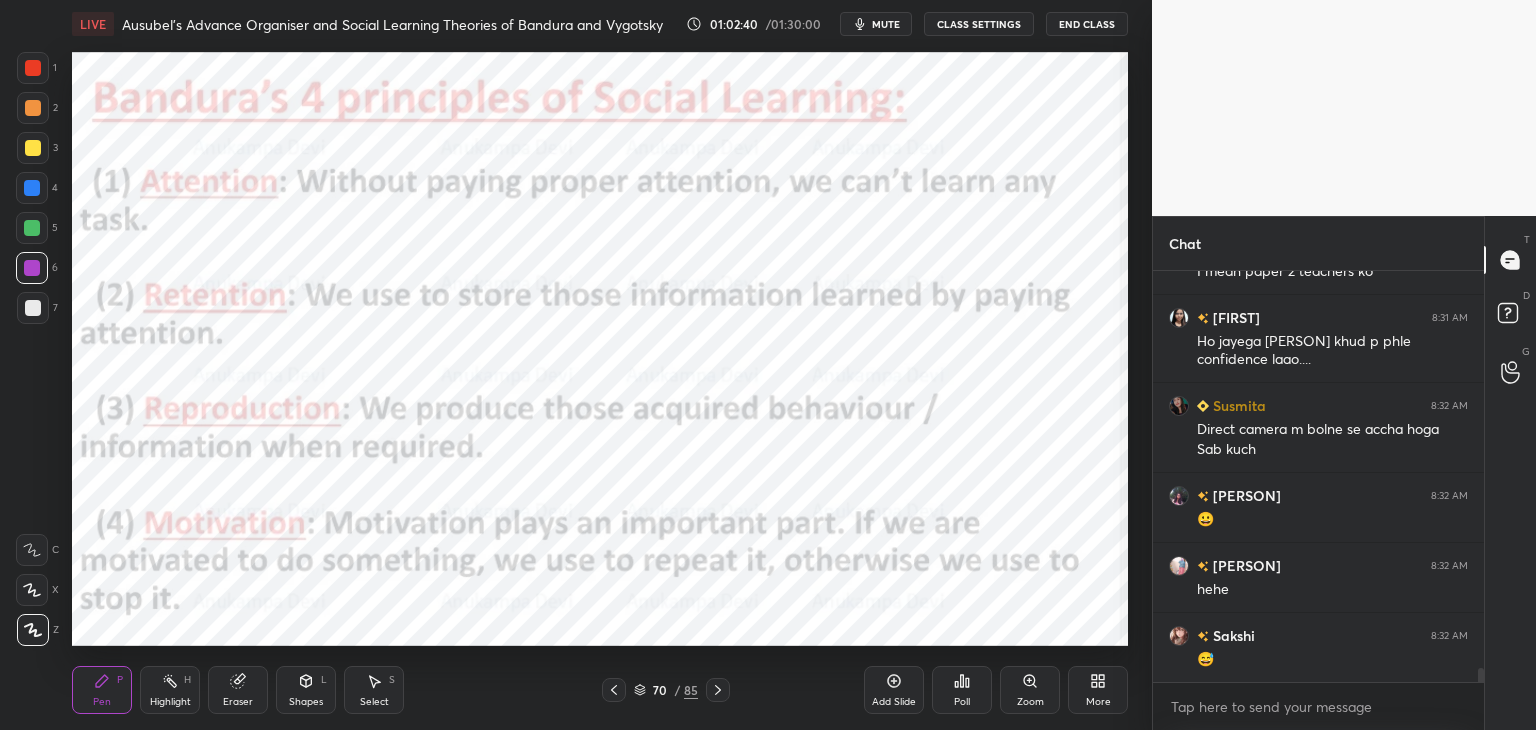 click at bounding box center [32, 188] 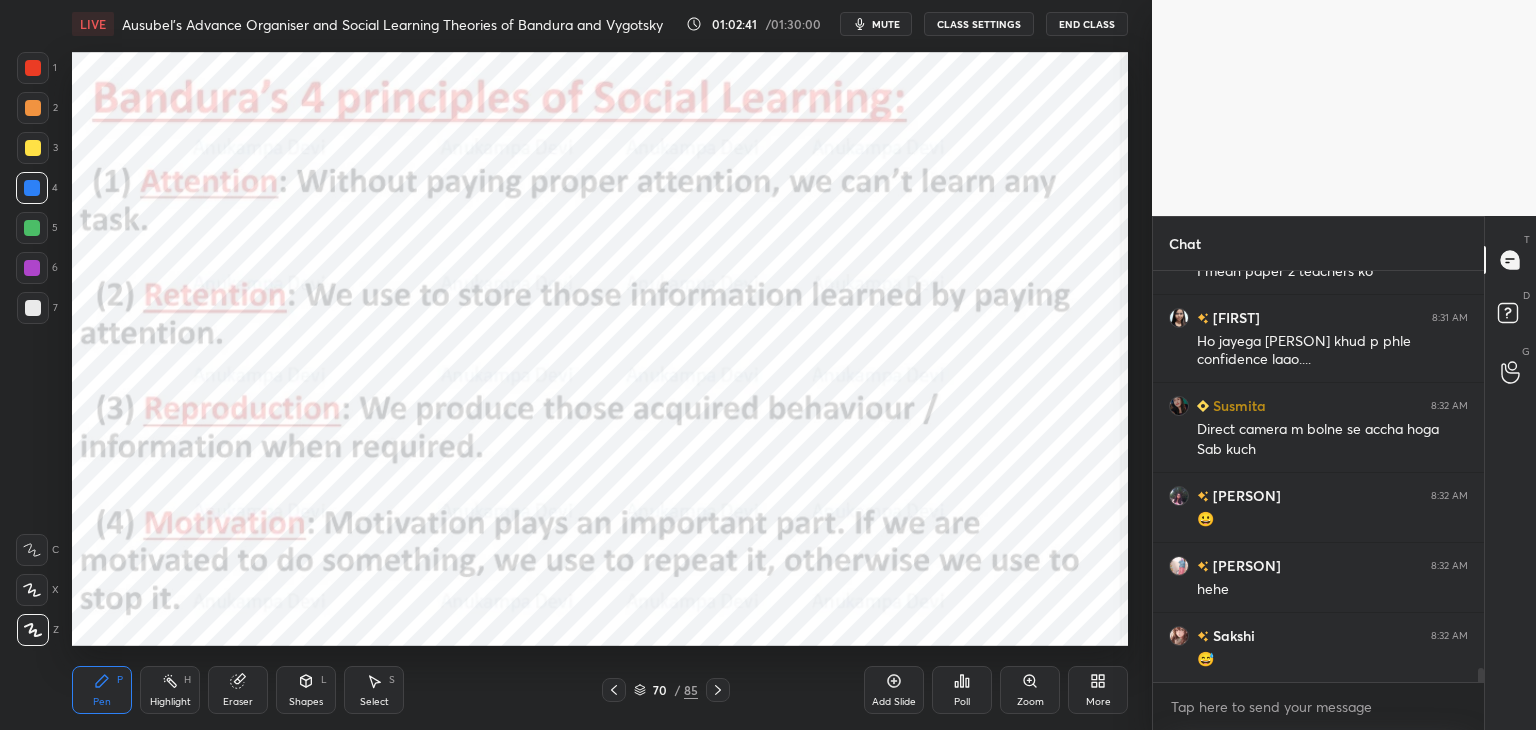 scroll, scrollTop: 11740, scrollLeft: 0, axis: vertical 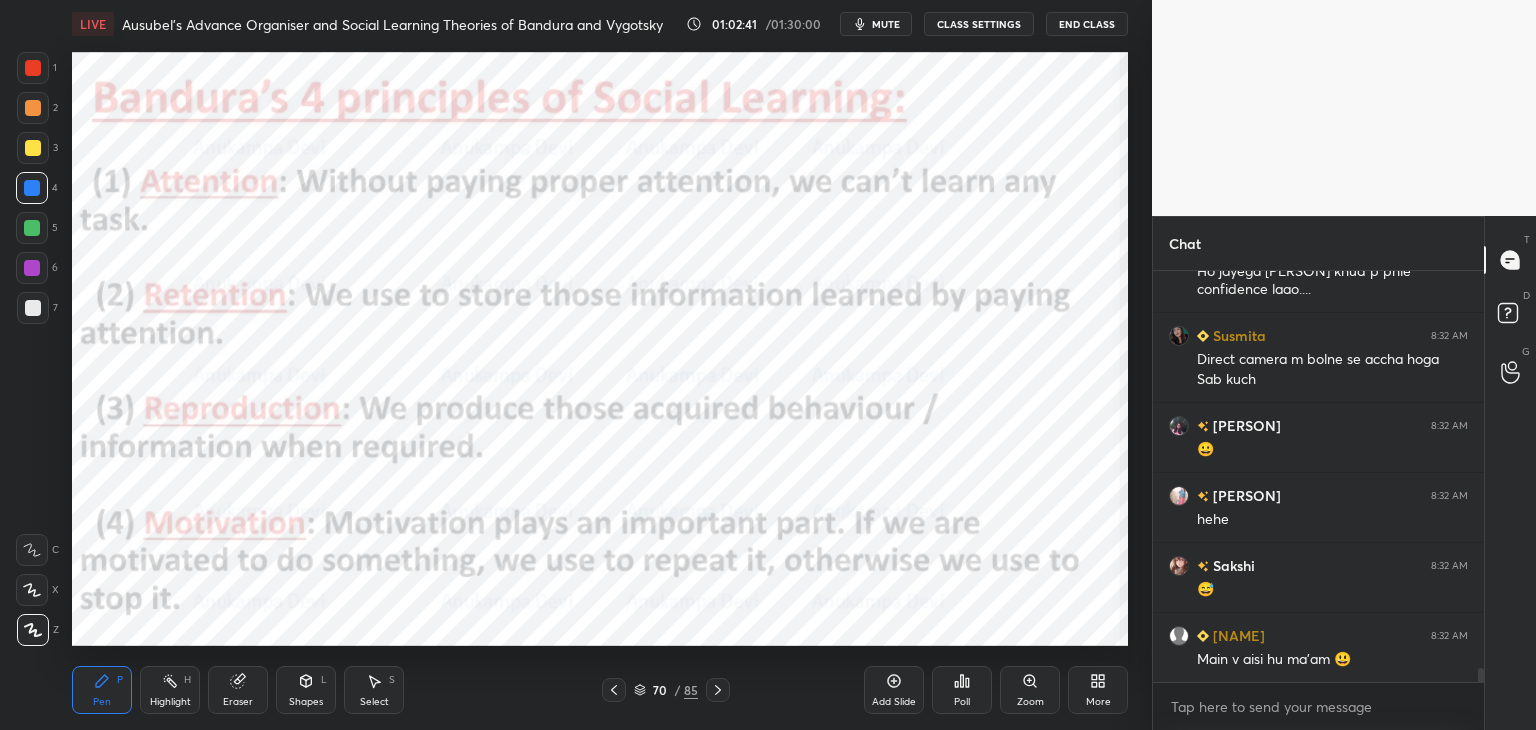 click at bounding box center (33, 108) 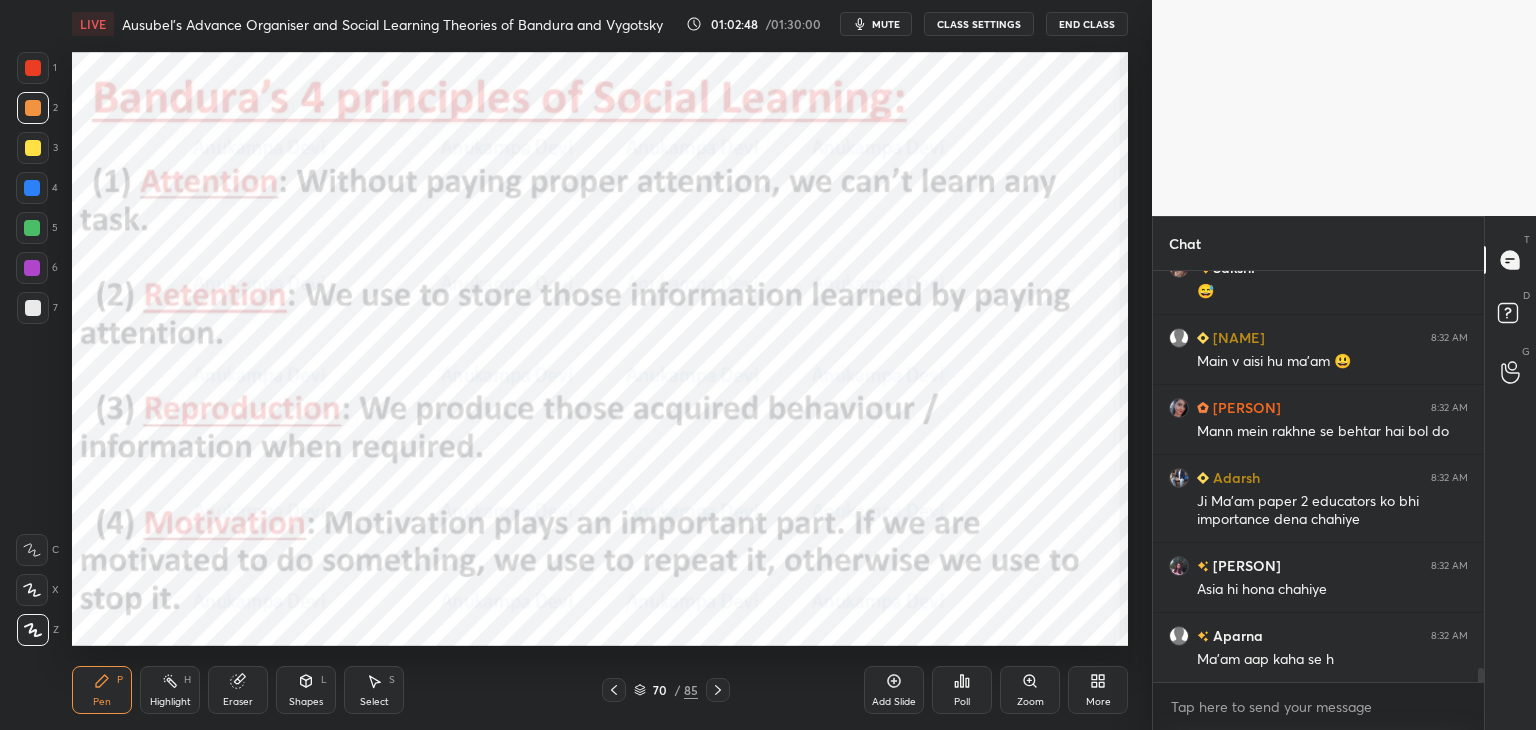 scroll, scrollTop: 12108, scrollLeft: 0, axis: vertical 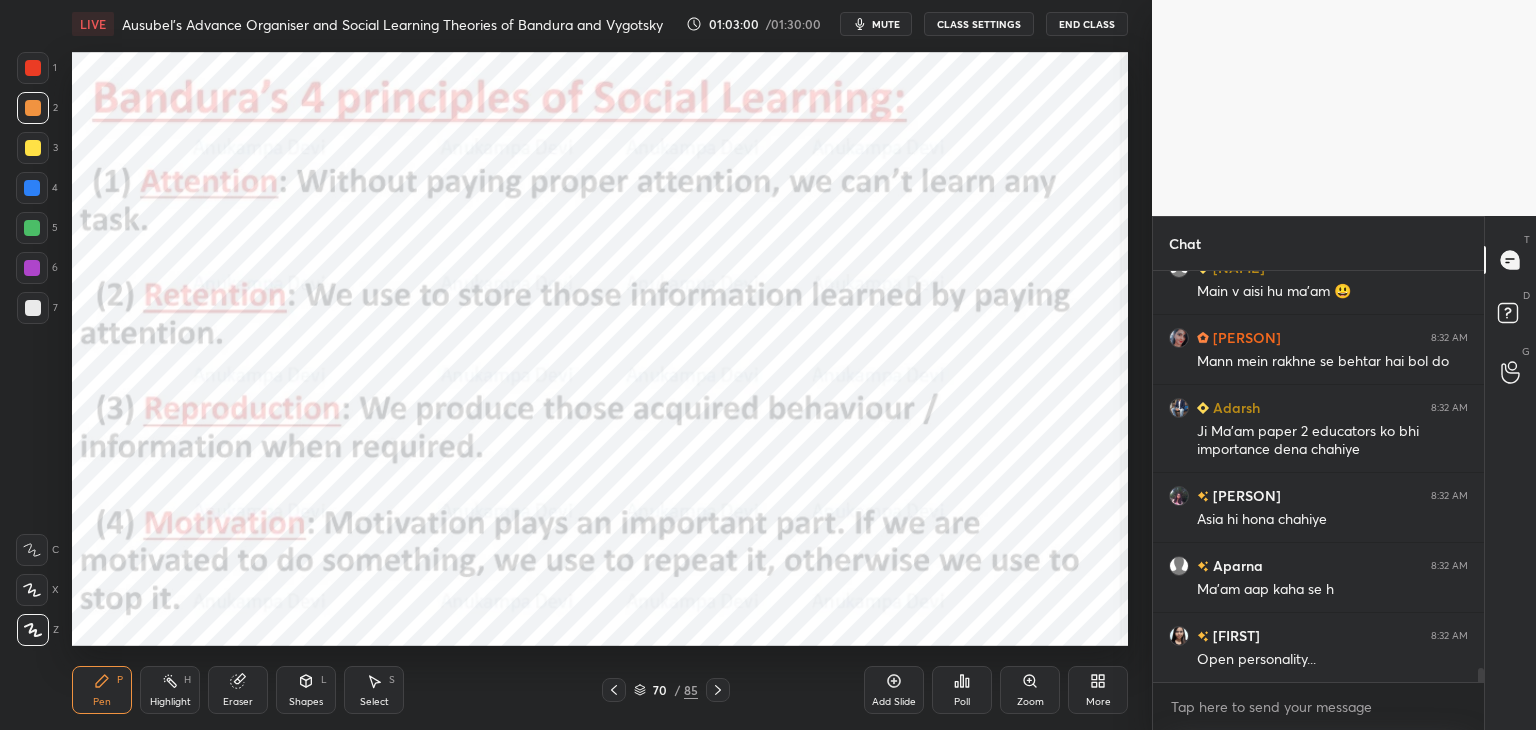 click at bounding box center [32, 228] 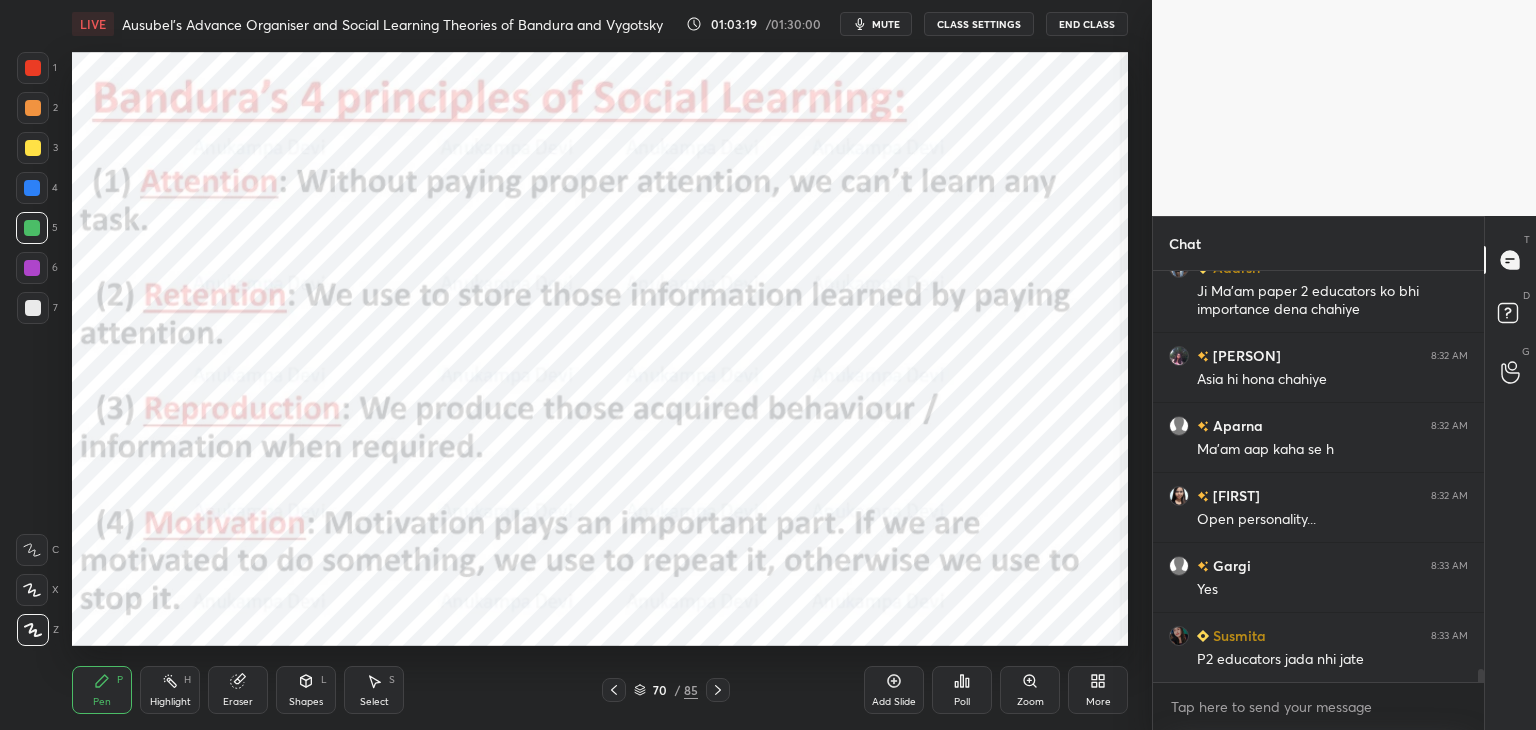 scroll, scrollTop: 12336, scrollLeft: 0, axis: vertical 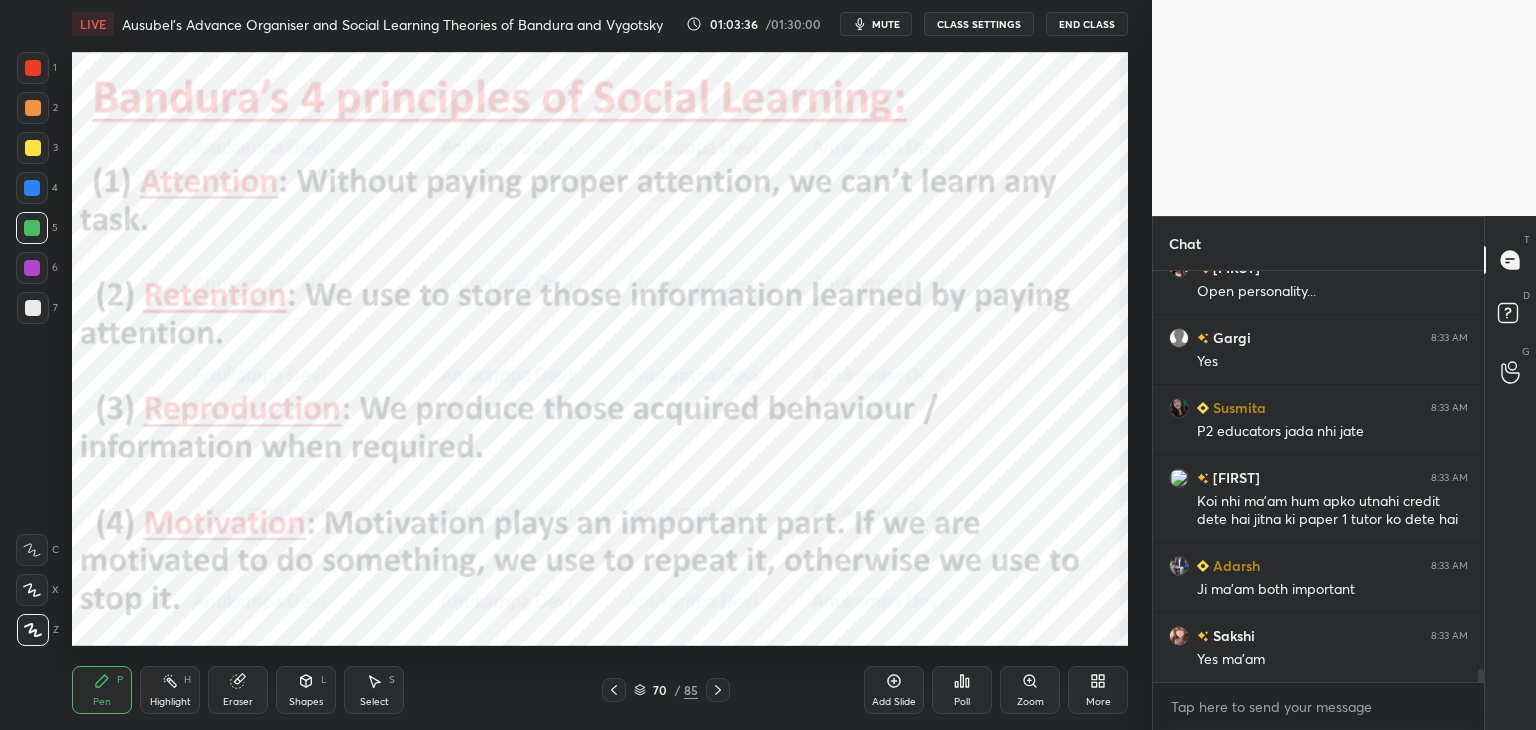 drag, startPoint x: 1480, startPoint y: 675, endPoint x: 1484, endPoint y: 691, distance: 16.492422 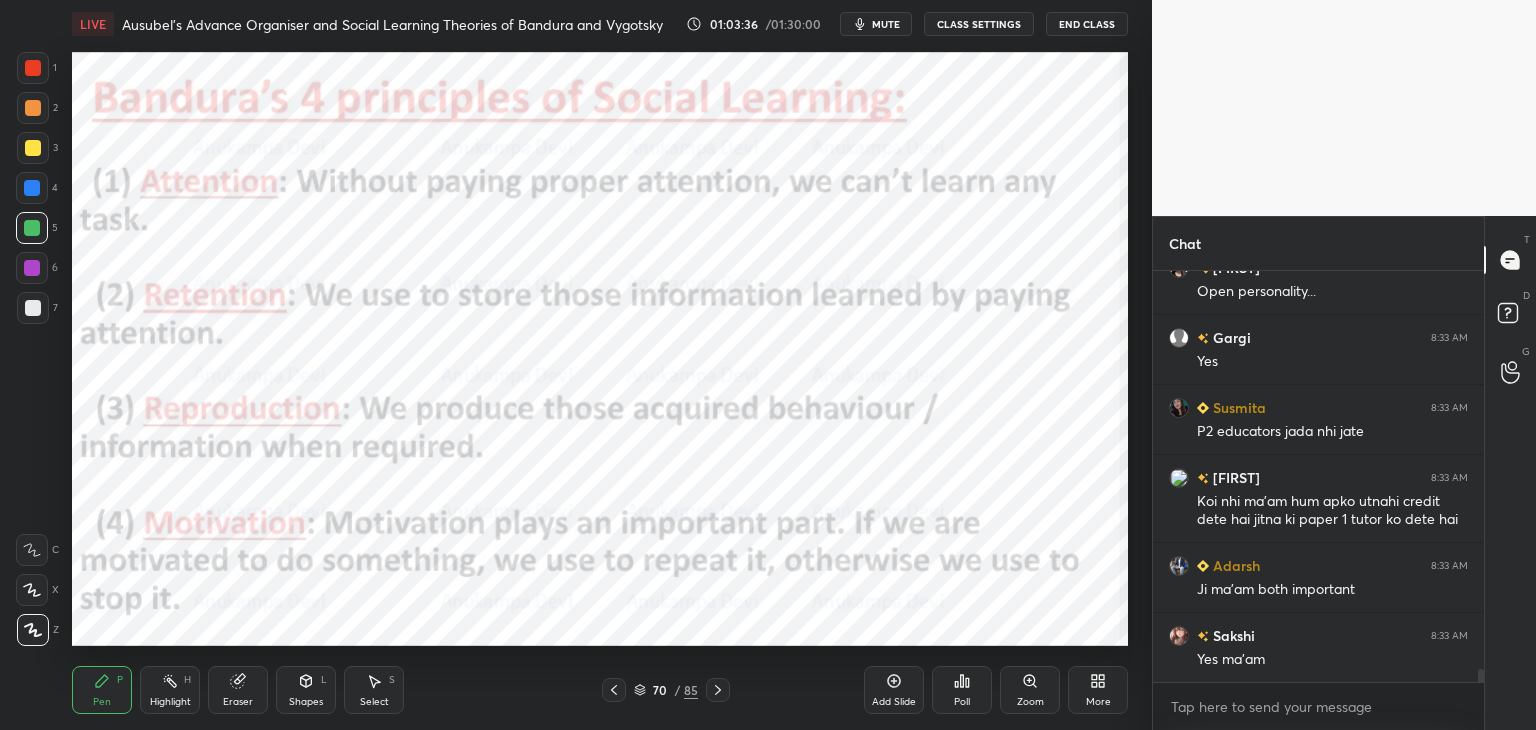 click on "Chat Aparna 8:32 AM Ma'am aap kaha se h anjulima 8:32 AM Open personality... Gargi 8:33 AM Yes Susmita 8:33 AM P2 educators jada nhi jate Rulekha 8:33 AM Koi nhi ma'am hum apko utnahi credit dete hai jitna ki paper 1 tutor ko dete hai Adarsh 8:33 AM Ji ma'am both important Sakshi 8:33 AM Yes ma'am JUMP TO LATEST Enable hand raising Enable raise hand to speak to learners. Once enabled, chat will be turned off temporarily. Enable x Susmita Asked a doubt 1 Crack NTA UGC NET/Jrf in Education Pick this doubt NEW DOUBTS ASKED No one has raised a hand yet Can't raise hand Looks like educator just invited you to speak. Please wait before you can raise your hand again. Got it T Messages (T) D Doubts (D) G Raise Hand (G)" at bounding box center (1344, 473) 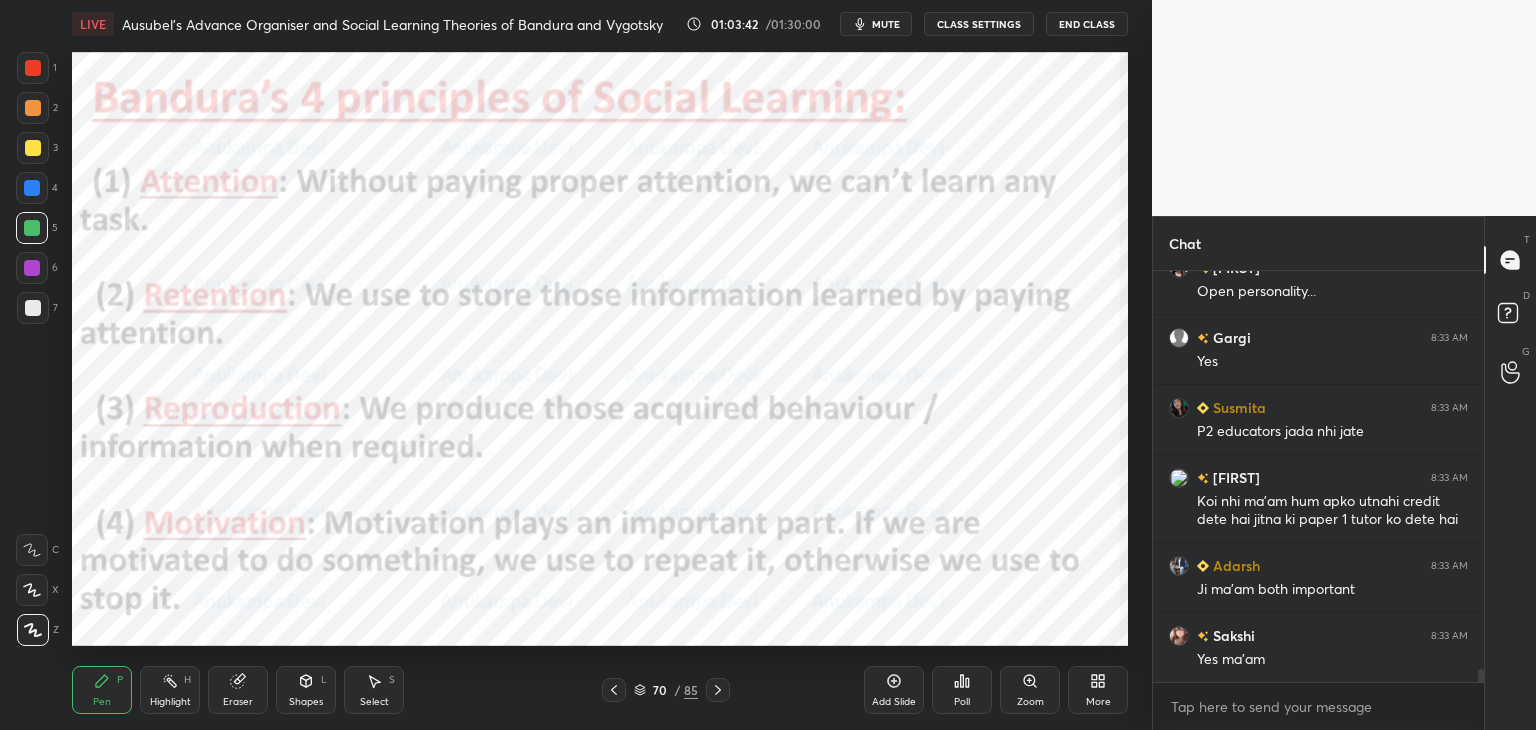 drag, startPoint x: 34, startPoint y: 115, endPoint x: 70, endPoint y: 155, distance: 53.814495 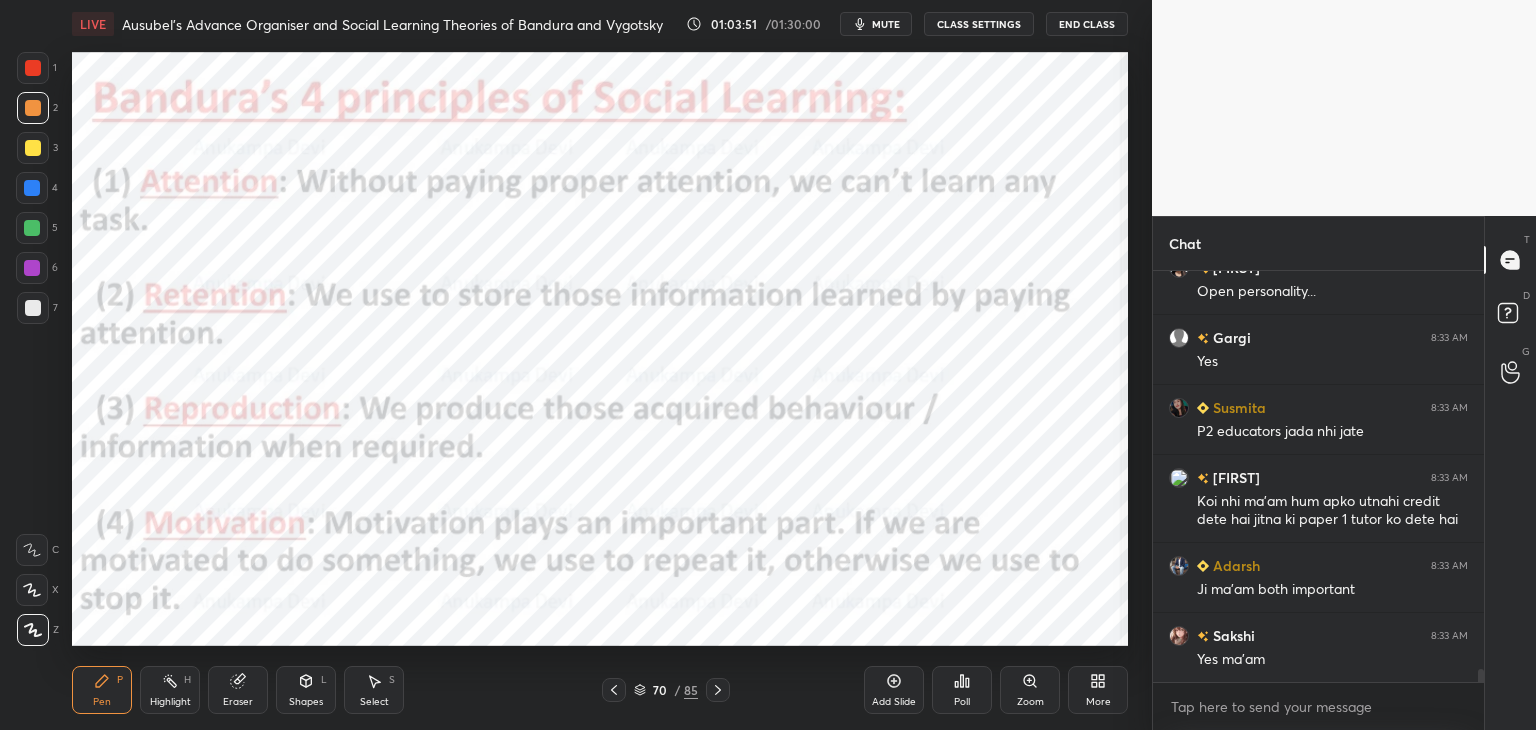 click on "mute" at bounding box center [886, 24] 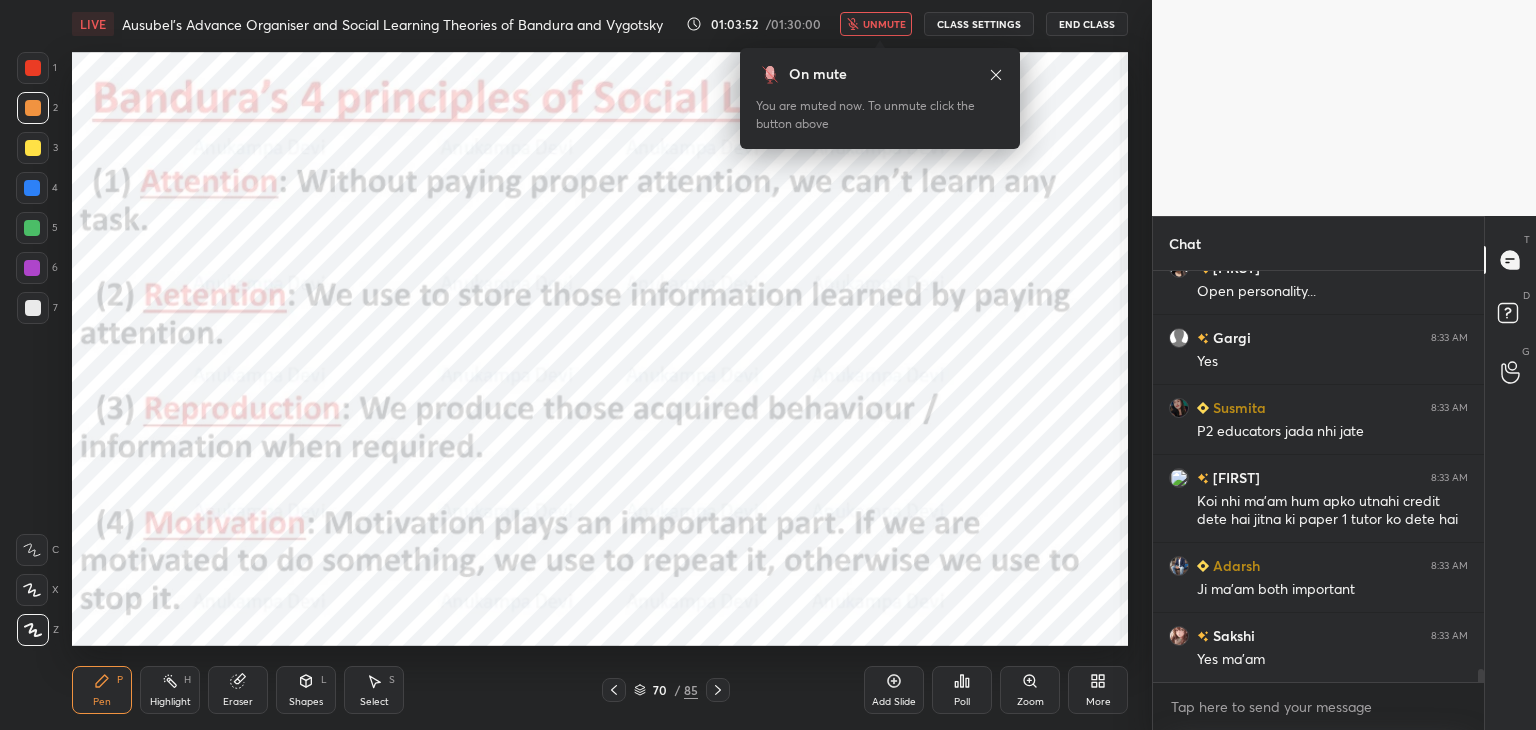 scroll, scrollTop: 12546, scrollLeft: 0, axis: vertical 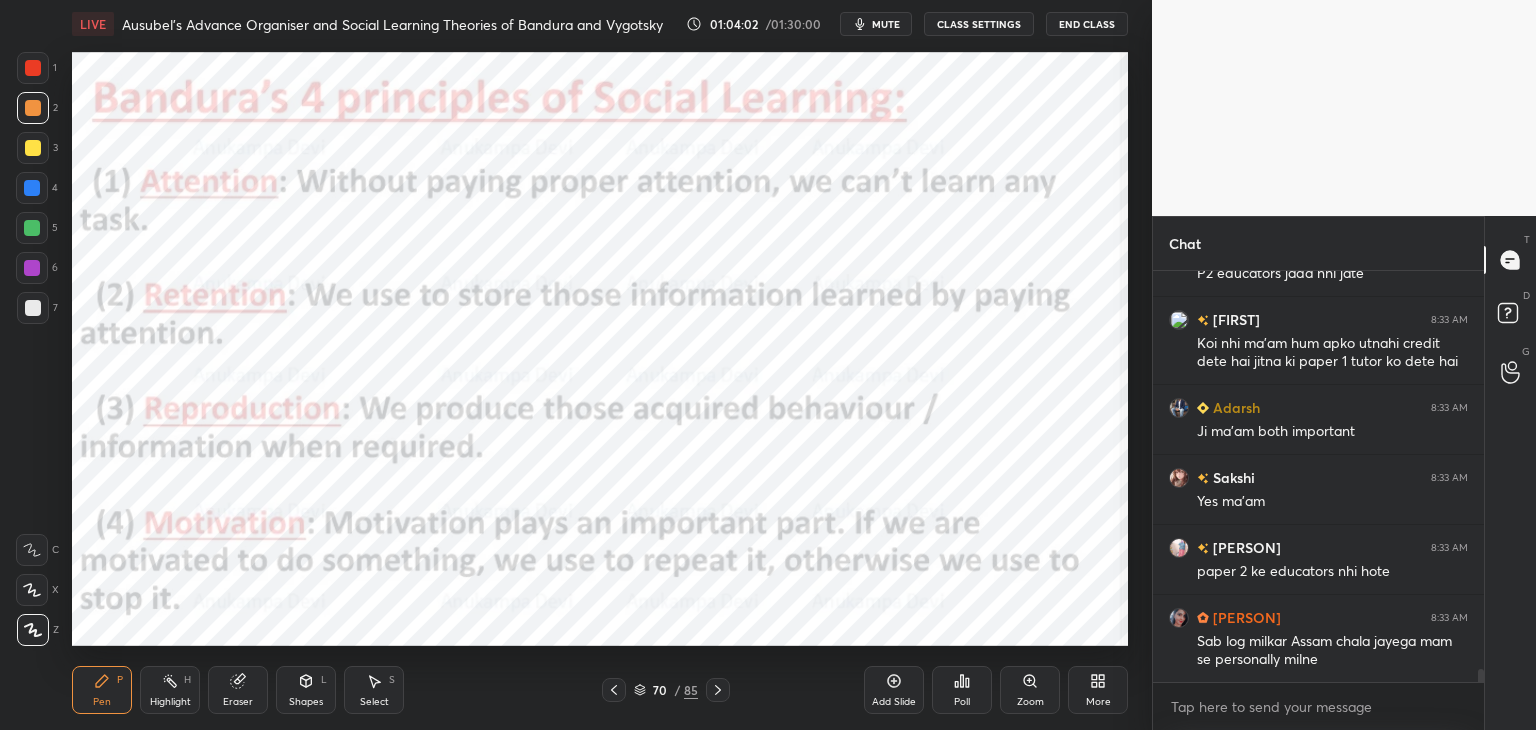 click at bounding box center (32, 268) 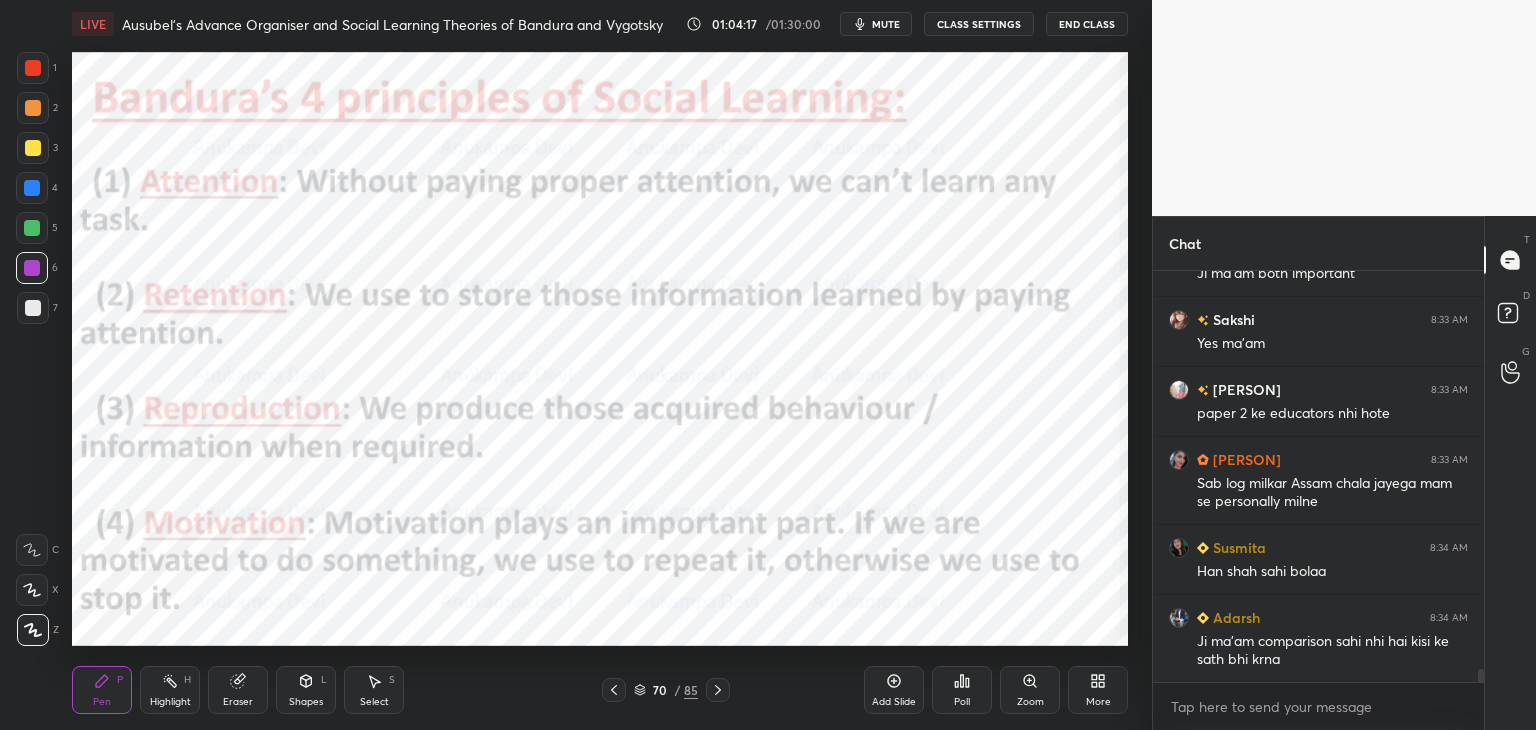 scroll, scrollTop: 12862, scrollLeft: 0, axis: vertical 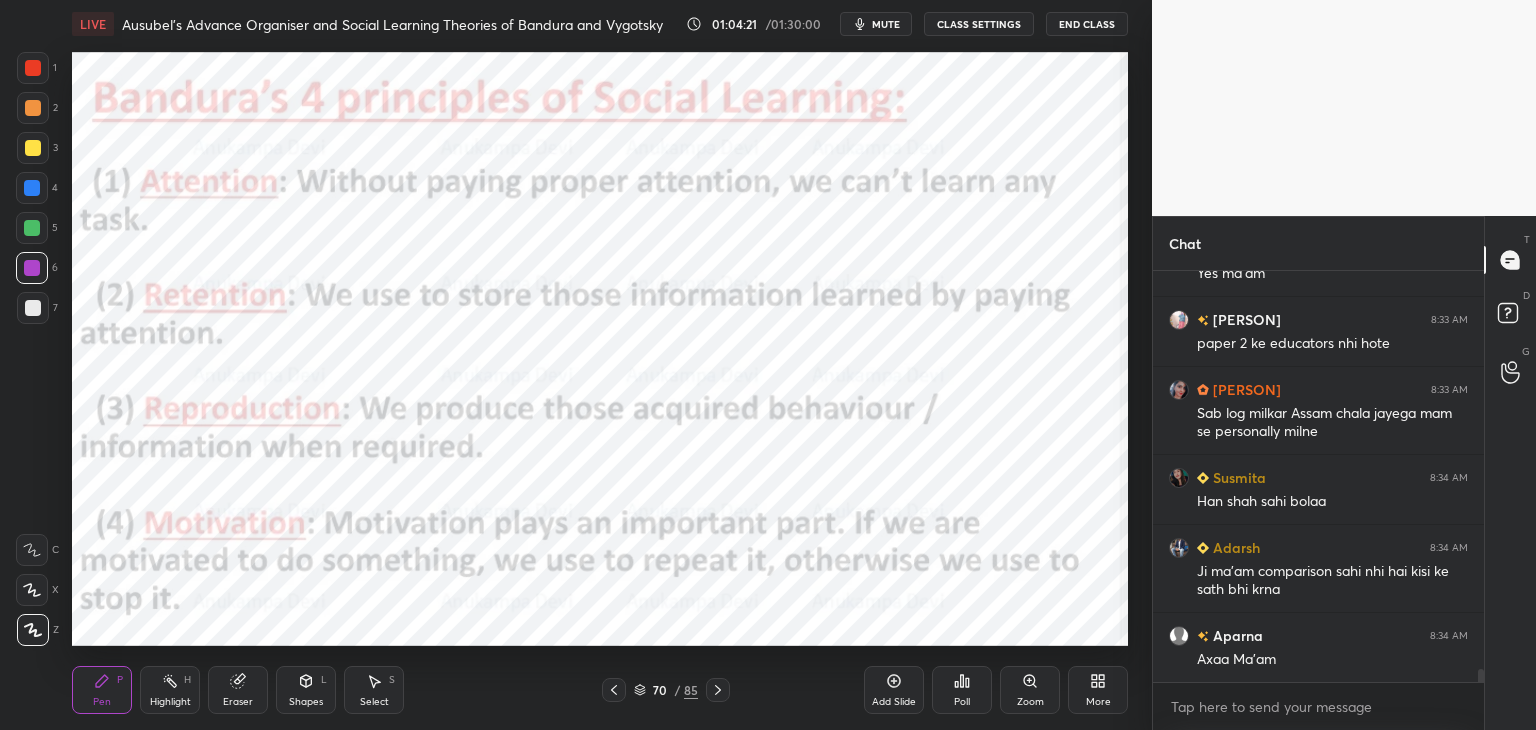click at bounding box center [33, 108] 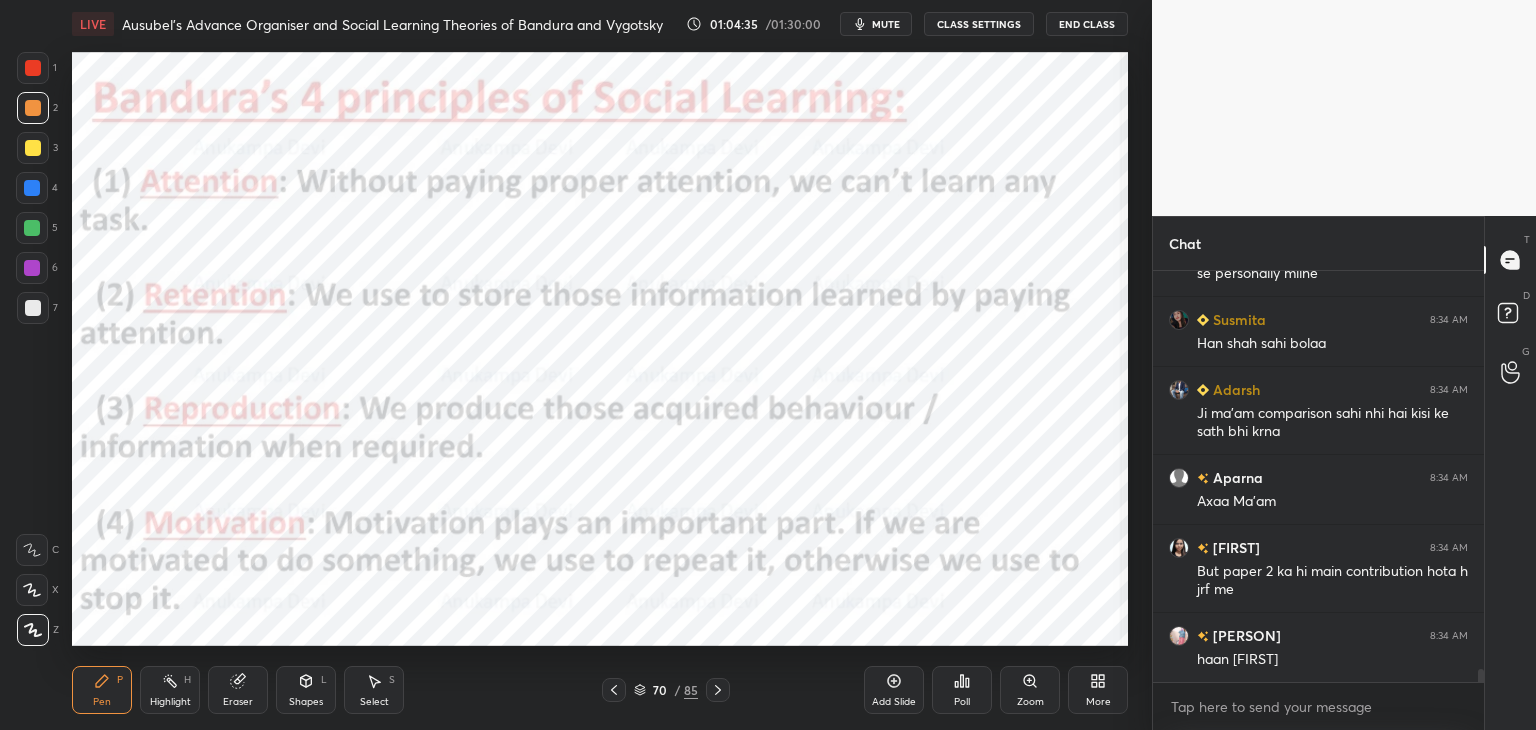 scroll, scrollTop: 13126, scrollLeft: 0, axis: vertical 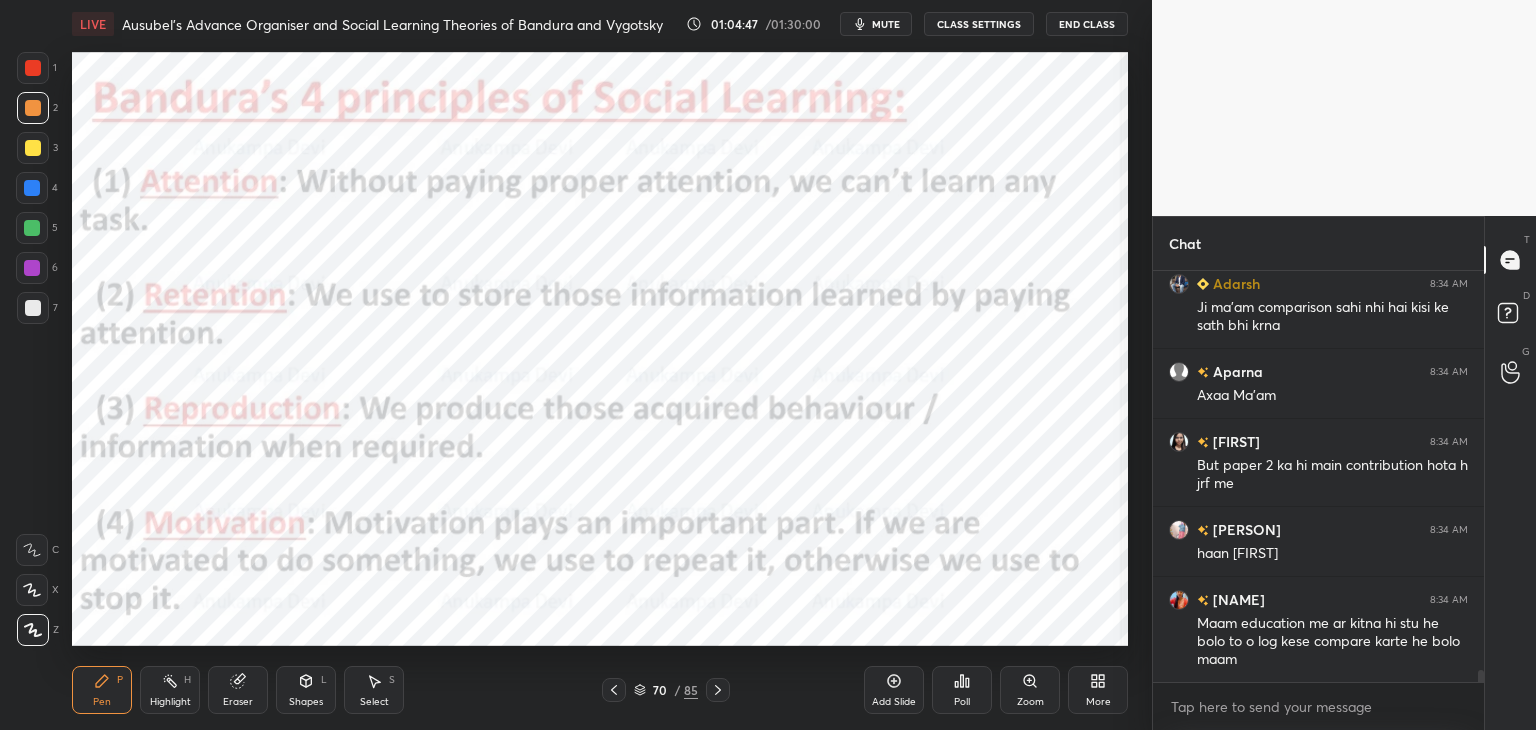 click at bounding box center (32, 268) 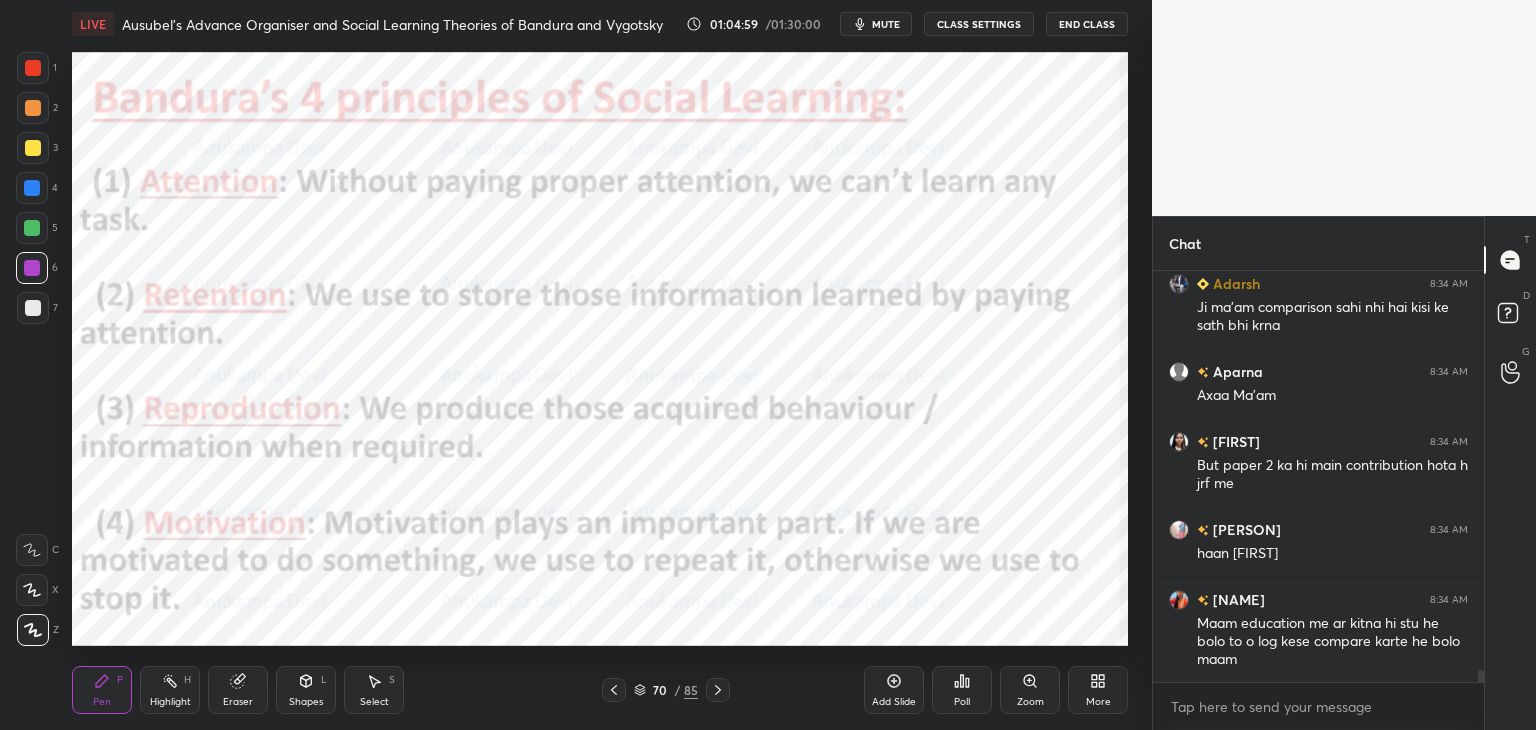 click at bounding box center [32, 228] 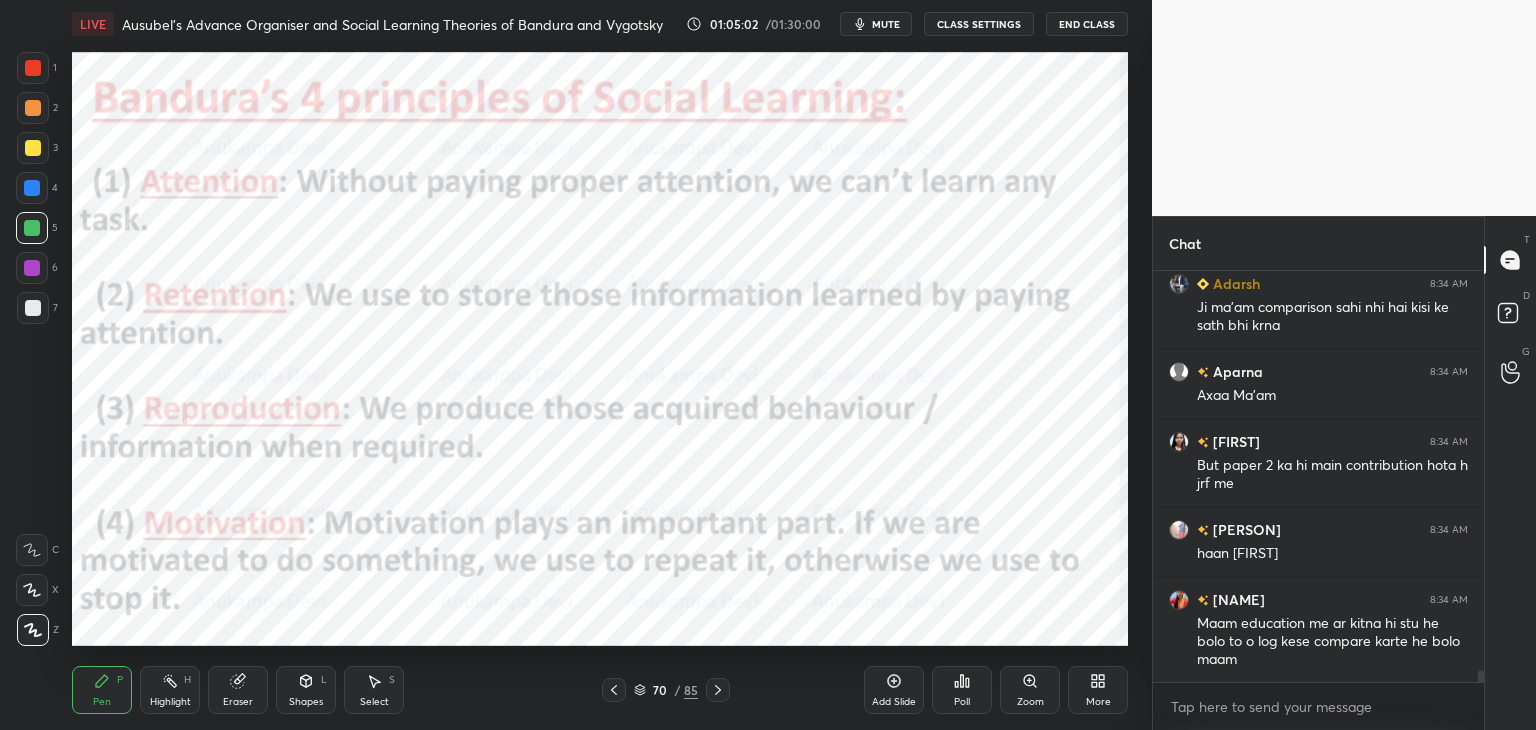 scroll, scrollTop: 13196, scrollLeft: 0, axis: vertical 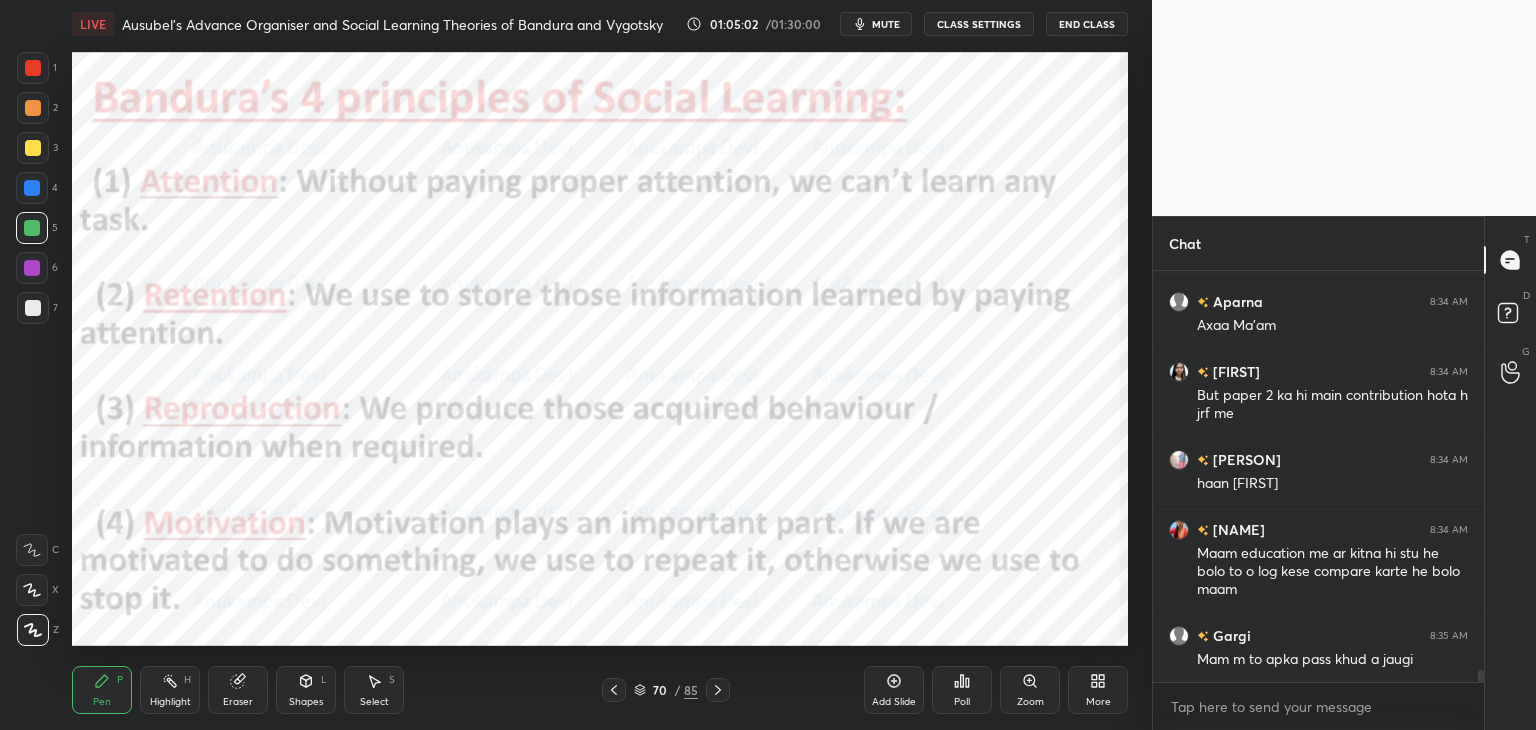 click at bounding box center [32, 188] 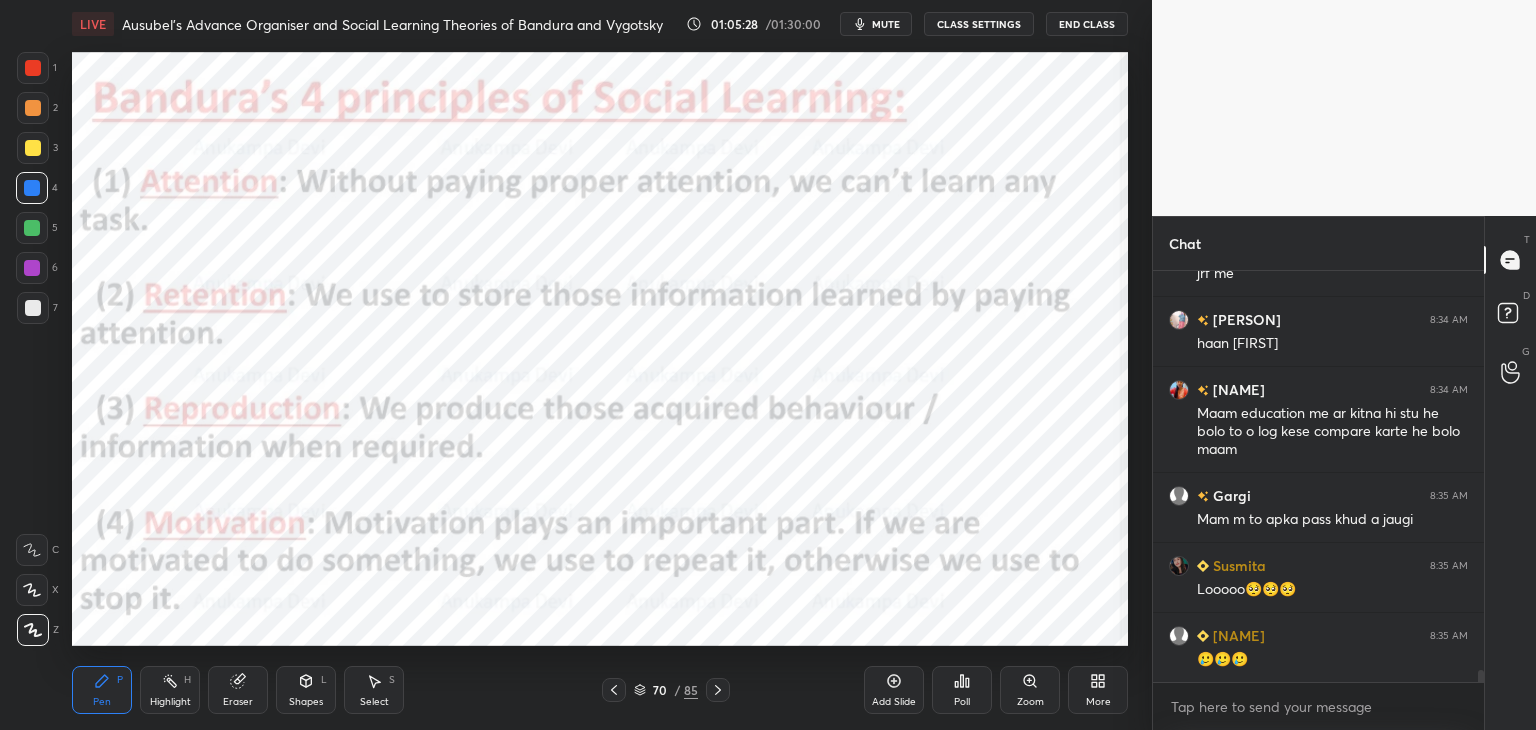 scroll, scrollTop: 13406, scrollLeft: 0, axis: vertical 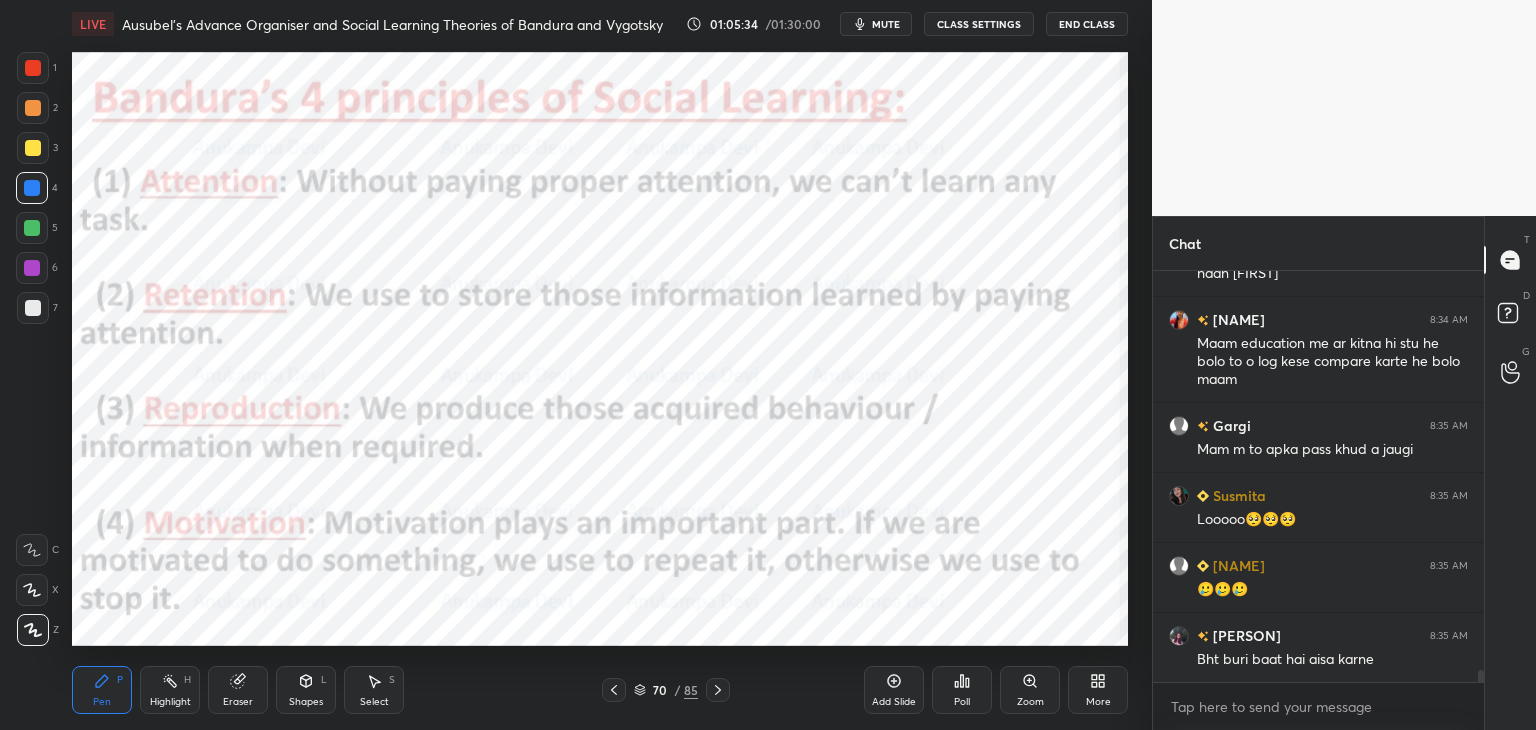 drag, startPoint x: 36, startPoint y: 109, endPoint x: 40, endPoint y: 89, distance: 20.396078 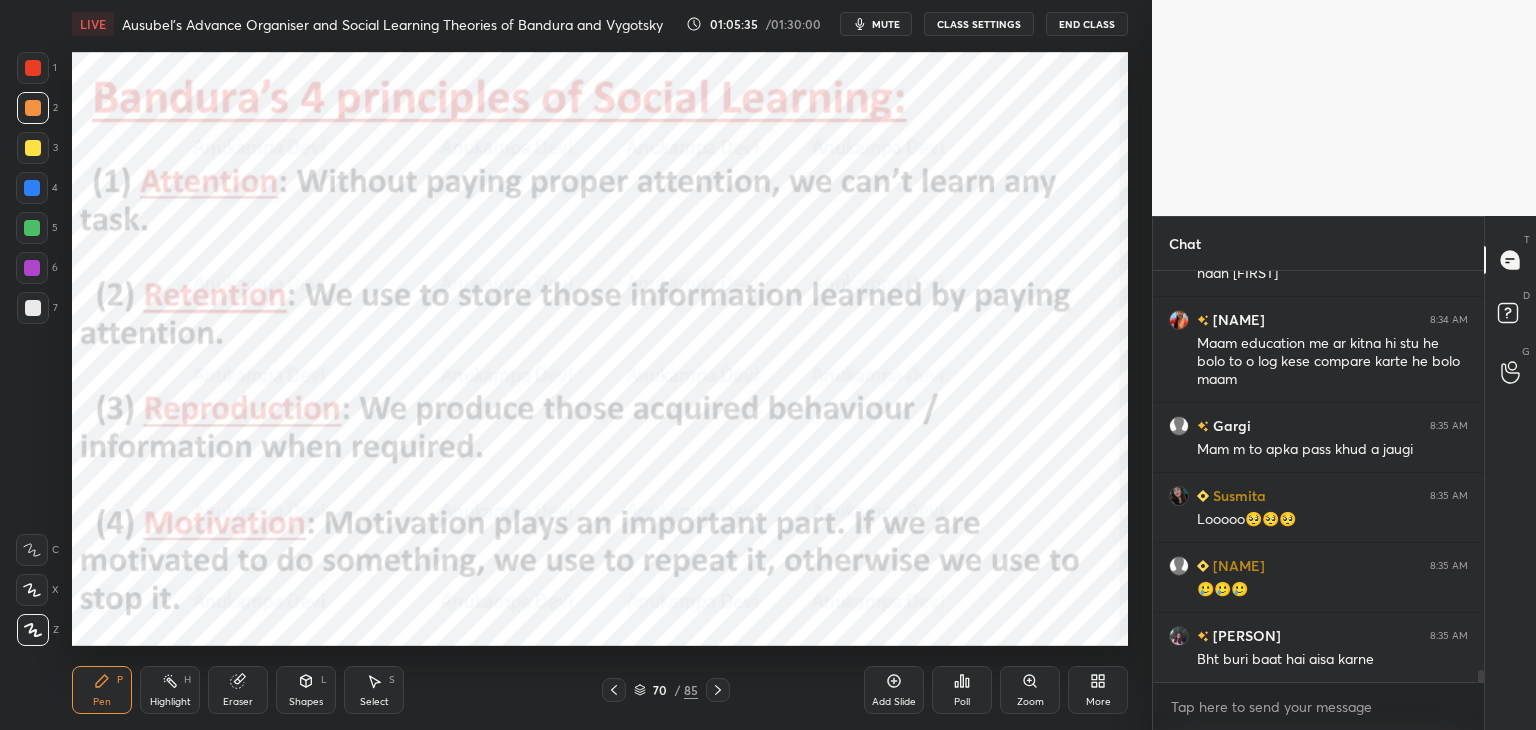 click at bounding box center (33, 68) 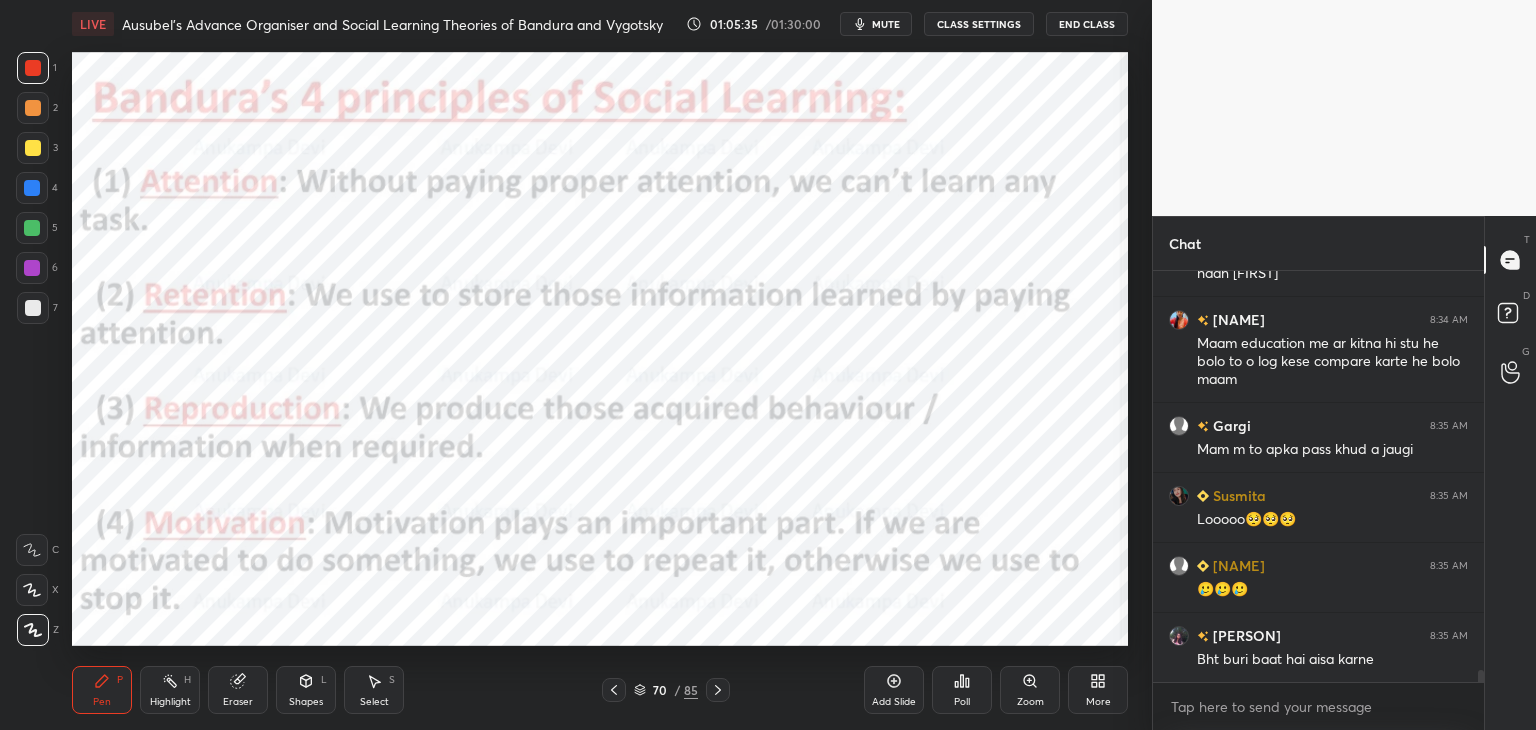 click on "4" at bounding box center [37, 192] 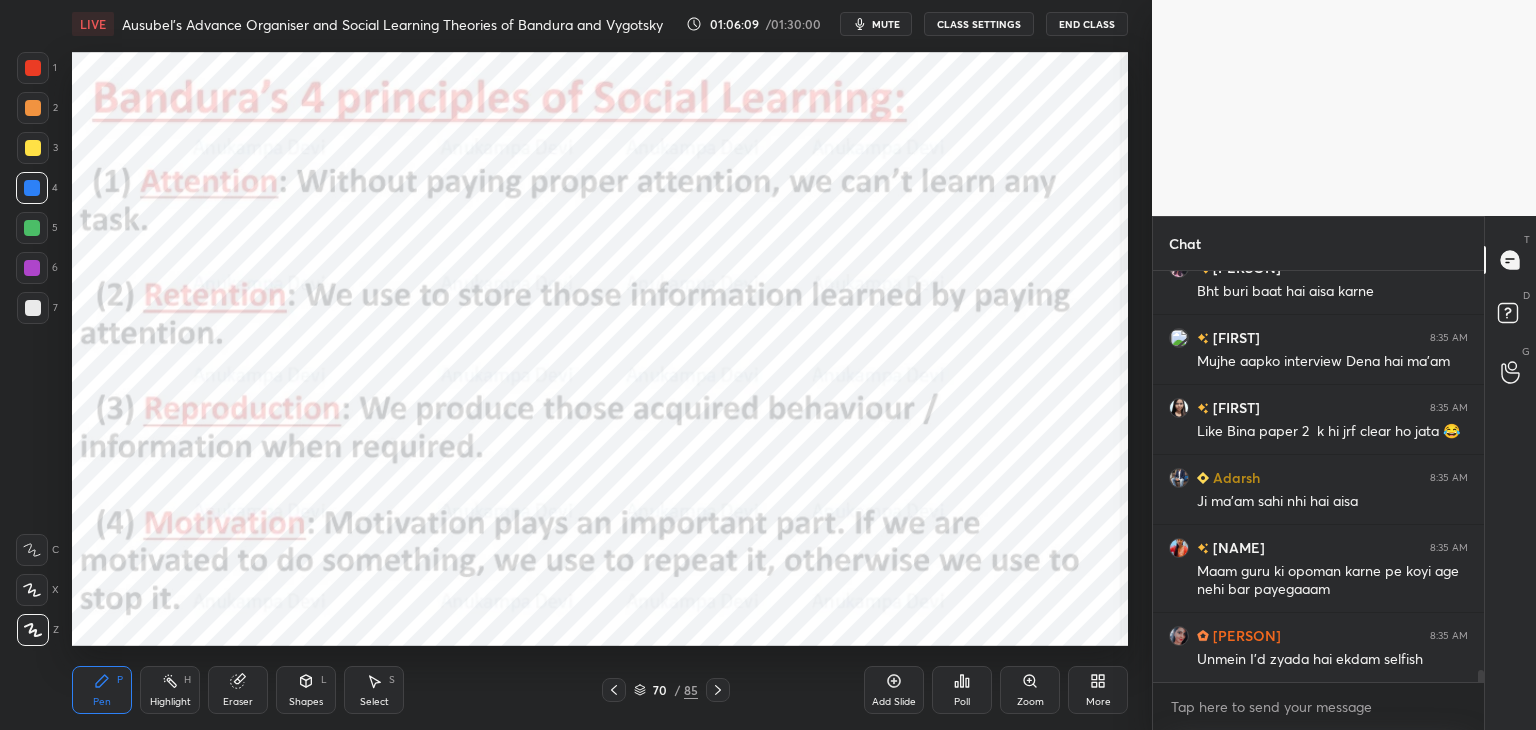 scroll, scrollTop: 13844, scrollLeft: 0, axis: vertical 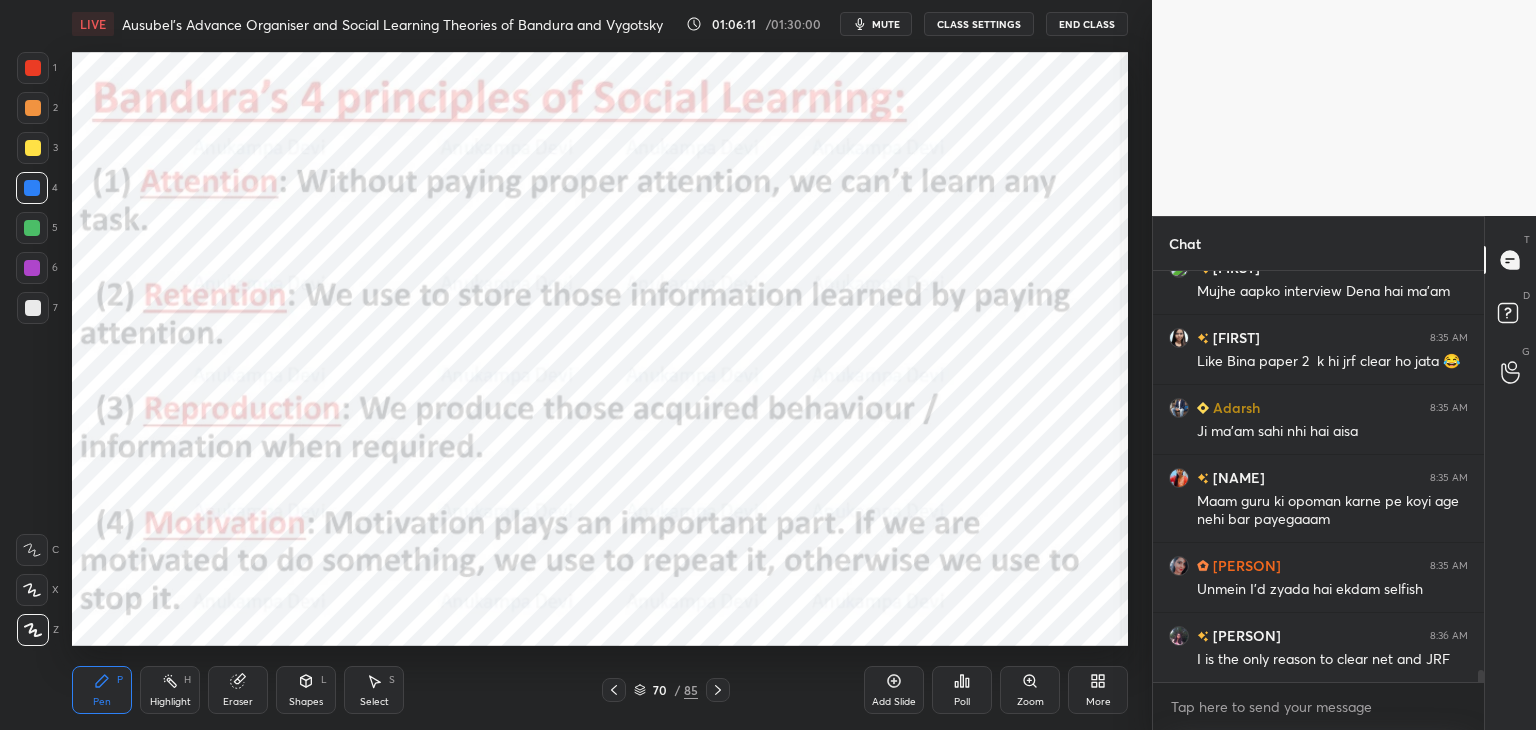 click at bounding box center [32, 268] 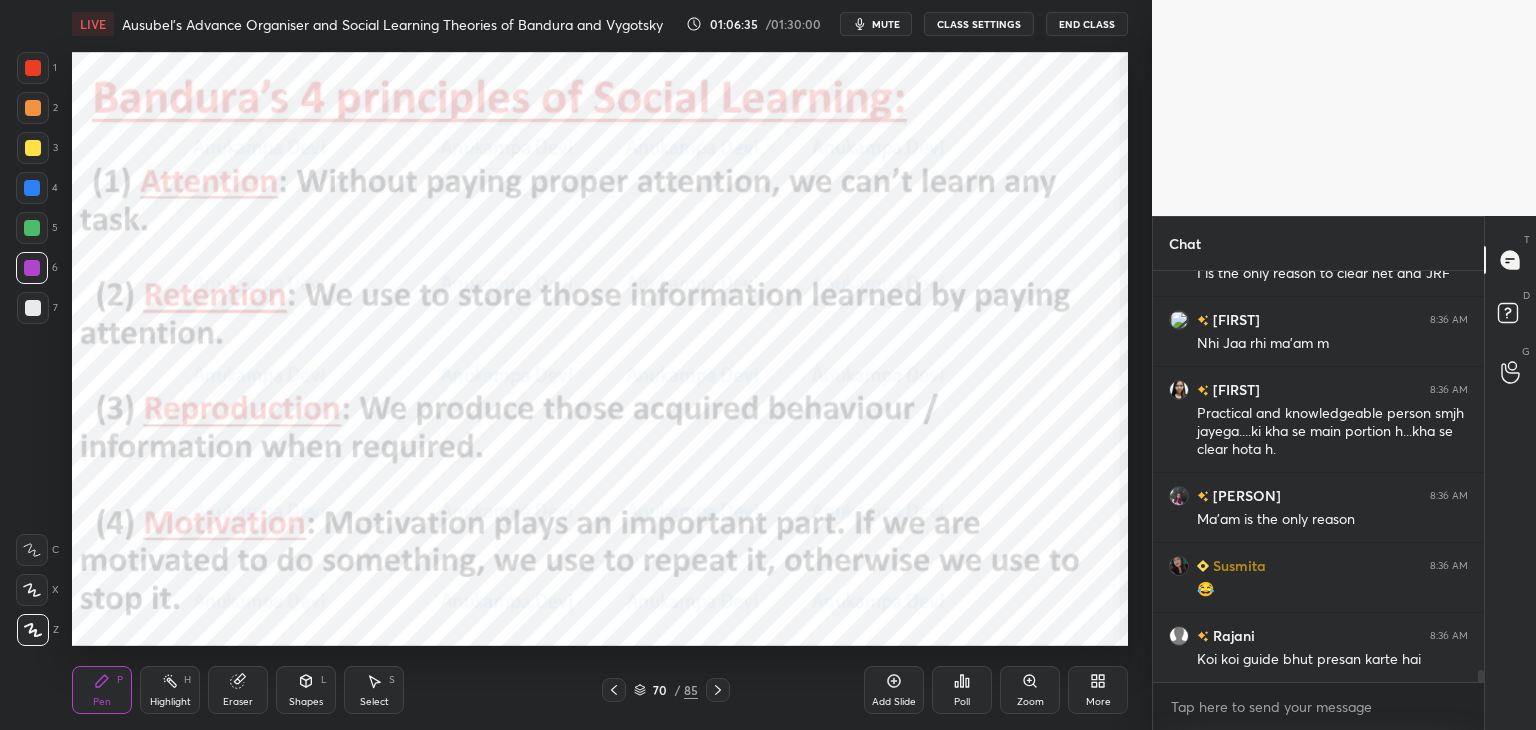 scroll, scrollTop: 14300, scrollLeft: 0, axis: vertical 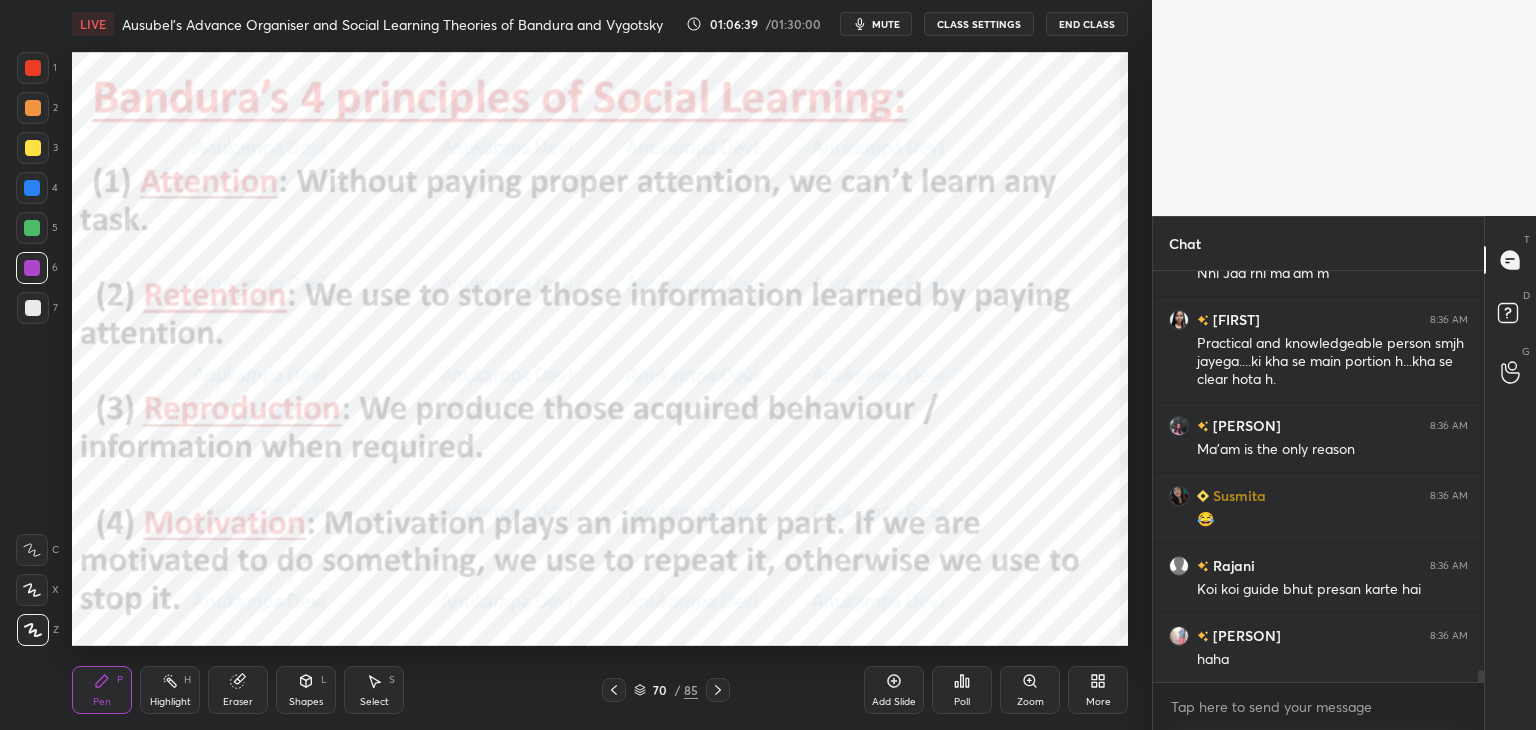click at bounding box center (32, 228) 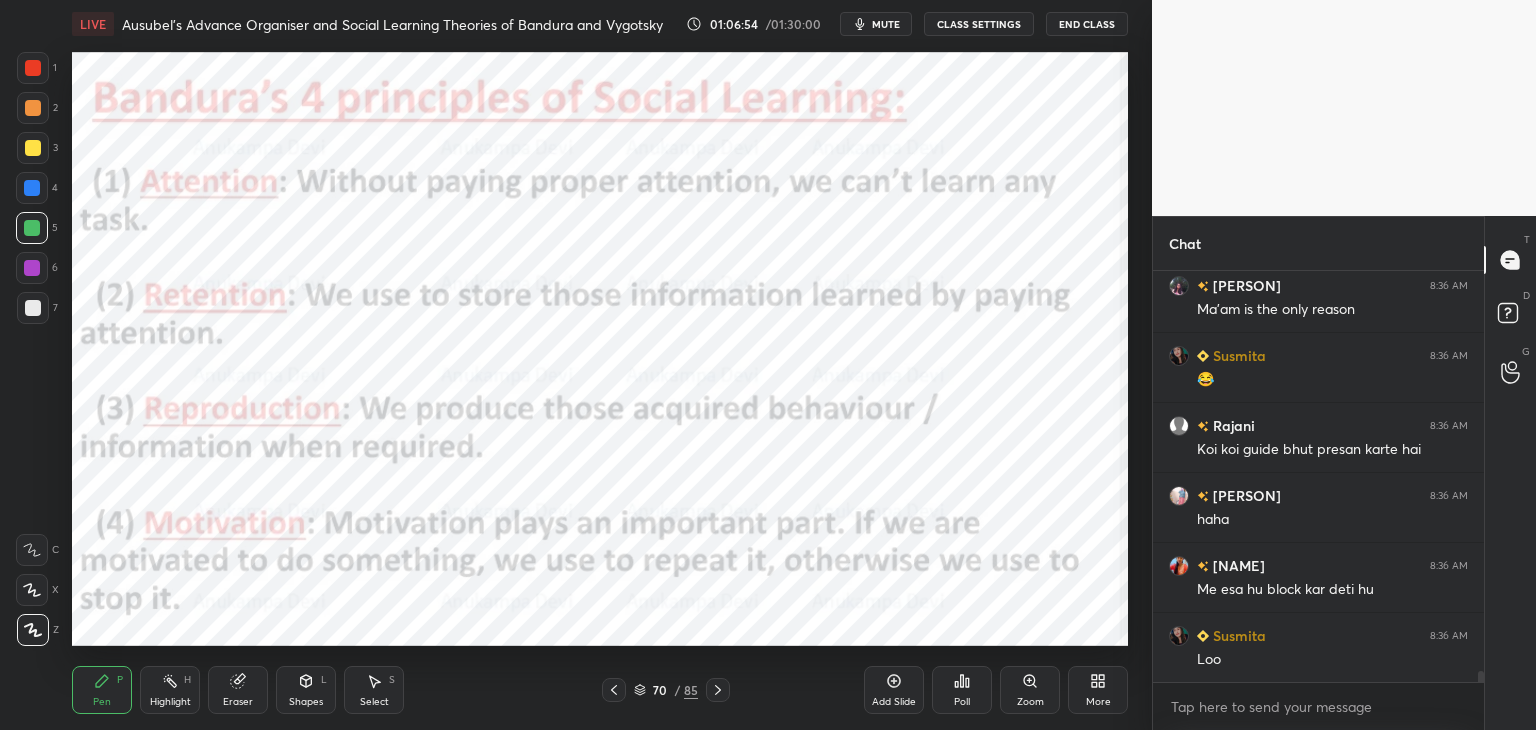 scroll, scrollTop: 14510, scrollLeft: 0, axis: vertical 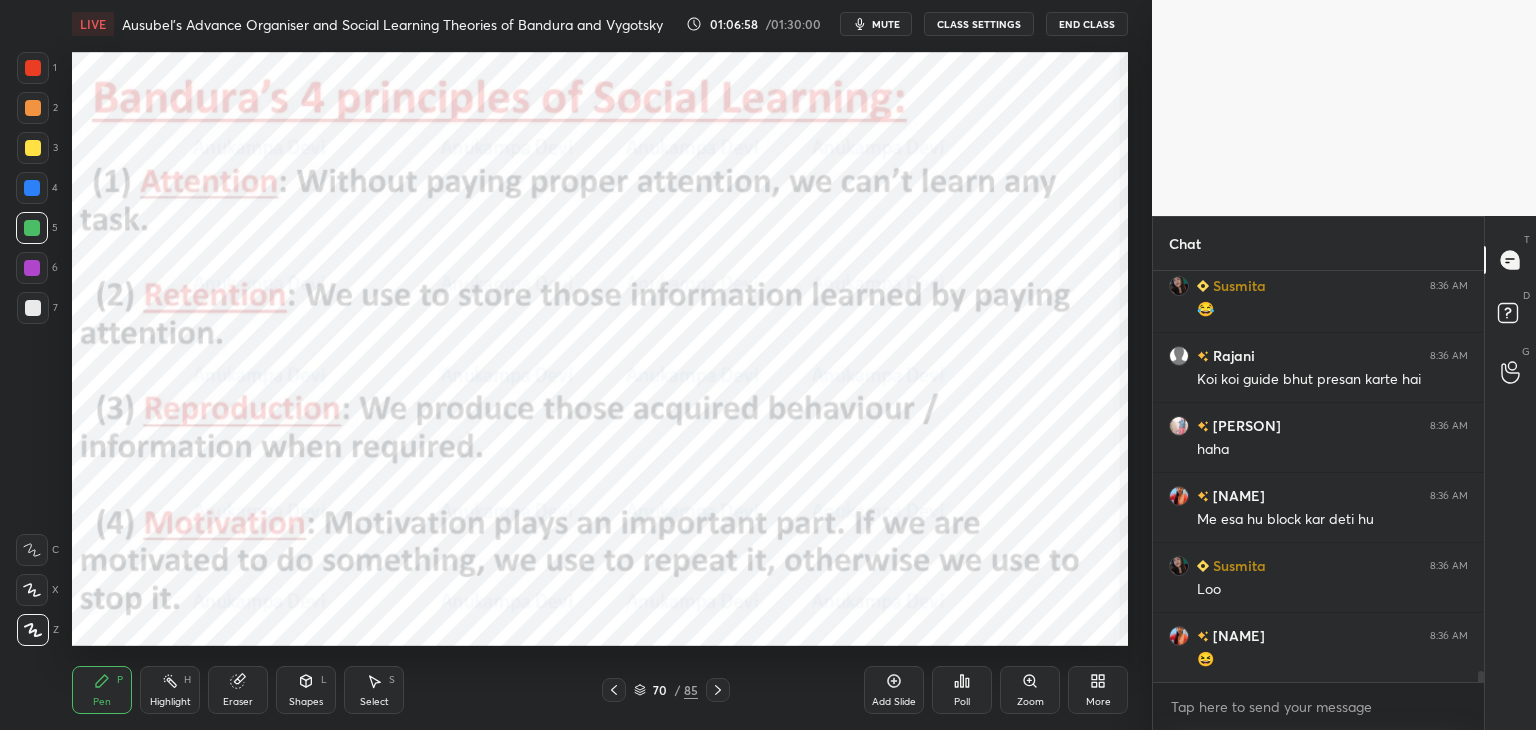 click at bounding box center (32, 268) 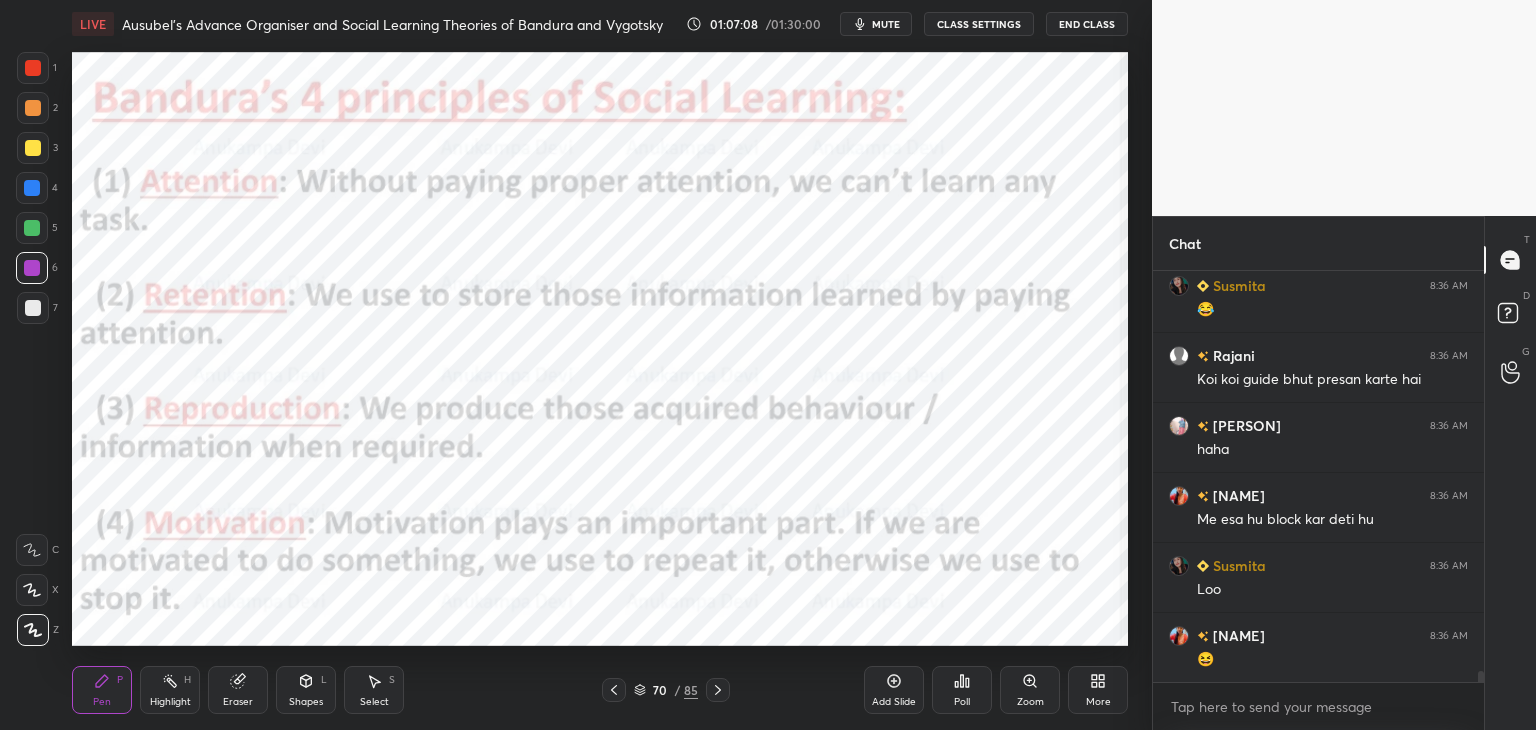 scroll, scrollTop: 14580, scrollLeft: 0, axis: vertical 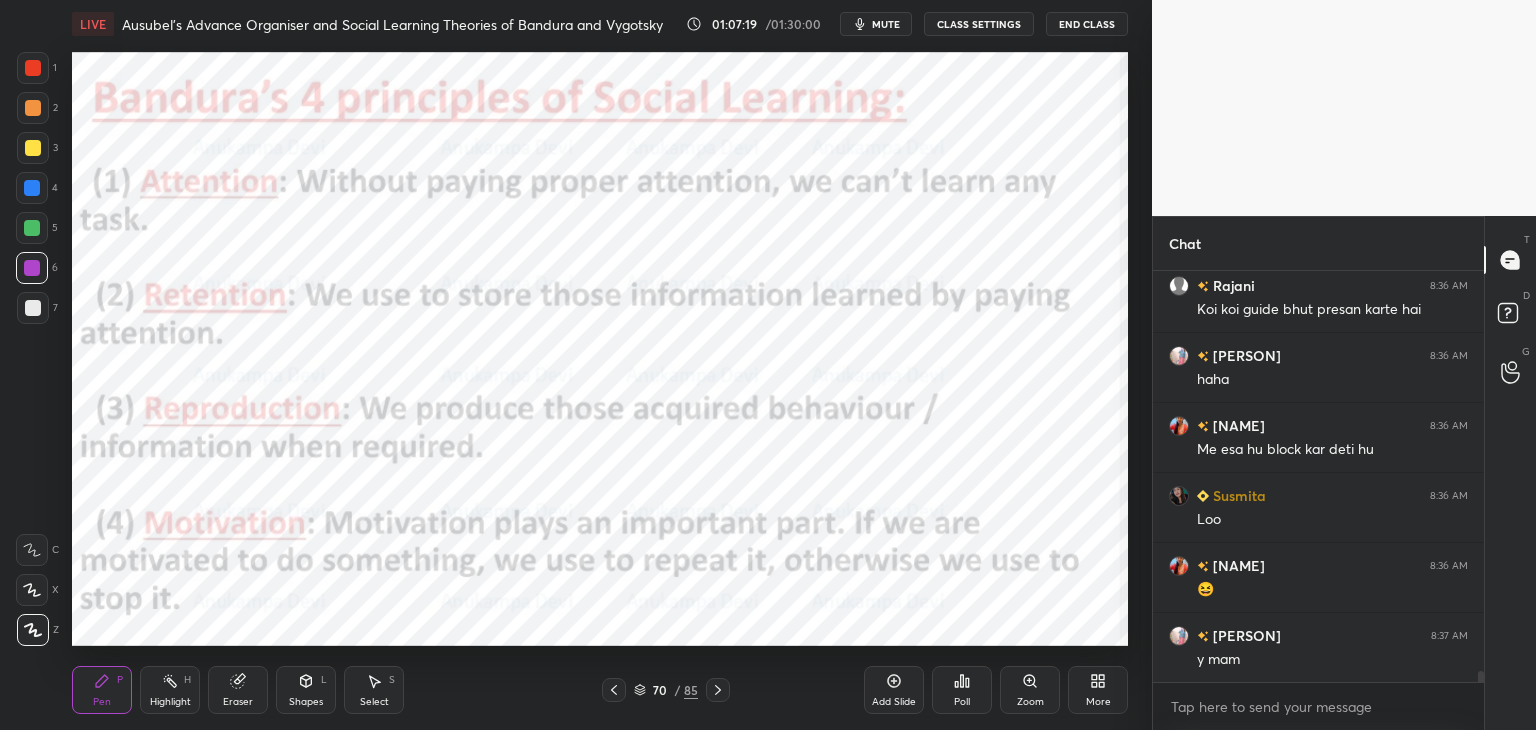 click at bounding box center (33, 108) 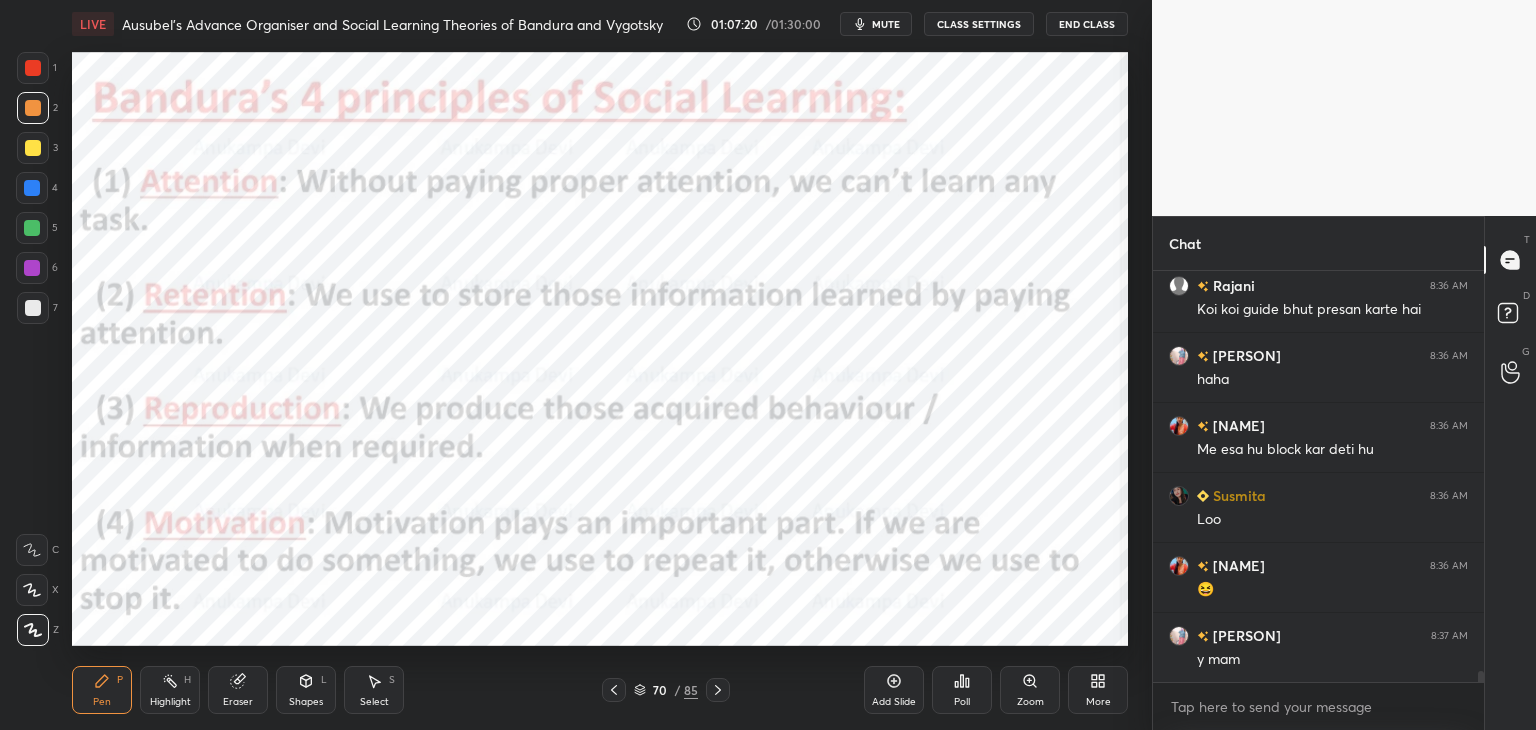 scroll, scrollTop: 14650, scrollLeft: 0, axis: vertical 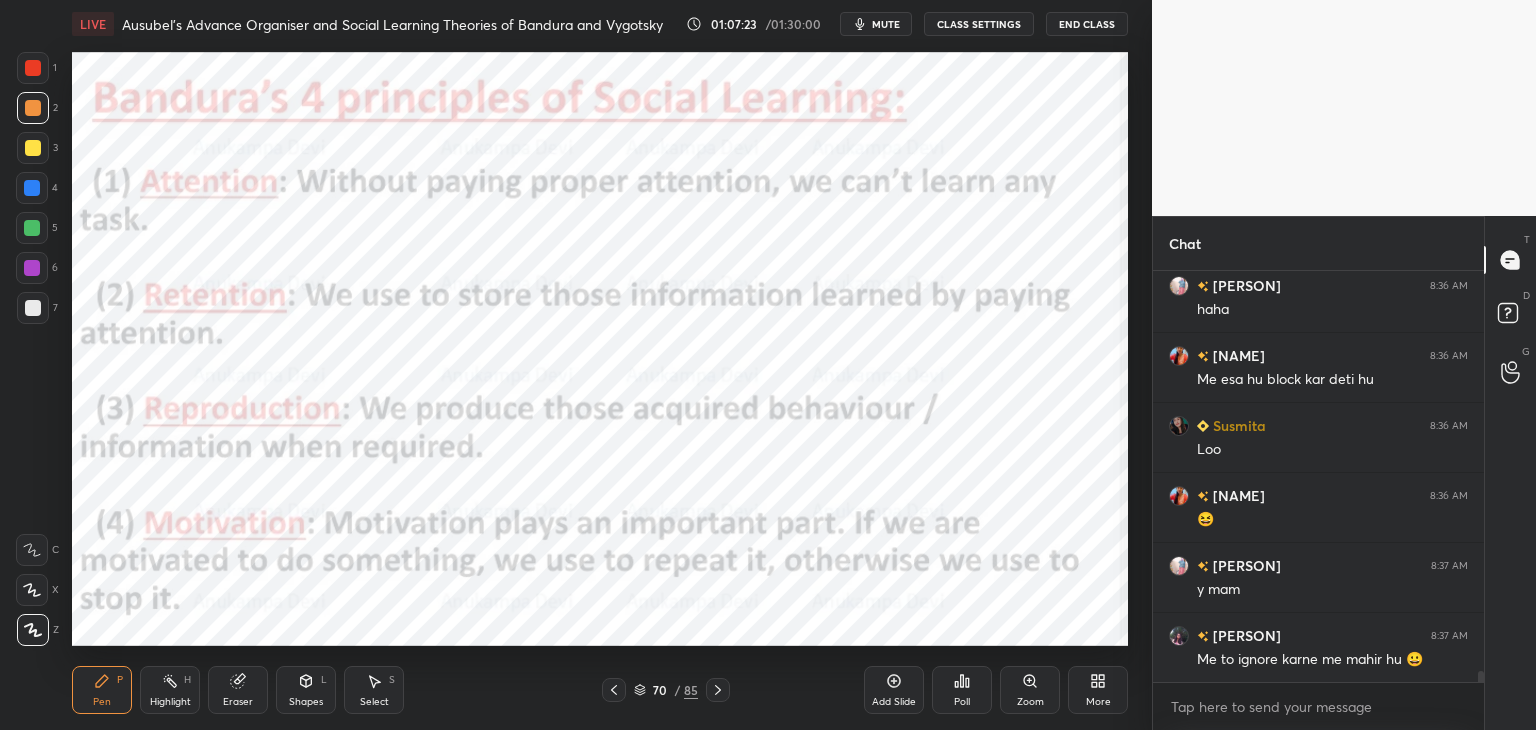 click at bounding box center (32, 228) 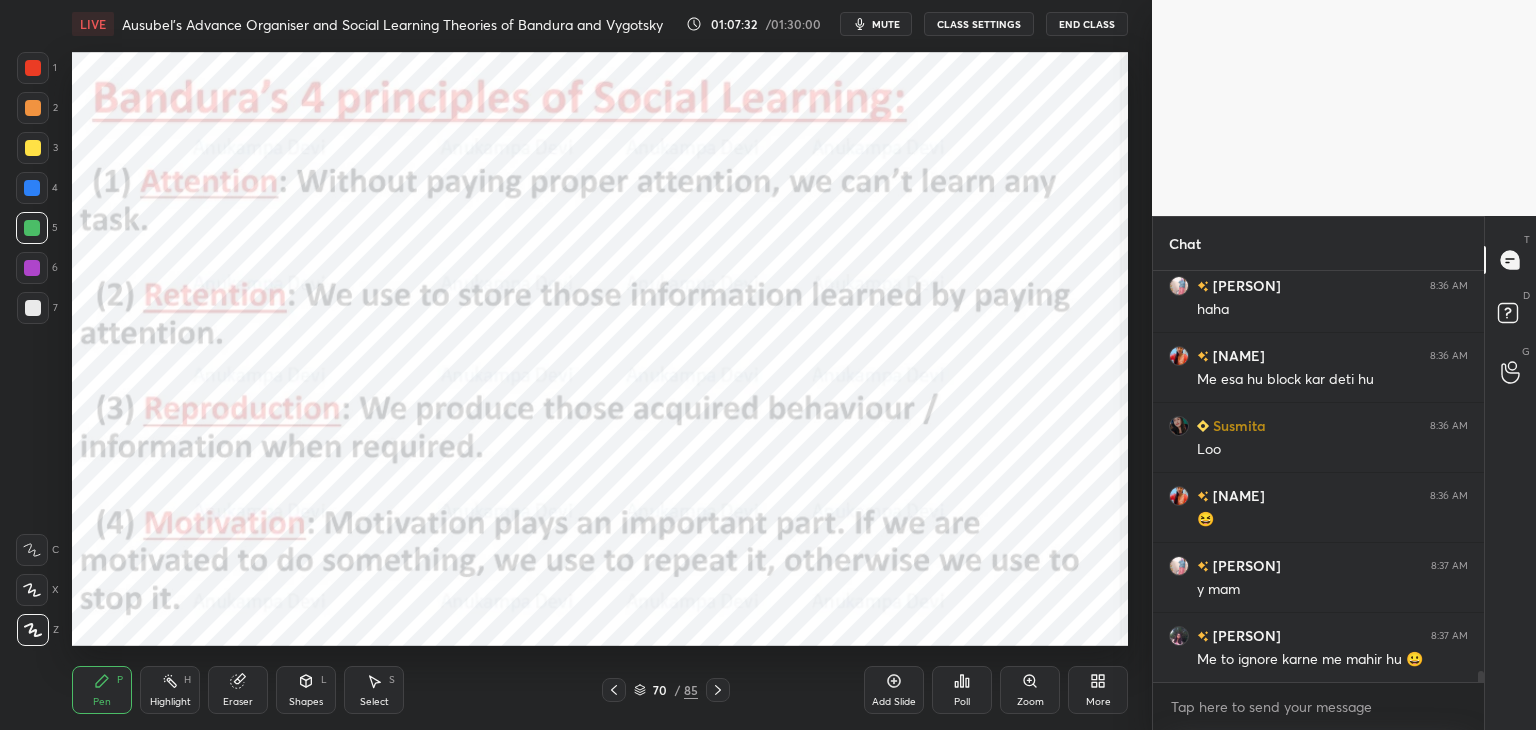 drag, startPoint x: 34, startPoint y: 276, endPoint x: 48, endPoint y: 268, distance: 16.124516 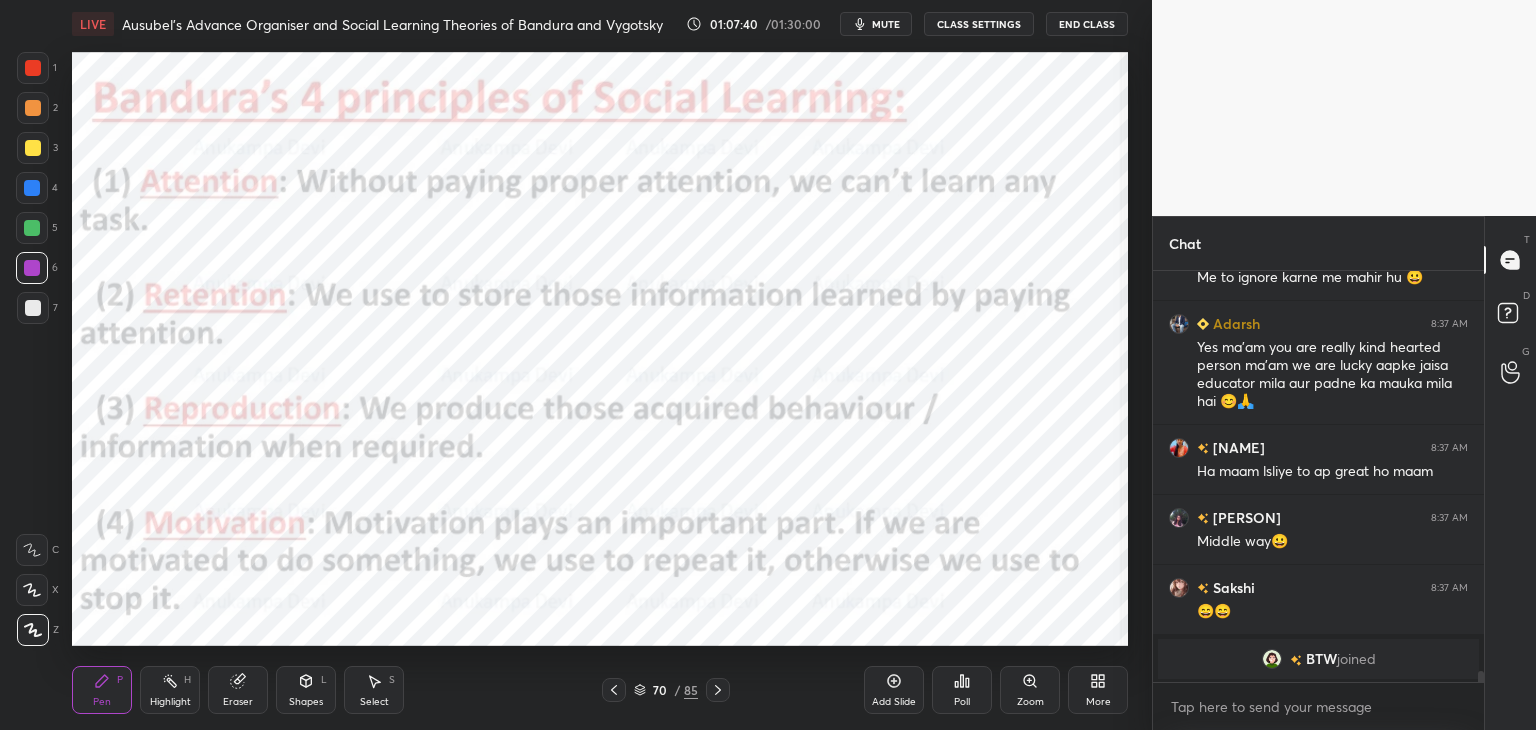 scroll, scrollTop: 13636, scrollLeft: 0, axis: vertical 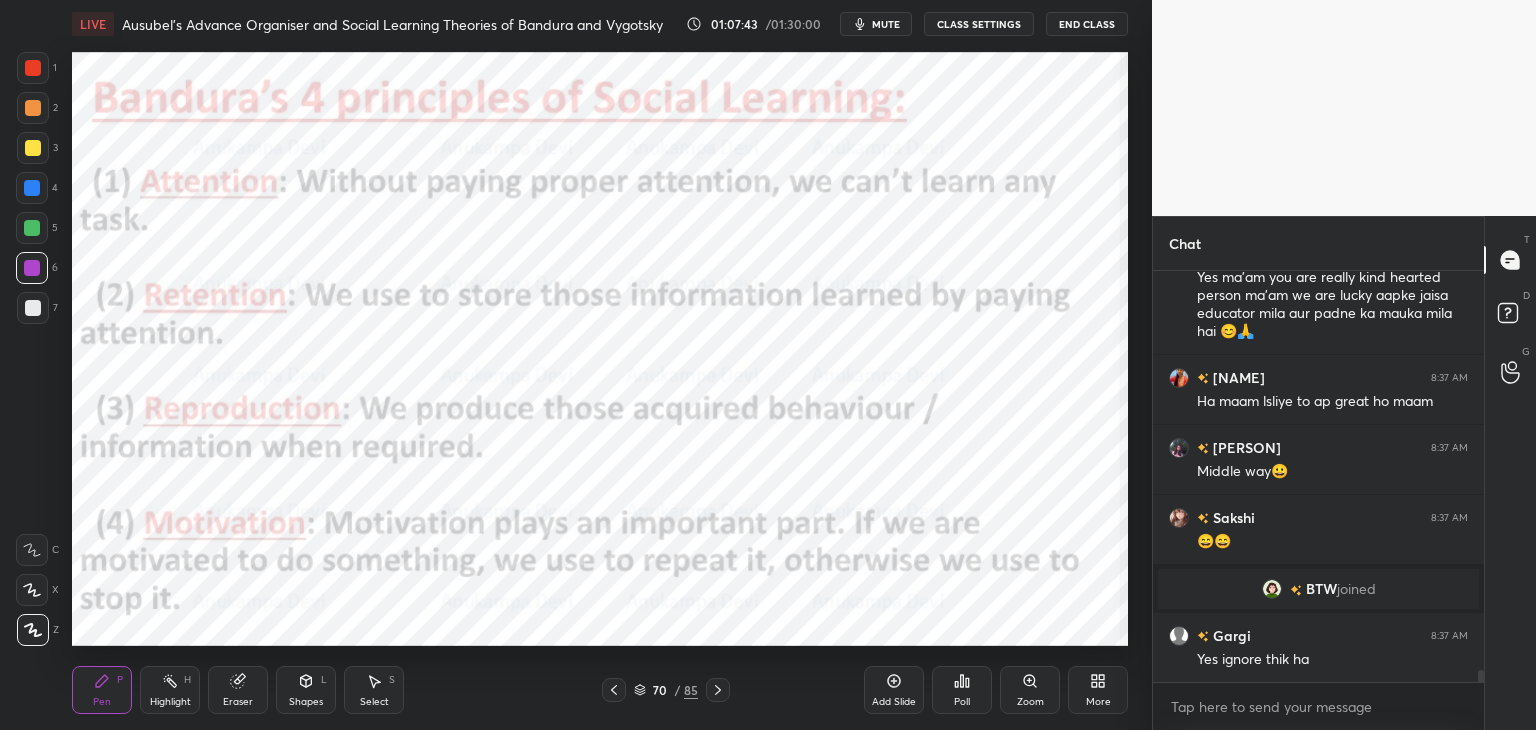 click at bounding box center (1481, 678) 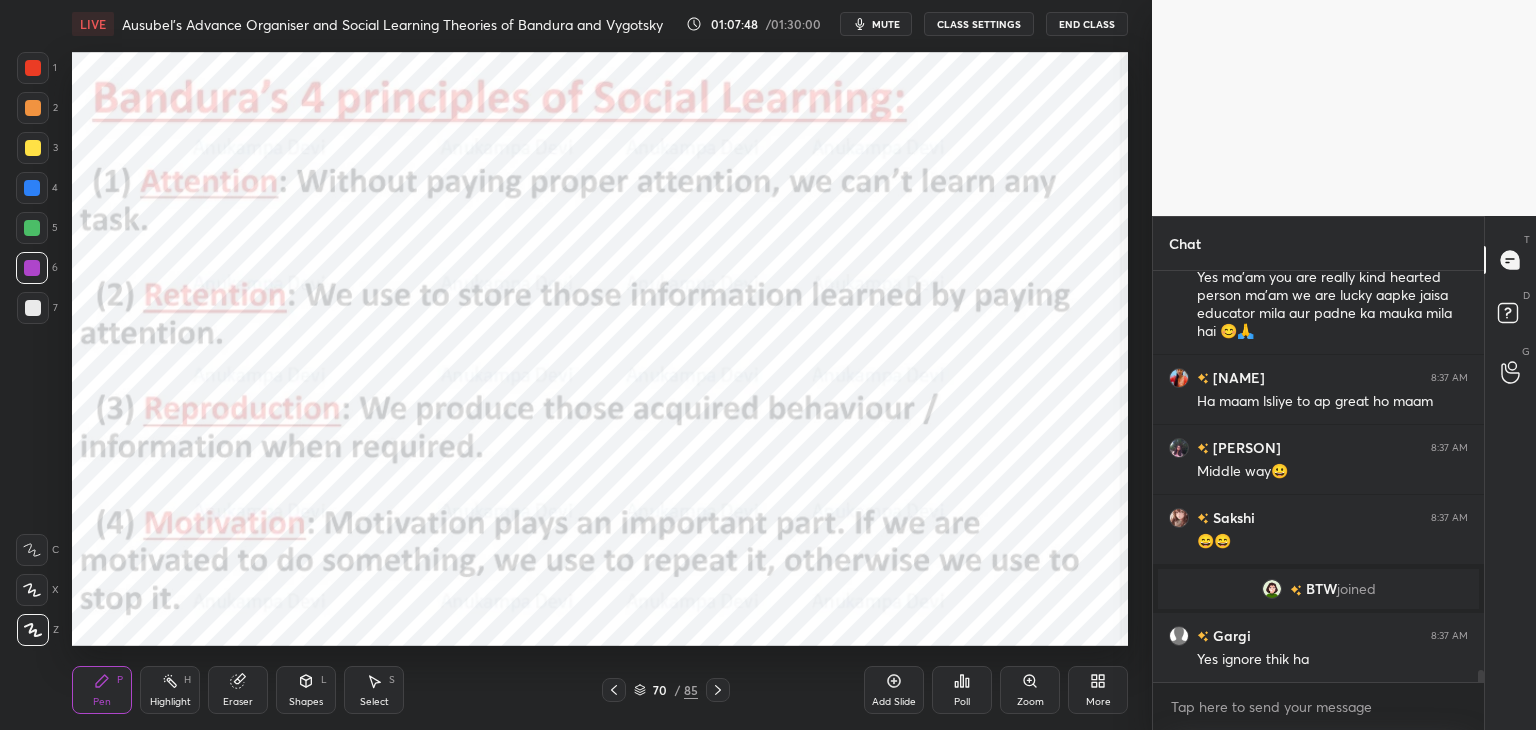 click at bounding box center (32, 228) 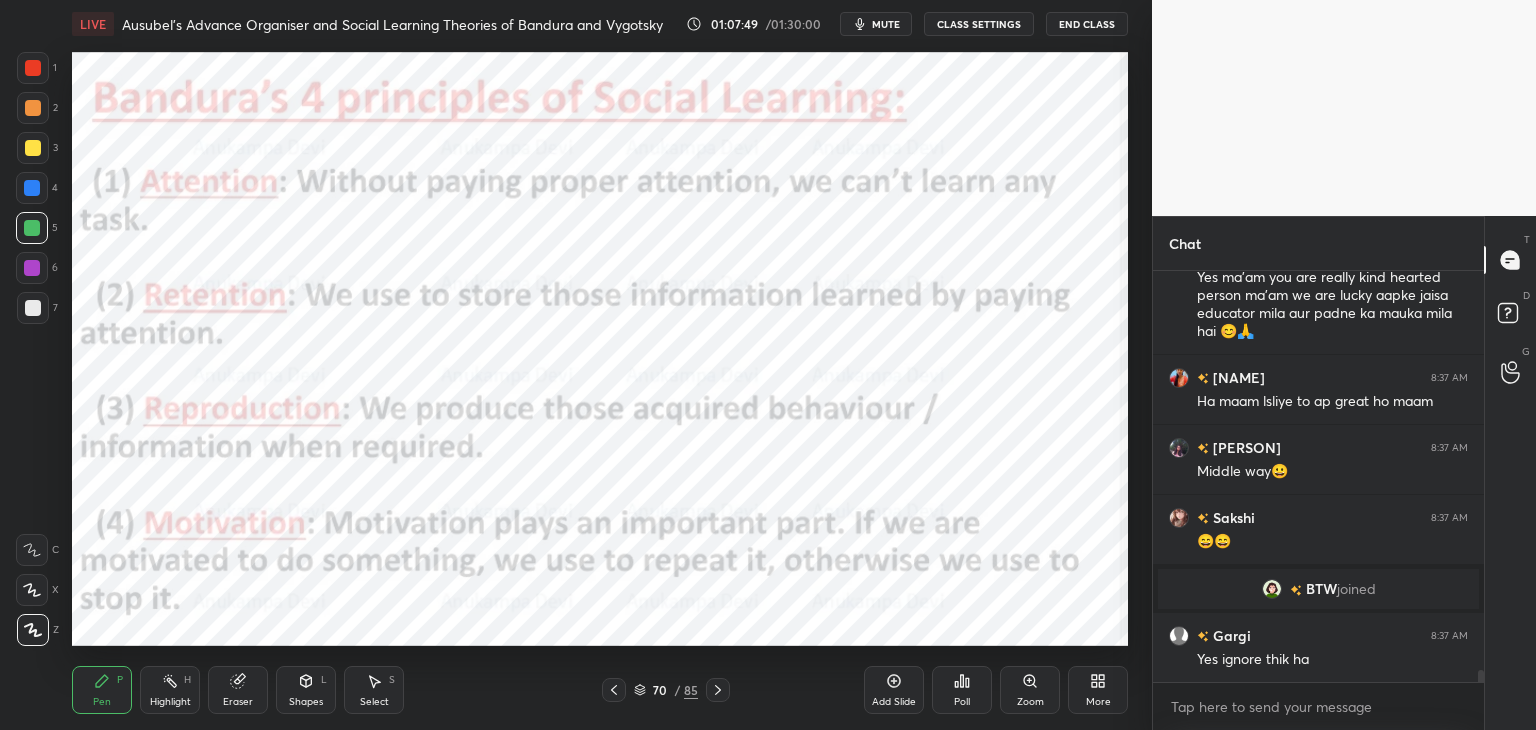 scroll, scrollTop: 13706, scrollLeft: 0, axis: vertical 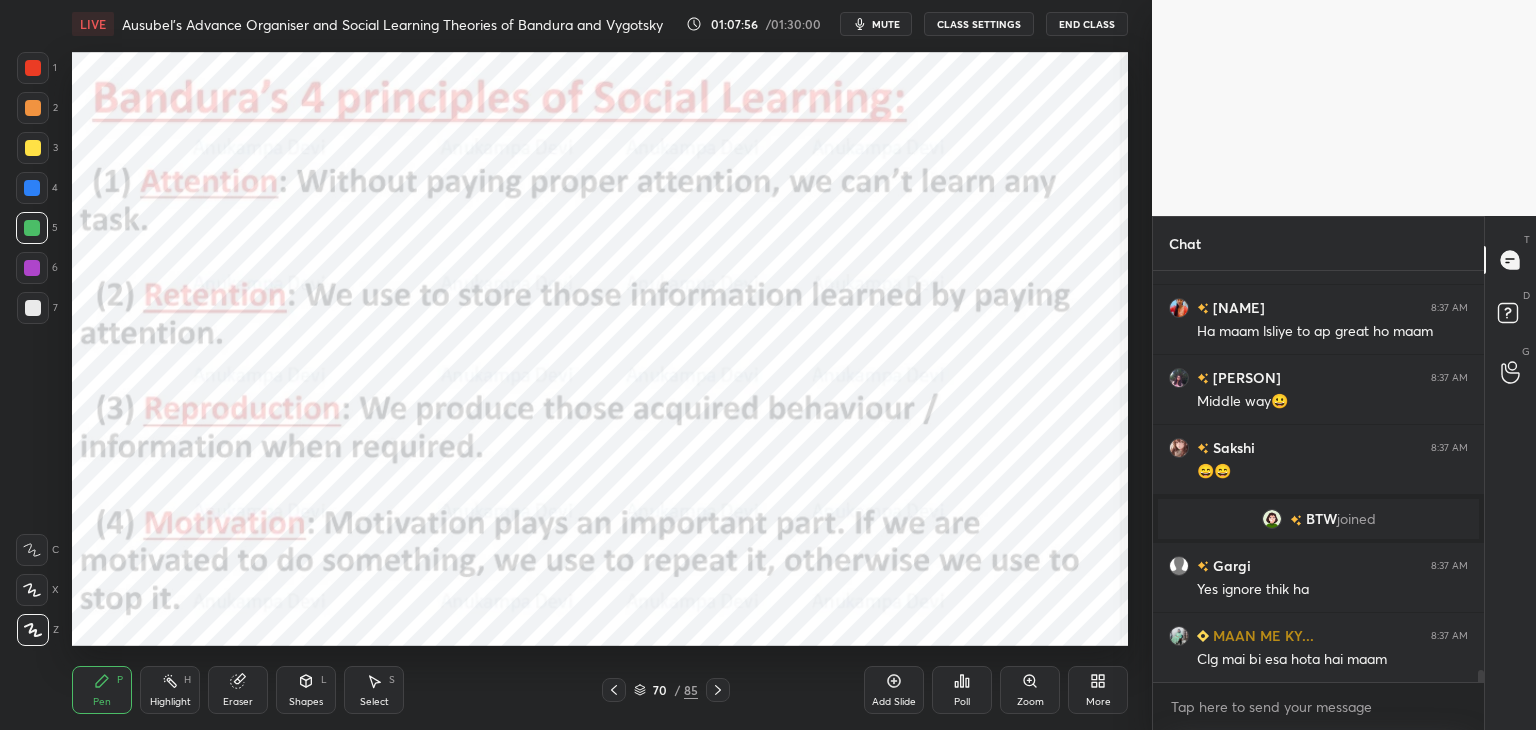 click at bounding box center (32, 188) 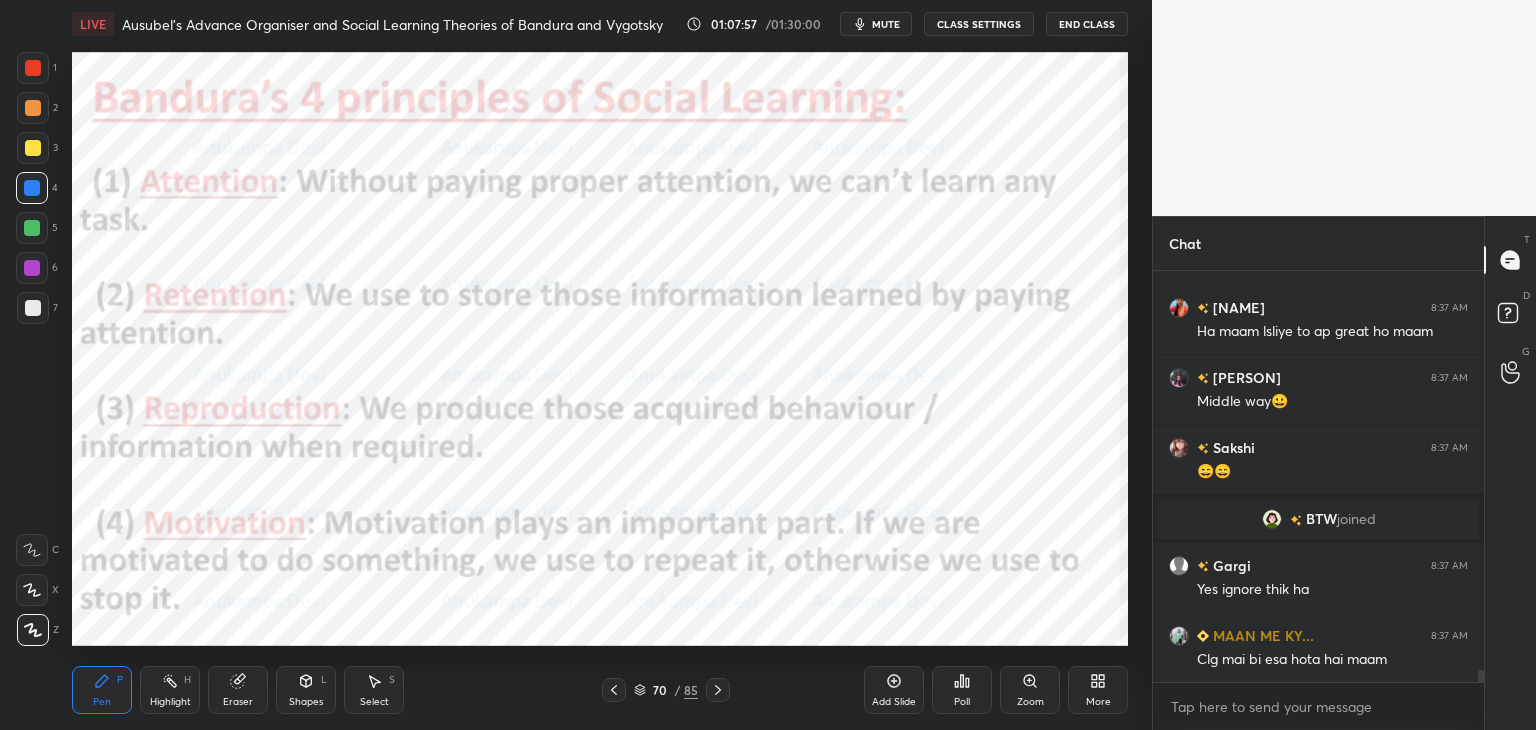 drag, startPoint x: 30, startPoint y: 113, endPoint x: 44, endPoint y: 120, distance: 15.652476 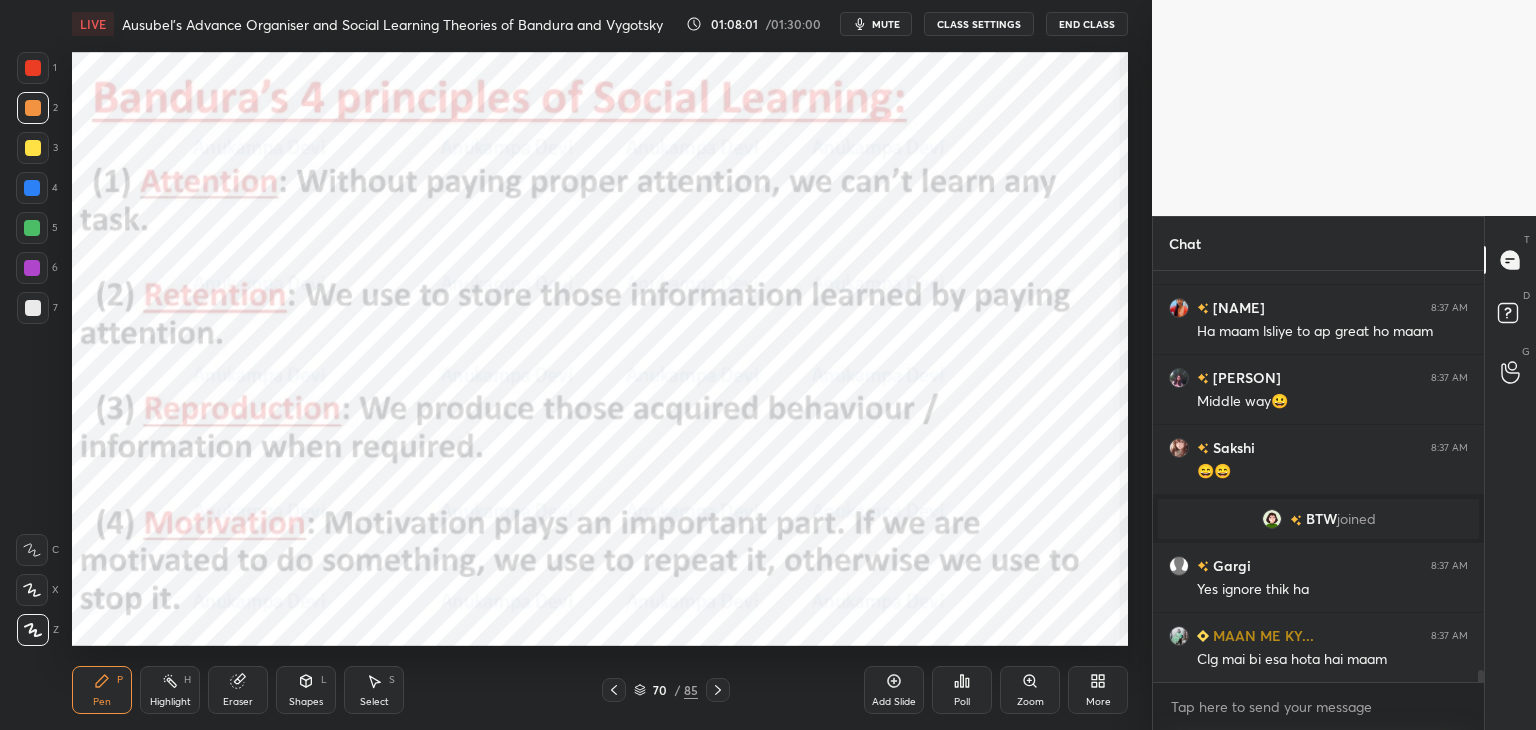 scroll, scrollTop: 13794, scrollLeft: 0, axis: vertical 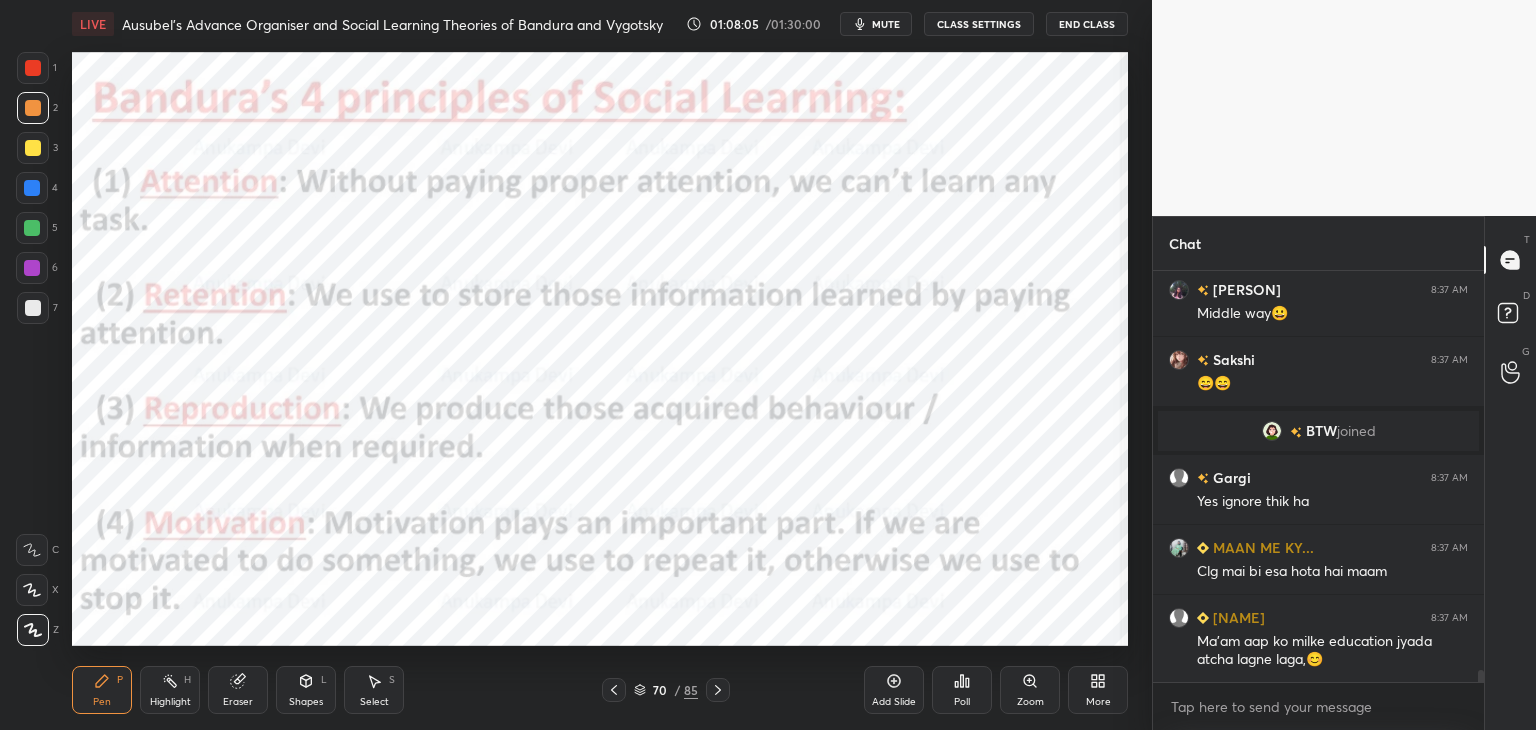 click at bounding box center (32, 268) 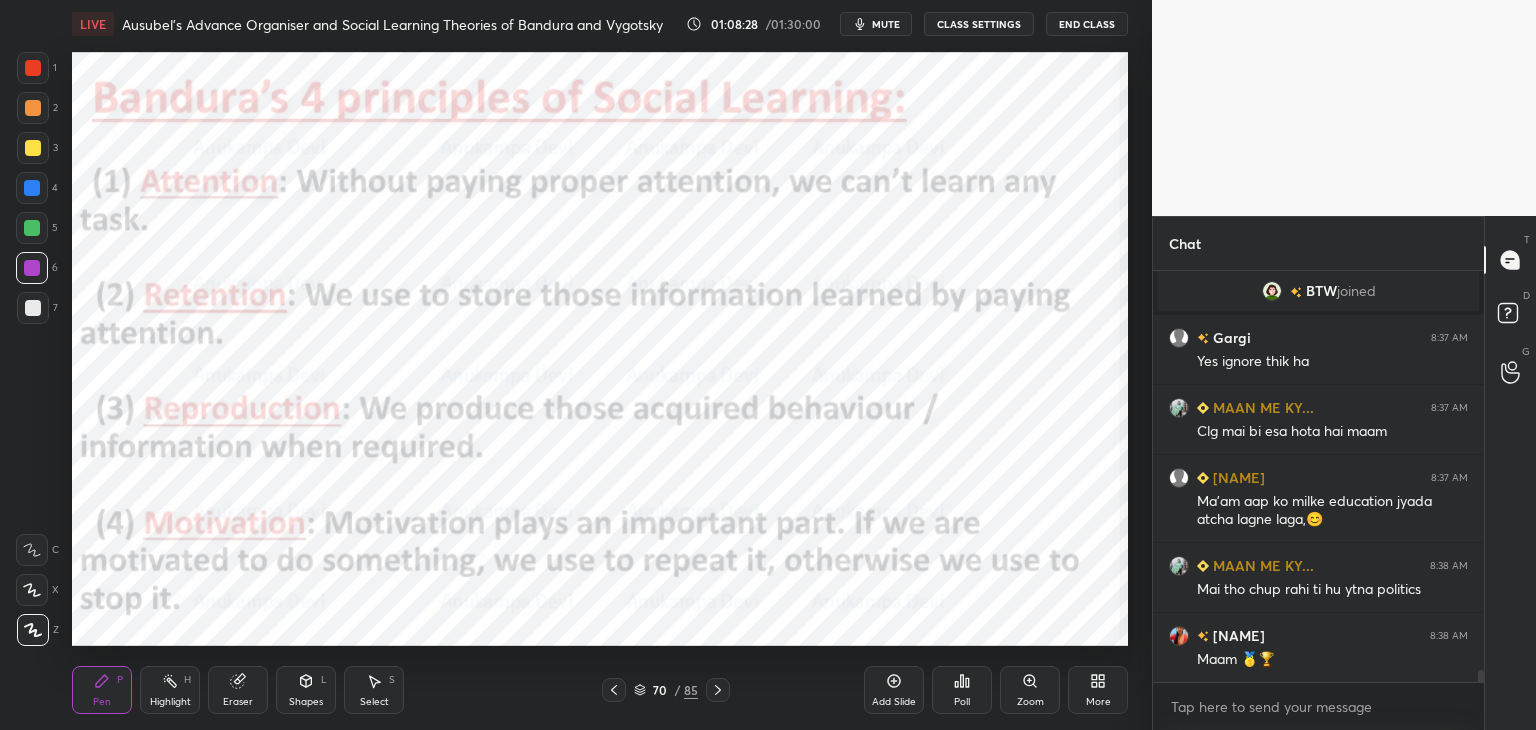 scroll, scrollTop: 14004, scrollLeft: 0, axis: vertical 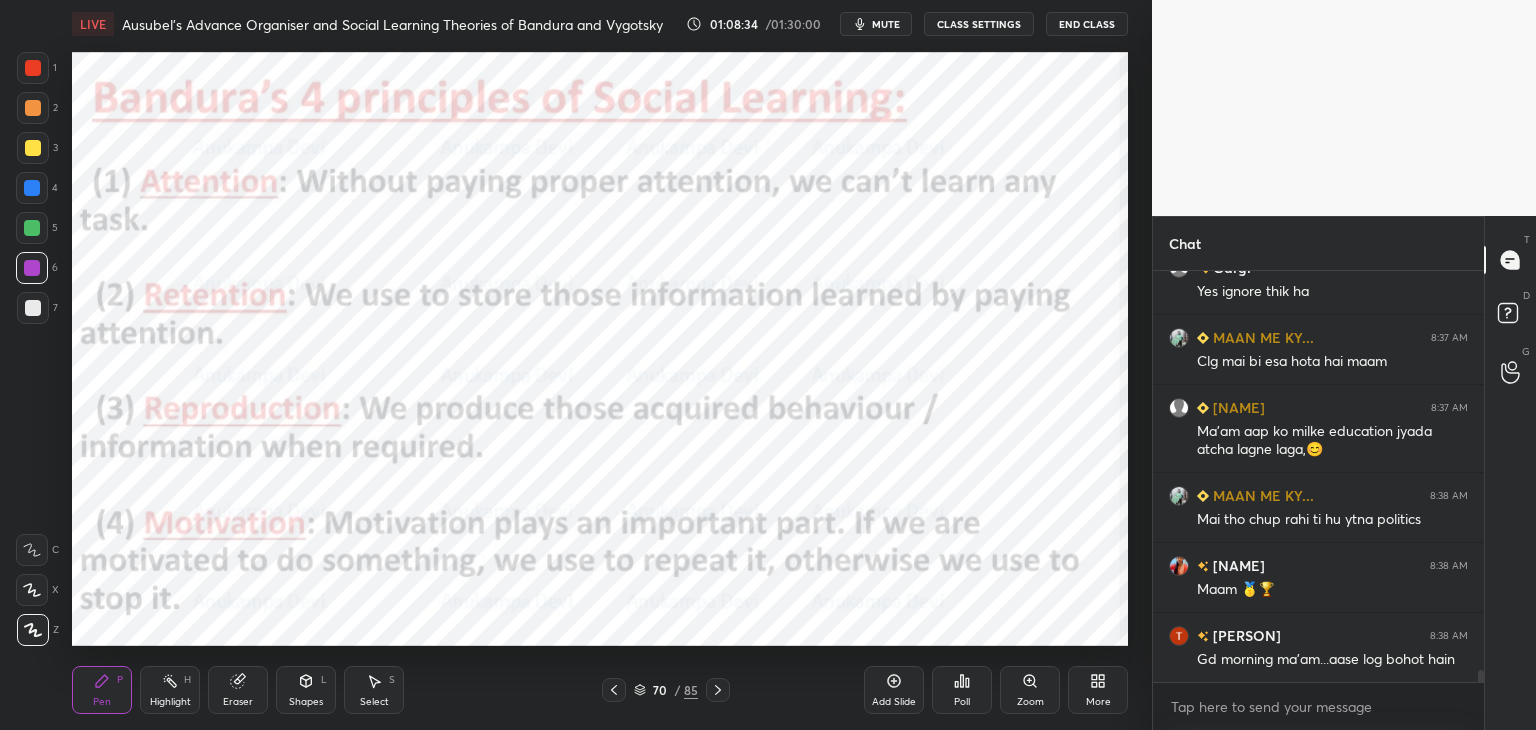 click on "mute" at bounding box center (886, 24) 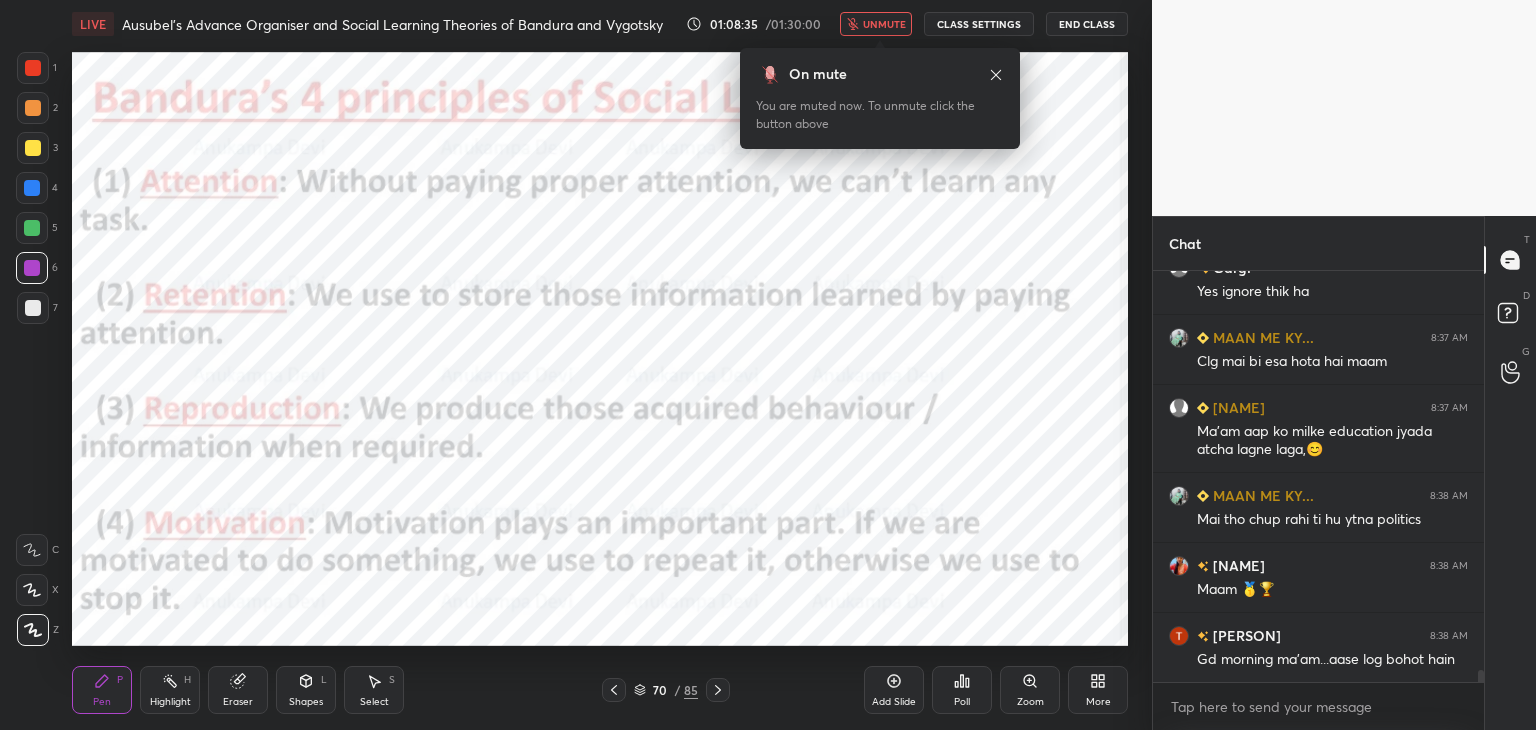 click on "unmute" at bounding box center [884, 24] 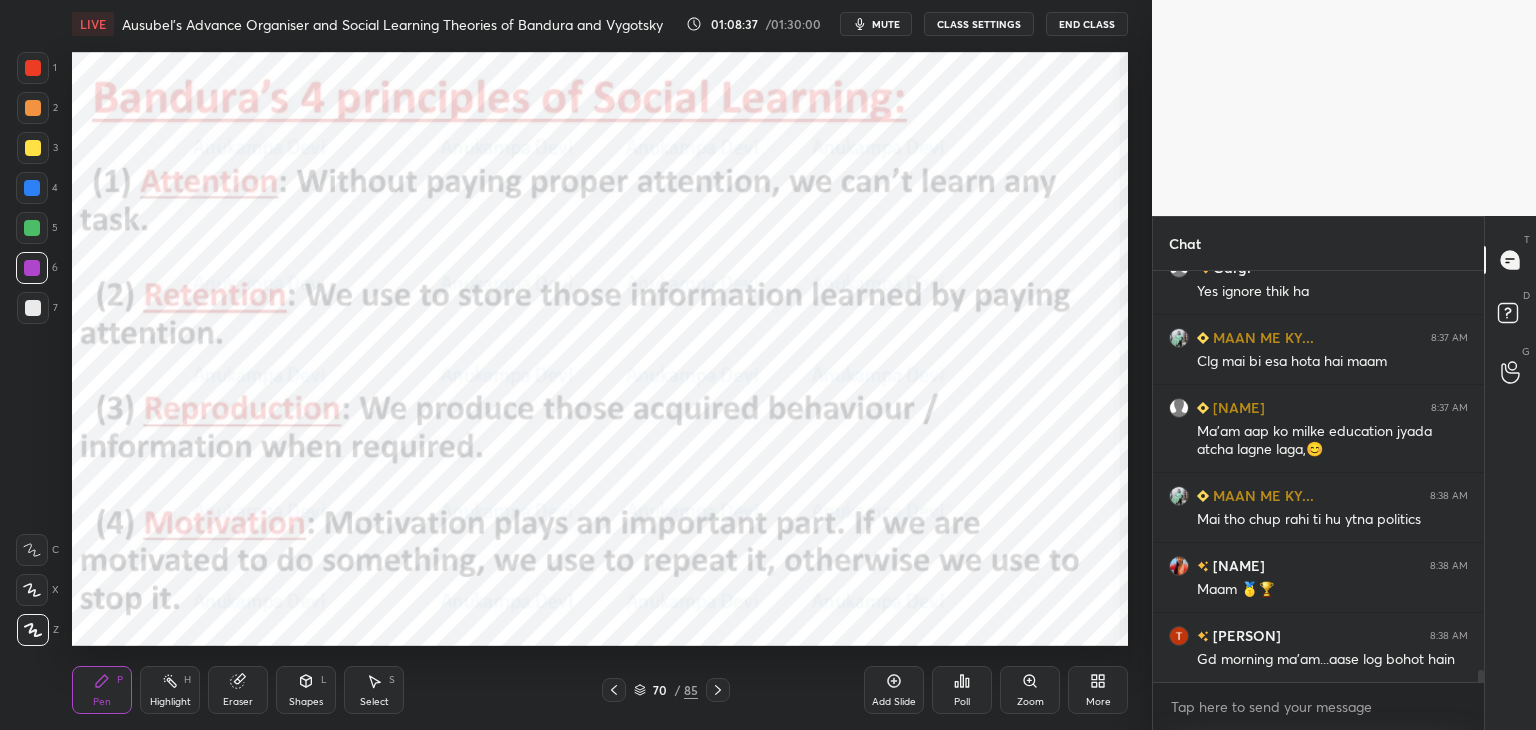 click at bounding box center [32, 228] 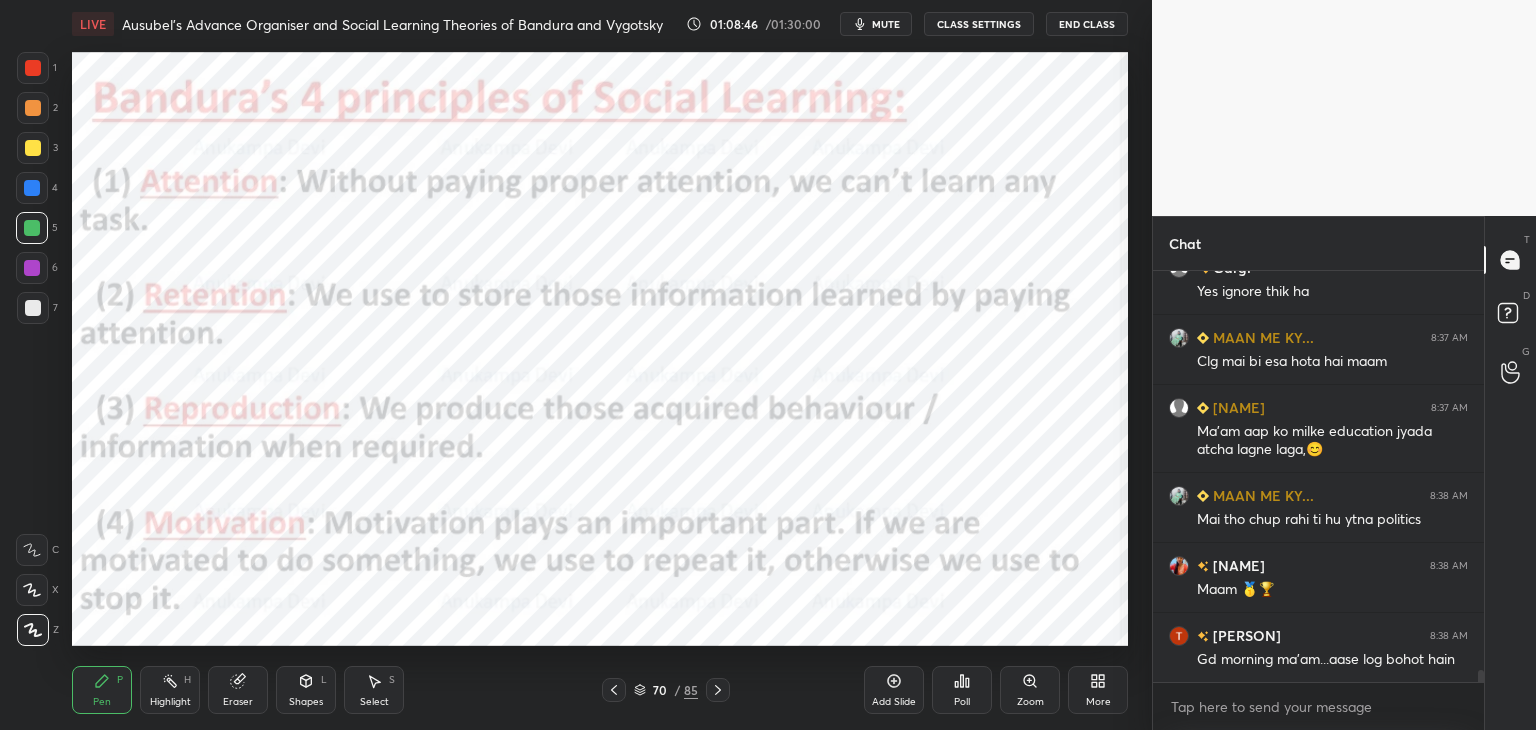 scroll, scrollTop: 14092, scrollLeft: 0, axis: vertical 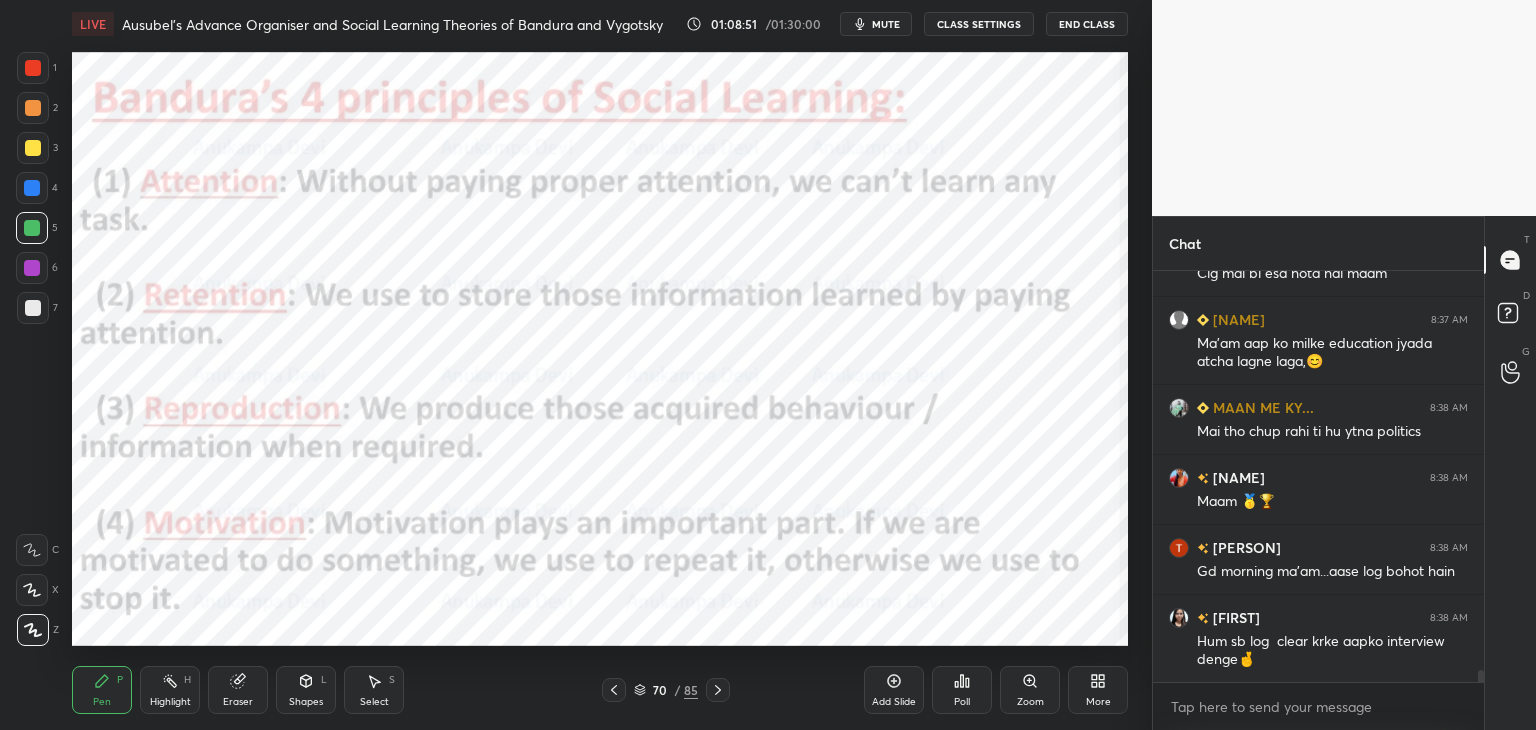 click at bounding box center [32, 188] 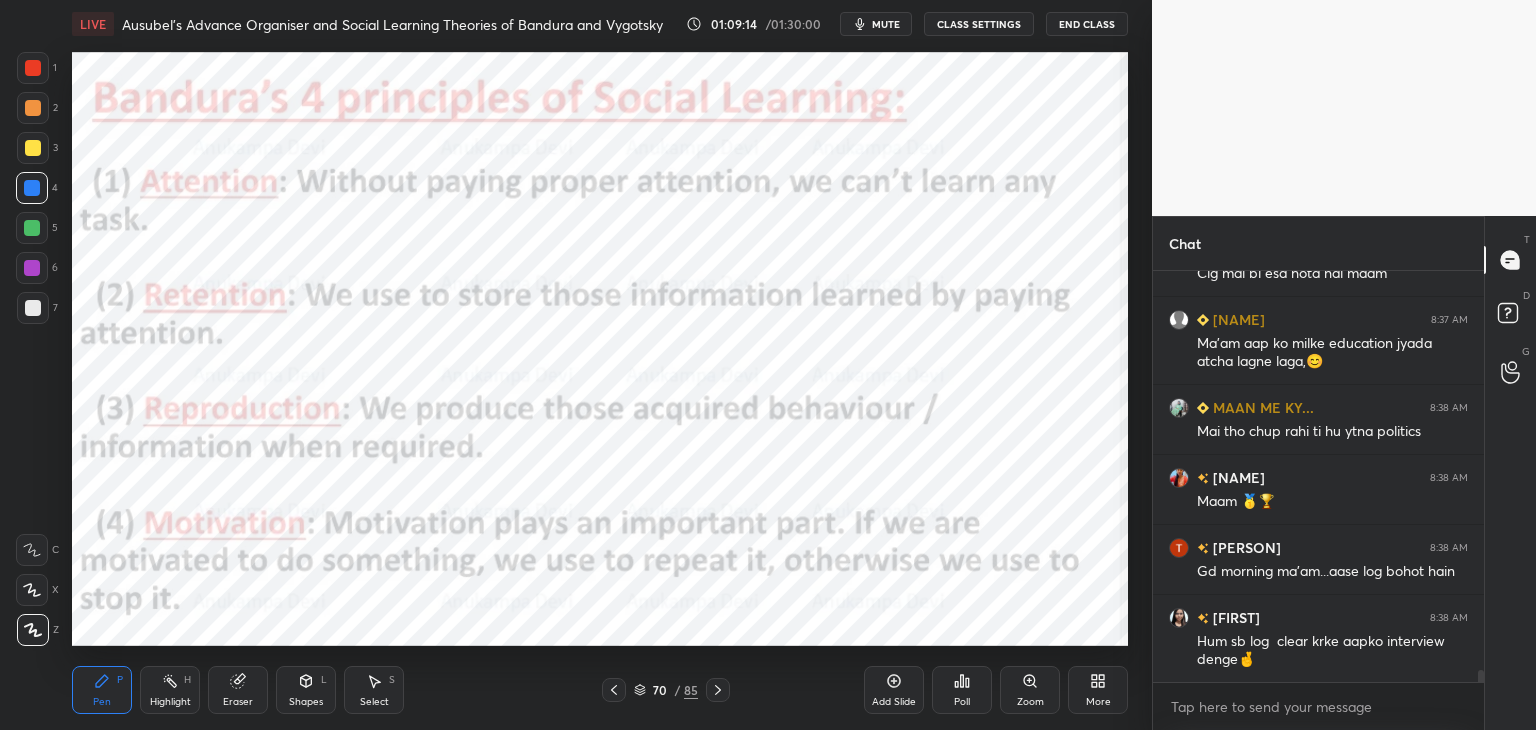 click at bounding box center [32, 268] 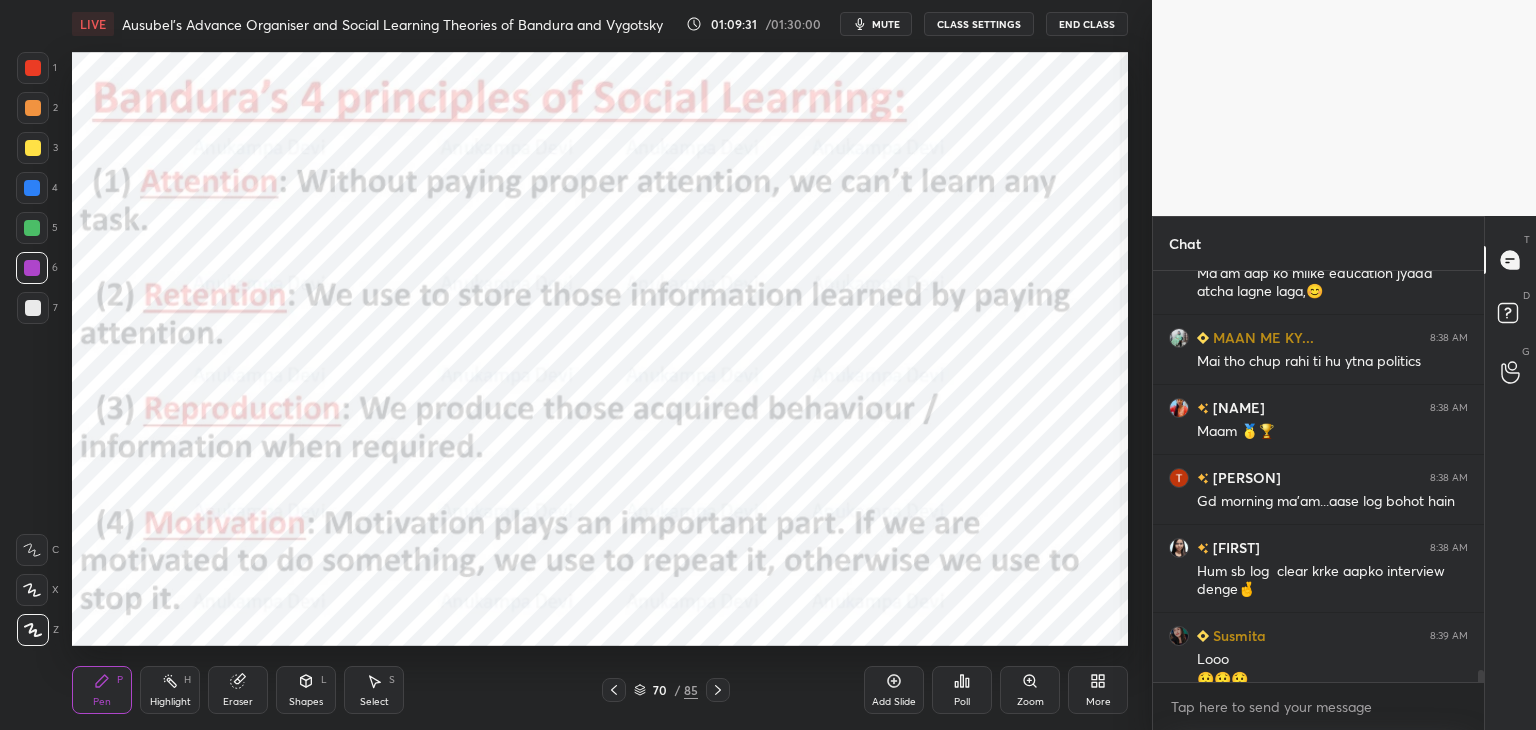 scroll, scrollTop: 14182, scrollLeft: 0, axis: vertical 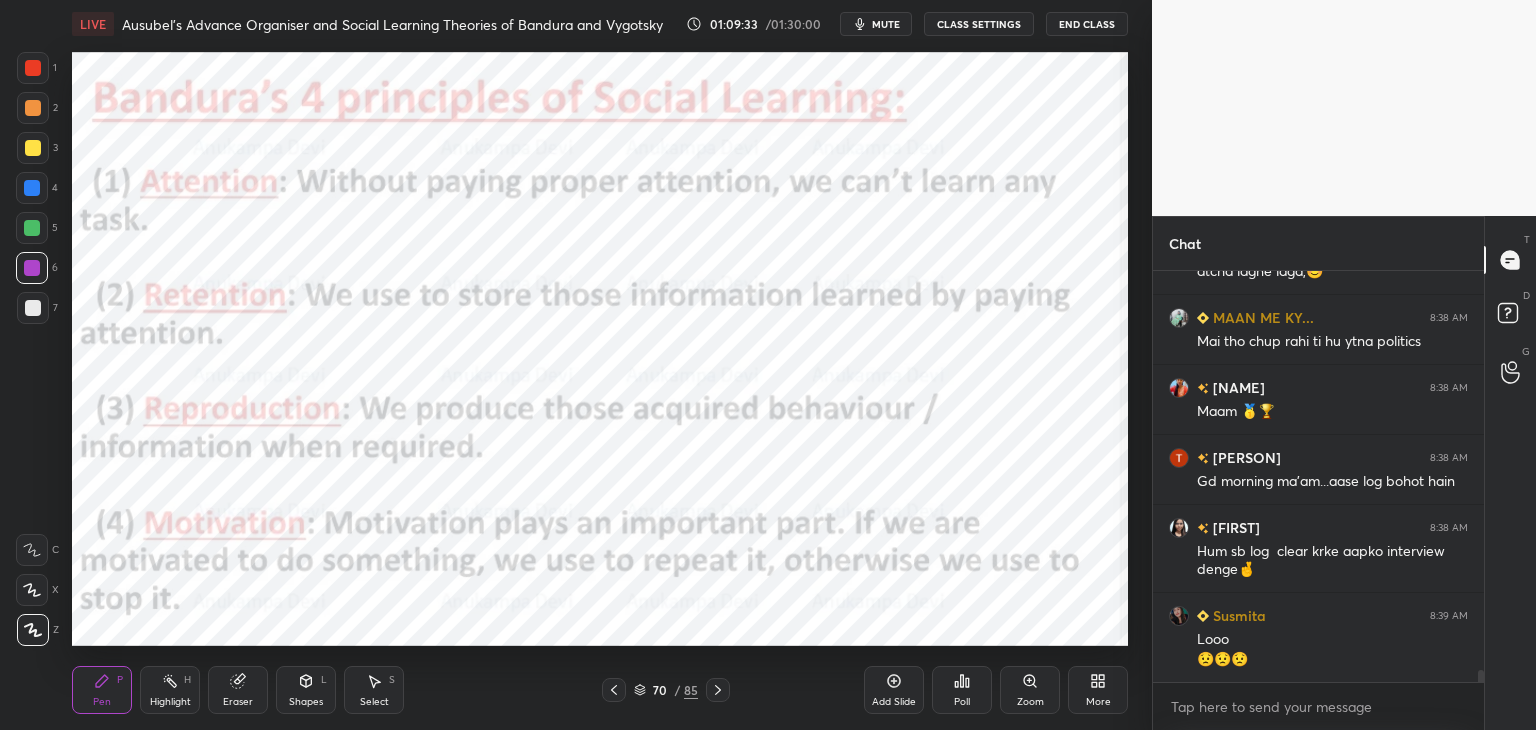 click at bounding box center [32, 228] 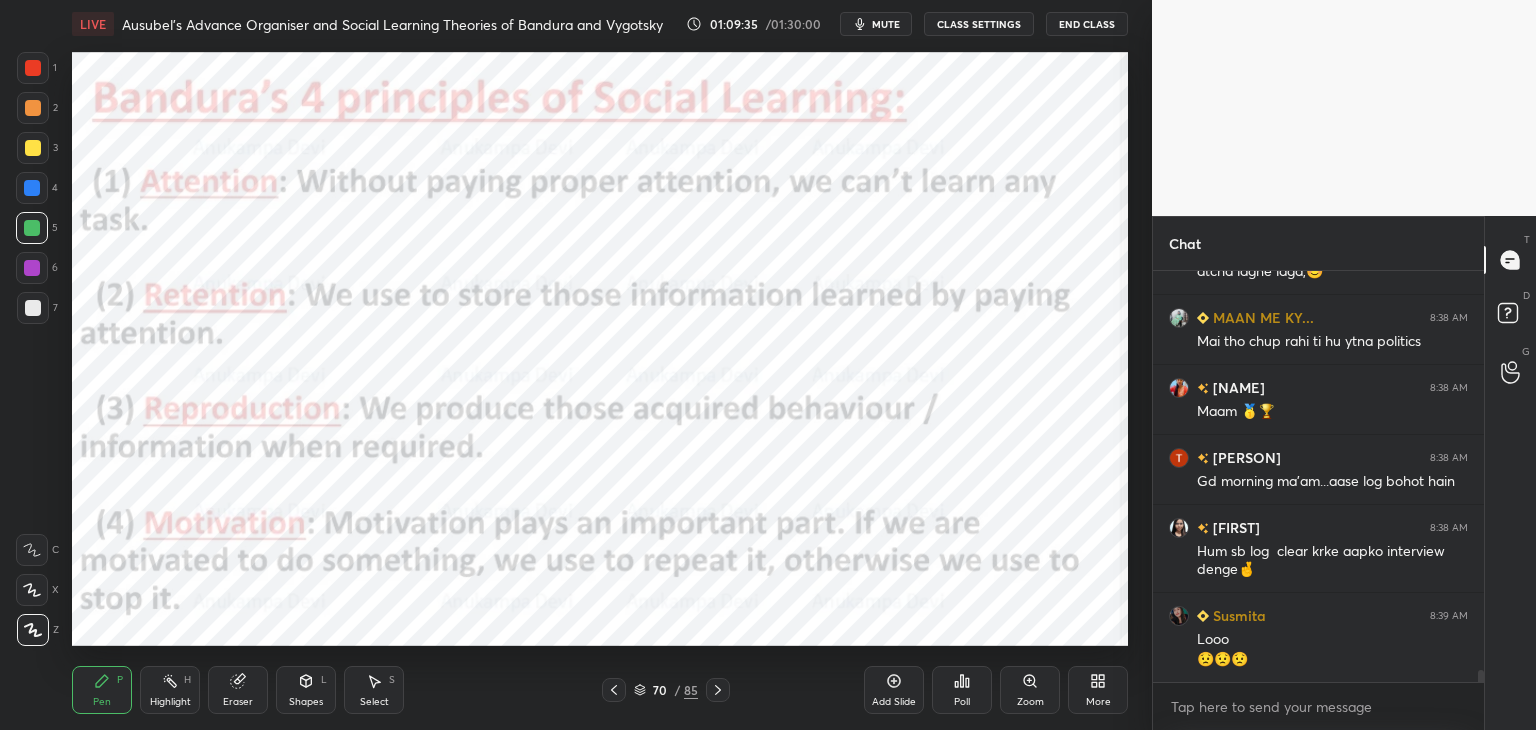click at bounding box center [32, 188] 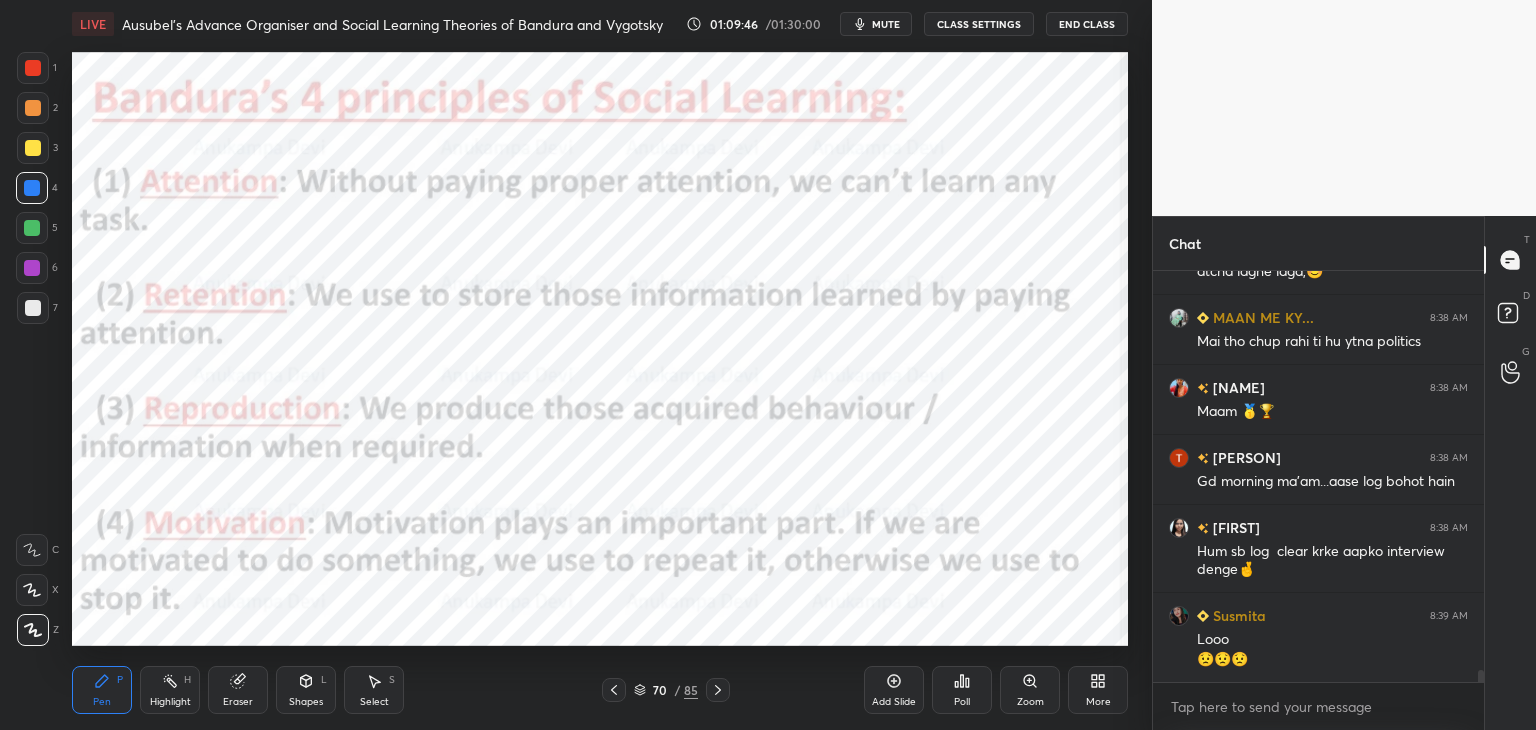drag, startPoint x: 26, startPoint y: 237, endPoint x: 43, endPoint y: 229, distance: 18.788294 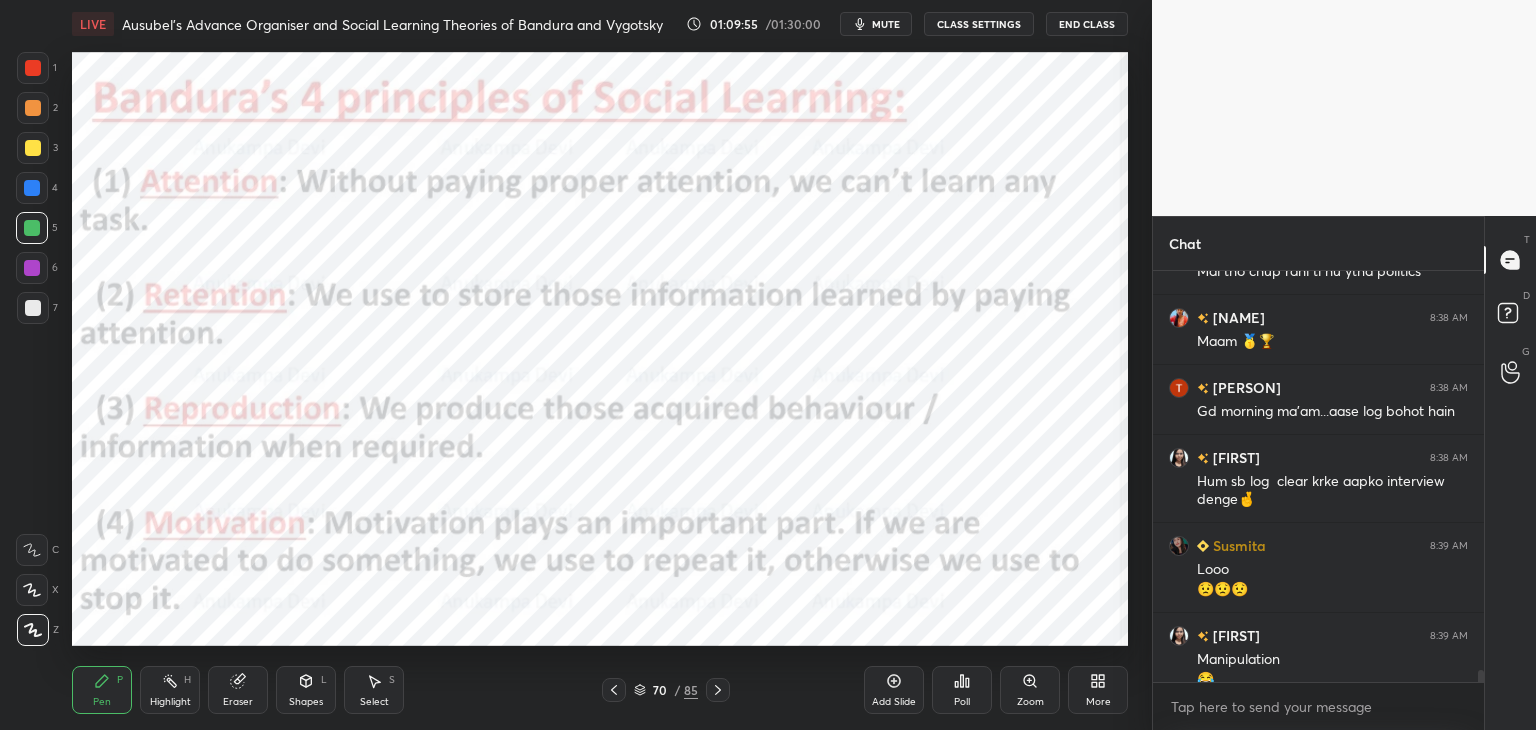 scroll, scrollTop: 14272, scrollLeft: 0, axis: vertical 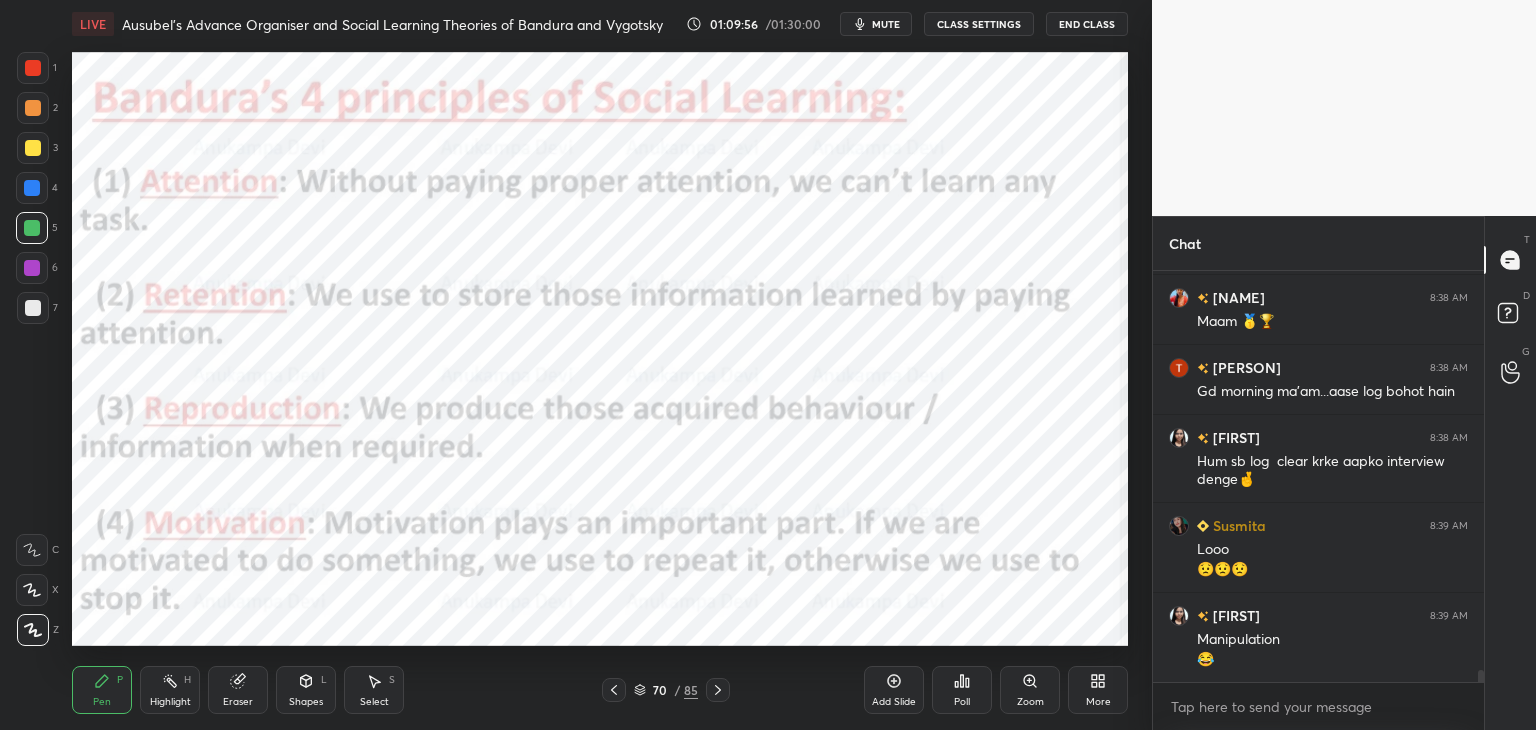 click at bounding box center (32, 188) 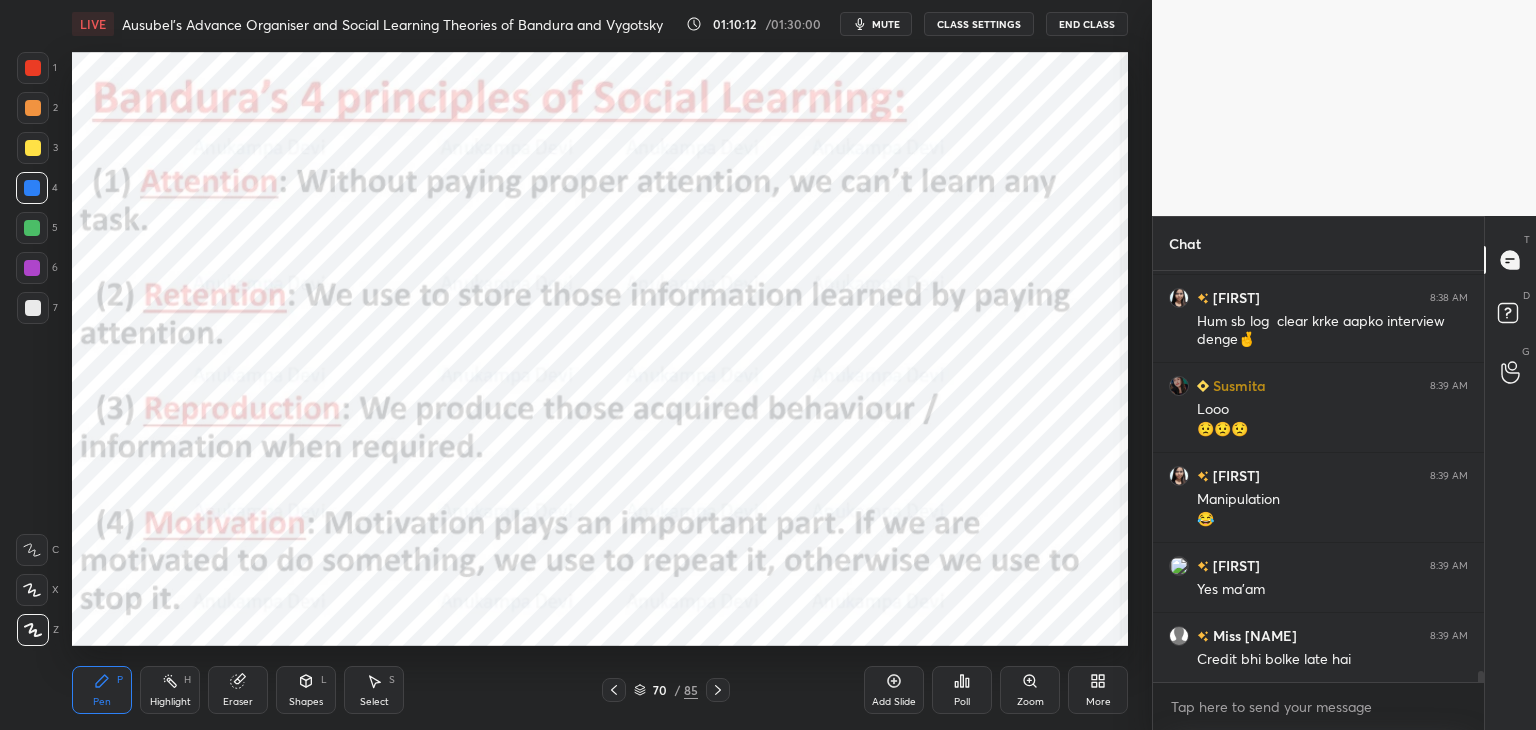scroll, scrollTop: 14482, scrollLeft: 0, axis: vertical 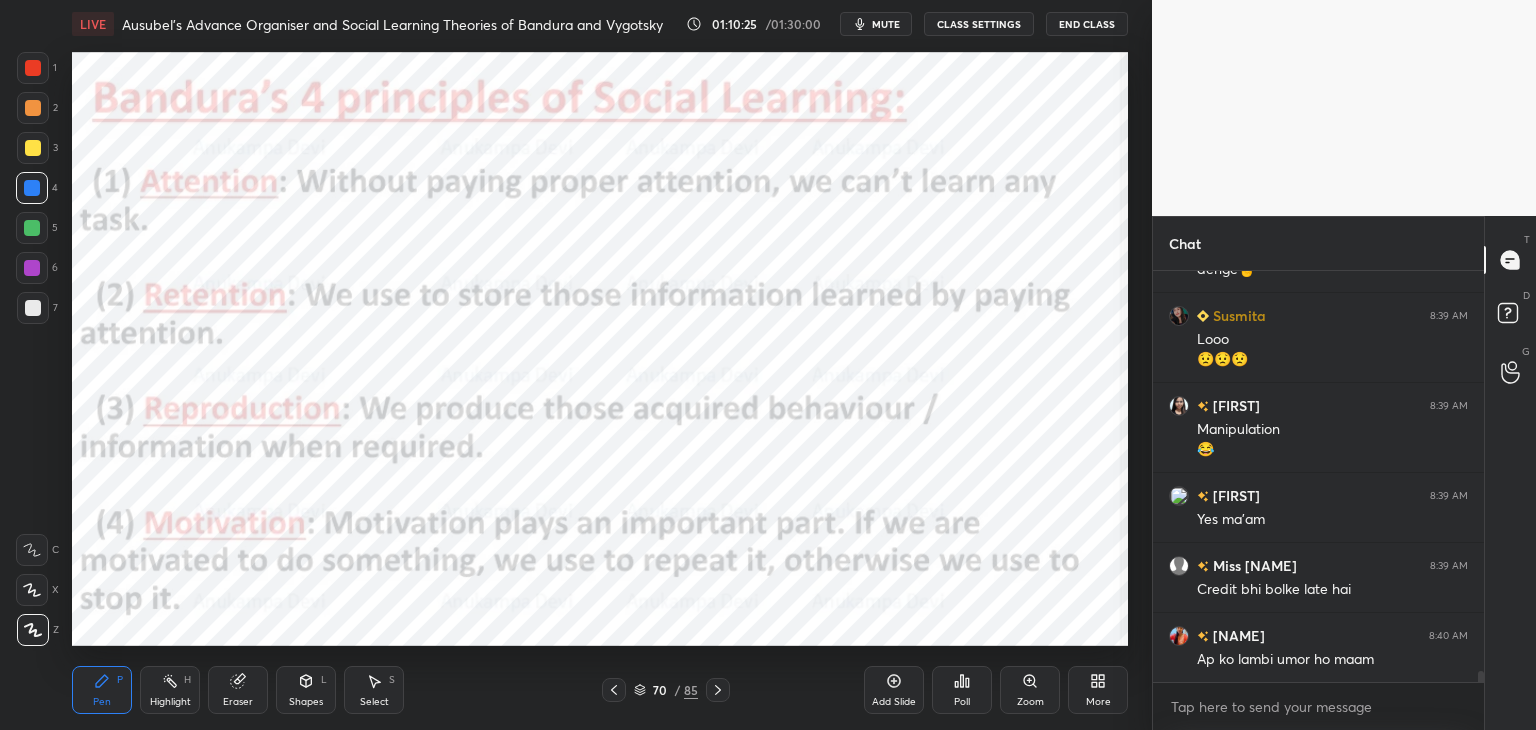 click 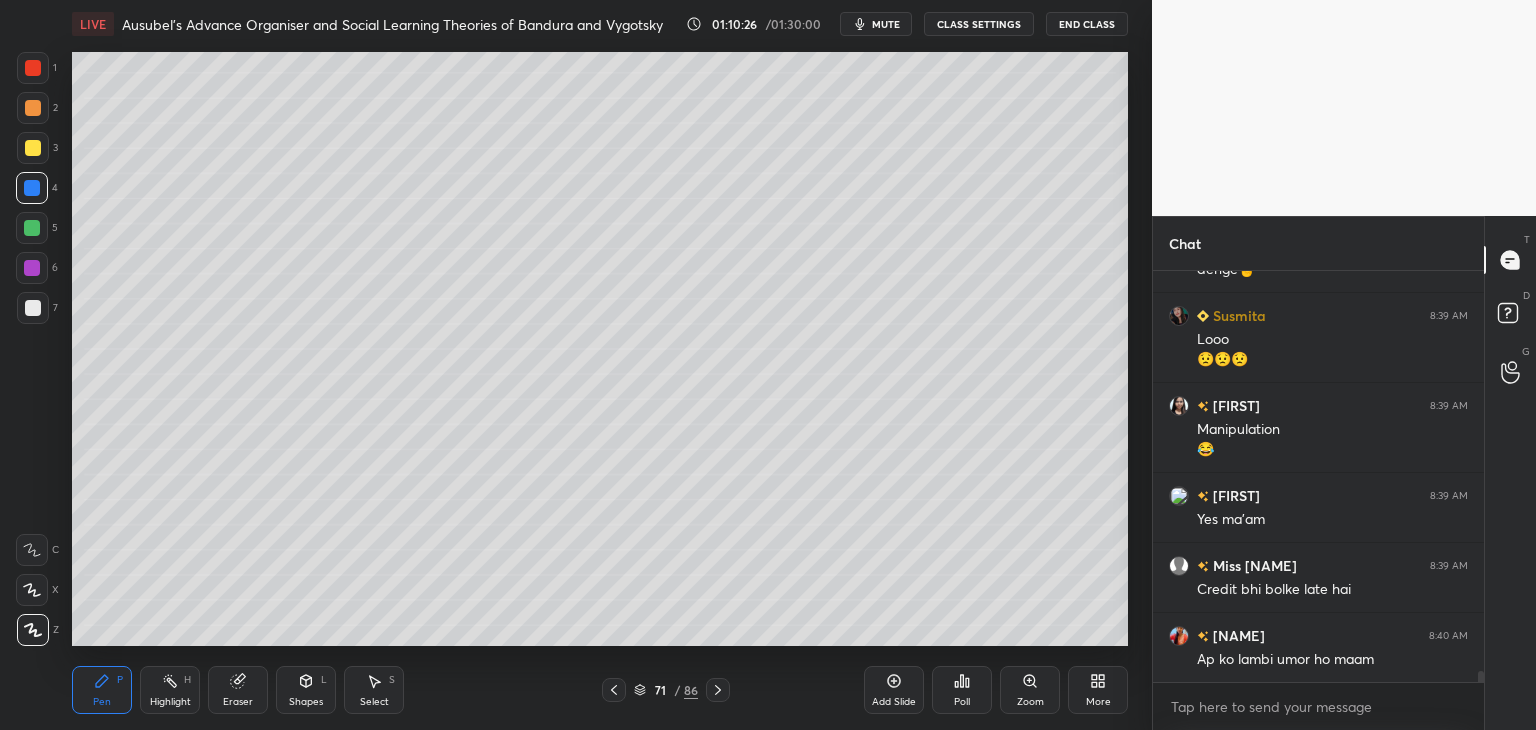 click at bounding box center (33, 148) 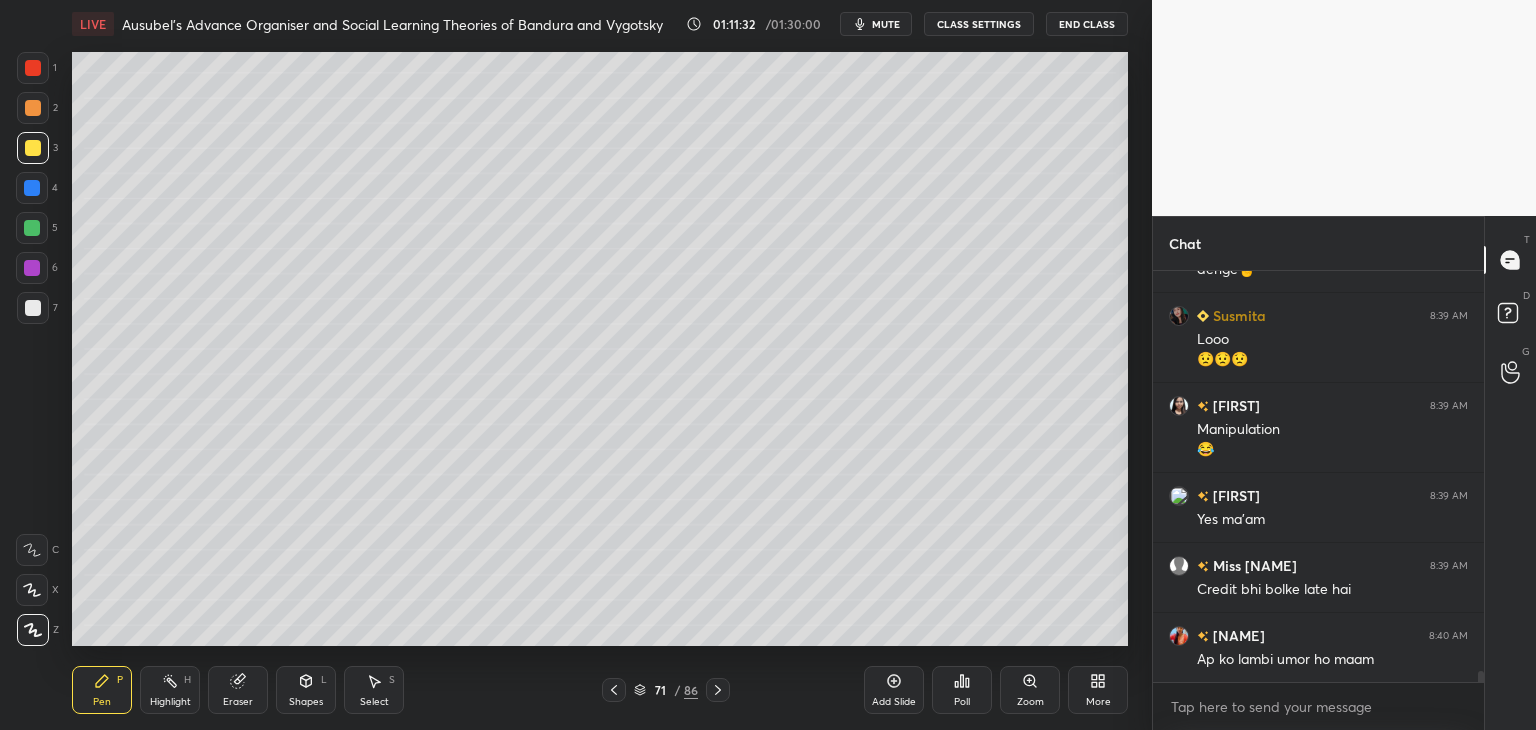 scroll, scrollTop: 14552, scrollLeft: 0, axis: vertical 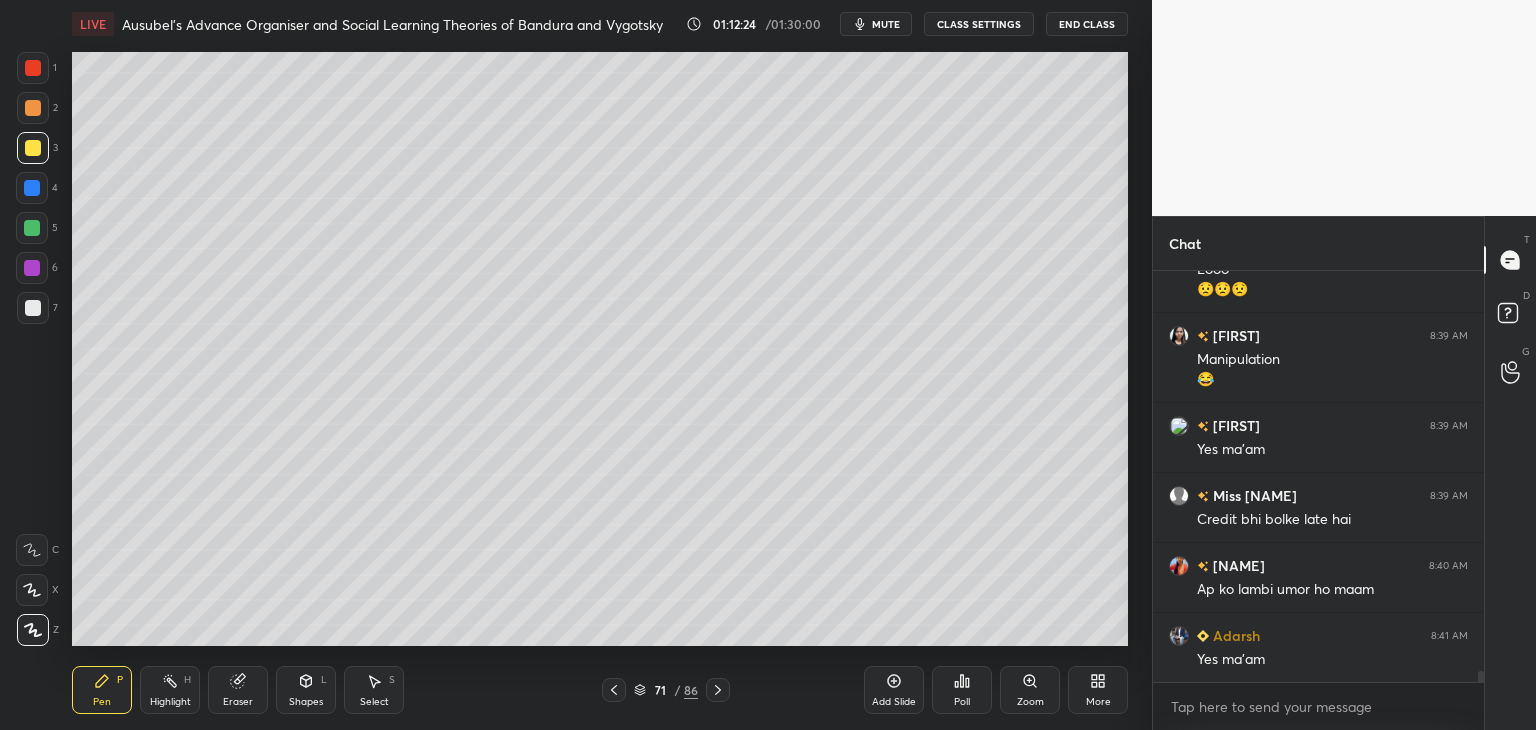 drag, startPoint x: 614, startPoint y: 689, endPoint x: 592, endPoint y: 648, distance: 46.52956 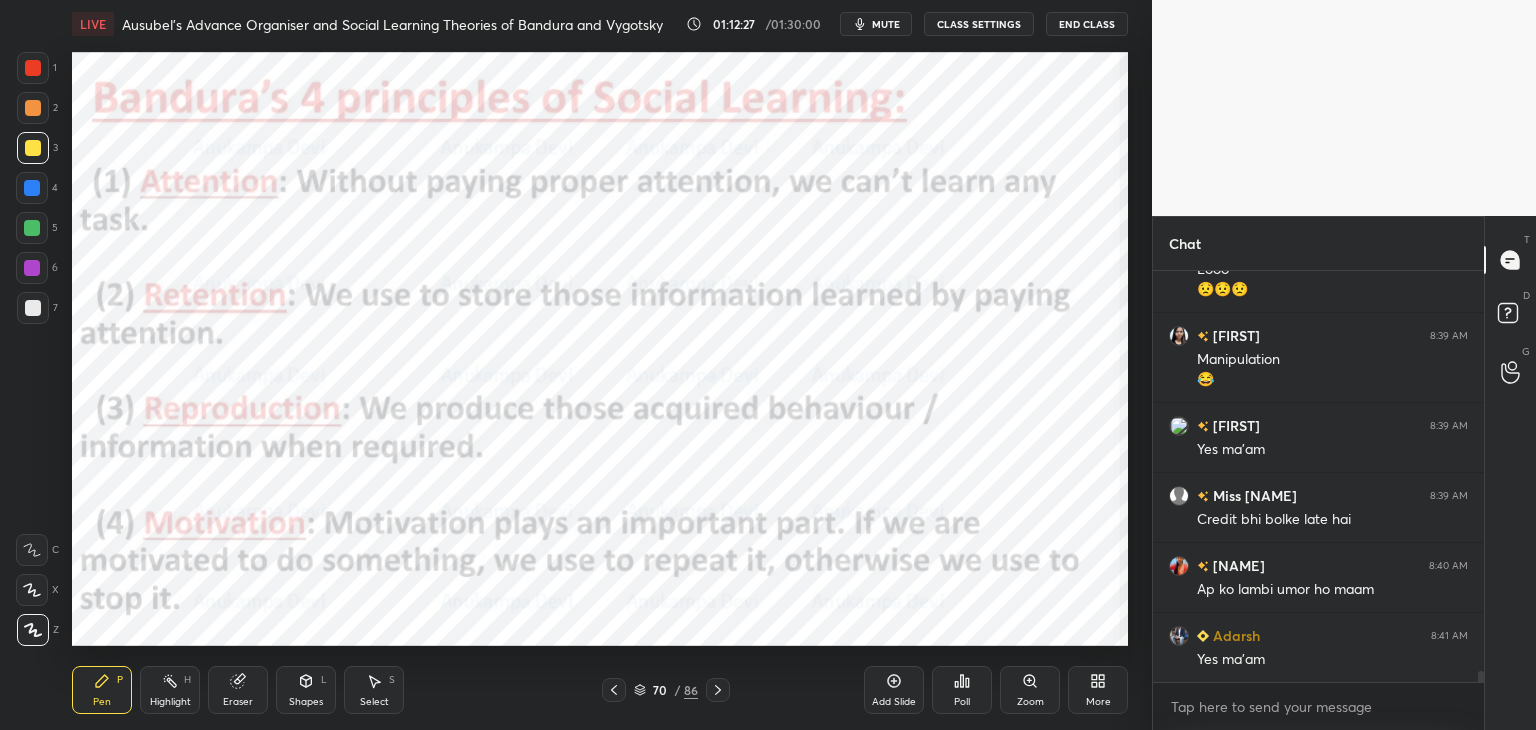 click at bounding box center (32, 268) 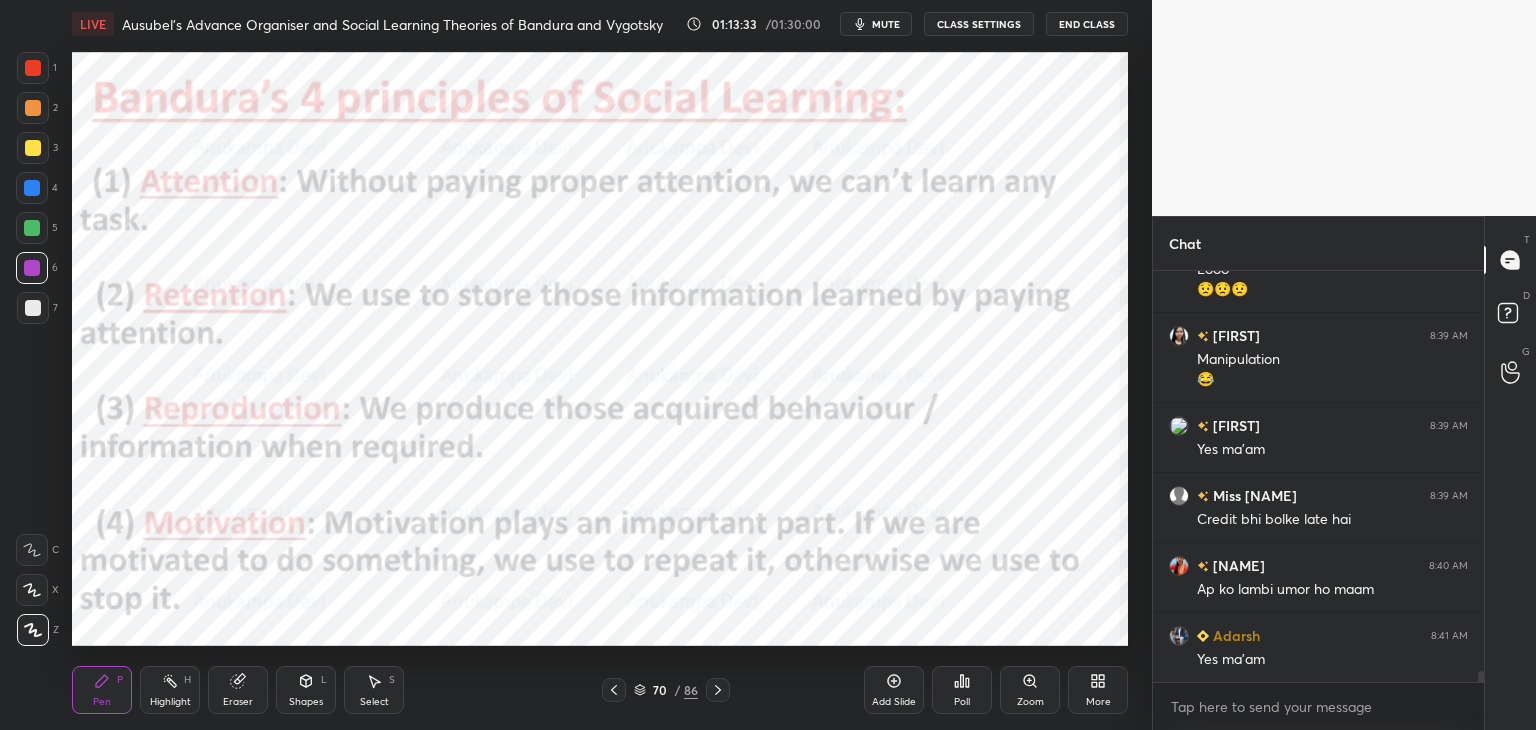 click 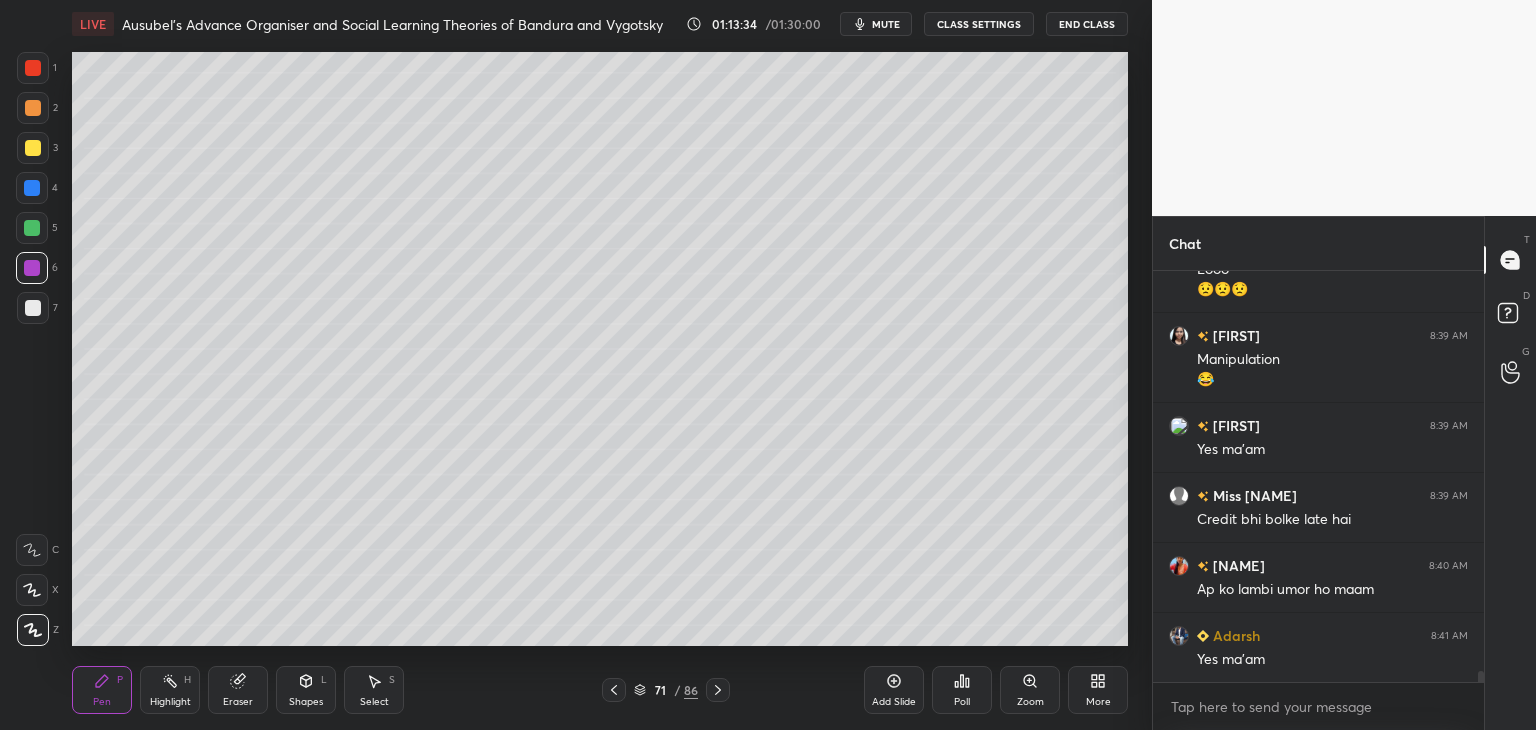 click 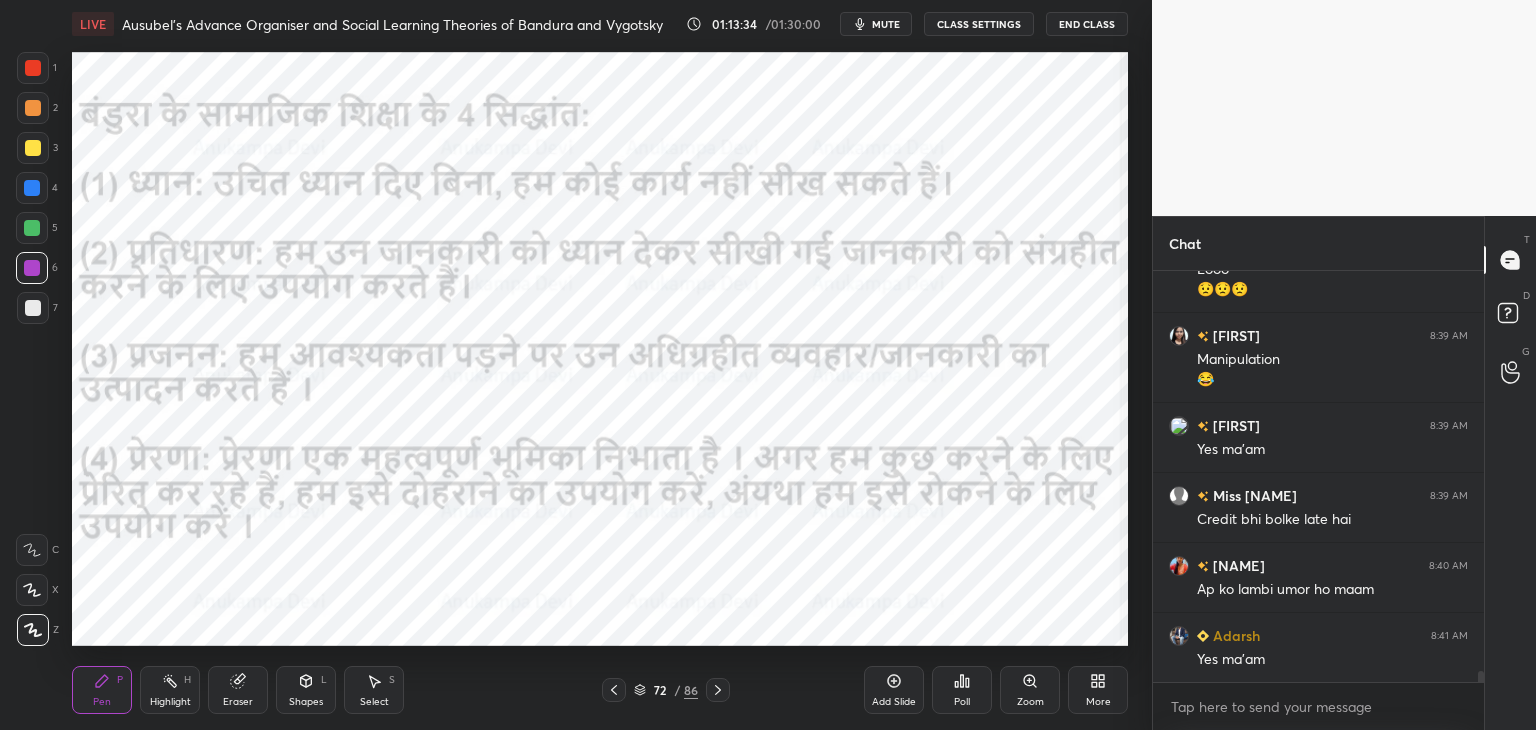 scroll, scrollTop: 14622, scrollLeft: 0, axis: vertical 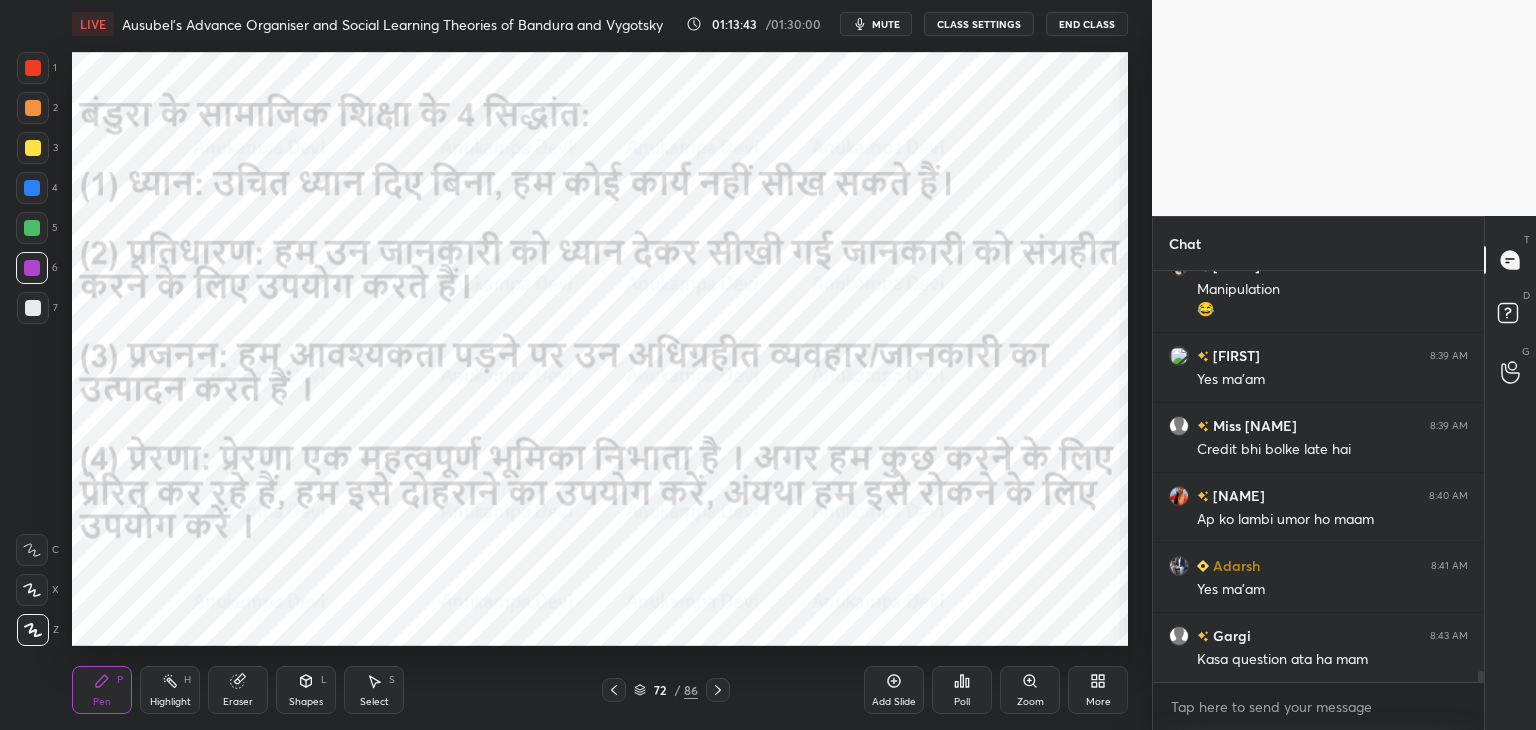 click 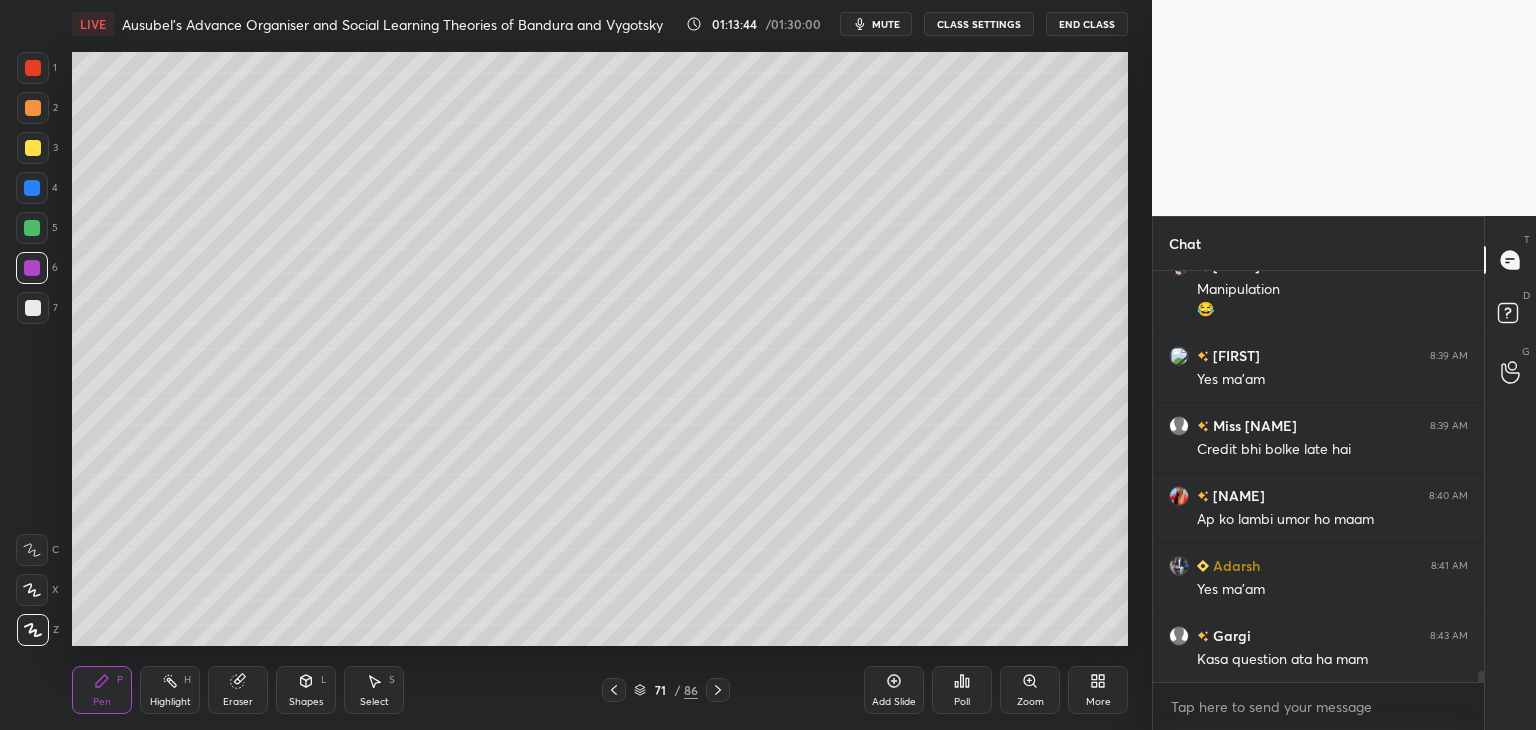 click 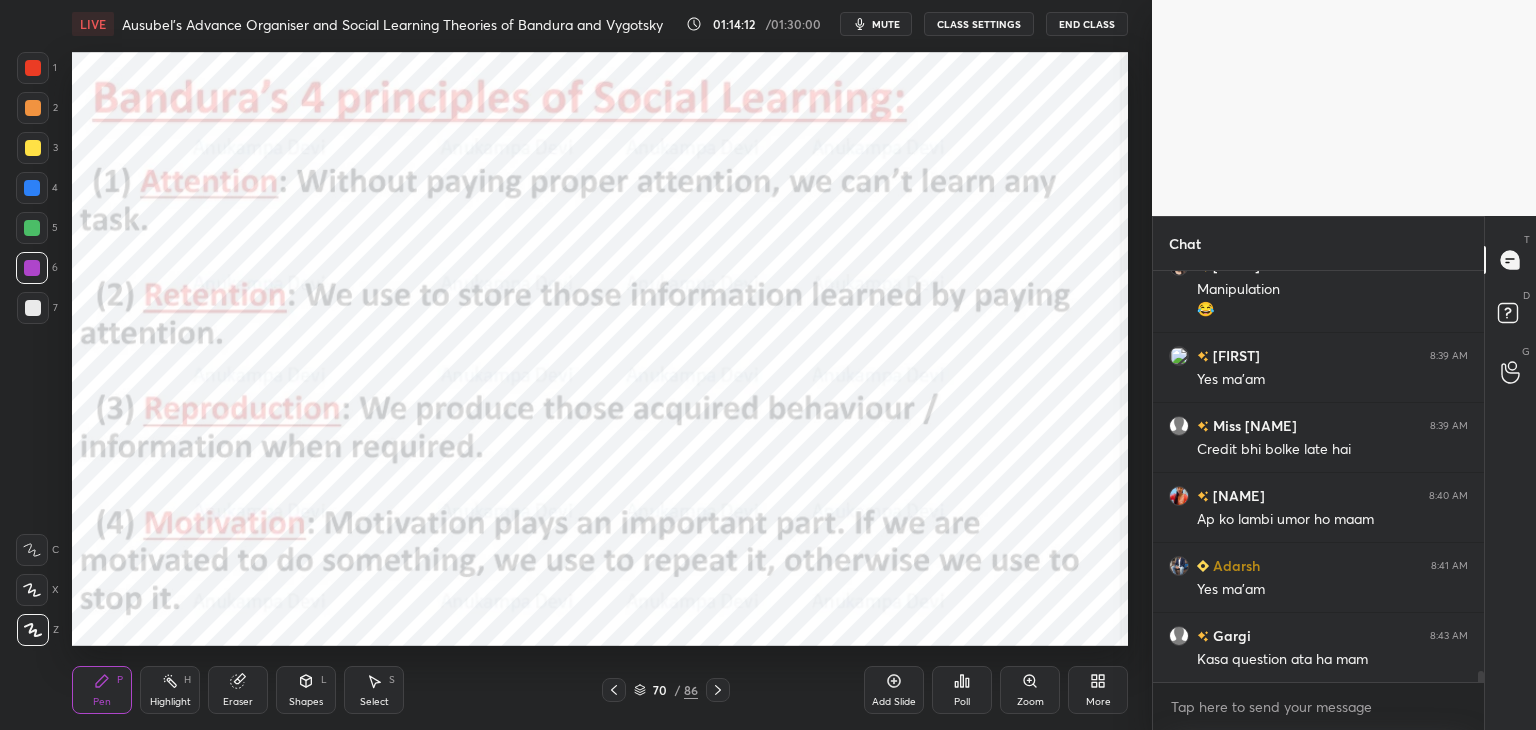 click 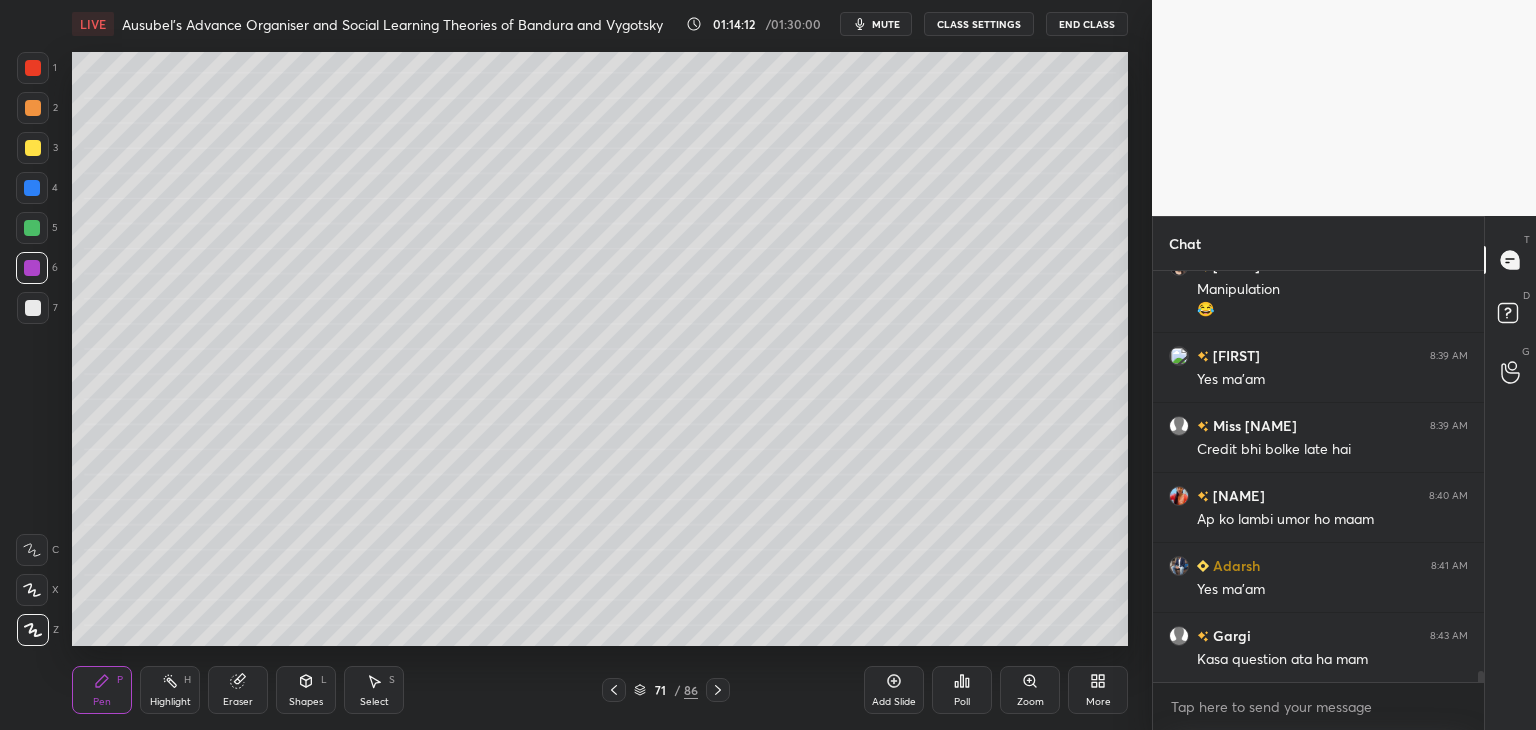 click 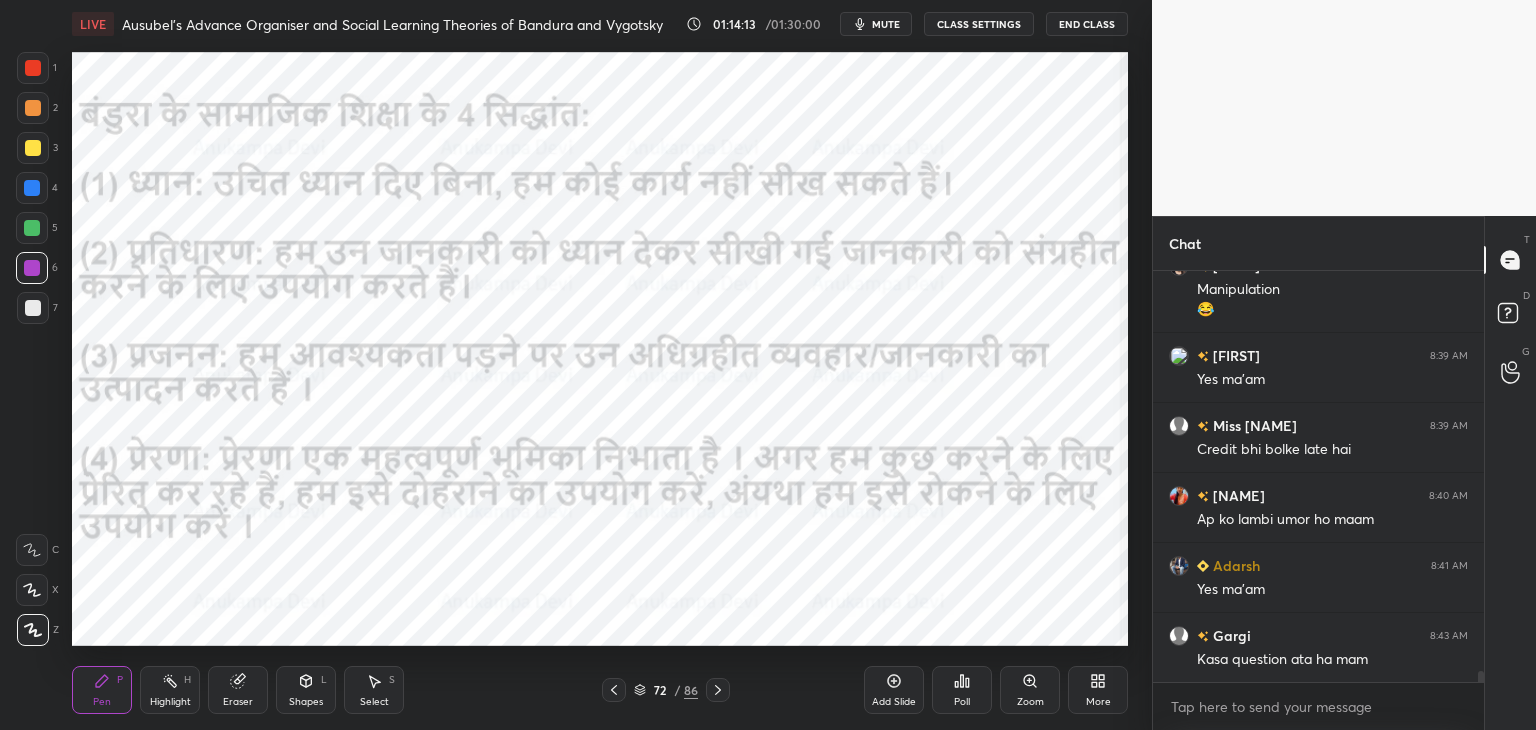 scroll, scrollTop: 14692, scrollLeft: 0, axis: vertical 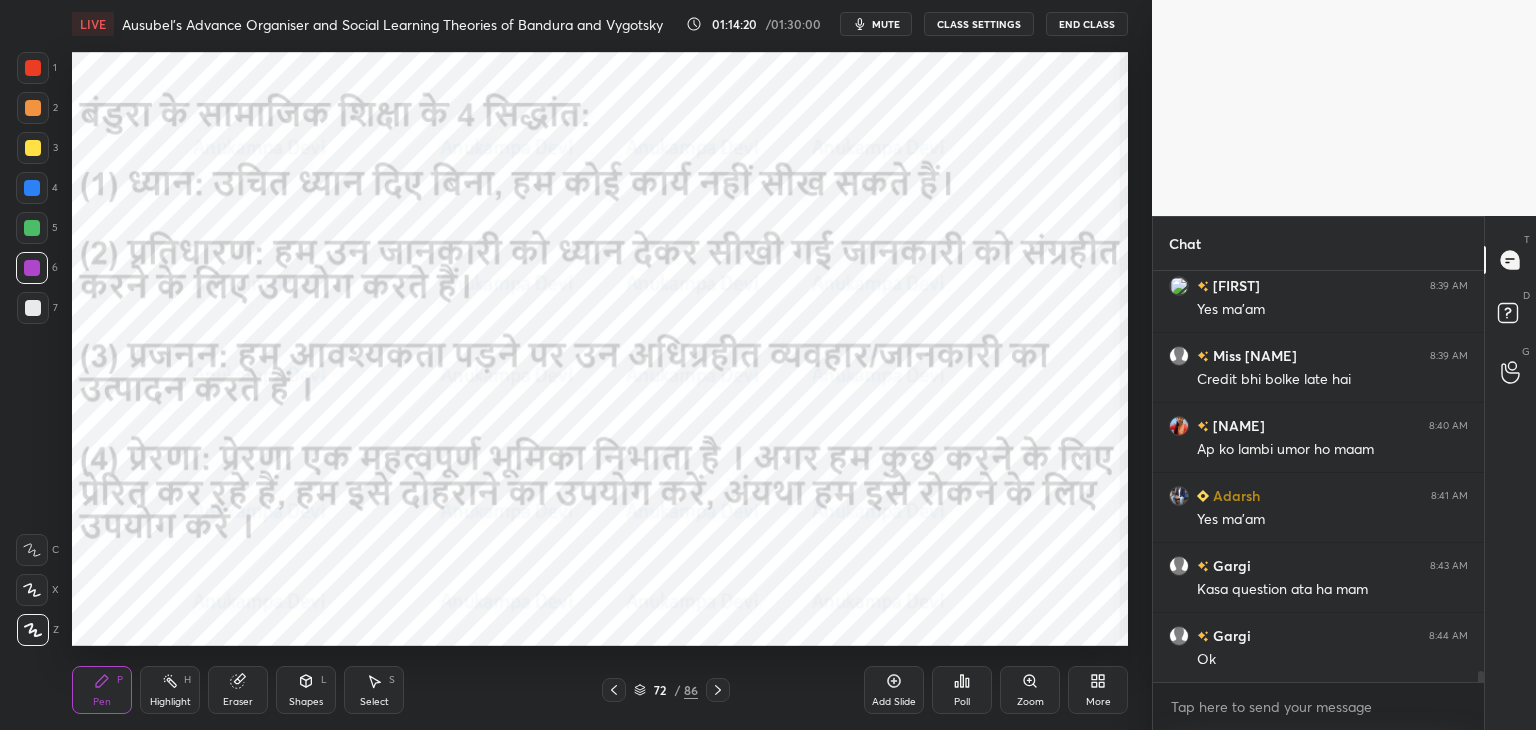 click at bounding box center [718, 690] 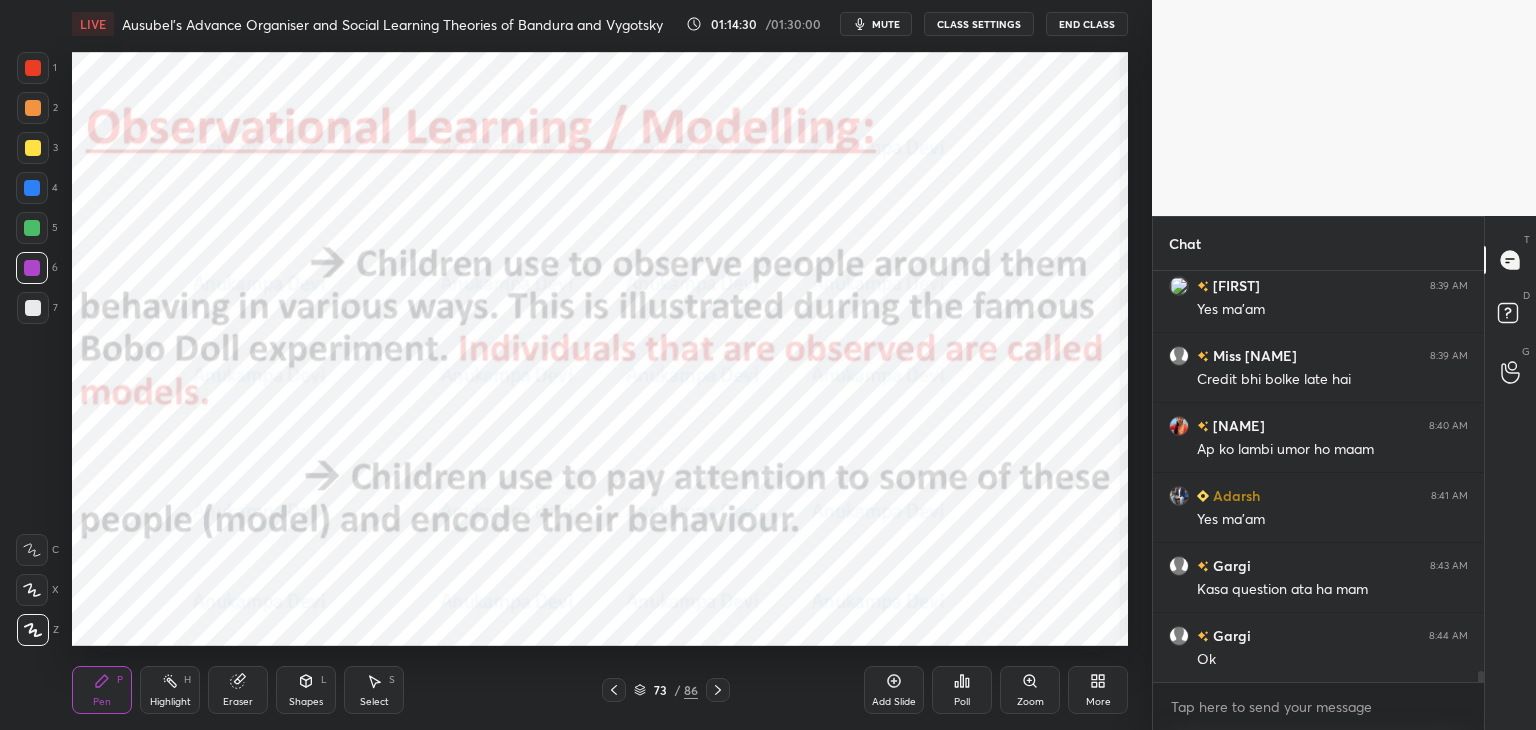 click 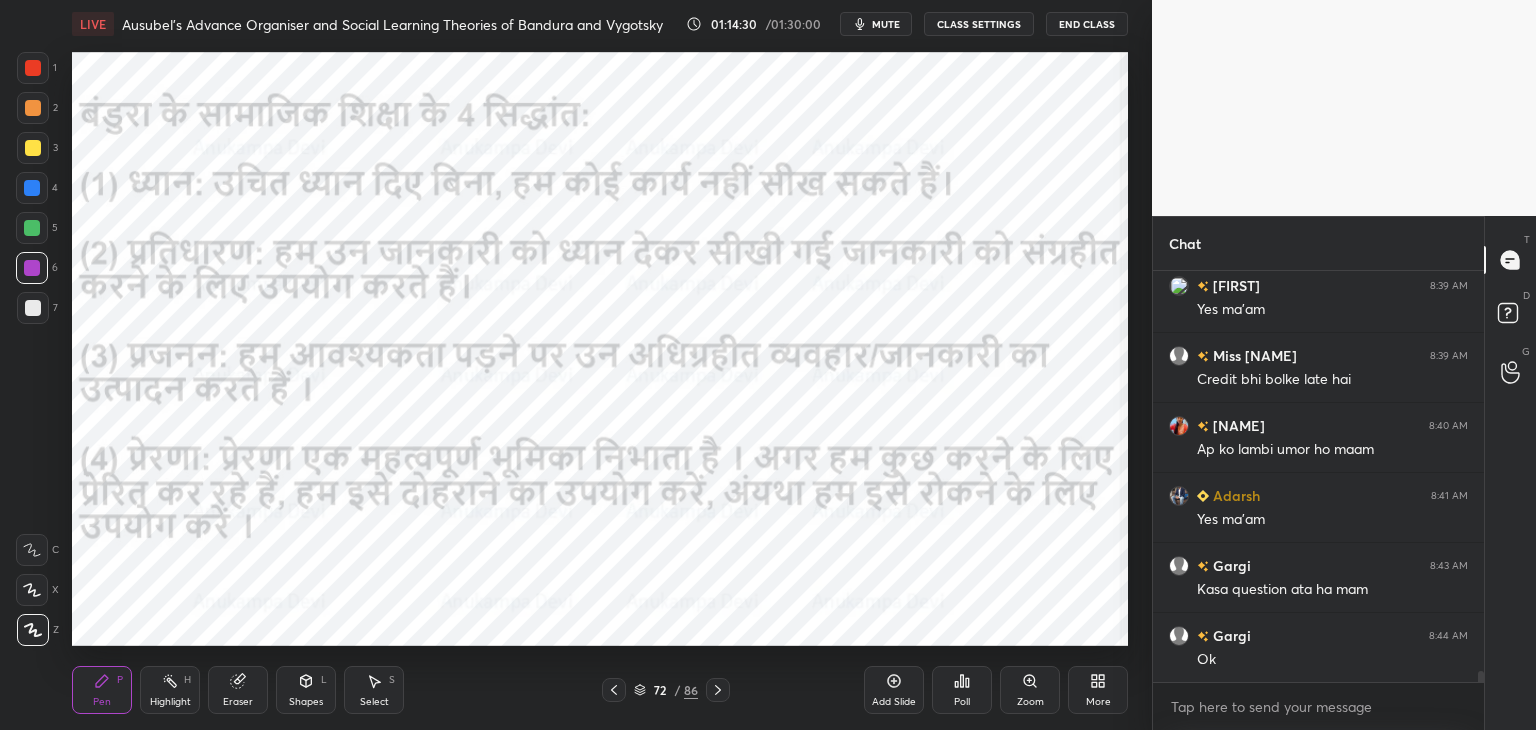 click 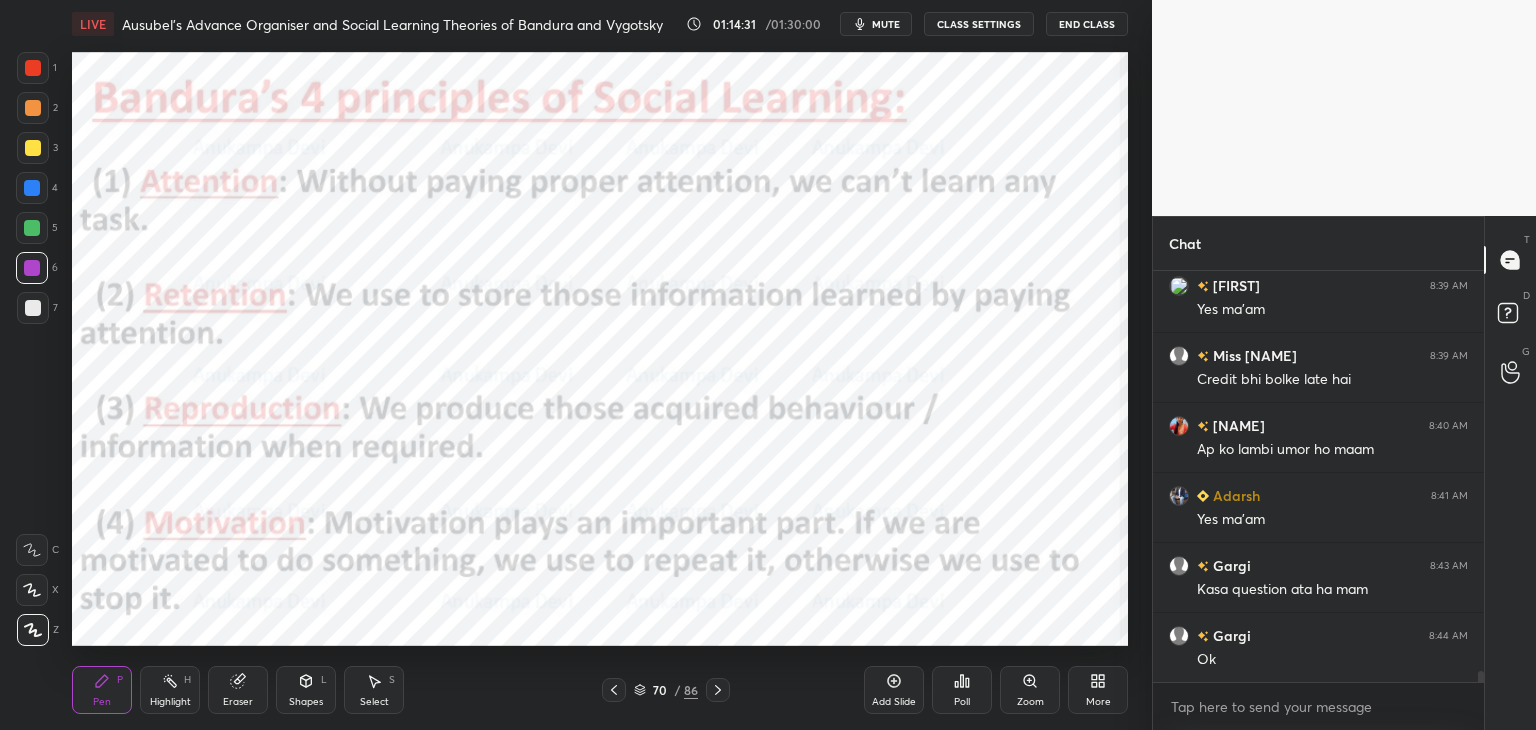 click 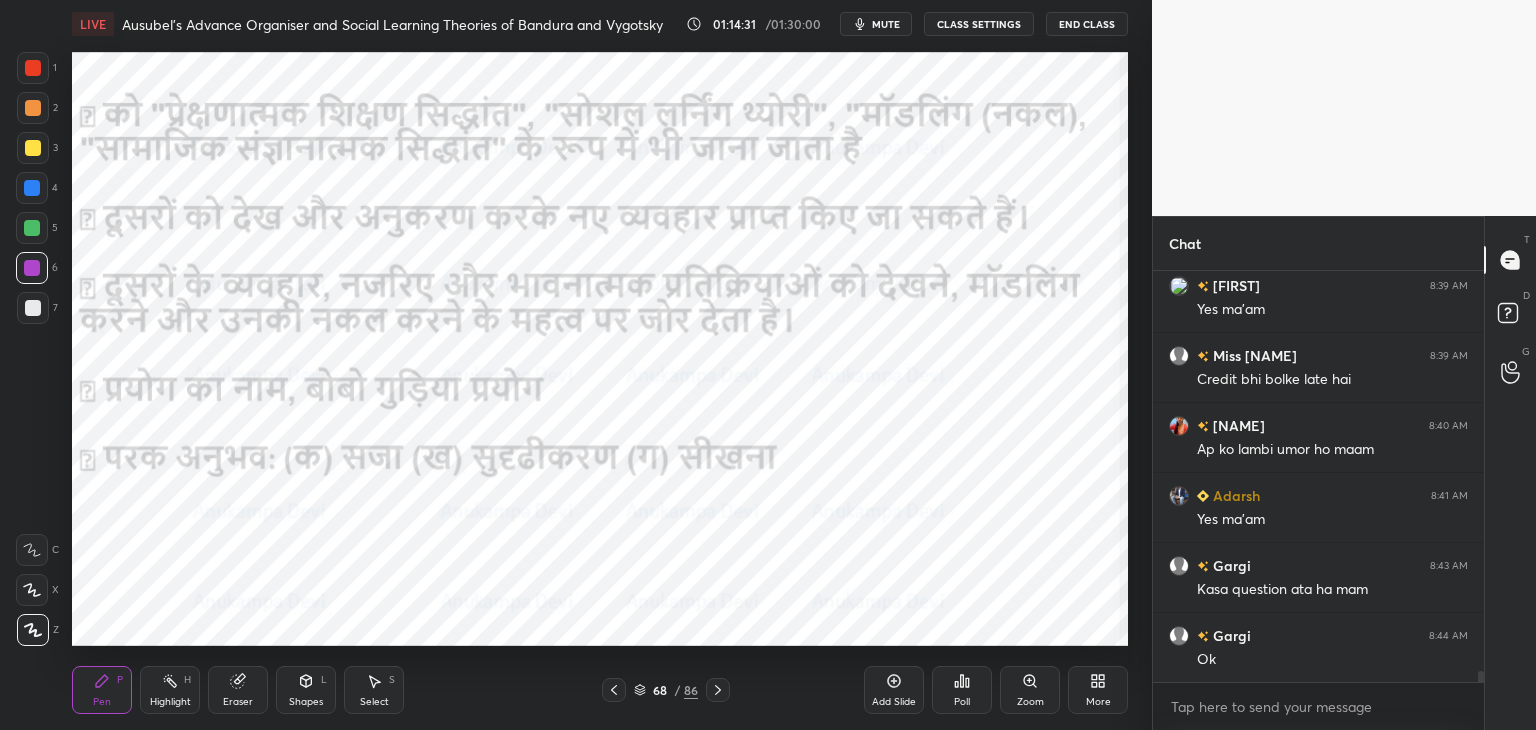 click 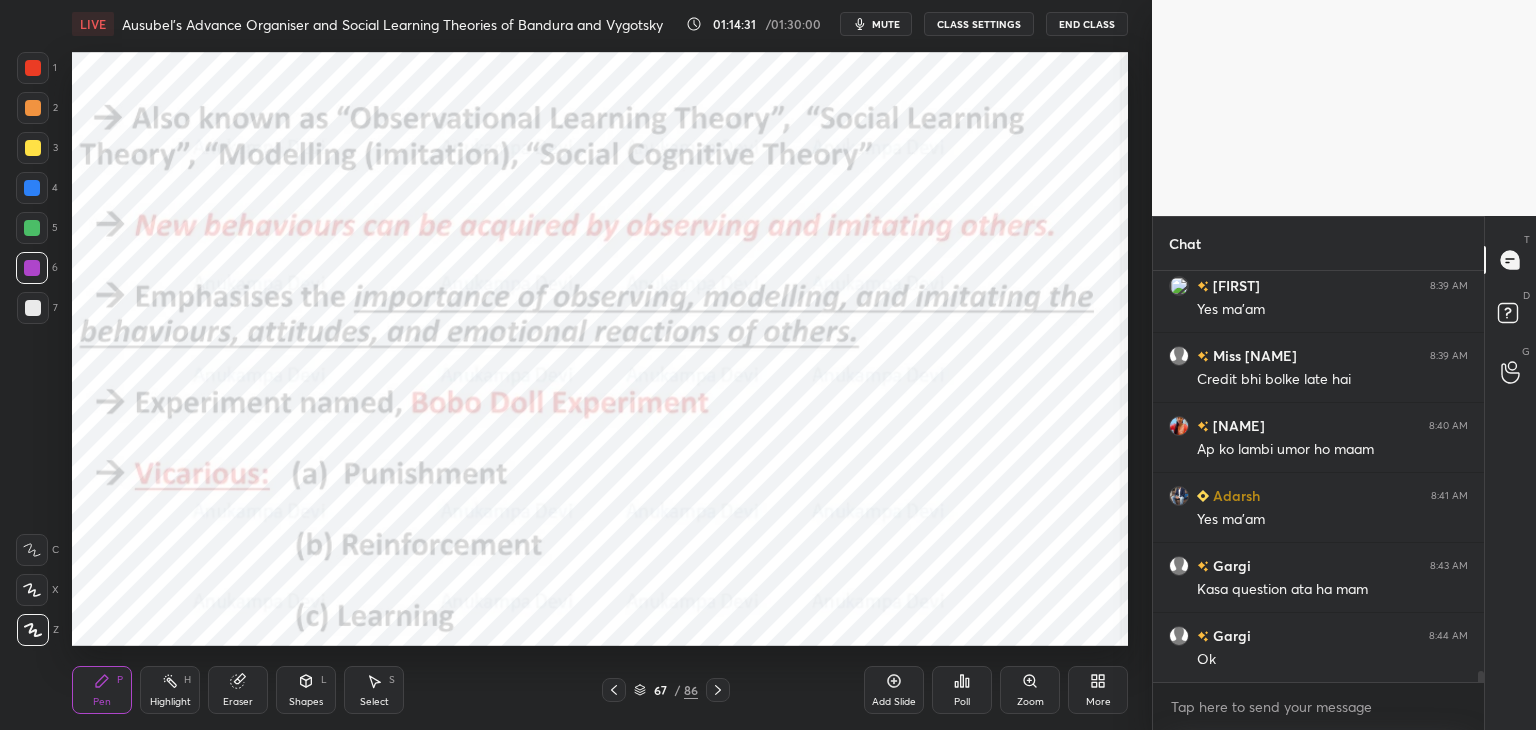 click 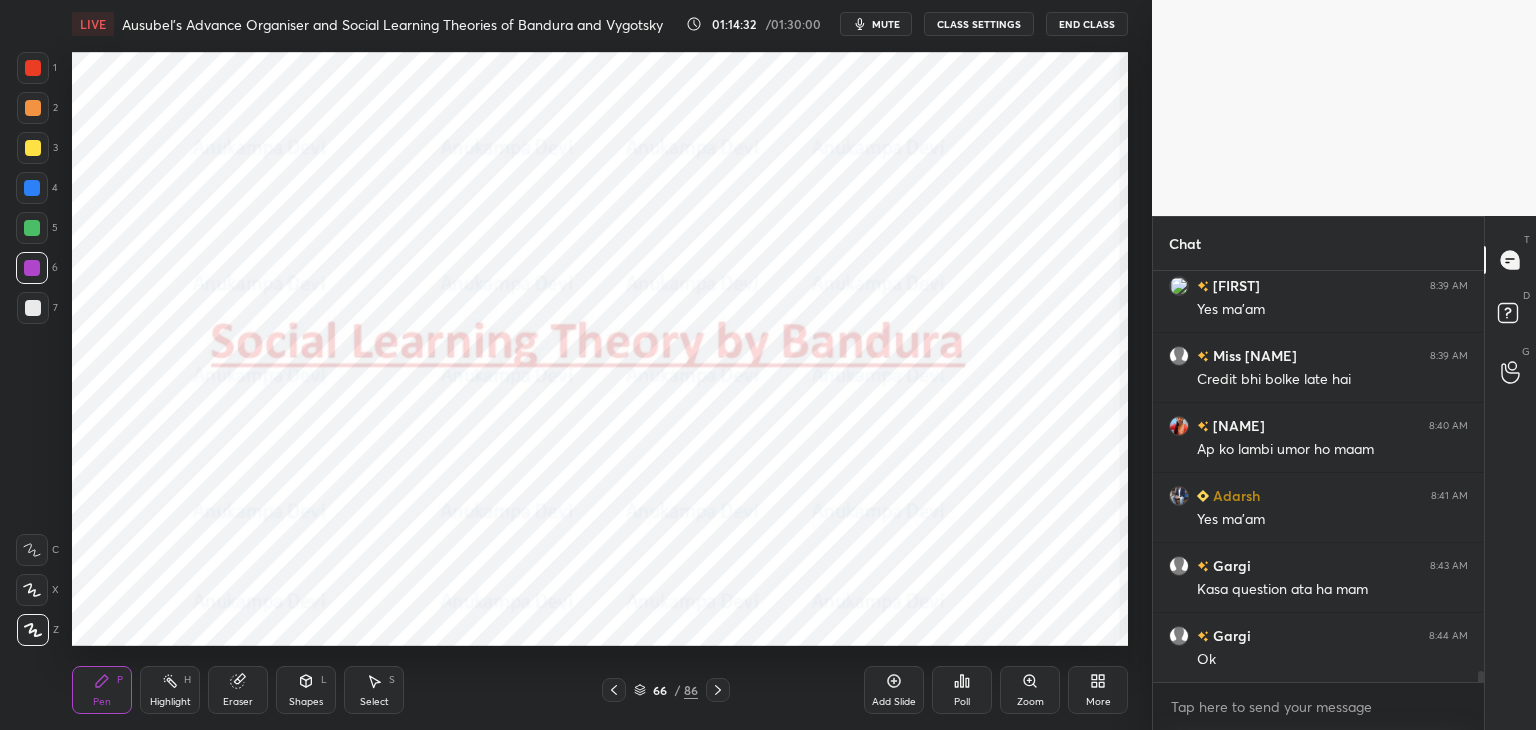 drag, startPoint x: 719, startPoint y: 691, endPoint x: 694, endPoint y: 647, distance: 50.606323 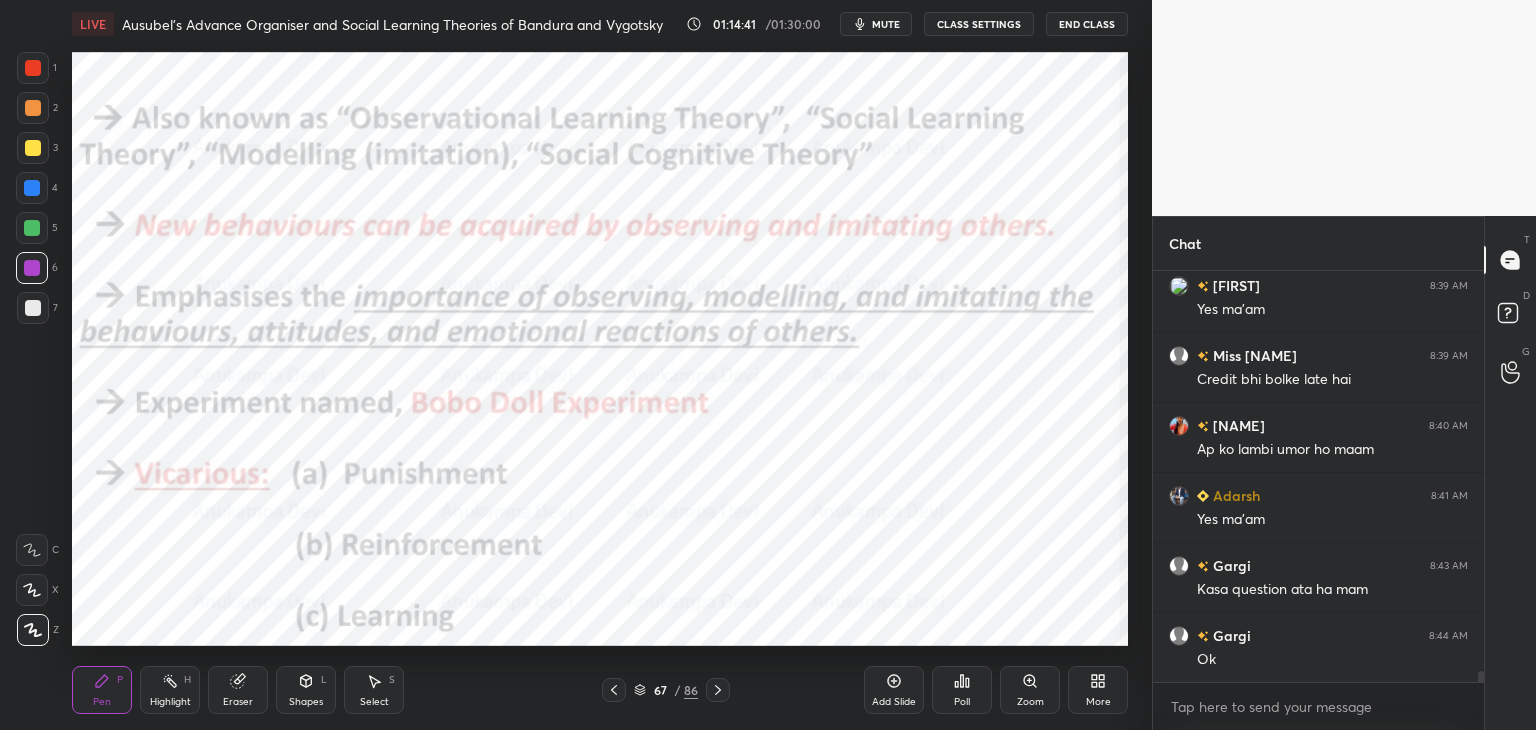 click 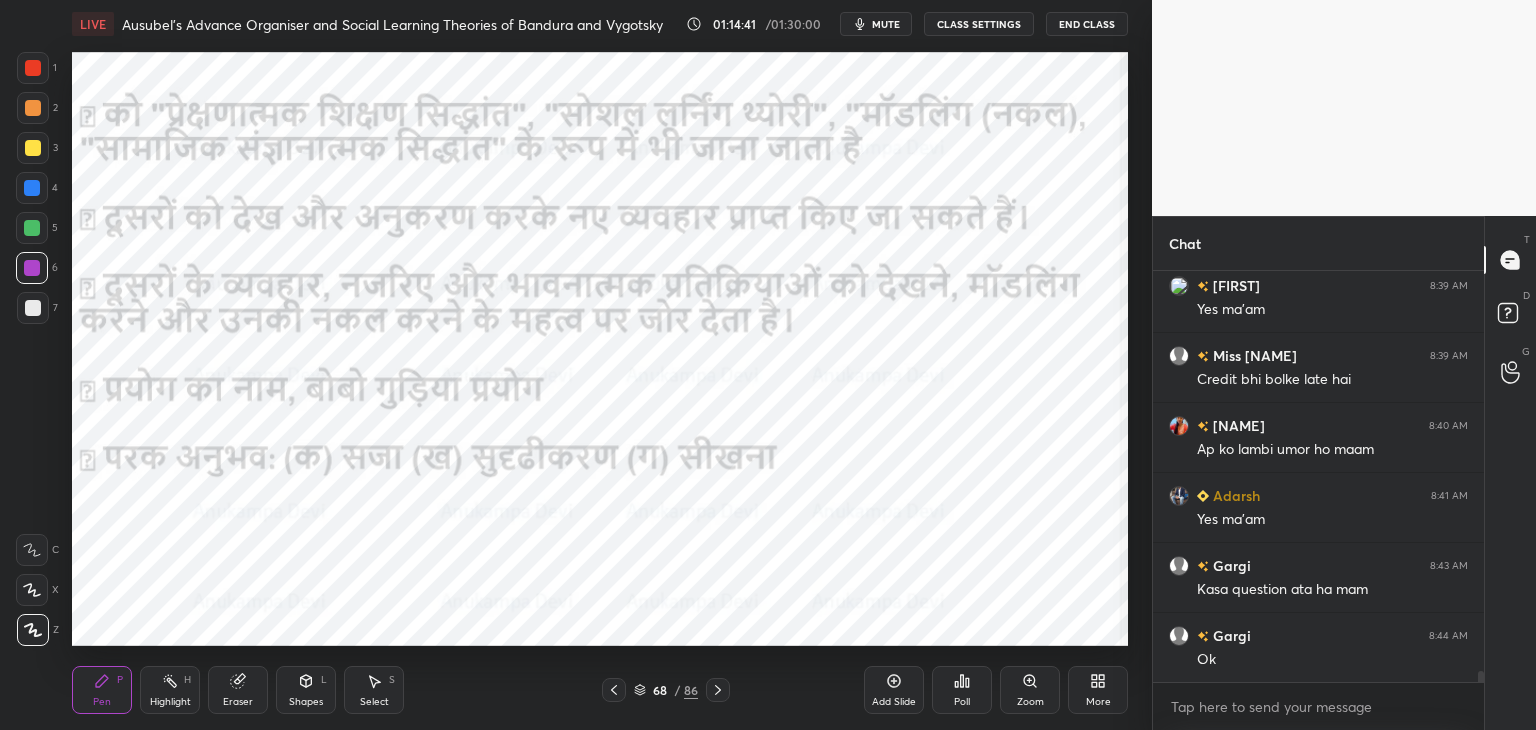 click 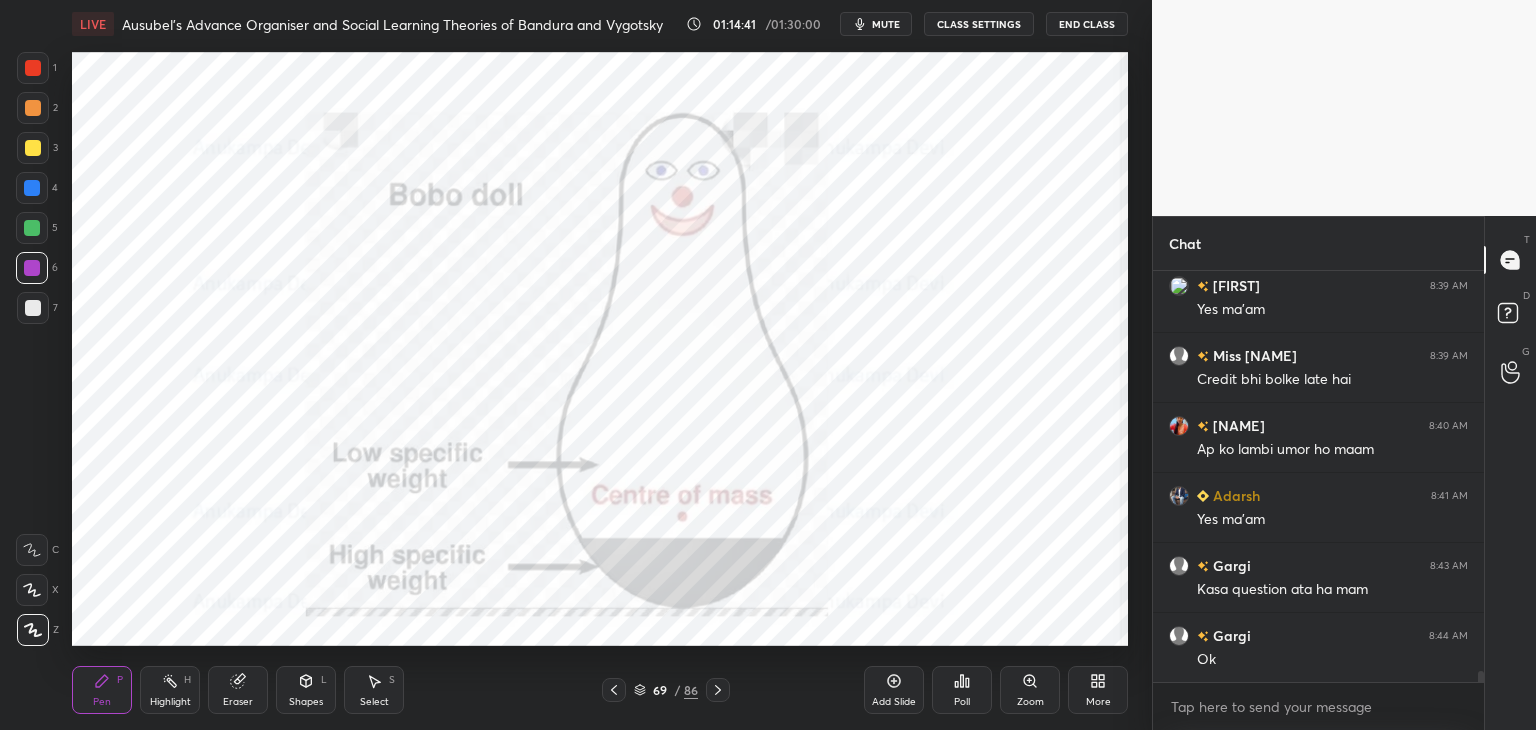 click 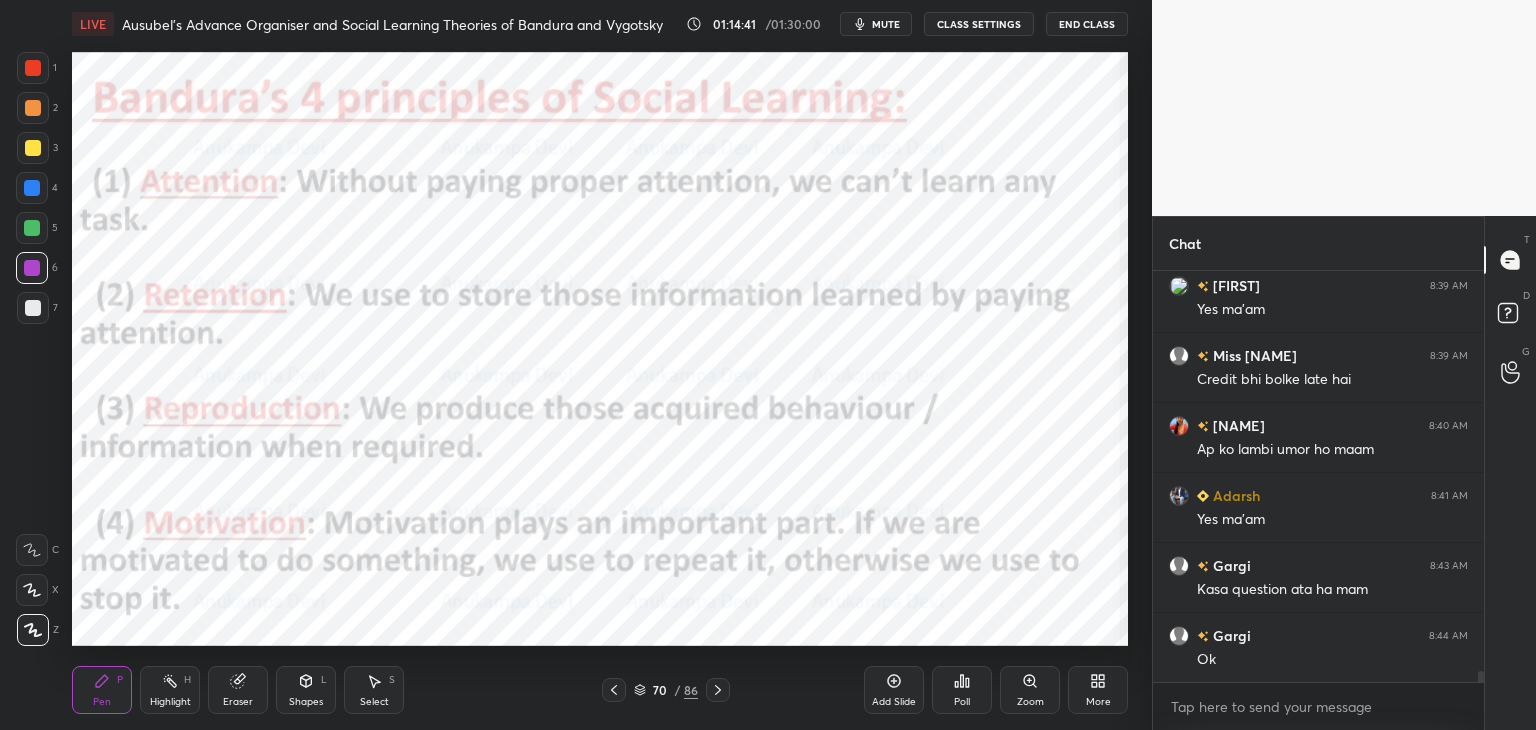 click 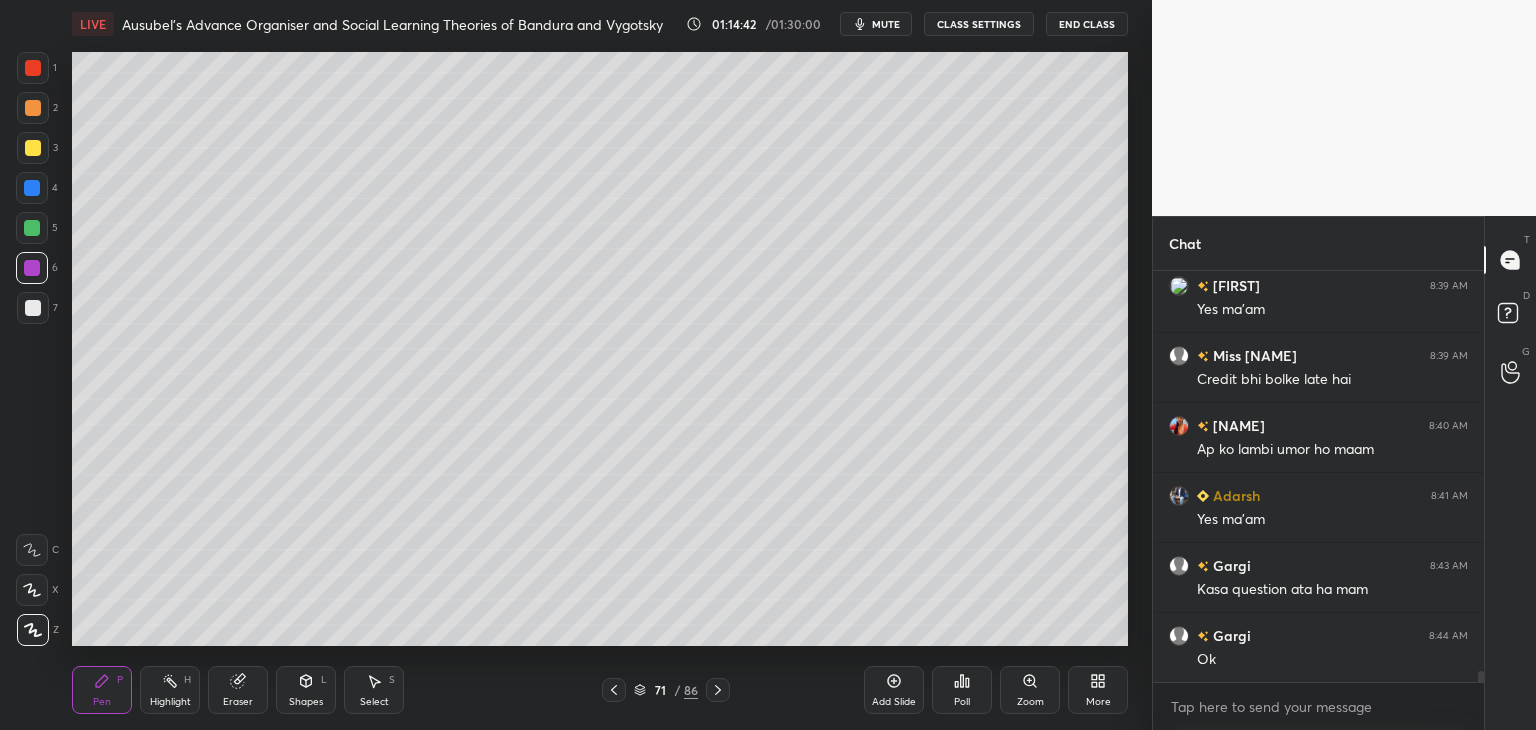 click 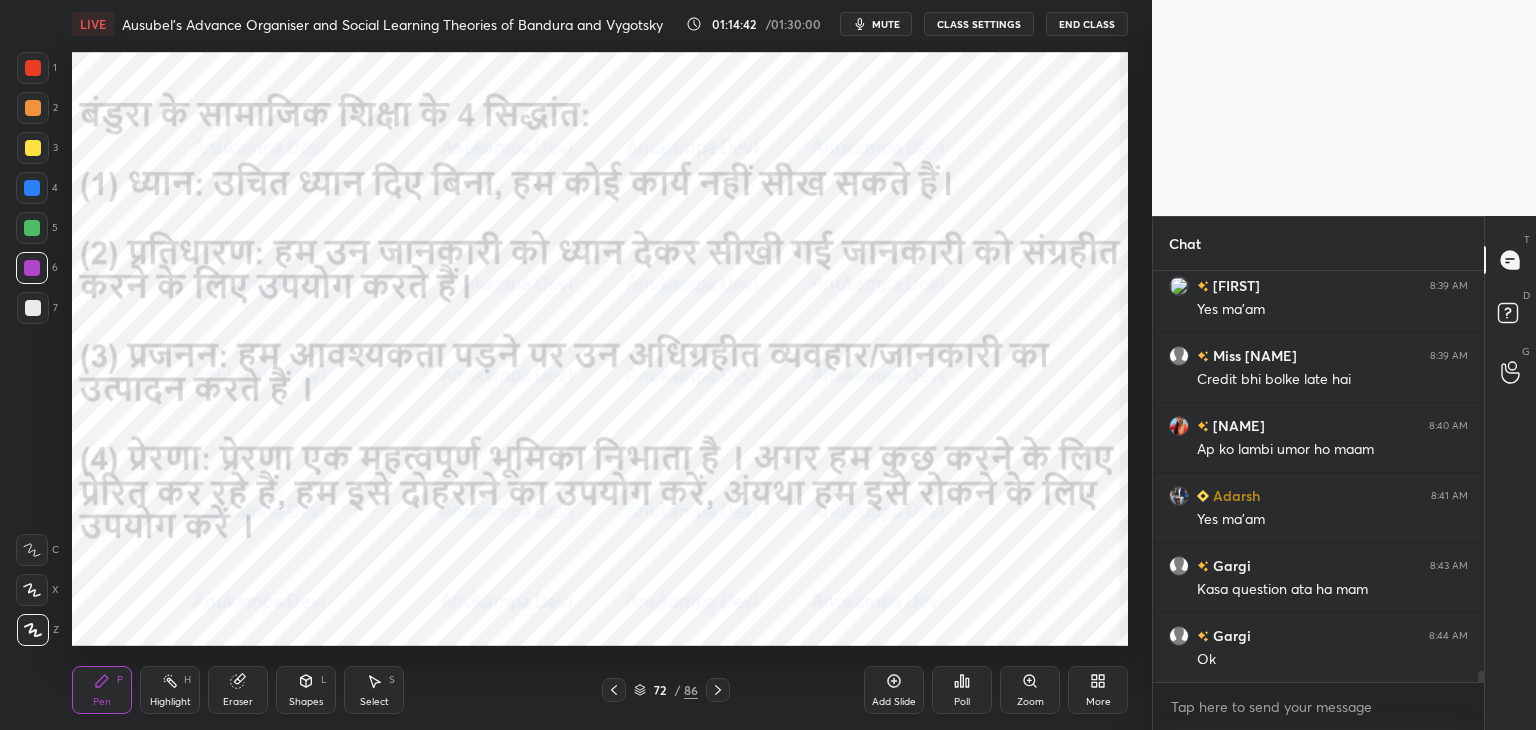 click 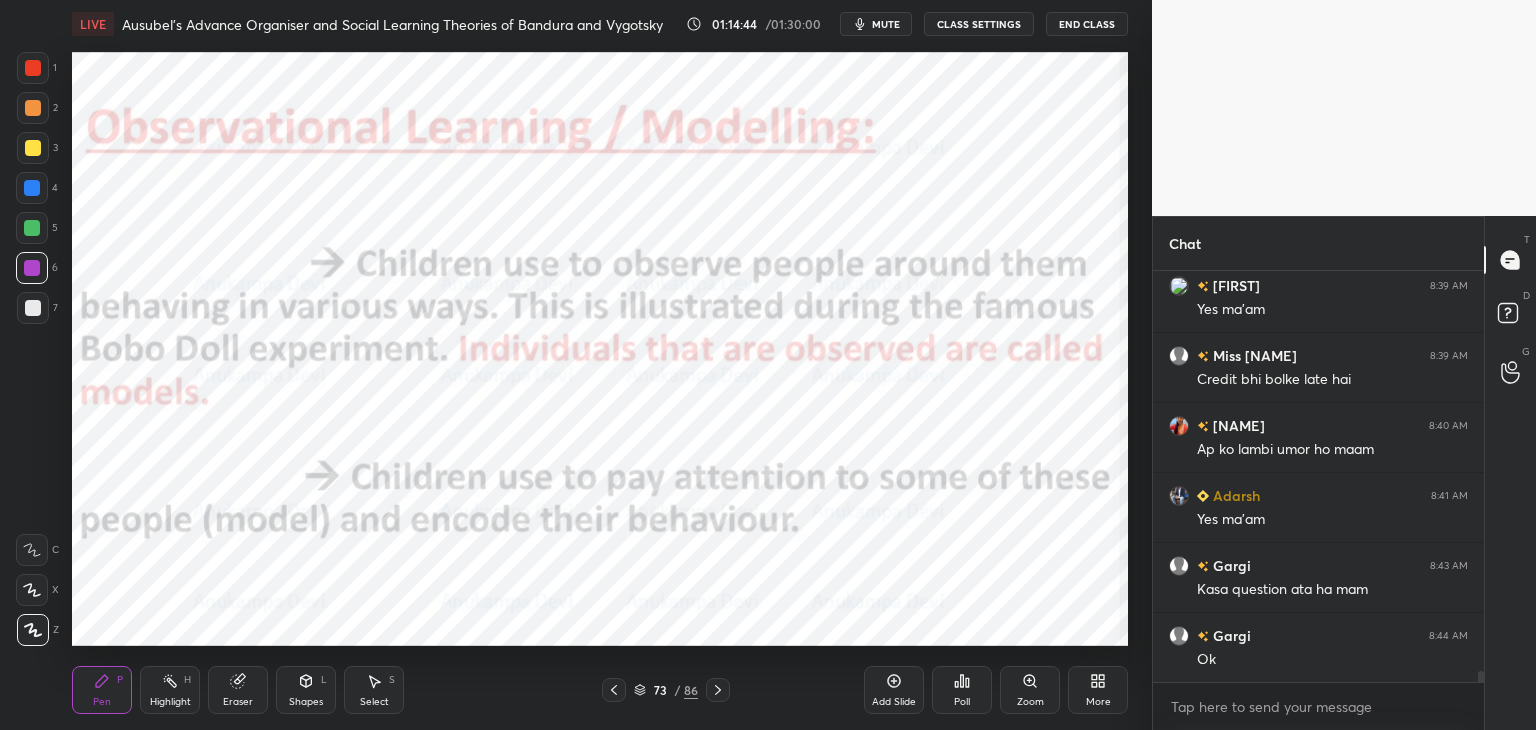 click 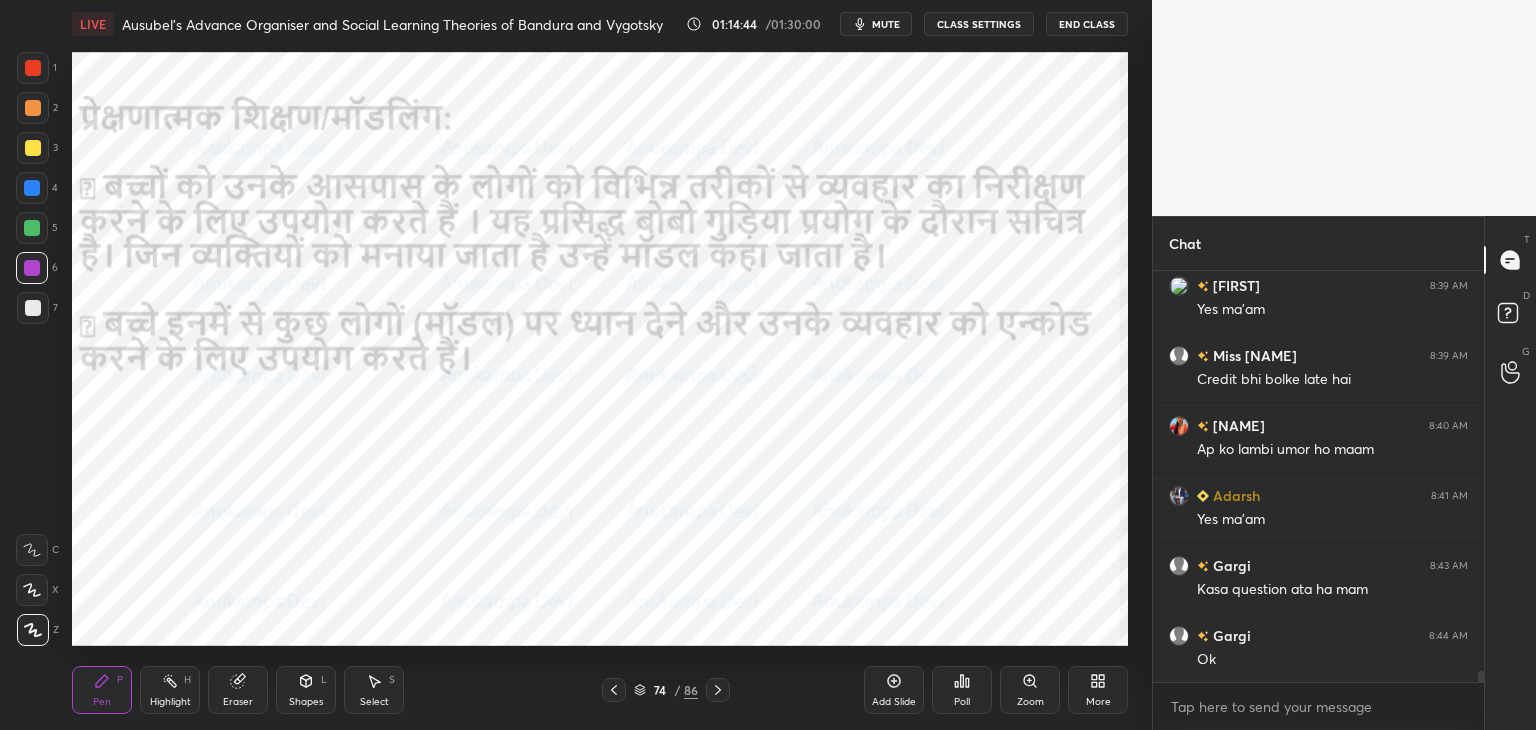 click 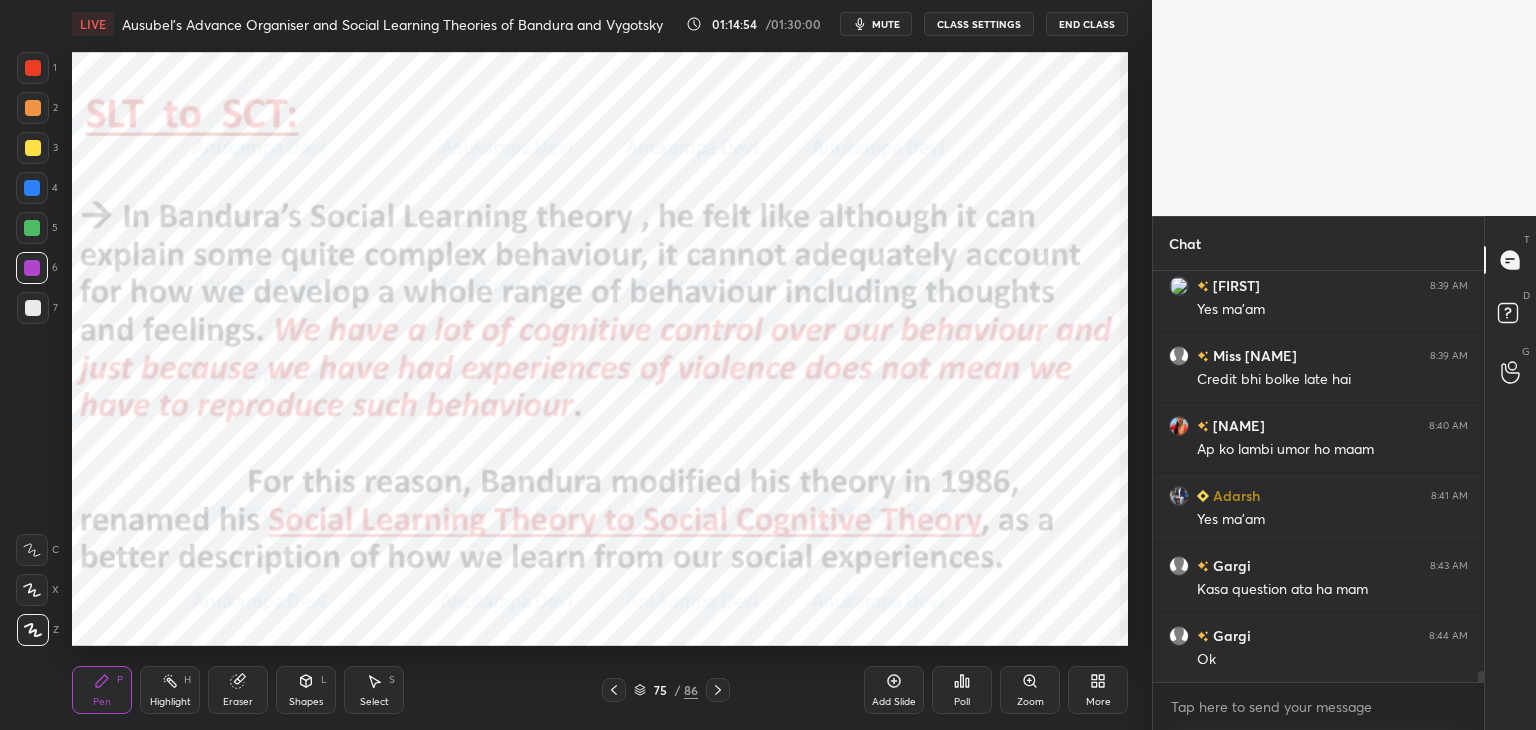 click 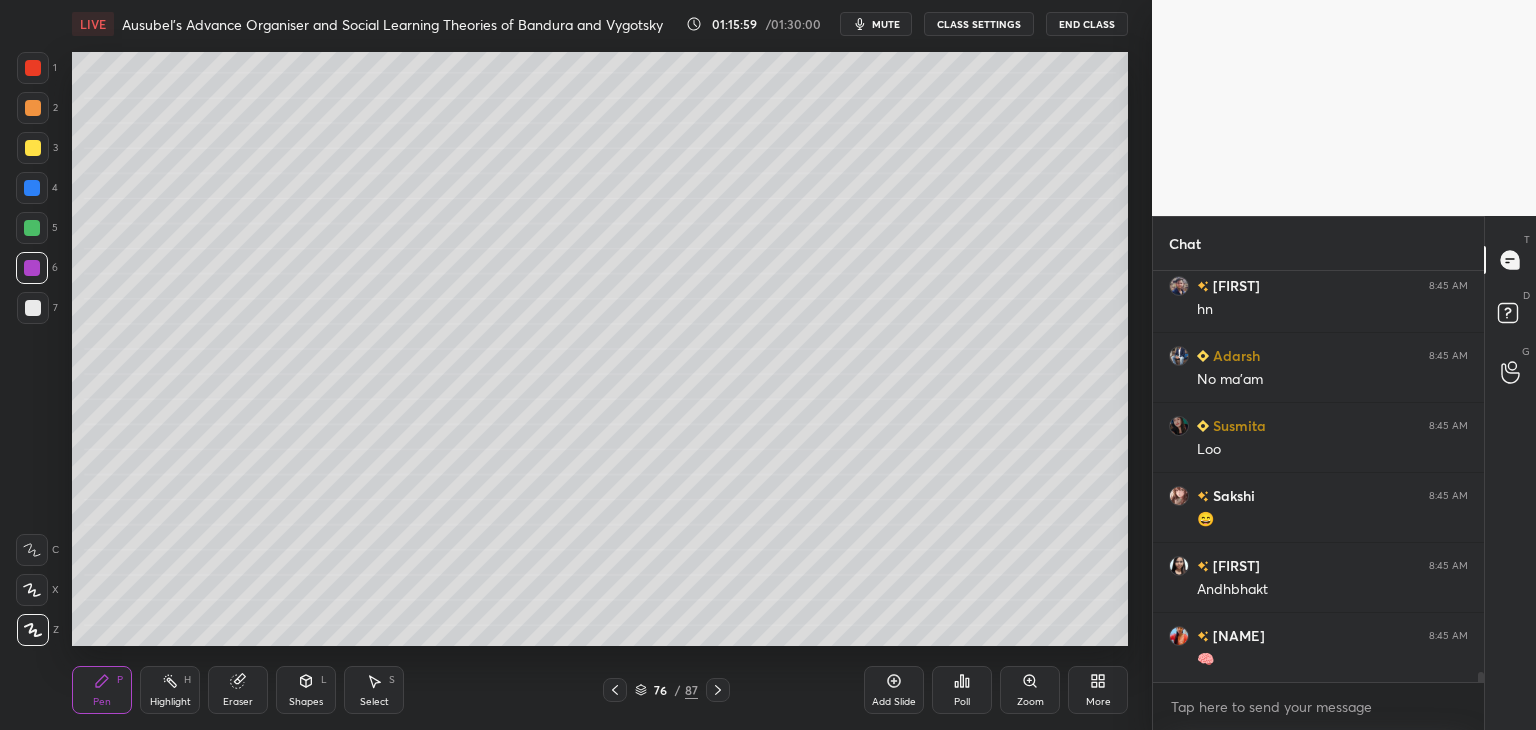 scroll, scrollTop: 15742, scrollLeft: 0, axis: vertical 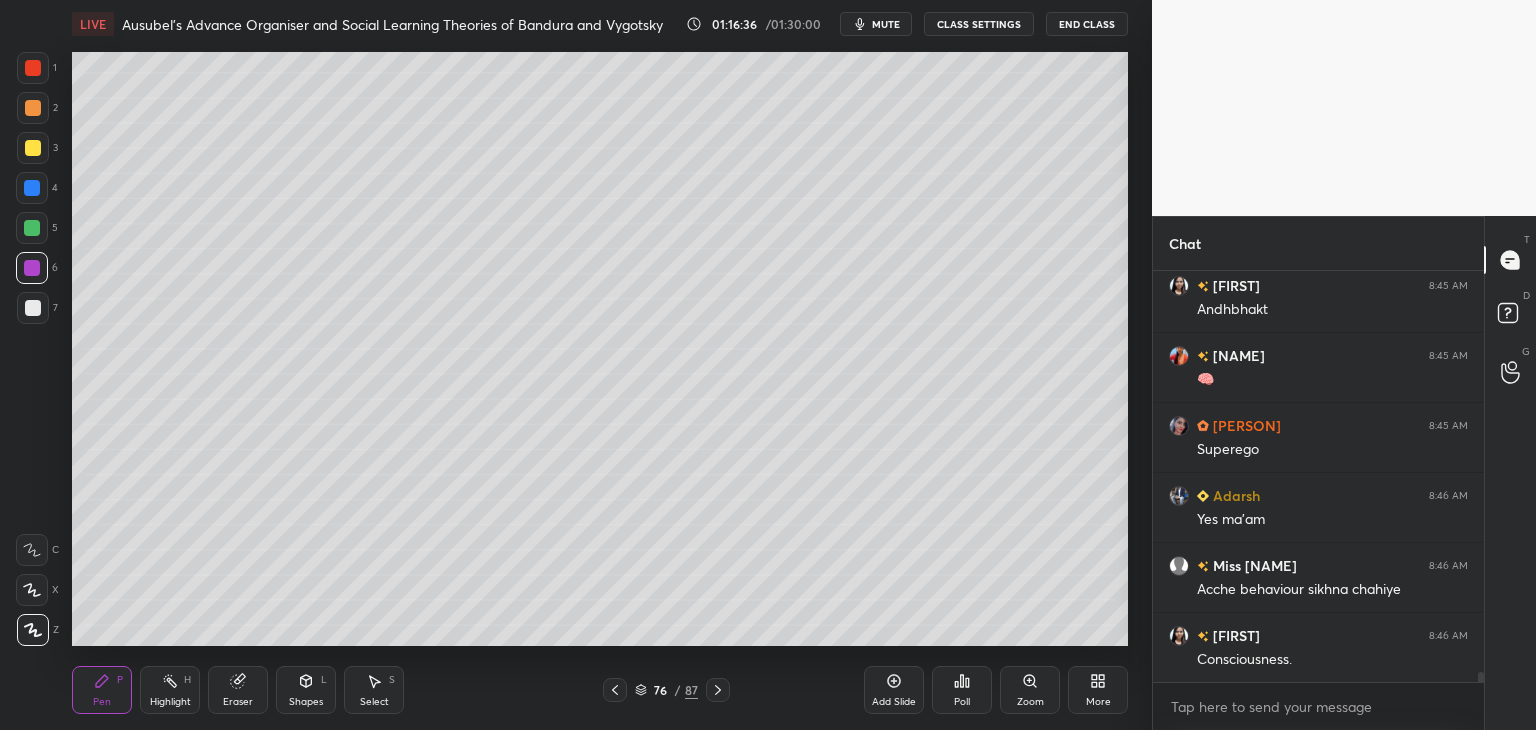 click 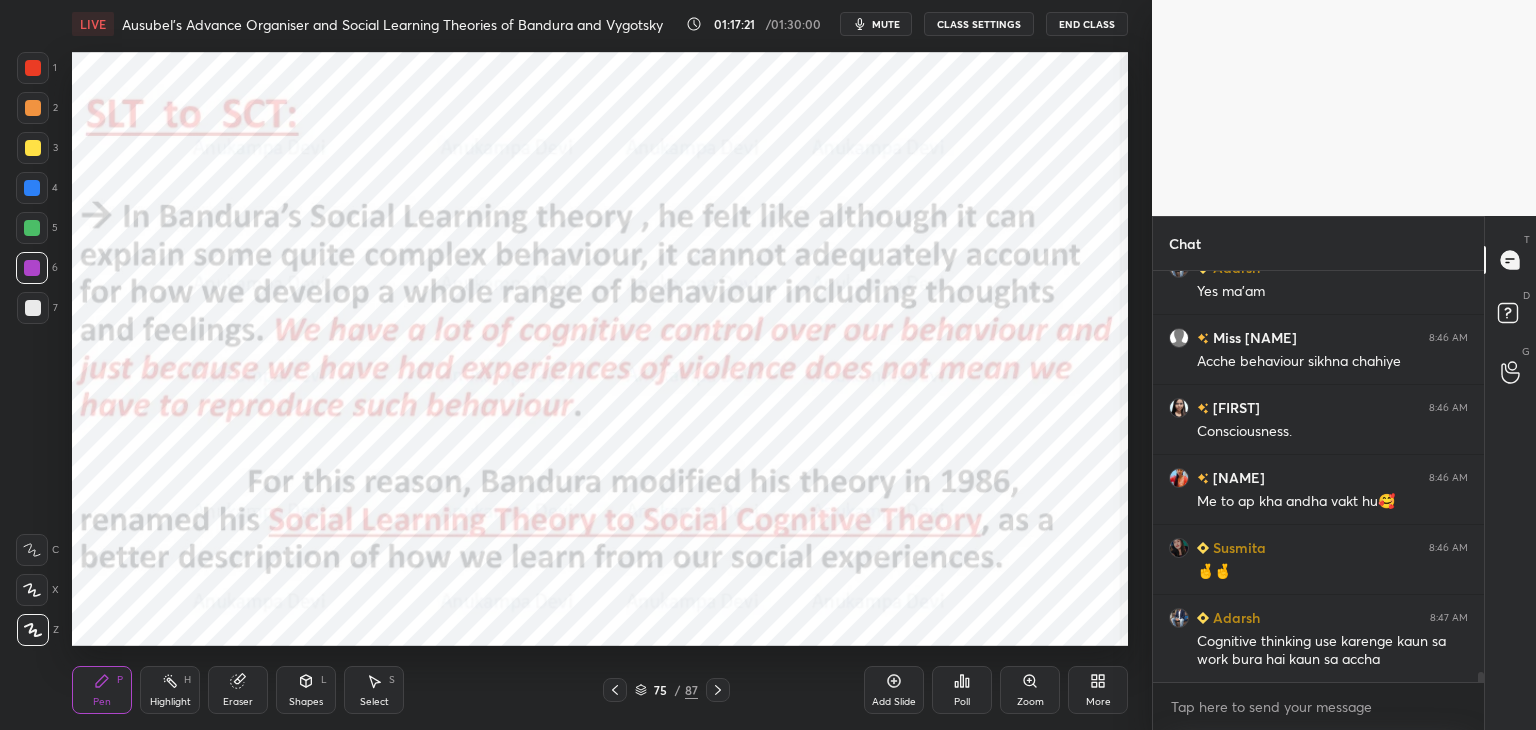 scroll, scrollTop: 16250, scrollLeft: 0, axis: vertical 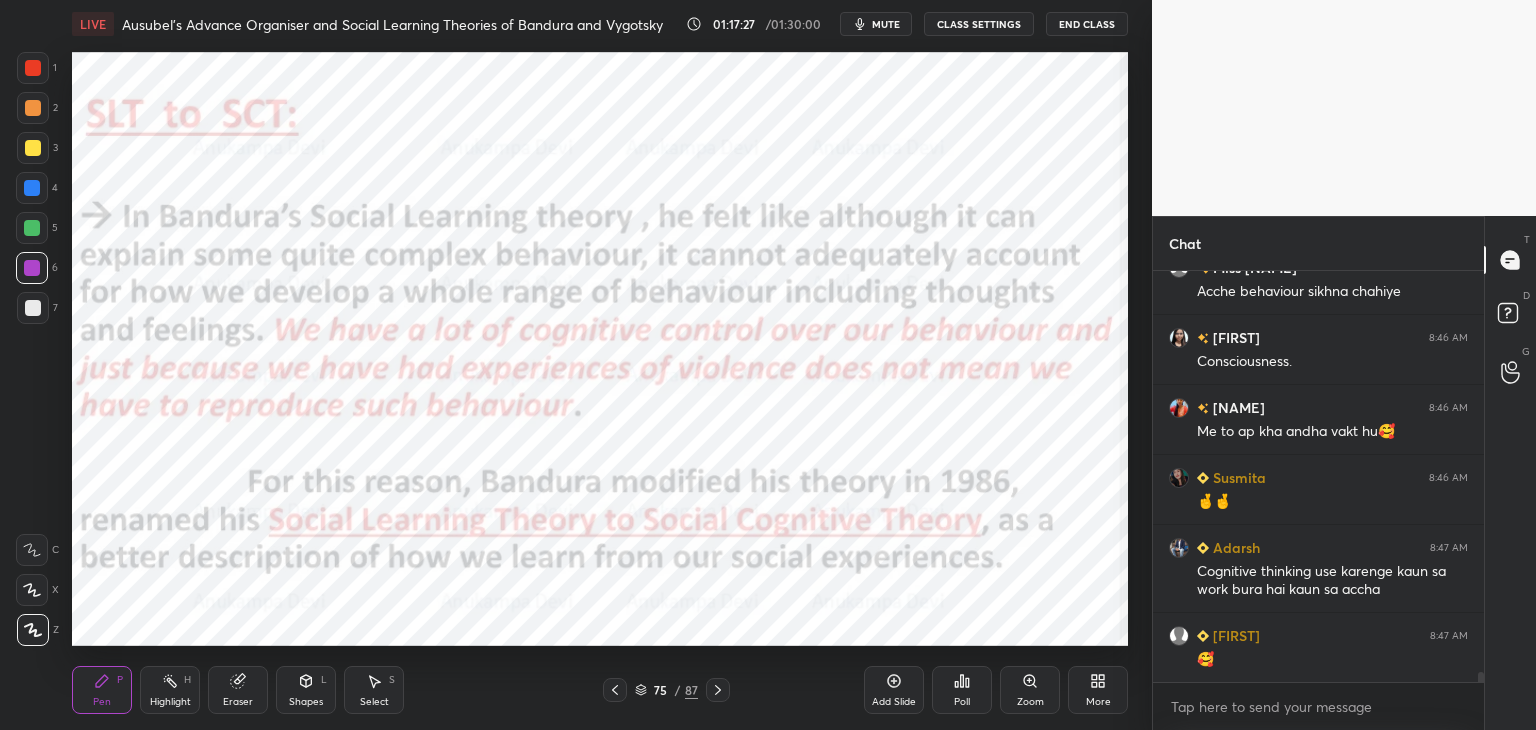 click 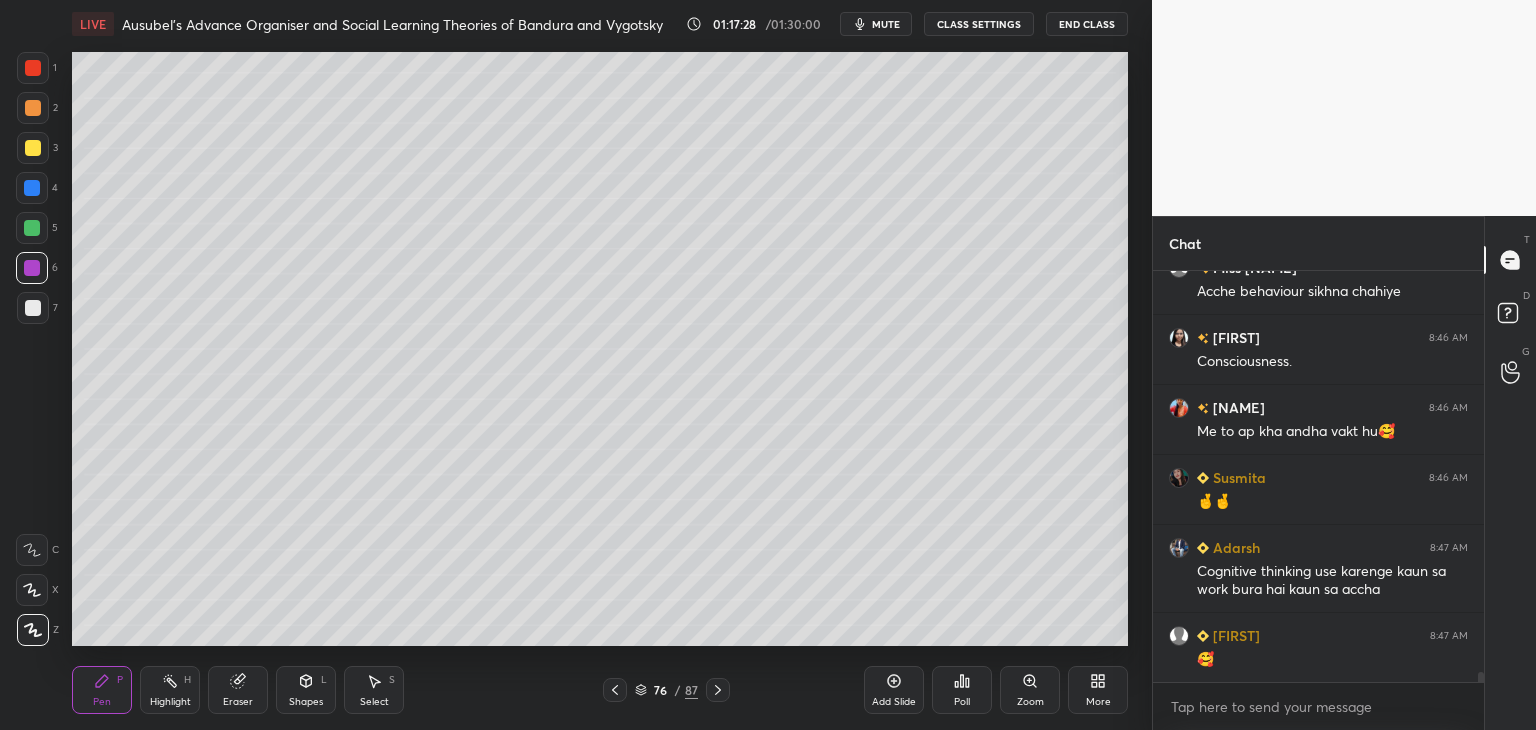click 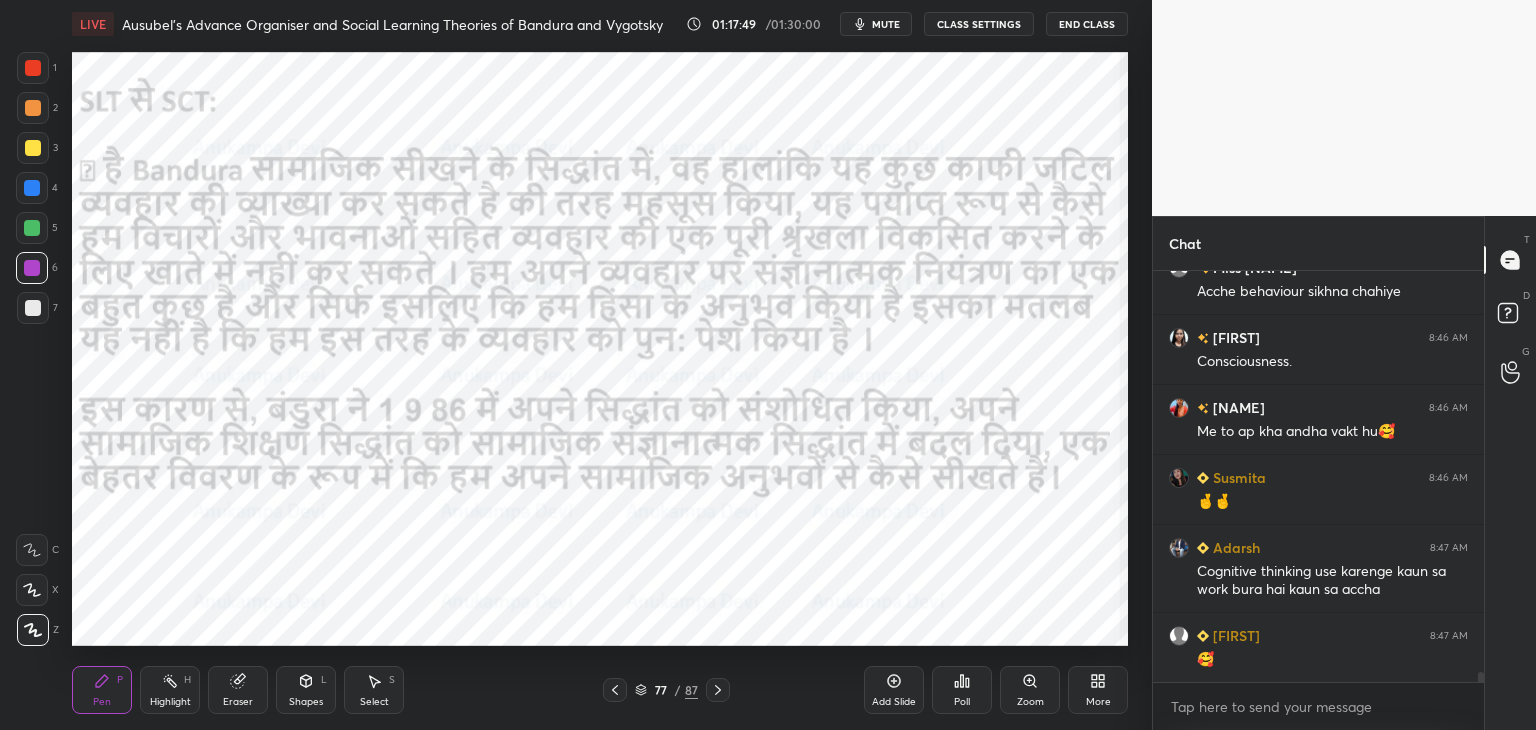 click at bounding box center (718, 690) 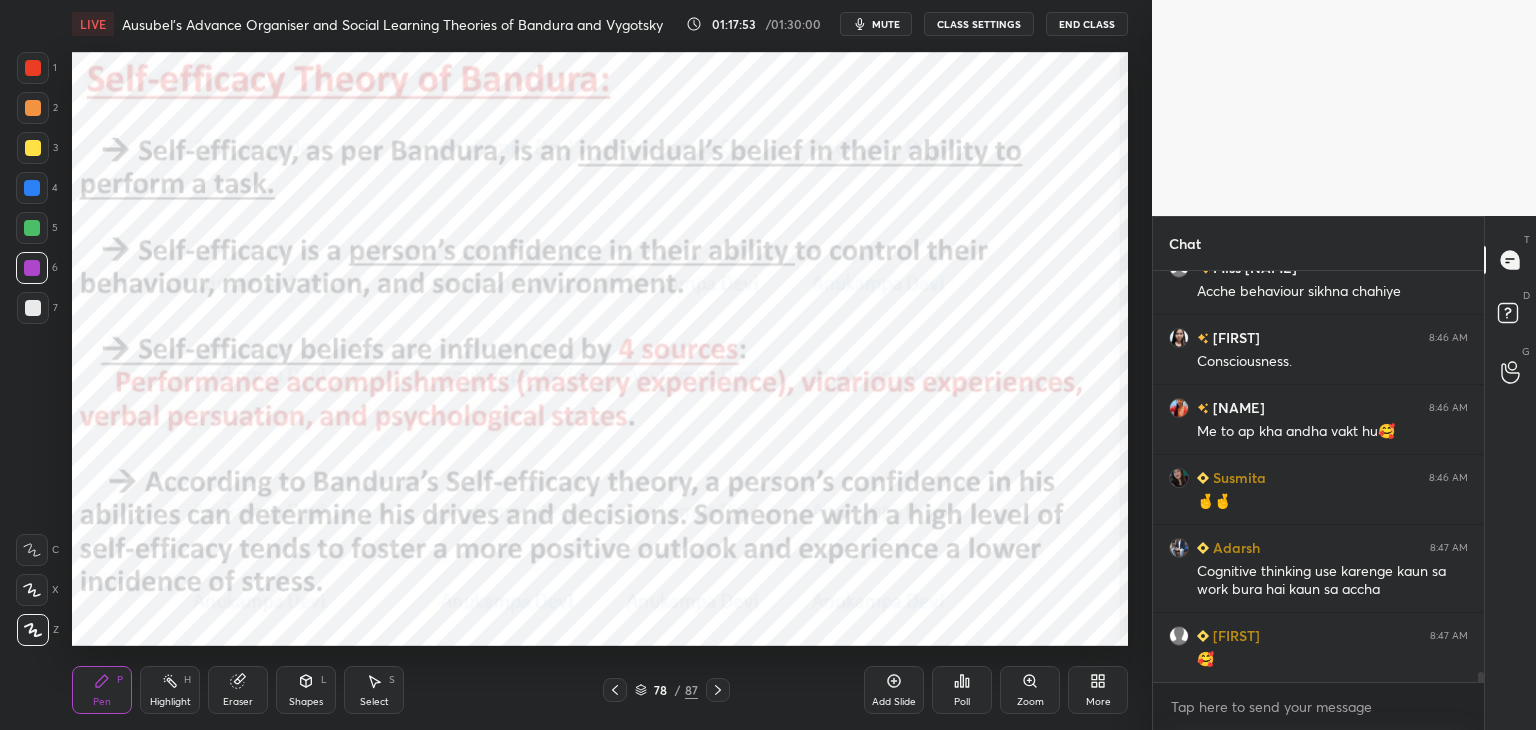 drag, startPoint x: 32, startPoint y: 233, endPoint x: 68, endPoint y: 240, distance: 36.67424 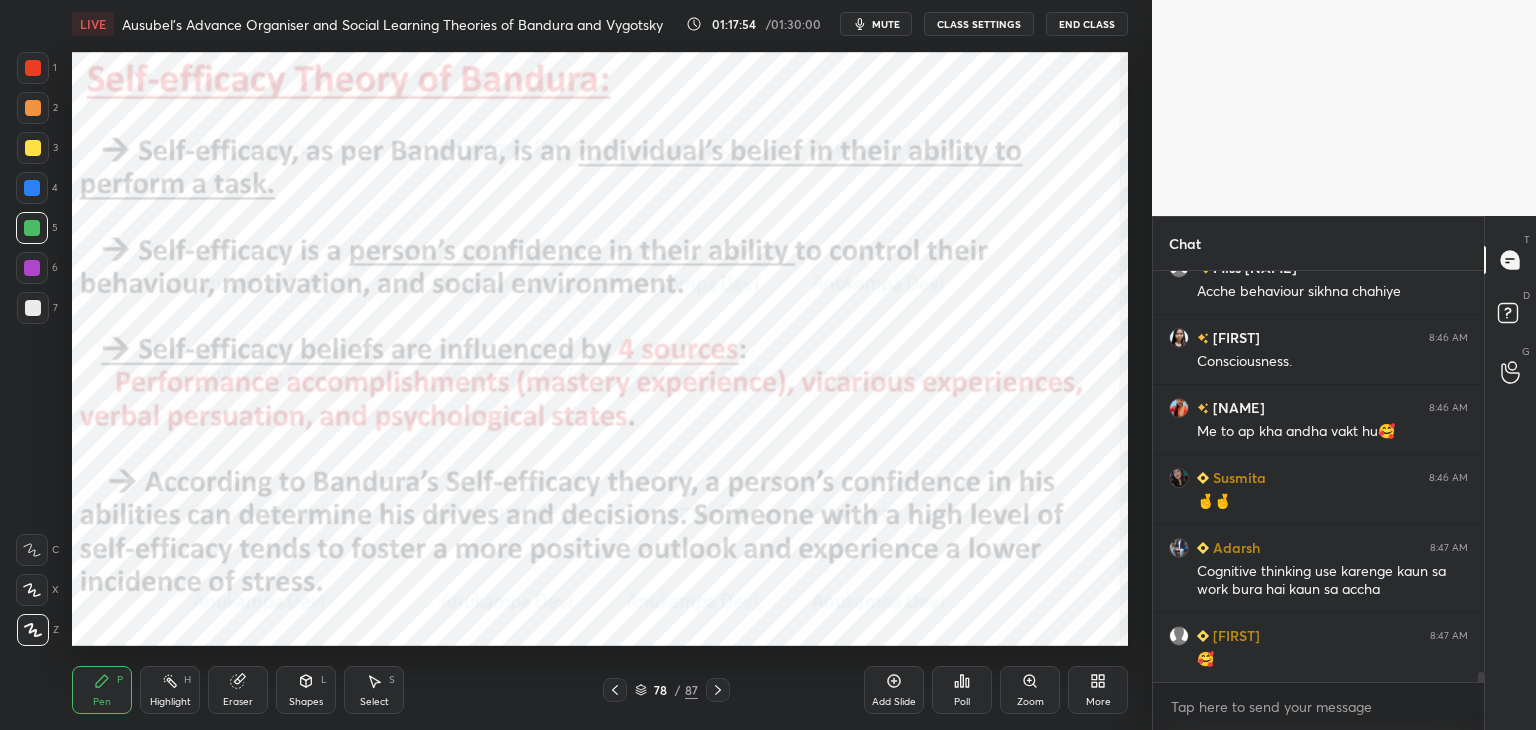 click 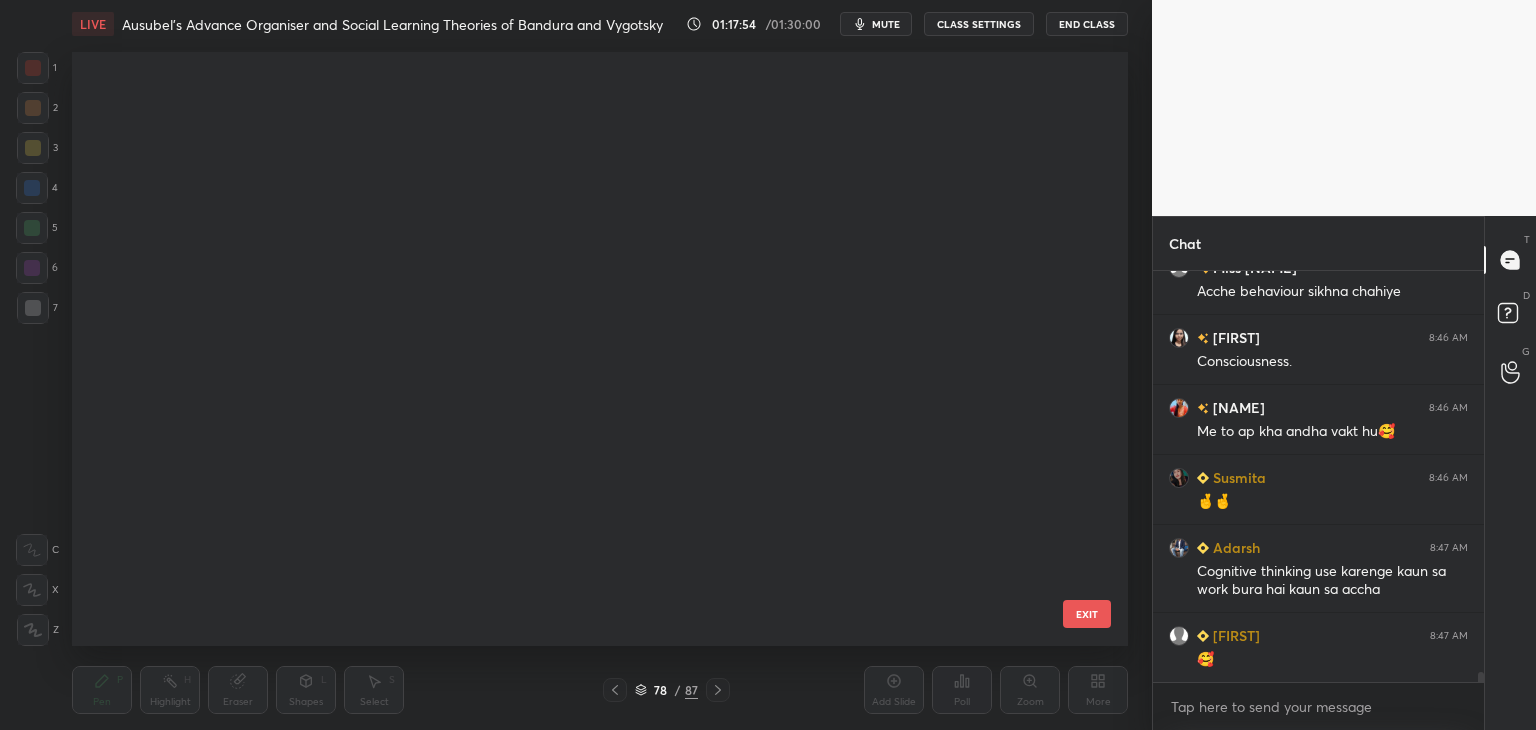 scroll, scrollTop: 4164, scrollLeft: 0, axis: vertical 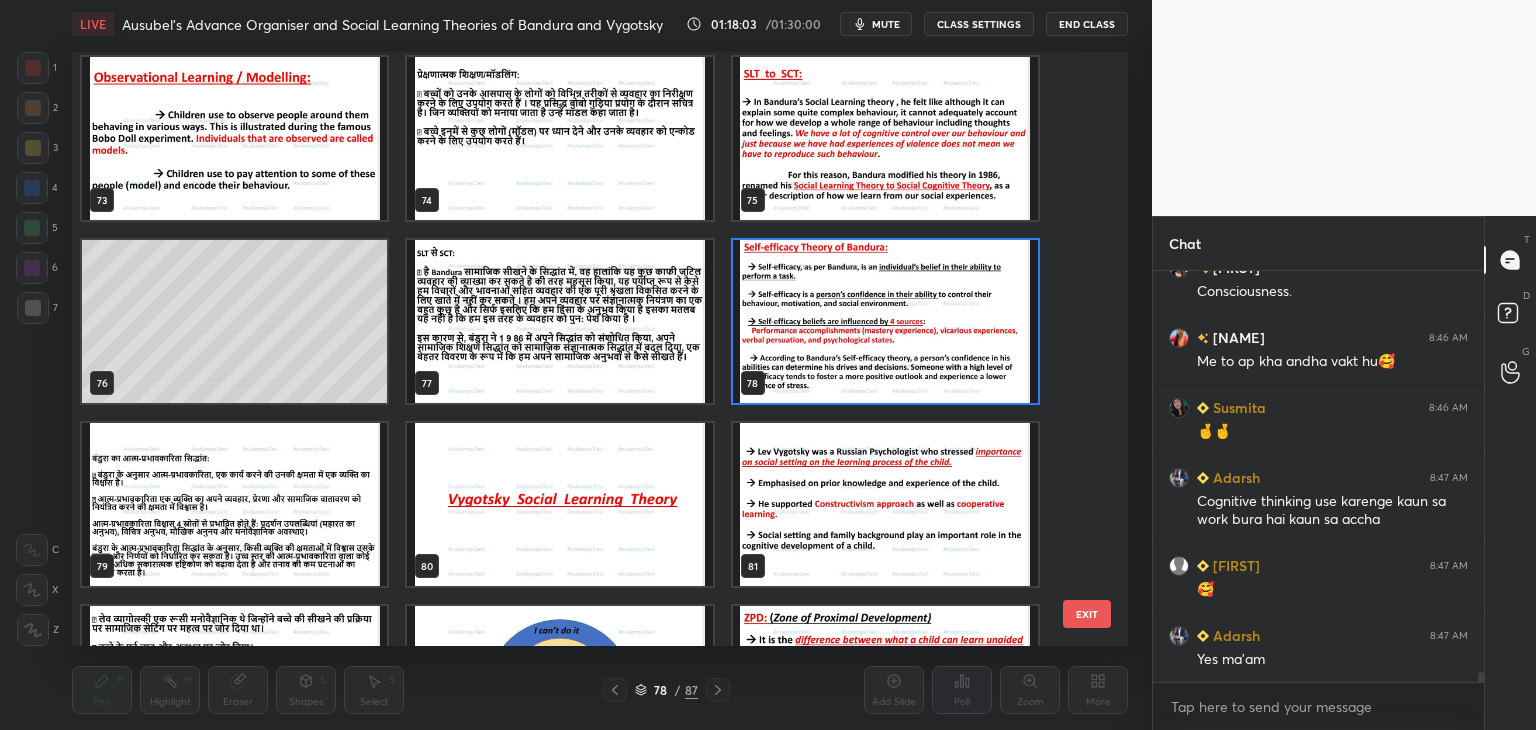 click at bounding box center (885, 321) 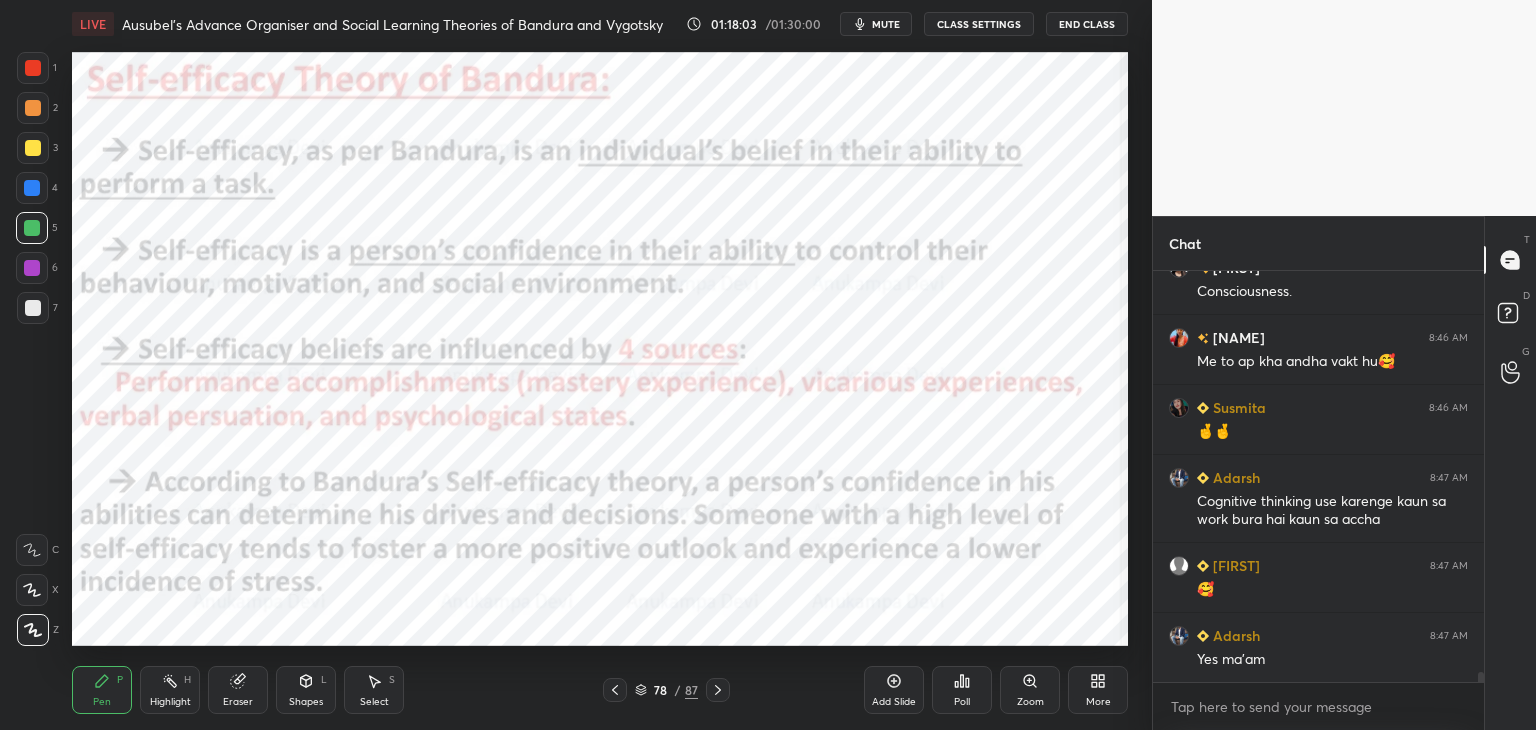 drag, startPoint x: 823, startPoint y: 353, endPoint x: 822, endPoint y: 342, distance: 11.045361 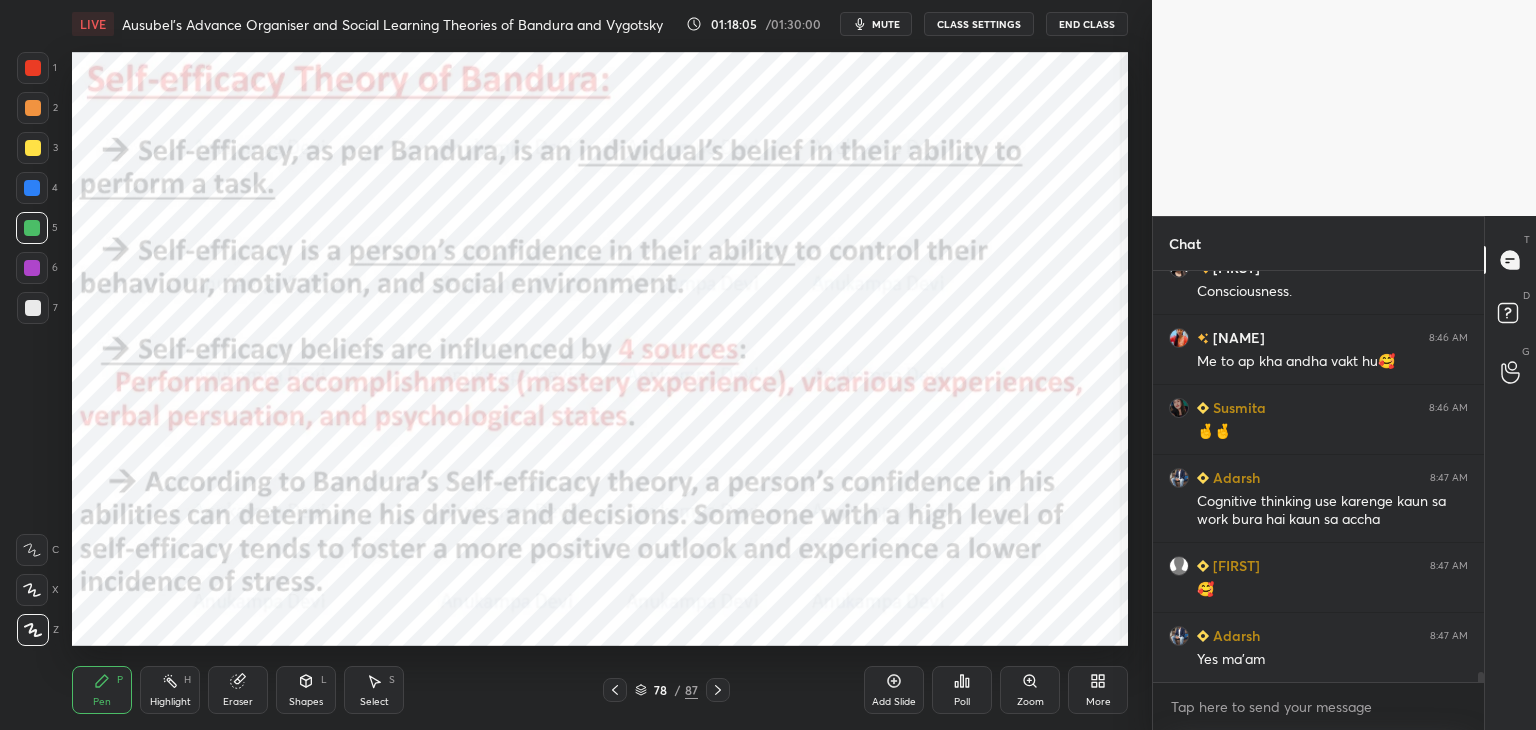 click at bounding box center (32, 268) 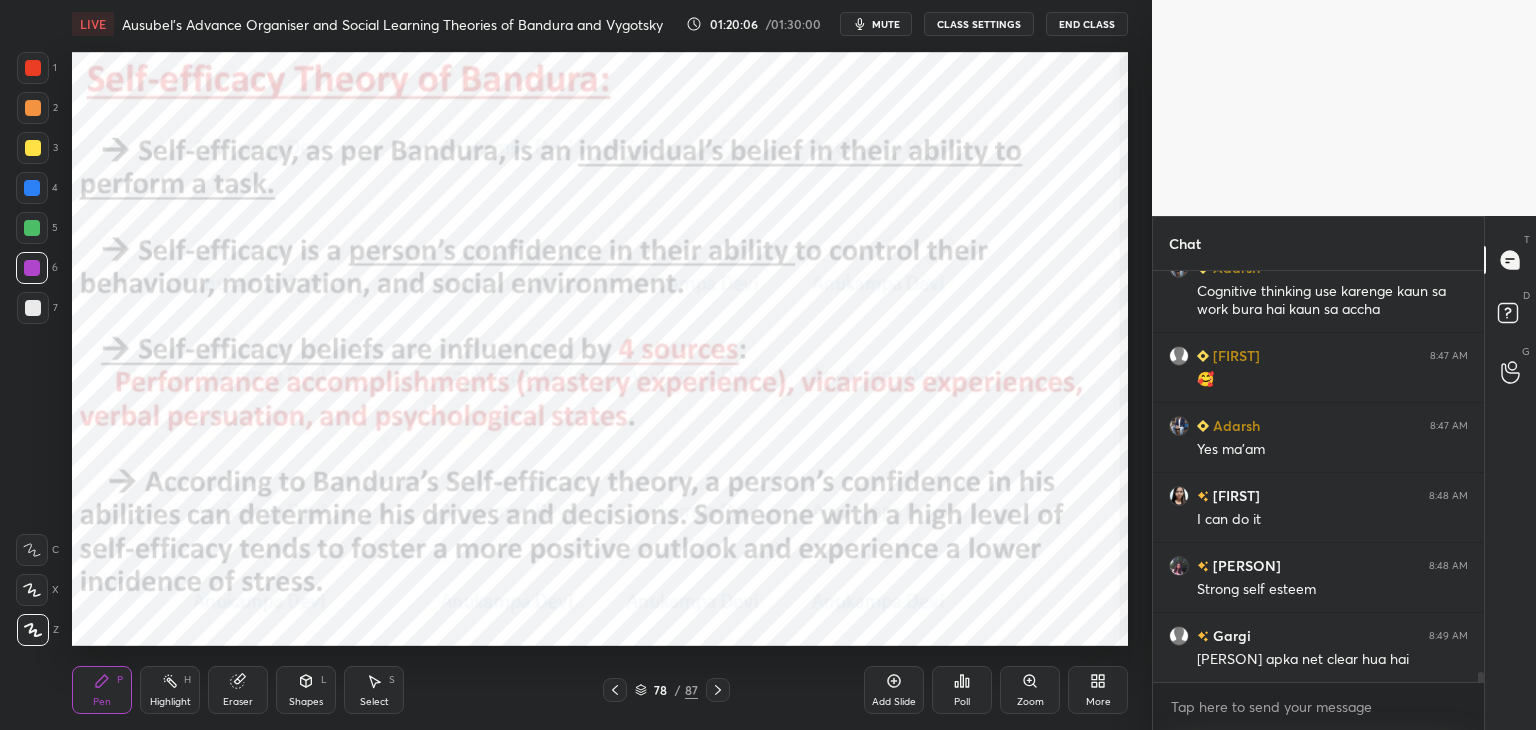 scroll, scrollTop: 16600, scrollLeft: 0, axis: vertical 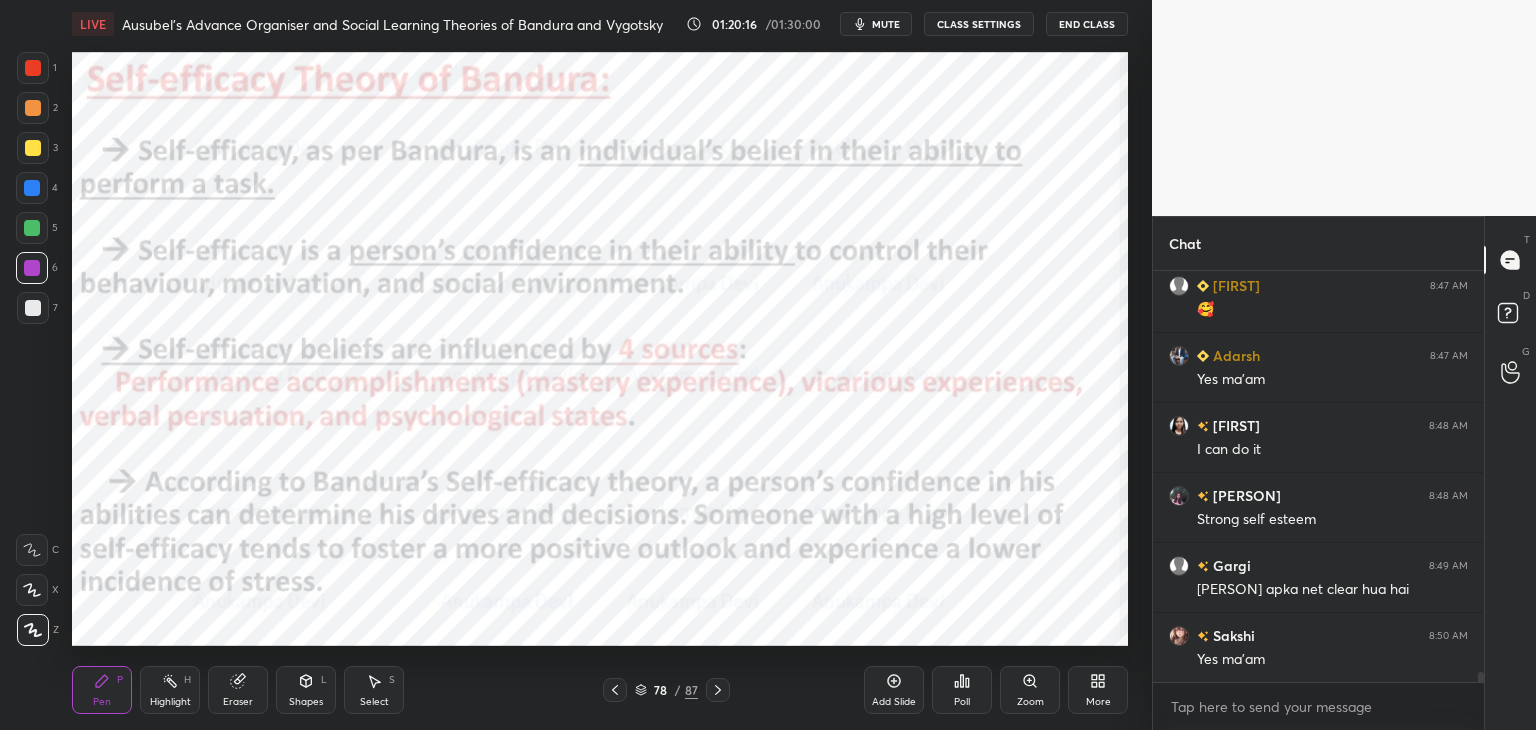 click 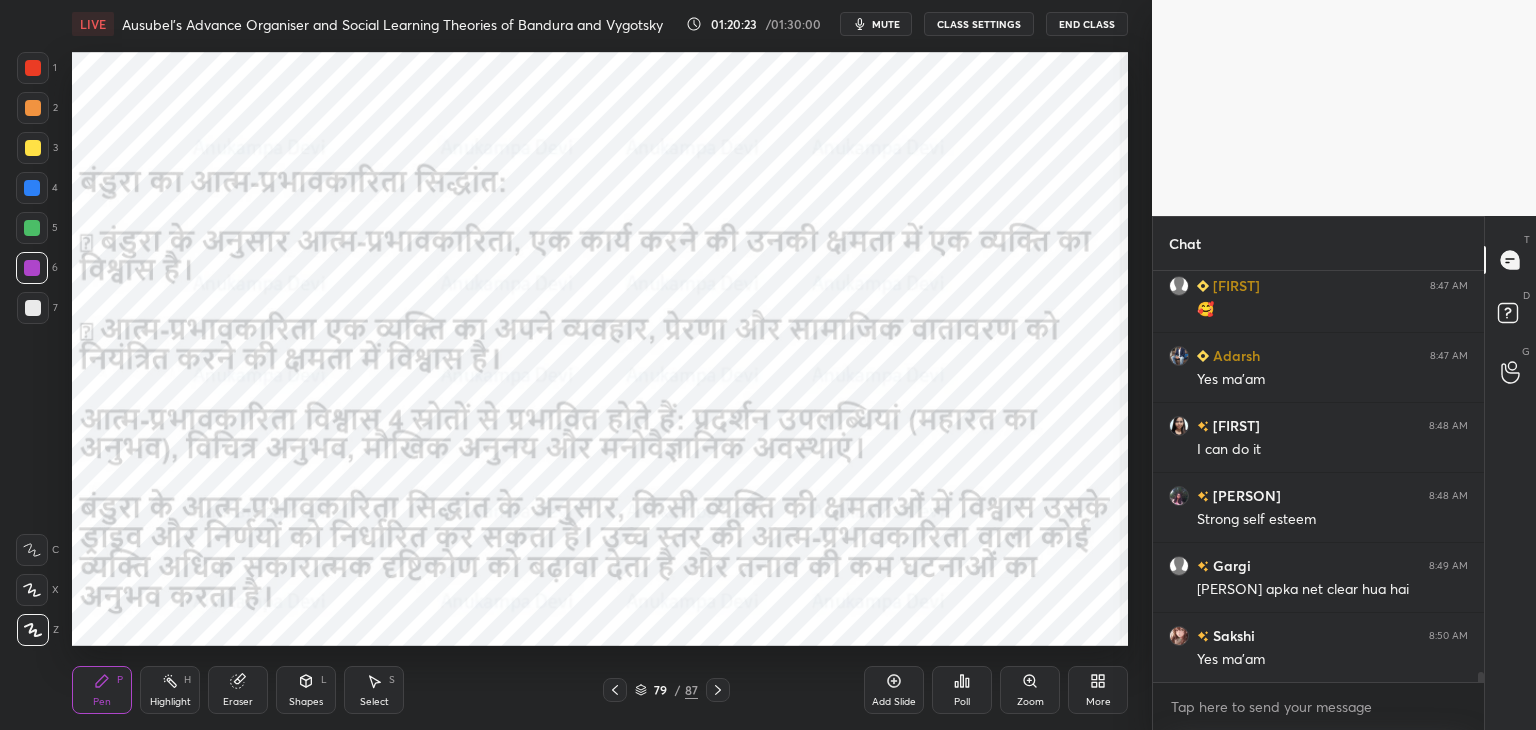 click 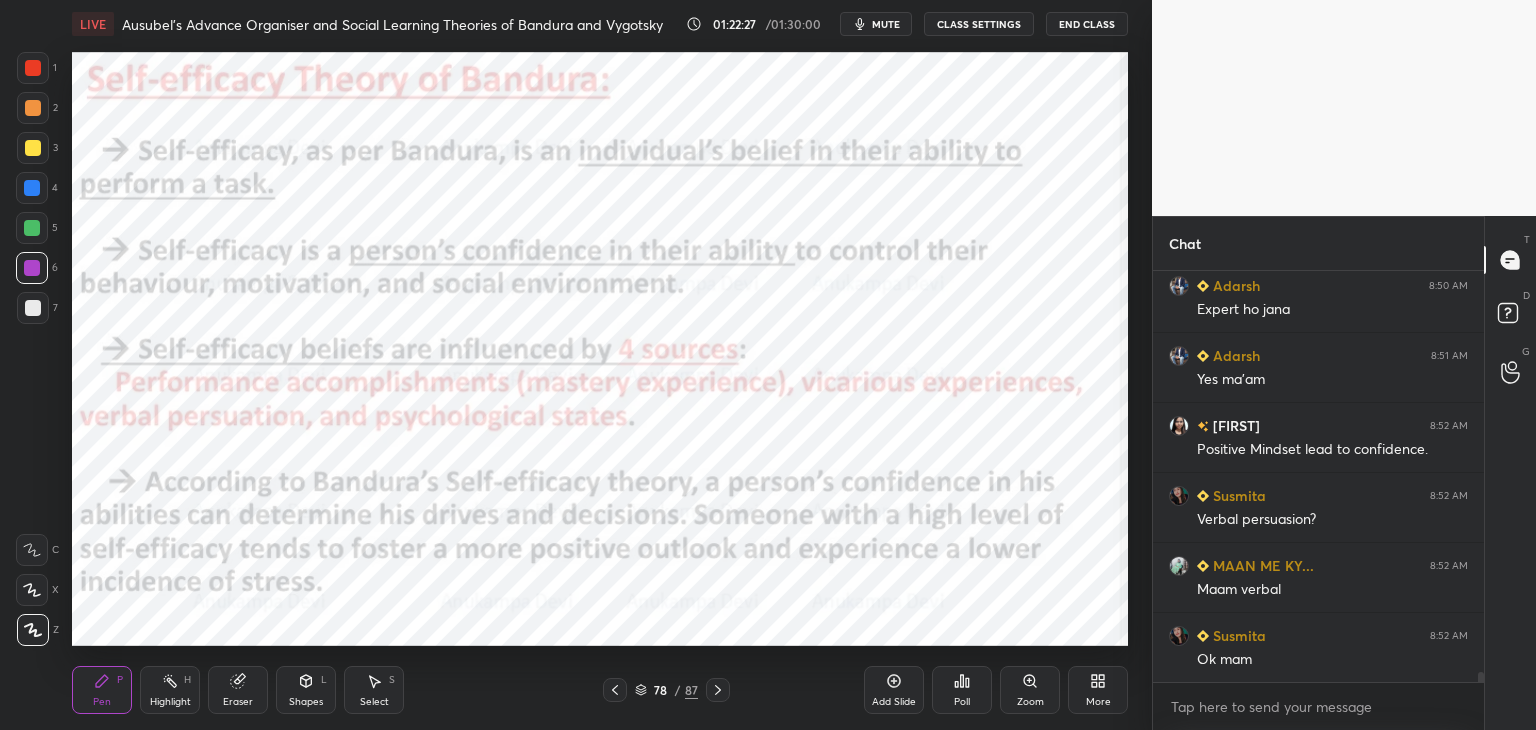 scroll, scrollTop: 17248, scrollLeft: 0, axis: vertical 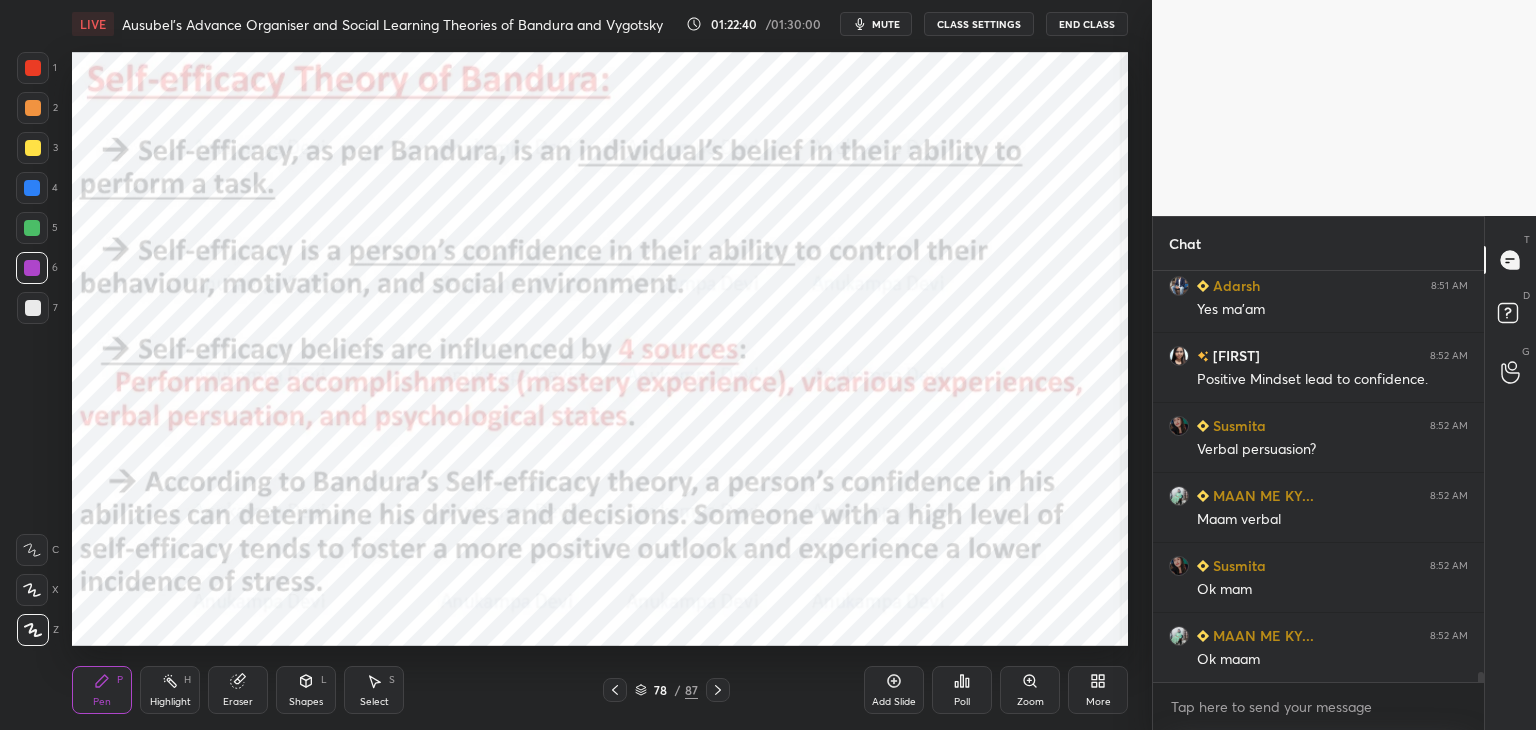 click 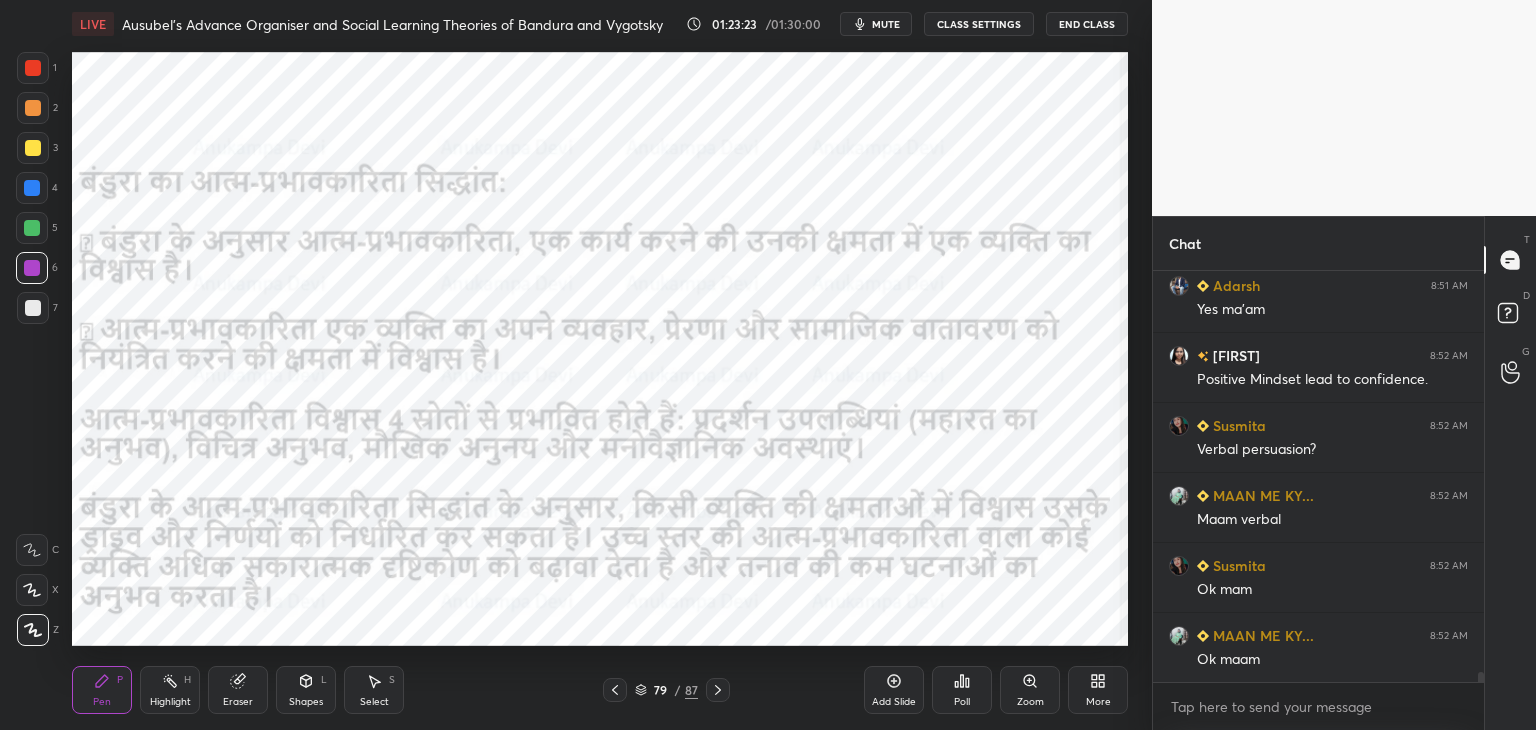click 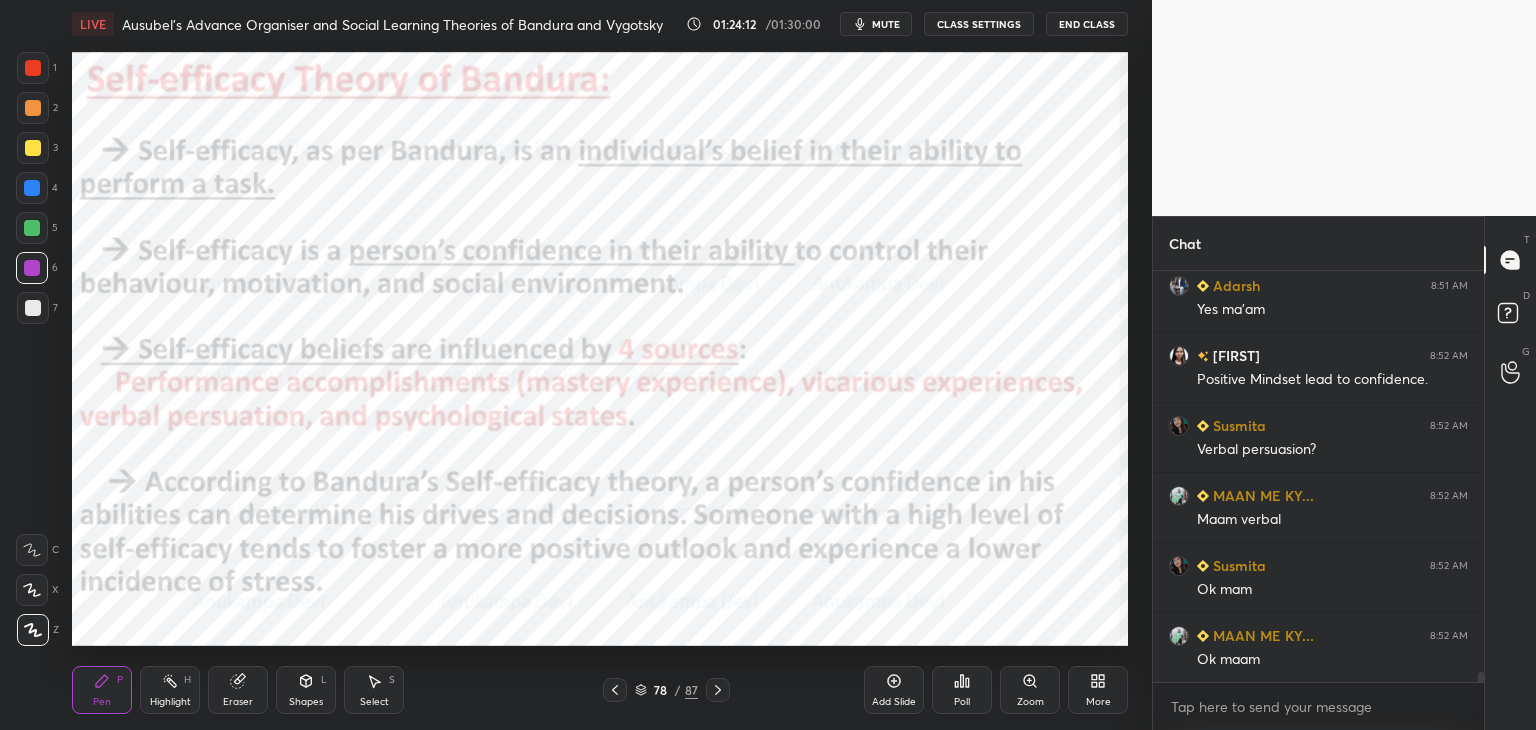click 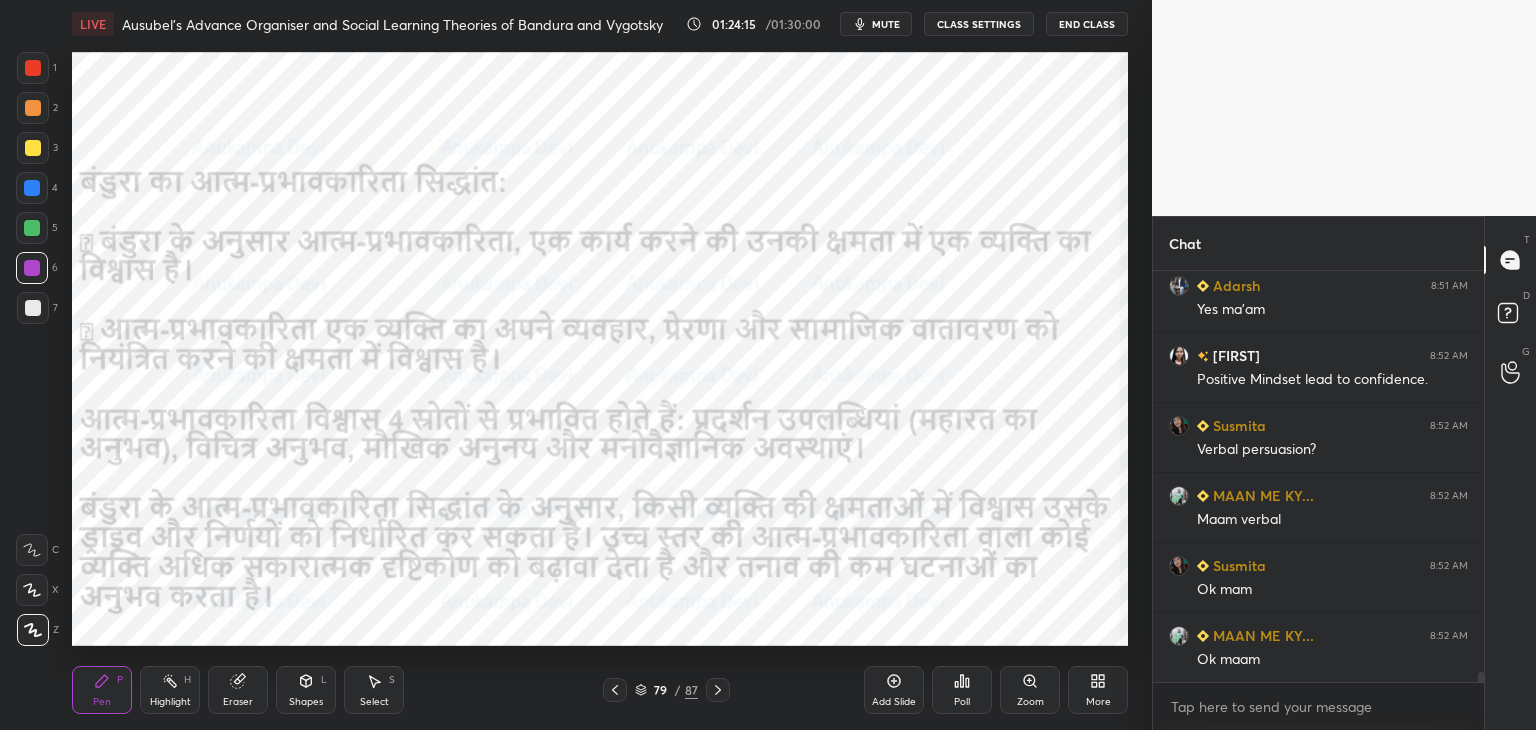 drag, startPoint x: 720, startPoint y: 693, endPoint x: 718, endPoint y: 681, distance: 12.165525 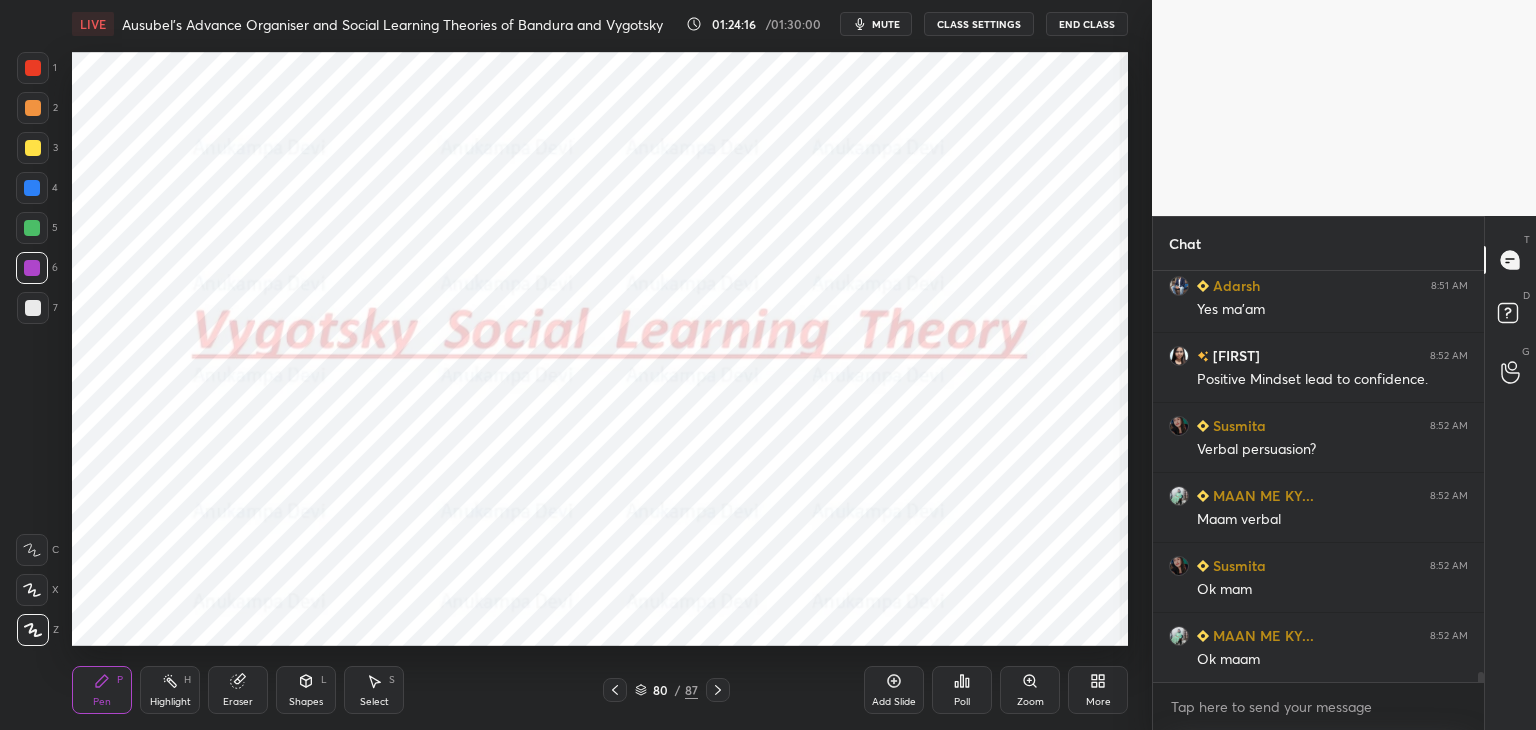 click on "mute" at bounding box center (886, 24) 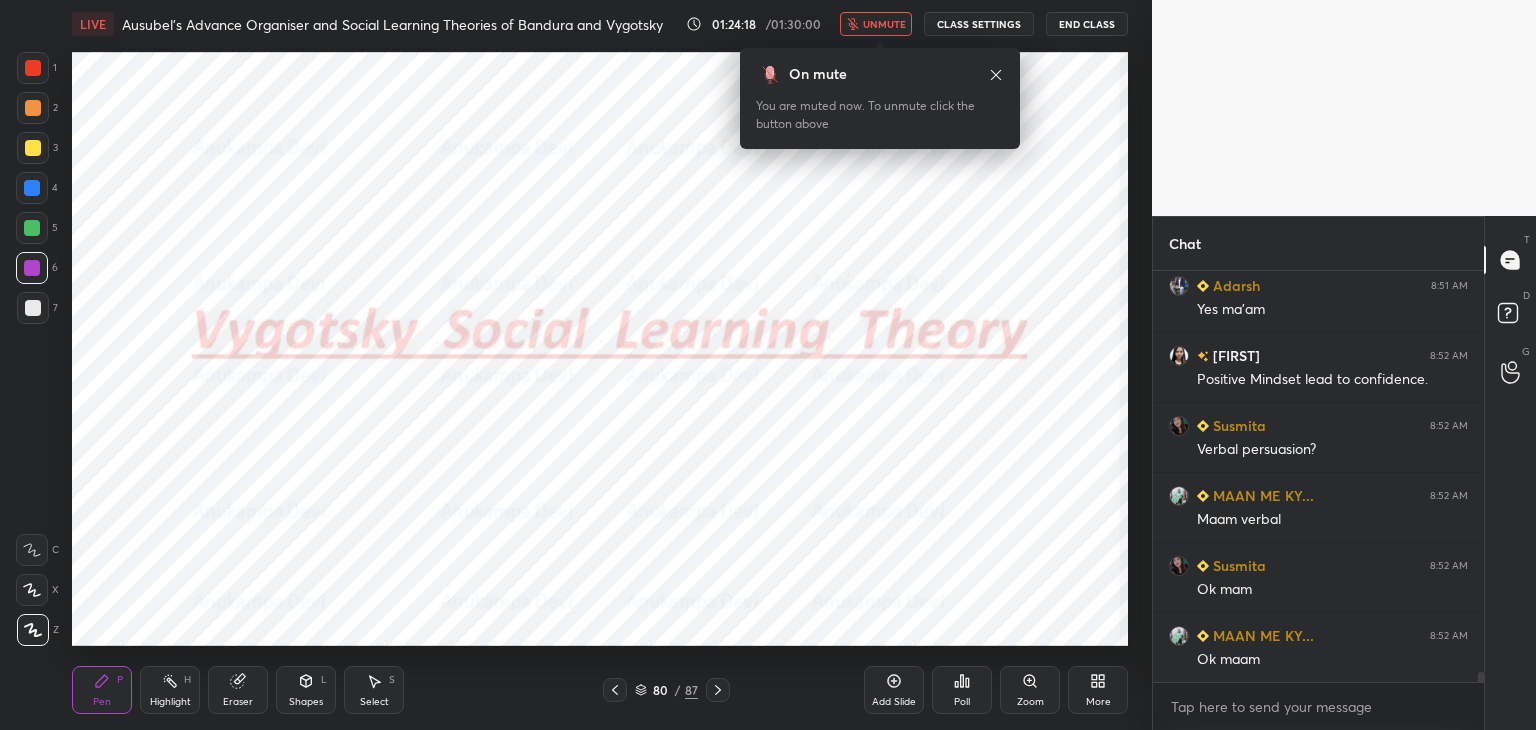 click on "unmute" at bounding box center (884, 24) 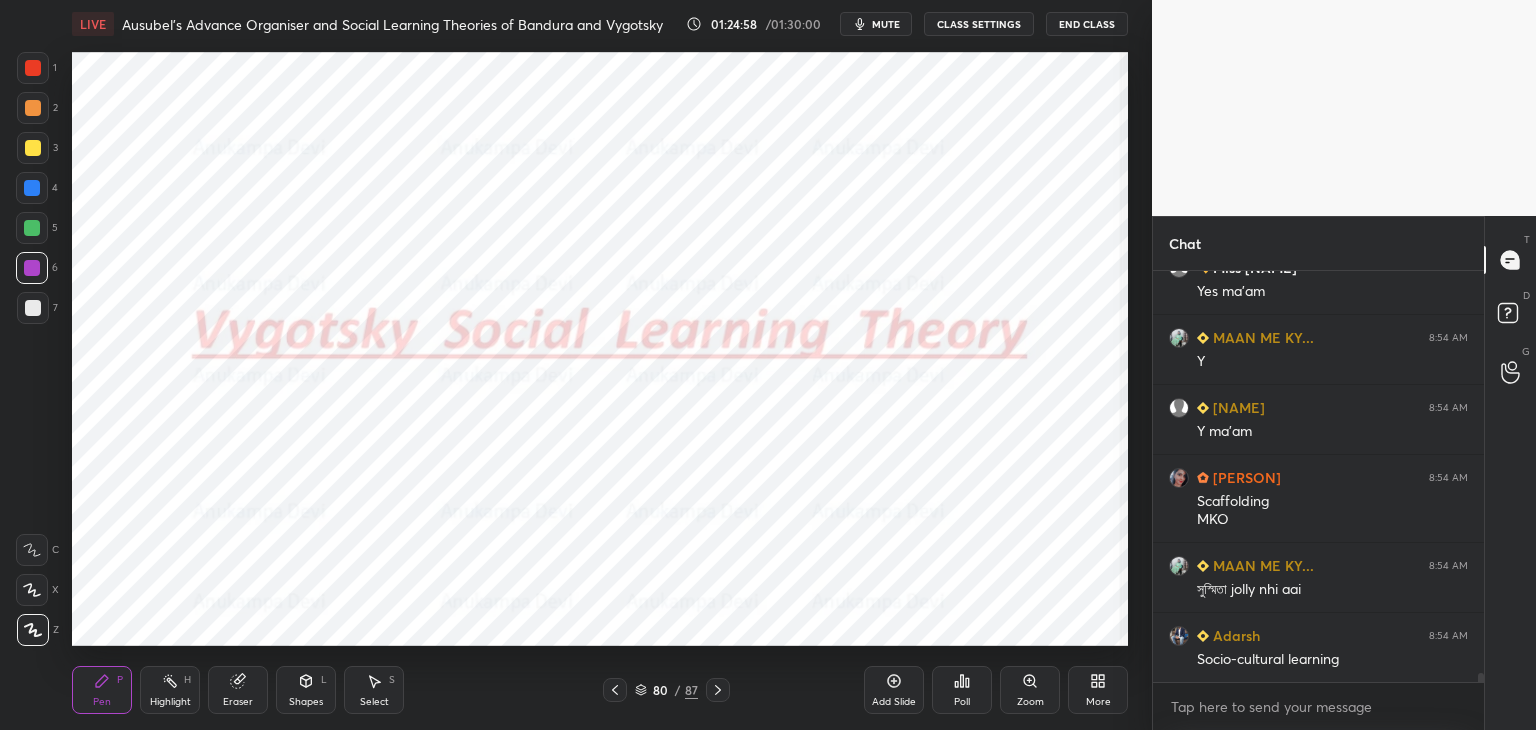 scroll, scrollTop: 18106, scrollLeft: 0, axis: vertical 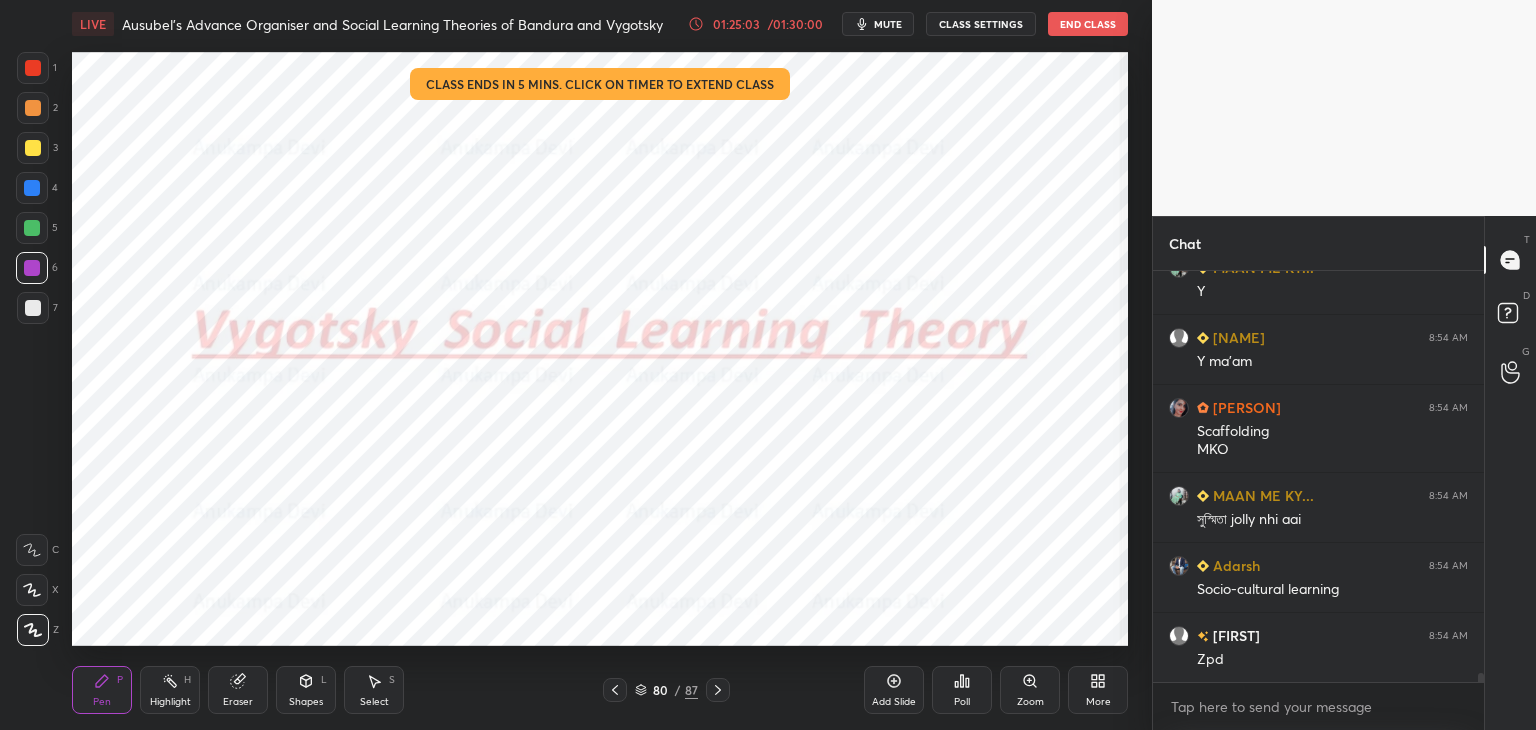 click 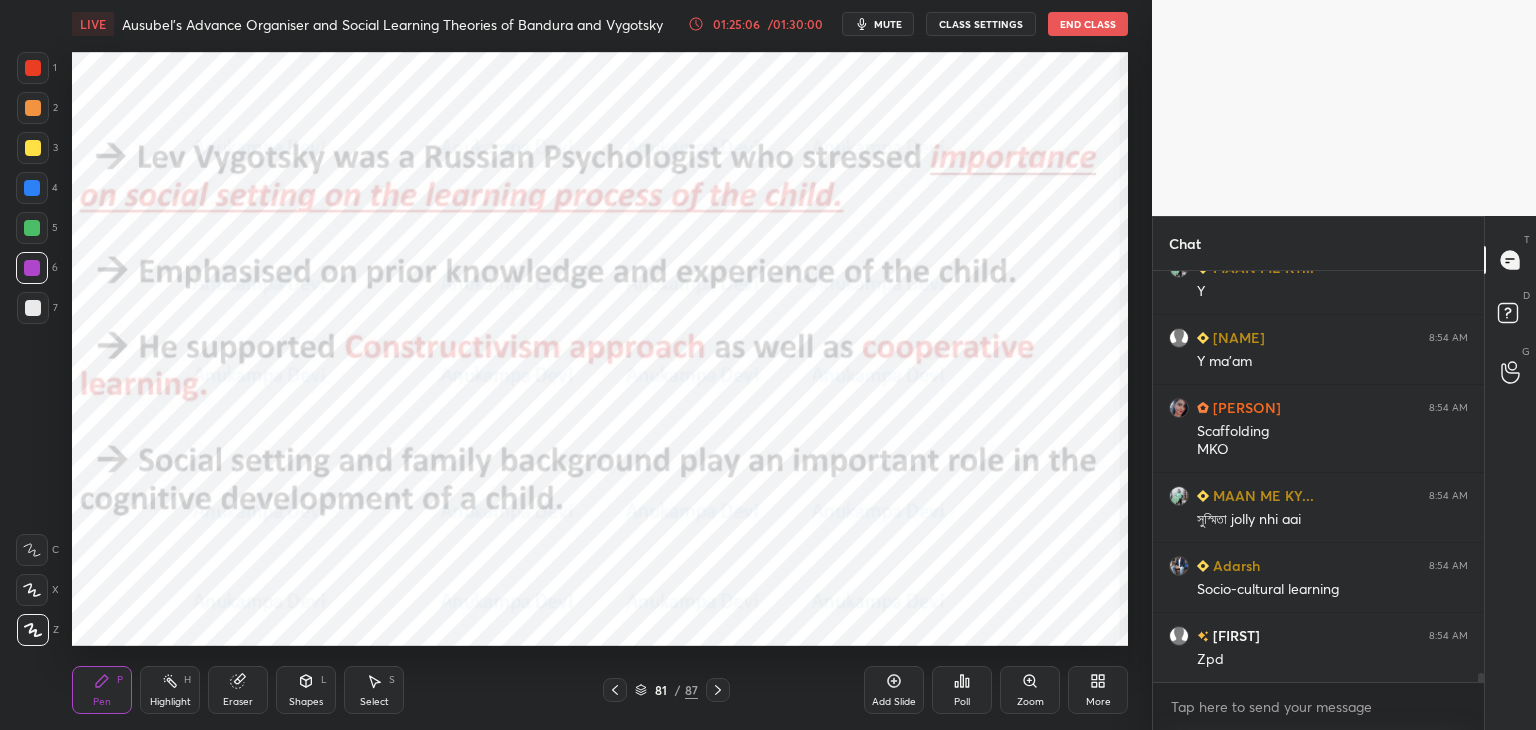 drag, startPoint x: 34, startPoint y: 233, endPoint x: 56, endPoint y: 191, distance: 47.41308 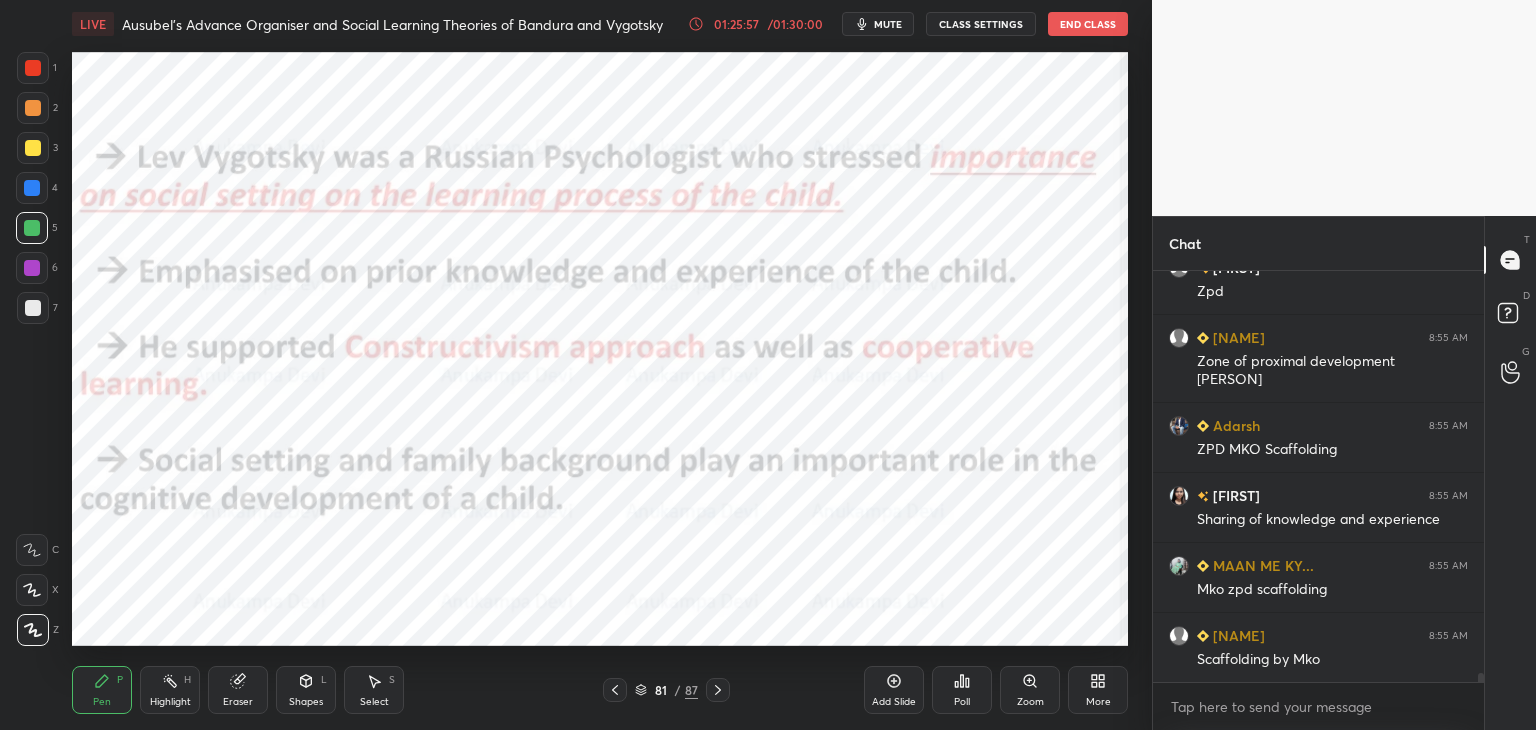 scroll, scrollTop: 18544, scrollLeft: 0, axis: vertical 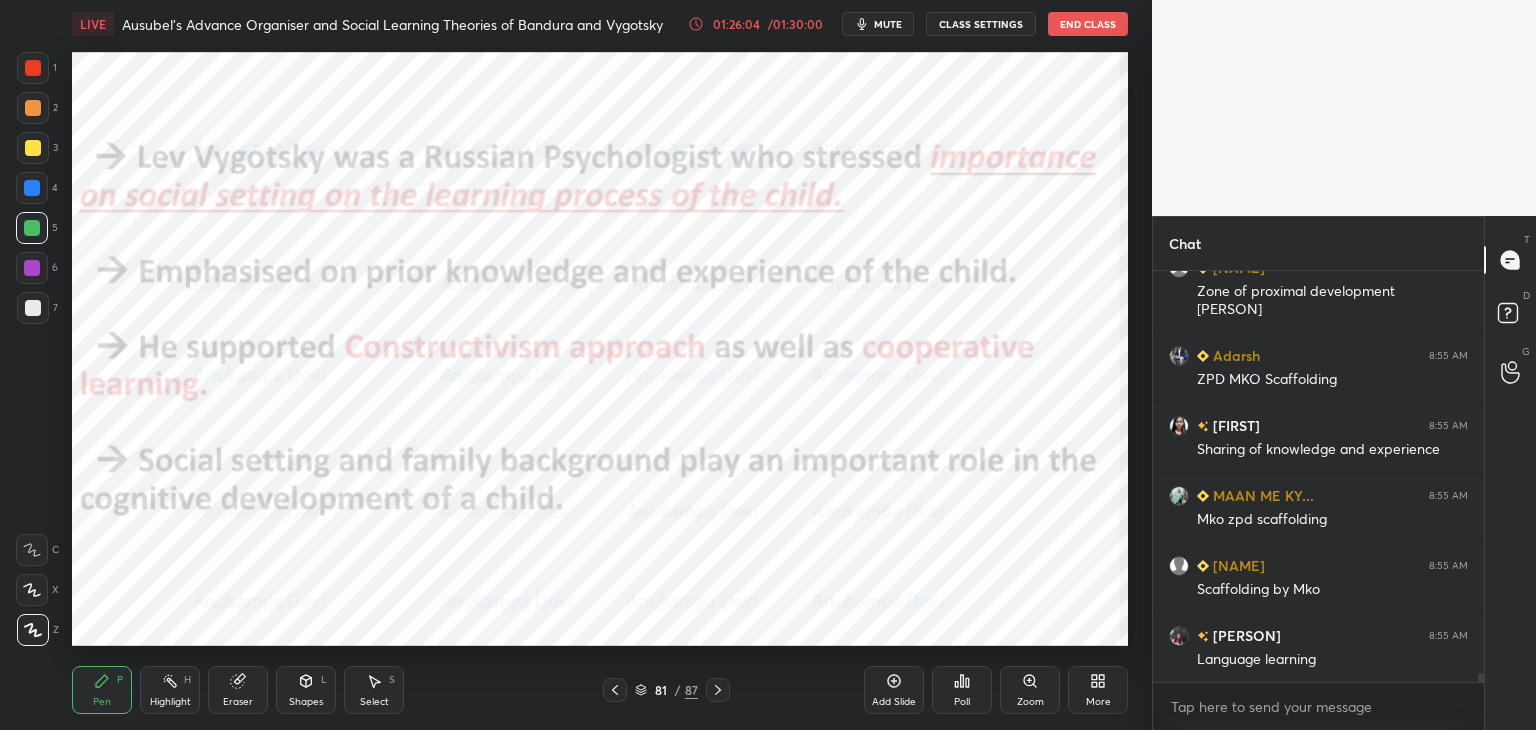 click on "Pen P Highlight H Eraser Shapes L Select S 81 / 87 Add Slide Poll Zoom More" at bounding box center [600, 690] 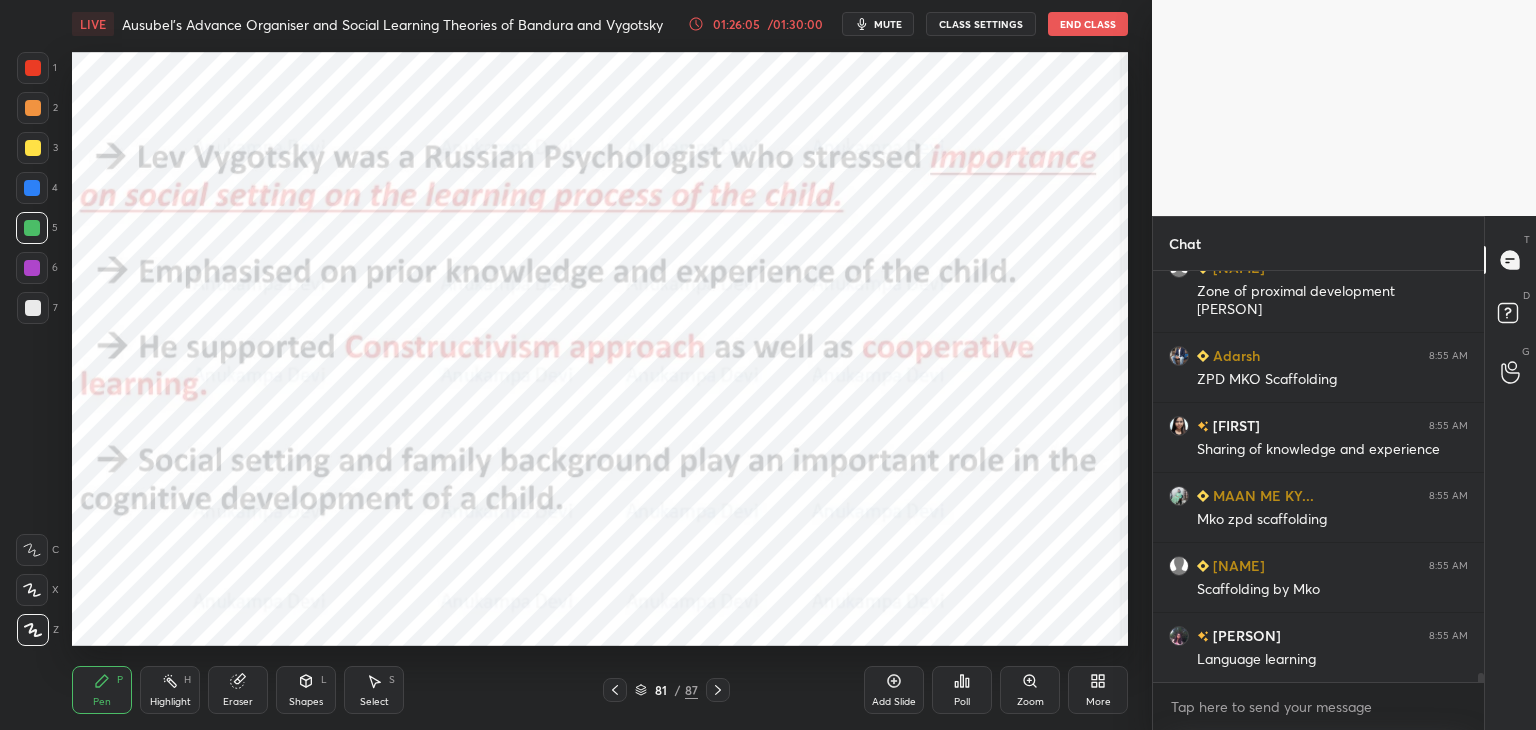 click 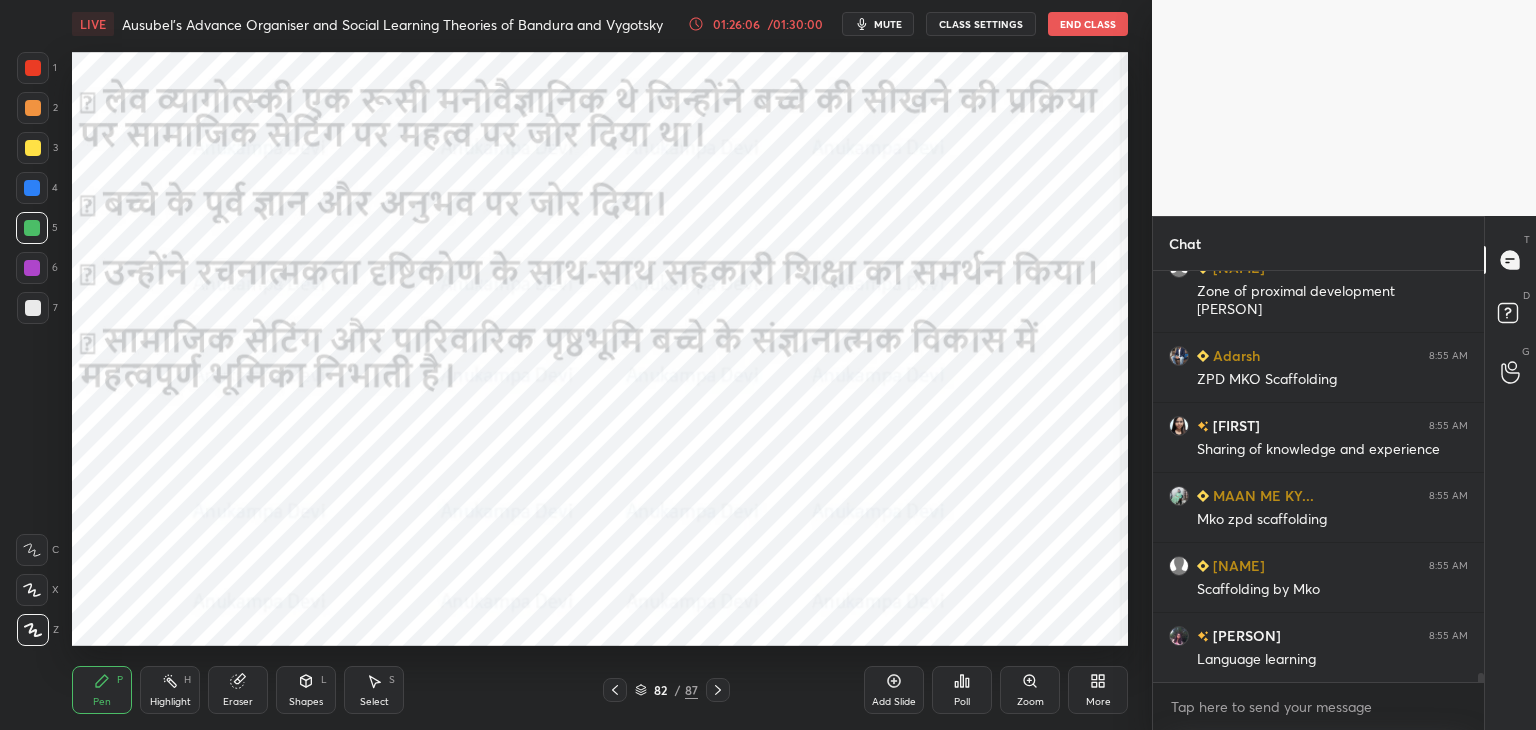 click 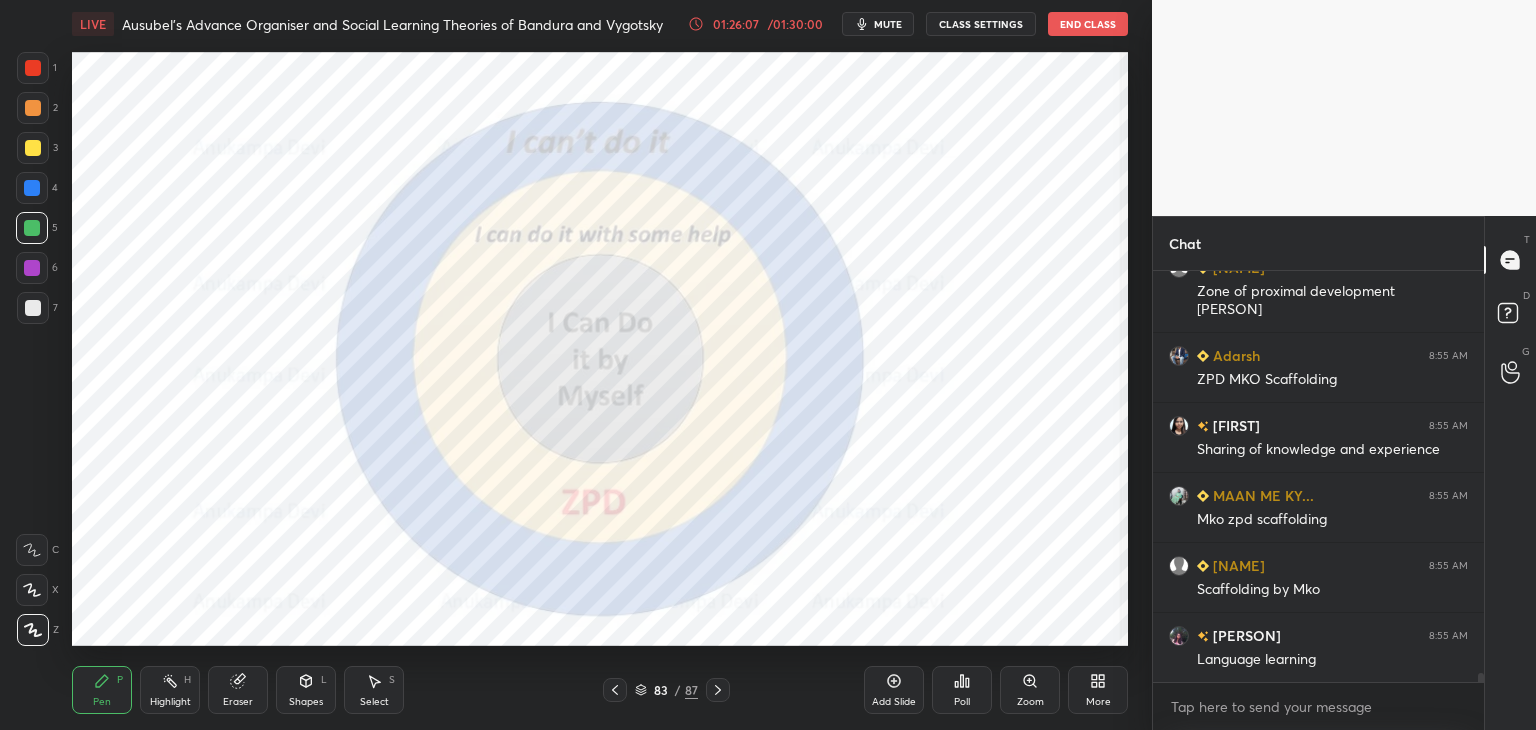 click on "mute" at bounding box center [888, 24] 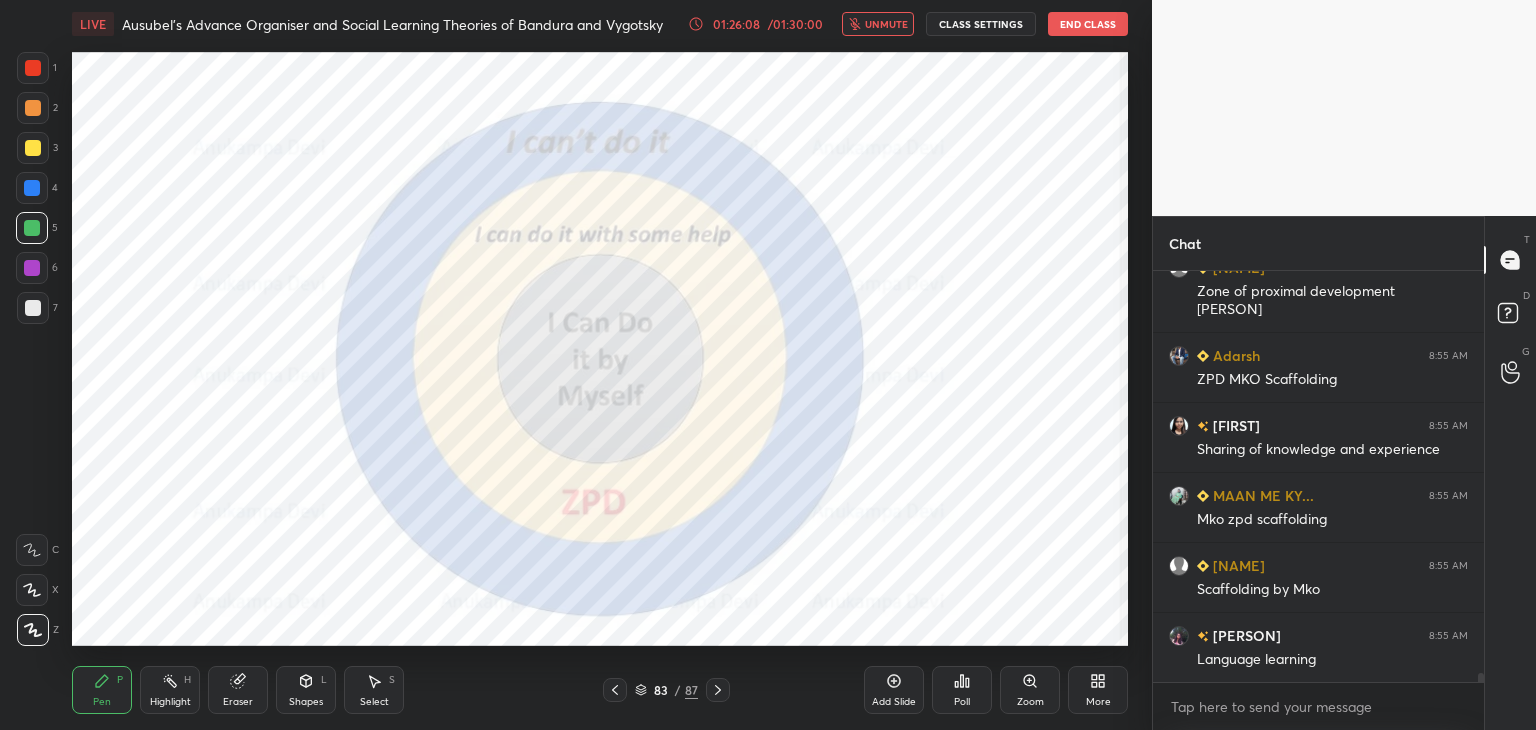 click on "unmute" at bounding box center [886, 24] 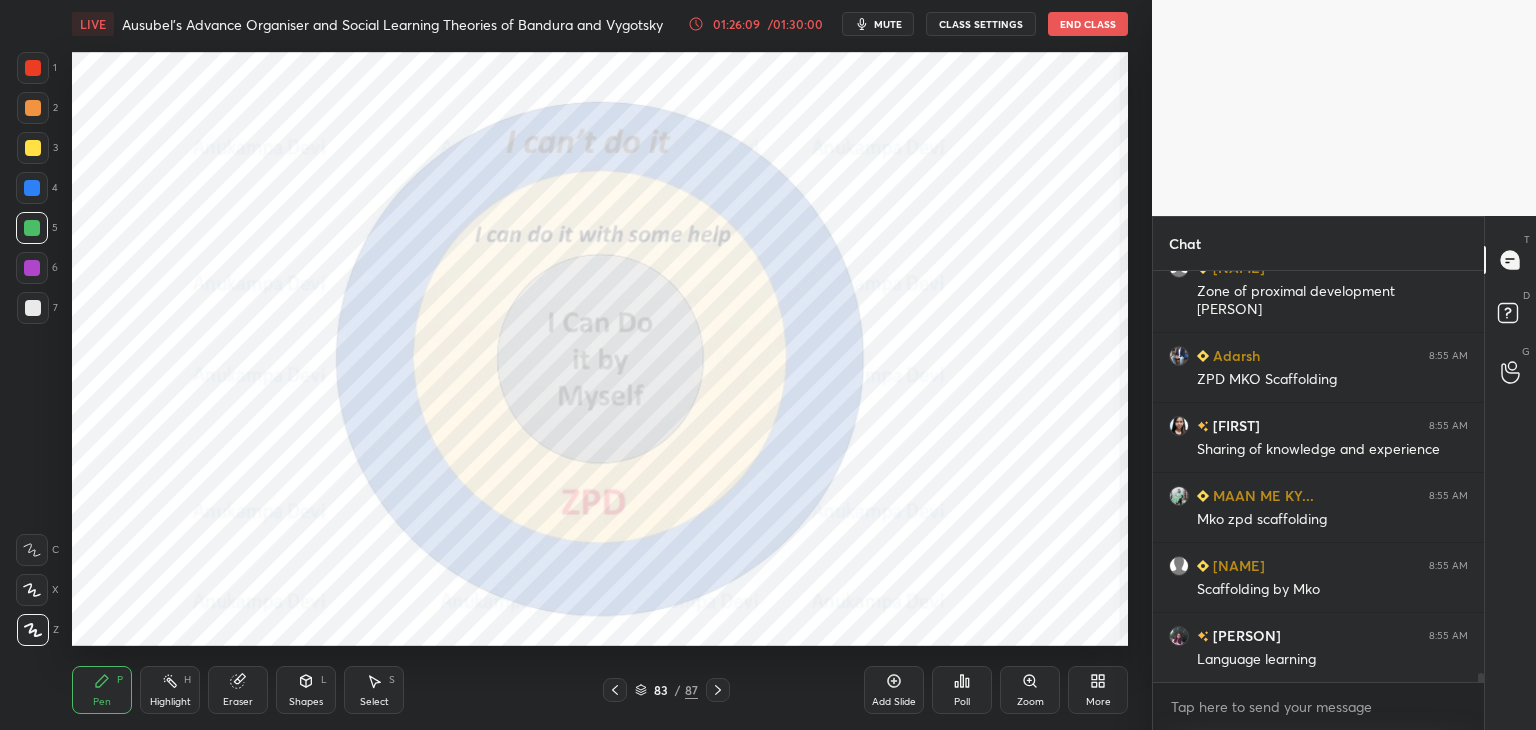 drag, startPoint x: 895, startPoint y: 679, endPoint x: 848, endPoint y: 654, distance: 53.235325 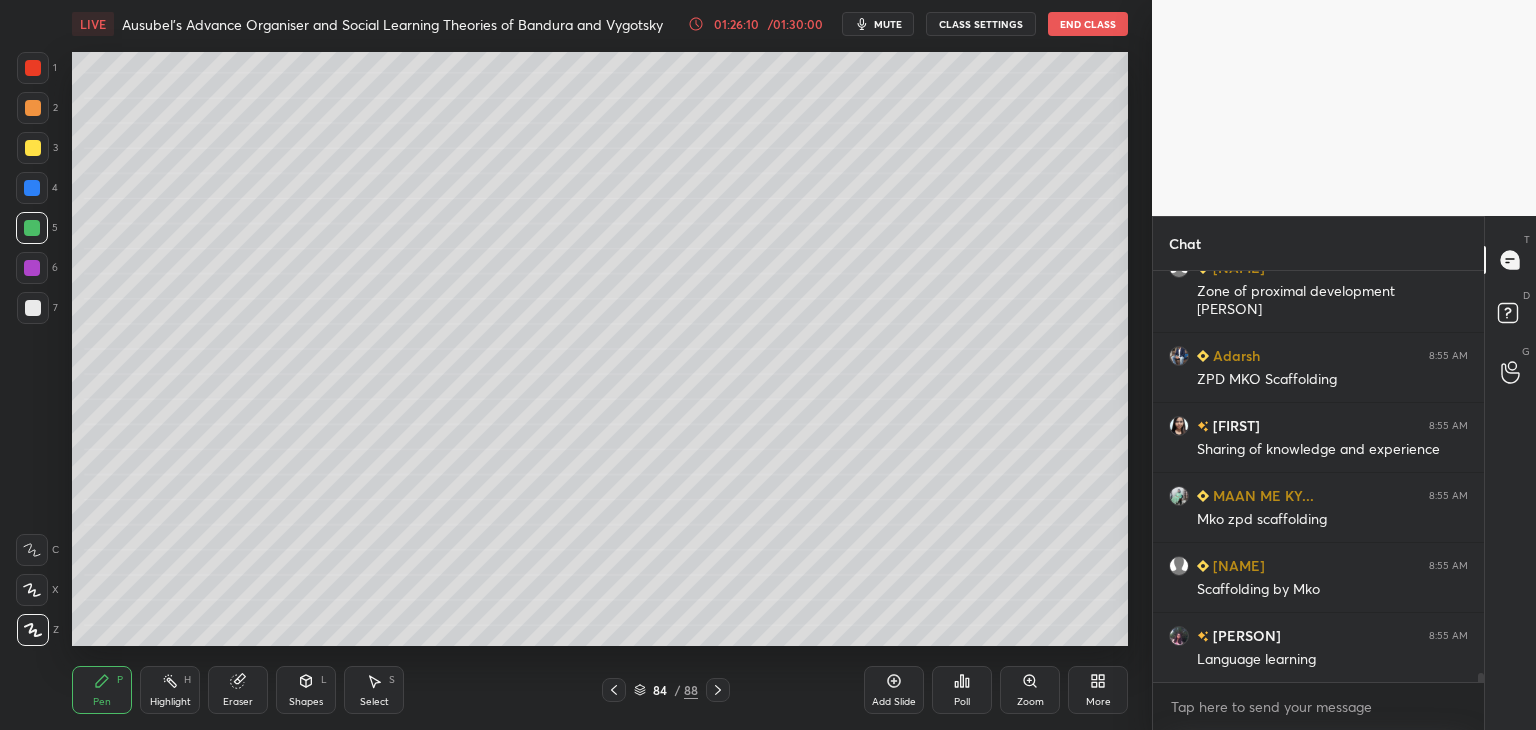 click at bounding box center [33, 148] 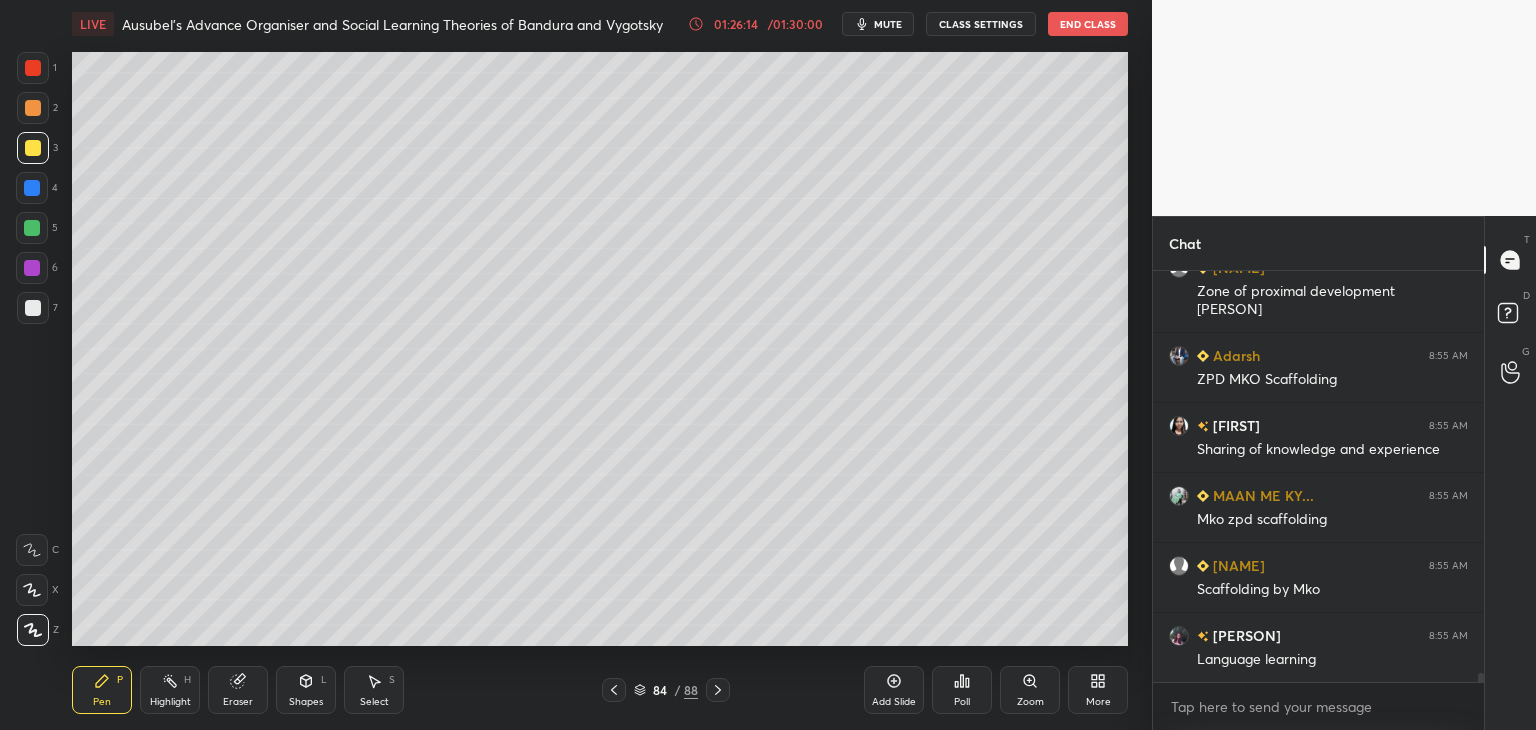 click on "Shapes L" at bounding box center [306, 690] 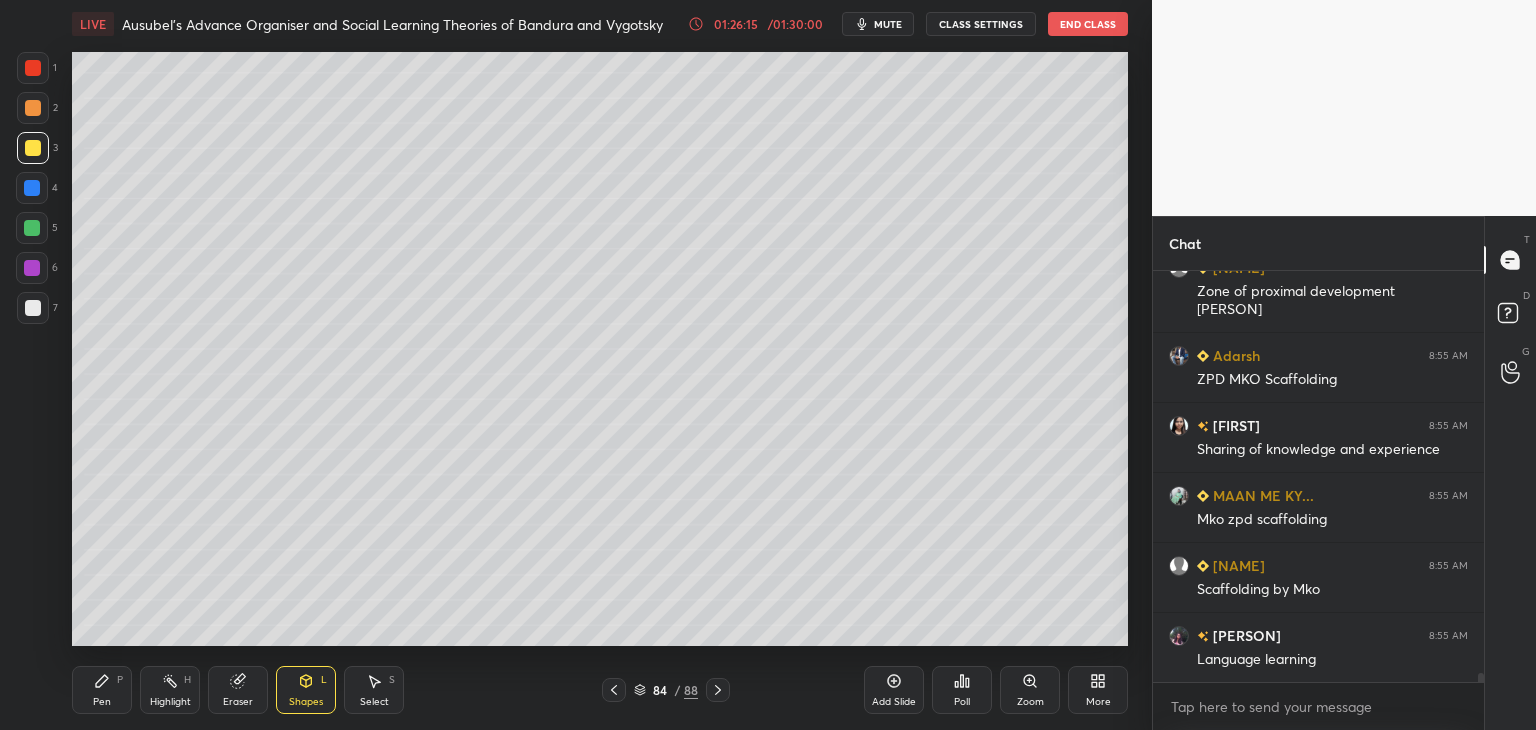 drag, startPoint x: 233, startPoint y: 694, endPoint x: 164, endPoint y: 650, distance: 81.8352 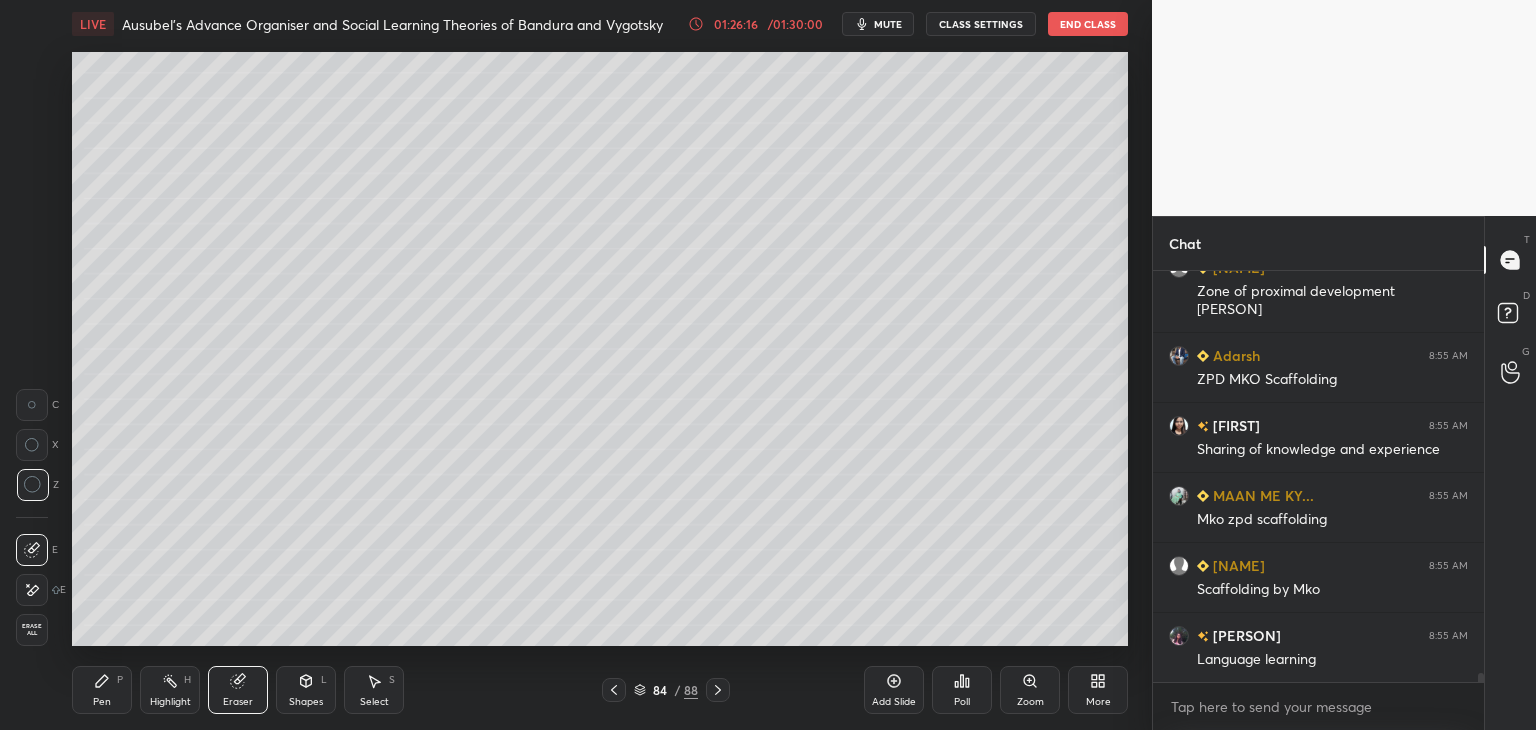 click on "Erase all" at bounding box center [32, 630] 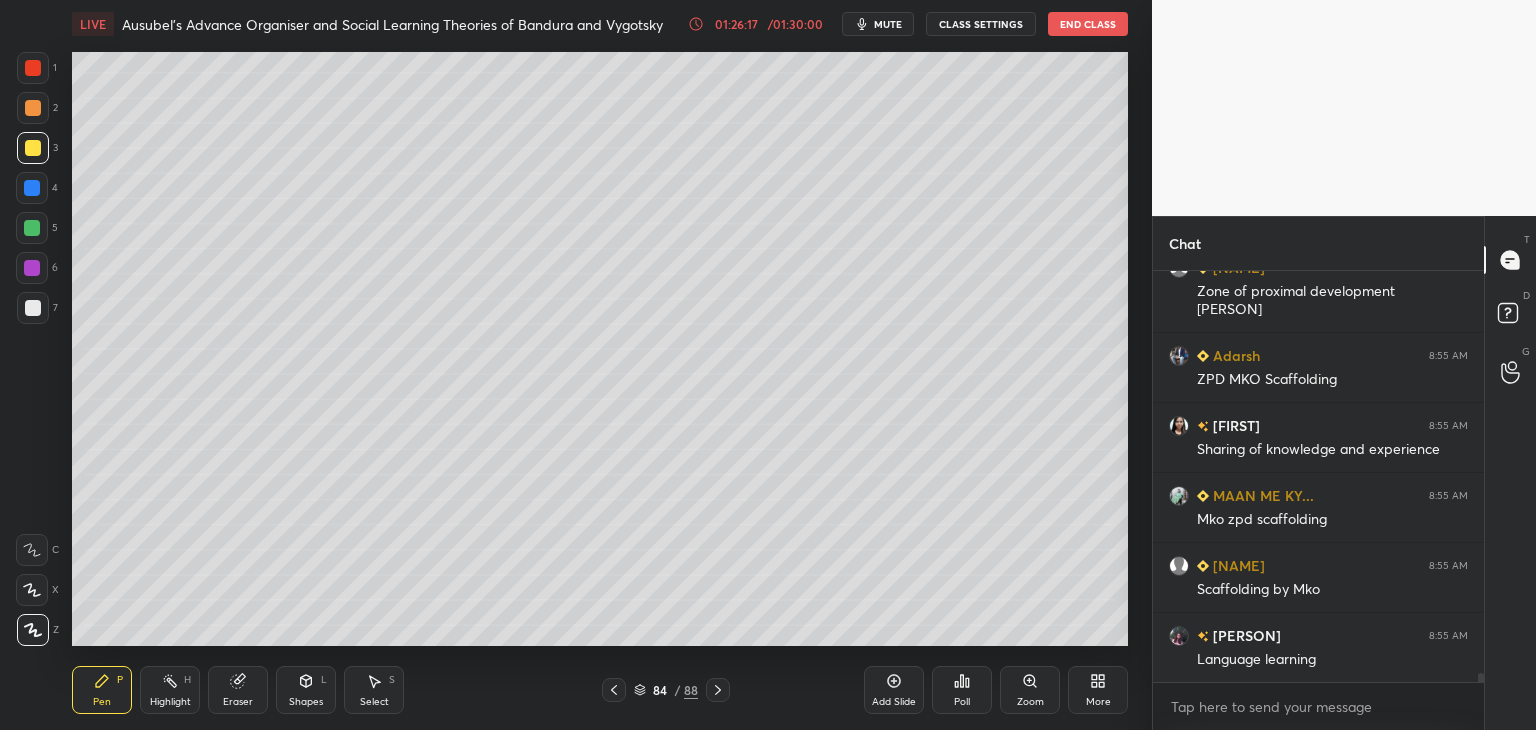 click 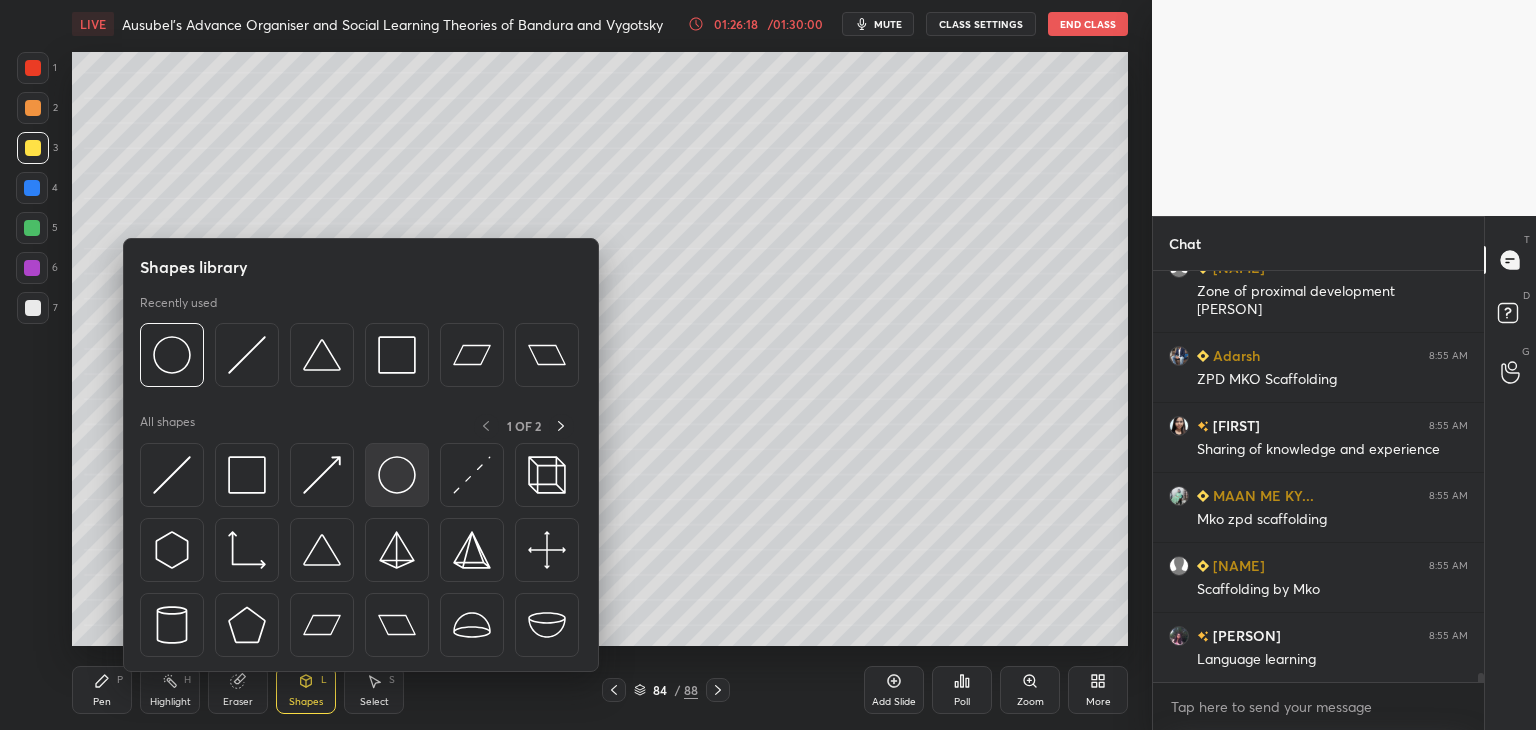 click at bounding box center [397, 475] 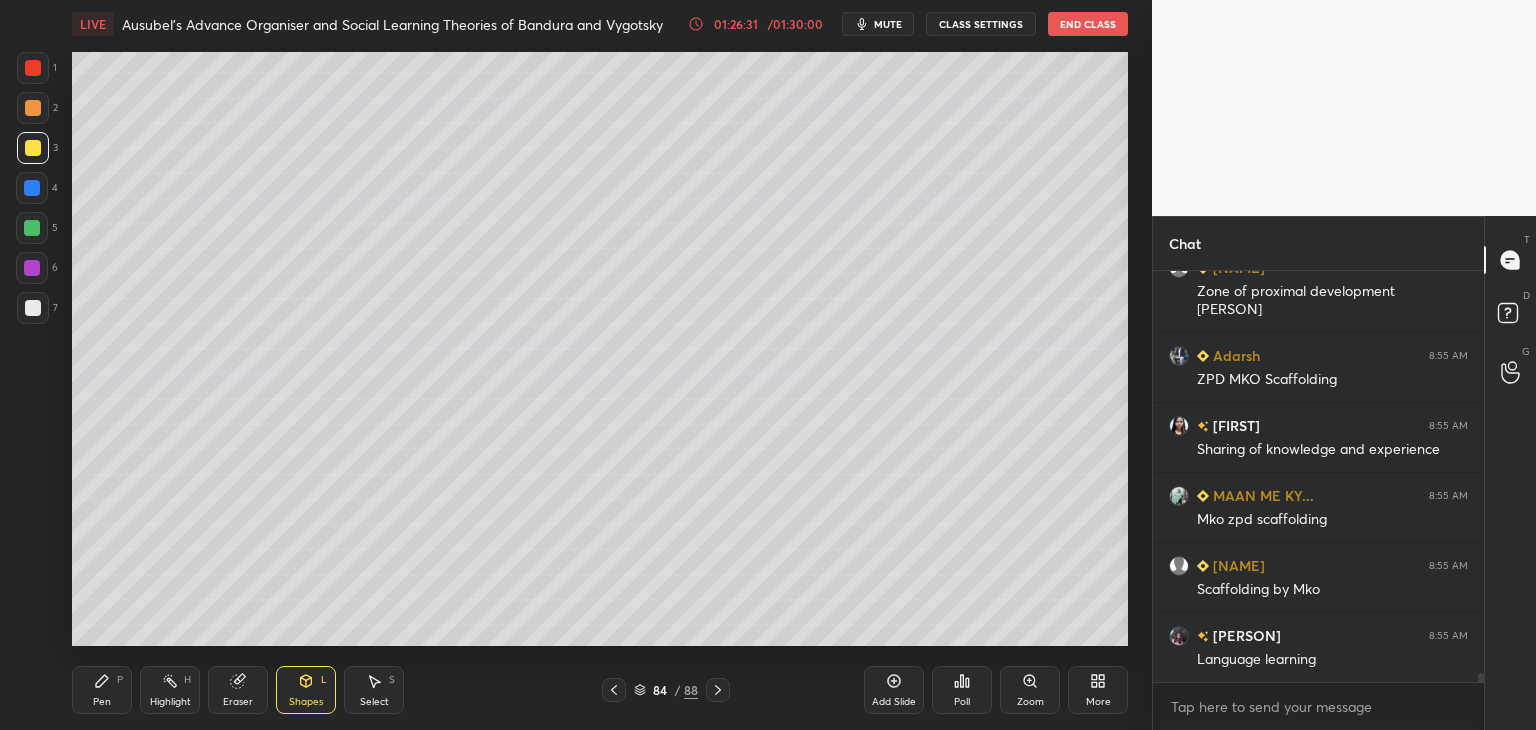 click at bounding box center [32, 188] 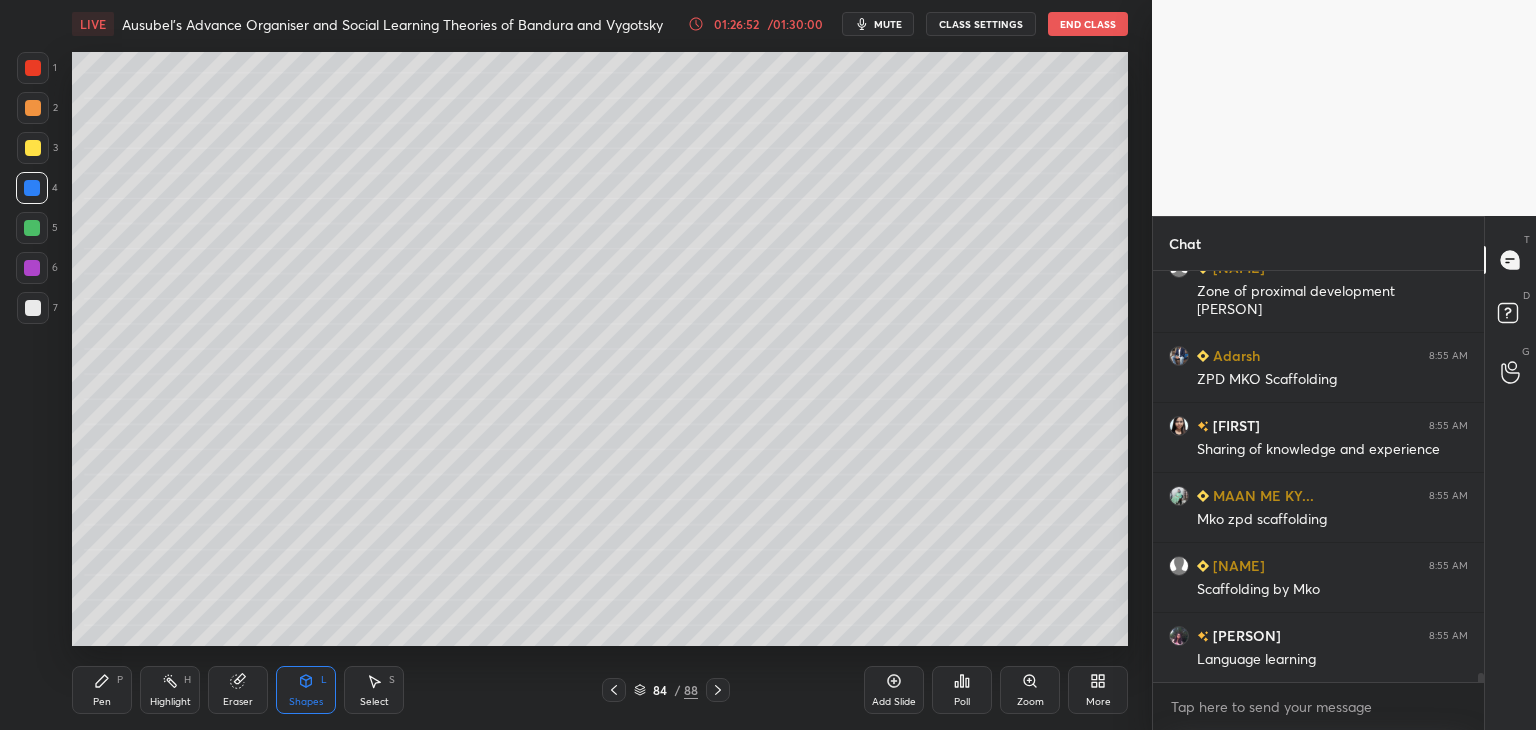 click at bounding box center [33, 308] 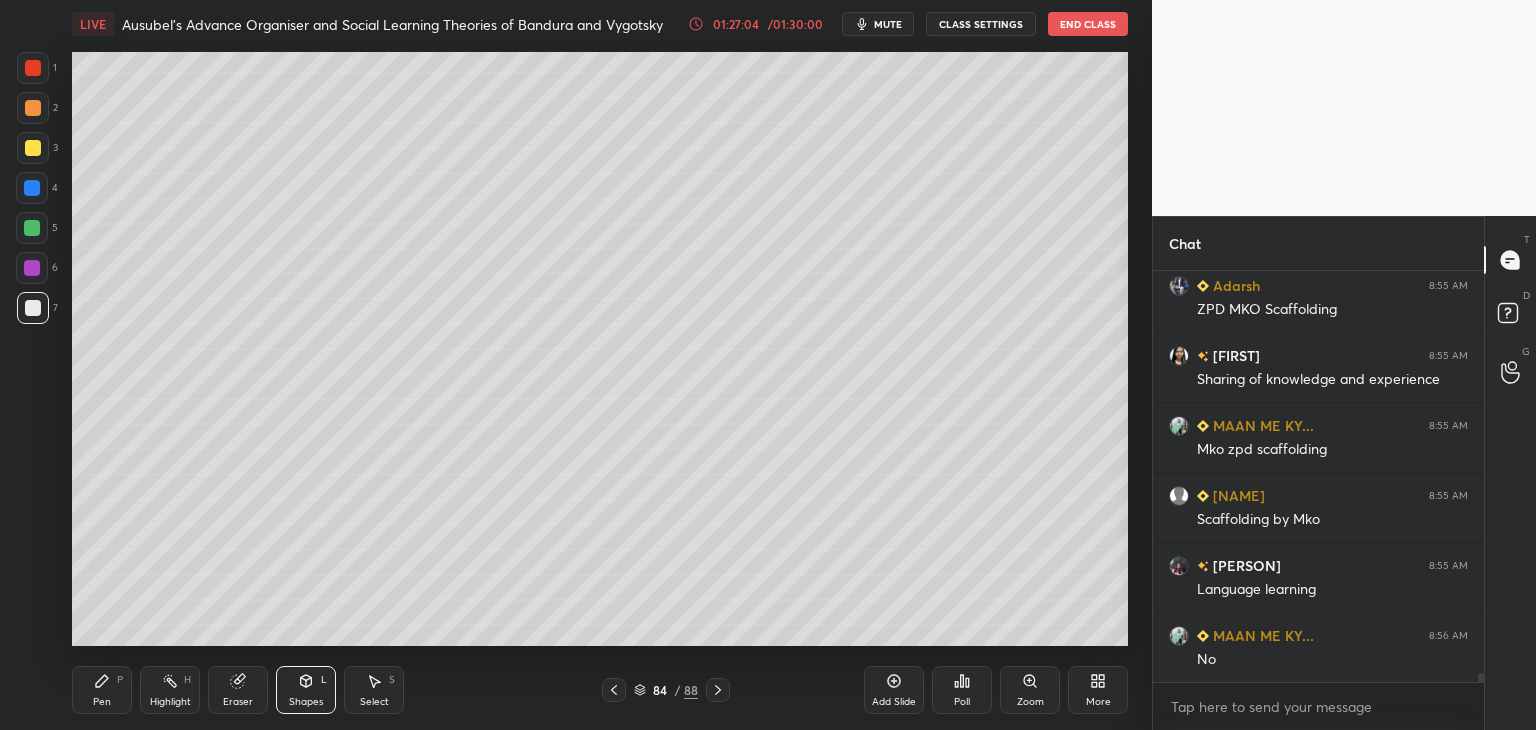scroll, scrollTop: 18684, scrollLeft: 0, axis: vertical 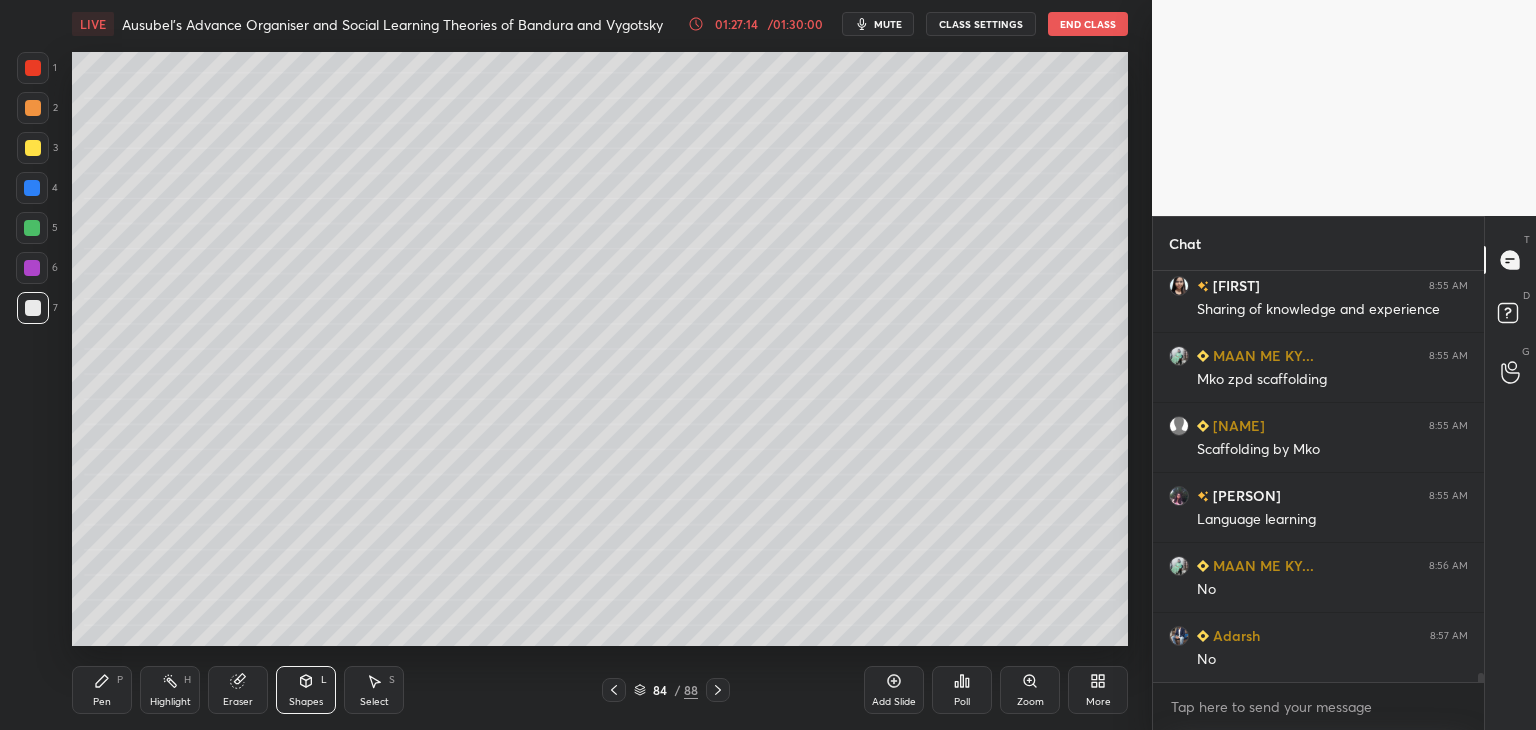 click on "Pen P" at bounding box center [102, 690] 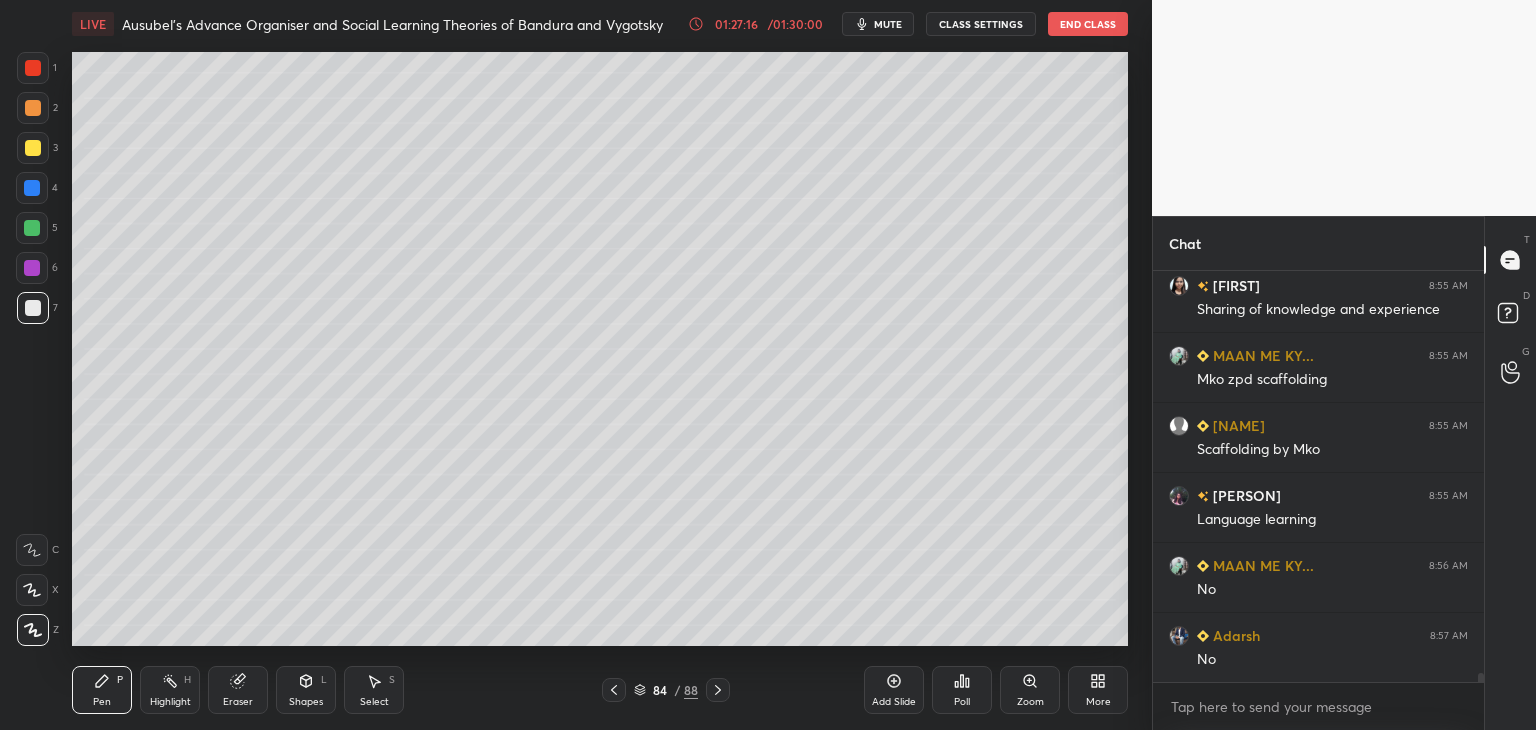 click at bounding box center (32, 228) 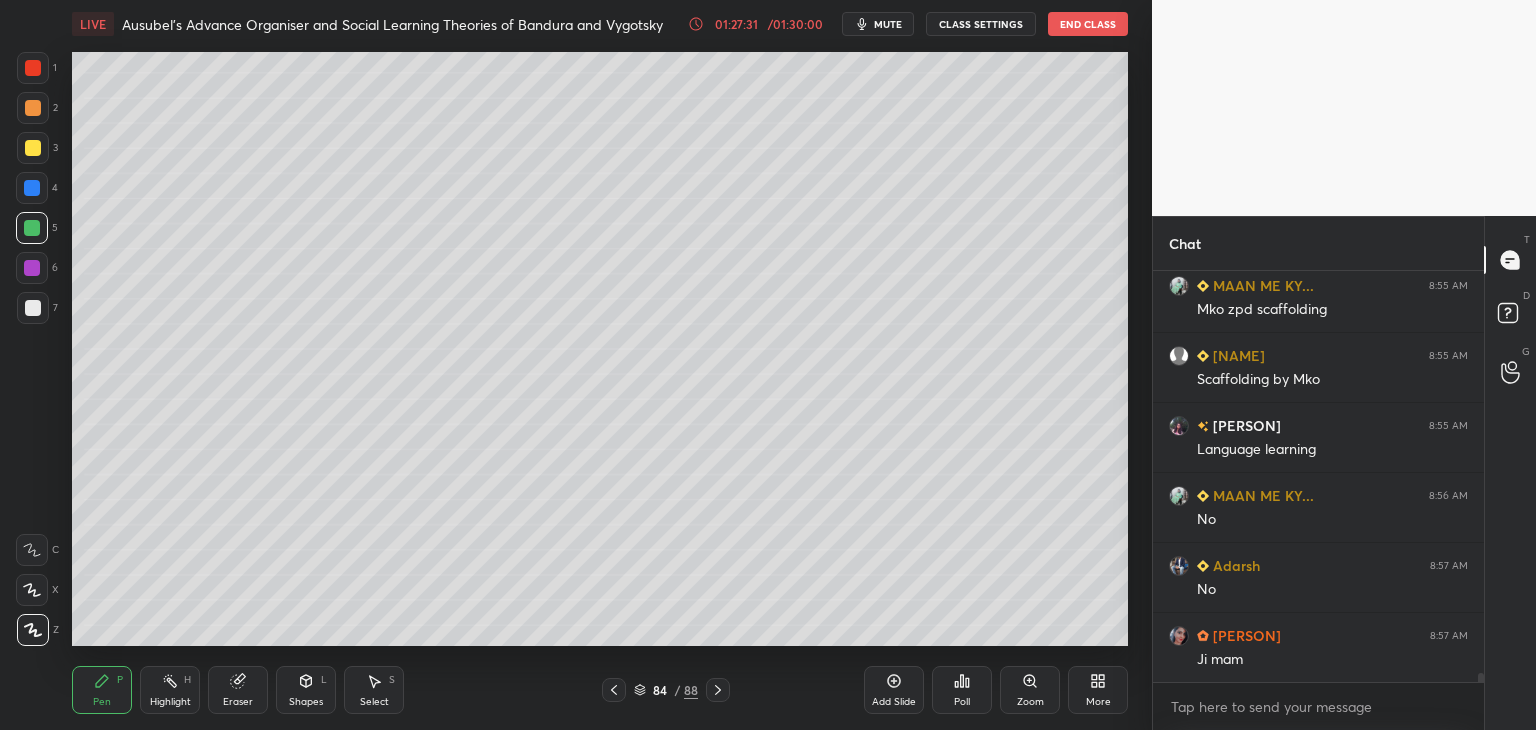 scroll, scrollTop: 18824, scrollLeft: 0, axis: vertical 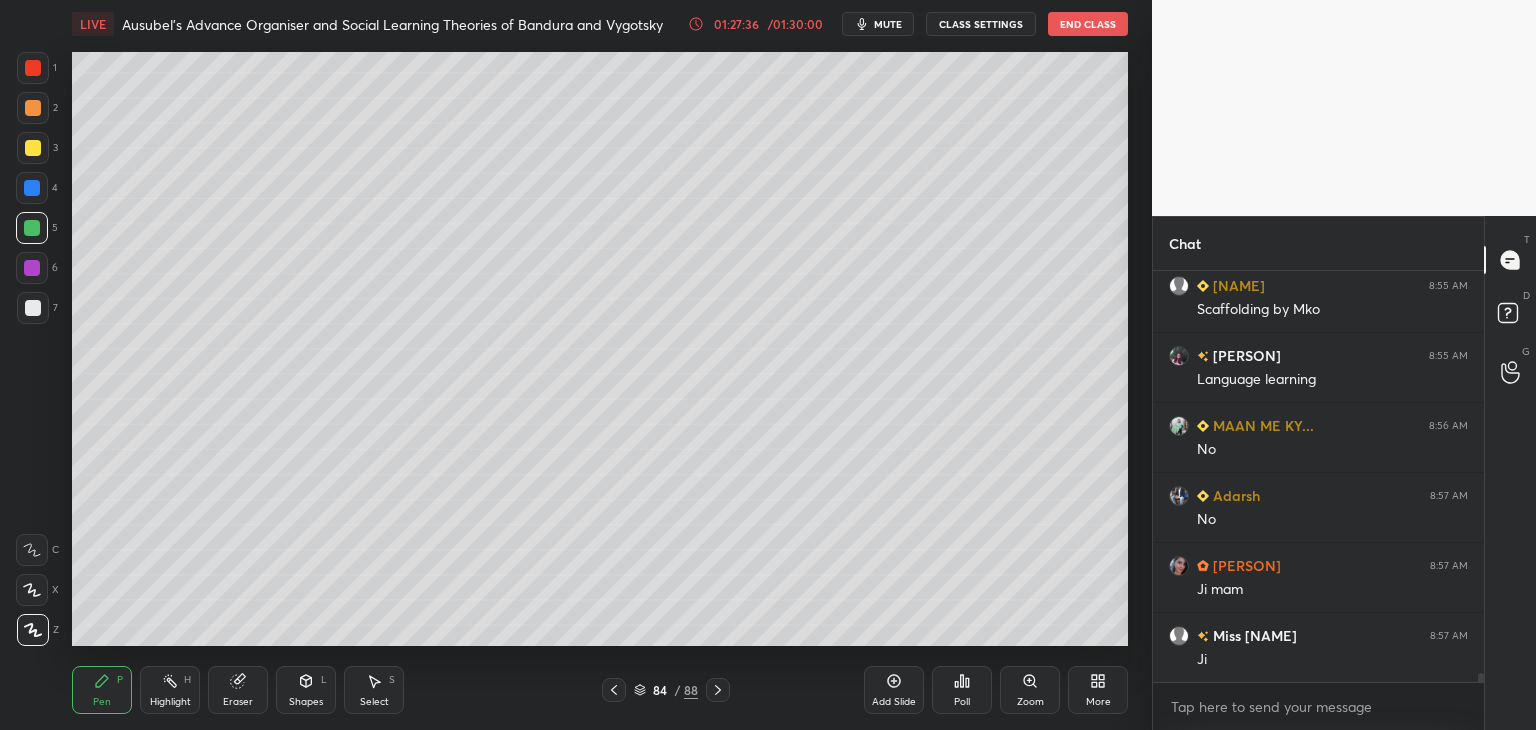 click at bounding box center (32, 188) 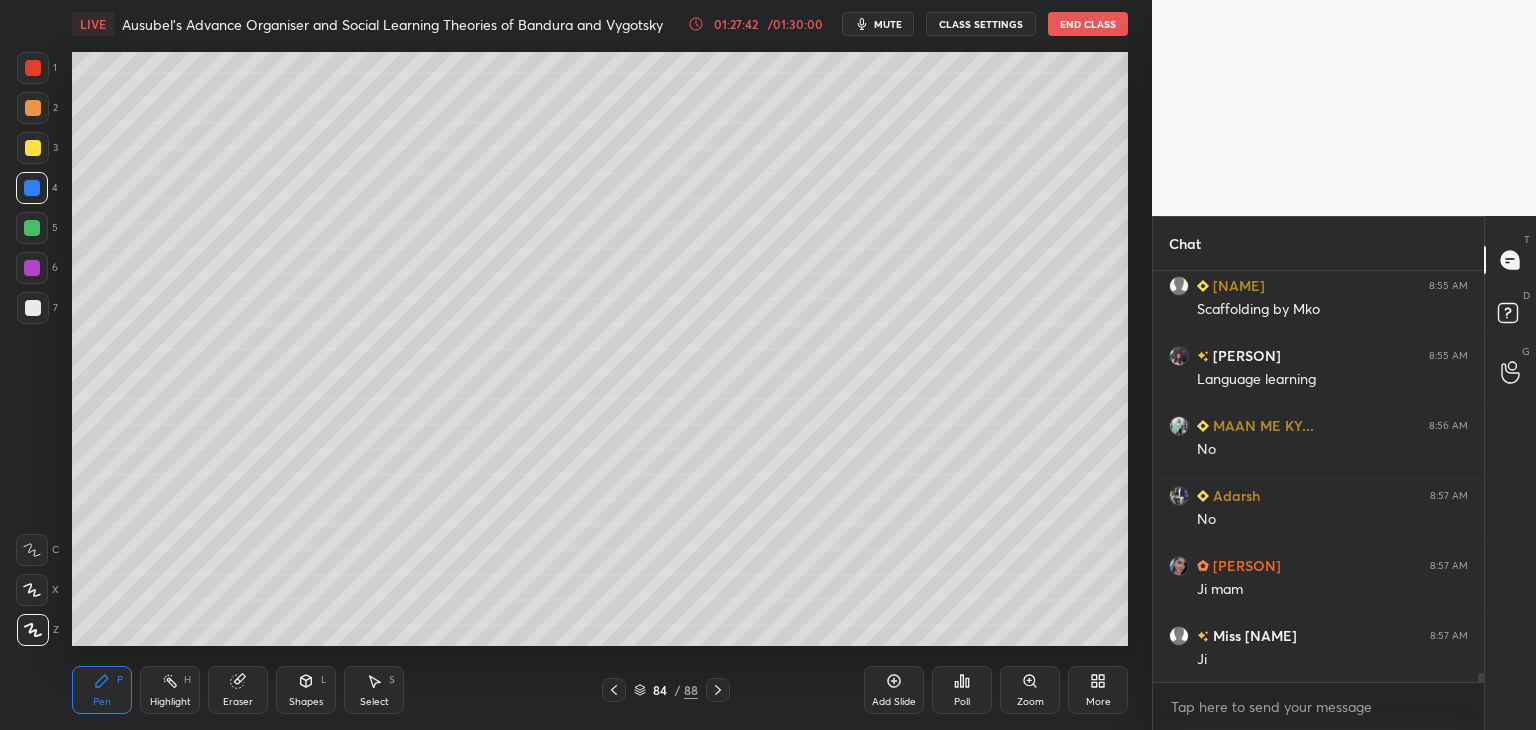 click at bounding box center [33, 308] 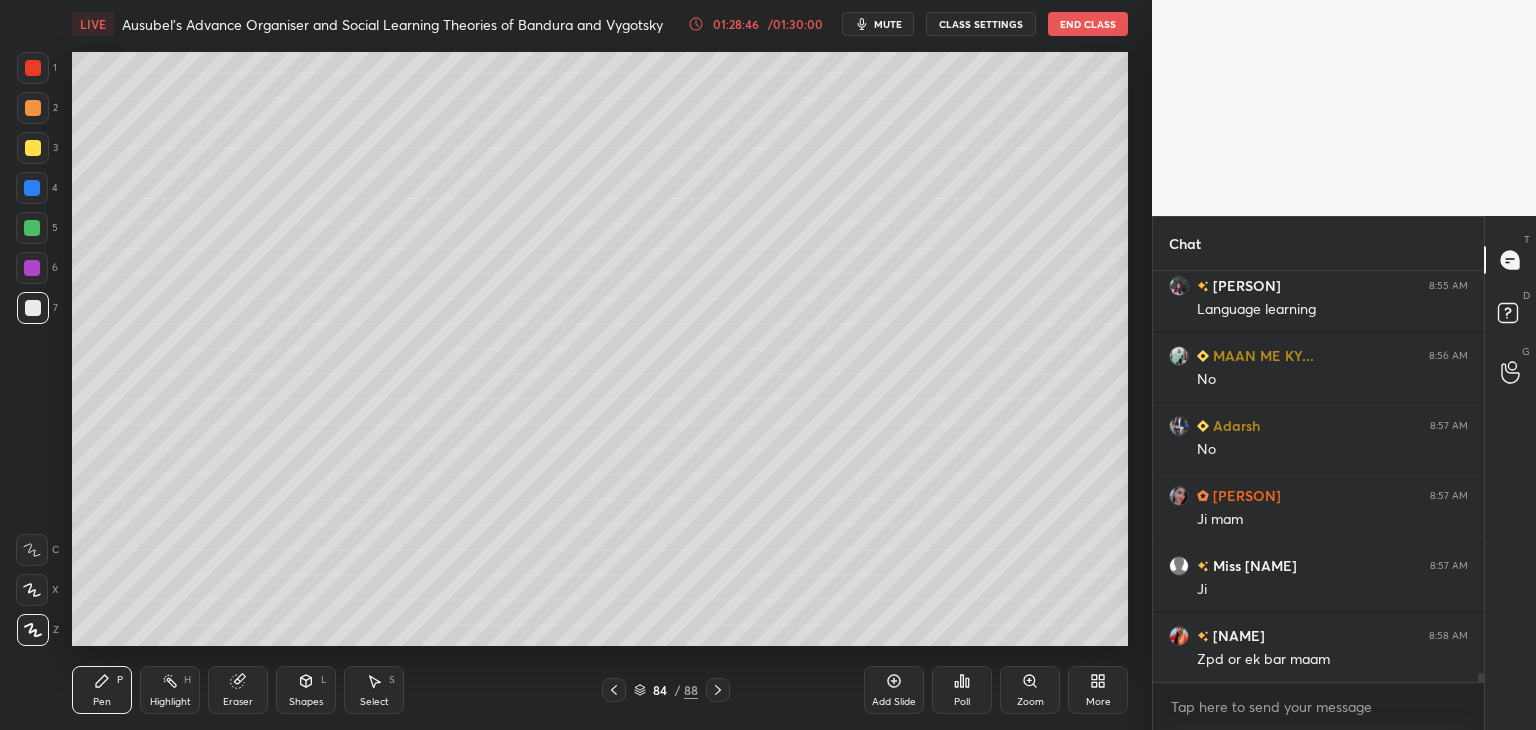 scroll, scrollTop: 18964, scrollLeft: 0, axis: vertical 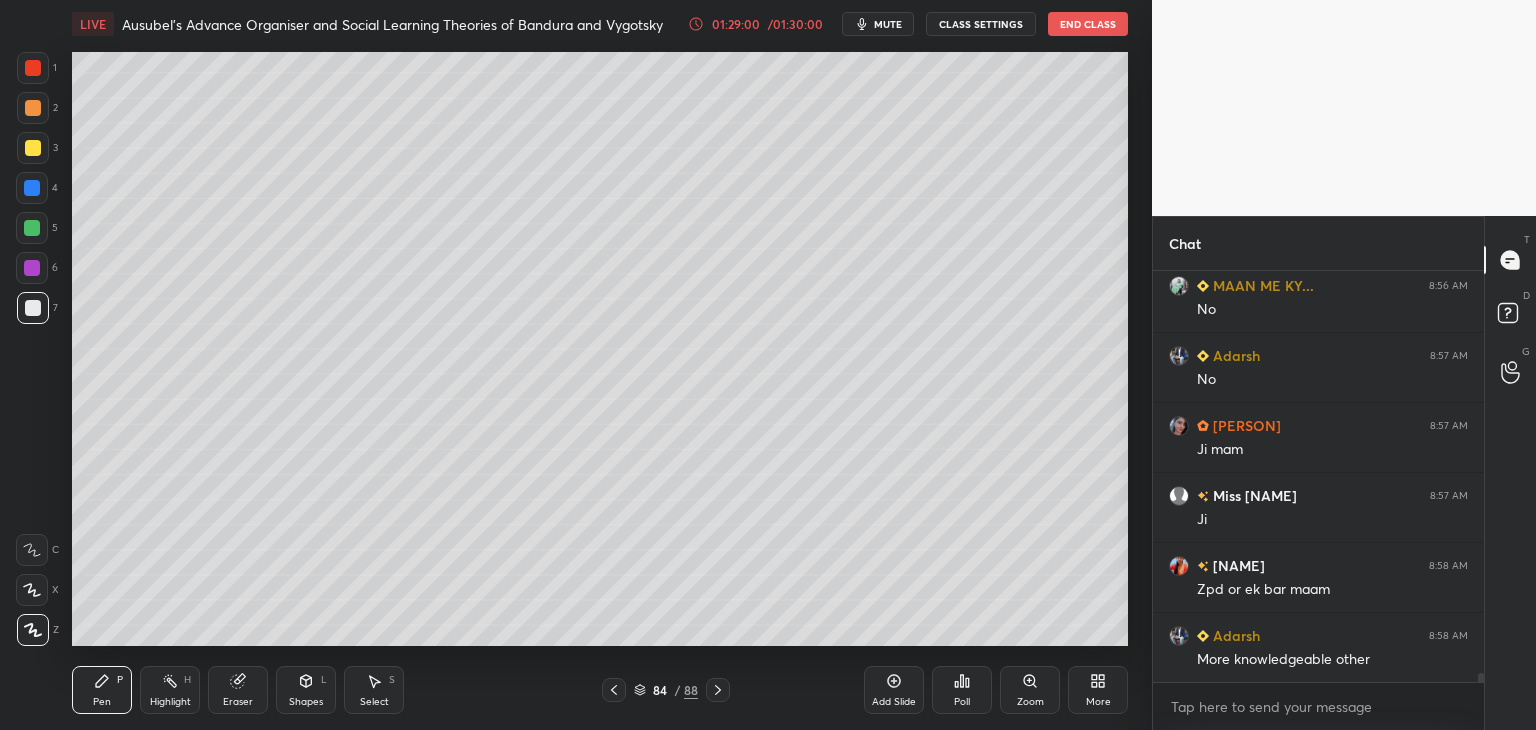 click 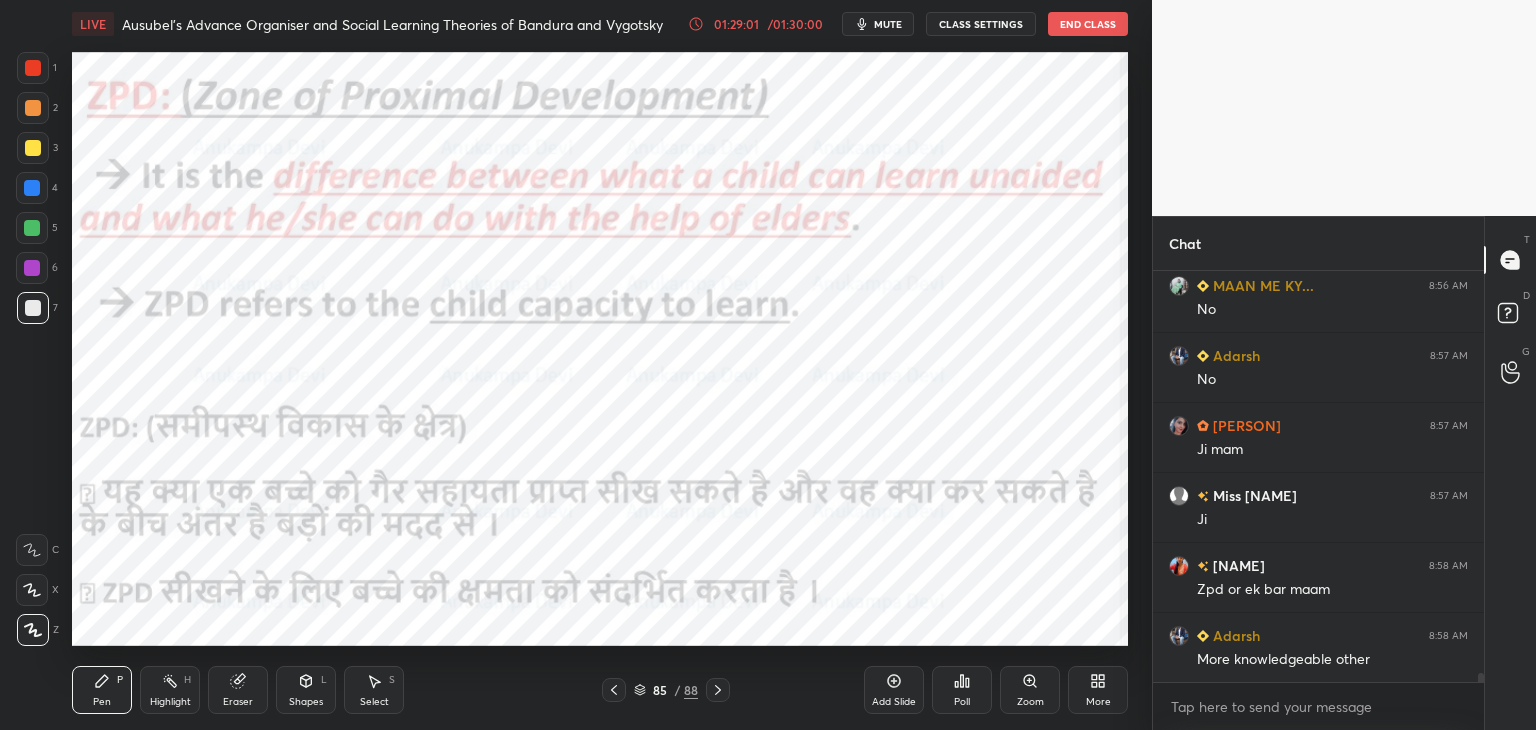 click 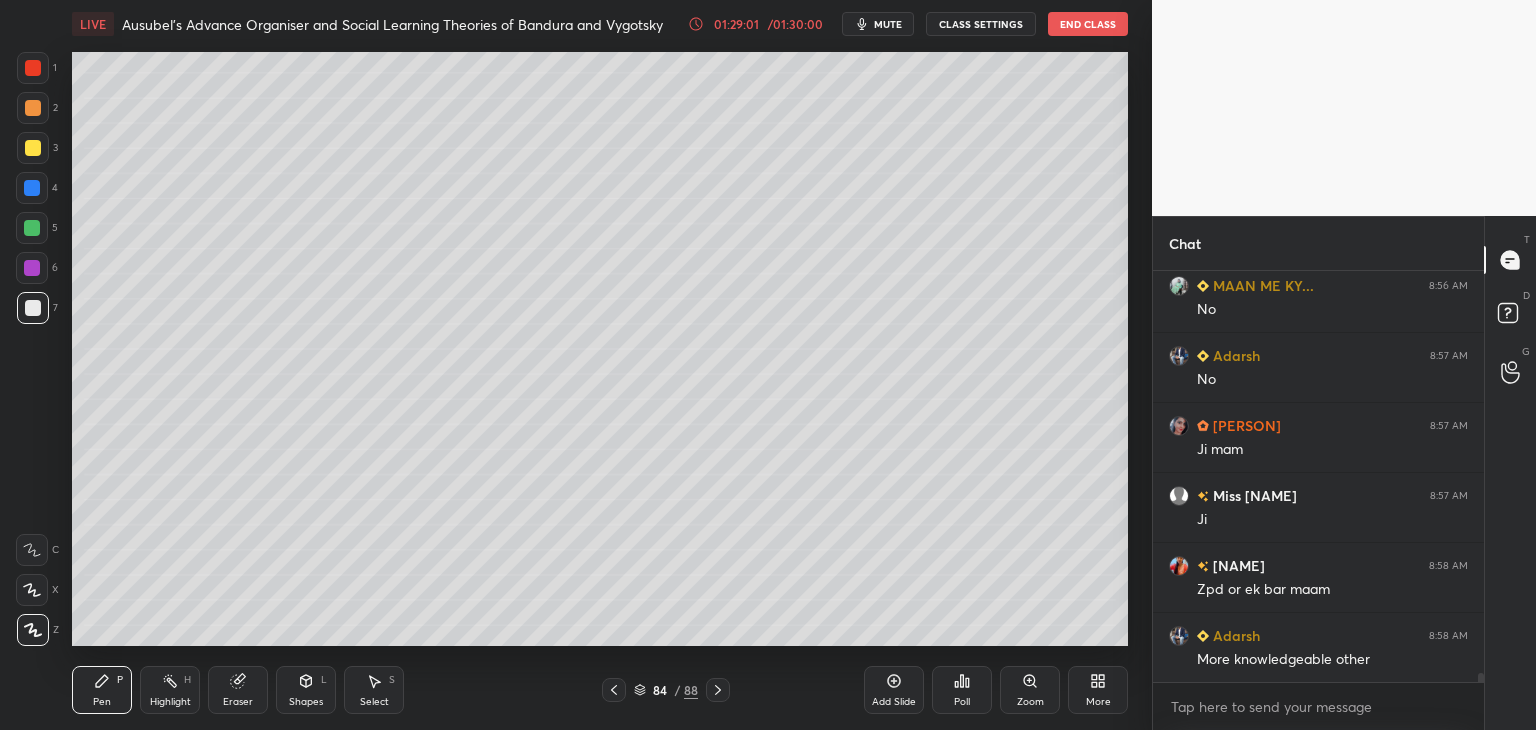 drag, startPoint x: 612, startPoint y: 691, endPoint x: 598, endPoint y: 657, distance: 36.769554 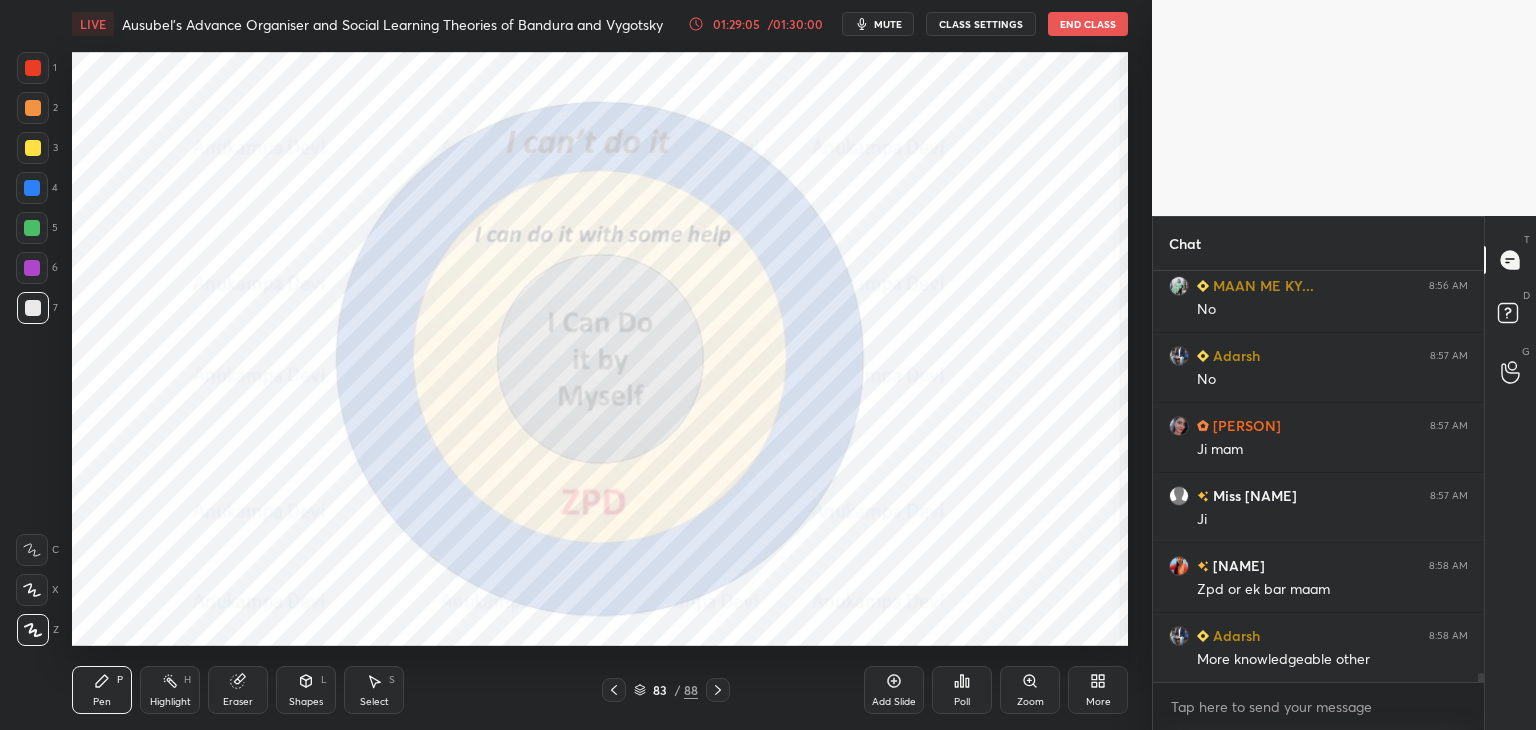 click at bounding box center [32, 268] 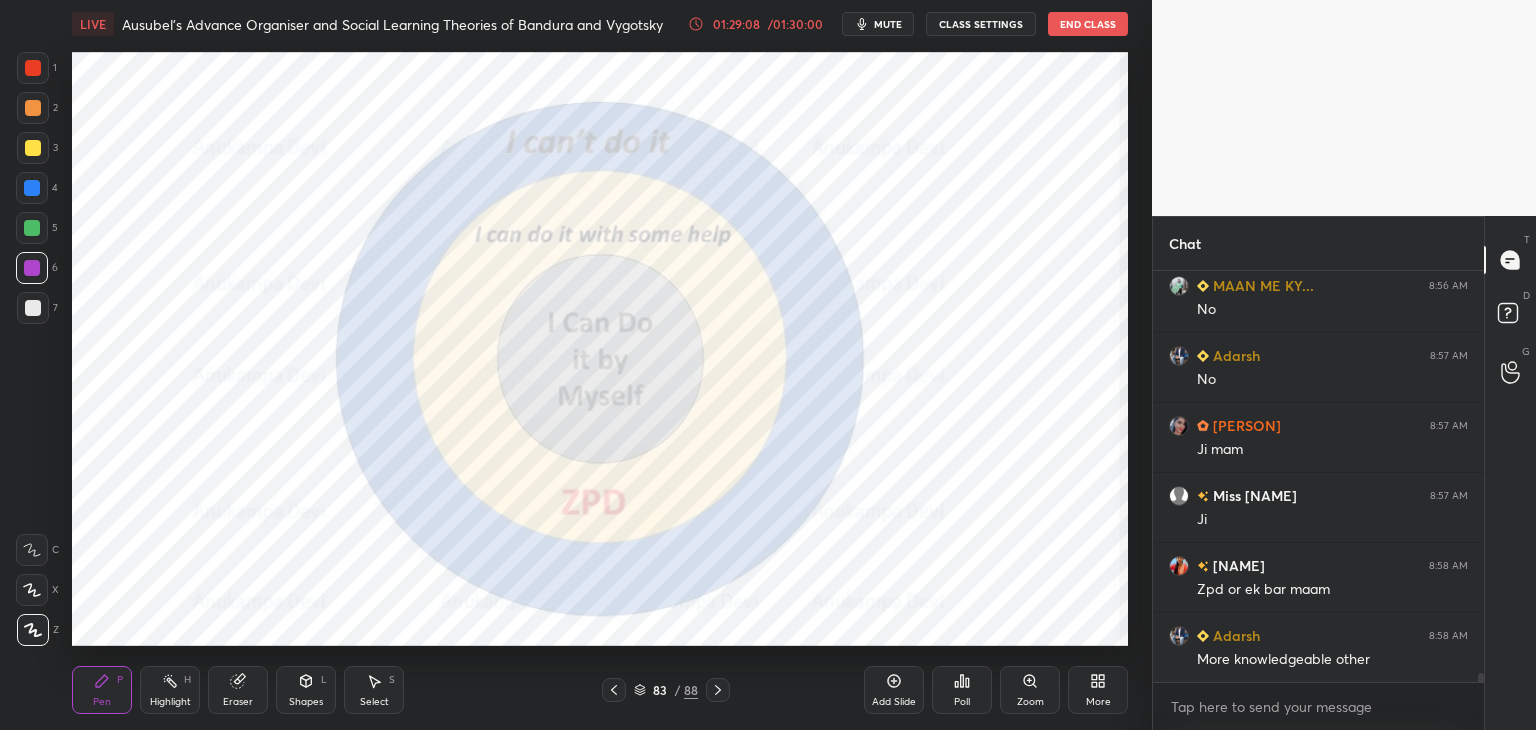 click at bounding box center [32, 188] 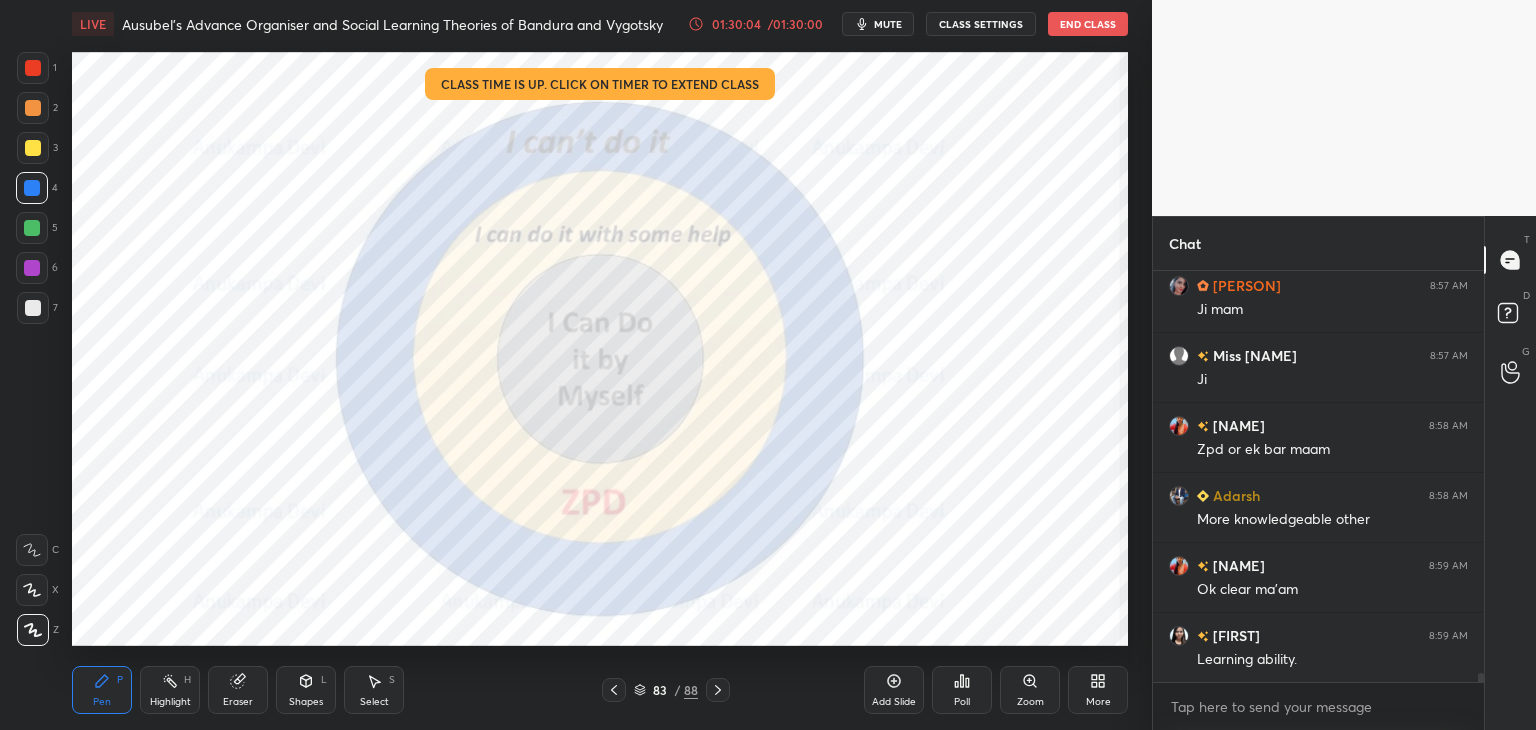 scroll, scrollTop: 19174, scrollLeft: 0, axis: vertical 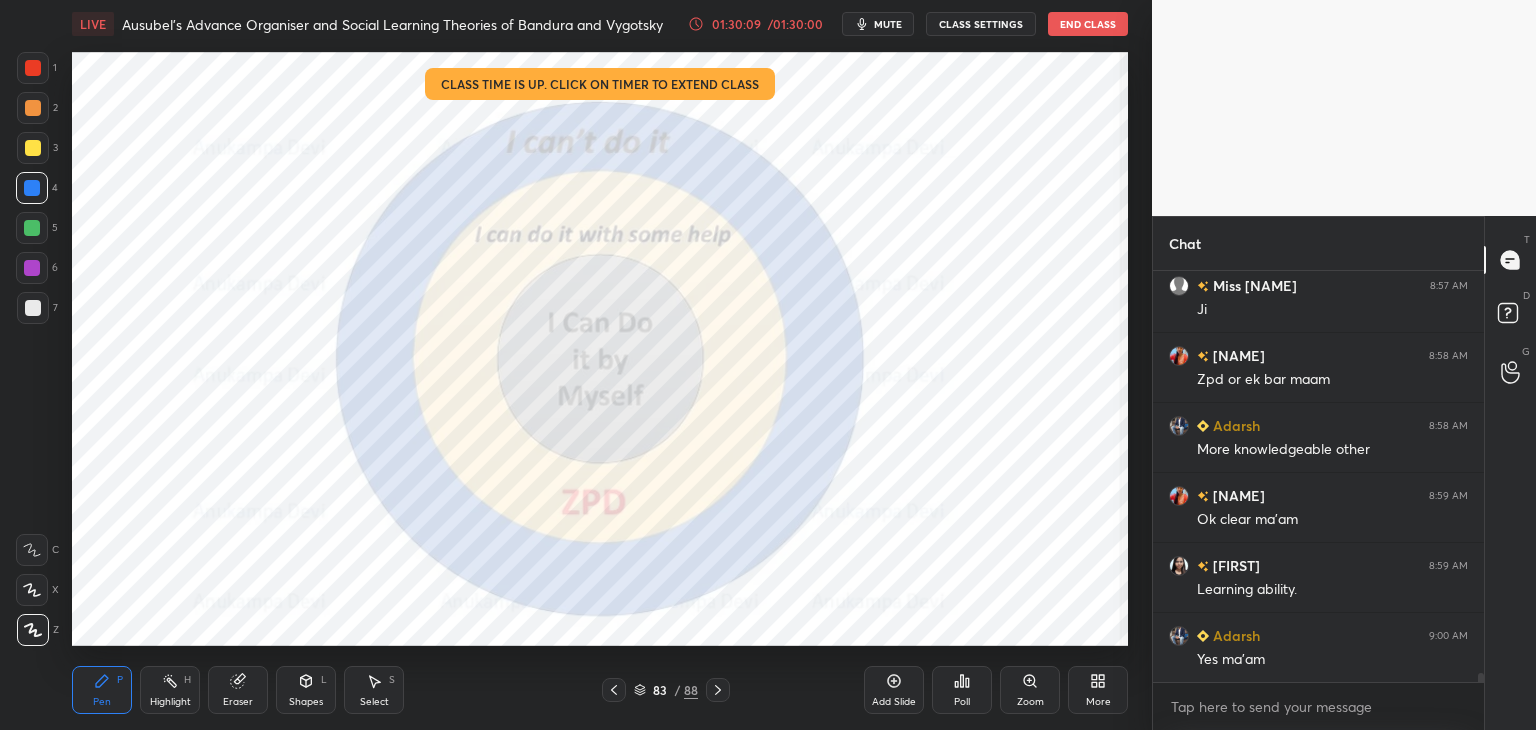 click at bounding box center (32, 268) 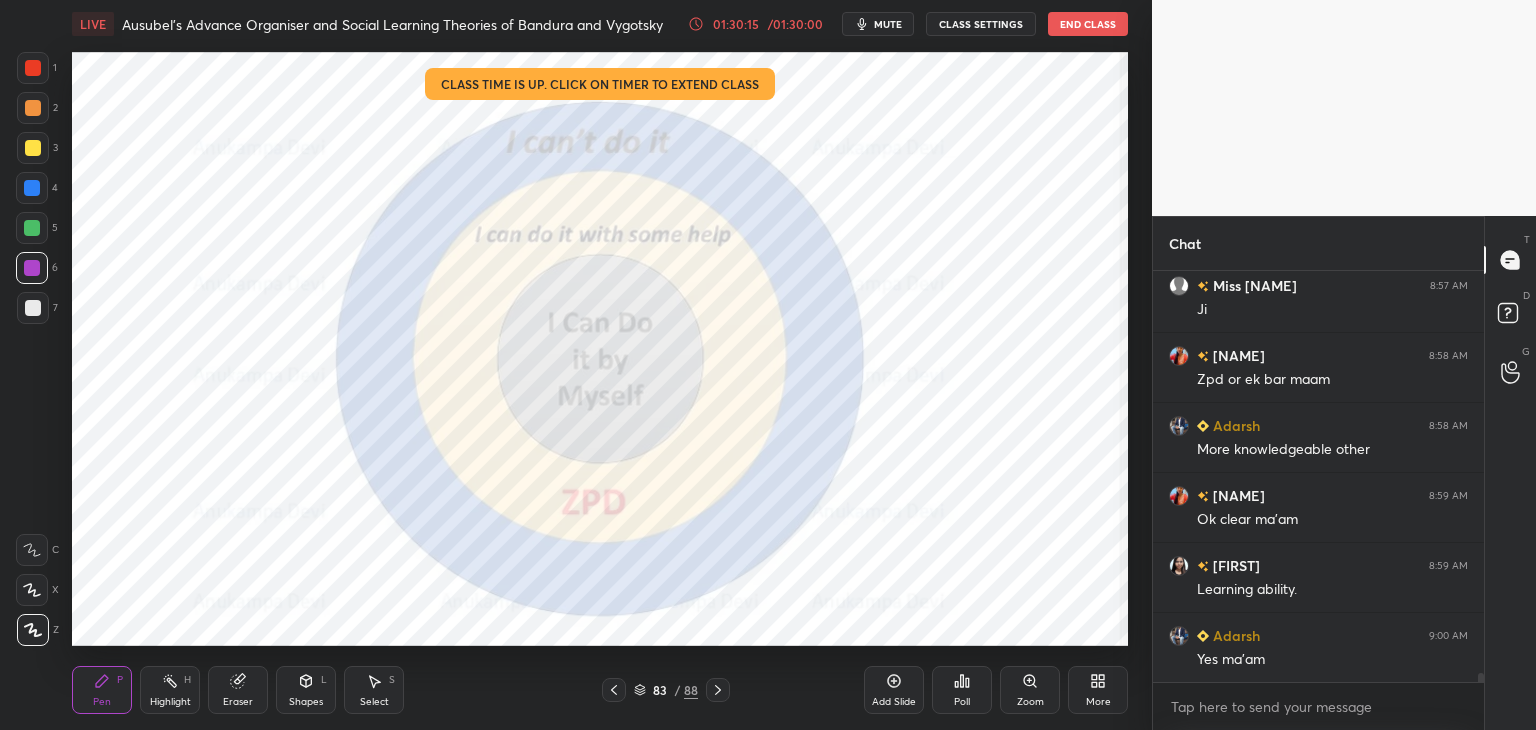 click at bounding box center [33, 68] 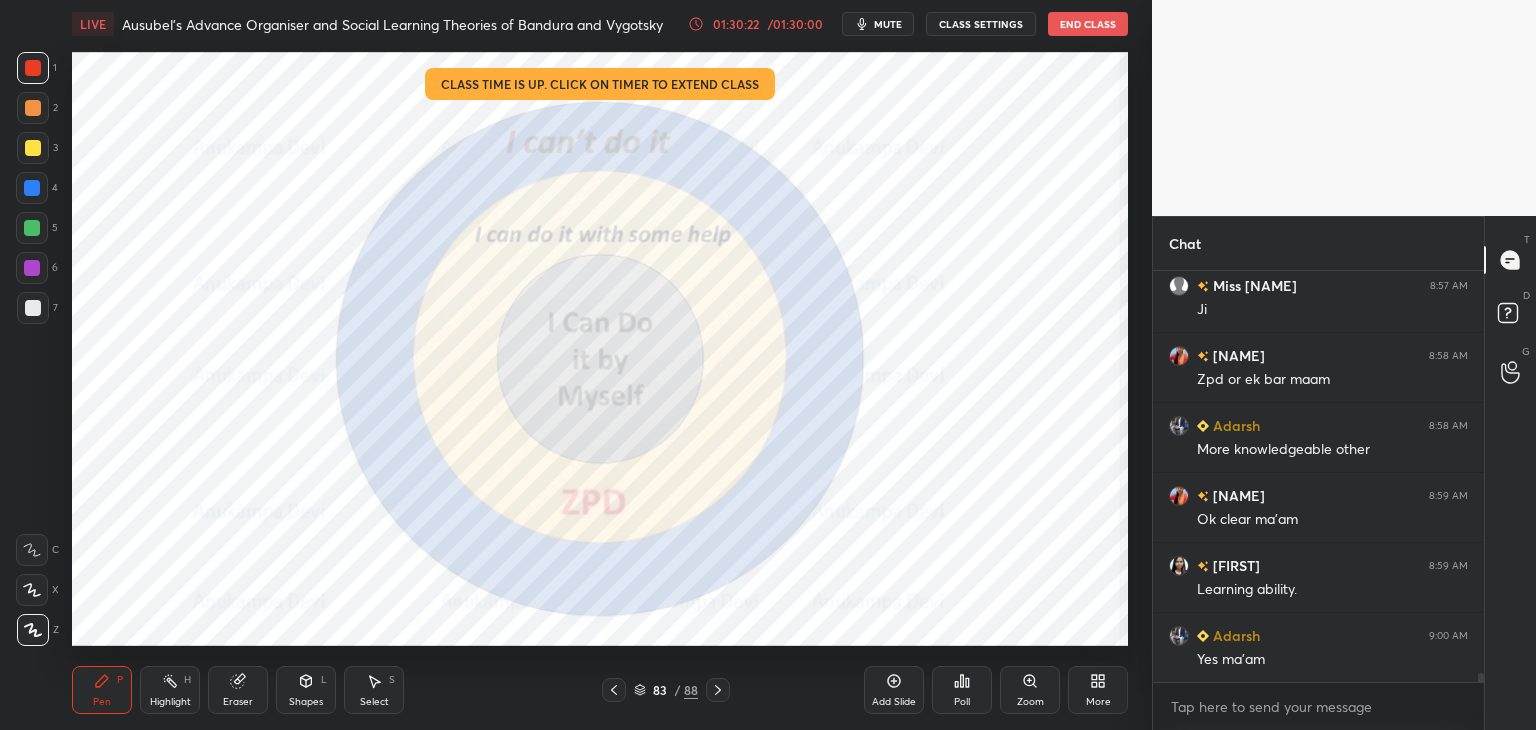 click 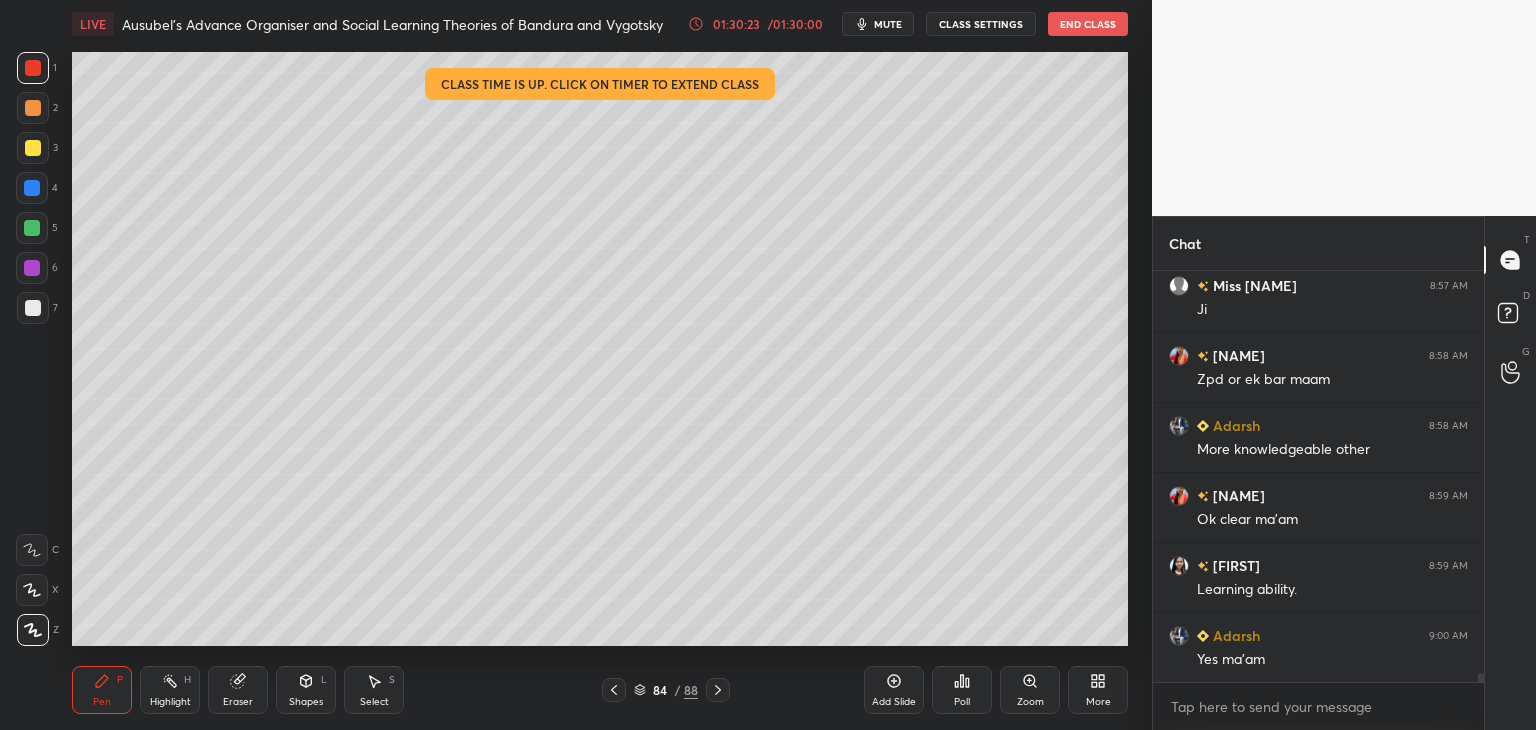 click 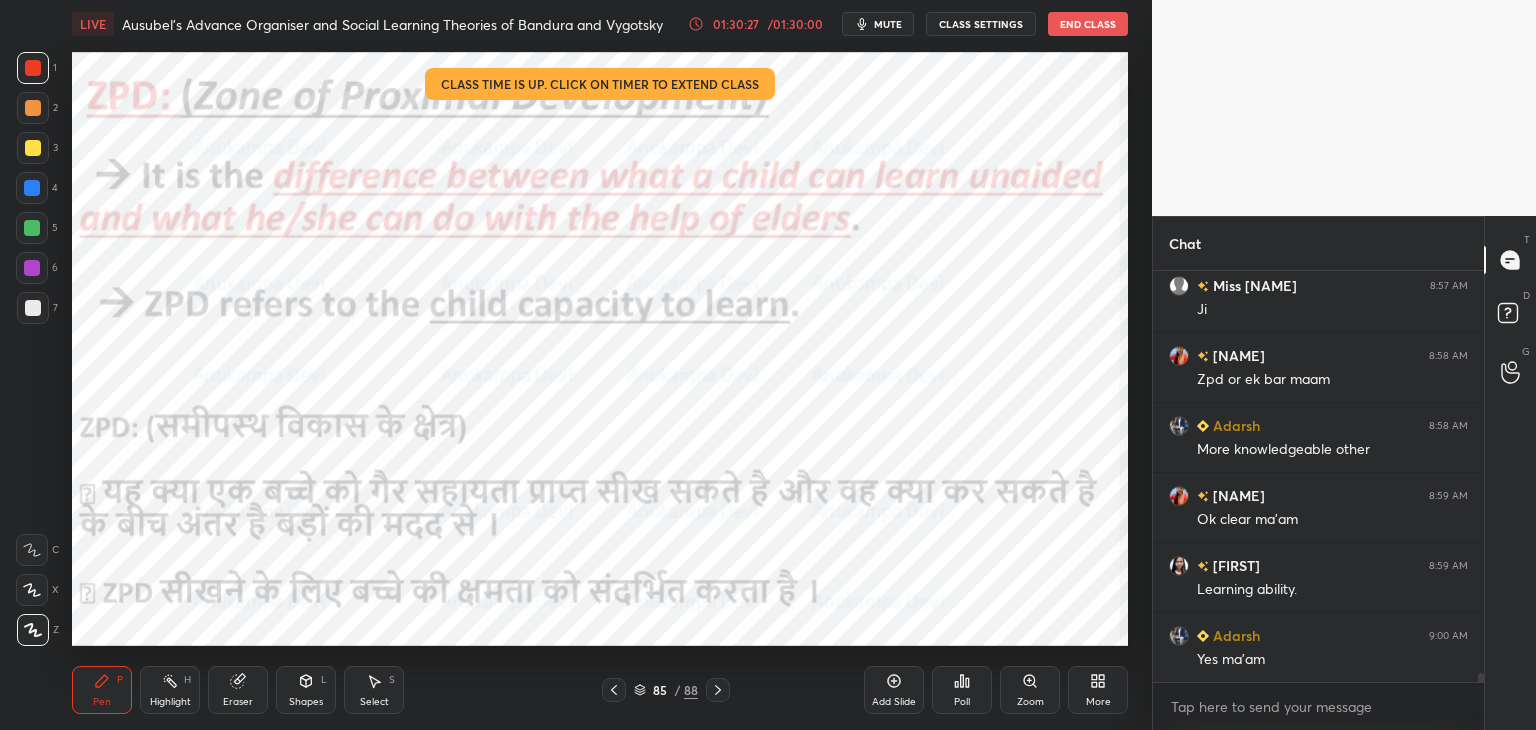 drag, startPoint x: 33, startPoint y: 109, endPoint x: 68, endPoint y: 117, distance: 35.902645 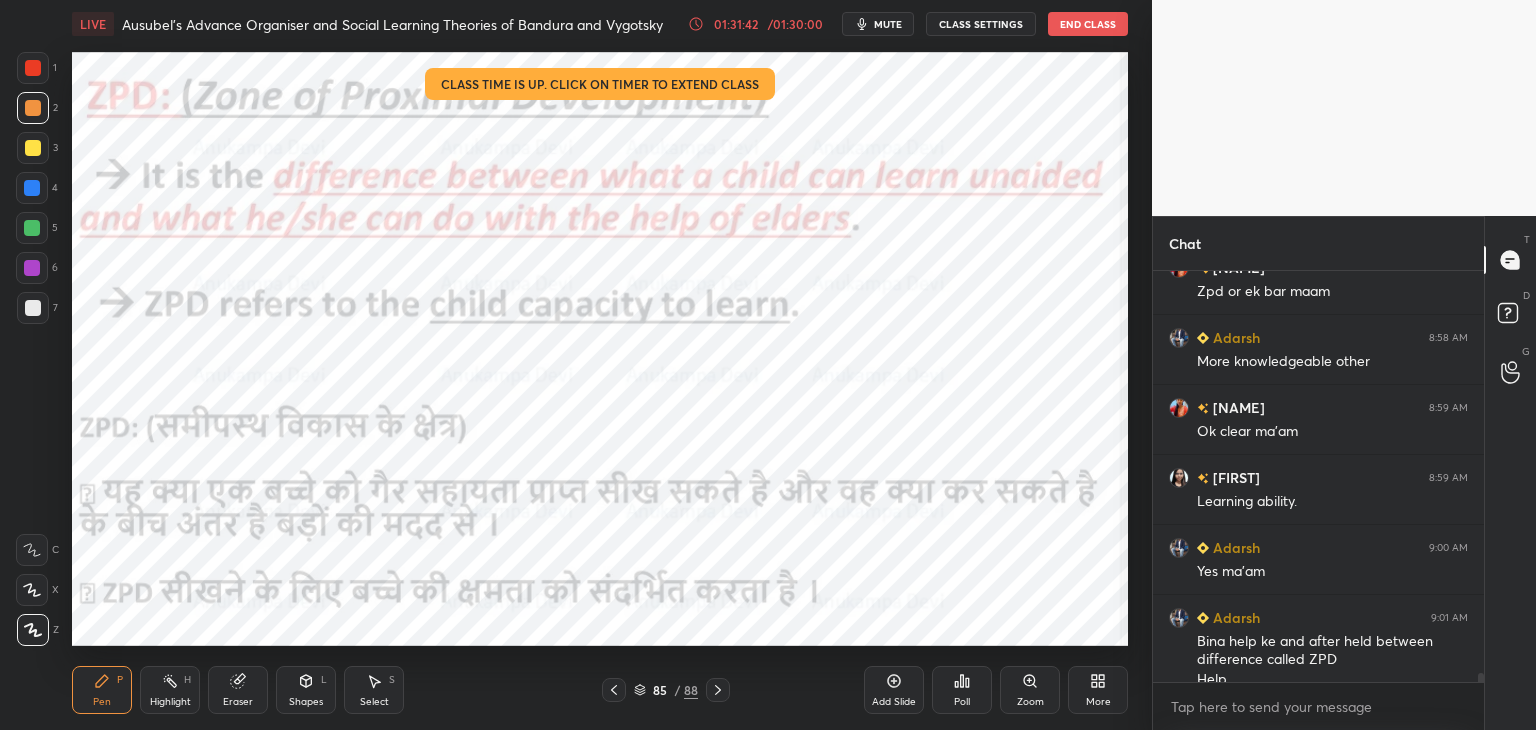 scroll, scrollTop: 19282, scrollLeft: 0, axis: vertical 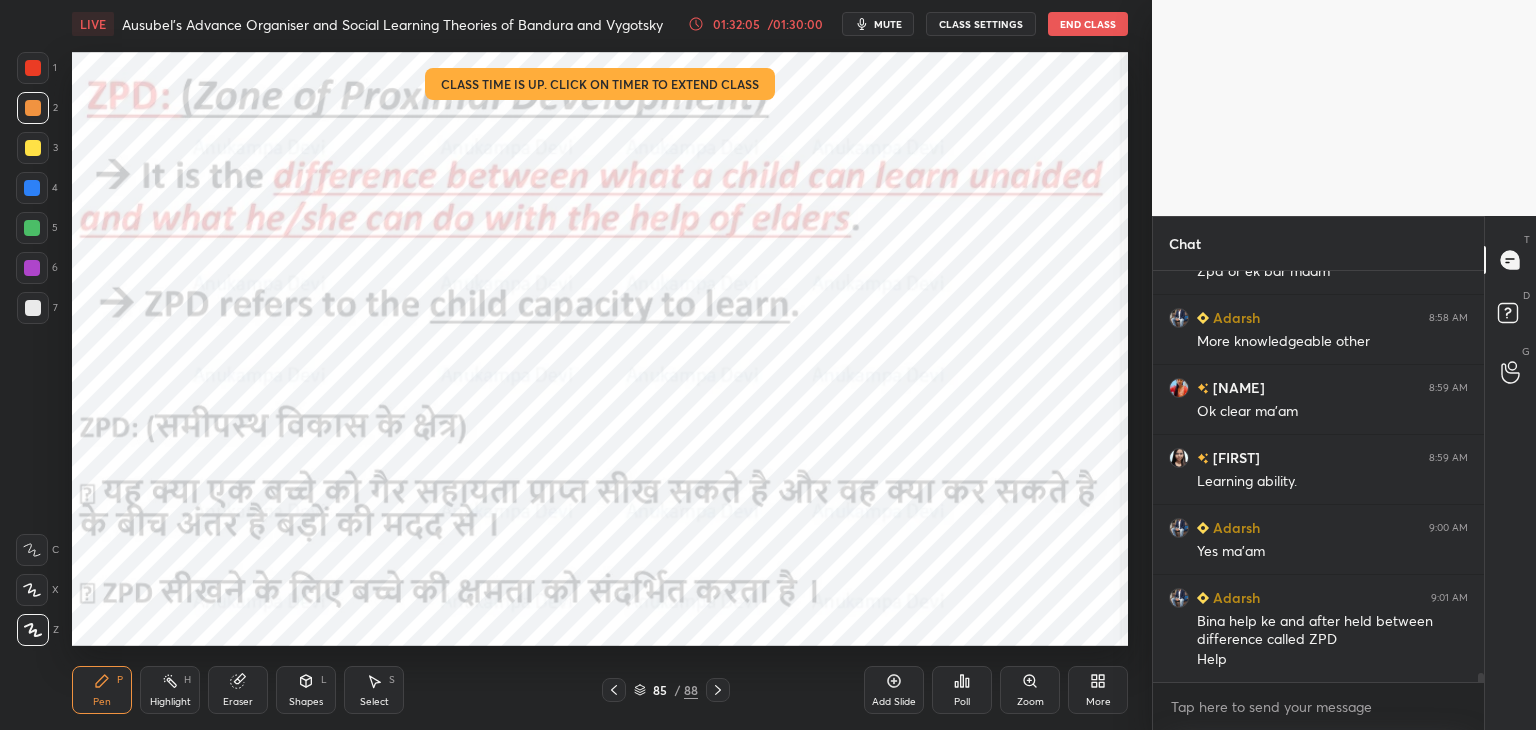 click 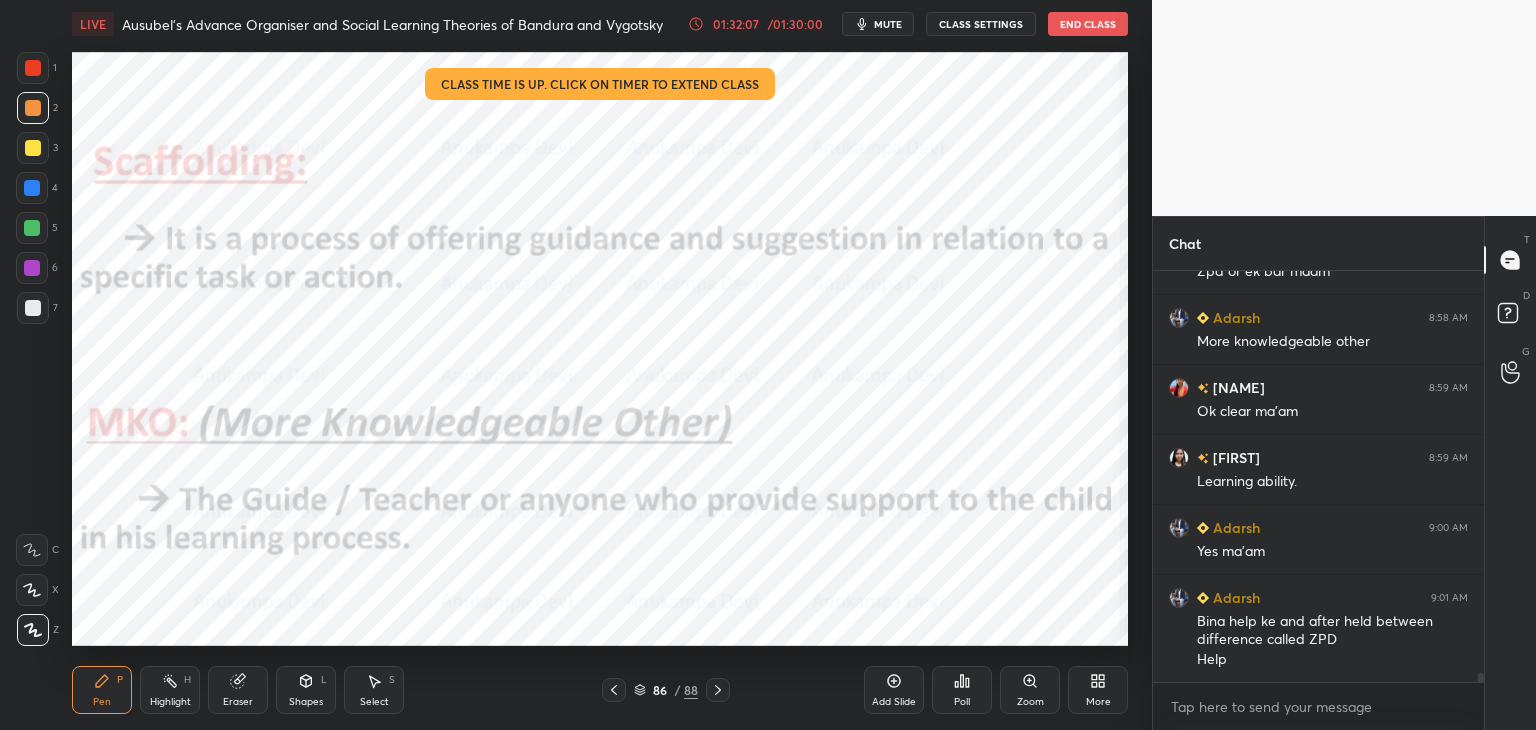 scroll, scrollTop: 19352, scrollLeft: 0, axis: vertical 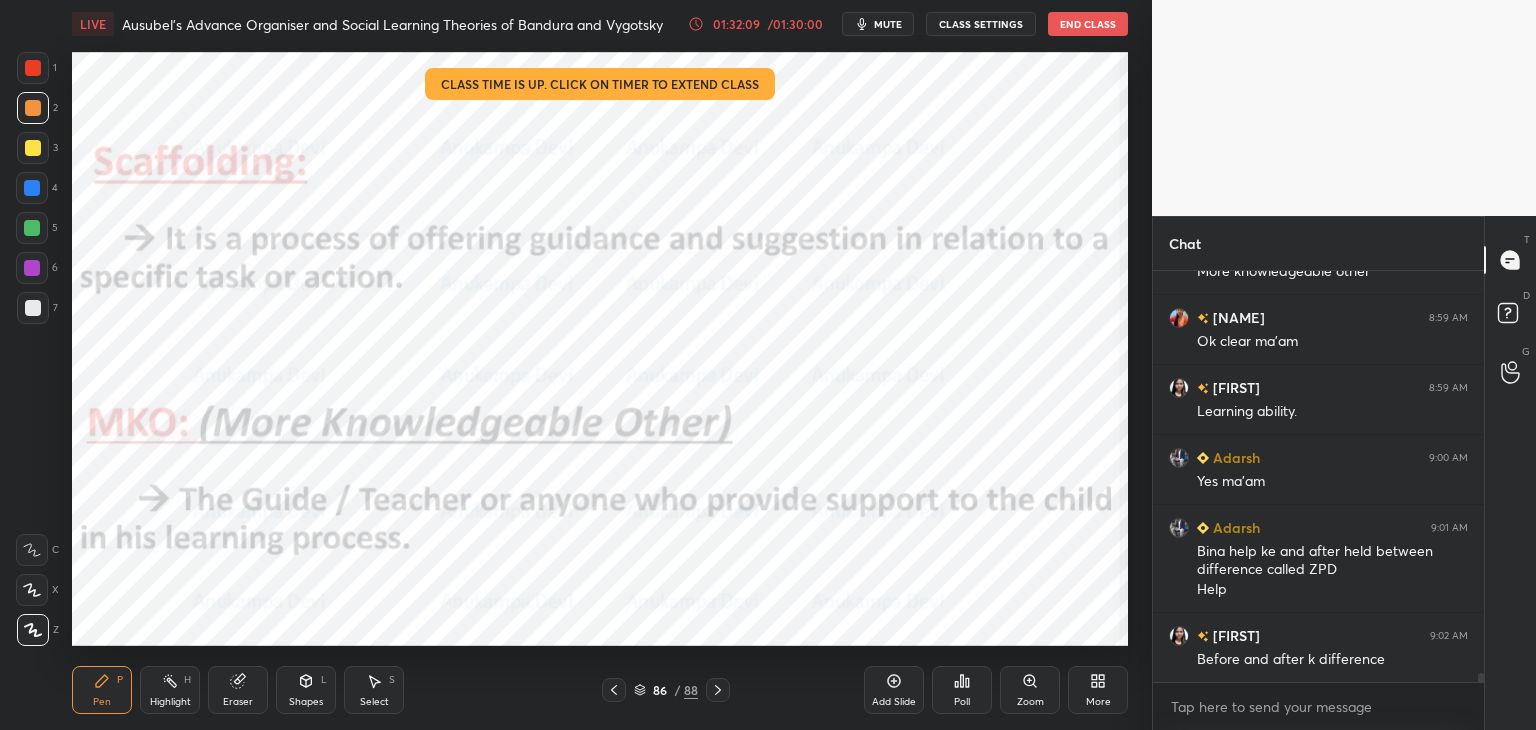 drag, startPoint x: 613, startPoint y: 694, endPoint x: 616, endPoint y: 682, distance: 12.369317 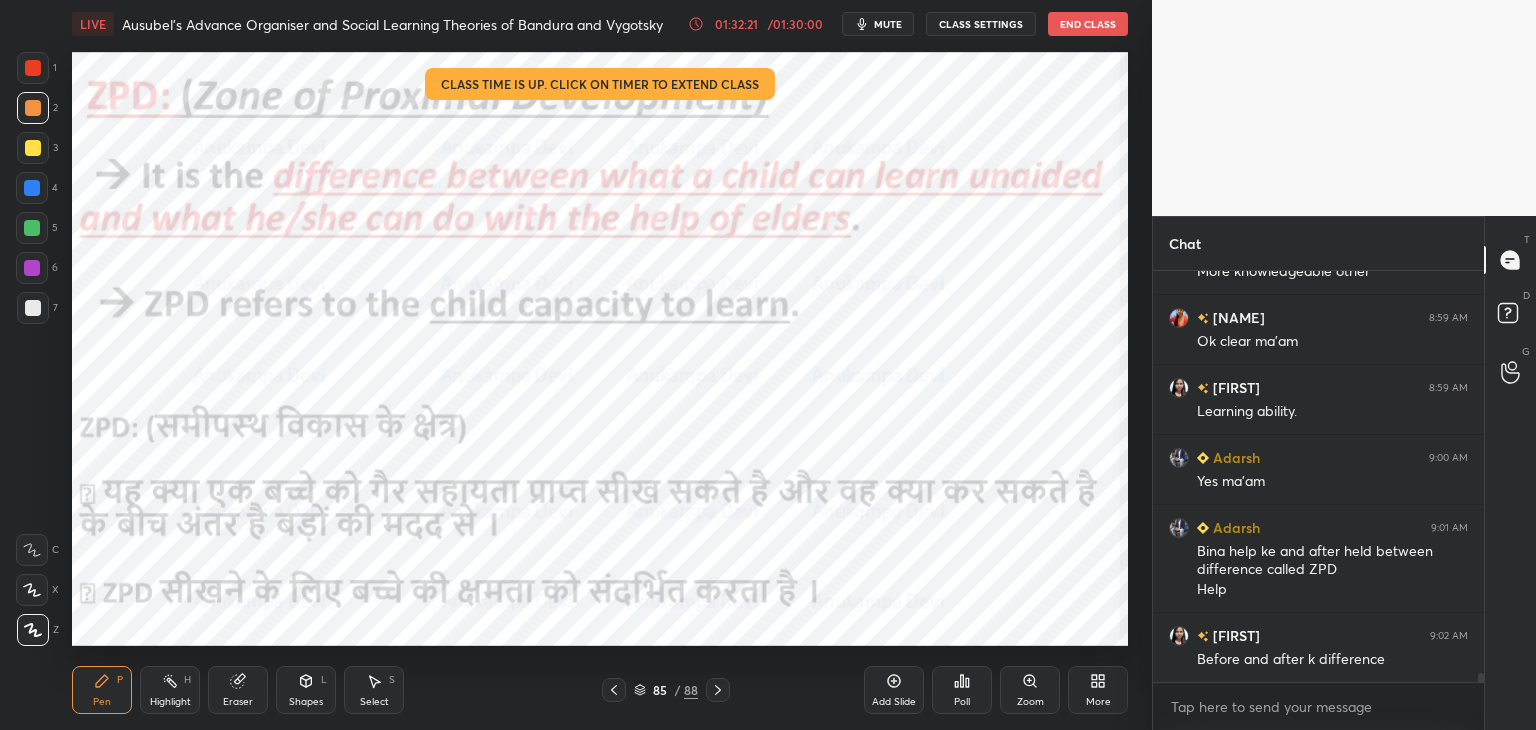 click 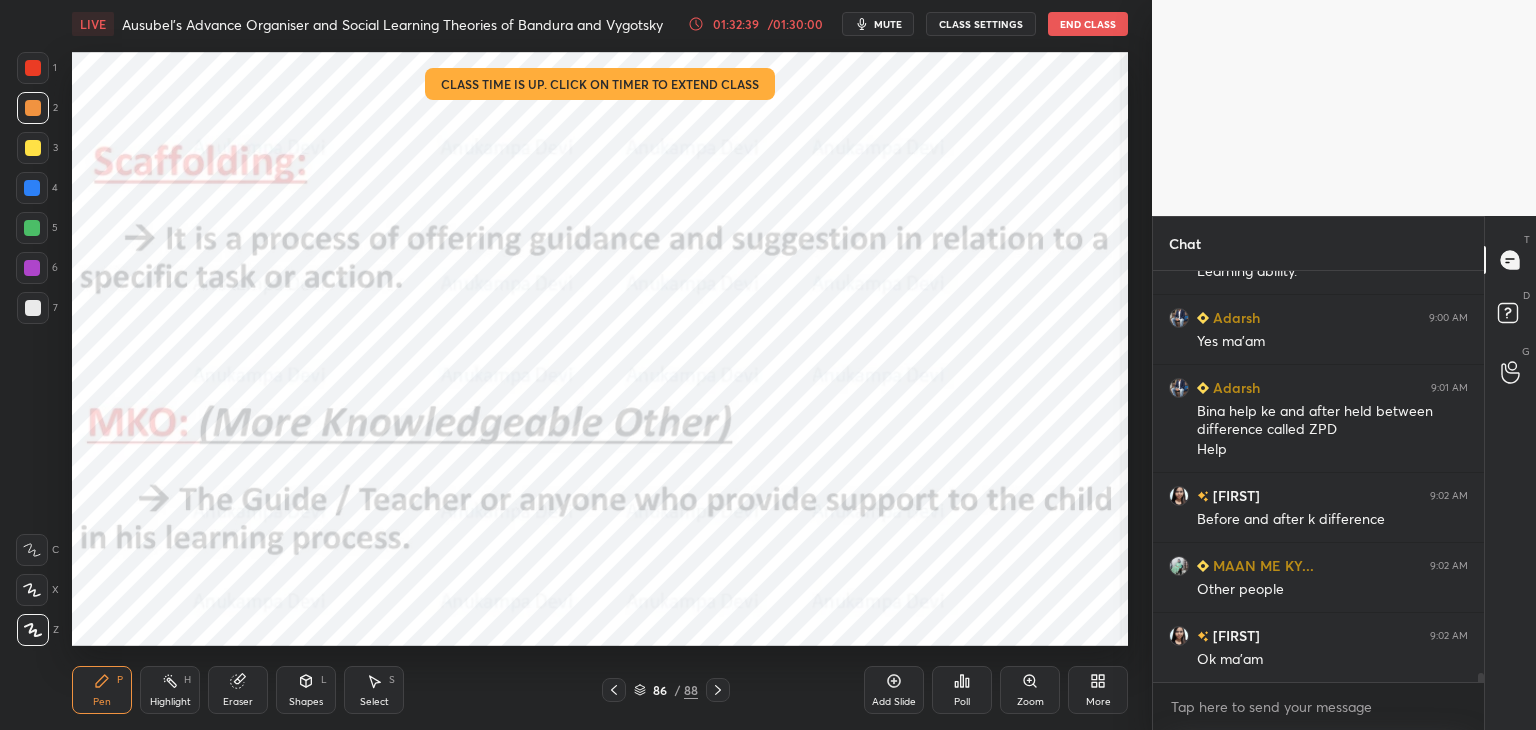scroll, scrollTop: 19562, scrollLeft: 0, axis: vertical 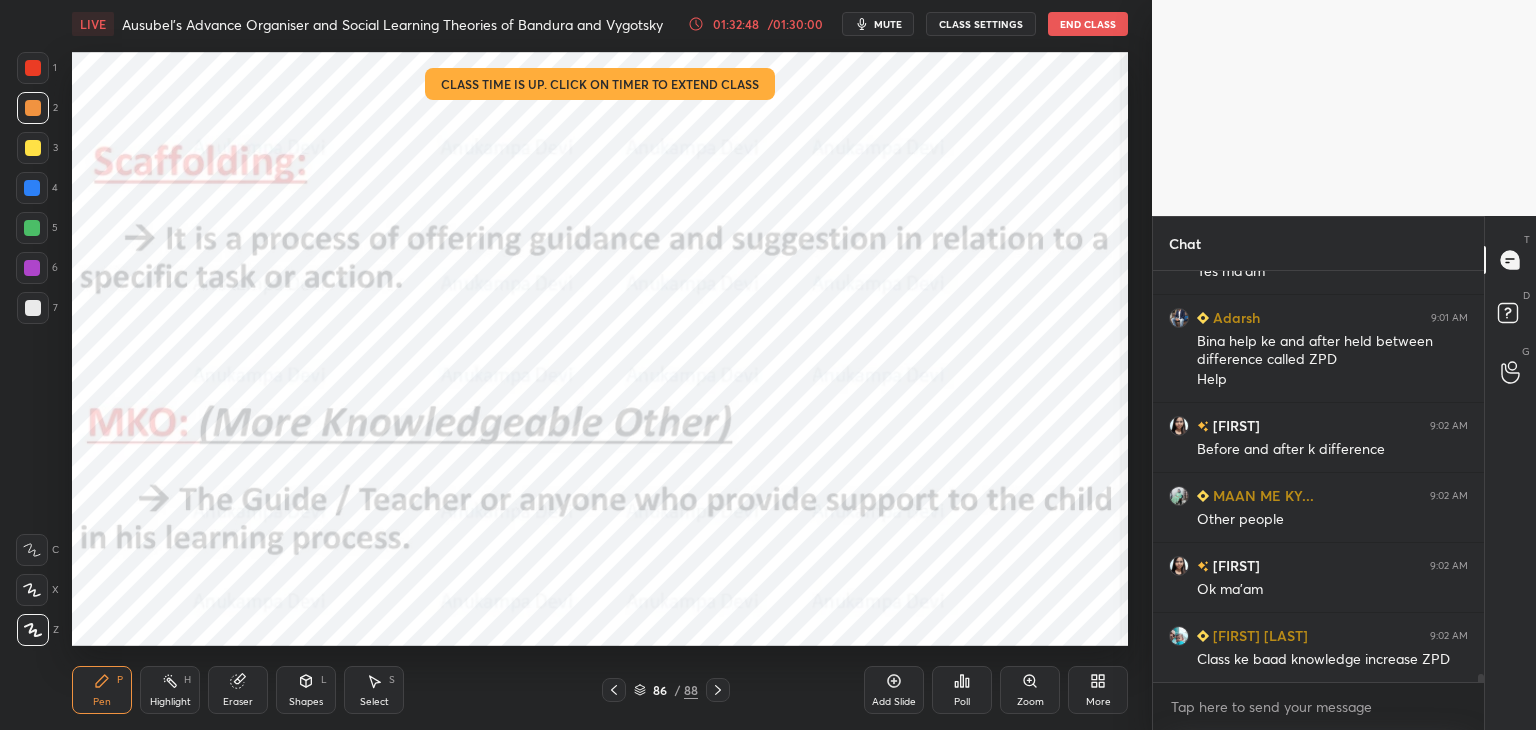 drag, startPoint x: 615, startPoint y: 697, endPoint x: 636, endPoint y: 665, distance: 38.27532 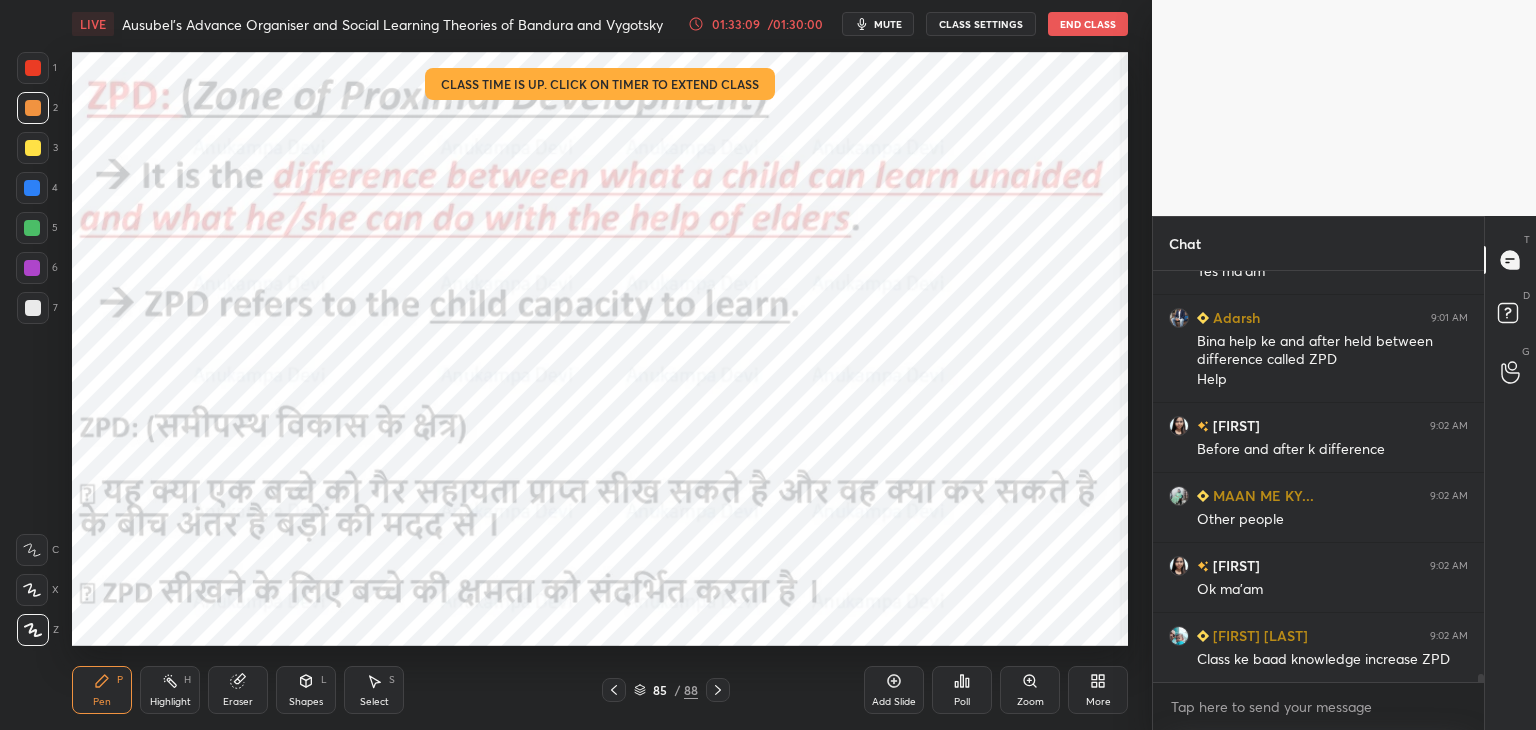 click 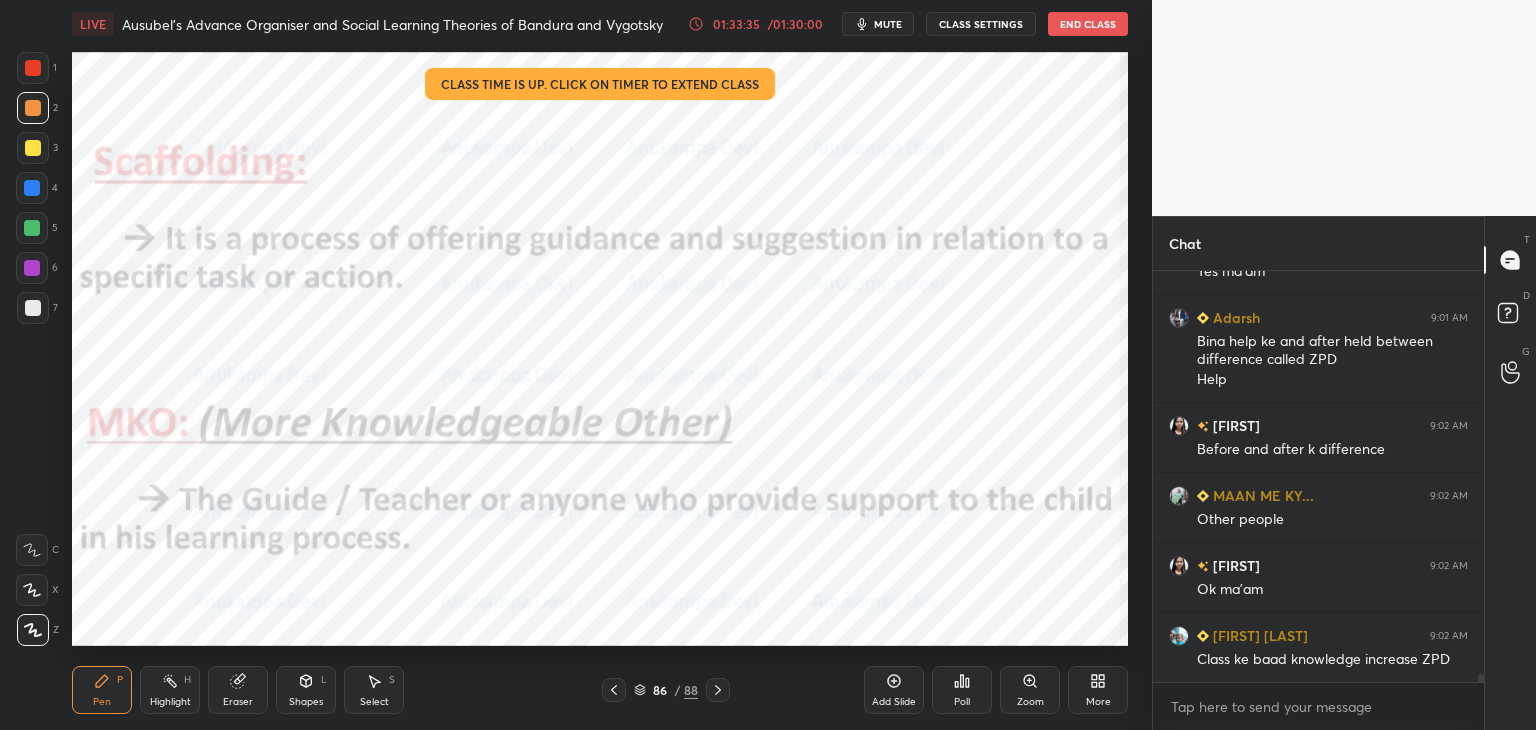 click 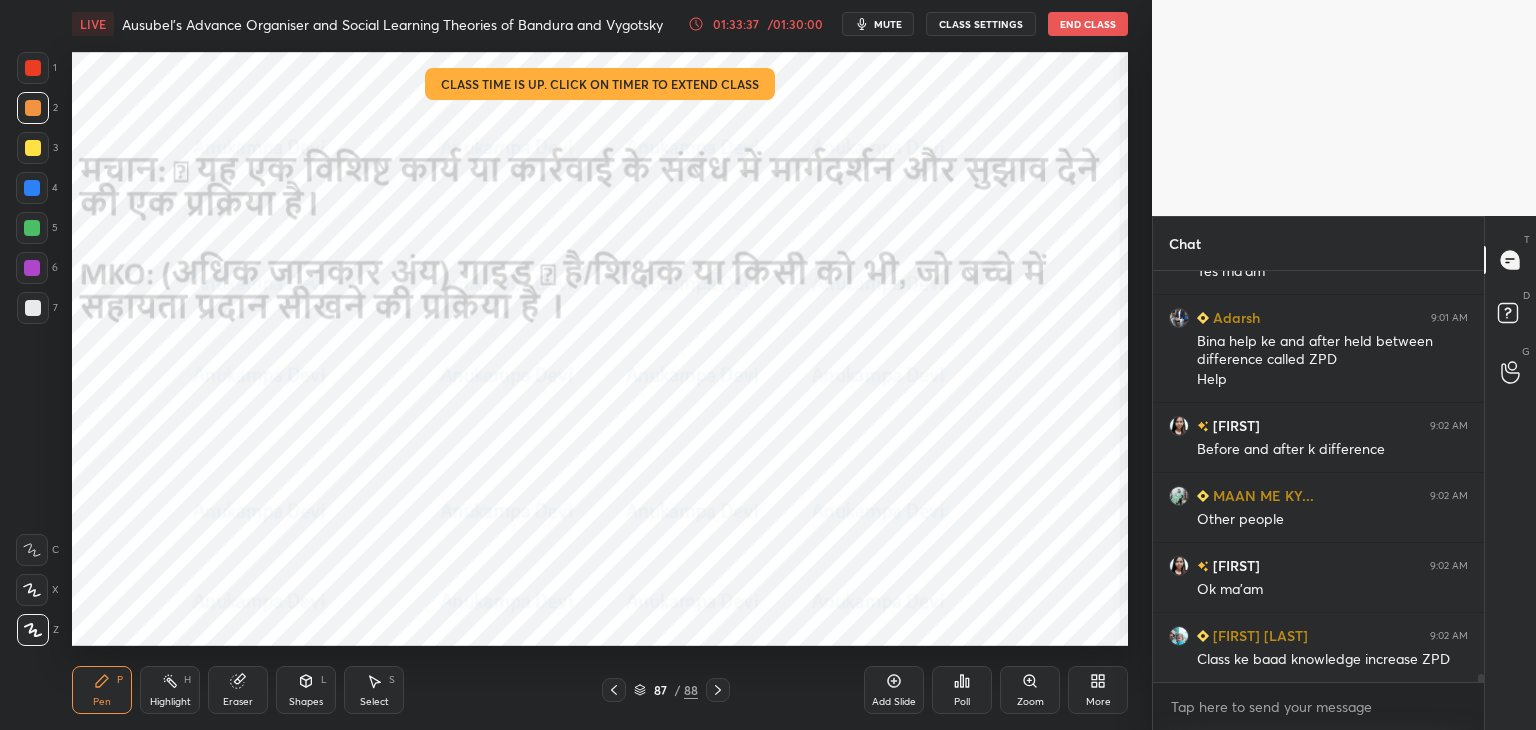 click 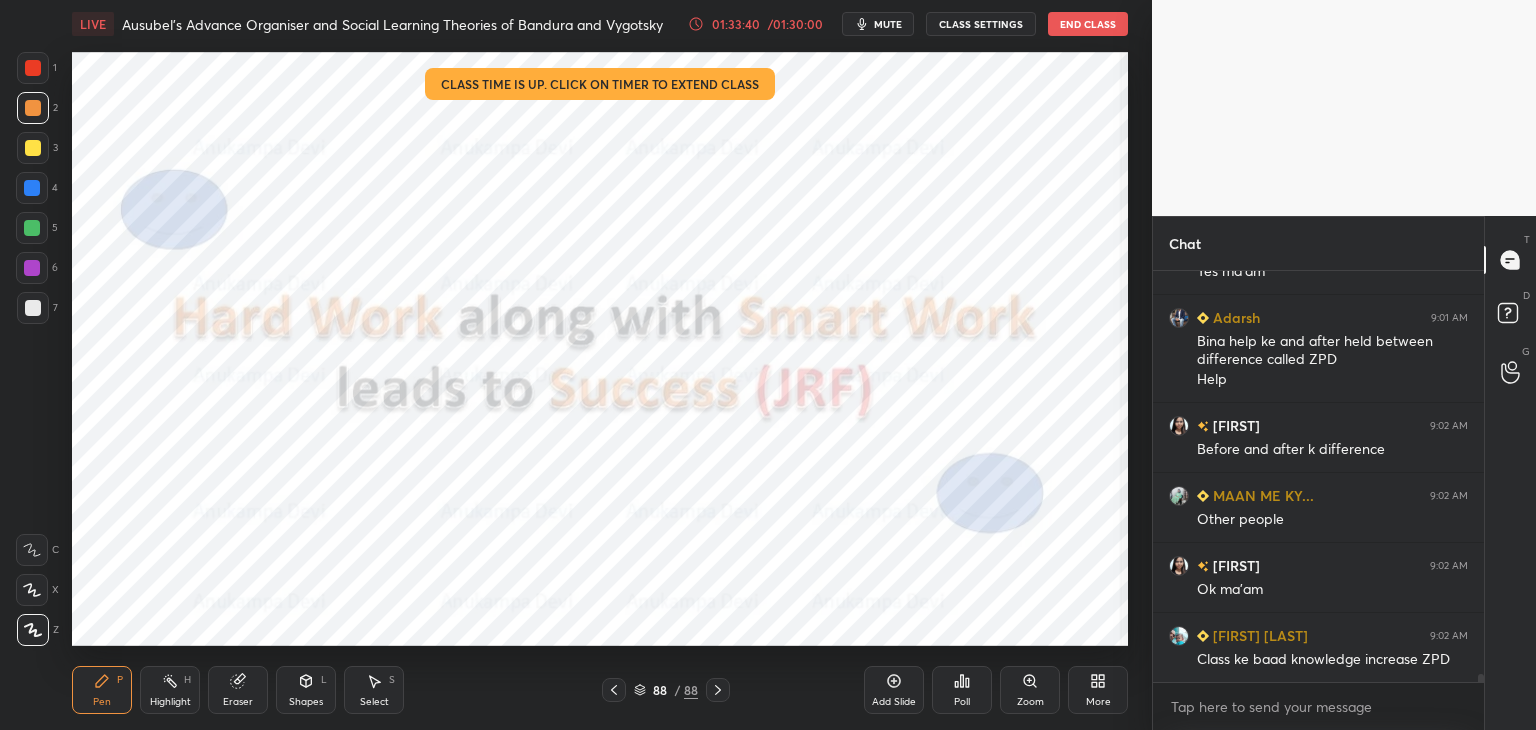 click on "1 2 3 4 5 6 7 C X Z C X Z E E Erase all   H H" at bounding box center (32, 349) 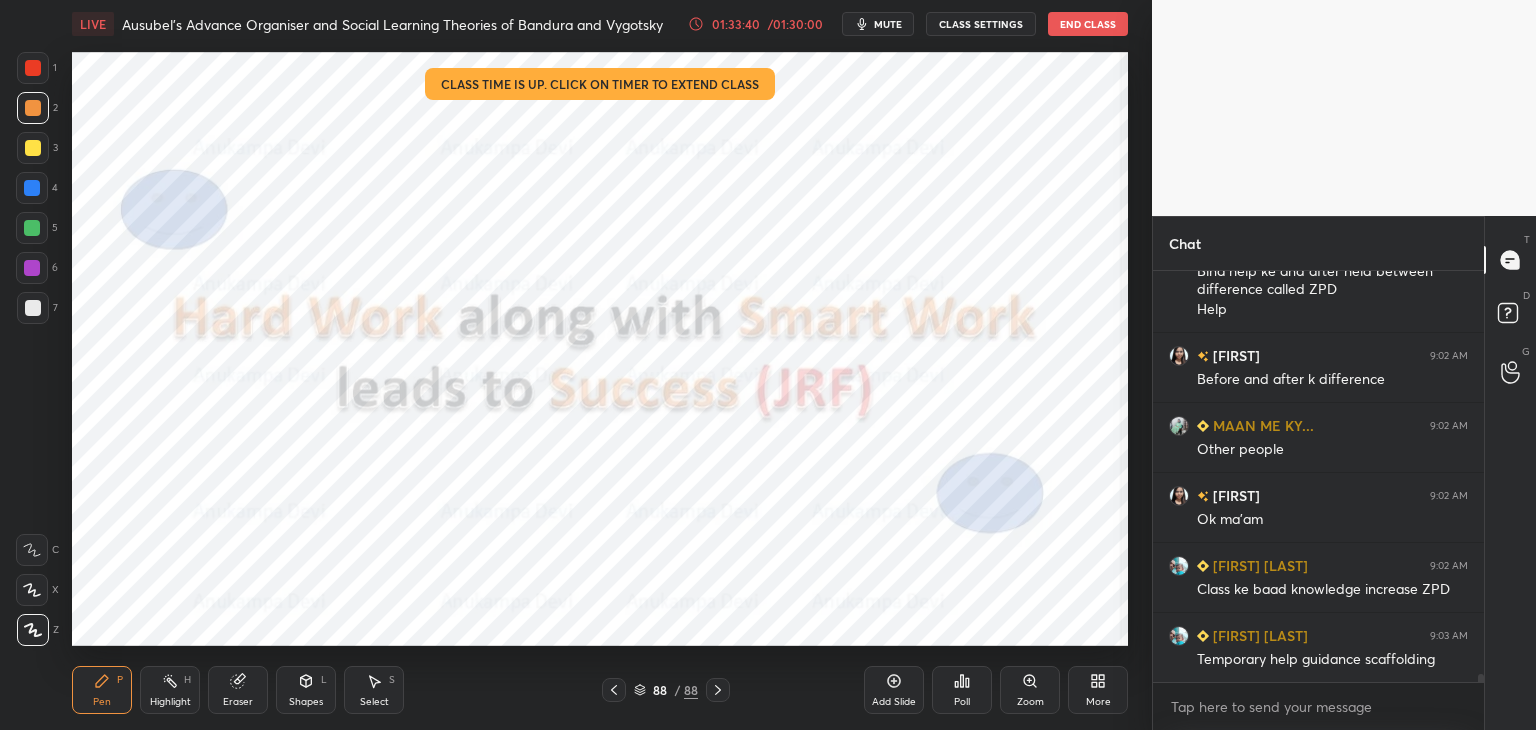 click at bounding box center (32, 268) 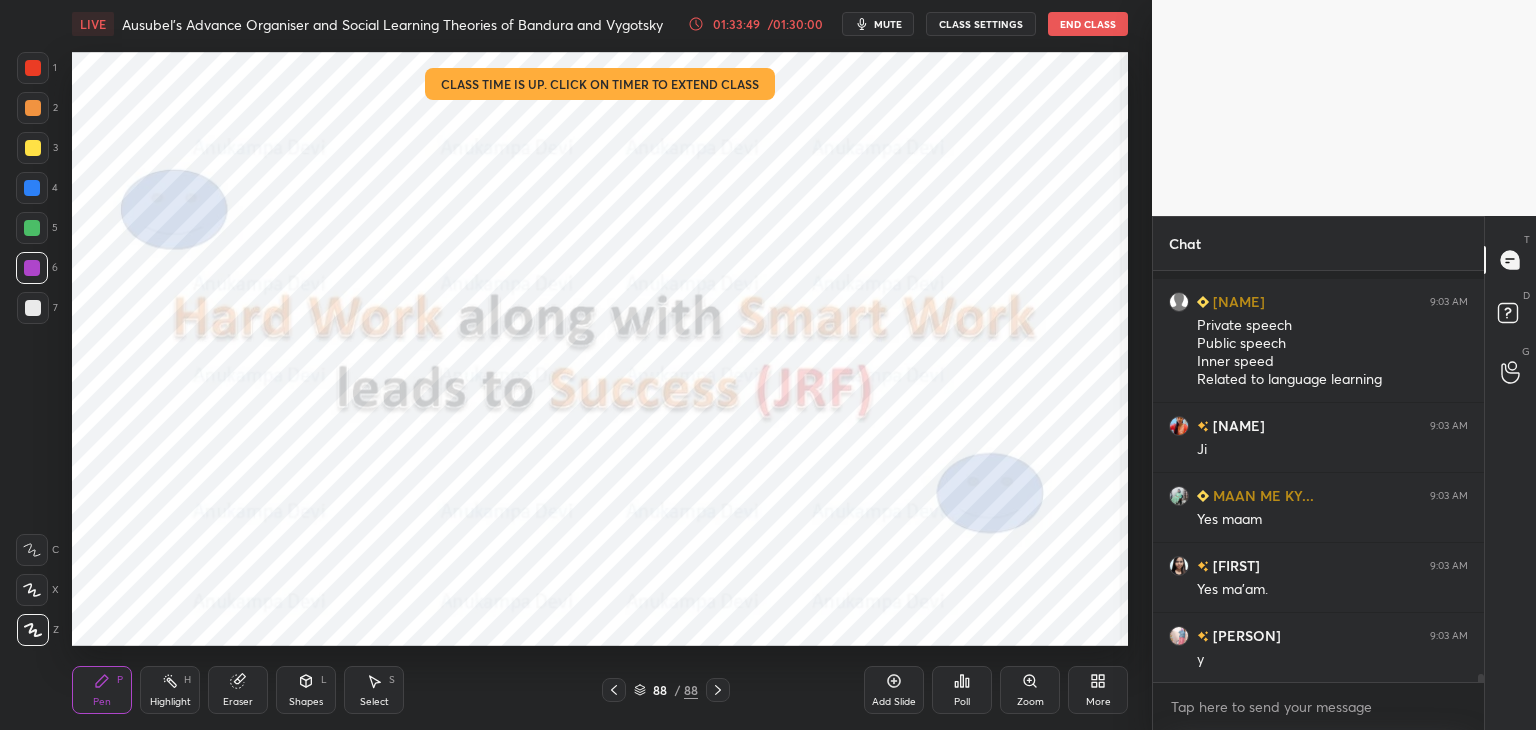 scroll, scrollTop: 20176, scrollLeft: 0, axis: vertical 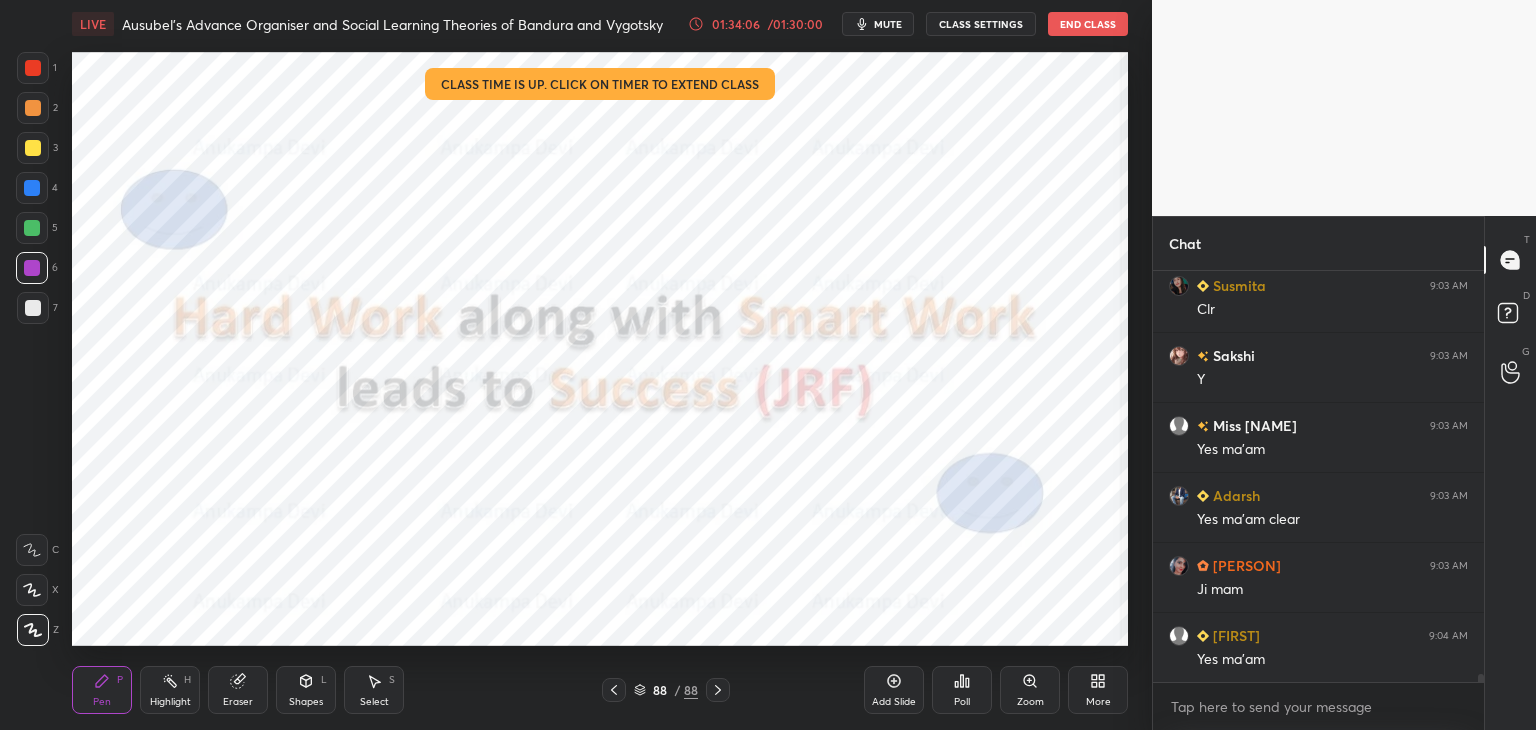drag, startPoint x: 1480, startPoint y: 680, endPoint x: 1469, endPoint y: 697, distance: 20.248457 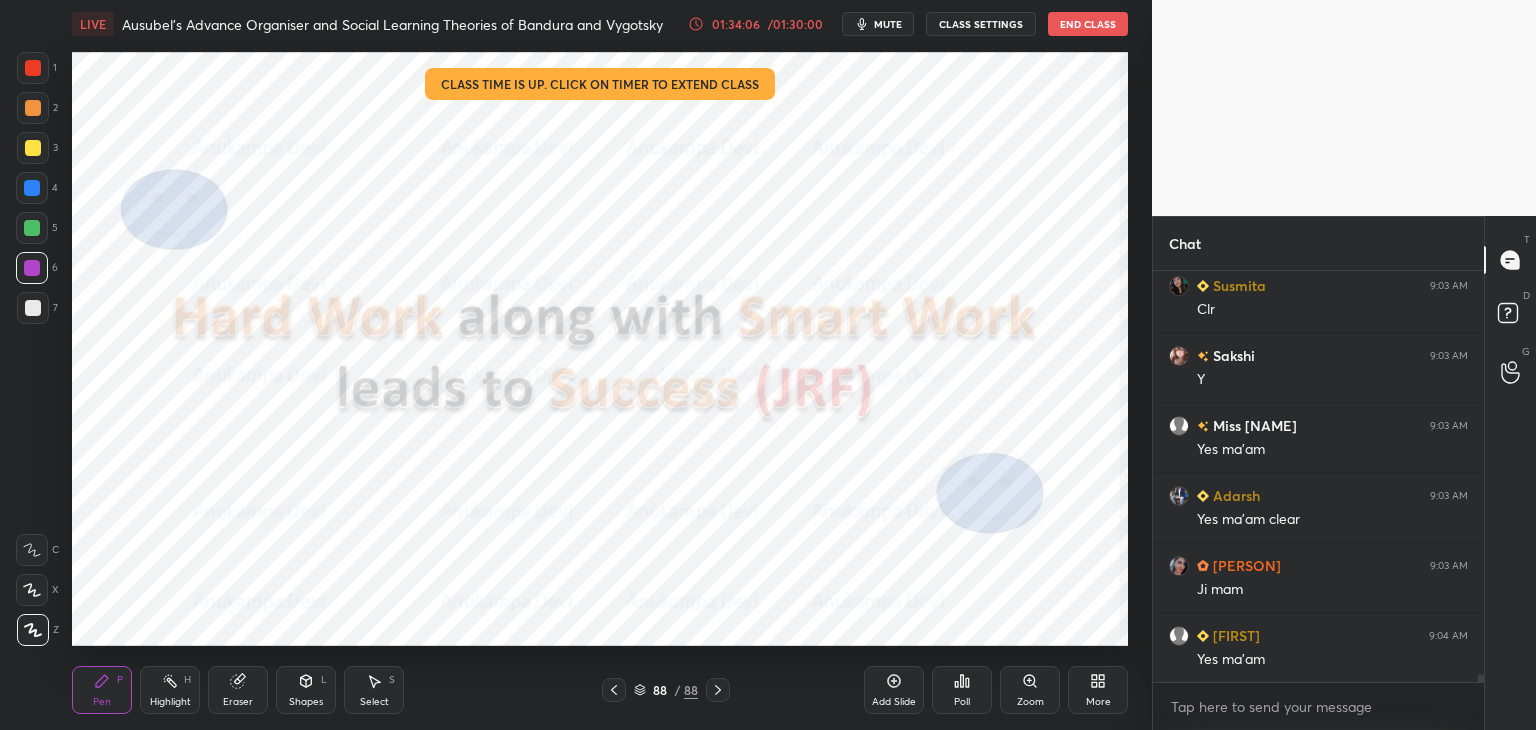 click on "[PERSON] 9:03 AM y [PERSON] 9:03 AM Clr [PERSON] 9:03 AM Y Miss [PERSON] 9:03 AM Yes ma'am [PERSON] 9:03 AM Yes ma'am clear [PERSON] 9:03 AM Ji mam [PERSON] 9:04 AM Yes ma'am JUMP TO LATEST Enable hand raising Enable raise hand to speak to learners. Once enabled, chat will be turned off temporarily. Enable x" at bounding box center (1318, 500) 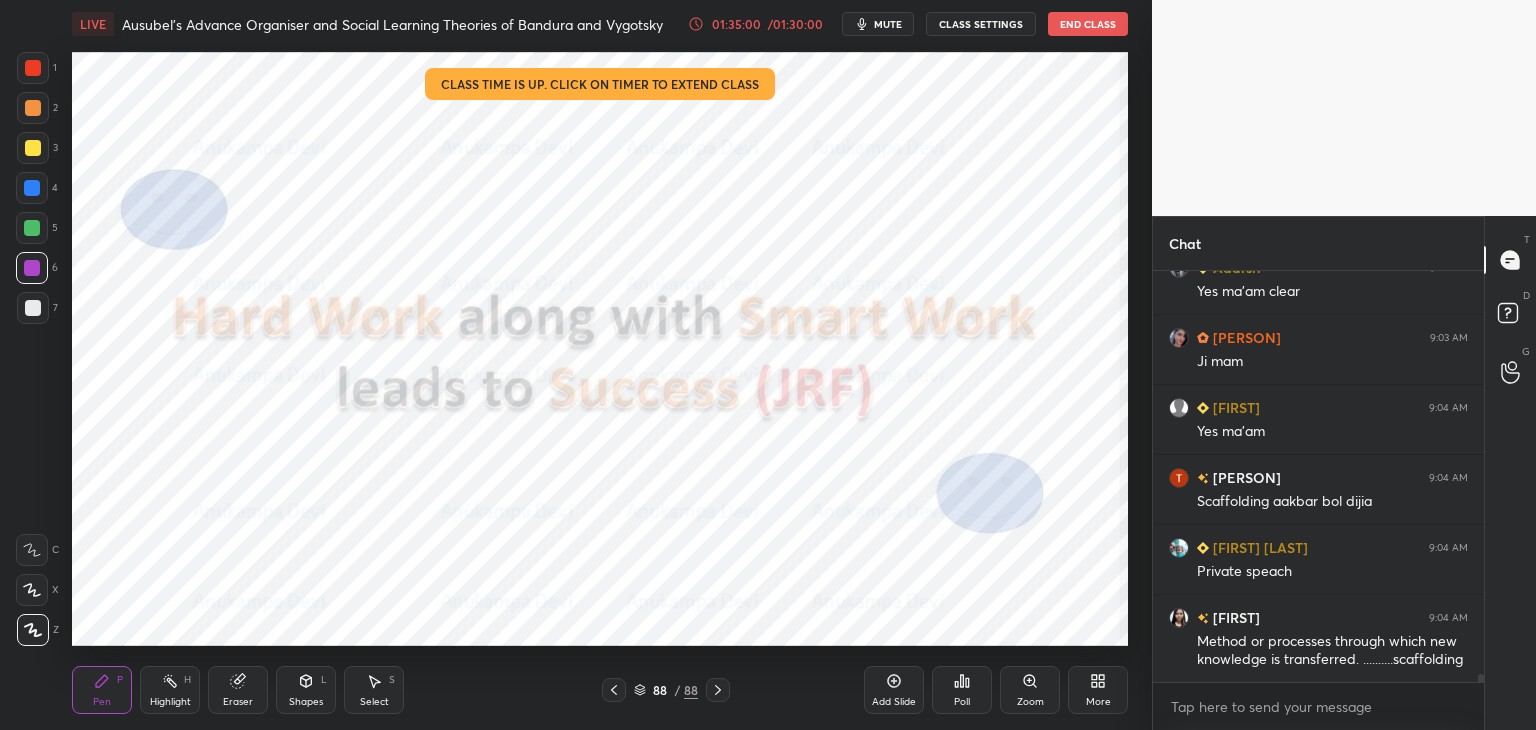 scroll, scrollTop: 20754, scrollLeft: 0, axis: vertical 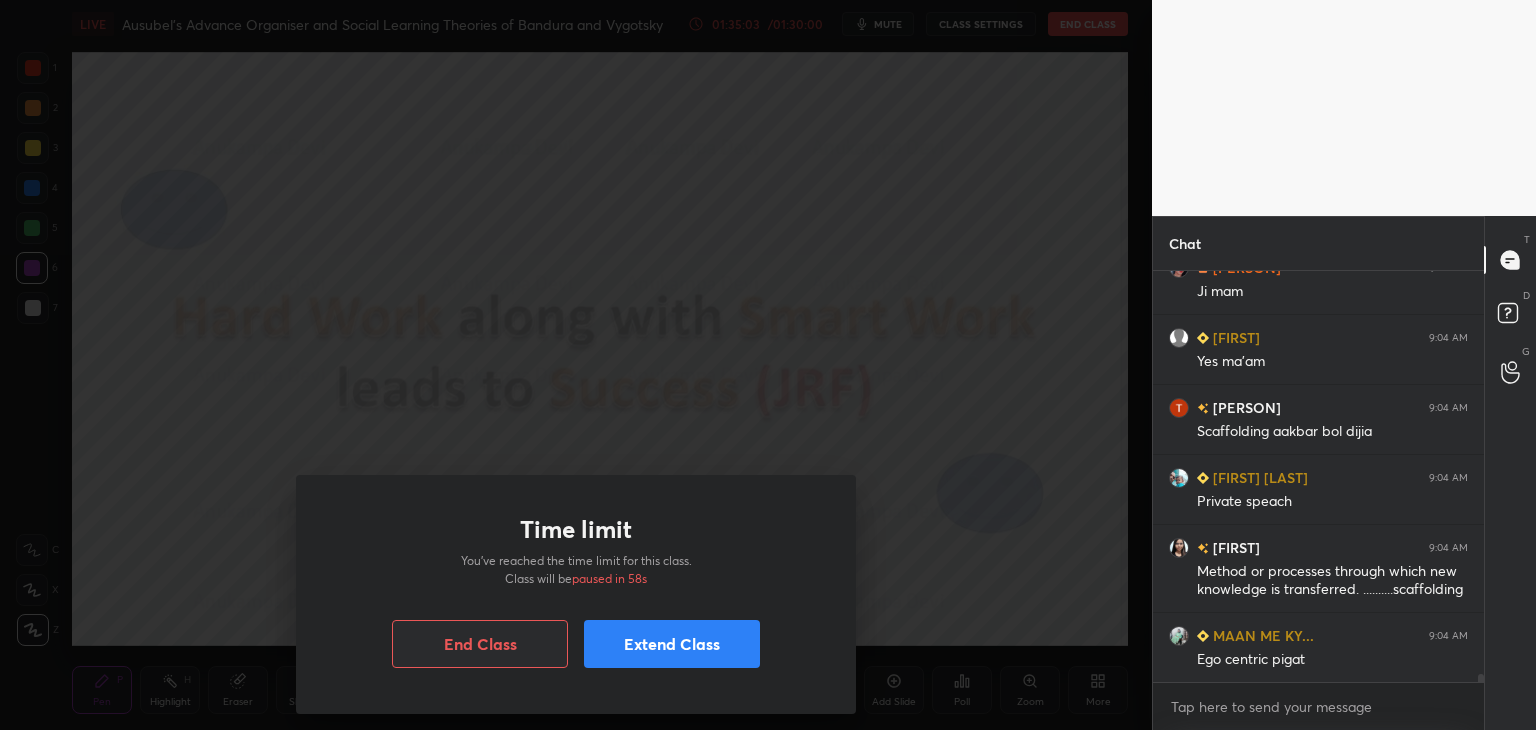 click on "Extend Class" at bounding box center [672, 644] 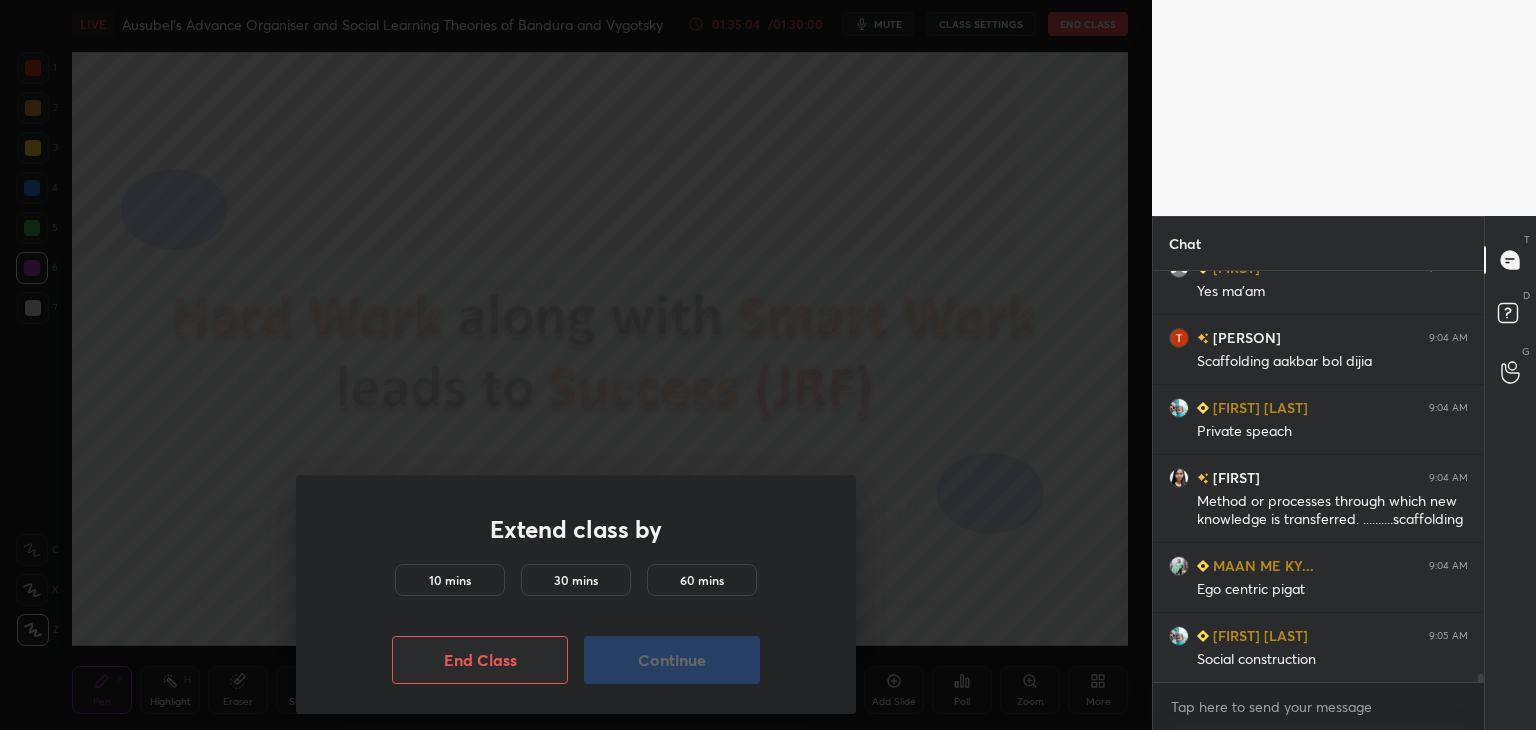 click on "10 mins" at bounding box center [450, 580] 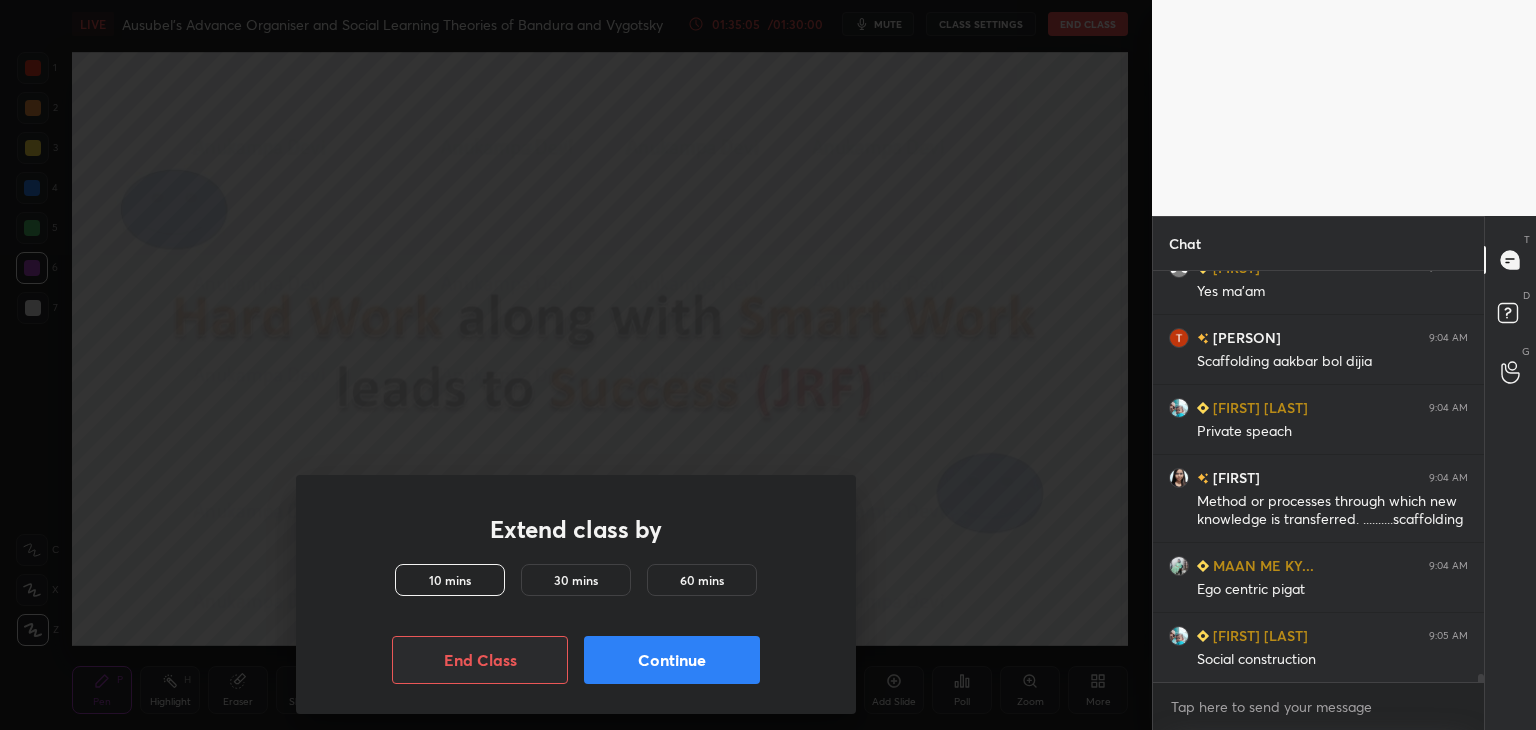 scroll, scrollTop: 20894, scrollLeft: 0, axis: vertical 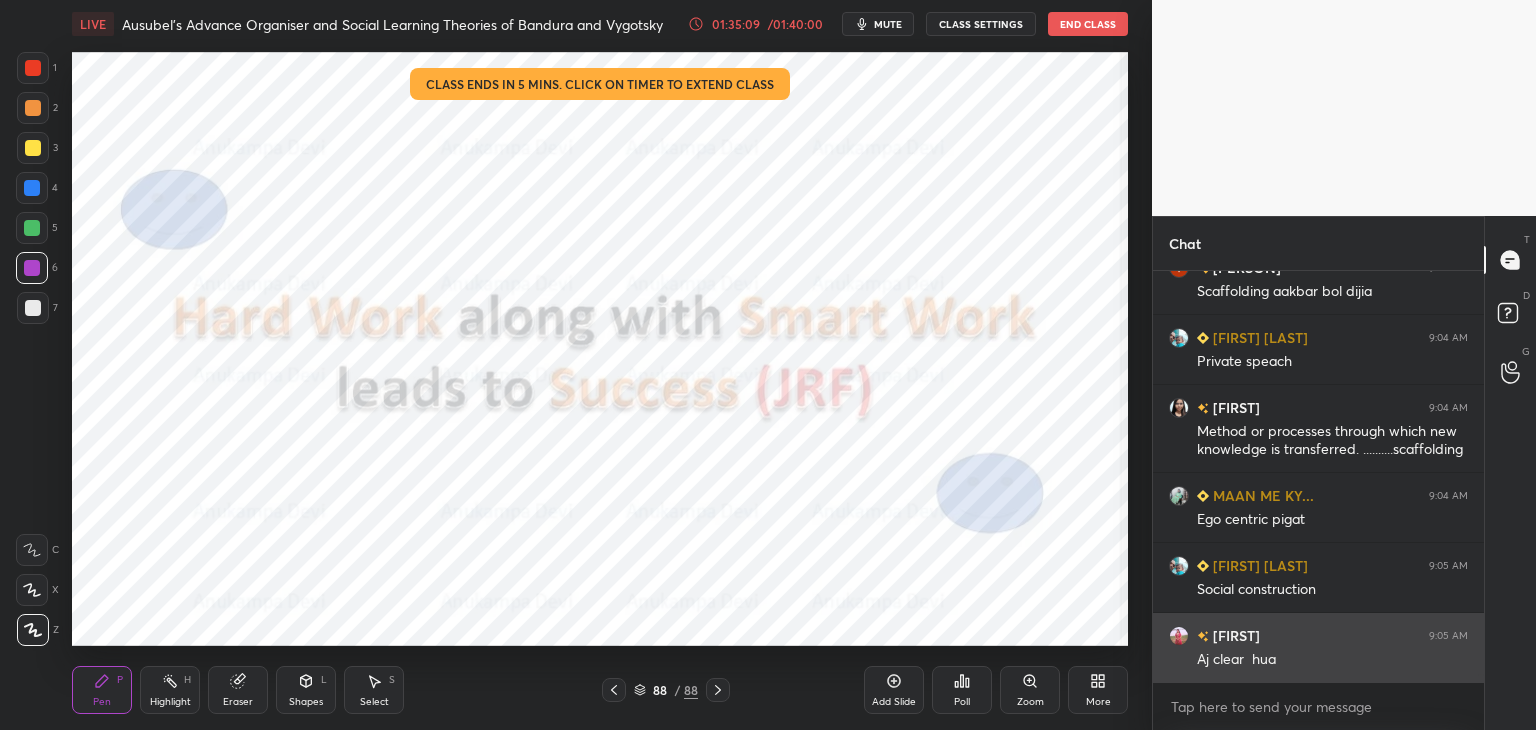 drag, startPoint x: 1481, startPoint y: 677, endPoint x: 1450, endPoint y: 672, distance: 31.400637 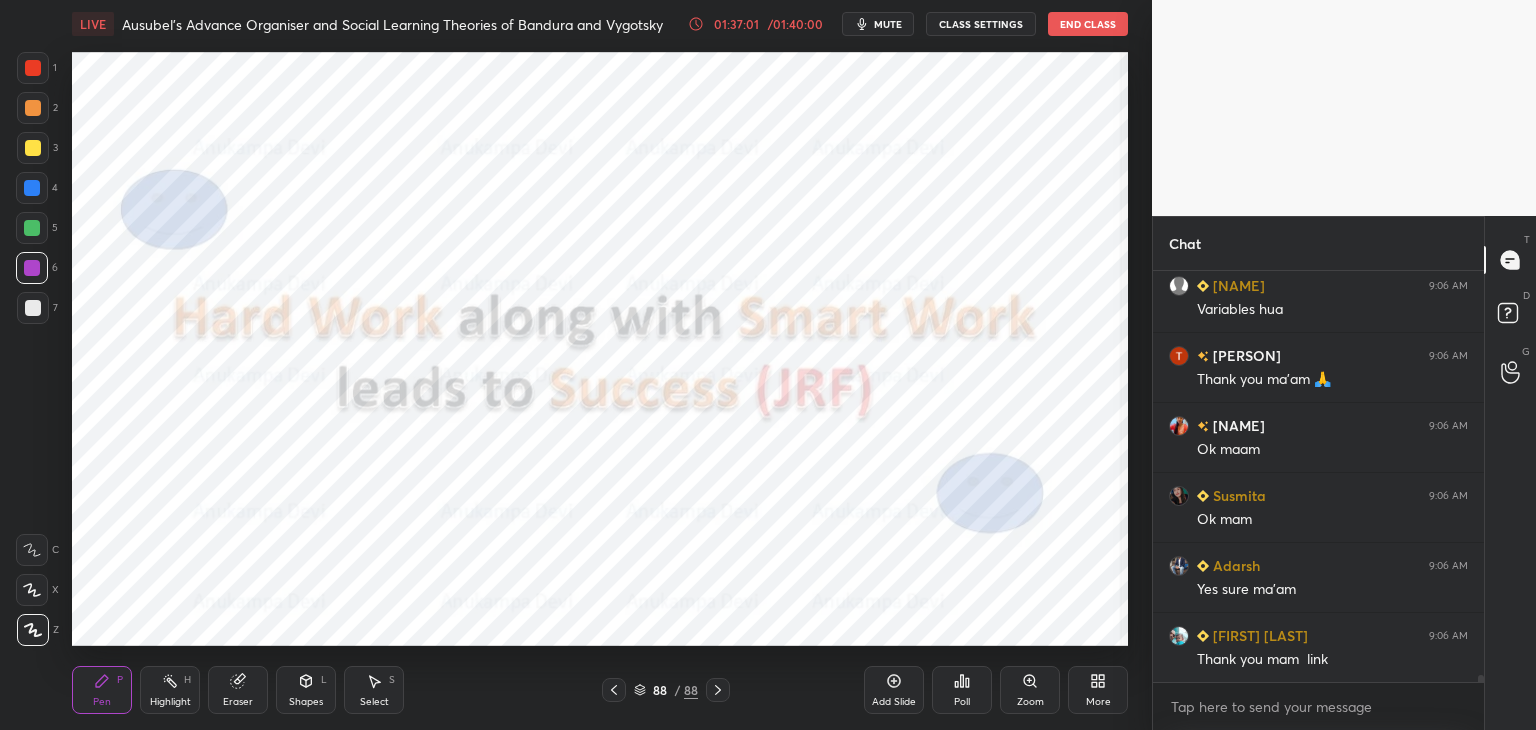 scroll, scrollTop: 22174, scrollLeft: 0, axis: vertical 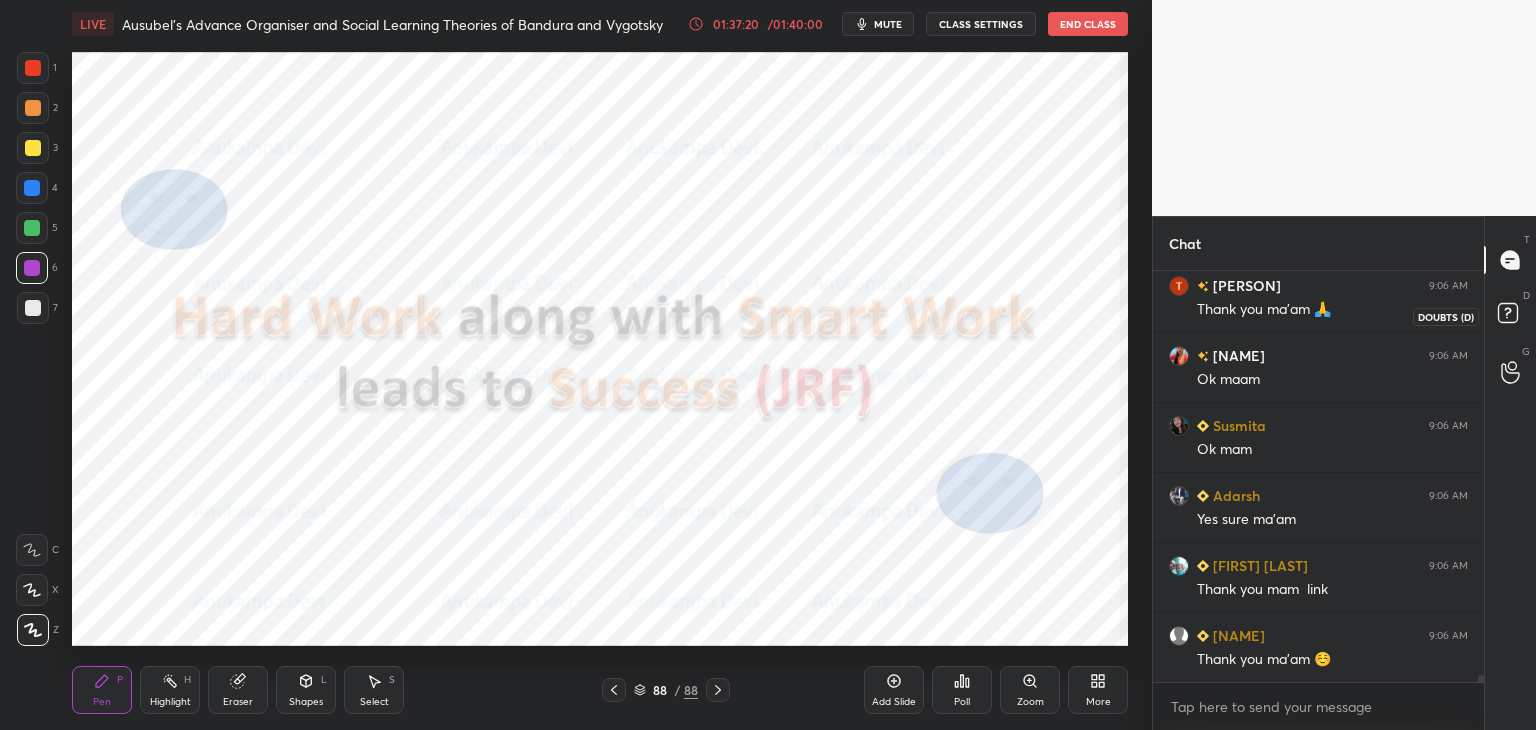click 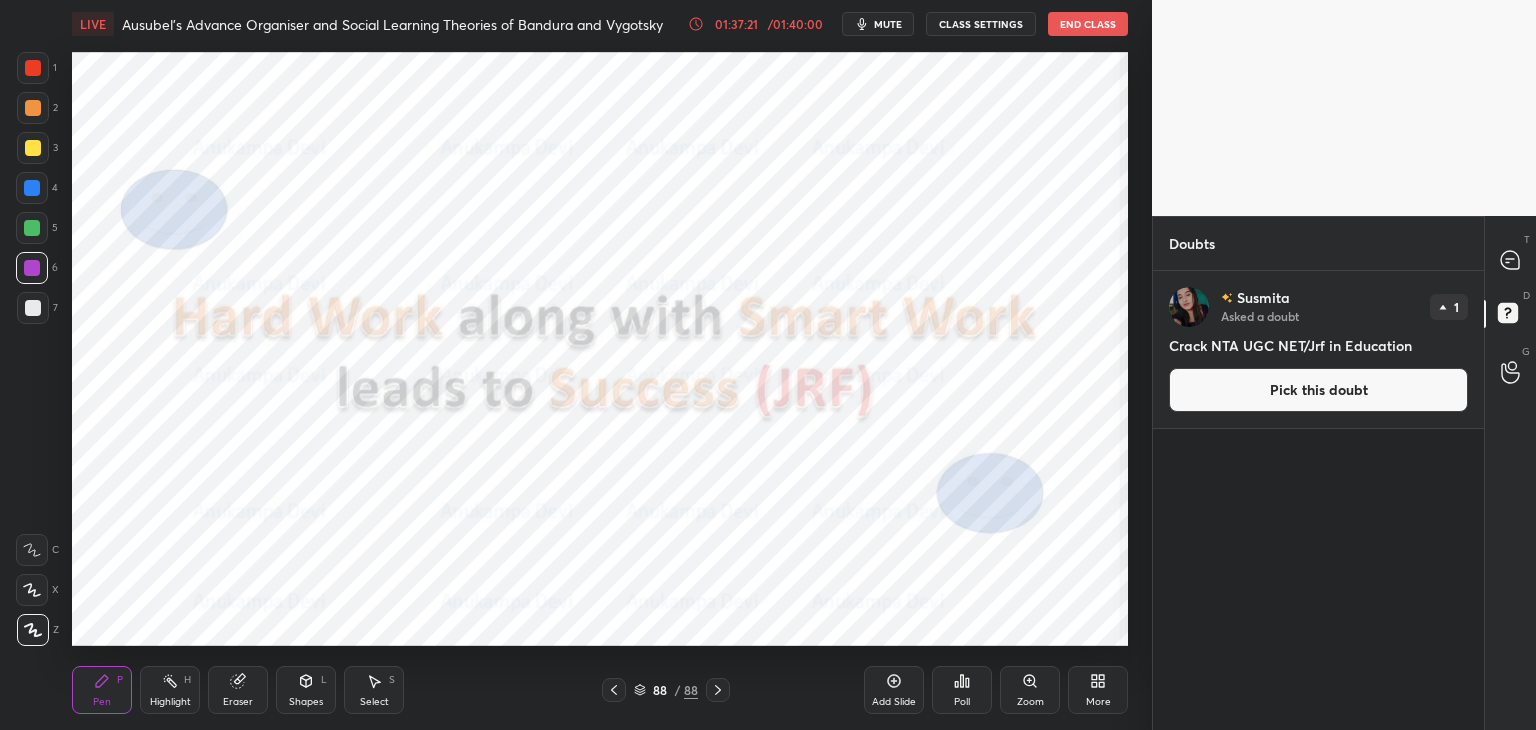 click on "Pick this doubt" at bounding box center [1318, 390] 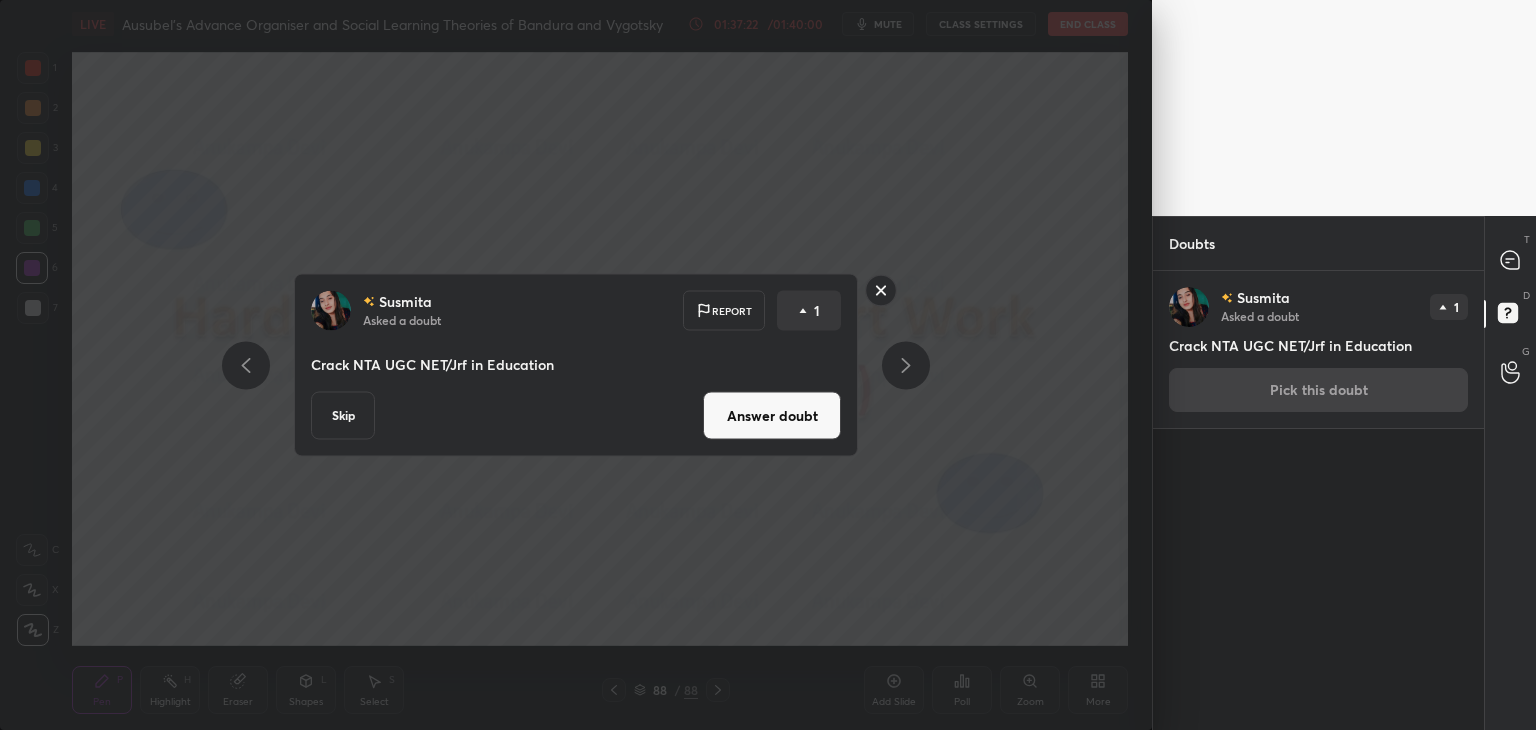click on "Answer doubt" at bounding box center (772, 416) 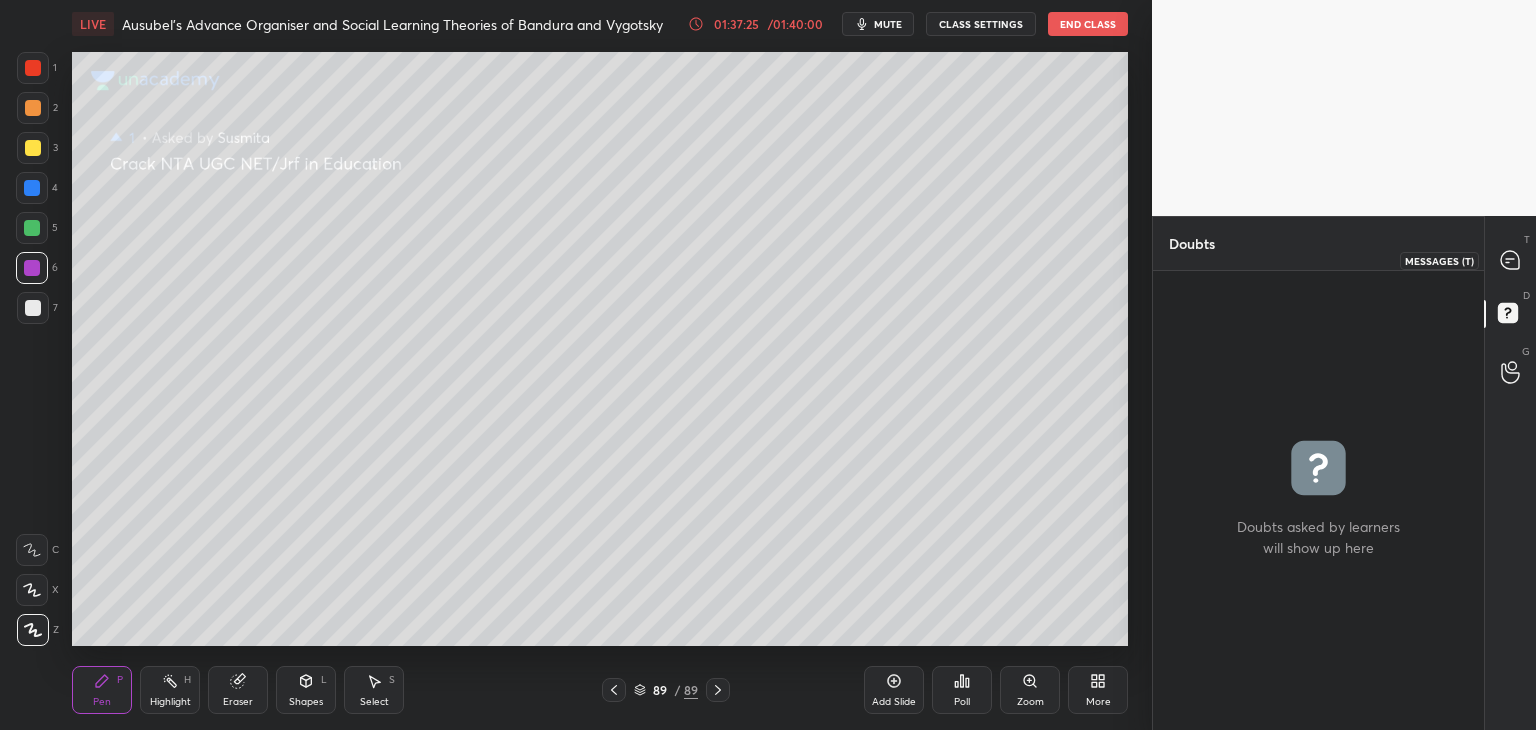 click 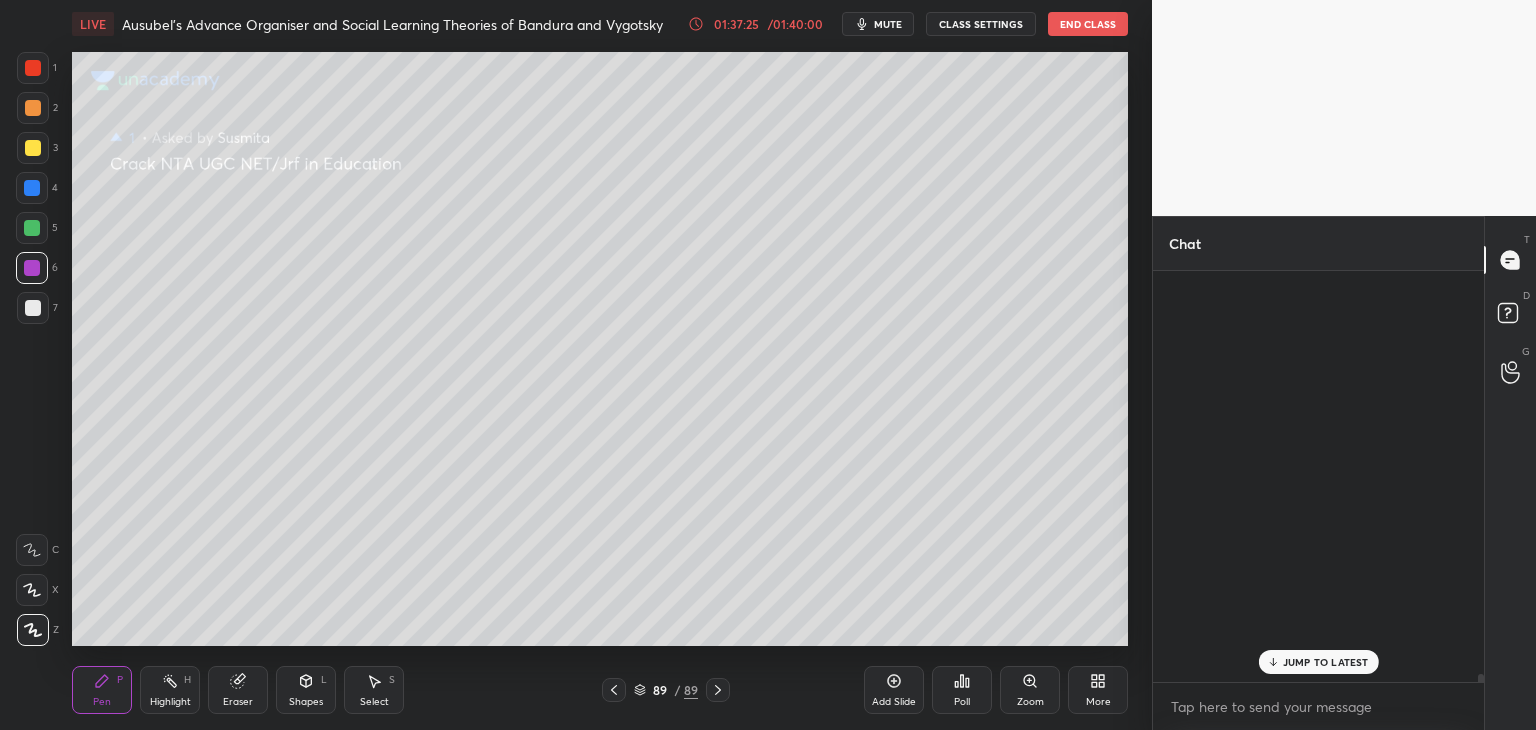 scroll, scrollTop: 22498, scrollLeft: 0, axis: vertical 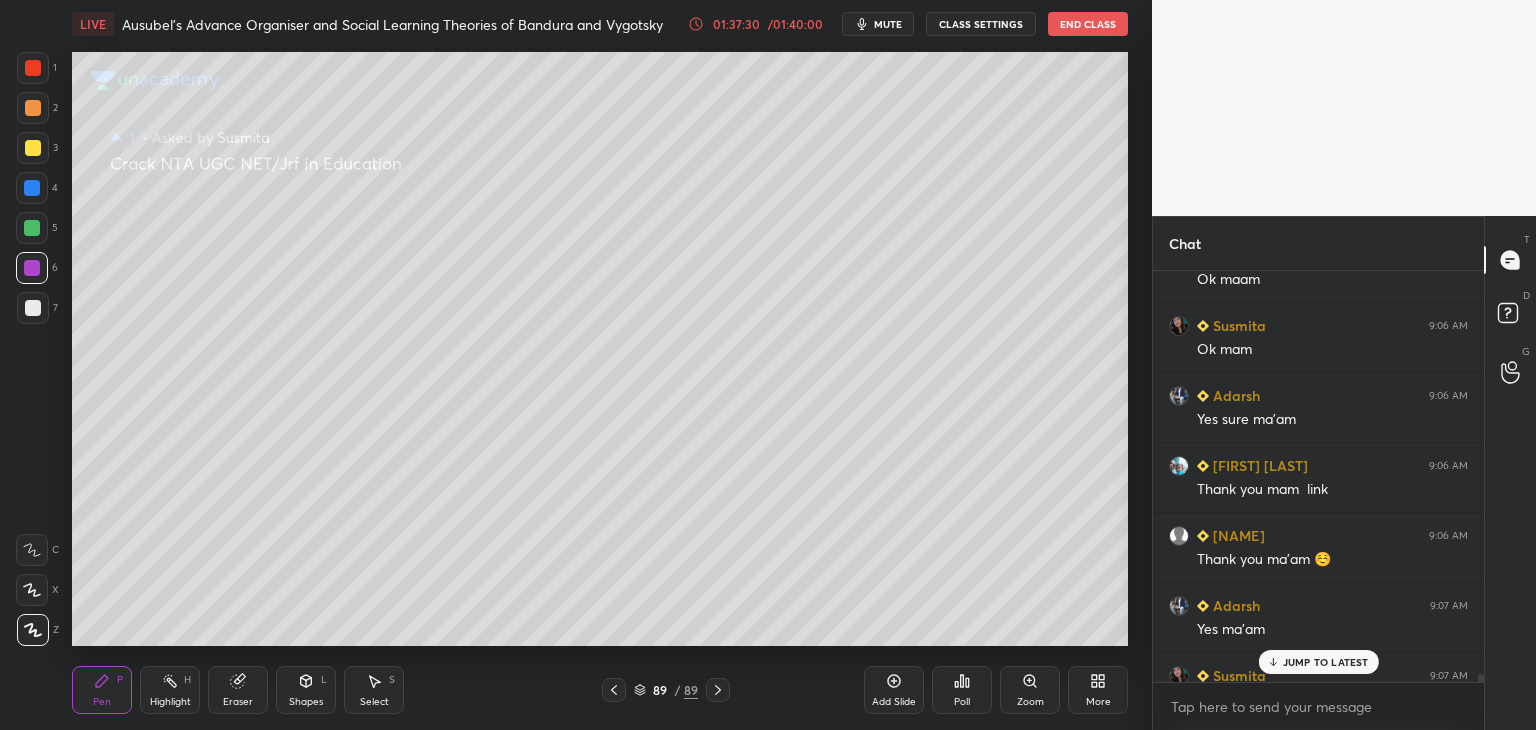 click on "JUMP TO LATEST" at bounding box center (1318, 662) 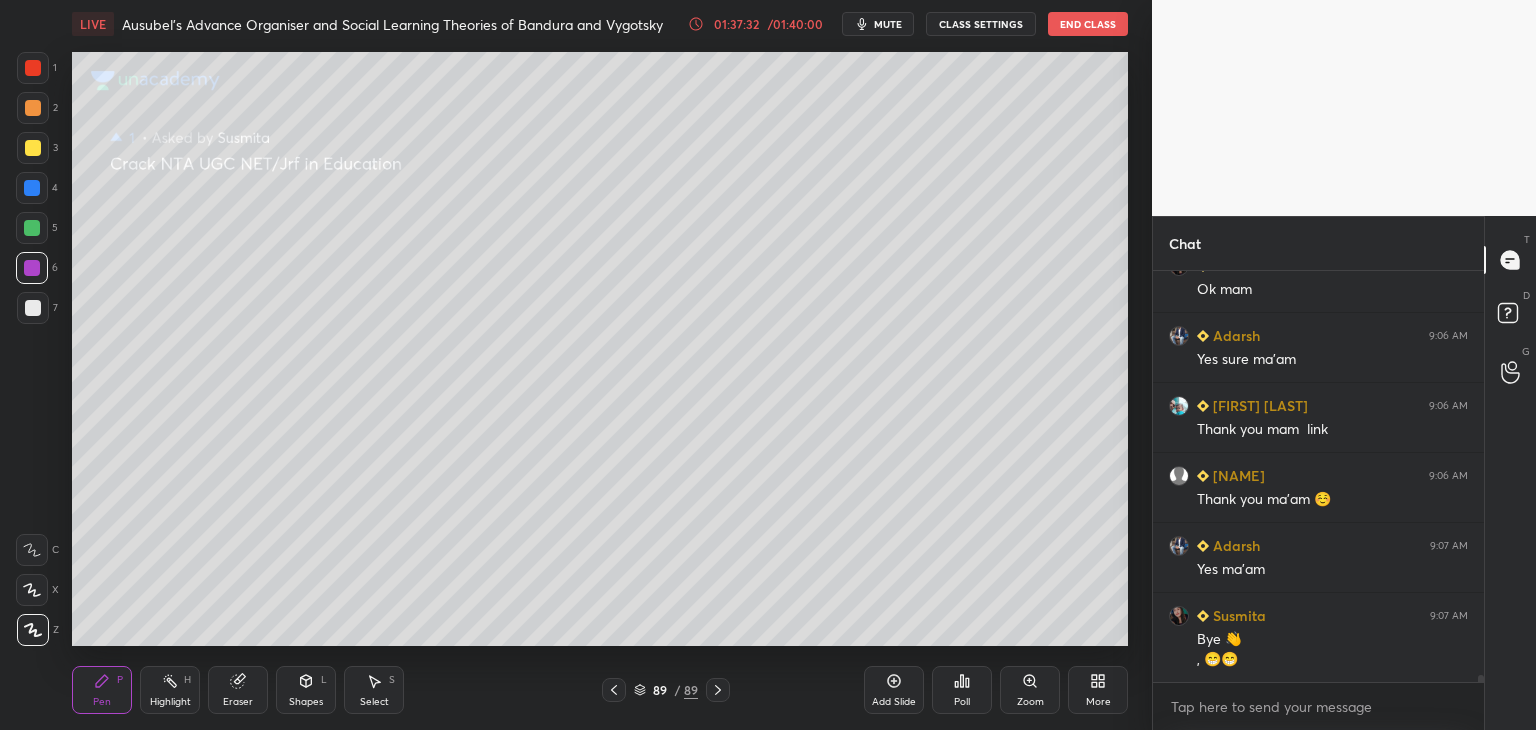 scroll, scrollTop: 22628, scrollLeft: 0, axis: vertical 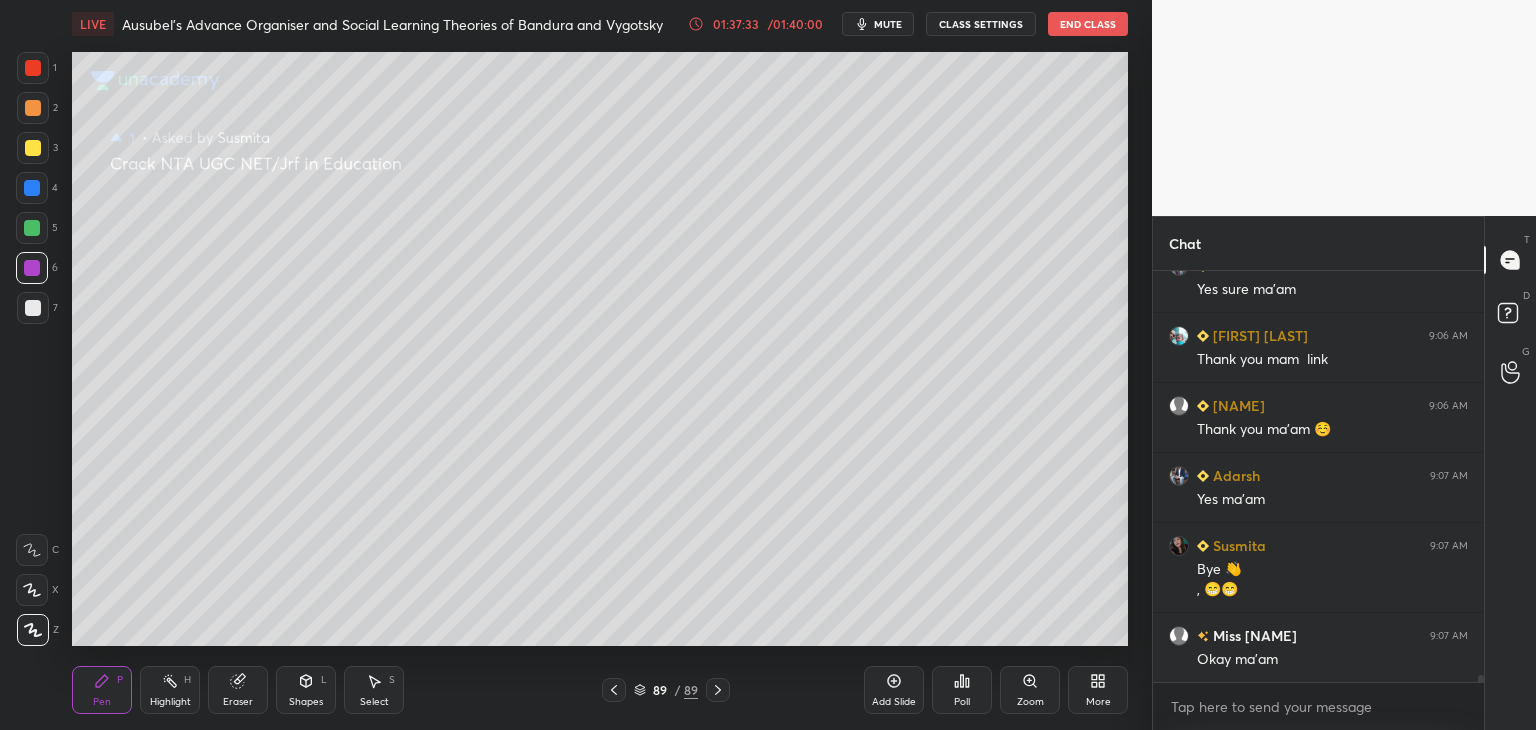 click 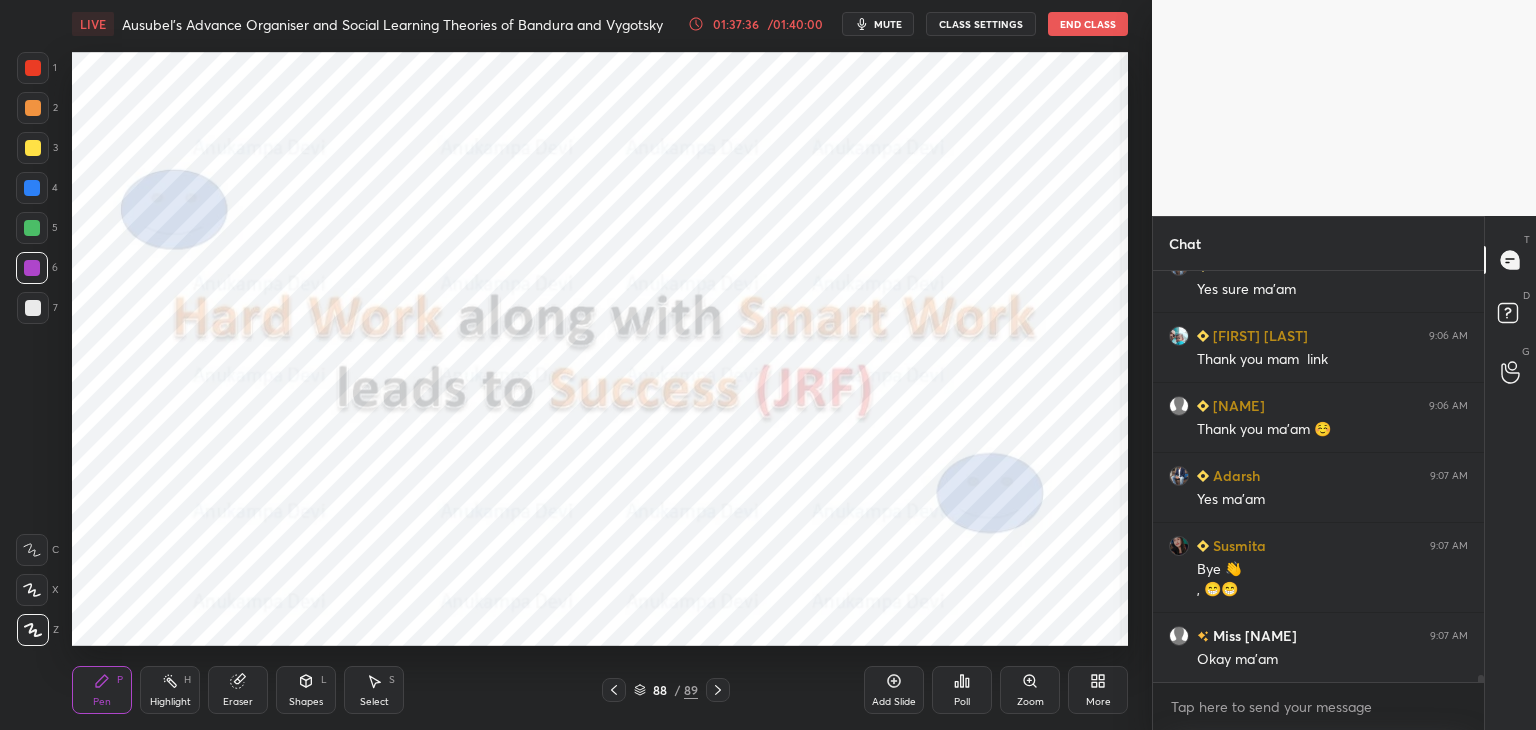 scroll, scrollTop: 22716, scrollLeft: 0, axis: vertical 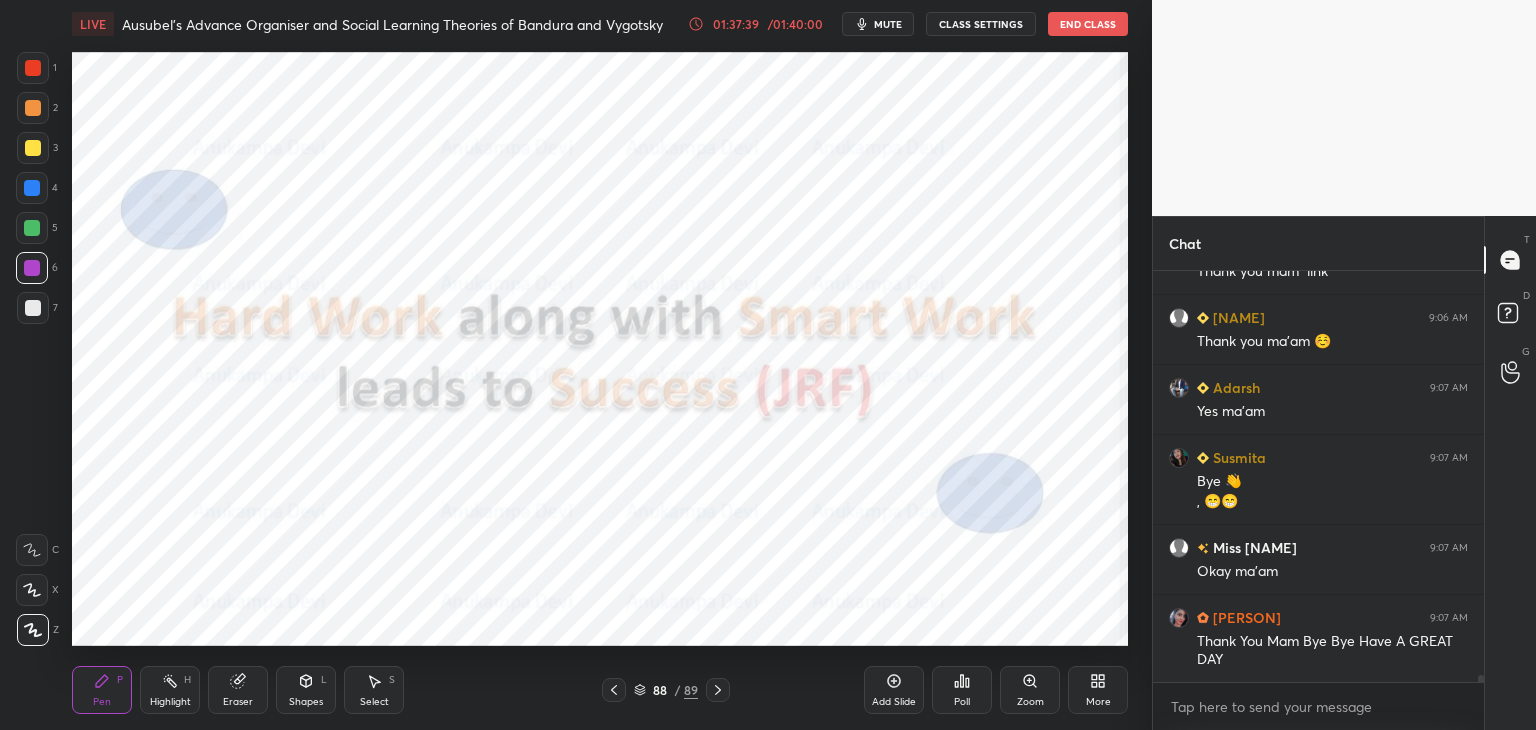 click on "End Class" at bounding box center (1088, 24) 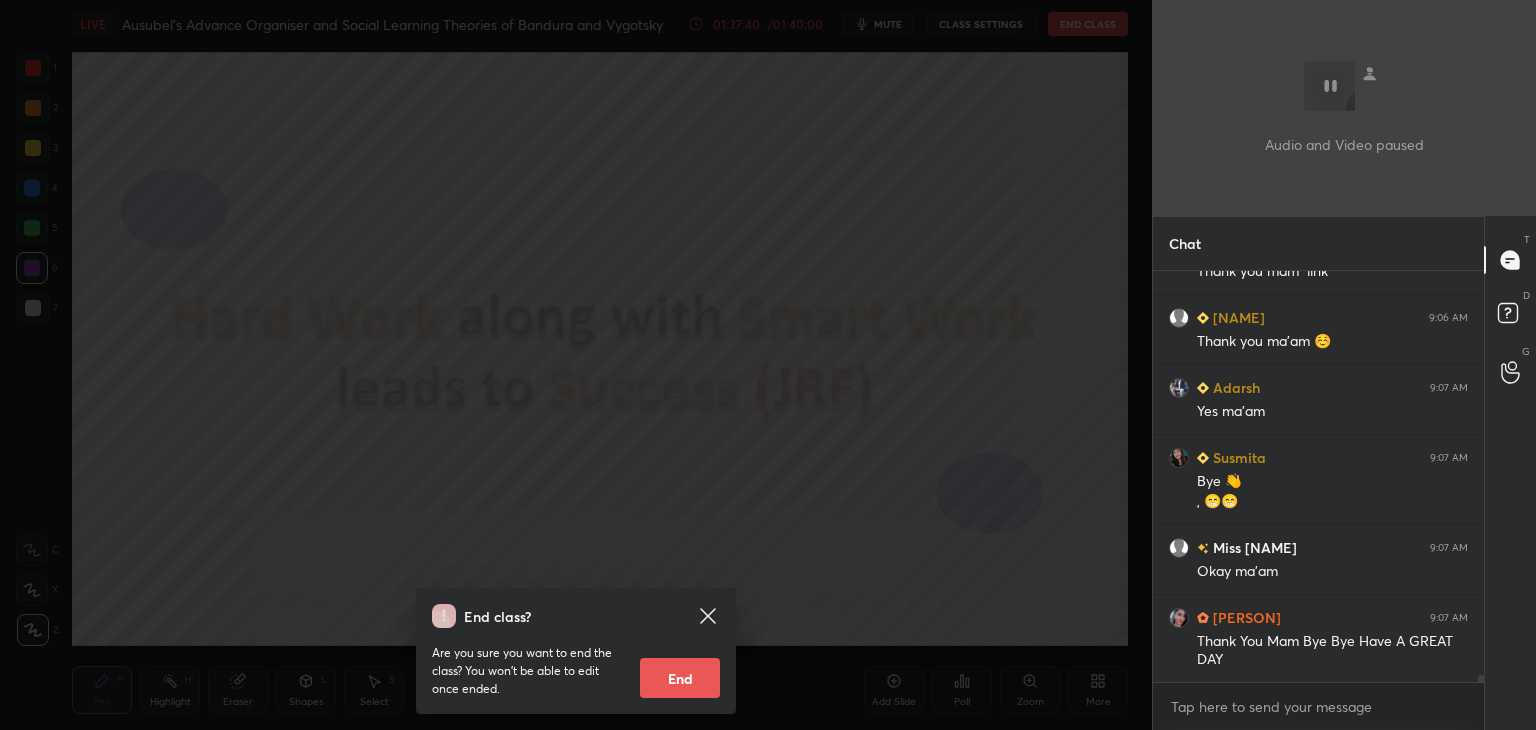 click on "End" at bounding box center [680, 678] 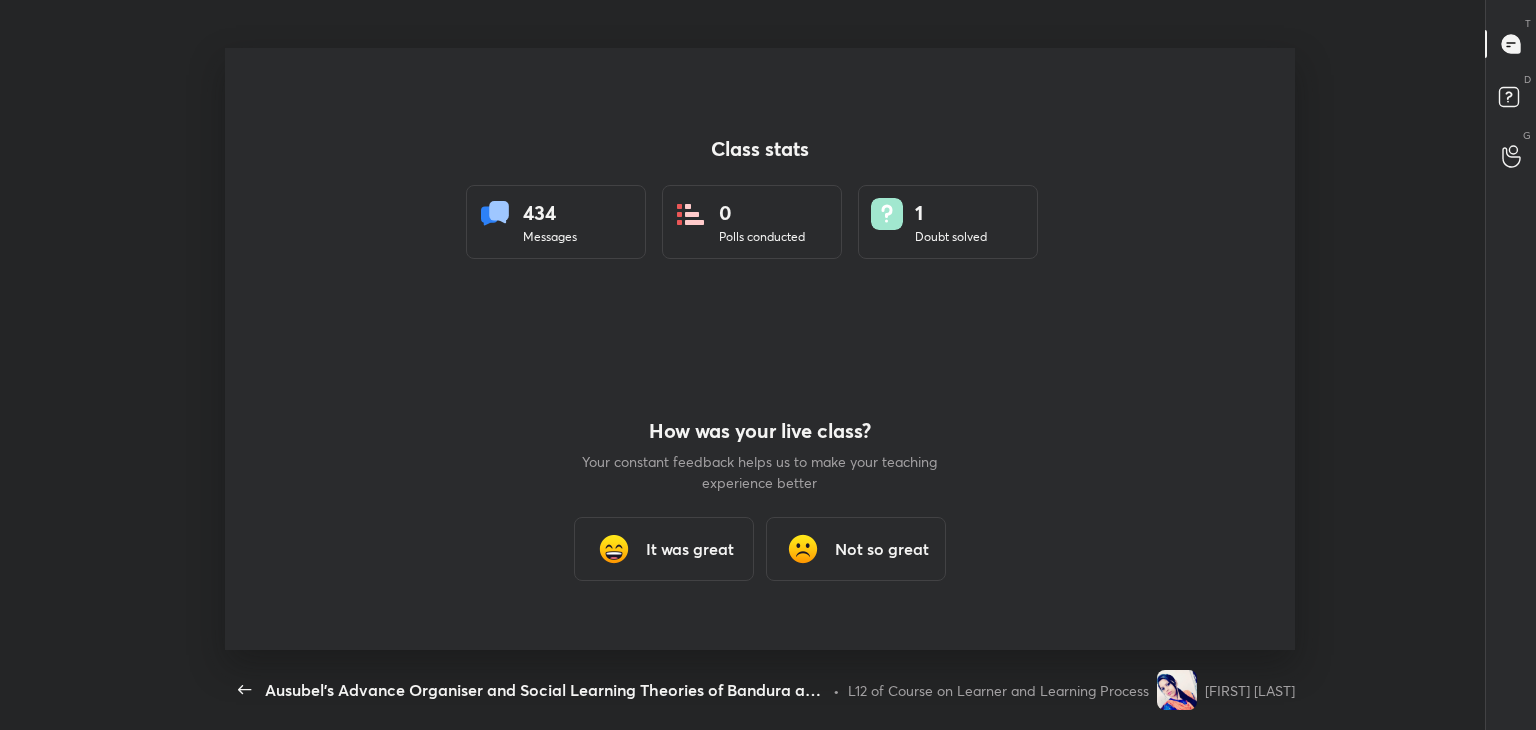 scroll, scrollTop: 99397, scrollLeft: 98661, axis: both 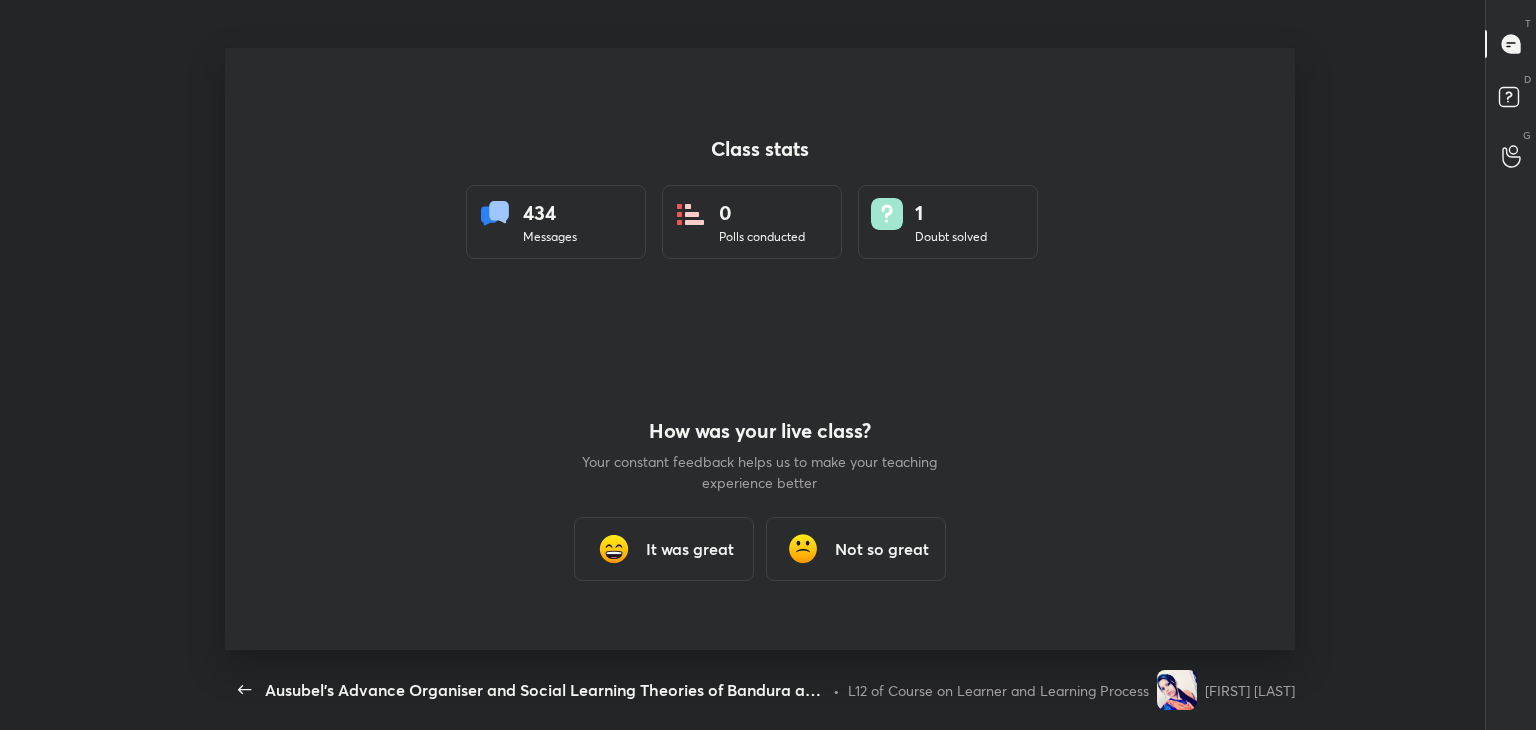 click on "It was great" at bounding box center (690, 549) 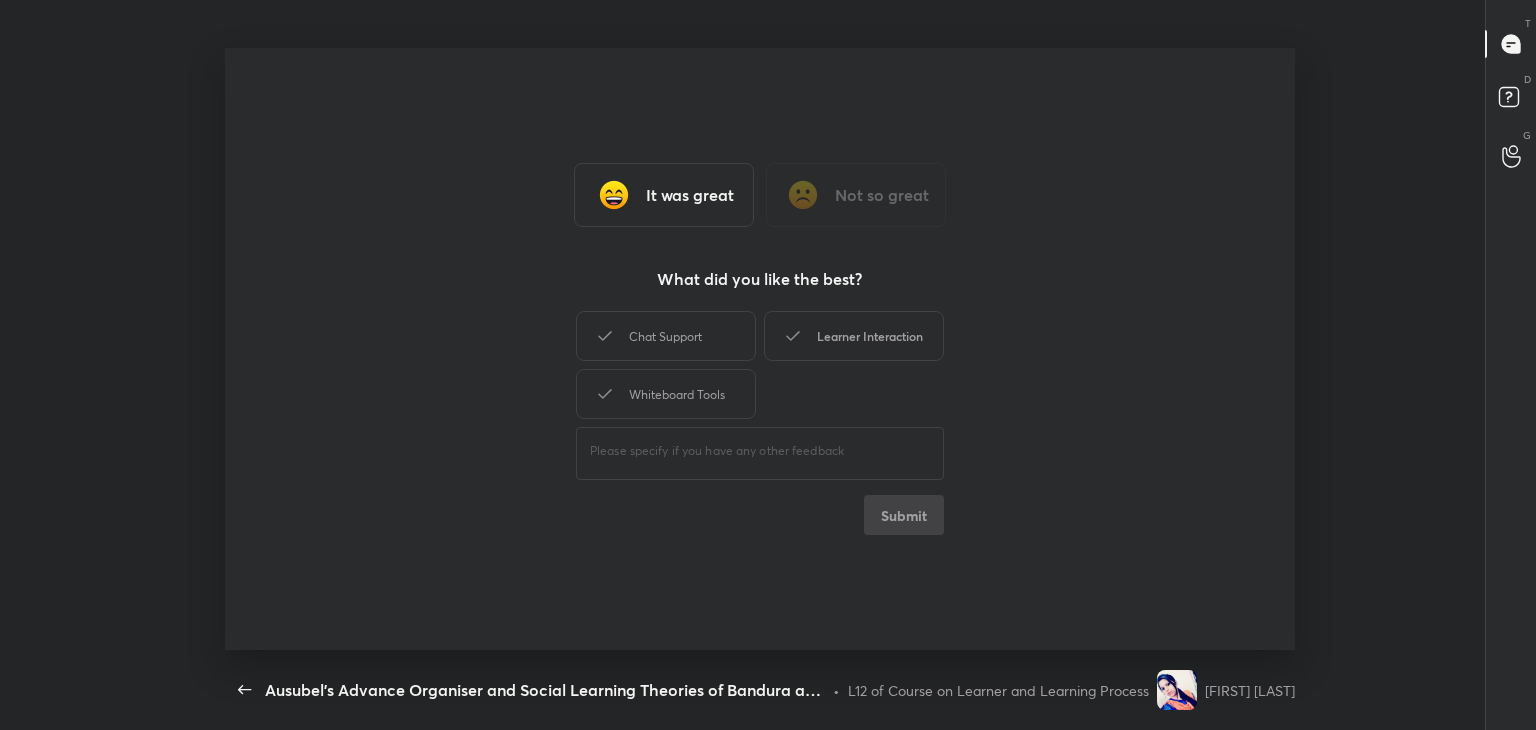 click on "Learner Interaction" at bounding box center (854, 336) 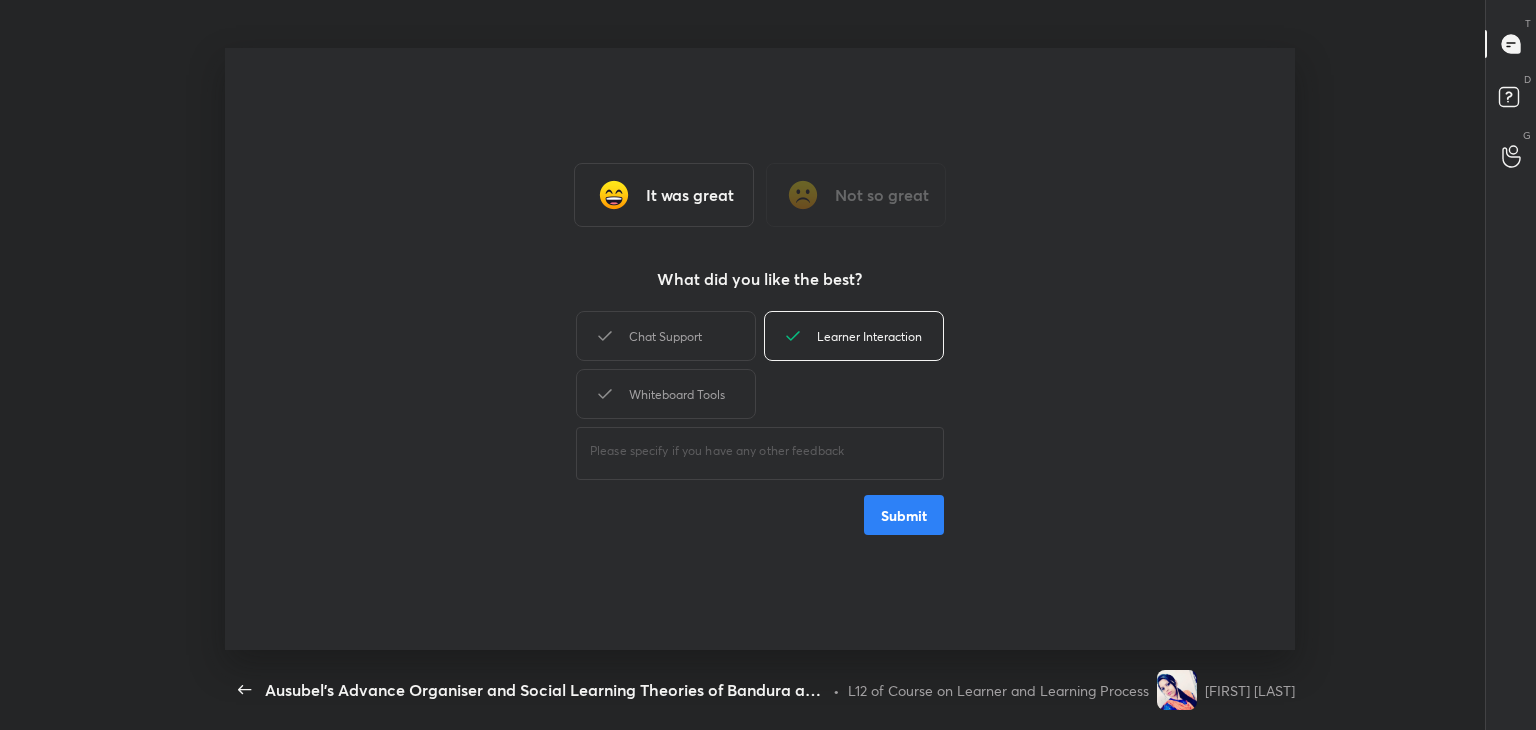 click on "Submit" at bounding box center [904, 515] 